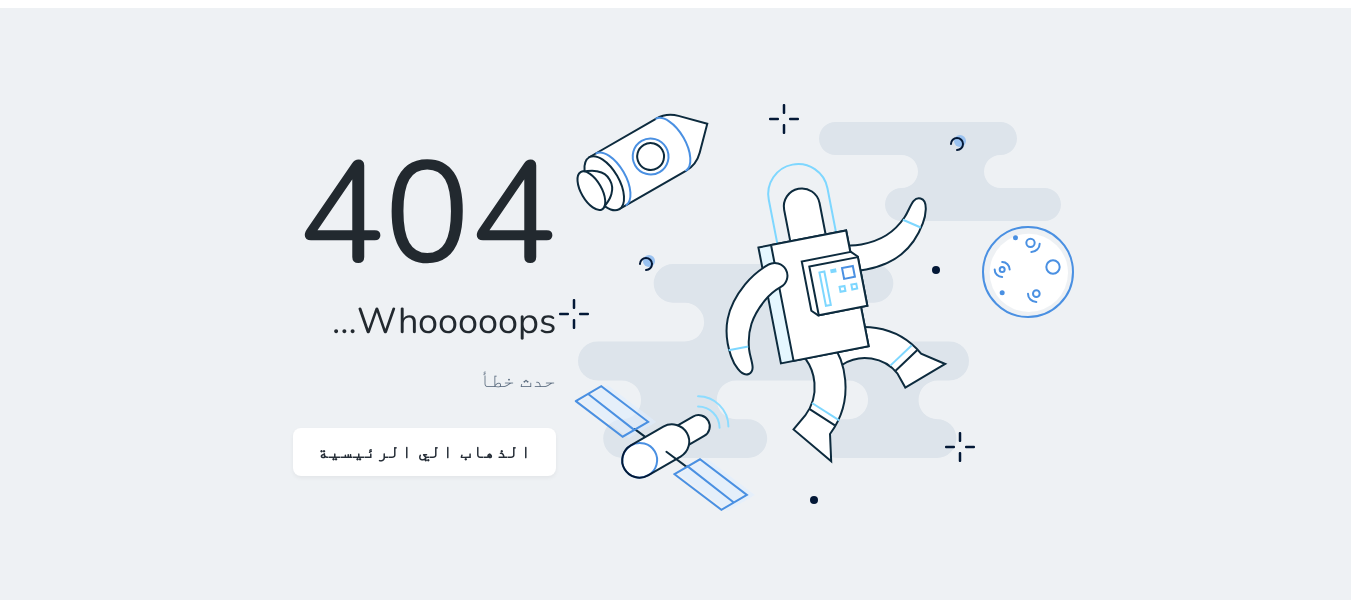 scroll, scrollTop: 0, scrollLeft: 0, axis: both 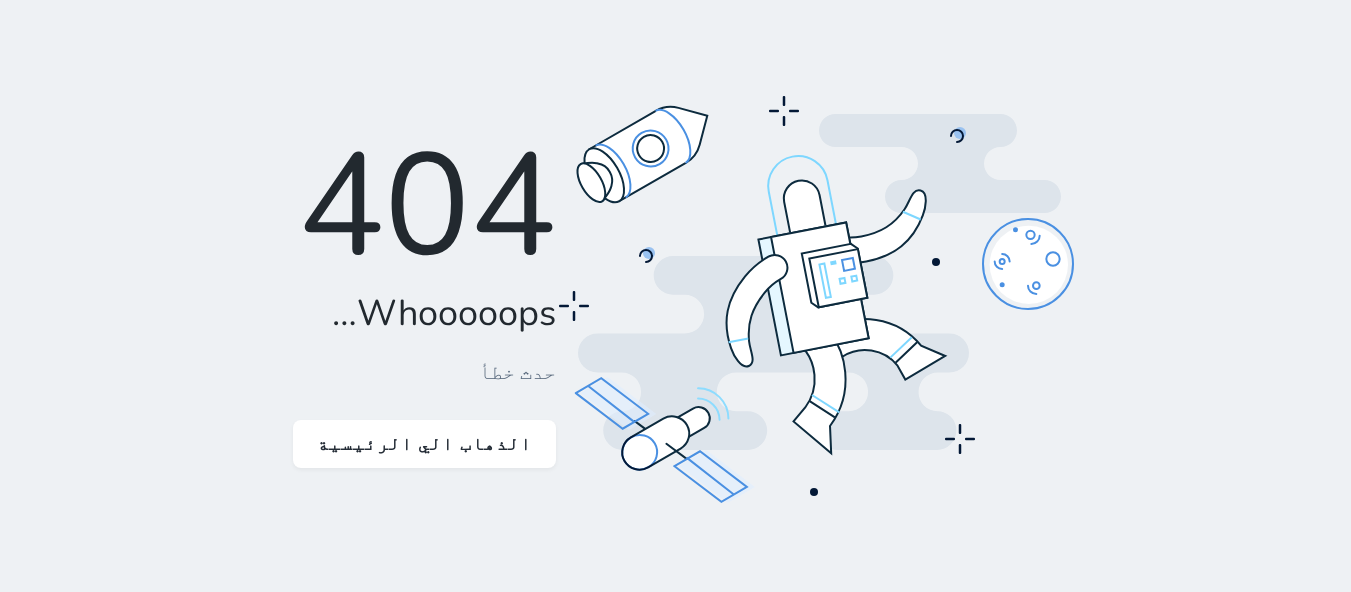 click 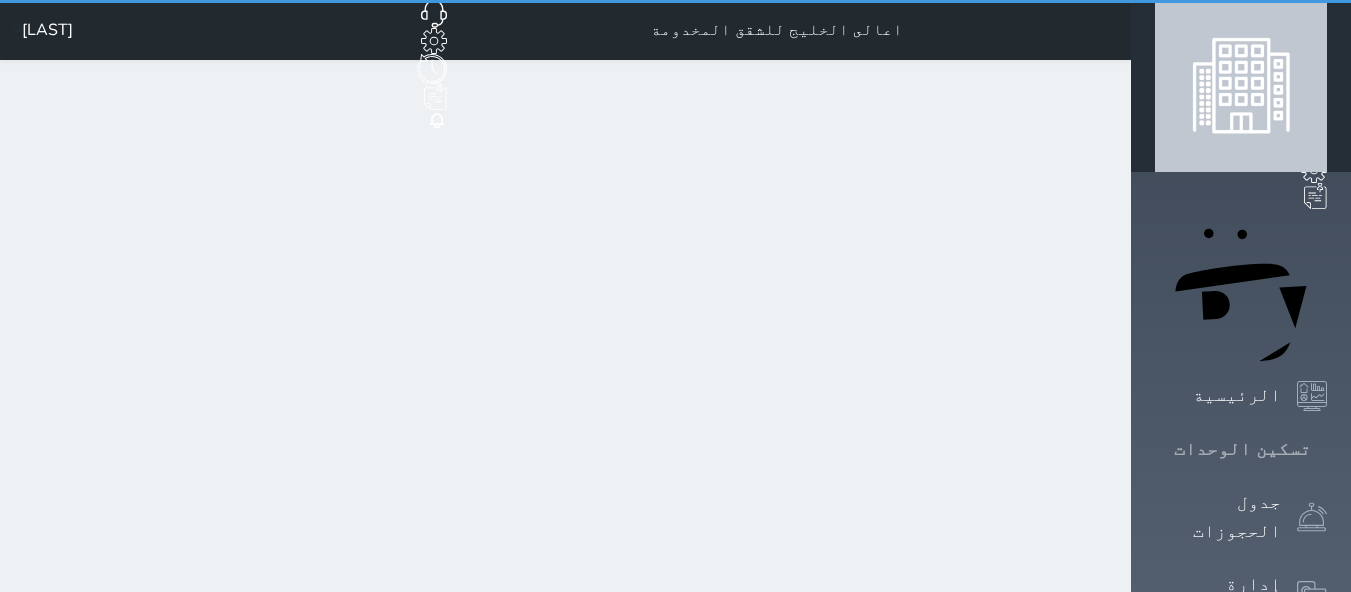 click 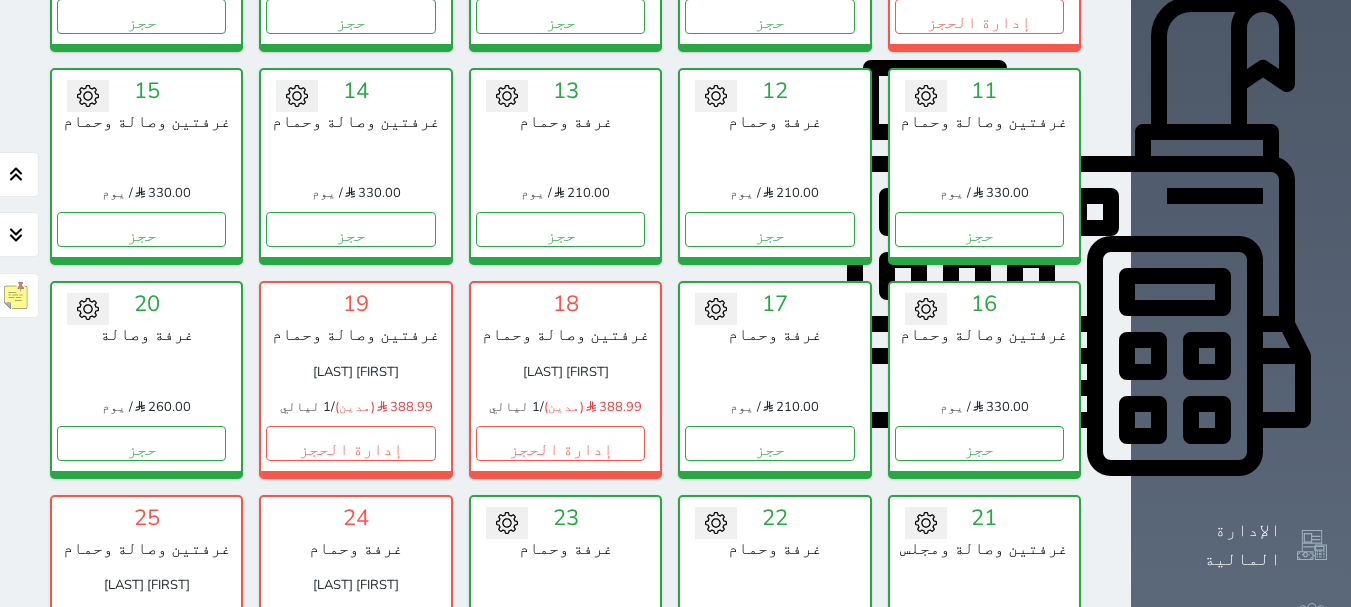 scroll, scrollTop: 678, scrollLeft: 0, axis: vertical 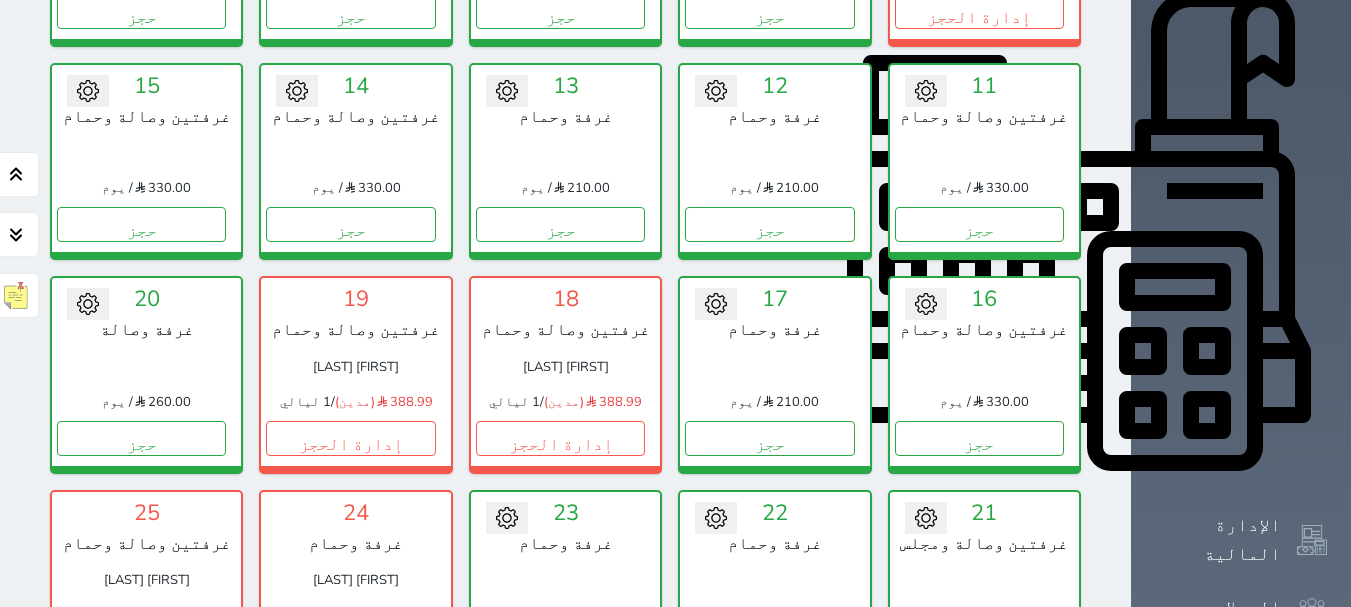 click on "إدارة الحجز" at bounding box center (350, 651) 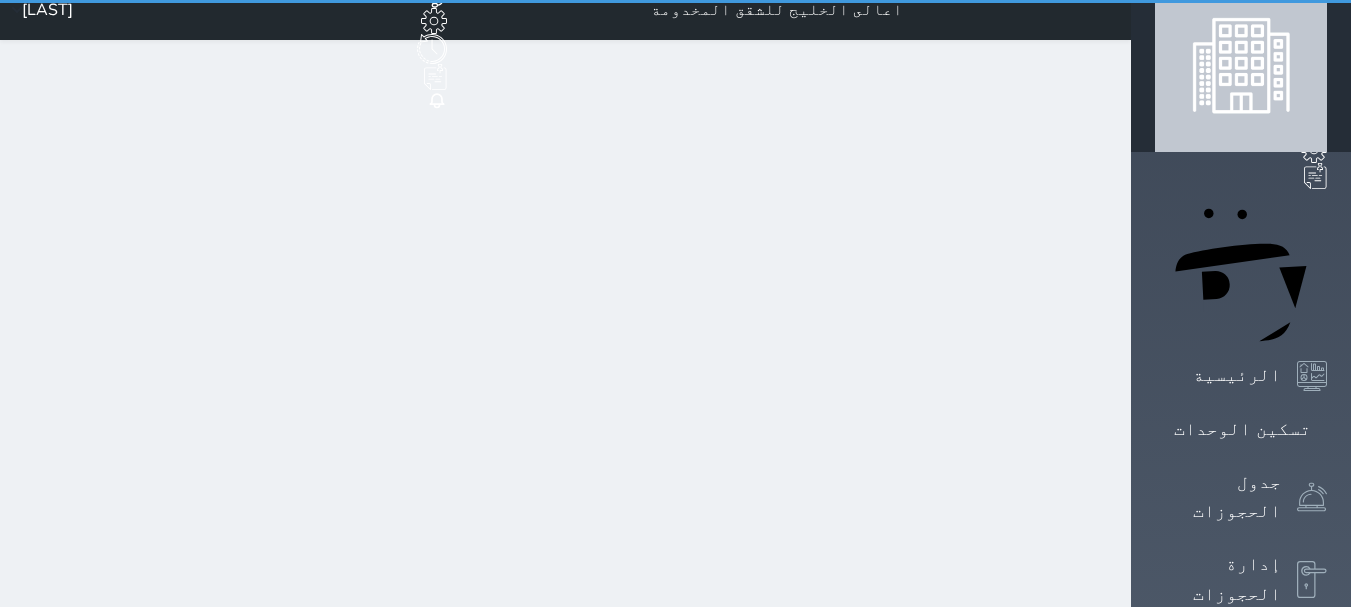scroll, scrollTop: 0, scrollLeft: 0, axis: both 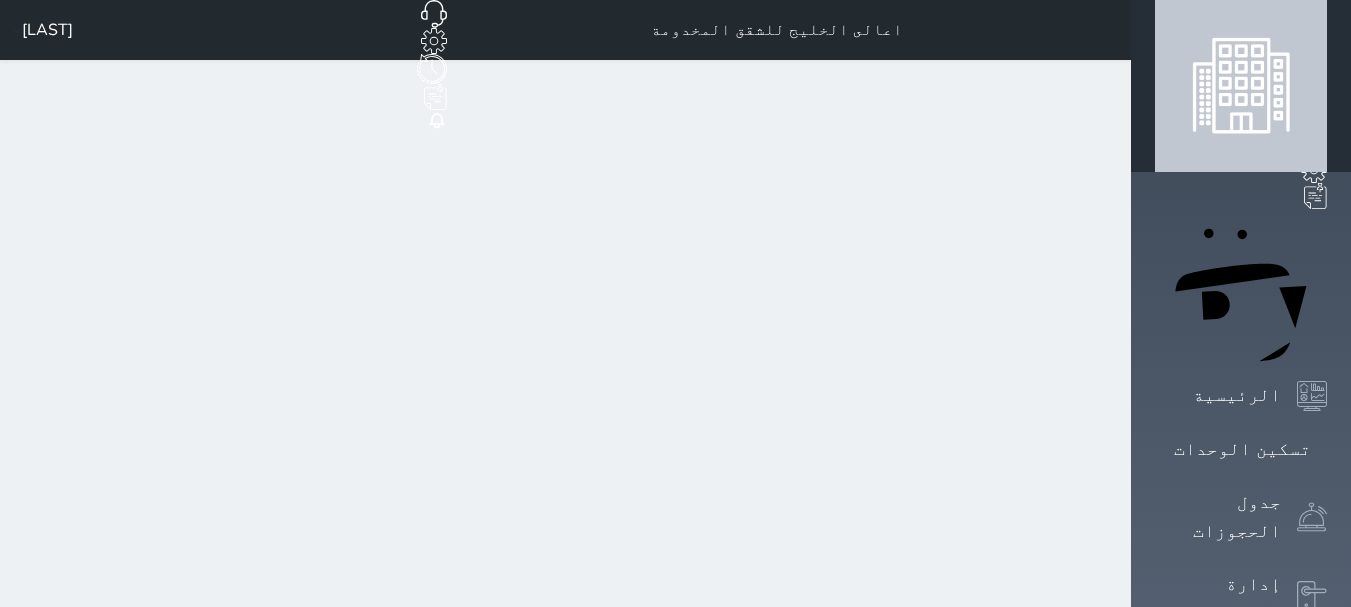 click on "اعالى الخليج للشقق المخدومة
حجز جماعي جديد   حجز جديد   غير مرتبط مع منصة زاتكا المرحلة الثانية   مرتبط مع شموس   مرتبط مع المنصة الوطنية للرصد السياحي             إشعار   الغرفة   النزيل   المصدر
صدام" at bounding box center (565, 865) 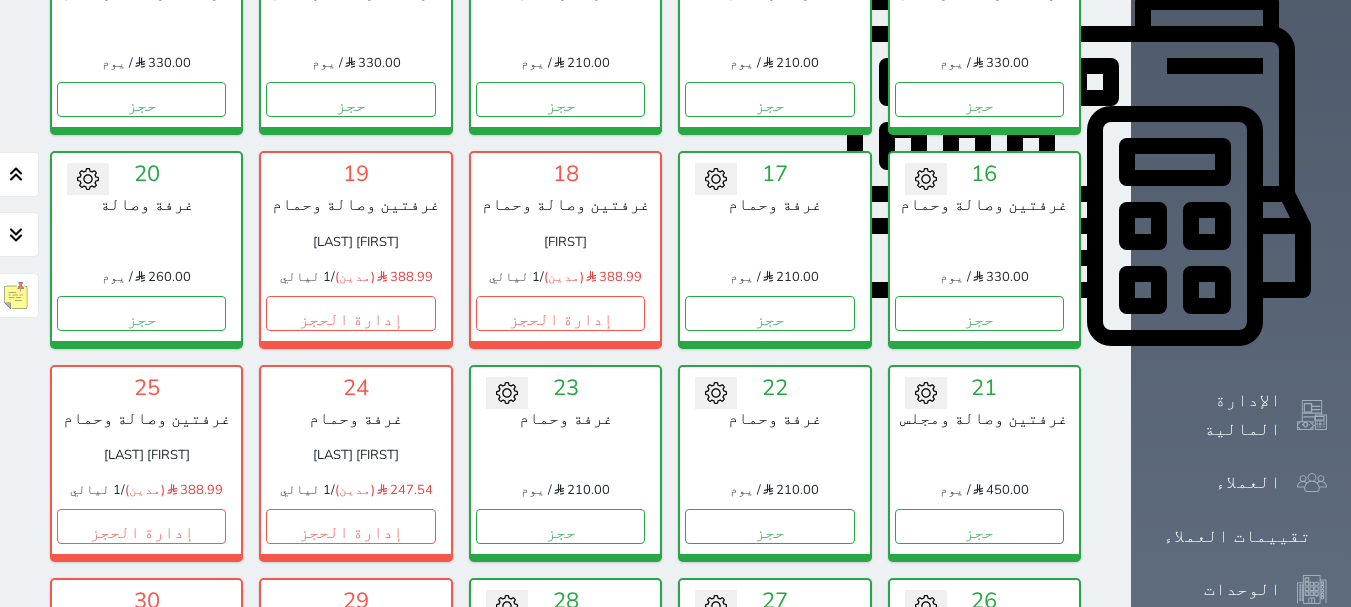 scroll, scrollTop: 805, scrollLeft: 0, axis: vertical 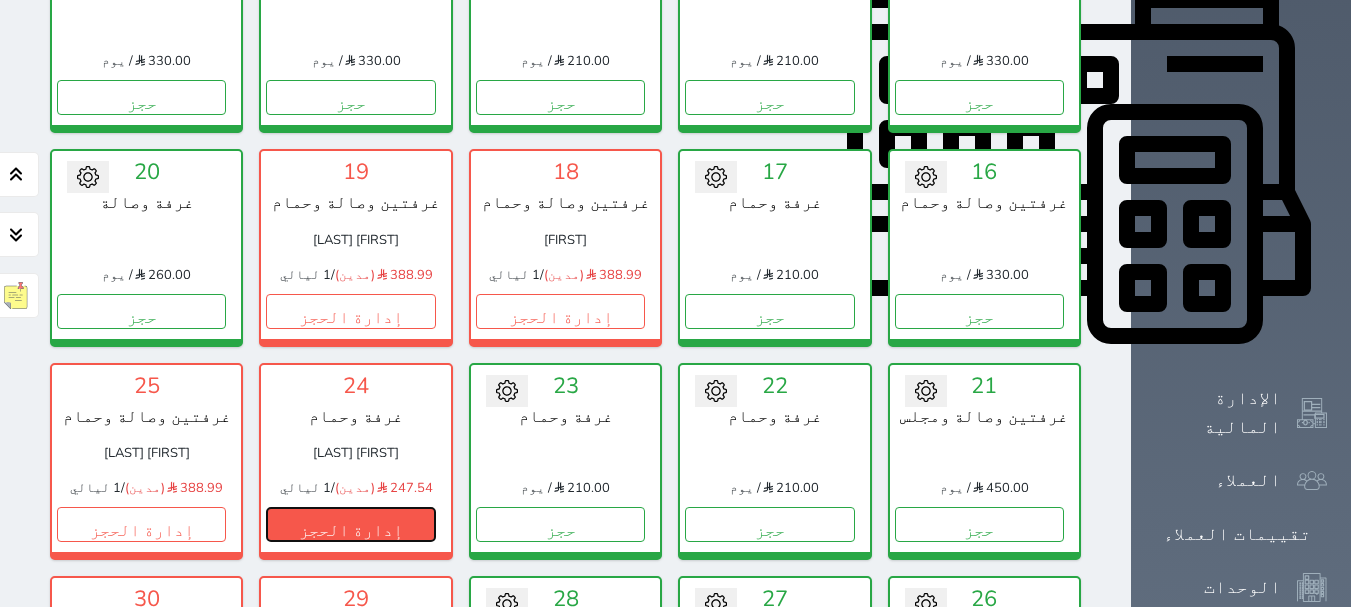 click on "إدارة الحجز" at bounding box center (350, 524) 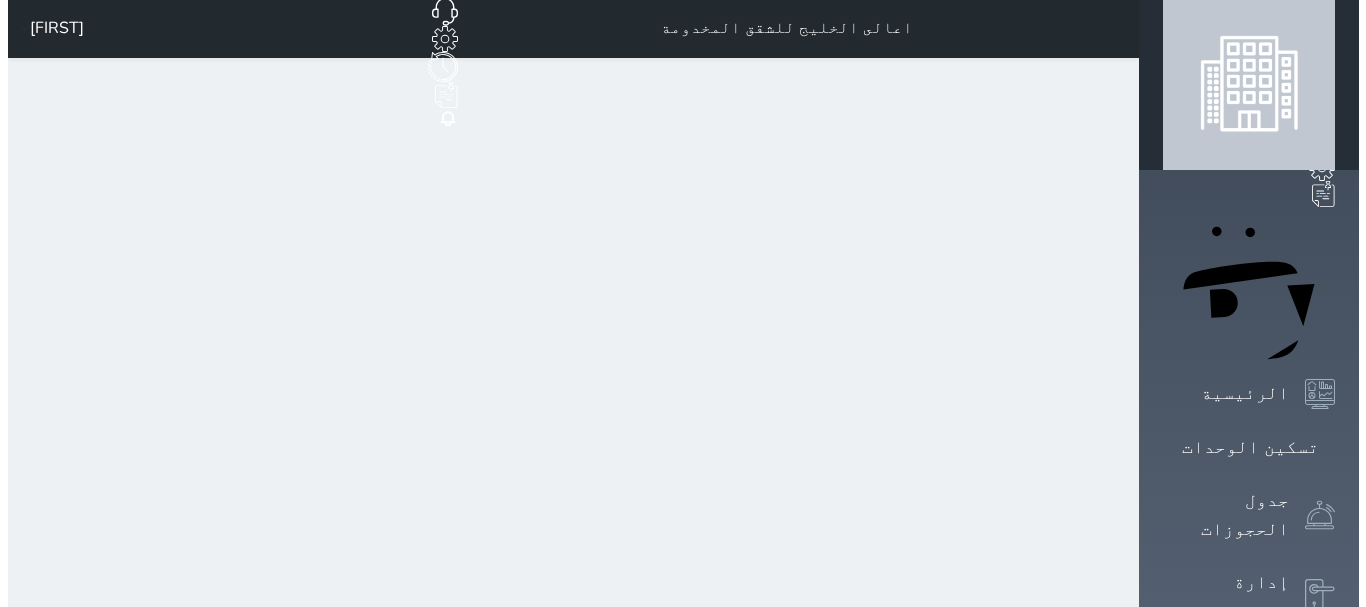 scroll, scrollTop: 0, scrollLeft: 0, axis: both 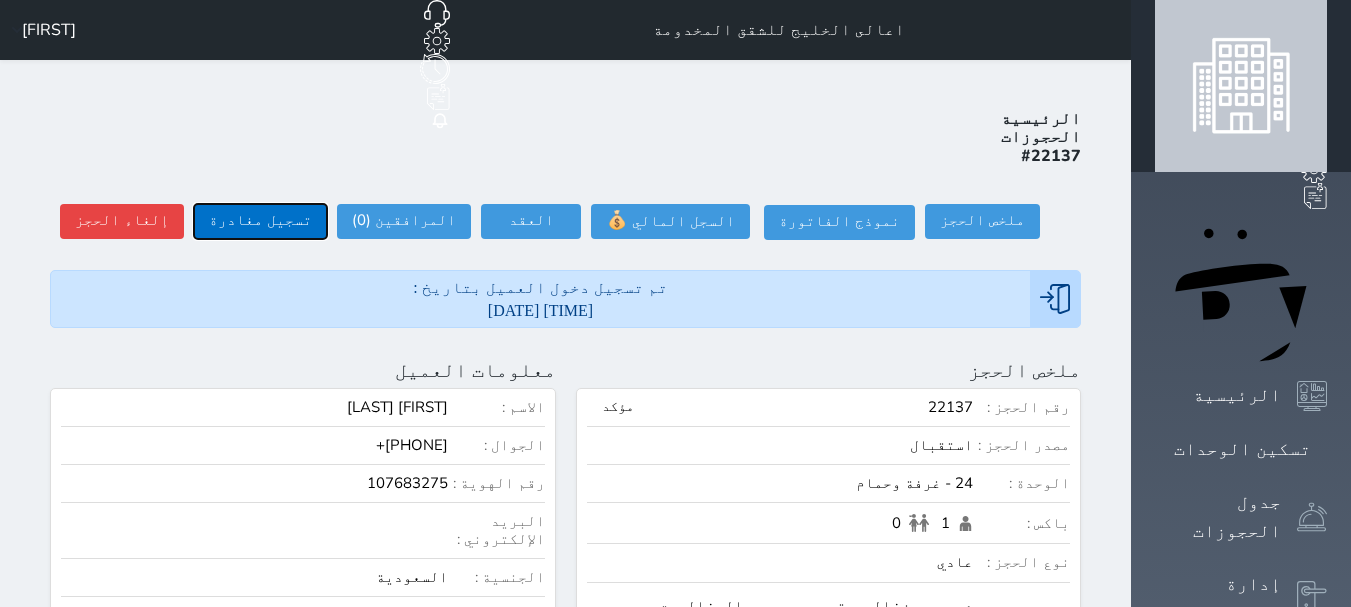 click on "تسجيل مغادرة" at bounding box center (260, 221) 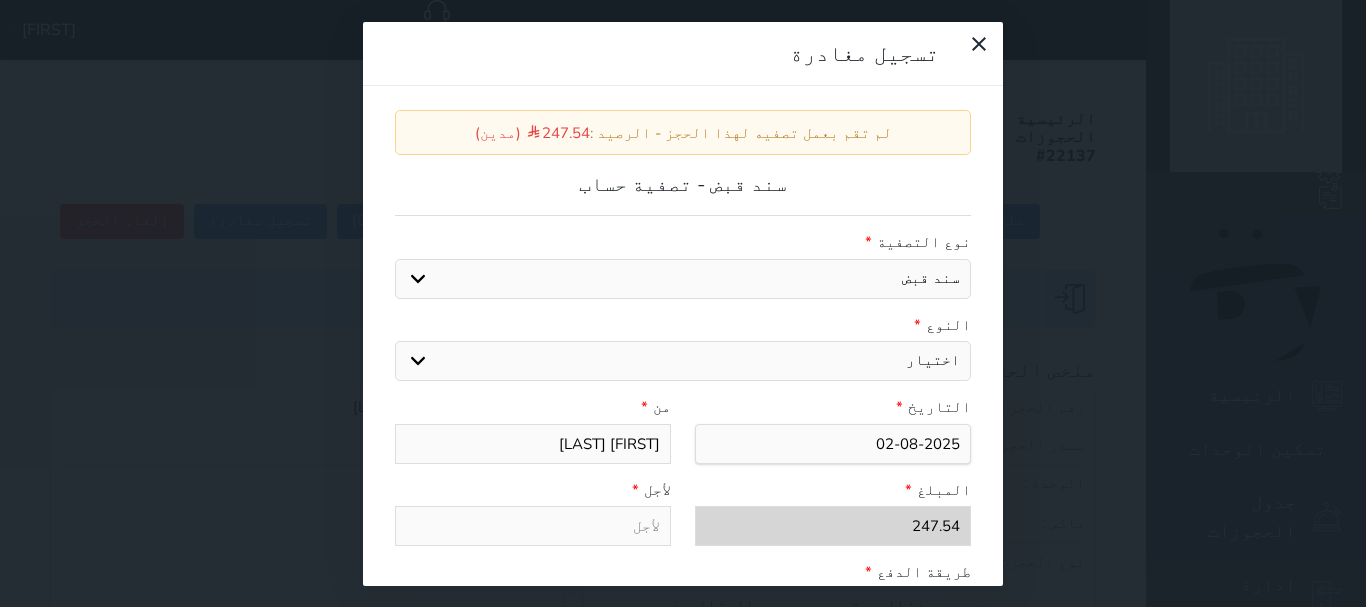 click on "اختيار   مقبوضات عامة
قيمة إيجار
فواتير
عربون
لا ينطبق
آخر
مغسلة
واي فاي - الإنترنت
مواقف السيارات
طعام
الأغذية والمشروبات
مشروبات
المشروبات الباردة
المشروبات الساخنة
الإفطار
غداء
عشاء
مخبز و كعك
حمام سباحة
الصالة الرياضية
سبا و خدمات الجمال
اختيار وإسقاط (خدمات النقل)
ميني بار
كابل - تلفزيون
سرير إضافي
تصفيف الشعر
التسوق" at bounding box center (683, 361) 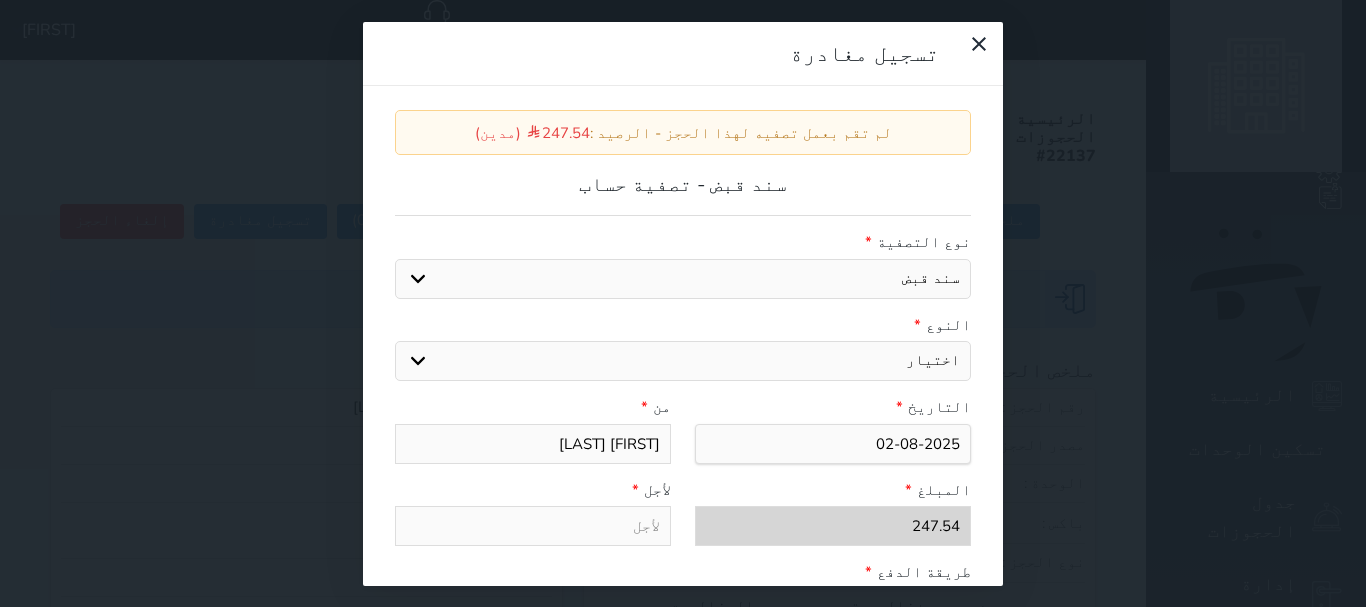 select on "29092" 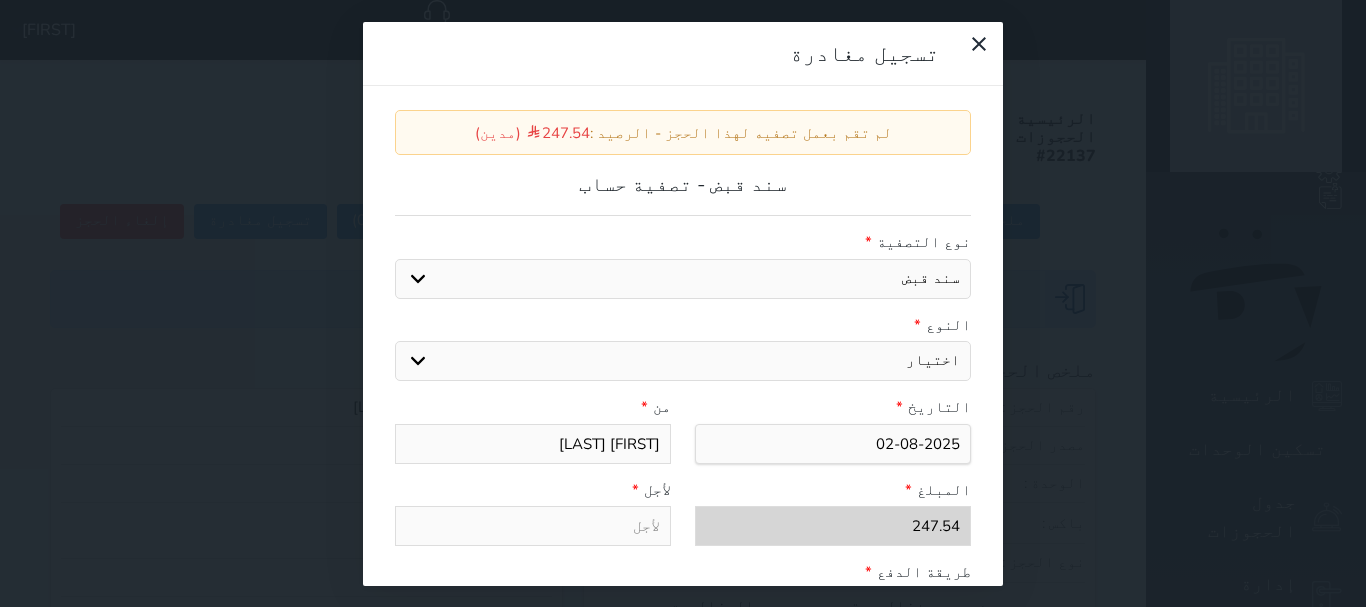 click on "اختيار   مقبوضات عامة
قيمة إيجار
فواتير
عربون
لا ينطبق
آخر
مغسلة
واي فاي - الإنترنت
مواقف السيارات
طعام
الأغذية والمشروبات
مشروبات
المشروبات الباردة
المشروبات الساخنة
الإفطار
غداء
عشاء
مخبز و كعك
حمام سباحة
الصالة الرياضية
سبا و خدمات الجمال
اختيار وإسقاط (خدمات النقل)
ميني بار
كابل - تلفزيون
سرير إضافي
تصفيف الشعر
التسوق" at bounding box center [683, 361] 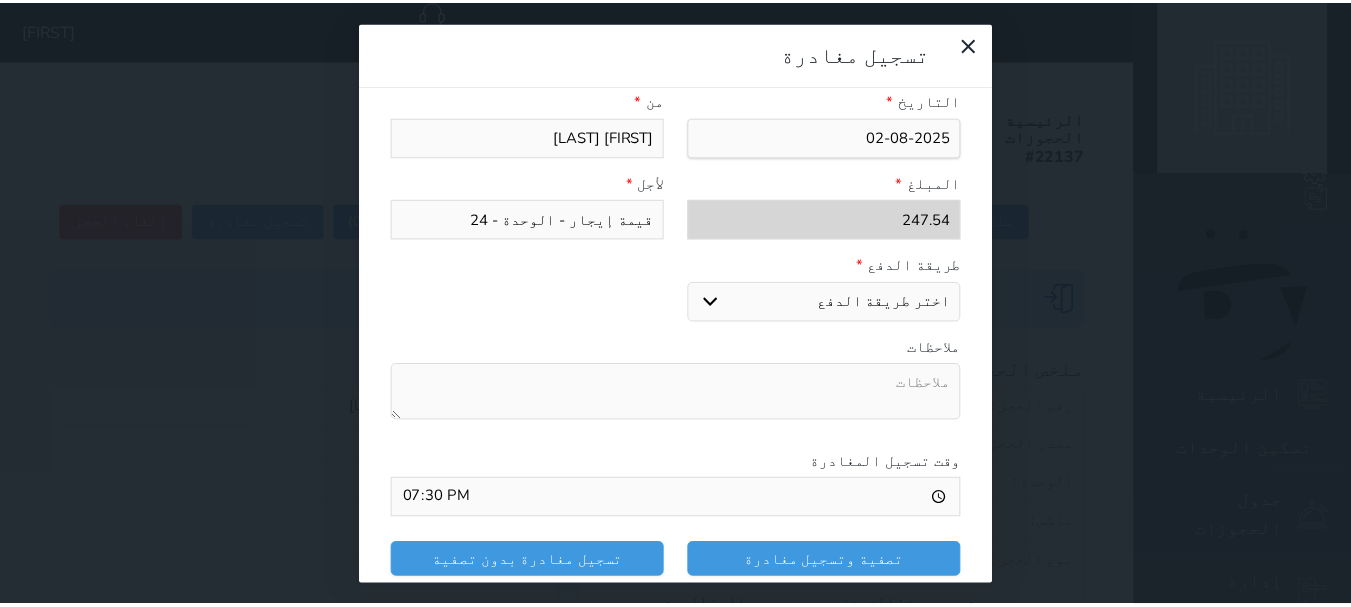 scroll, scrollTop: 309, scrollLeft: 0, axis: vertical 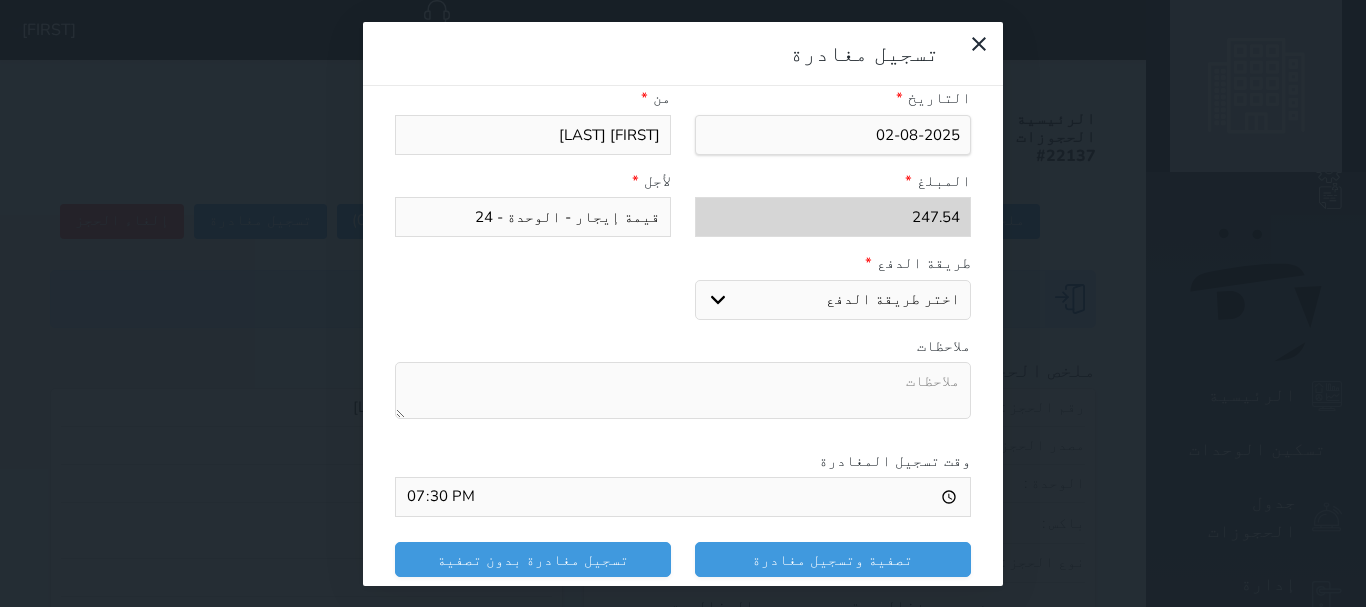 click on "اختر طريقة الدفع   دفع نقدى   تحويل بنكى   مدى   بطاقة ائتمان" at bounding box center [833, 300] 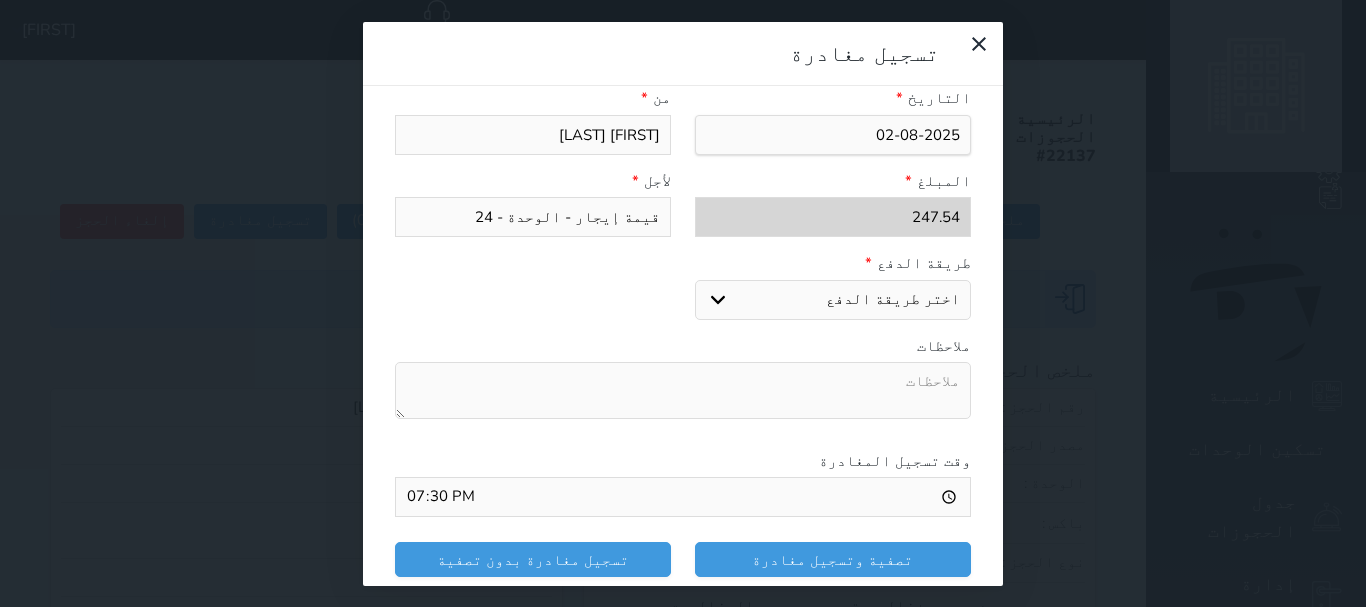 select on "mada" 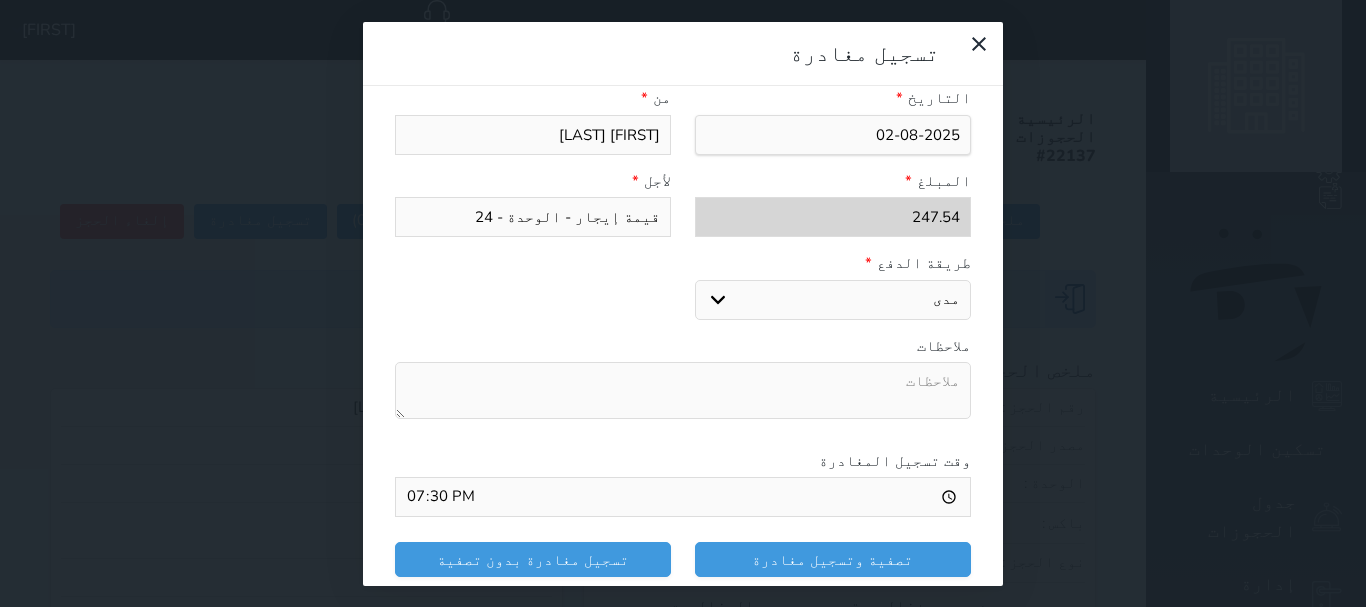 click on "اختر طريقة الدفع   دفع نقدى   تحويل بنكى   مدى   بطاقة ائتمان" at bounding box center [833, 300] 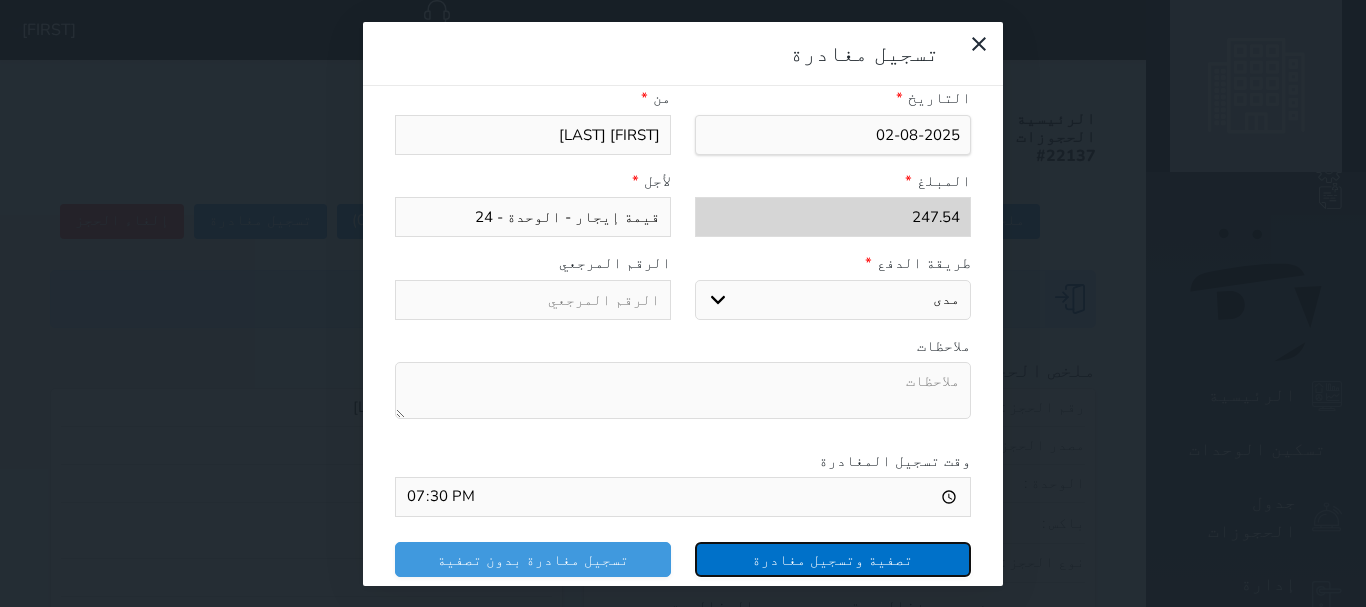 click on "تصفية وتسجيل مغادرة" at bounding box center (833, 559) 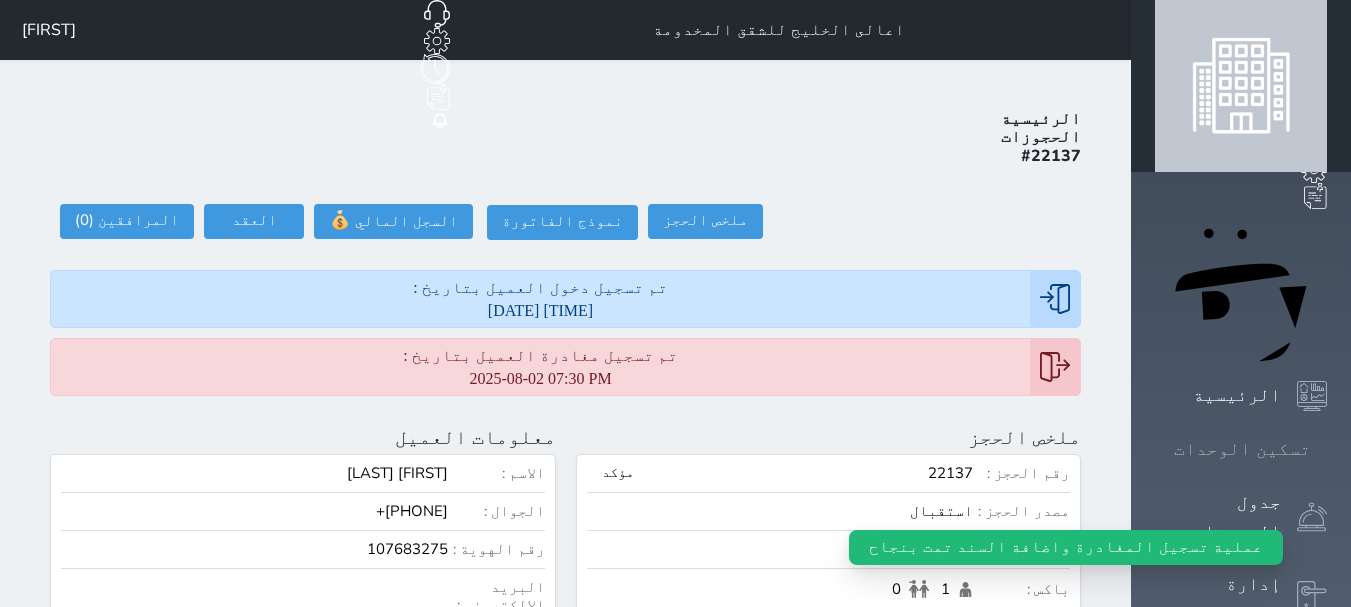 click 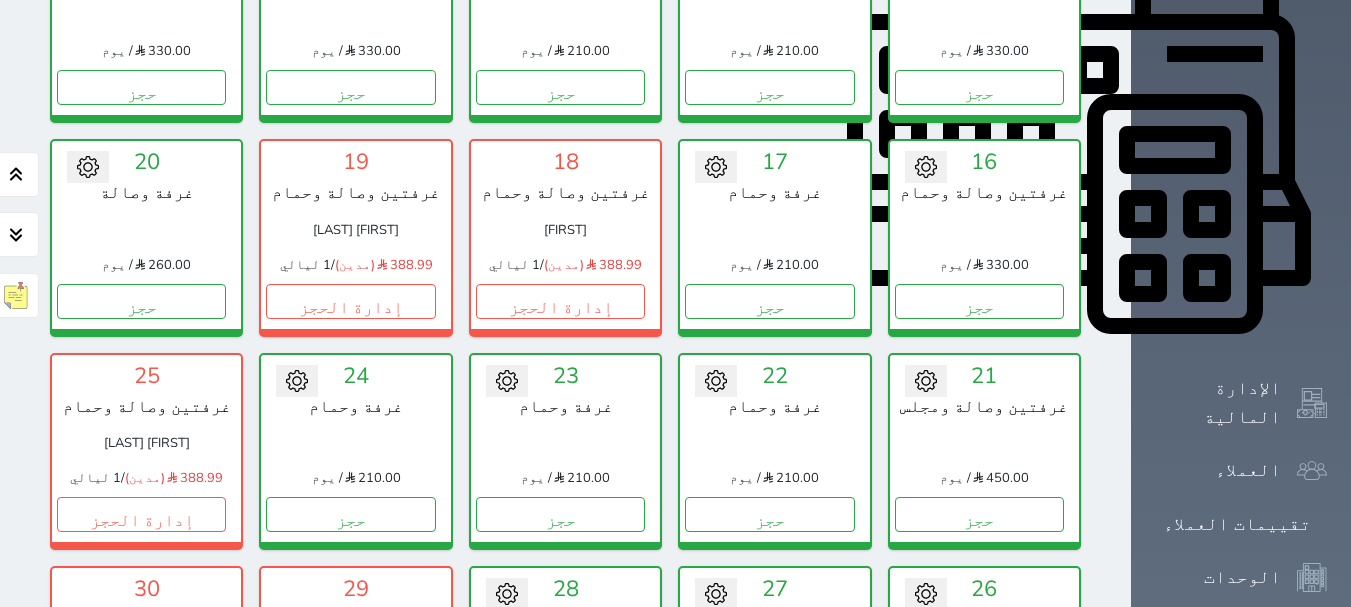 scroll, scrollTop: 878, scrollLeft: 0, axis: vertical 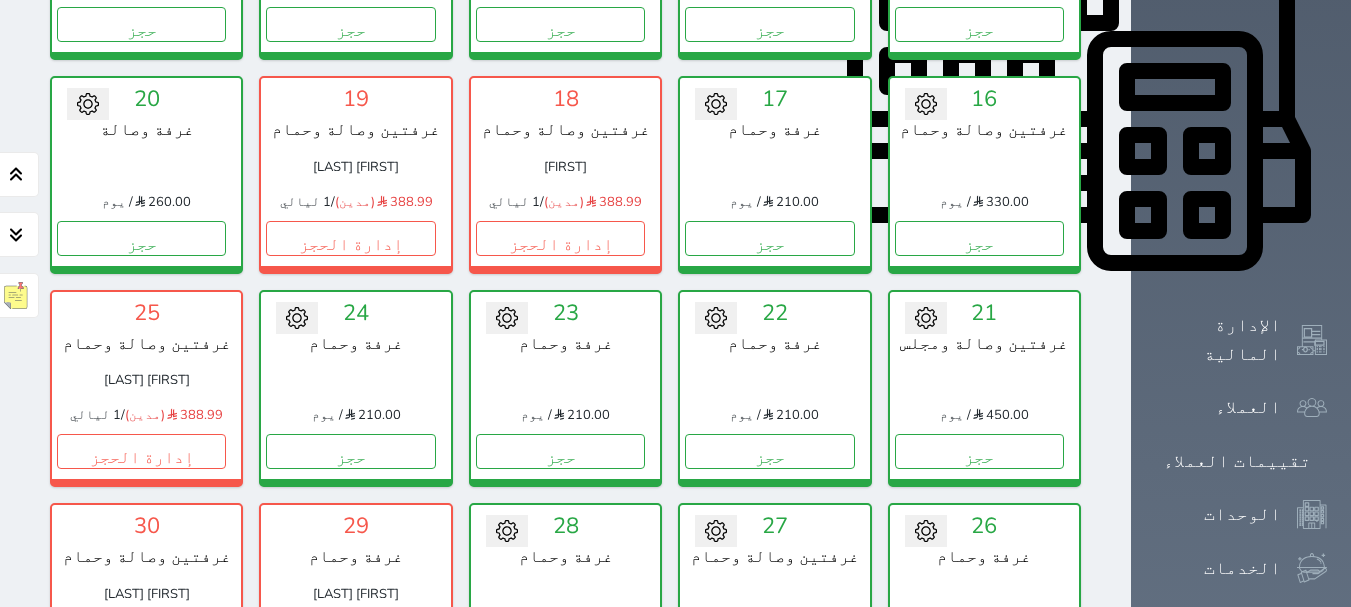click on "إدارة الحجز" at bounding box center (350, 664) 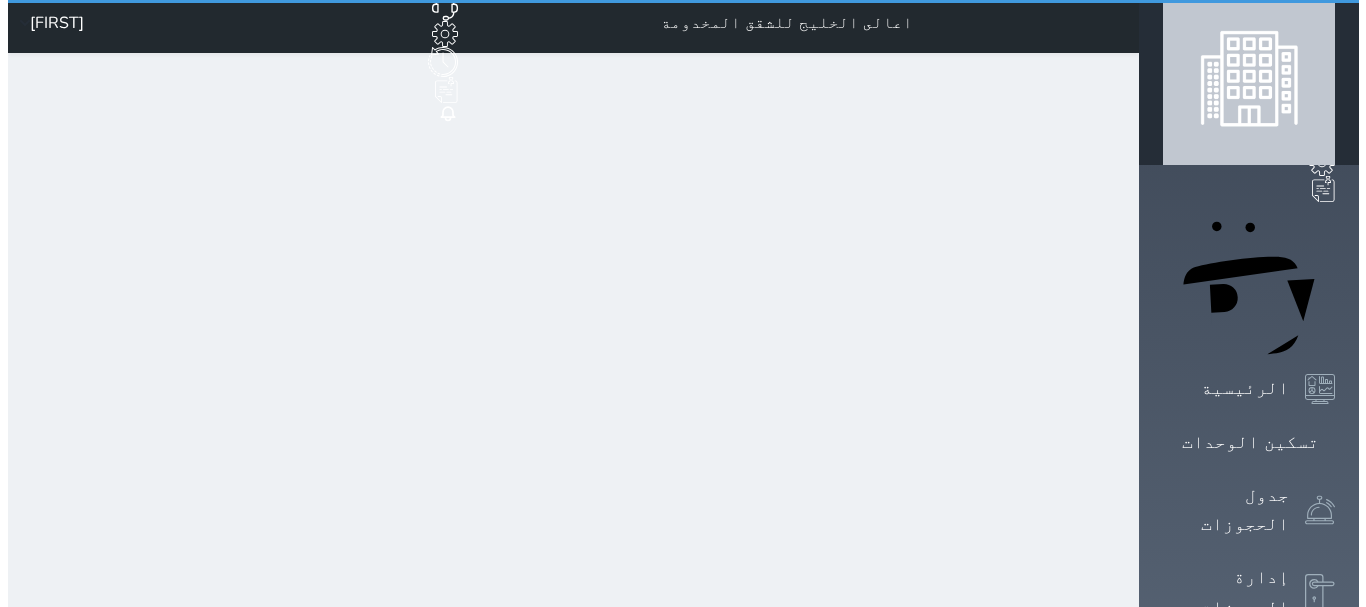 scroll, scrollTop: 0, scrollLeft: 0, axis: both 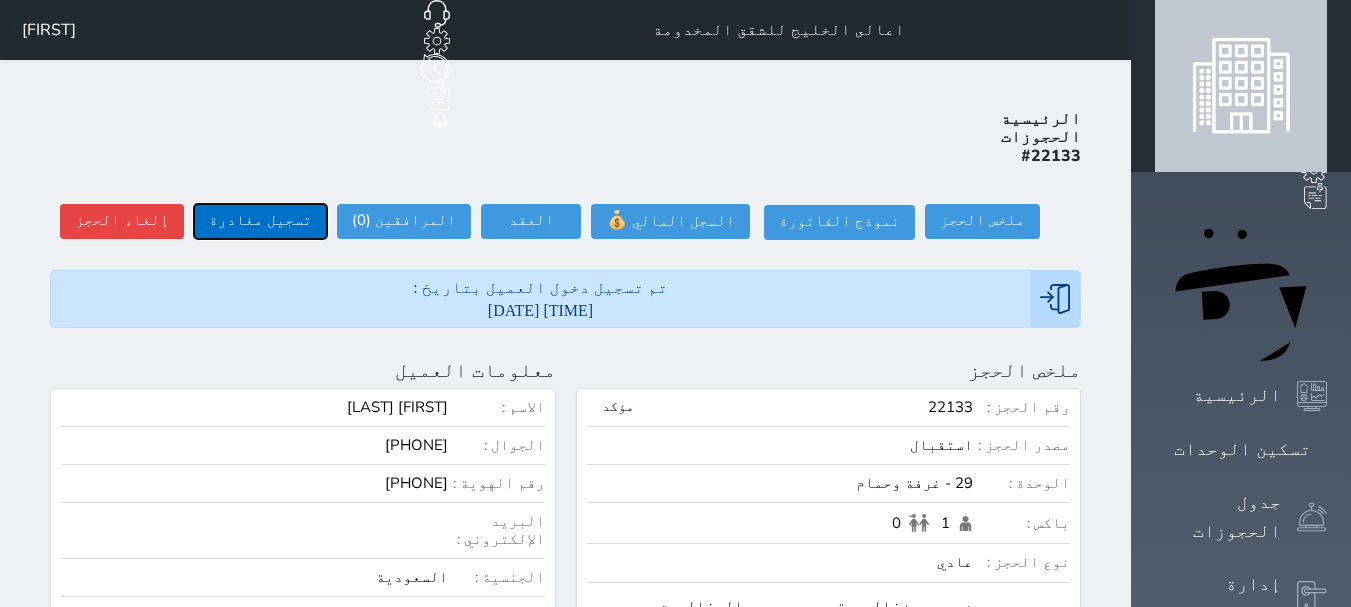 click on "تسجيل مغادرة" at bounding box center [260, 221] 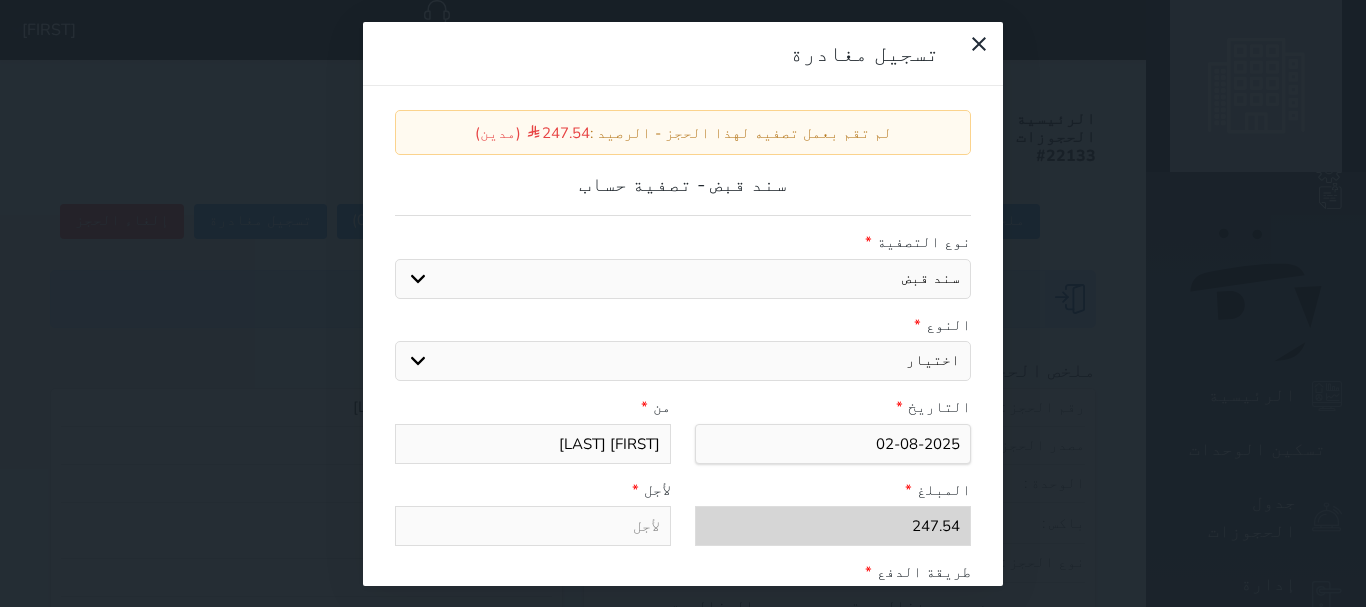 click on "اختيار   مقبوضات عامة
قيمة إيجار
فواتير
عربون
لا ينطبق
آخر
مغسلة
واي فاي - الإنترنت
مواقف السيارات
طعام
الأغذية والمشروبات
مشروبات
المشروبات الباردة
المشروبات الساخنة
الإفطار
غداء
عشاء
مخبز و كعك
حمام سباحة
الصالة الرياضية
سبا و خدمات الجمال
اختيار وإسقاط (خدمات النقل)
ميني بار
كابل - تلفزيون
سرير إضافي
تصفيف الشعر
التسوق" at bounding box center [683, 361] 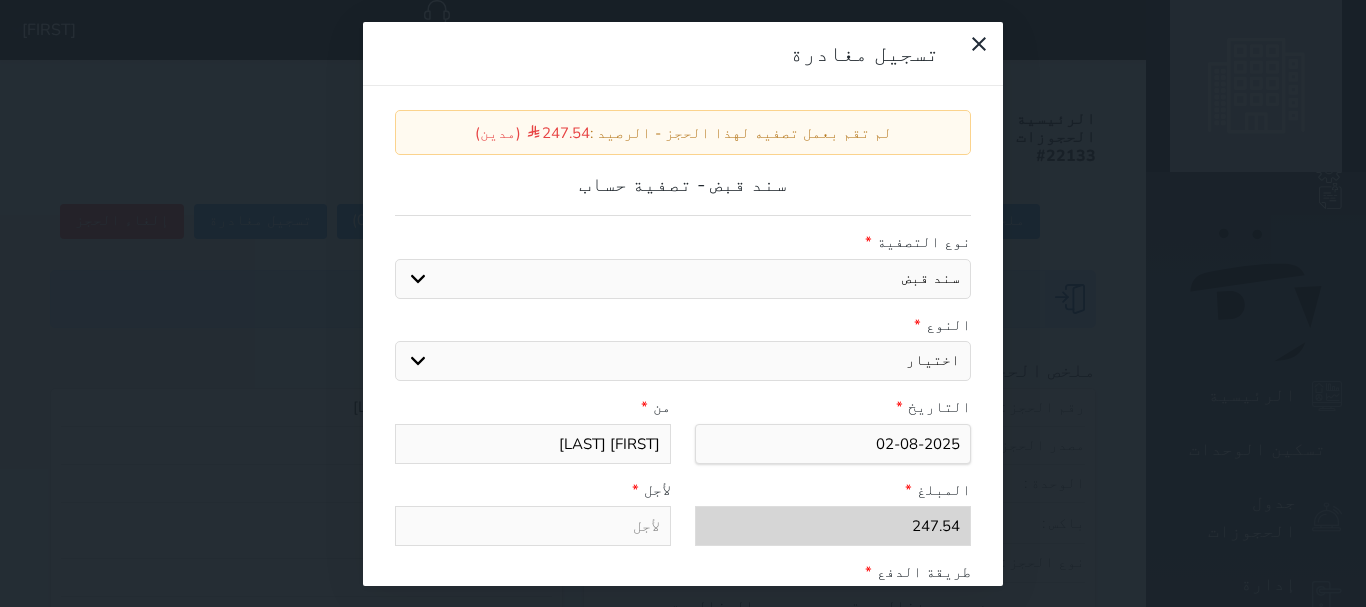 select on "29092" 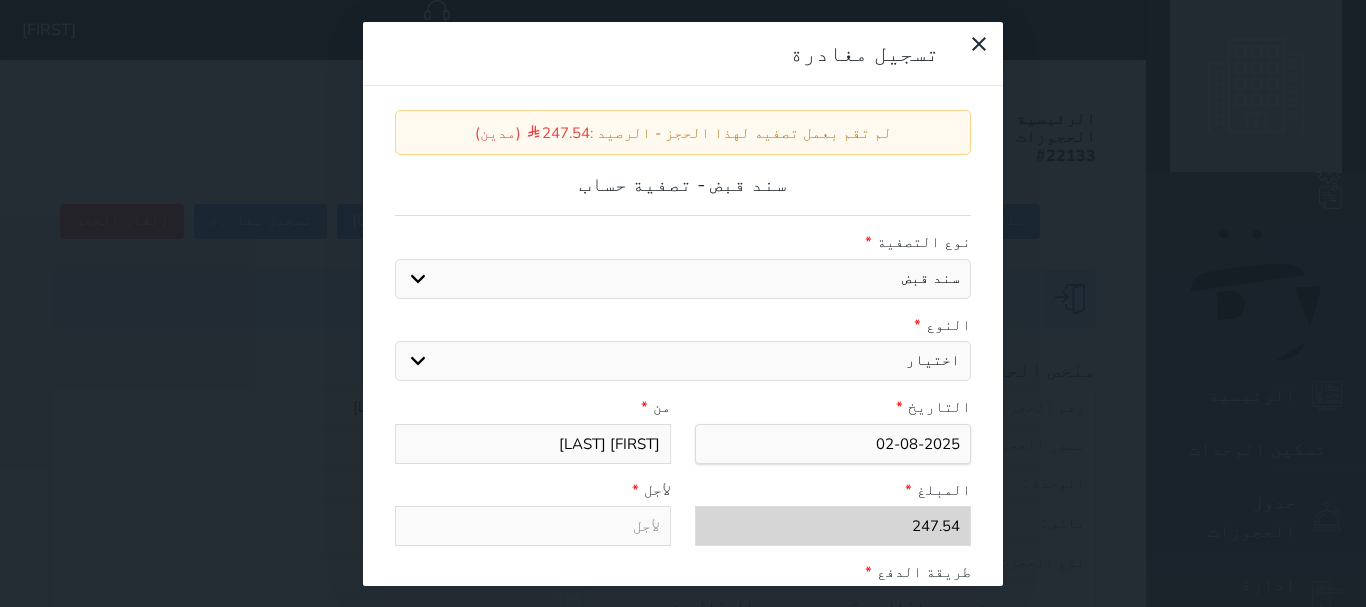 click on "اختيار   مقبوضات عامة
قيمة إيجار
فواتير
عربون
لا ينطبق
آخر
مغسلة
واي فاي - الإنترنت
مواقف السيارات
طعام
الأغذية والمشروبات
مشروبات
المشروبات الباردة
المشروبات الساخنة
الإفطار
غداء
عشاء
مخبز و كعك
حمام سباحة
الصالة الرياضية
سبا و خدمات الجمال
اختيار وإسقاط (خدمات النقل)
ميني بار
كابل - تلفزيون
سرير إضافي
تصفيف الشعر
التسوق" at bounding box center (683, 361) 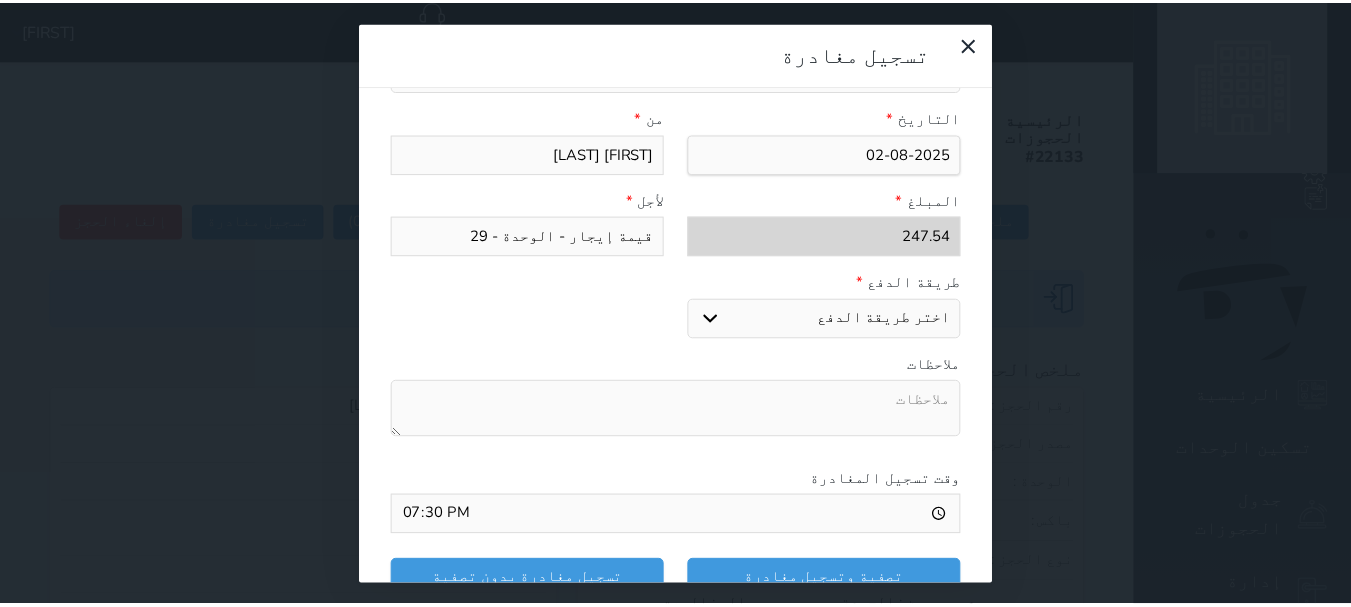 scroll, scrollTop: 309, scrollLeft: 0, axis: vertical 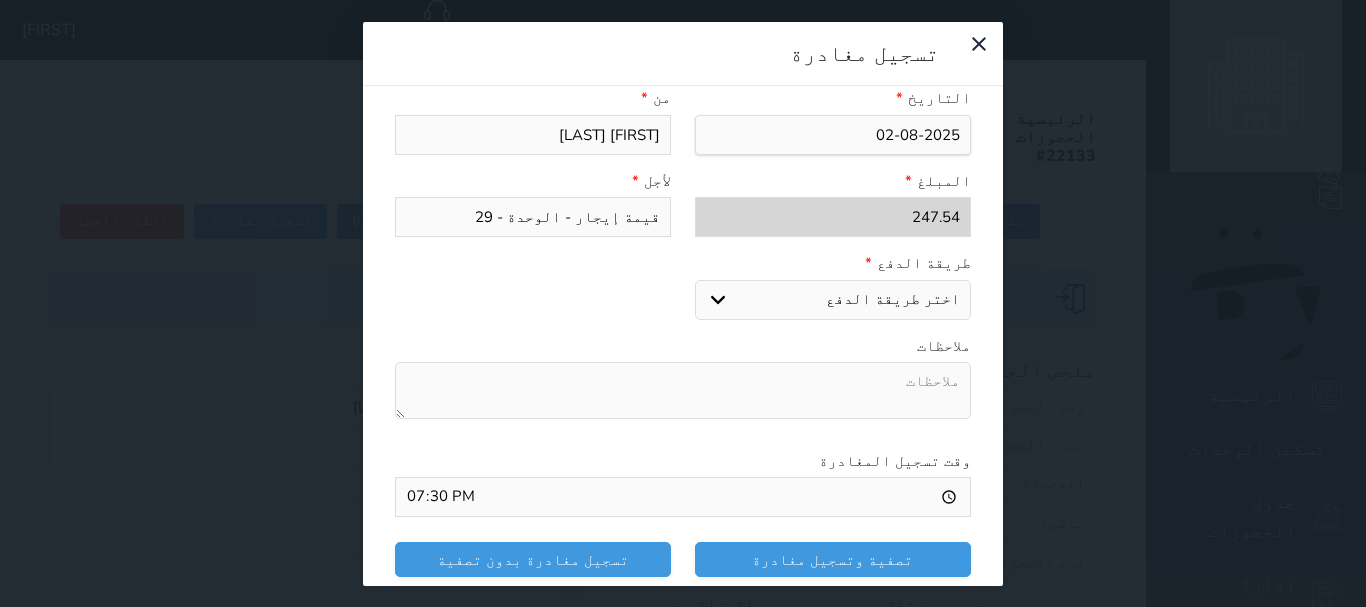 click on "اختر طريقة الدفع   دفع نقدى   تحويل بنكى   مدى   بطاقة ائتمان" at bounding box center [833, 300] 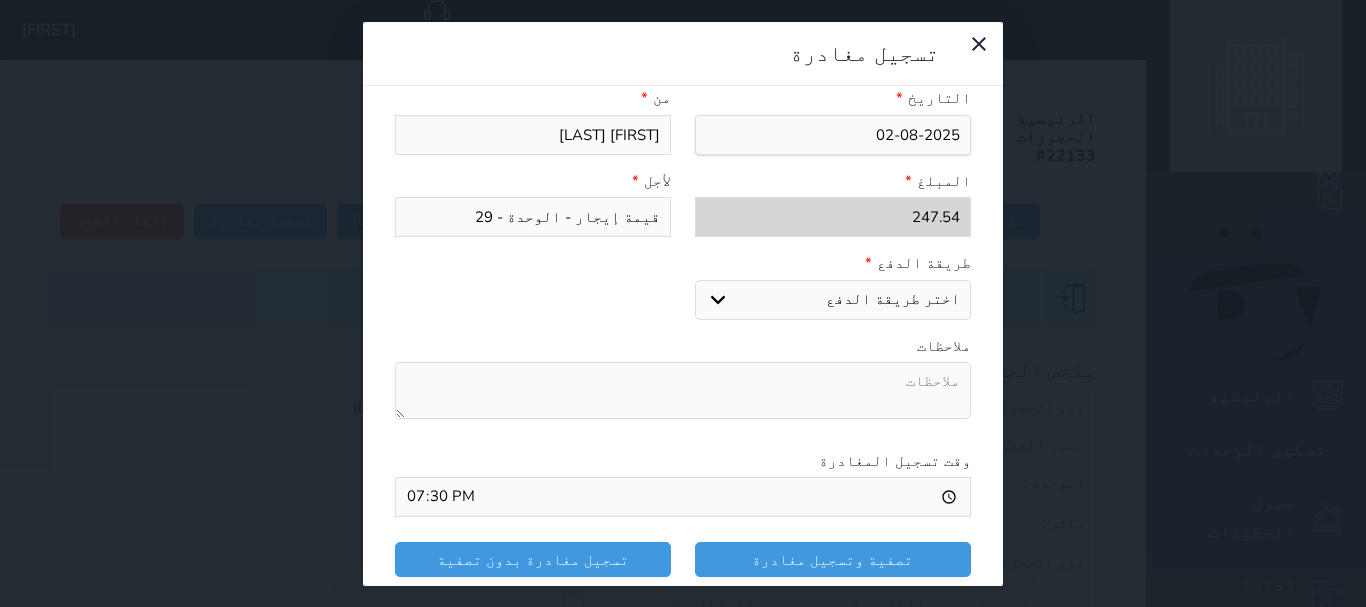 select on "mada" 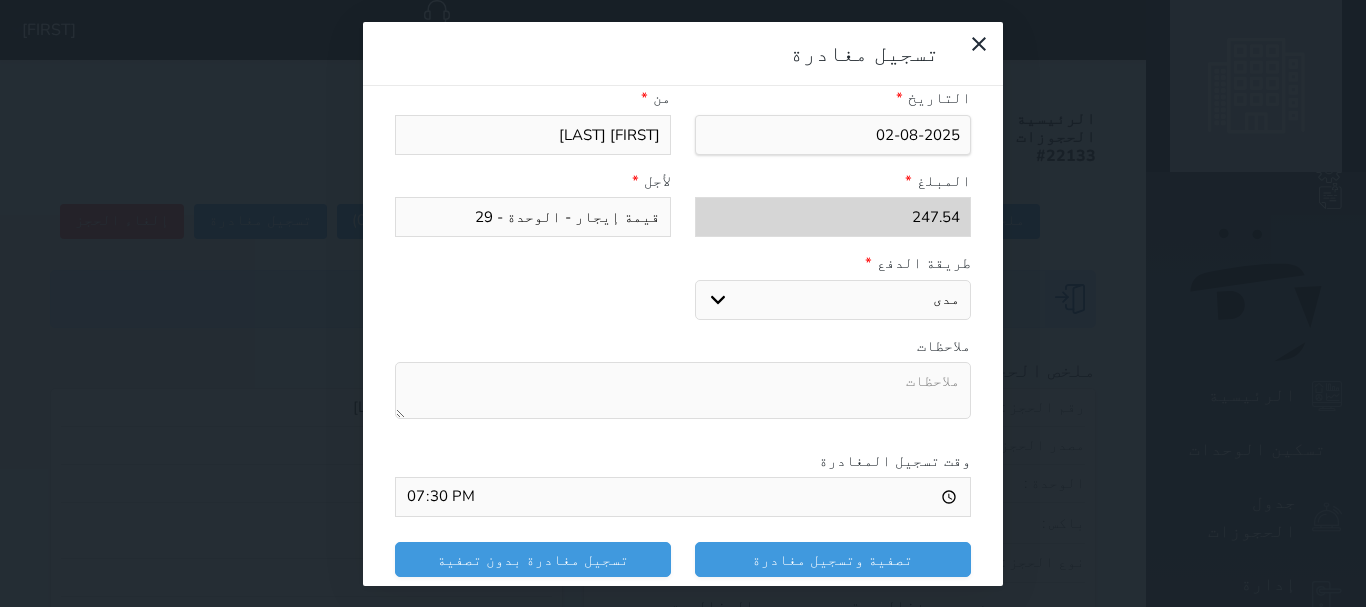 click on "اختر طريقة الدفع   دفع نقدى   تحويل بنكى   مدى   بطاقة ائتمان" at bounding box center [833, 300] 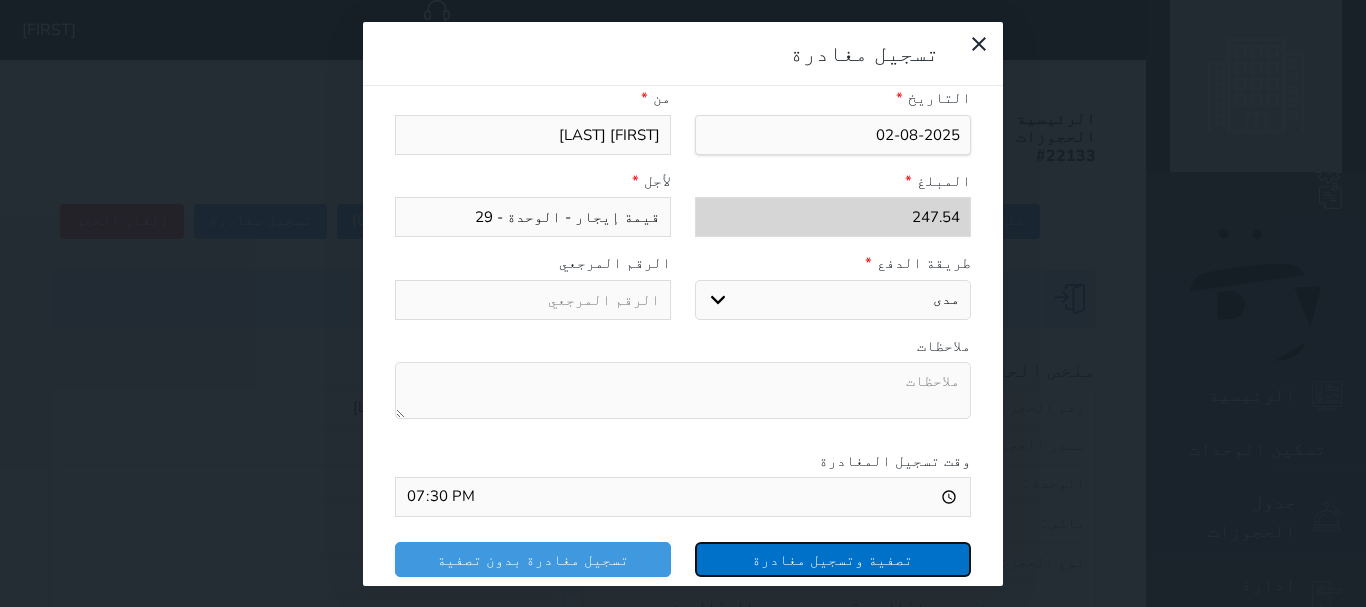 click on "تصفية وتسجيل مغادرة" at bounding box center [833, 559] 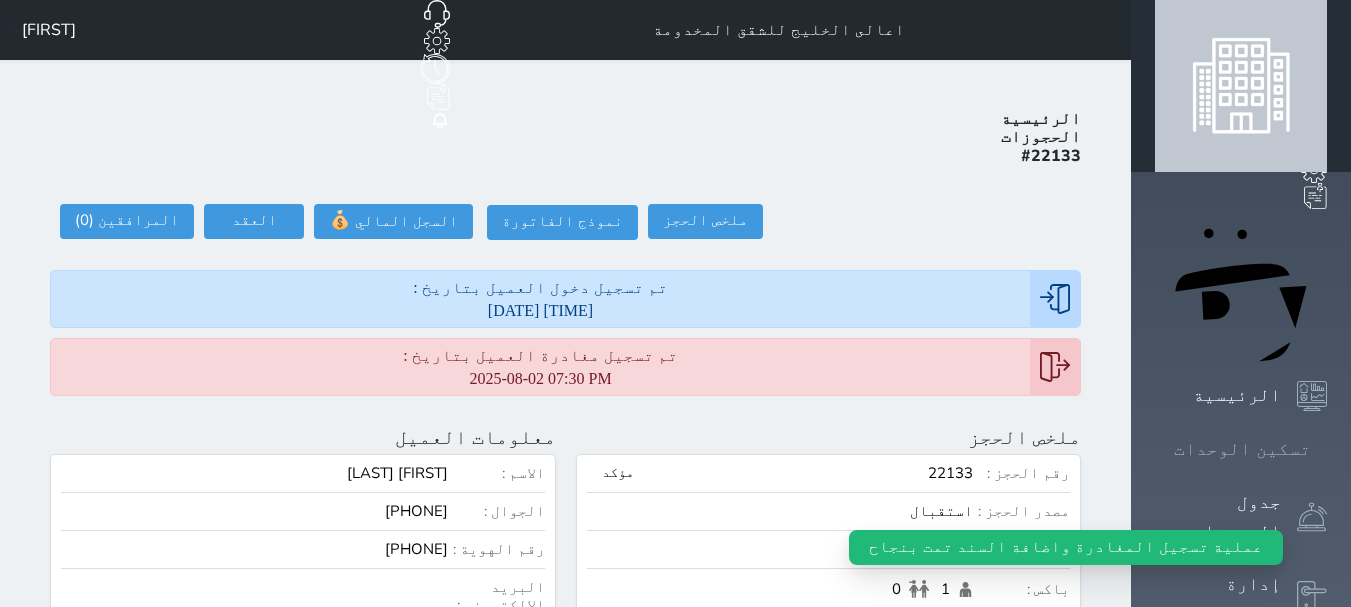 click 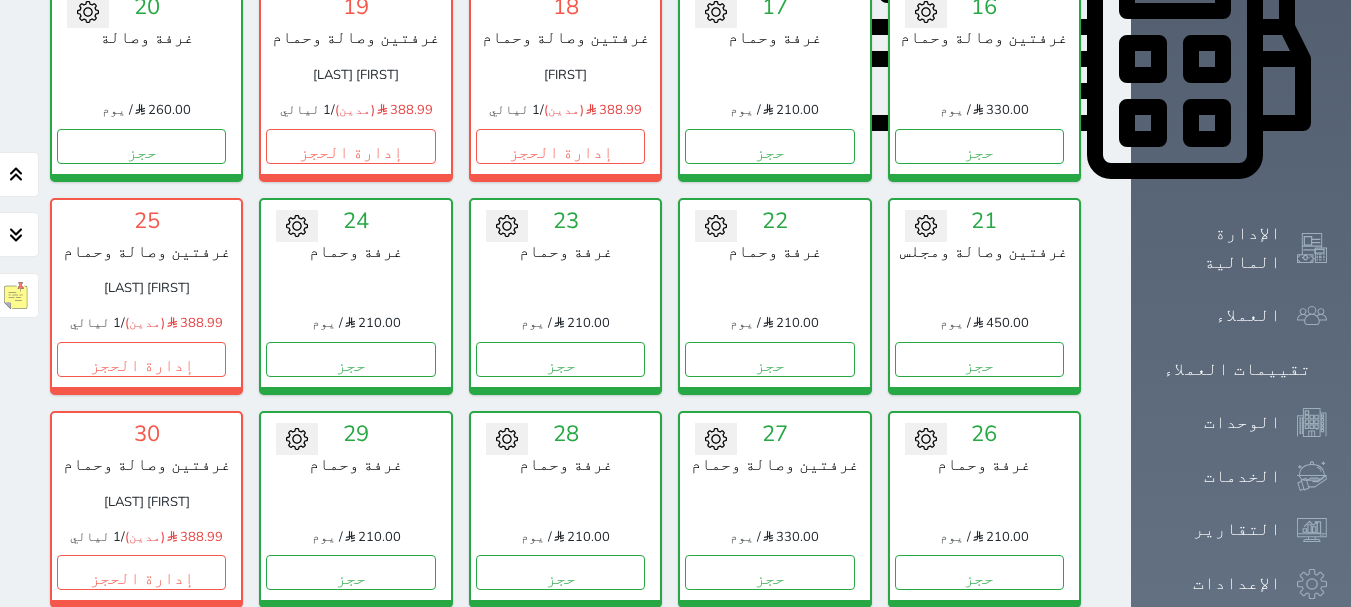 scroll, scrollTop: 978, scrollLeft: 0, axis: vertical 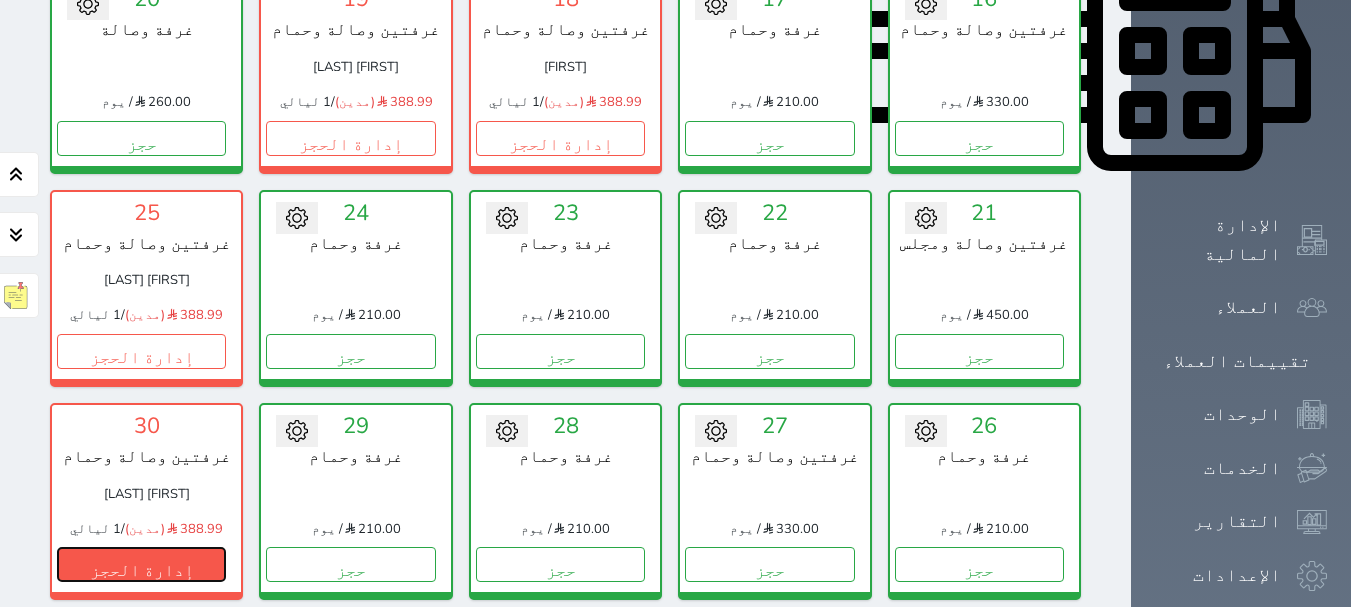 click on "إدارة الحجز" at bounding box center (141, 564) 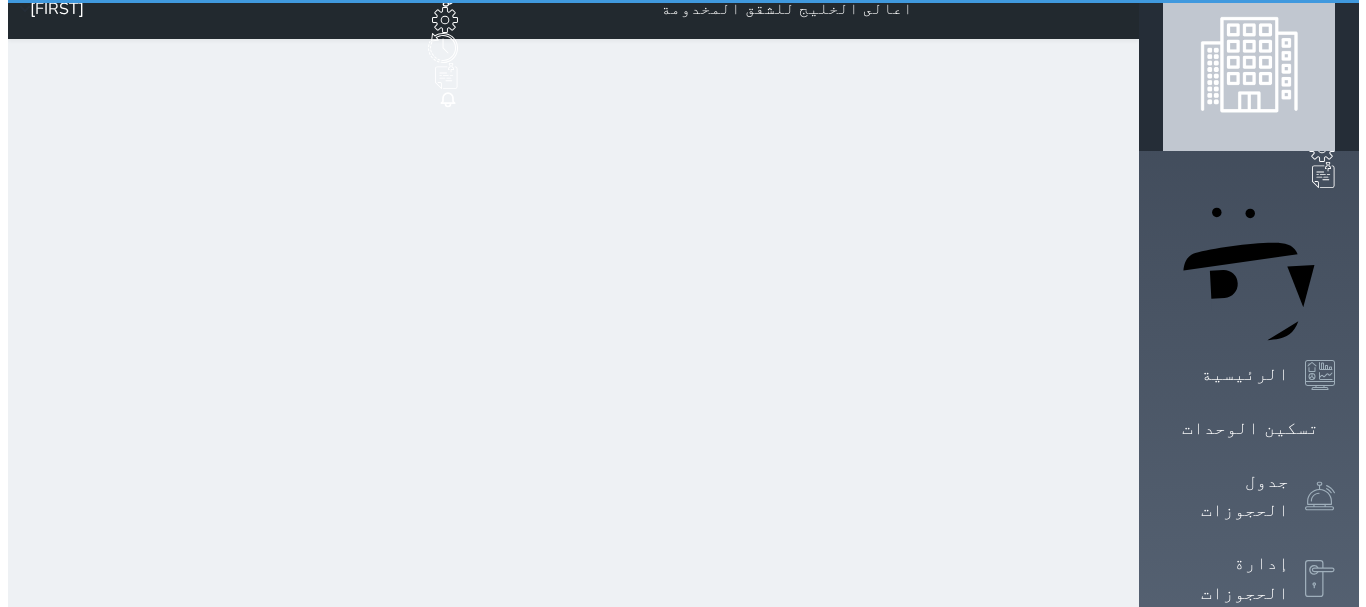 scroll, scrollTop: 0, scrollLeft: 0, axis: both 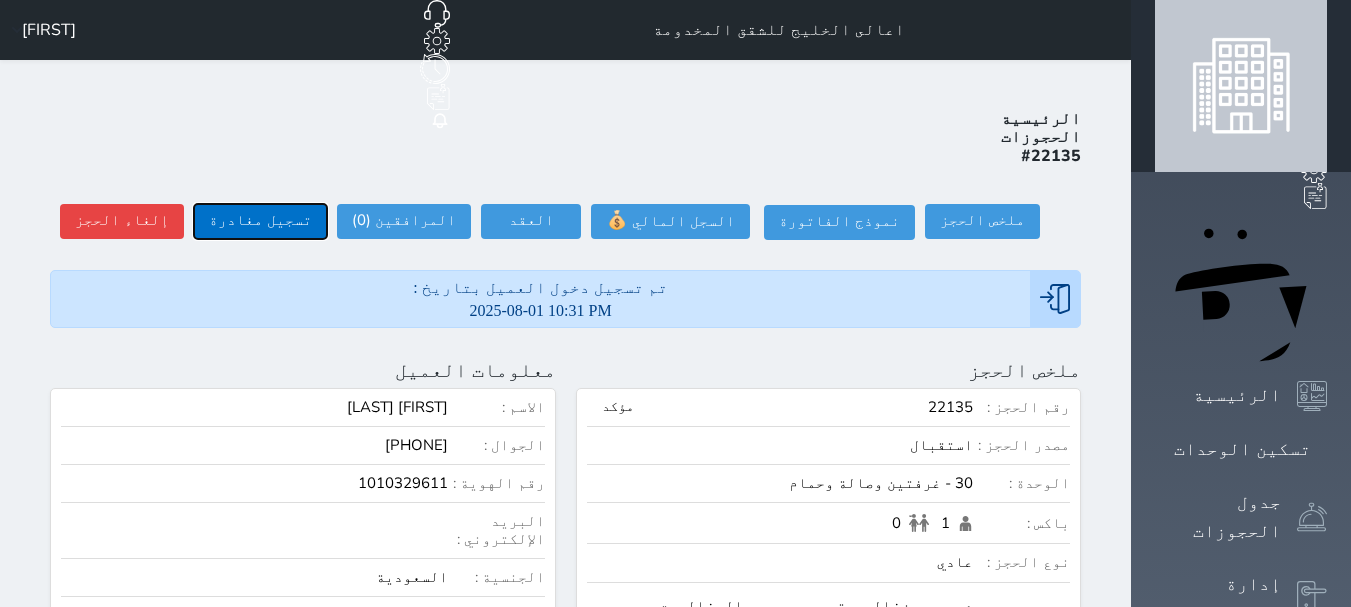 click on "تسجيل مغادرة" at bounding box center (260, 221) 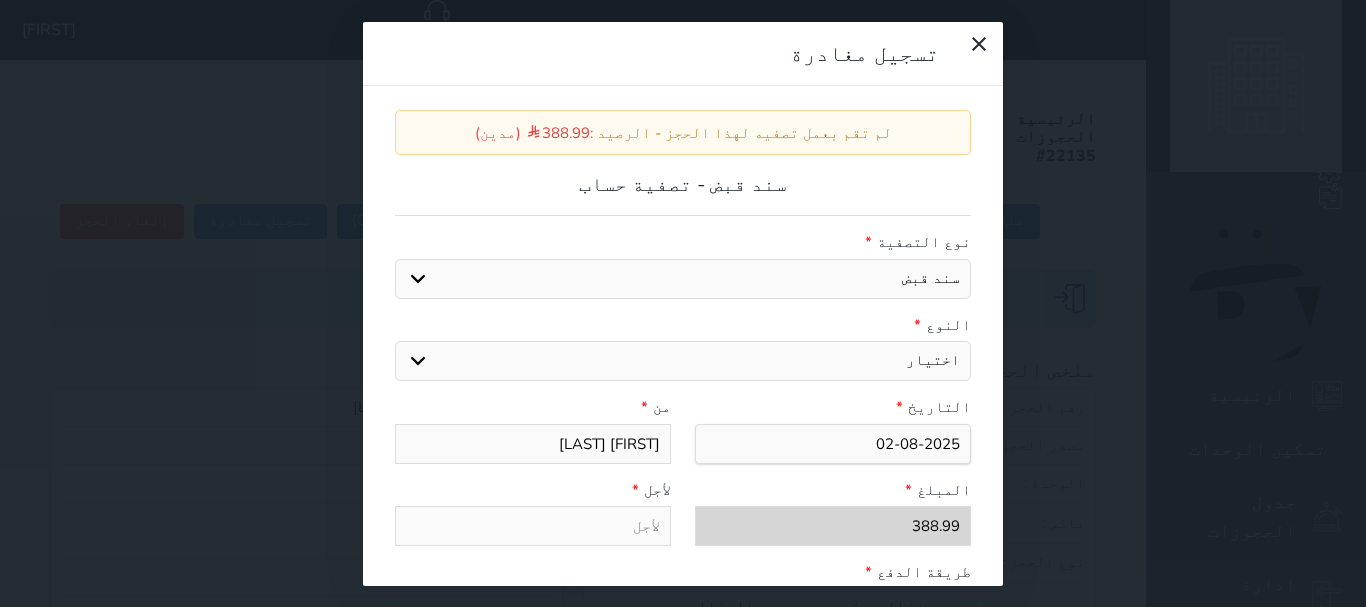 click on "اختيار   مقبوضات عامة
قيمة إيجار
فواتير
عربون
لا ينطبق
آخر
مغسلة
واي فاي - الإنترنت
مواقف السيارات
طعام
الأغذية والمشروبات
مشروبات
المشروبات الباردة
المشروبات الساخنة
الإفطار
غداء
عشاء
مخبز و كعك
حمام سباحة
الصالة الرياضية
سبا و خدمات الجمال
اختيار وإسقاط (خدمات النقل)
ميني بار
كابل - تلفزيون
سرير إضافي
تصفيف الشعر
التسوق" at bounding box center [683, 361] 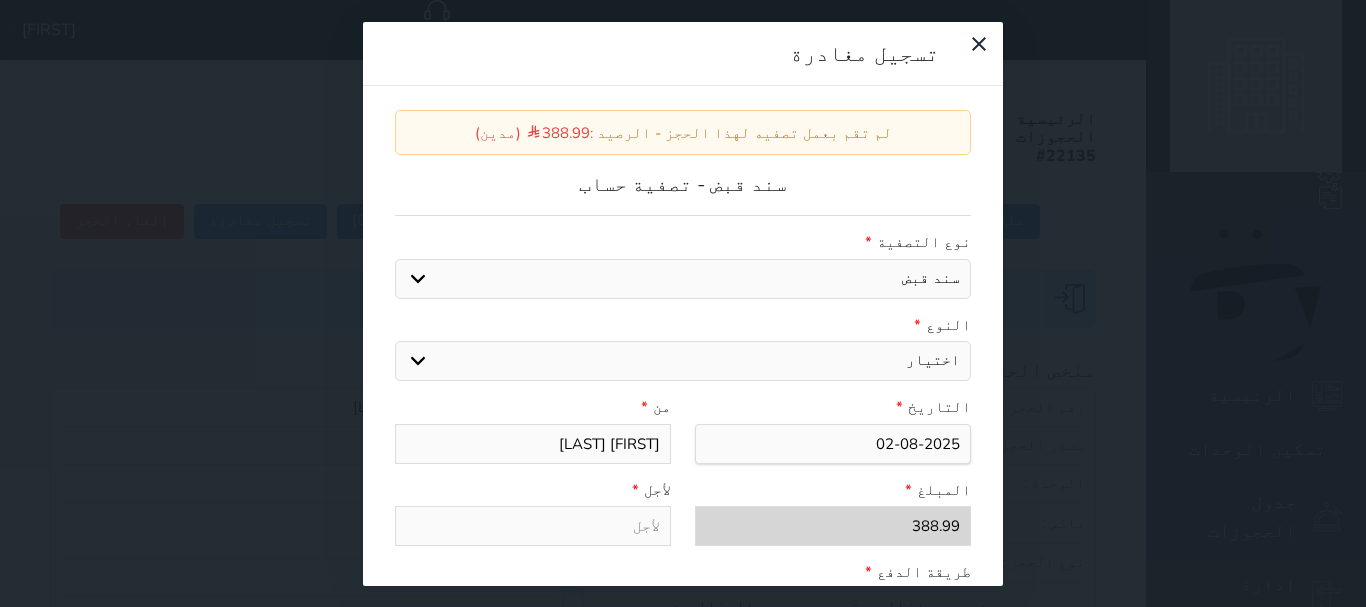 select on "29092" 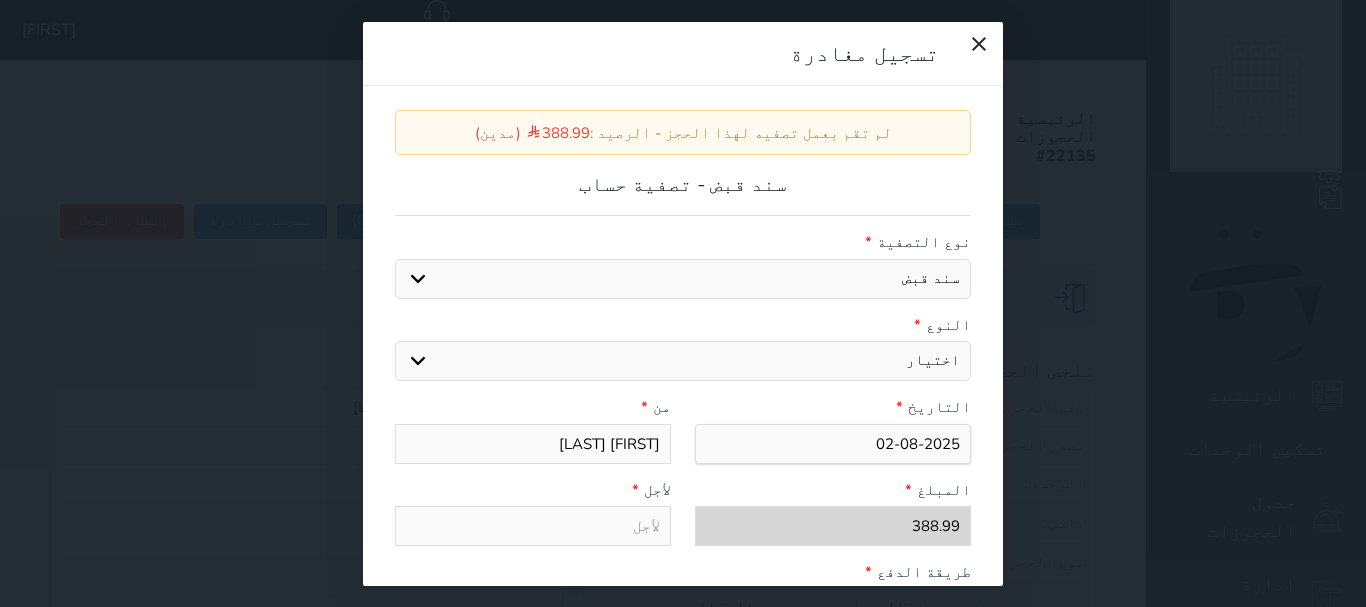 click on "اختيار   مقبوضات عامة
قيمة إيجار
فواتير
عربون
لا ينطبق
آخر
مغسلة
واي فاي - الإنترنت
مواقف السيارات
طعام
الأغذية والمشروبات
مشروبات
المشروبات الباردة
المشروبات الساخنة
الإفطار
غداء
عشاء
مخبز و كعك
حمام سباحة
الصالة الرياضية
سبا و خدمات الجمال
اختيار وإسقاط (خدمات النقل)
ميني بار
كابل - تلفزيون
سرير إضافي
تصفيف الشعر
التسوق" at bounding box center (683, 361) 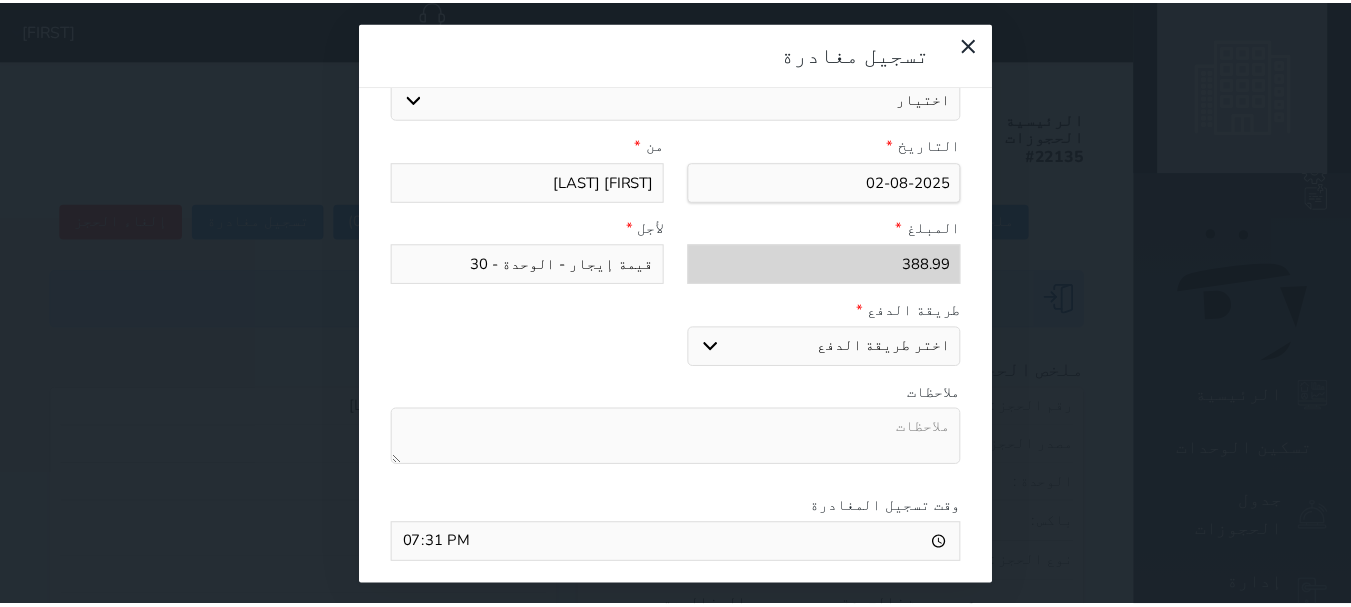 scroll, scrollTop: 309, scrollLeft: 0, axis: vertical 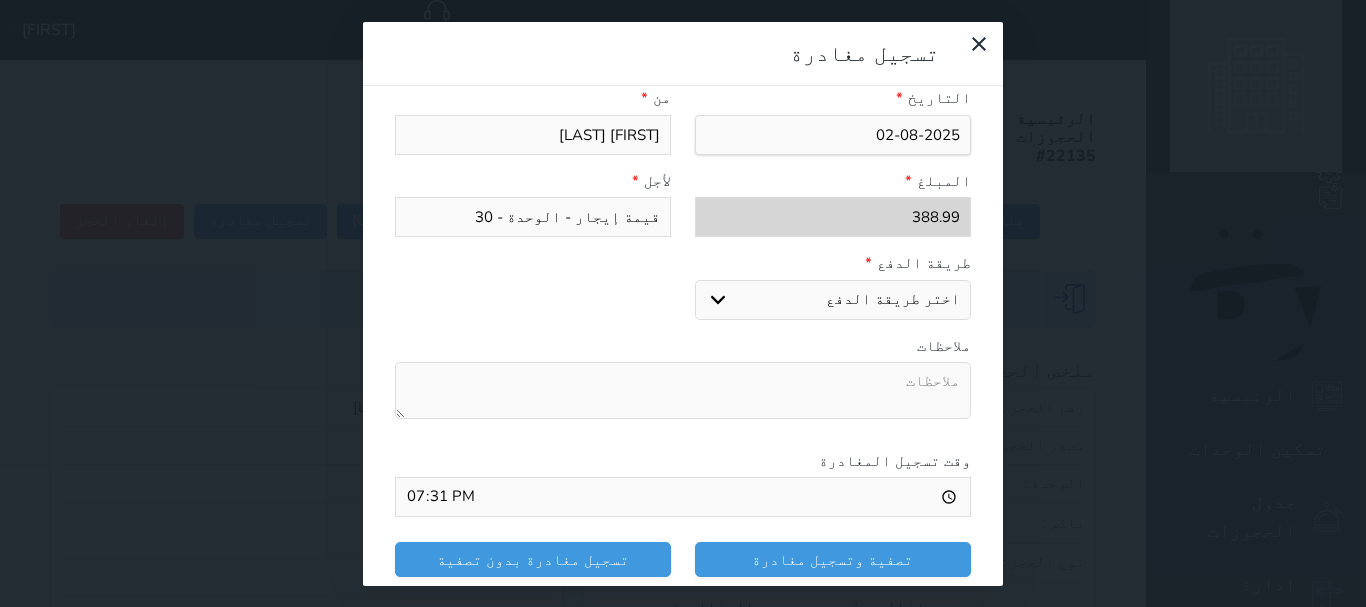 click on "اختر طريقة الدفع   دفع نقدى   تحويل بنكى   مدى   بطاقة ائتمان" at bounding box center (833, 300) 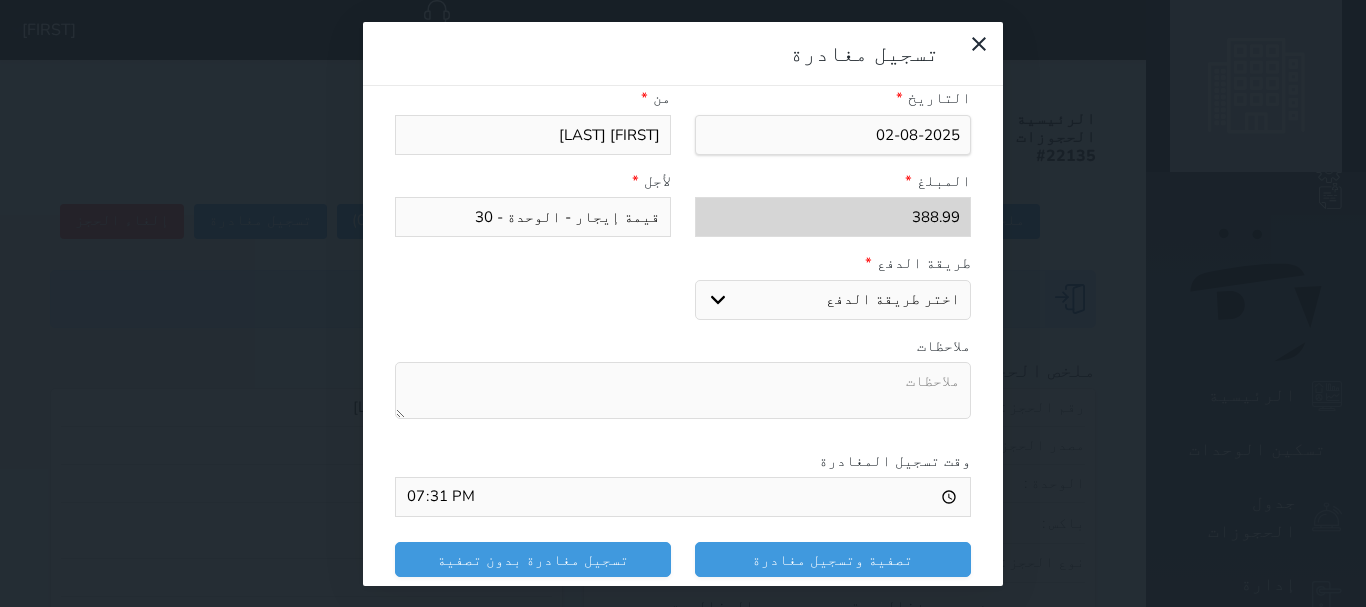 select on "mada" 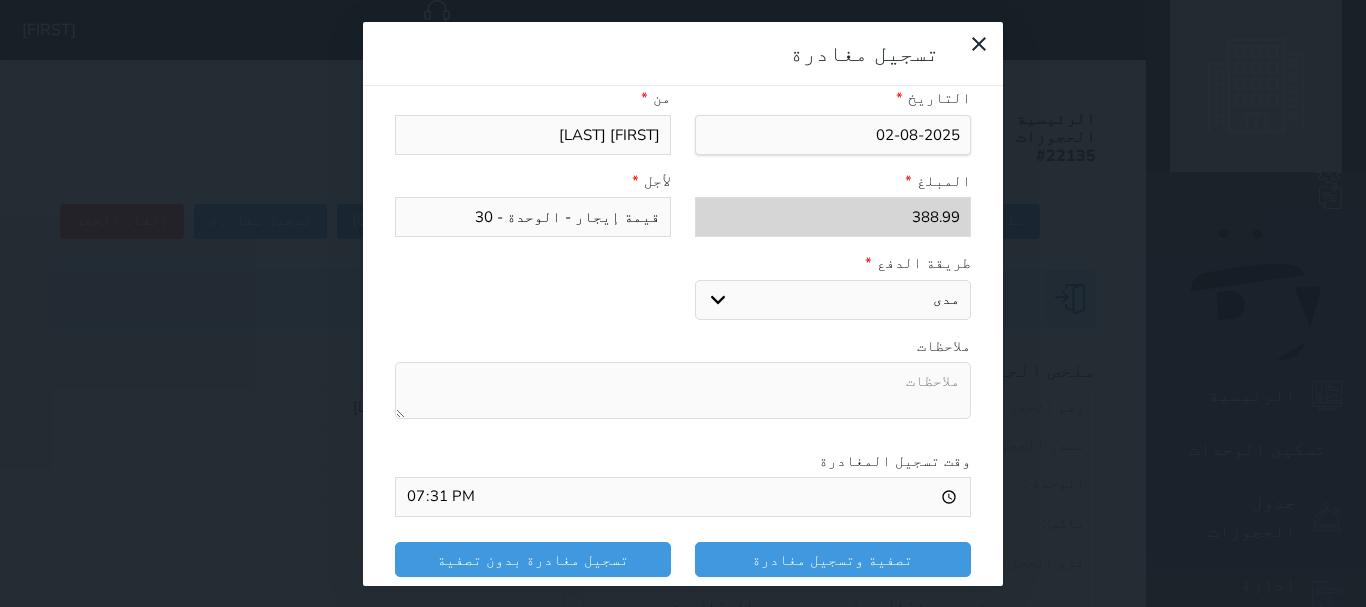 click on "اختر طريقة الدفع   دفع نقدى   تحويل بنكى   مدى   بطاقة ائتمان" at bounding box center [833, 300] 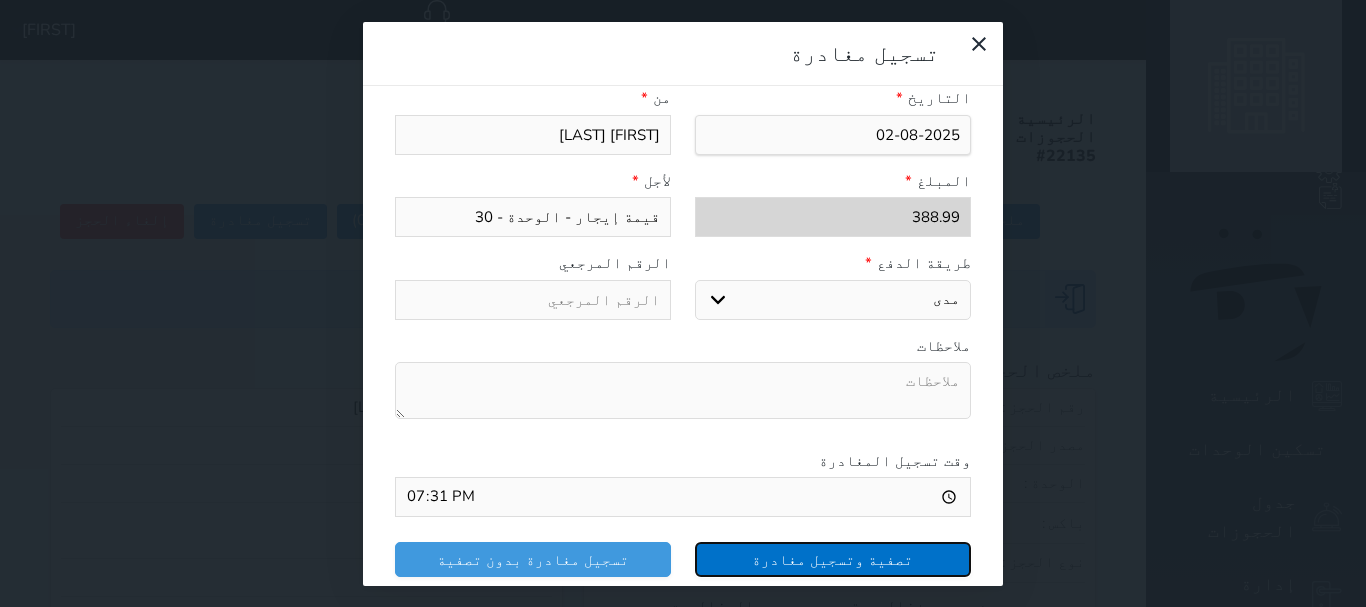 click on "تصفية وتسجيل مغادرة" at bounding box center [833, 559] 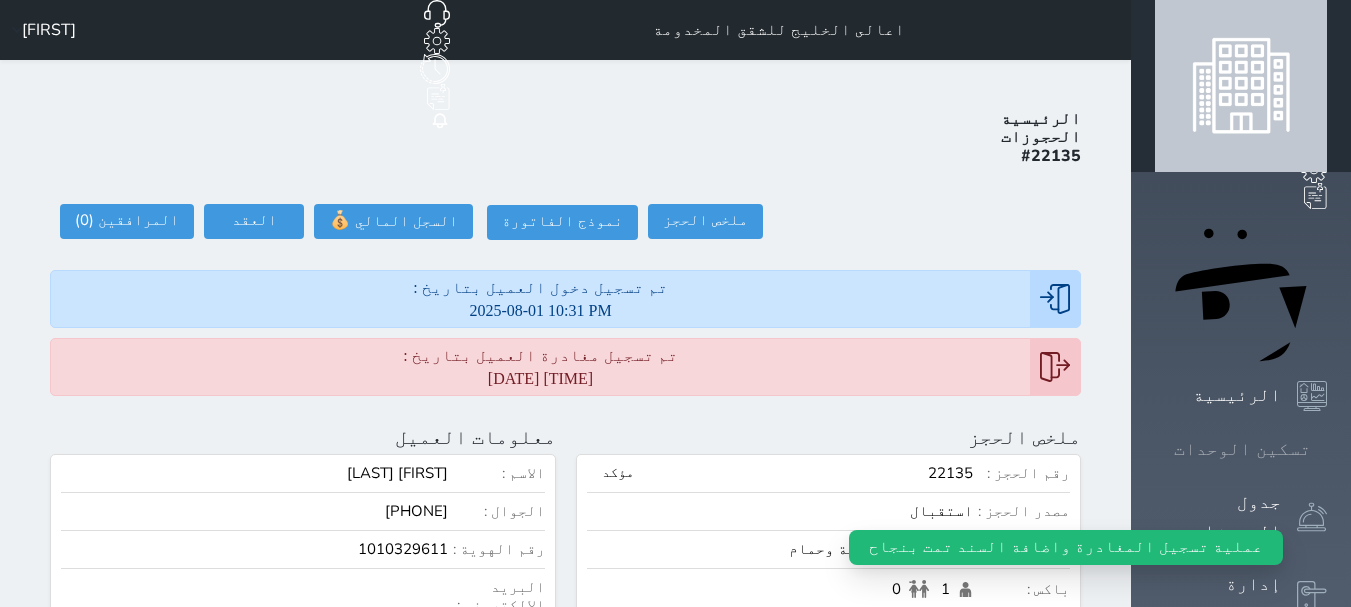 click 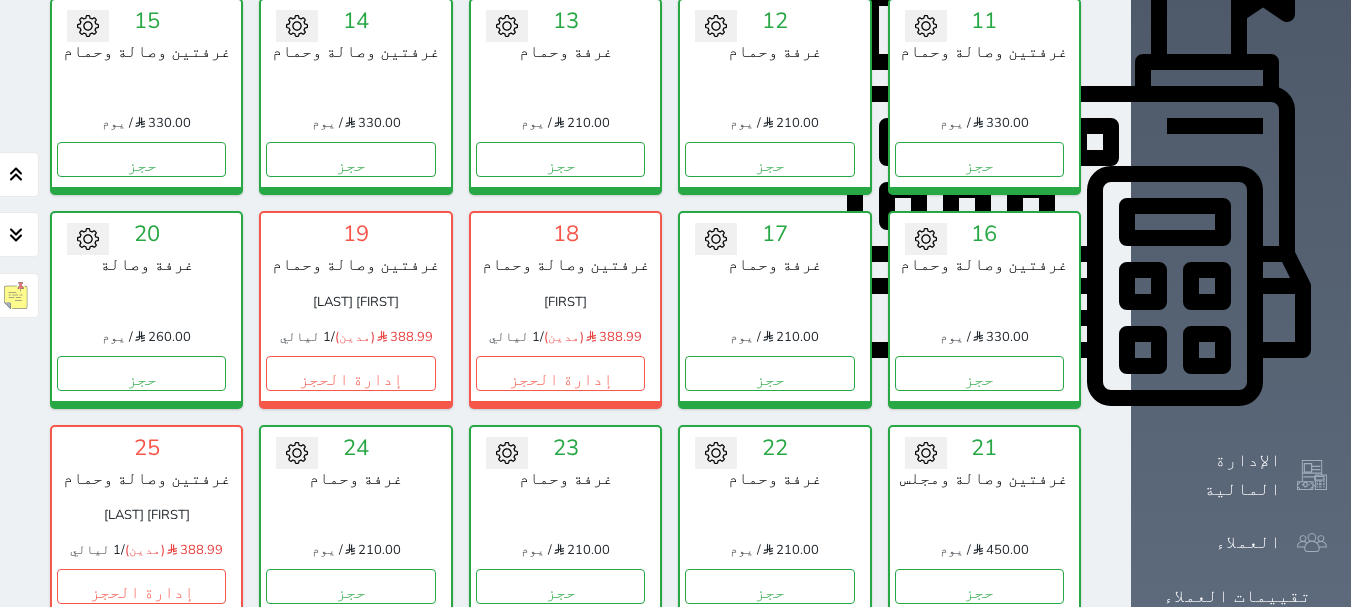 scroll, scrollTop: 778, scrollLeft: 0, axis: vertical 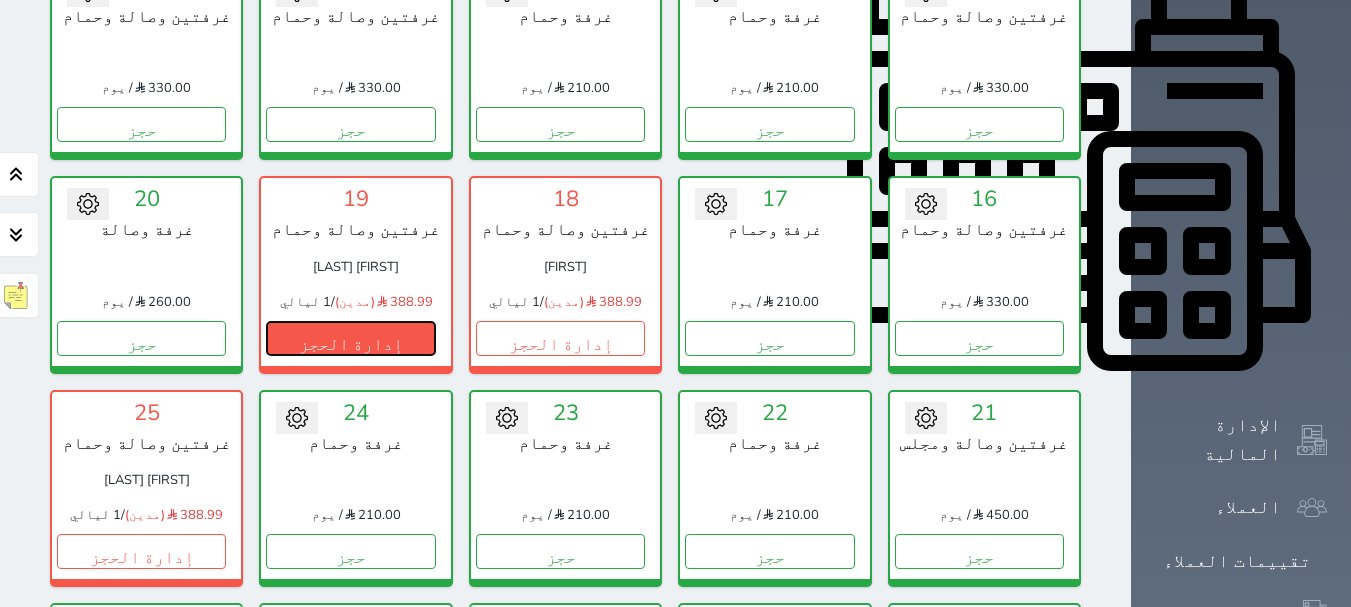 click on "إدارة الحجز" at bounding box center [350, 338] 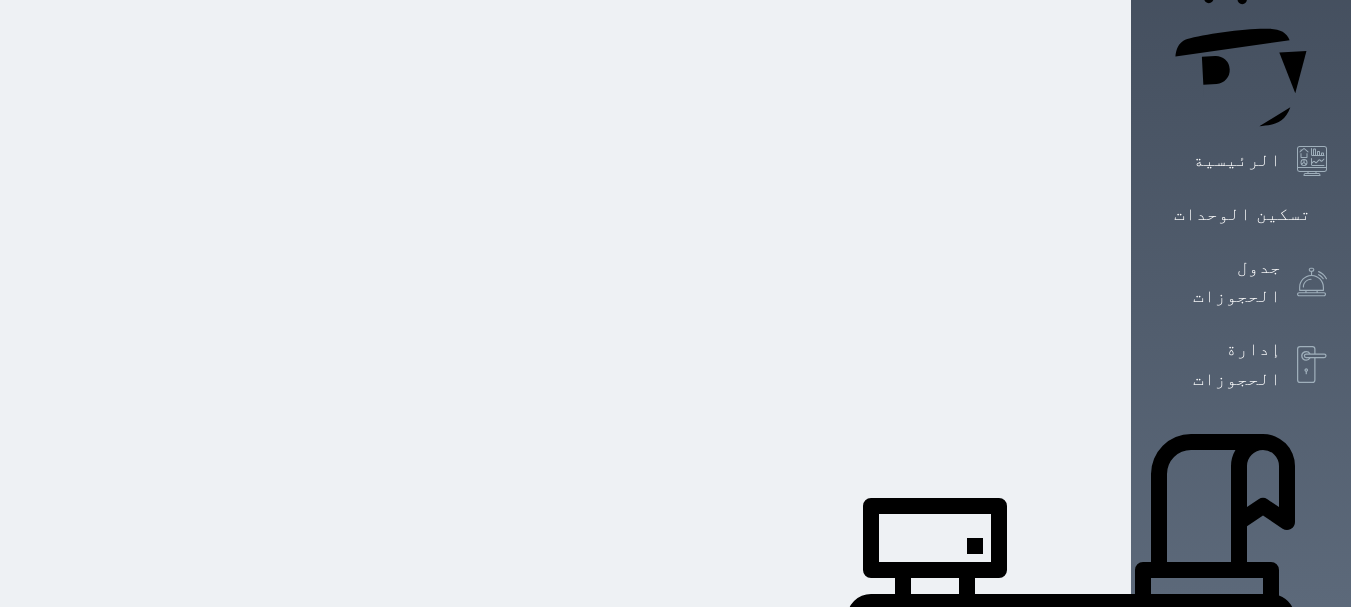 scroll, scrollTop: 0, scrollLeft: 0, axis: both 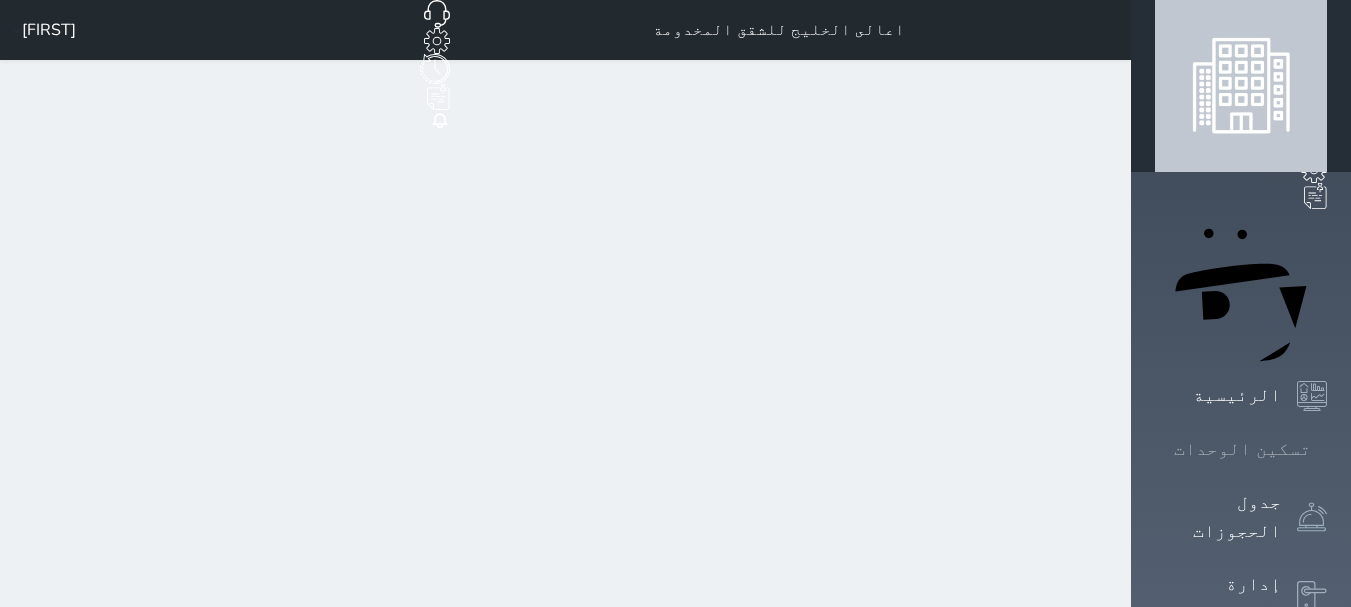 click 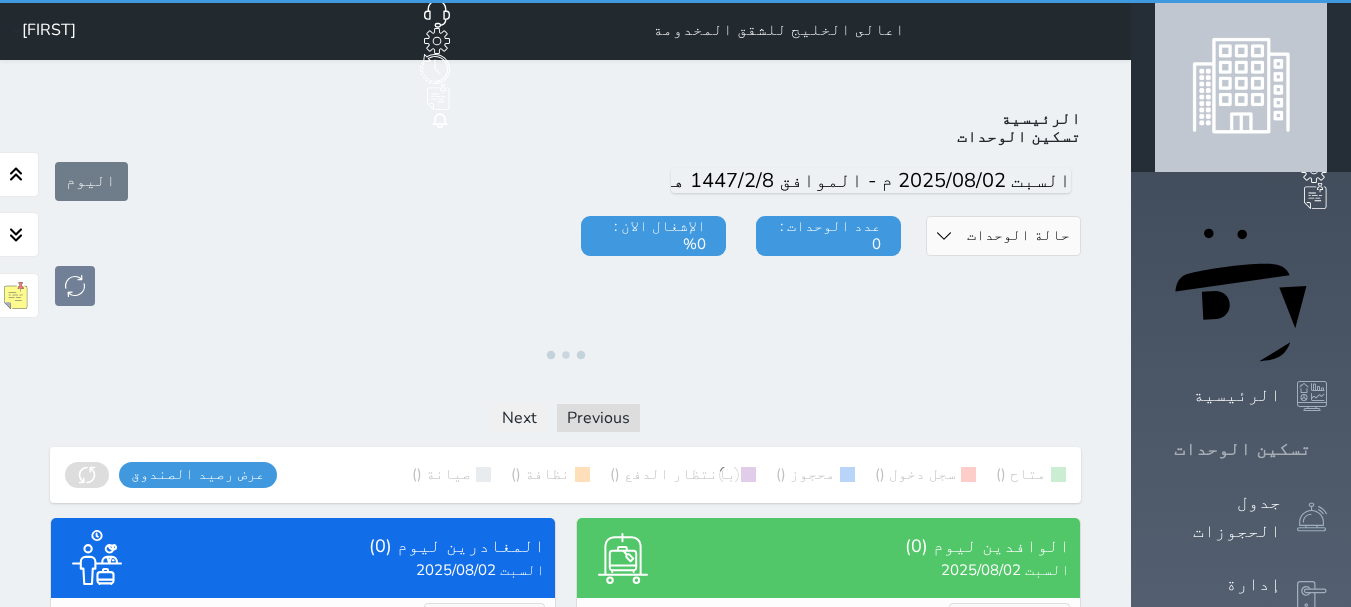 click 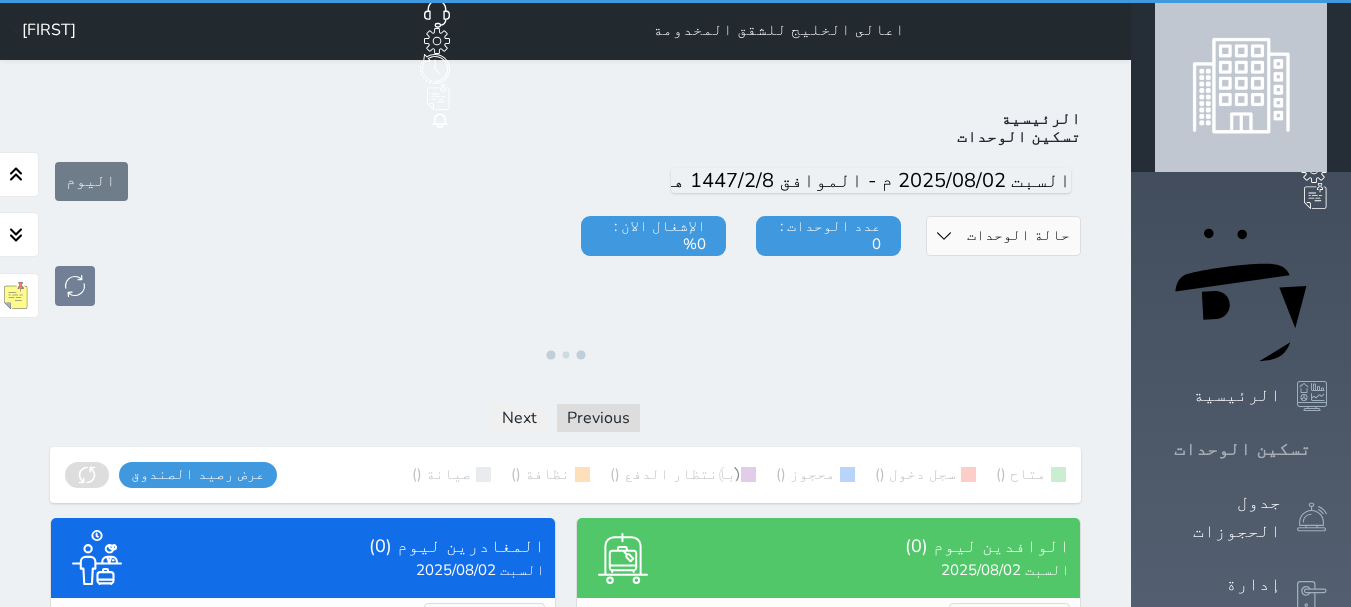 click 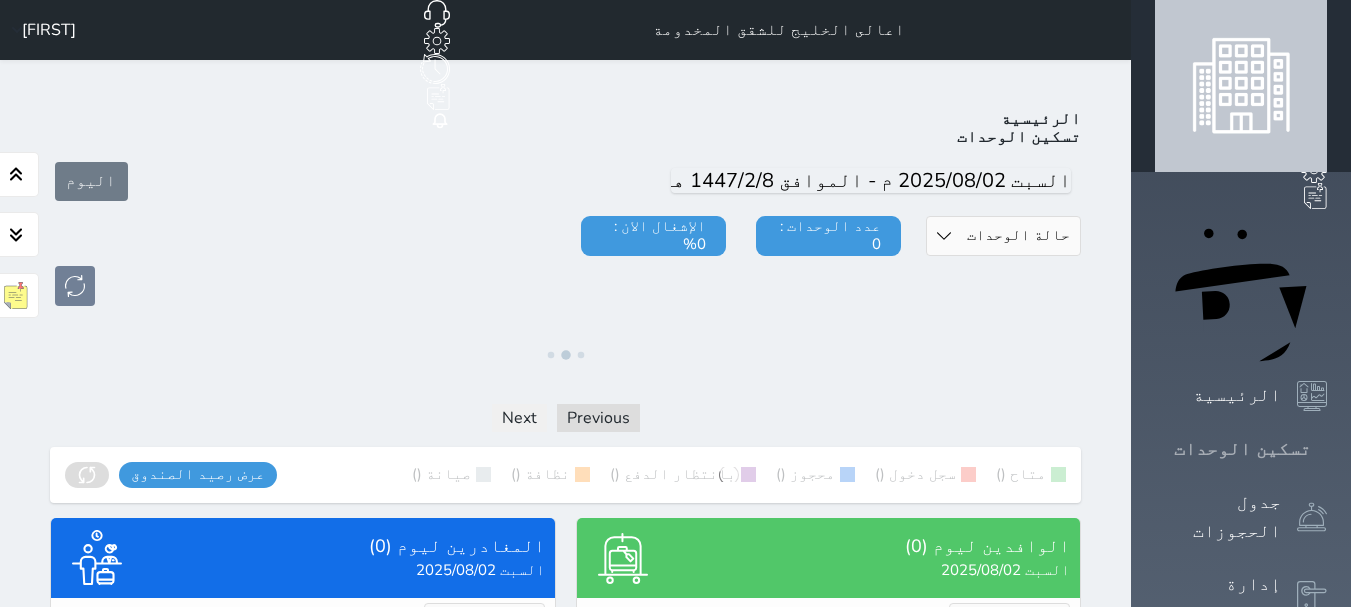 click 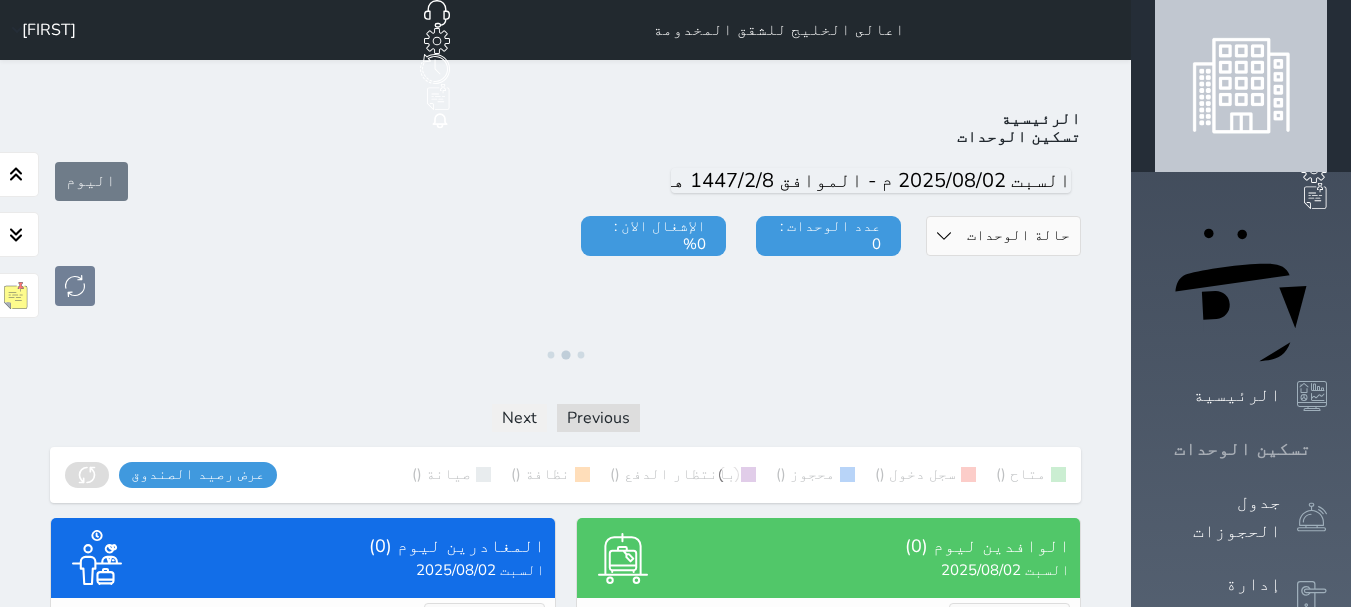 click 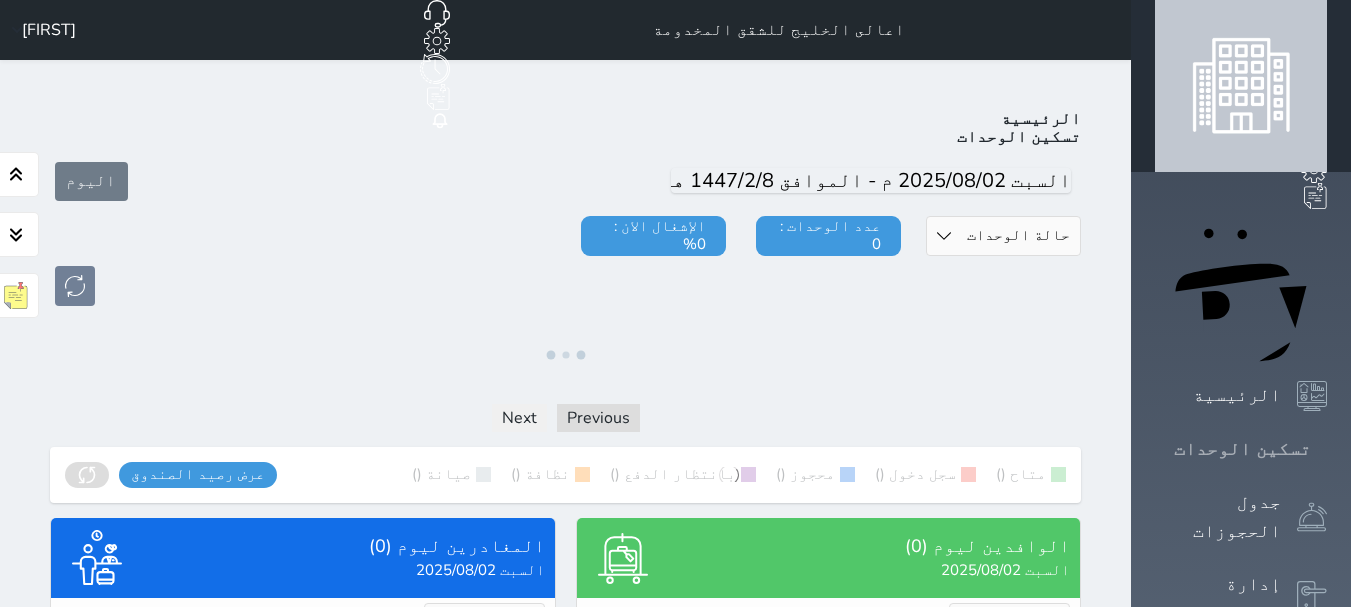 click 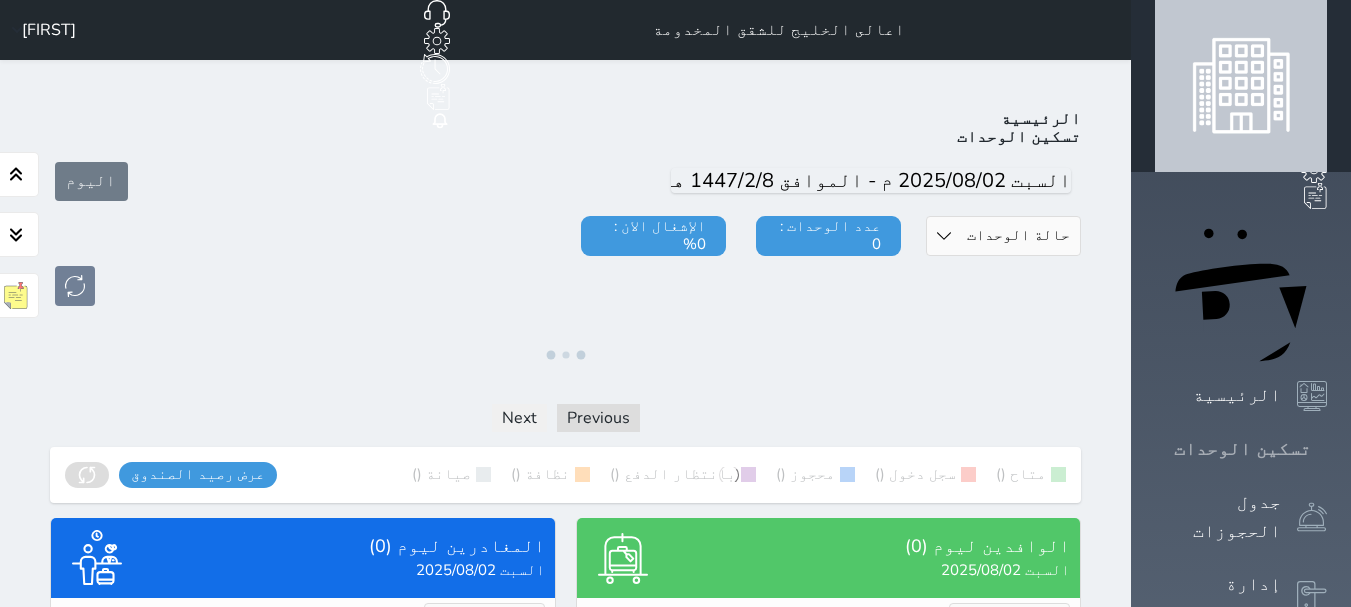 click 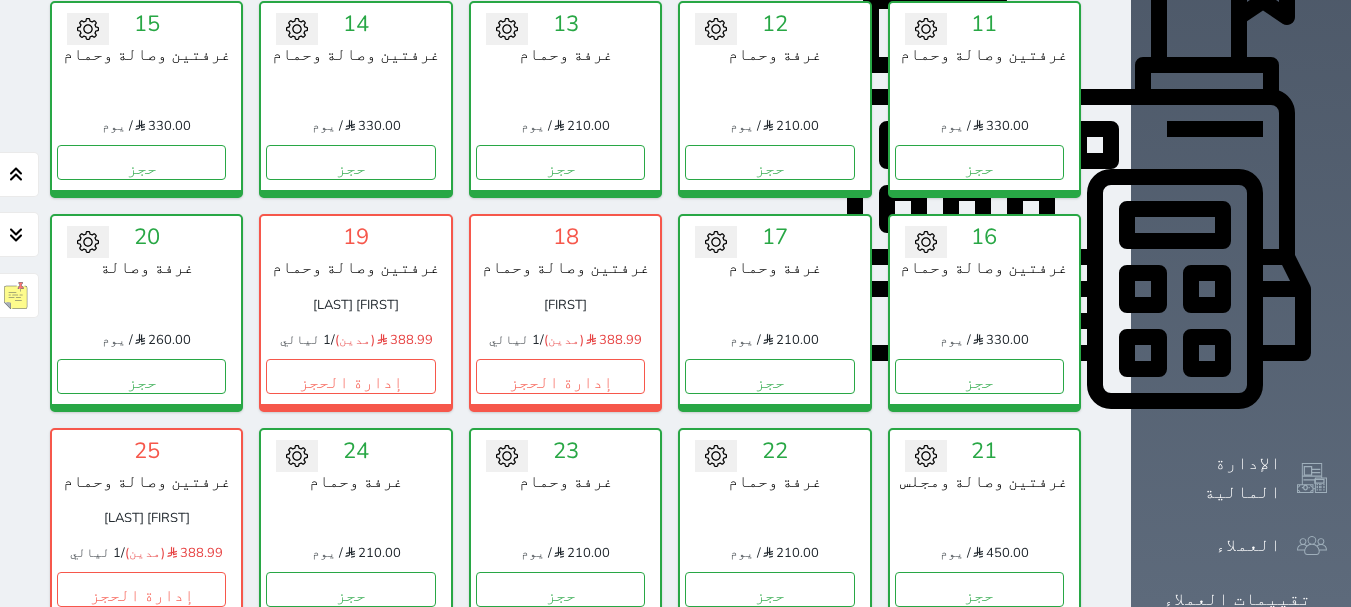 scroll, scrollTop: 778, scrollLeft: 0, axis: vertical 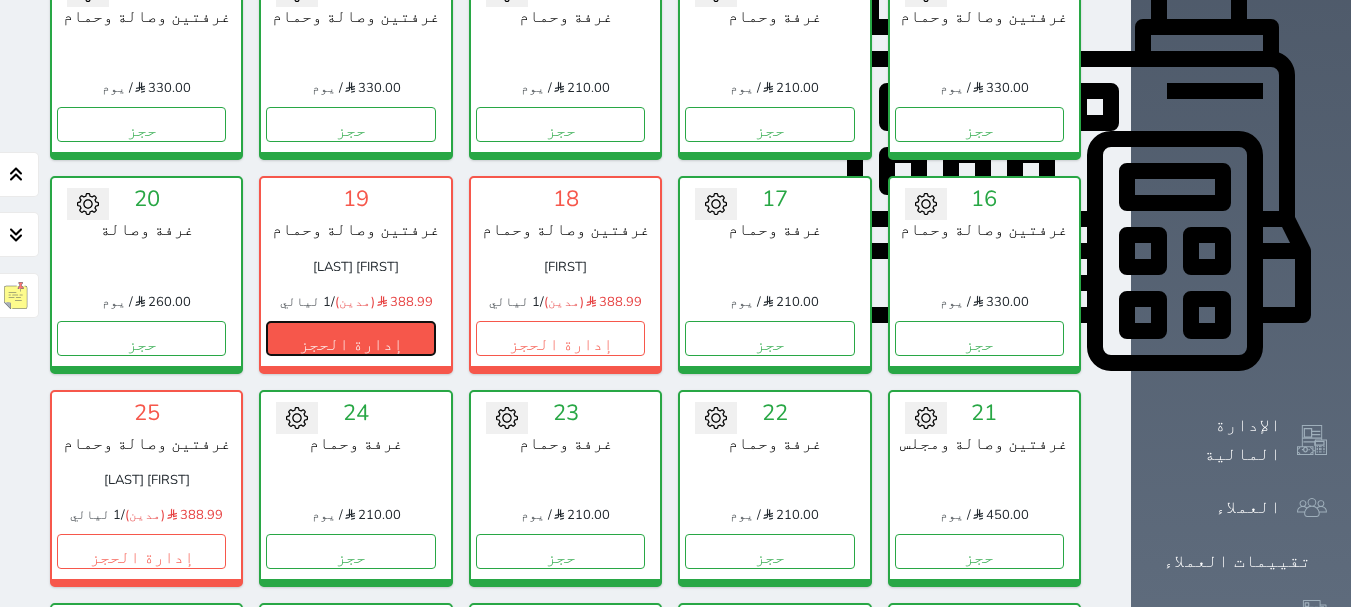 click on "إدارة الحجز" at bounding box center [350, 338] 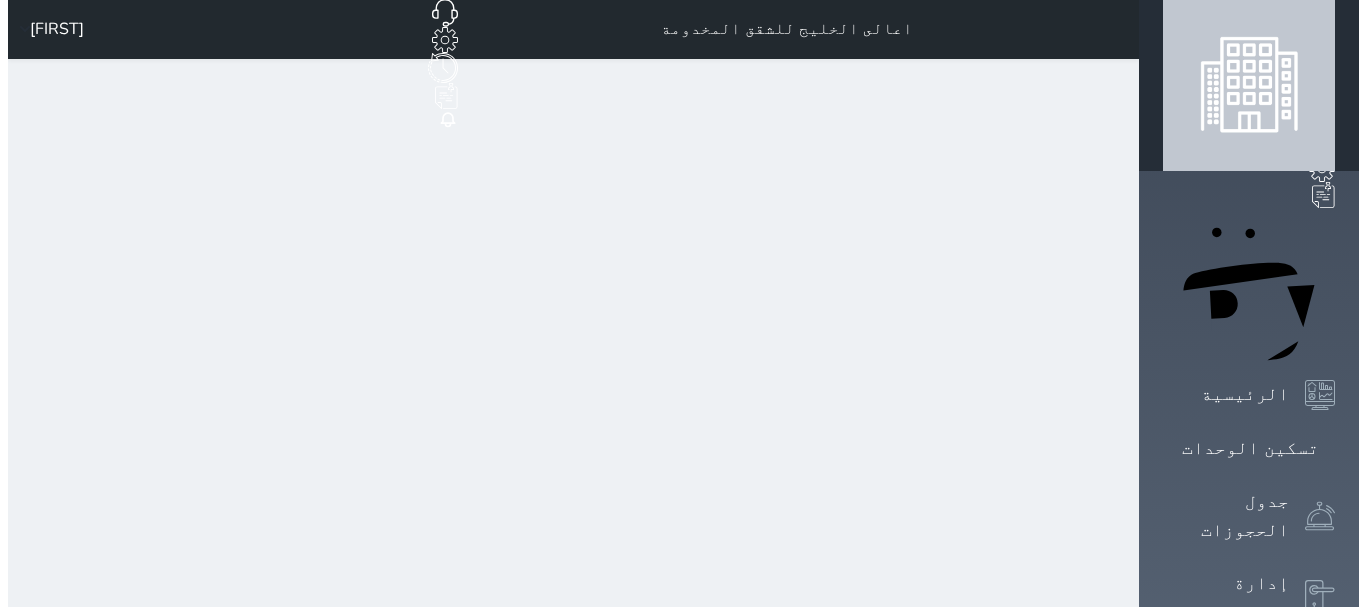 scroll, scrollTop: 0, scrollLeft: 0, axis: both 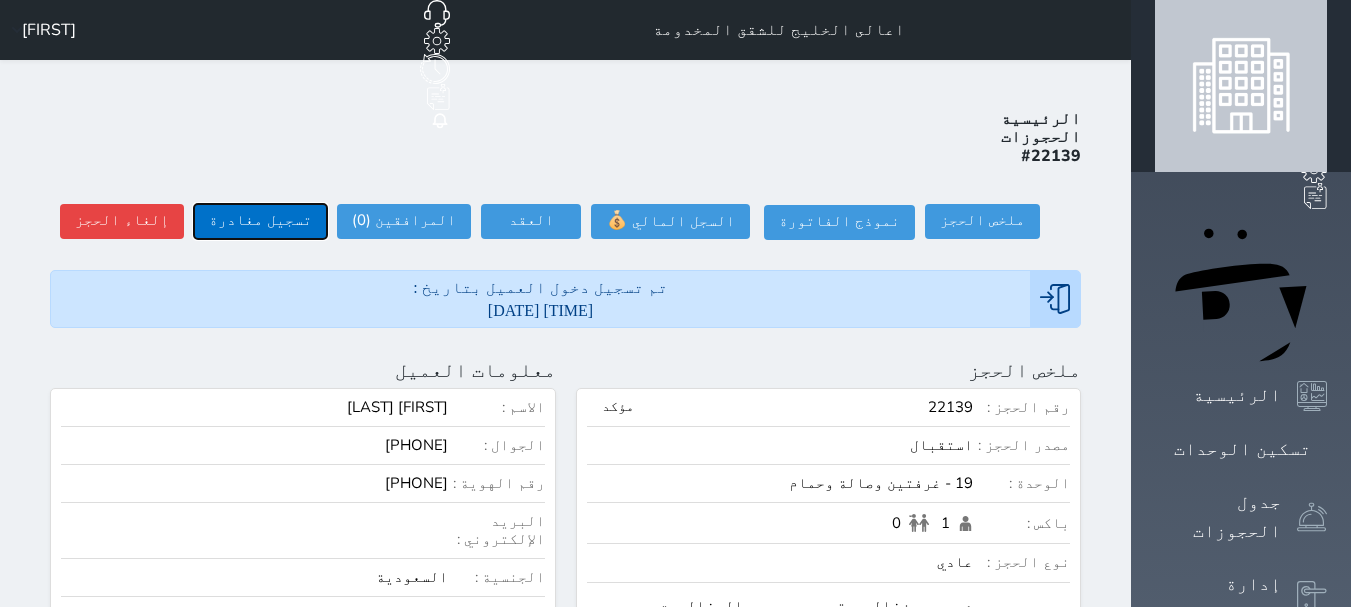 click on "تسجيل مغادرة" at bounding box center [260, 221] 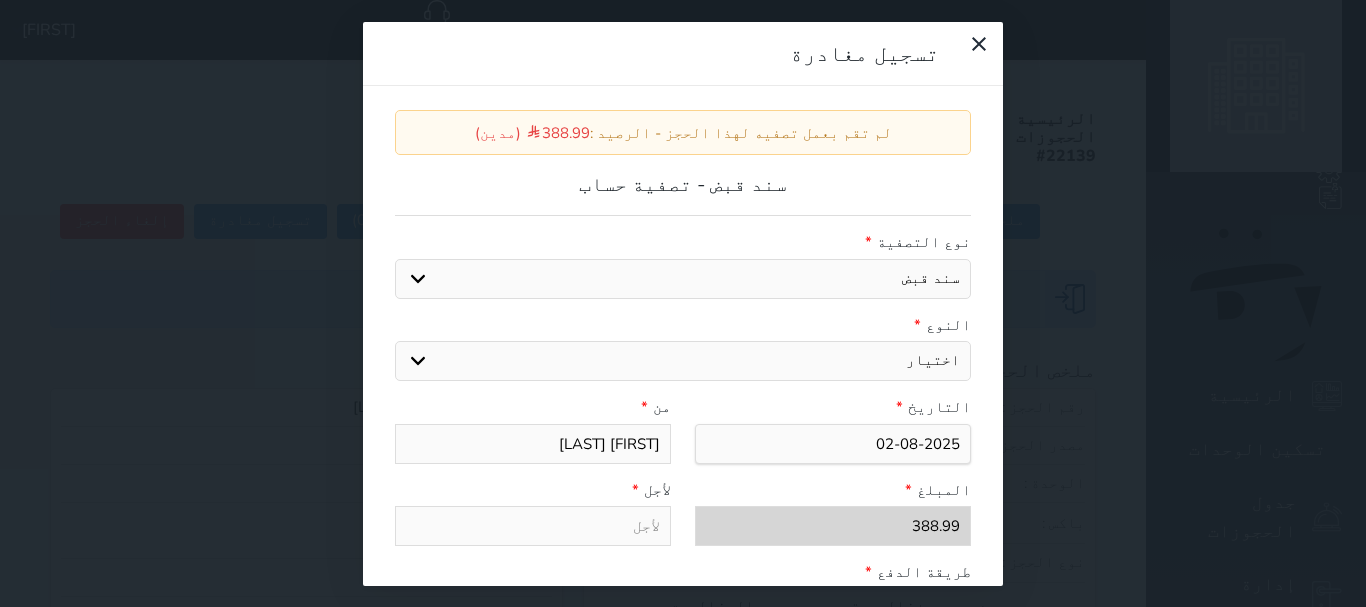 click on "اختيار   مقبوضات عامة
قيمة إيجار
فواتير
عربون
لا ينطبق
آخر
مغسلة
واي فاي - الإنترنت
مواقف السيارات
طعام
الأغذية والمشروبات
مشروبات
المشروبات الباردة
المشروبات الساخنة
الإفطار
غداء
عشاء
مخبز و كعك
حمام سباحة
الصالة الرياضية
سبا و خدمات الجمال
اختيار وإسقاط (خدمات النقل)
ميني بار
كابل - تلفزيون
سرير إضافي
تصفيف الشعر
التسوق" at bounding box center [683, 361] 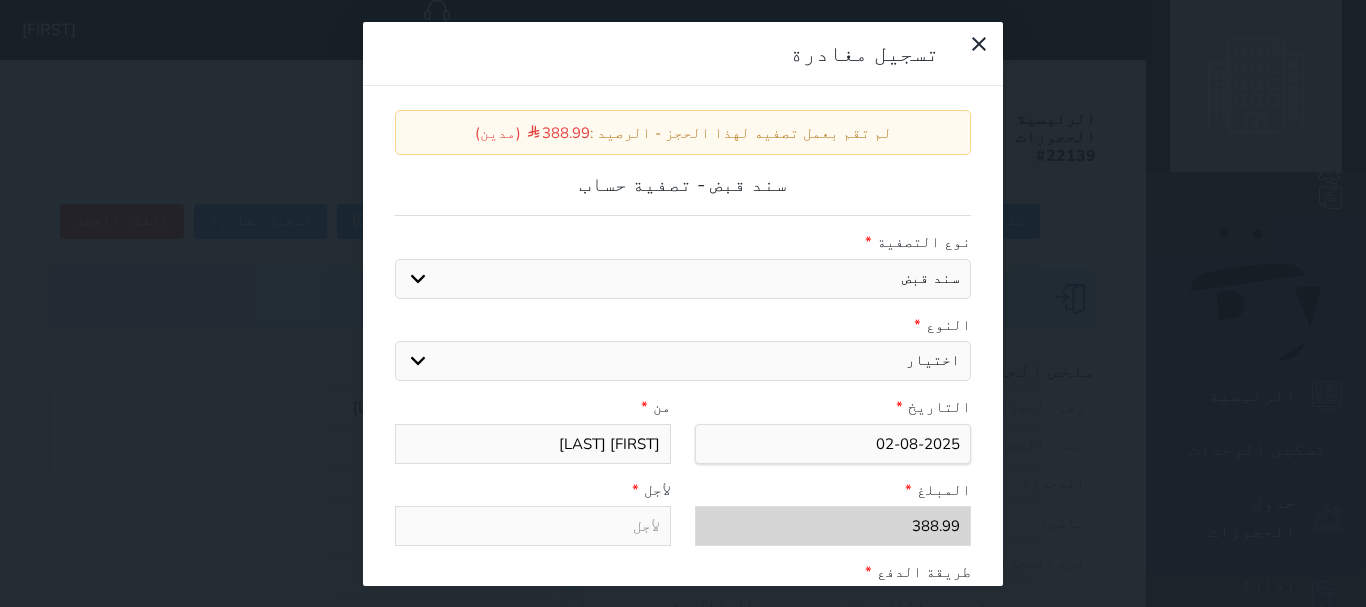 select on "29092" 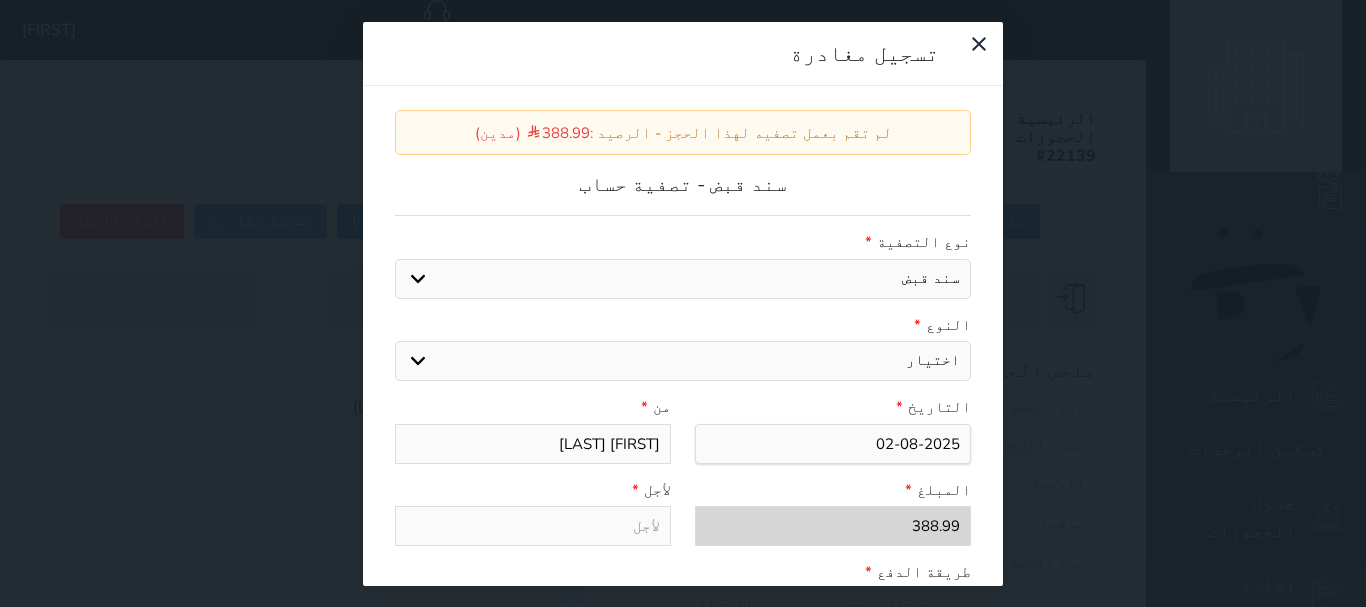 click on "اختيار   مقبوضات عامة
قيمة إيجار
فواتير
عربون
لا ينطبق
آخر
مغسلة
واي فاي - الإنترنت
مواقف السيارات
طعام
الأغذية والمشروبات
مشروبات
المشروبات الباردة
المشروبات الساخنة
الإفطار
غداء
عشاء
مخبز و كعك
حمام سباحة
الصالة الرياضية
سبا و خدمات الجمال
اختيار وإسقاط (خدمات النقل)
ميني بار
كابل - تلفزيون
سرير إضافي
تصفيف الشعر
التسوق" at bounding box center (683, 361) 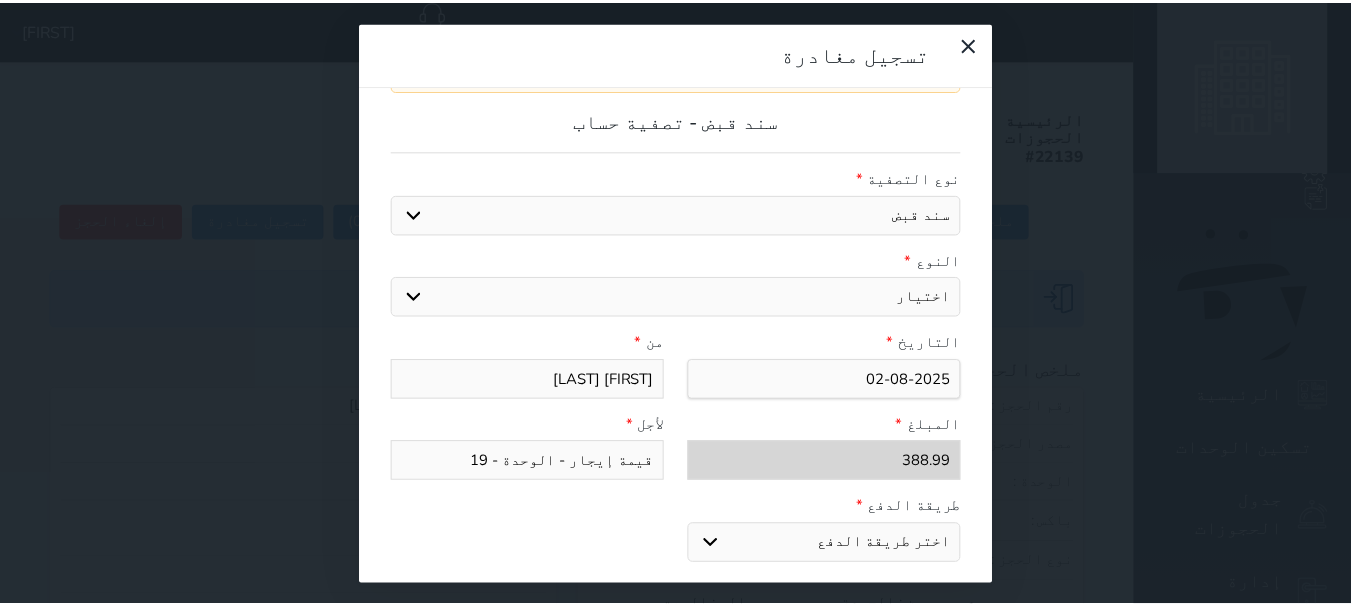 scroll, scrollTop: 309, scrollLeft: 0, axis: vertical 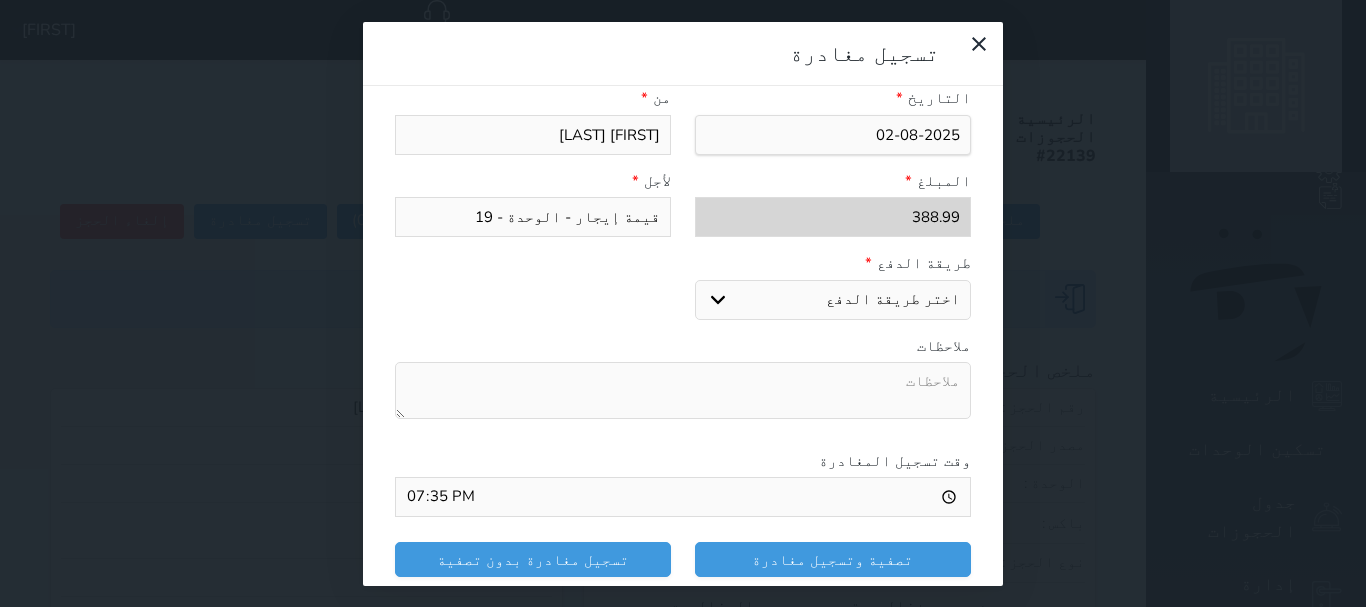 click on "اختر طريقة الدفع   دفع نقدى   تحويل بنكى   مدى   بطاقة ائتمان" at bounding box center (833, 300) 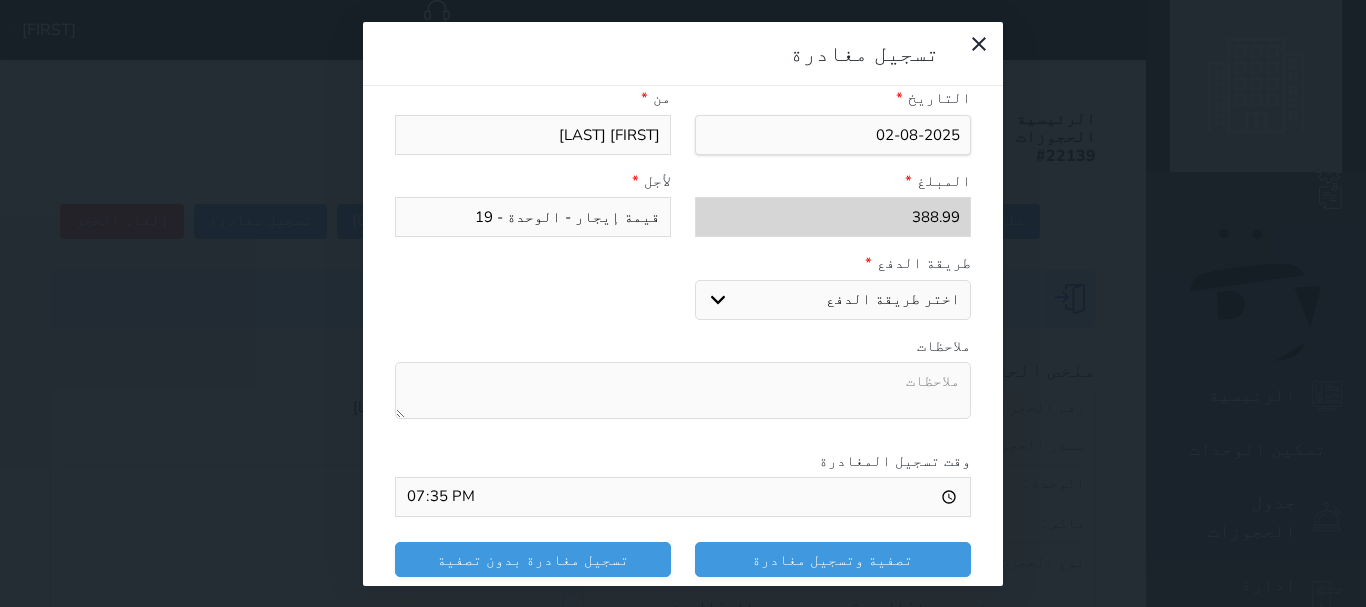 select on "mada" 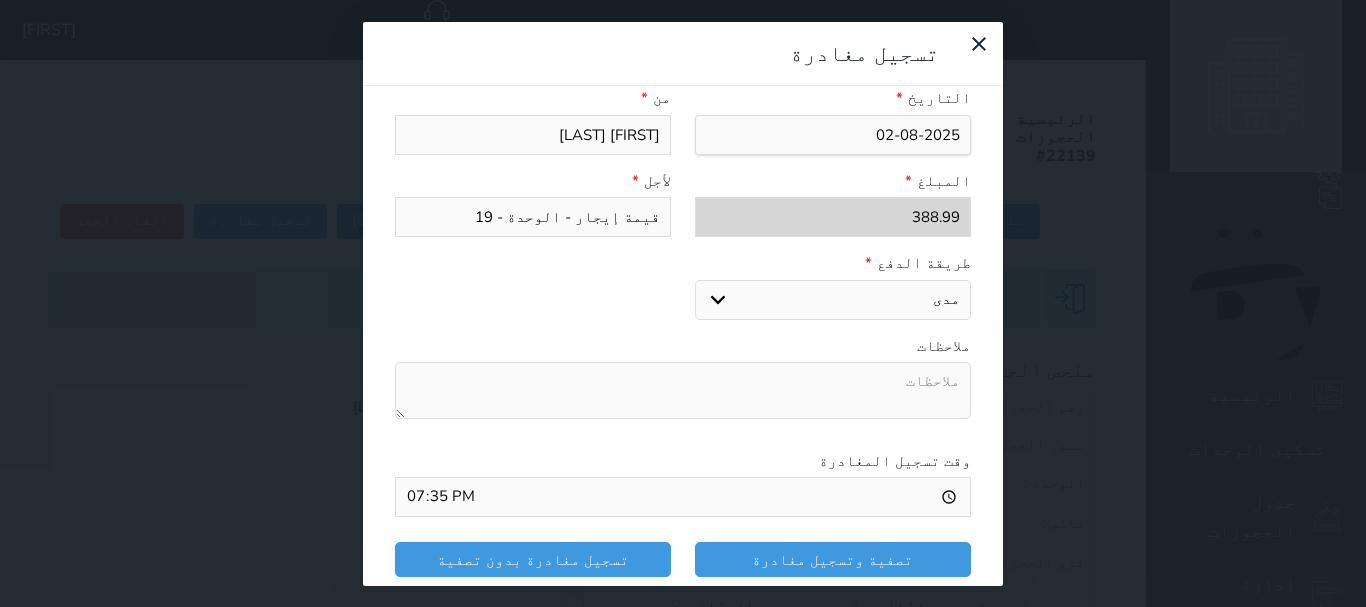 click on "اختر طريقة الدفع   دفع نقدى   تحويل بنكى   مدى   بطاقة ائتمان" at bounding box center [833, 300] 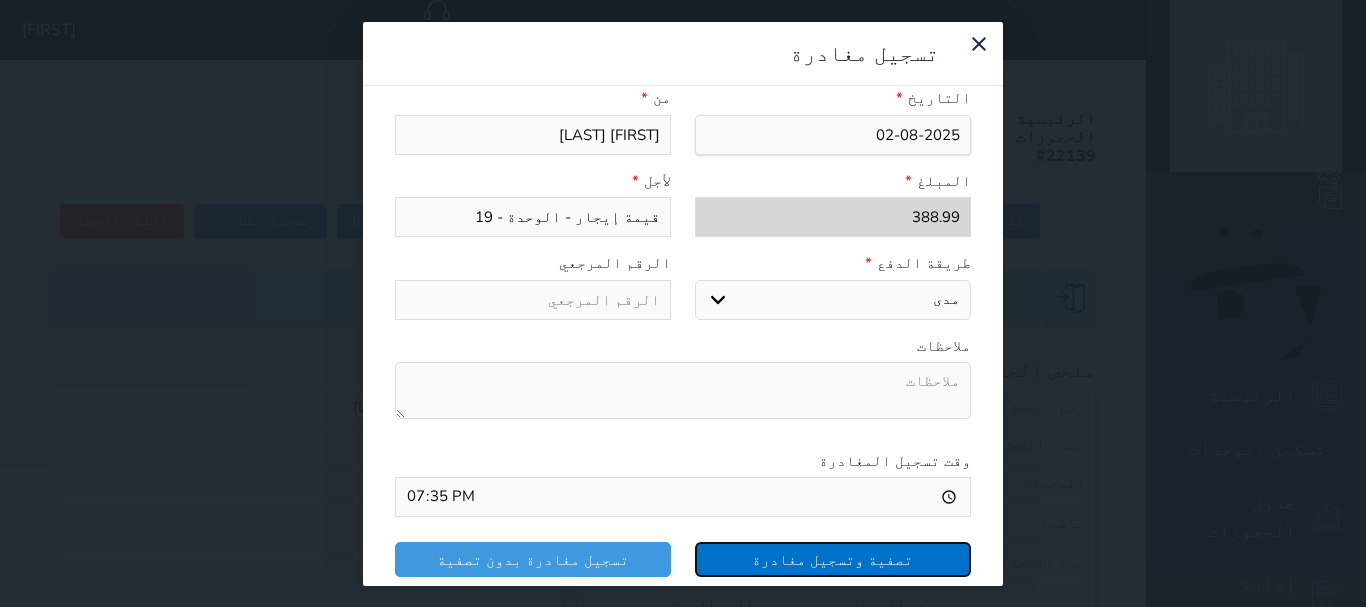 click on "تصفية وتسجيل مغادرة" at bounding box center (833, 559) 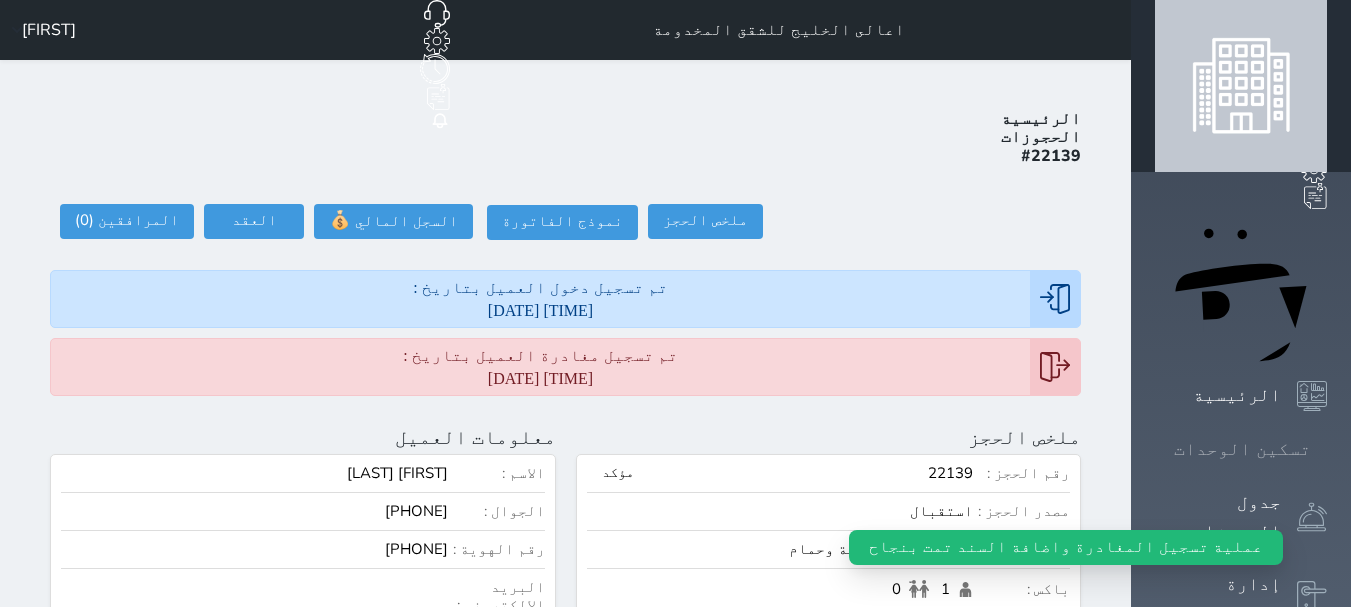 click 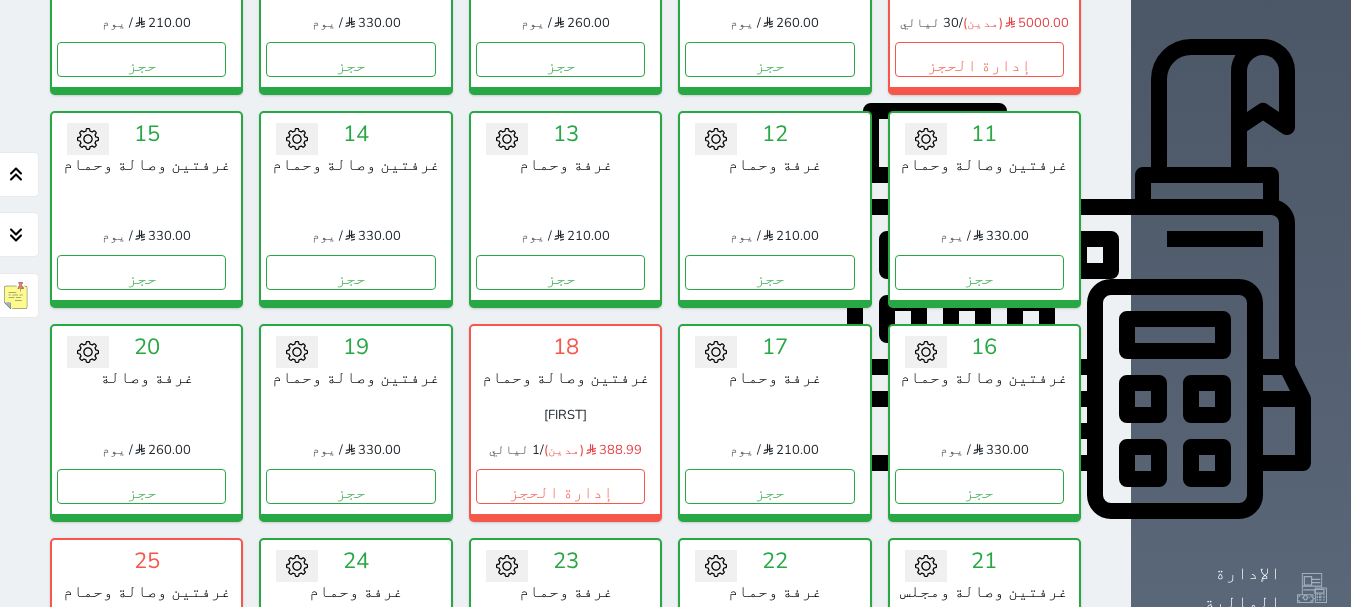 scroll, scrollTop: 678, scrollLeft: 0, axis: vertical 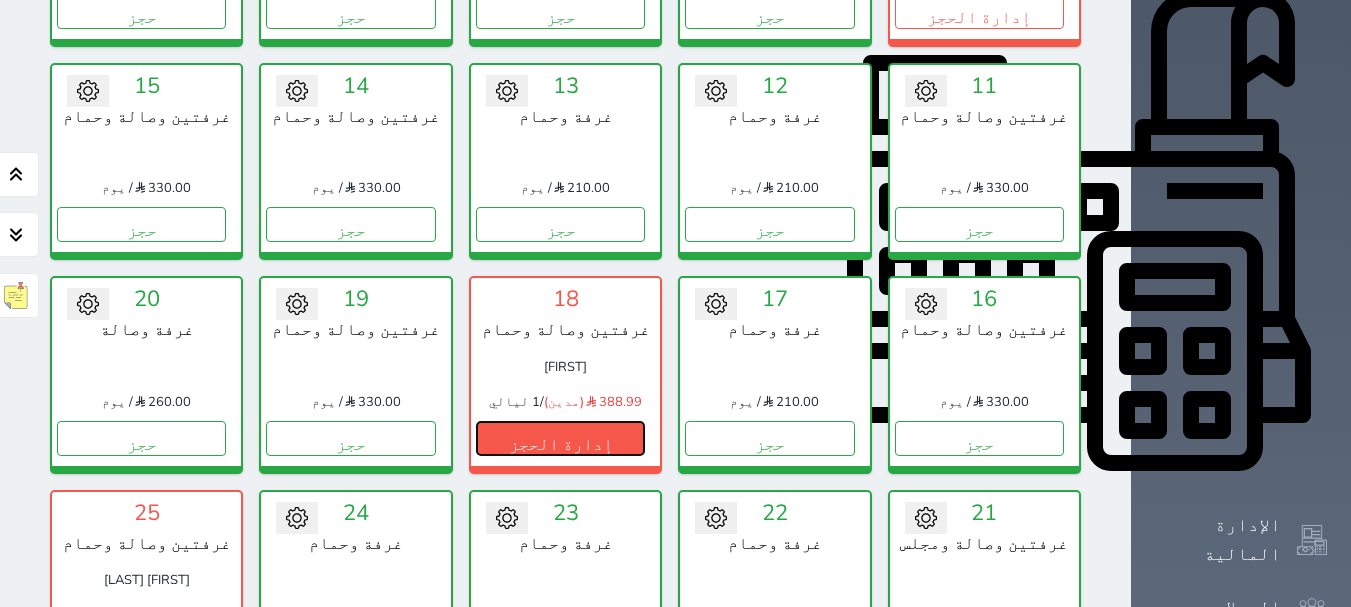 click on "إدارة الحجز" at bounding box center (560, 438) 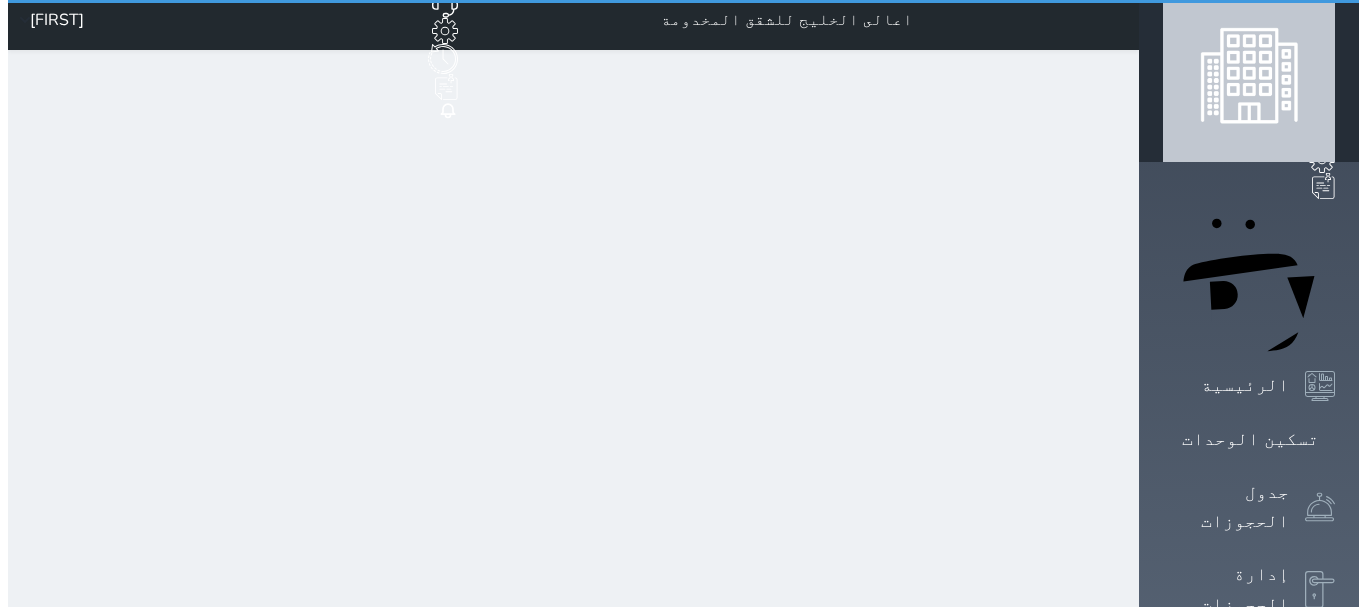 scroll, scrollTop: 0, scrollLeft: 0, axis: both 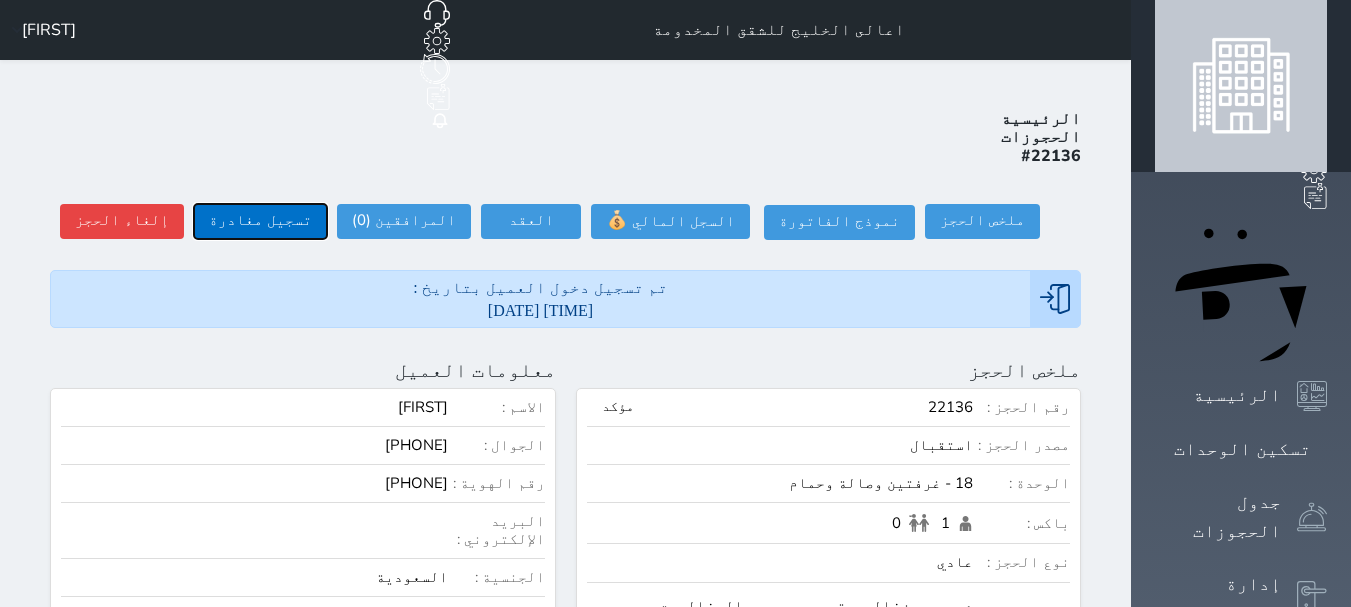 click on "تسجيل مغادرة" at bounding box center (260, 221) 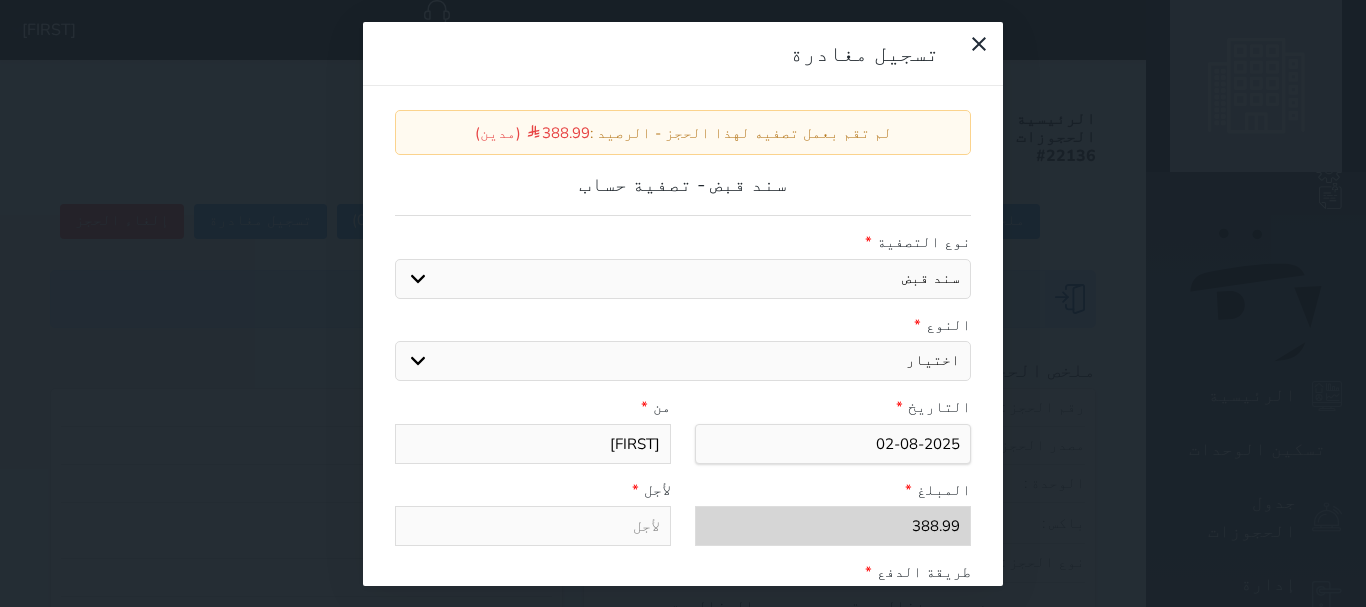 click on "اختيار   مقبوضات عامة
قيمة إيجار
فواتير
عربون
لا ينطبق
آخر
مغسلة
واي فاي - الإنترنت
مواقف السيارات
طعام
الأغذية والمشروبات
مشروبات
المشروبات الباردة
المشروبات الساخنة
الإفطار
غداء
عشاء
مخبز و كعك
حمام سباحة
الصالة الرياضية
سبا و خدمات الجمال
اختيار وإسقاط (خدمات النقل)
ميني بار
كابل - تلفزيون
سرير إضافي
تصفيف الشعر
التسوق" at bounding box center [683, 361] 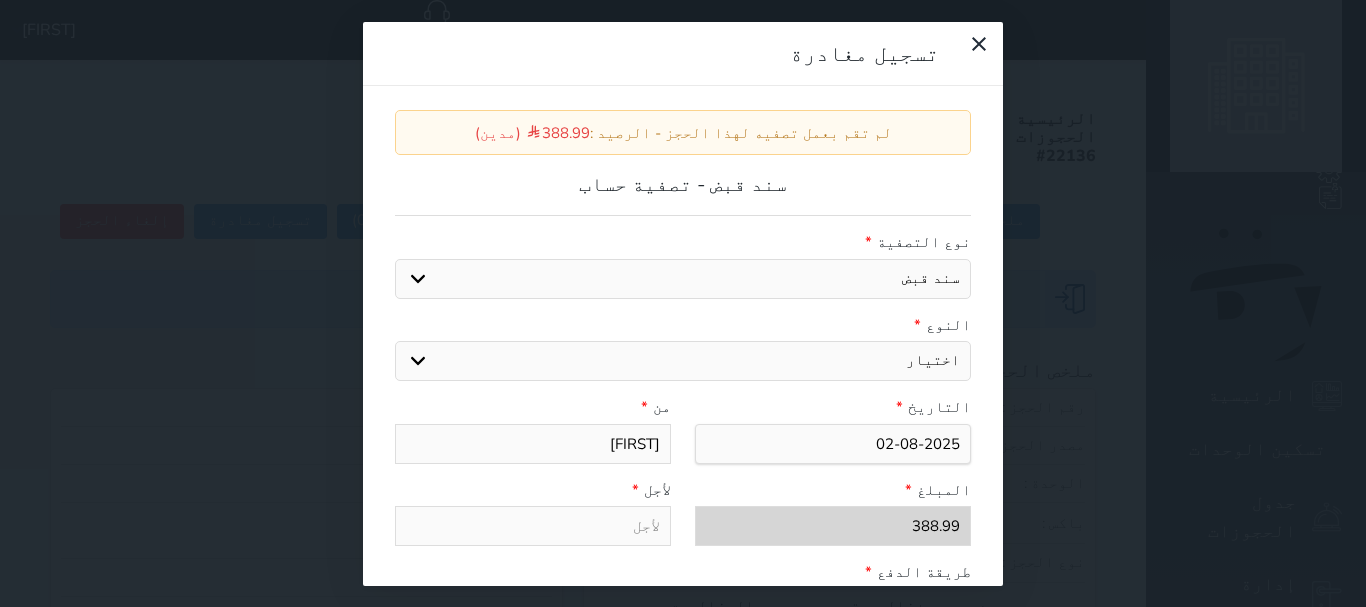 select on "29092" 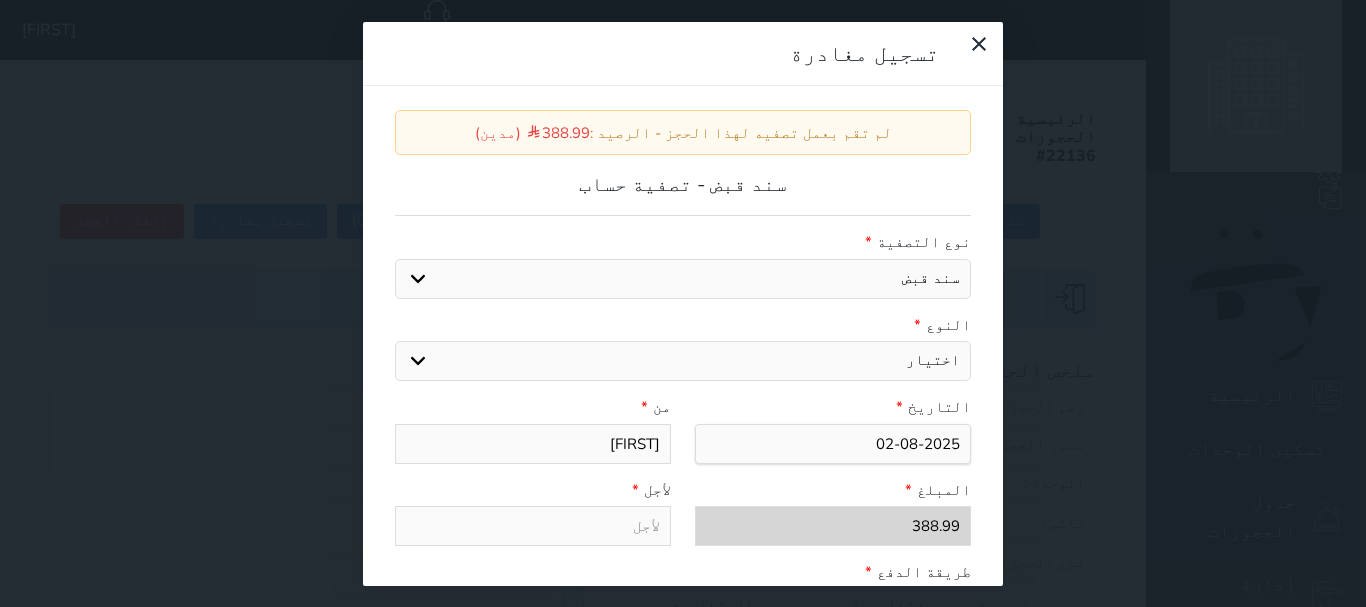 click on "اختيار   مقبوضات عامة
قيمة إيجار
فواتير
عربون
لا ينطبق
آخر
مغسلة
واي فاي - الإنترنت
مواقف السيارات
طعام
الأغذية والمشروبات
مشروبات
المشروبات الباردة
المشروبات الساخنة
الإفطار
غداء
عشاء
مخبز و كعك
حمام سباحة
الصالة الرياضية
سبا و خدمات الجمال
اختيار وإسقاط (خدمات النقل)
ميني بار
كابل - تلفزيون
سرير إضافي
تصفيف الشعر
التسوق" at bounding box center [683, 361] 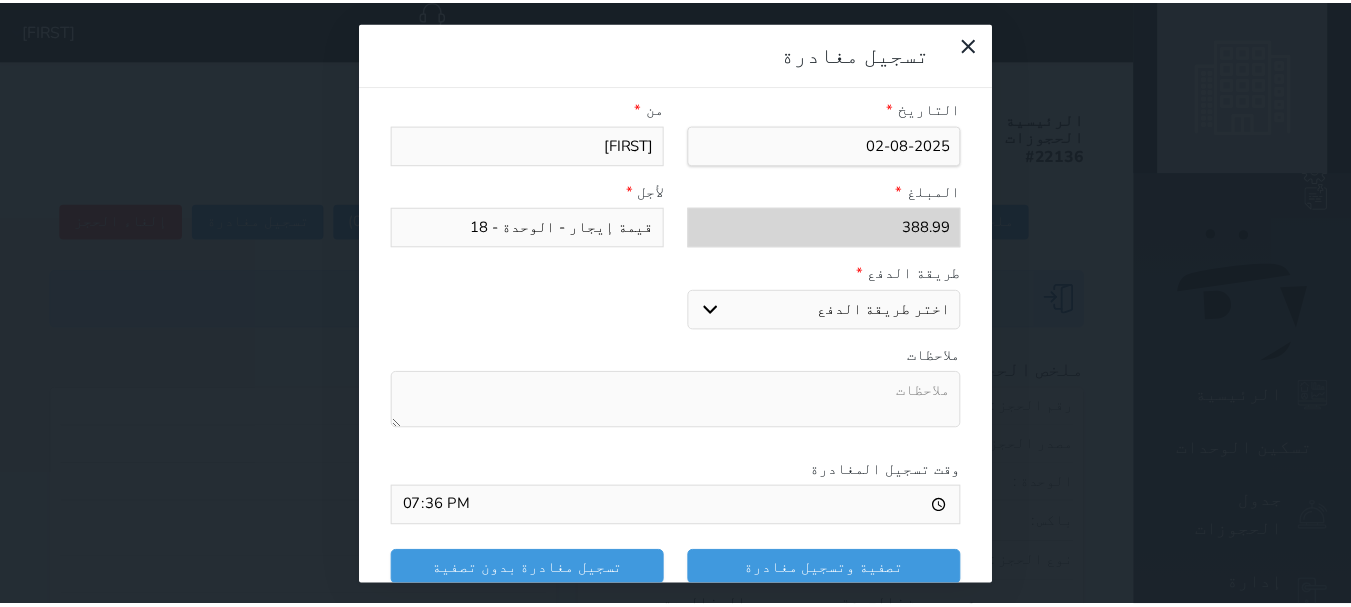 scroll, scrollTop: 300, scrollLeft: 0, axis: vertical 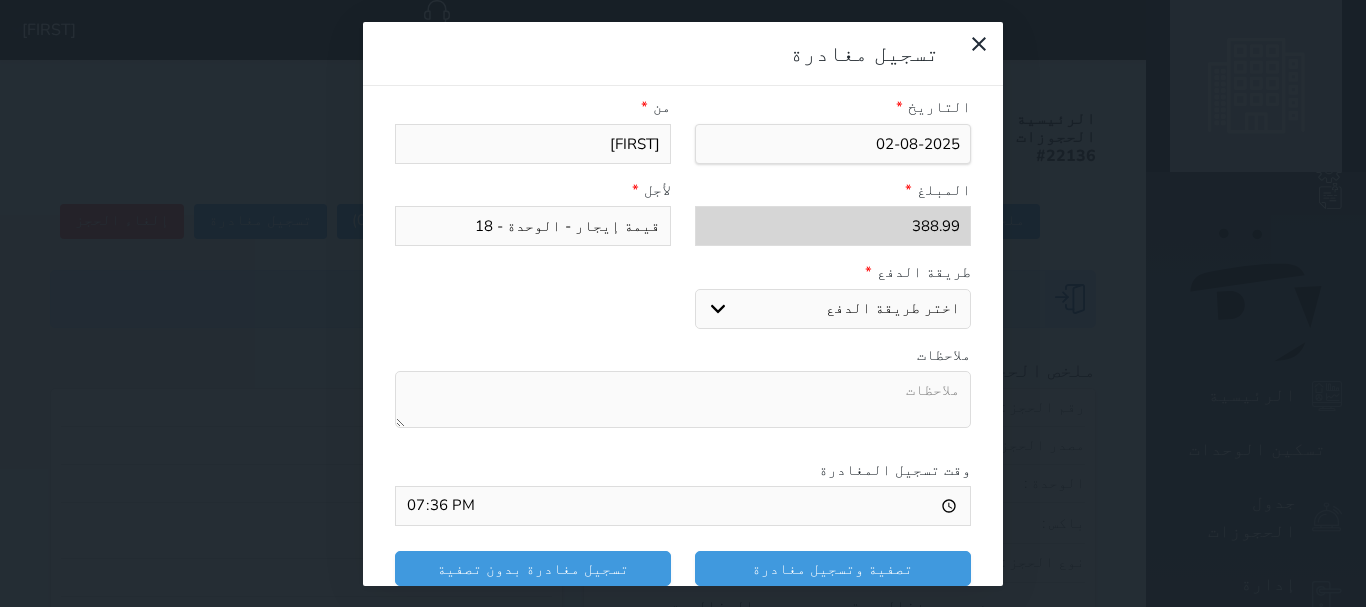 click on "اختر طريقة الدفع   دفع نقدى   تحويل بنكى   مدى   بطاقة ائتمان" at bounding box center [833, 309] 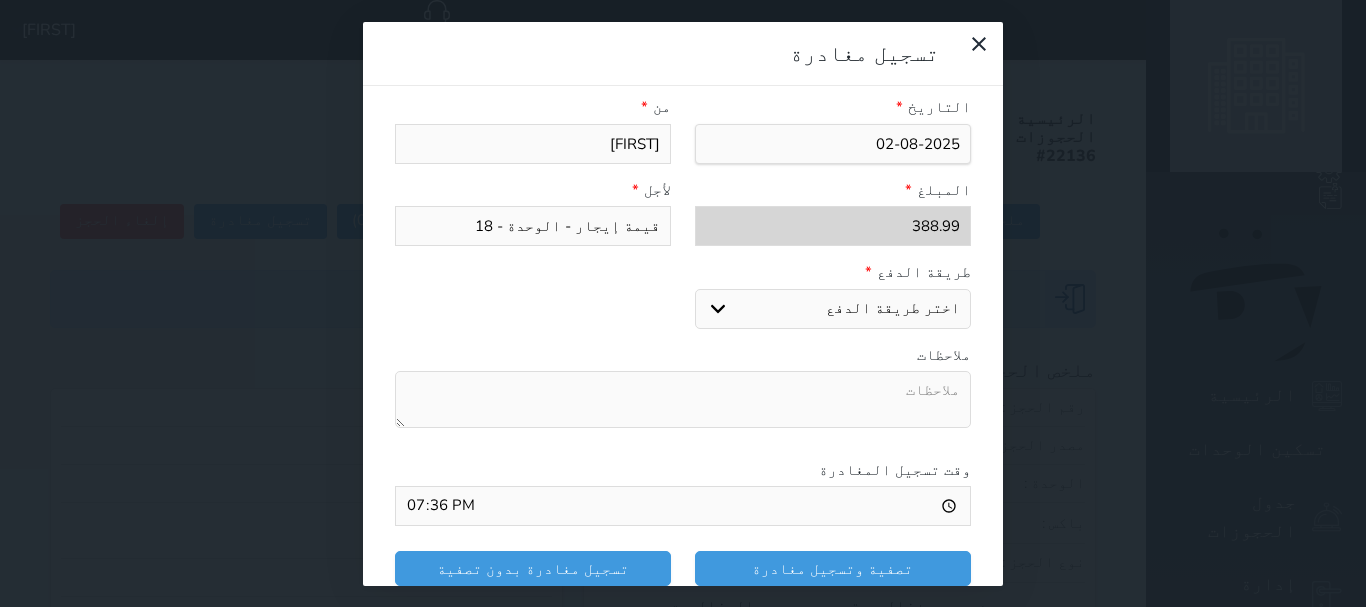 select on "mada" 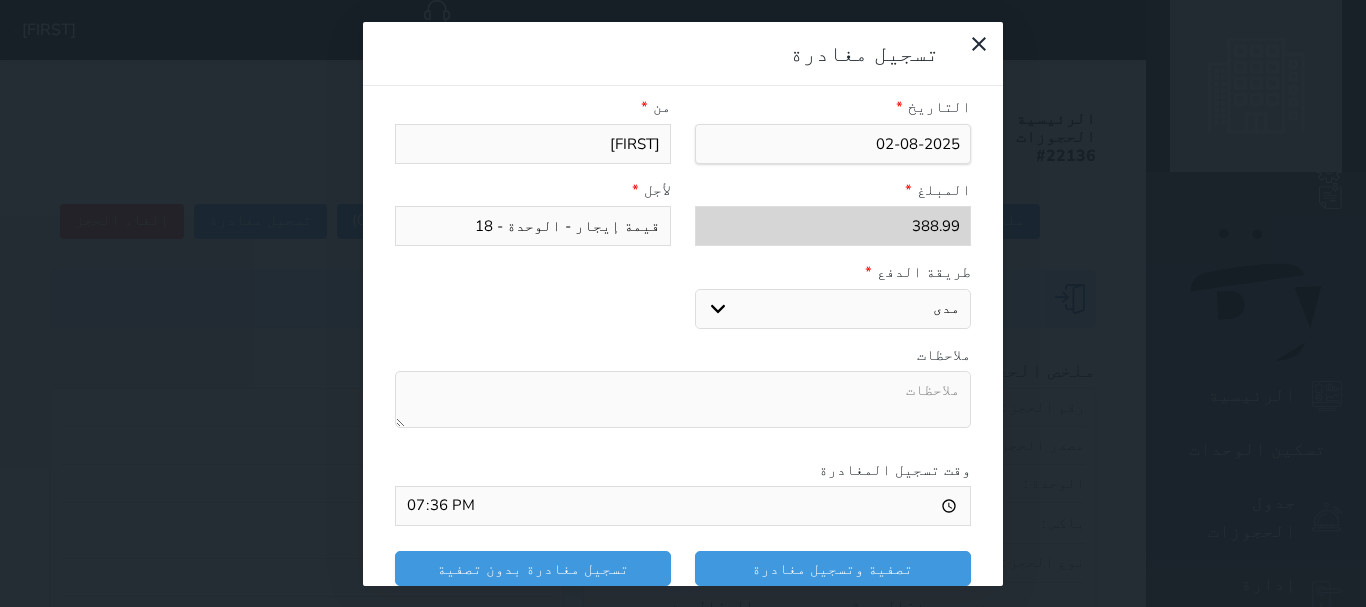 click on "اختر طريقة الدفع   دفع نقدى   تحويل بنكى   مدى   بطاقة ائتمان" at bounding box center (833, 309) 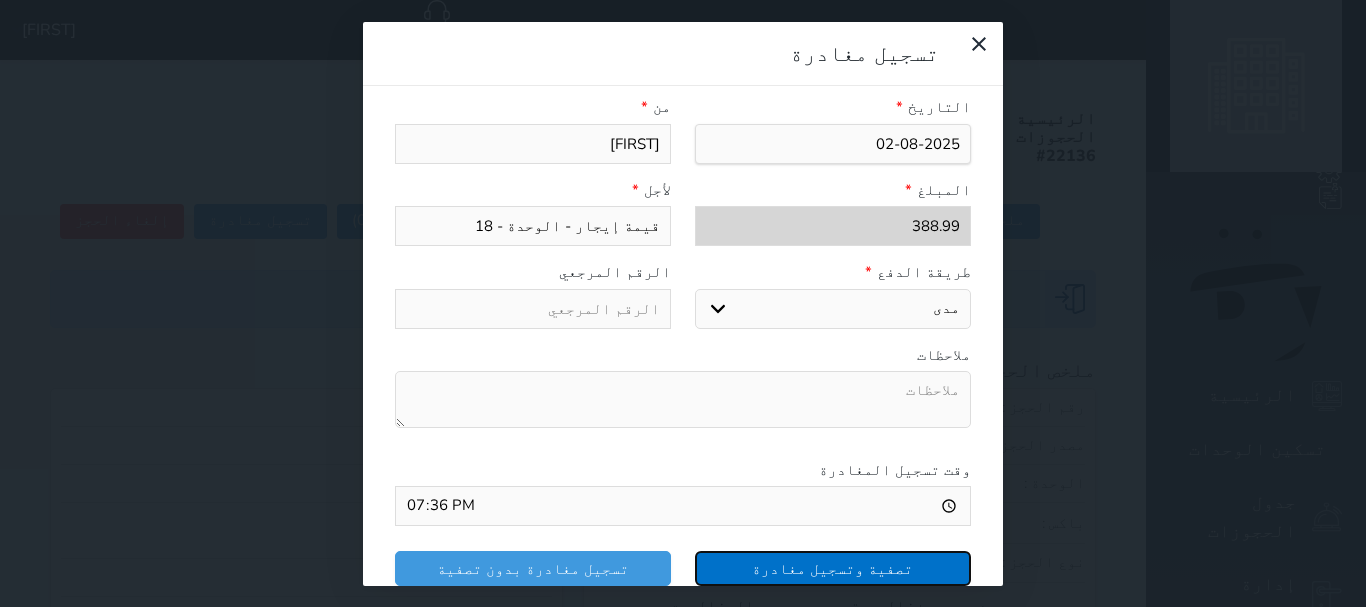 click on "تصفية وتسجيل مغادرة" at bounding box center (833, 568) 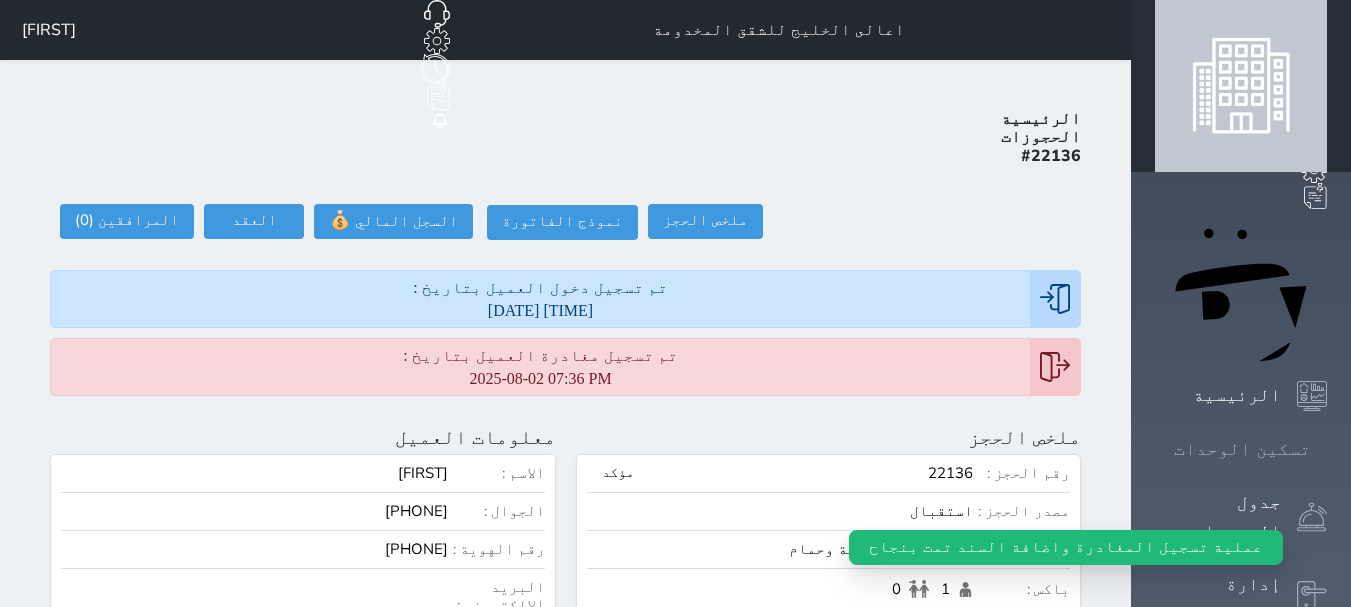 click 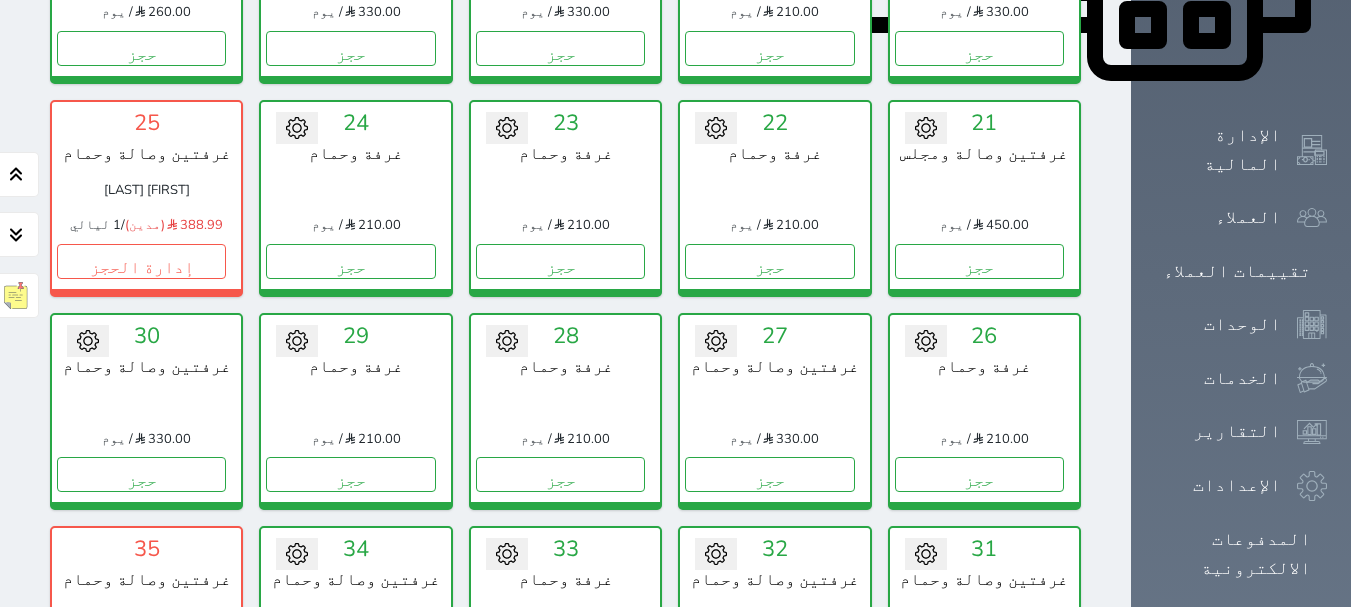 scroll, scrollTop: 1078, scrollLeft: 0, axis: vertical 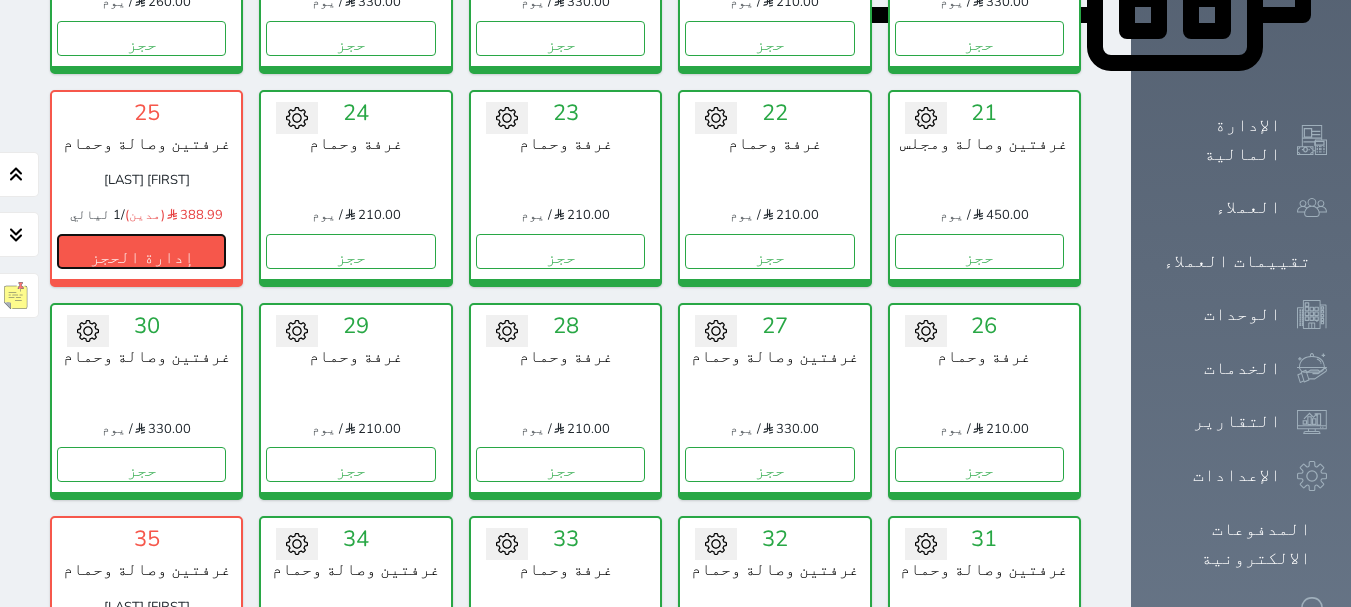 click on "إدارة الحجز" at bounding box center [141, 251] 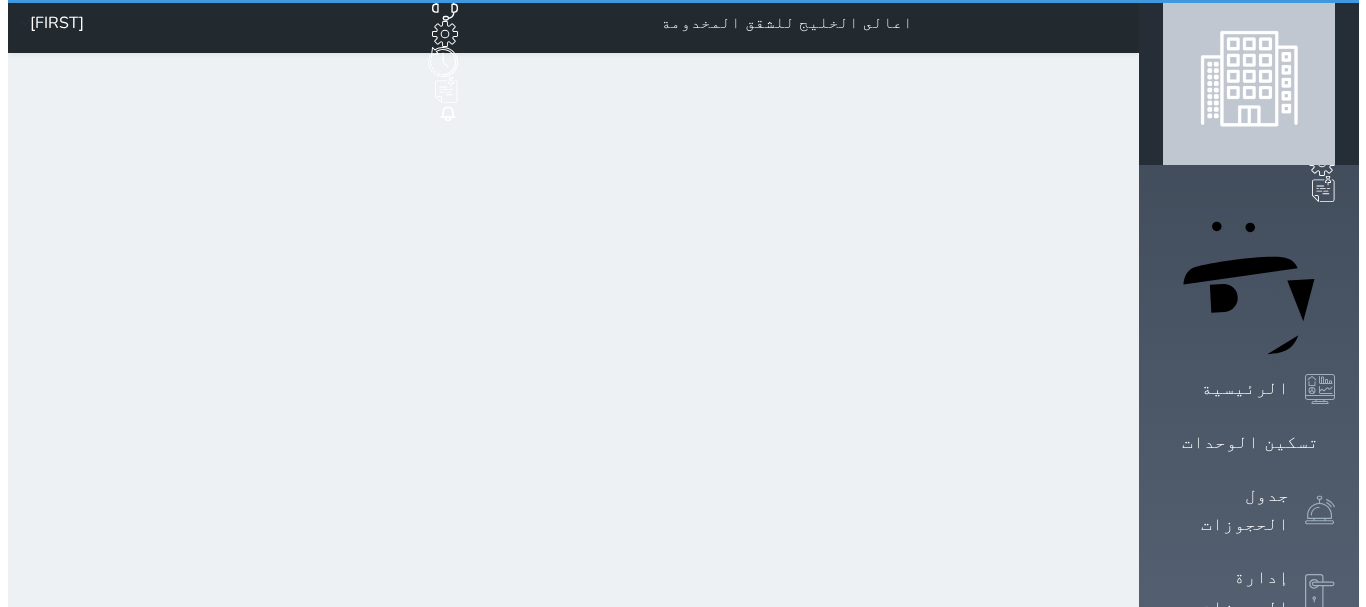 scroll, scrollTop: 0, scrollLeft: 0, axis: both 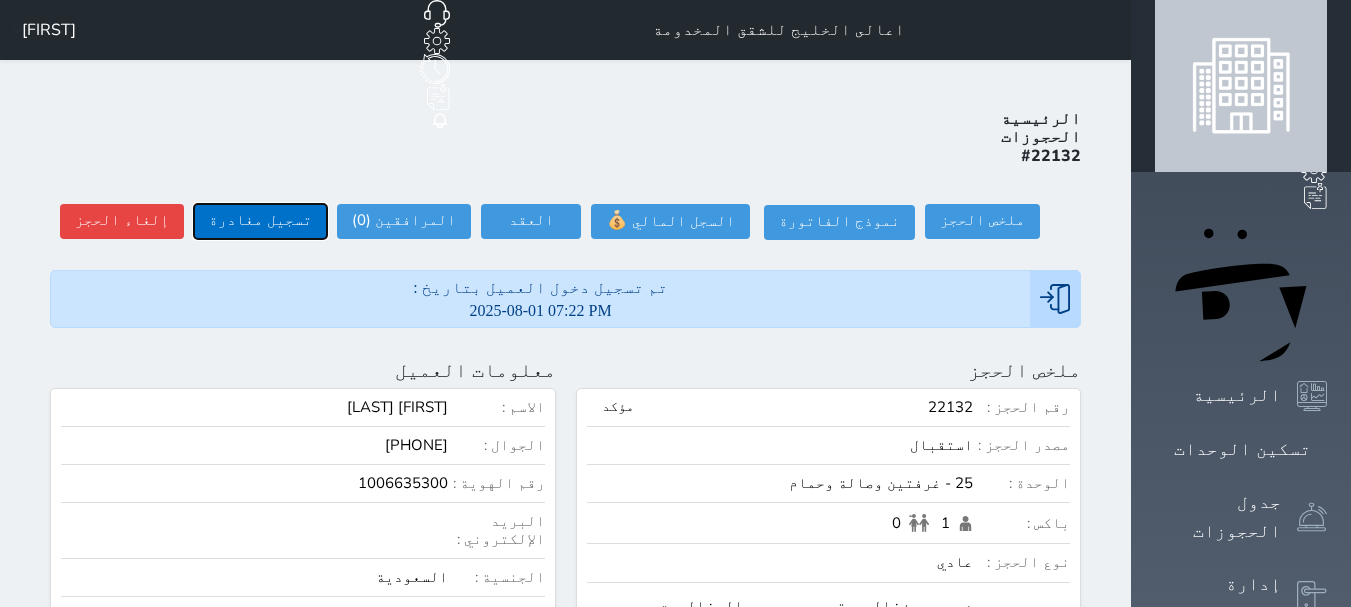 click on "تسجيل مغادرة" at bounding box center (260, 221) 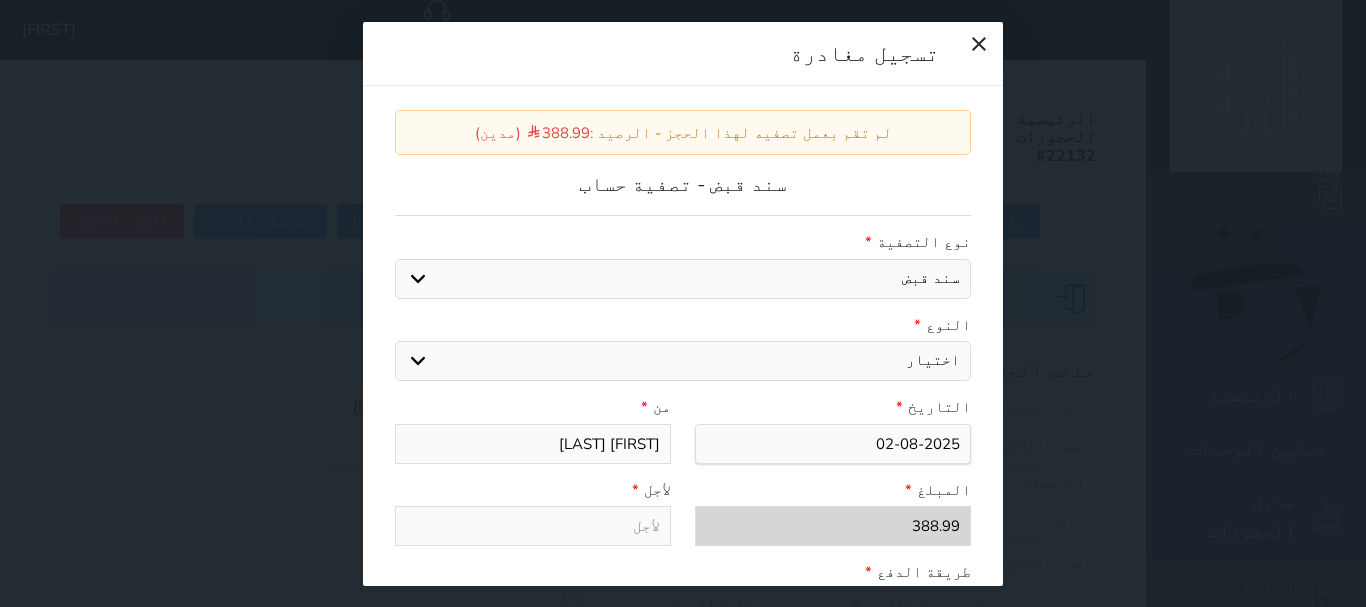 click on "اختيار   مقبوضات عامة
قيمة إيجار
فواتير
عربون
لا ينطبق
آخر
مغسلة
واي فاي - الإنترنت
مواقف السيارات
طعام
الأغذية والمشروبات
مشروبات
المشروبات الباردة
المشروبات الساخنة
الإفطار
غداء
عشاء
مخبز و كعك
حمام سباحة
الصالة الرياضية
سبا و خدمات الجمال
اختيار وإسقاط (خدمات النقل)
ميني بار
كابل - تلفزيون
سرير إضافي
تصفيف الشعر
التسوق" at bounding box center [683, 361] 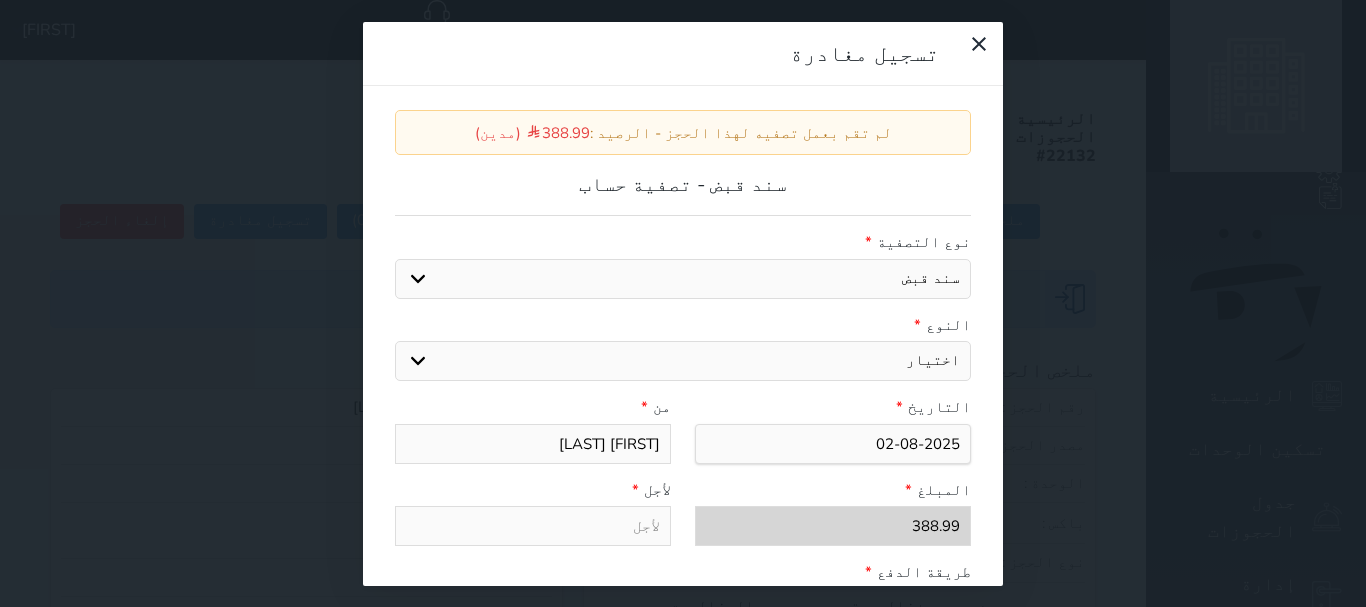 select on "29092" 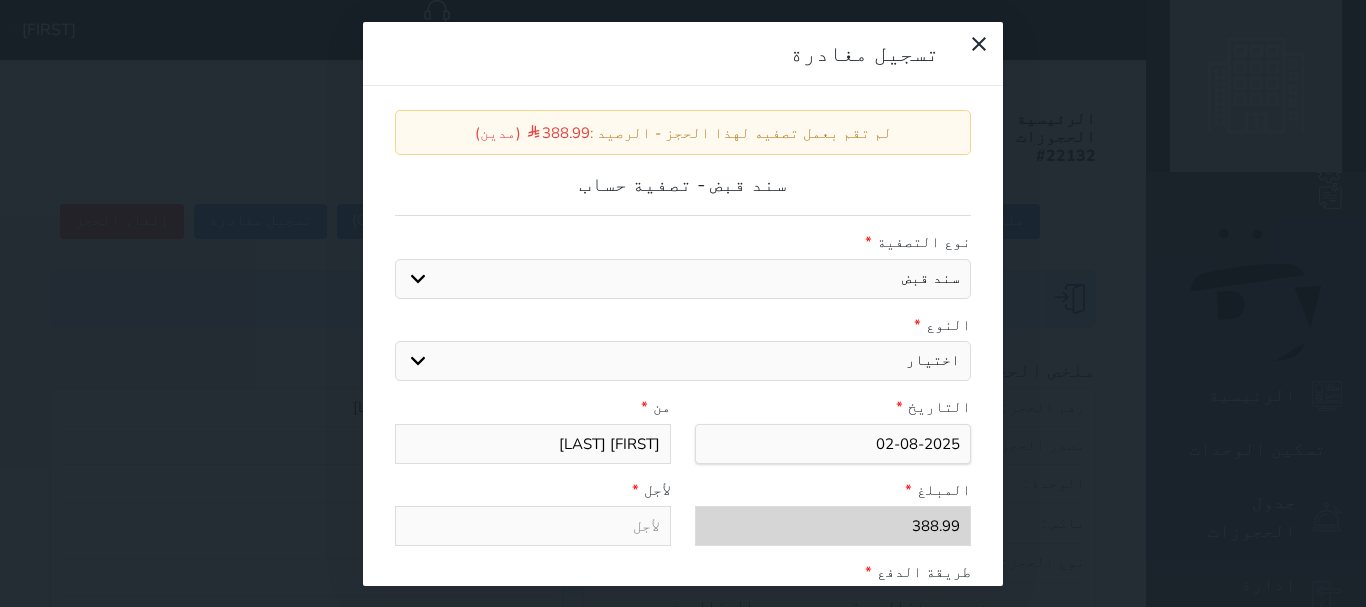 click on "اختيار   مقبوضات عامة
قيمة إيجار
فواتير
عربون
لا ينطبق
آخر
مغسلة
واي فاي - الإنترنت
مواقف السيارات
طعام
الأغذية والمشروبات
مشروبات
المشروبات الباردة
المشروبات الساخنة
الإفطار
غداء
عشاء
مخبز و كعك
حمام سباحة
الصالة الرياضية
سبا و خدمات الجمال
اختيار وإسقاط (خدمات النقل)
ميني بار
كابل - تلفزيون
سرير إضافي
تصفيف الشعر
التسوق" at bounding box center (683, 361) 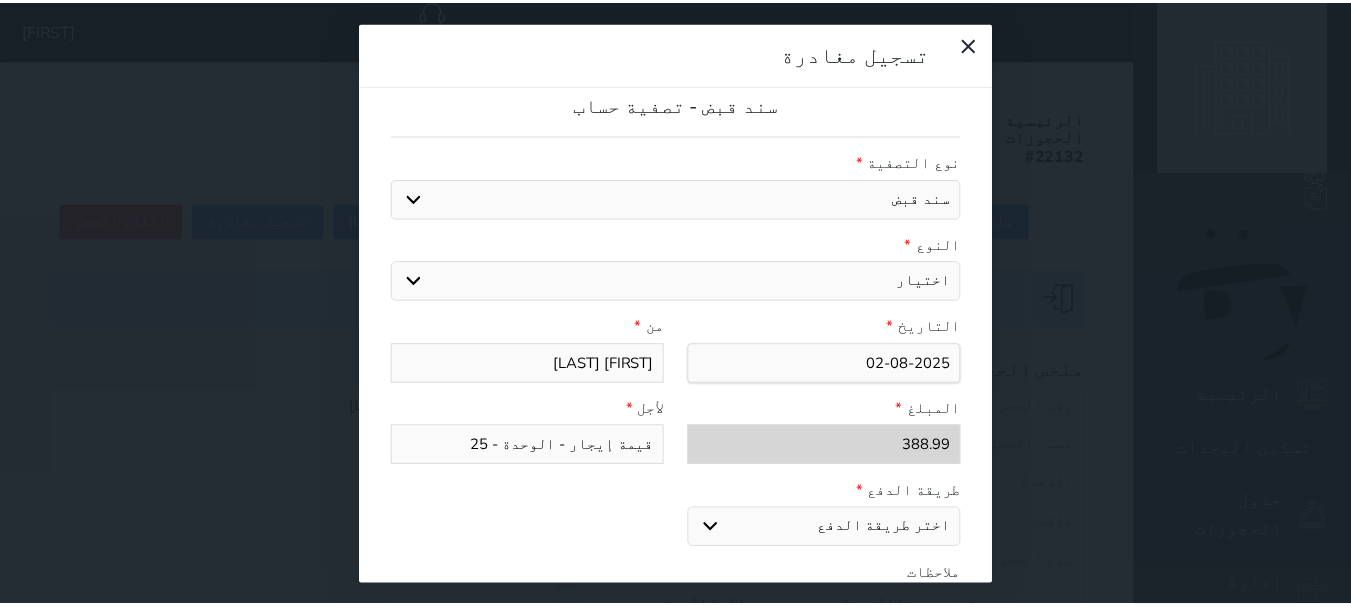 scroll, scrollTop: 309, scrollLeft: 0, axis: vertical 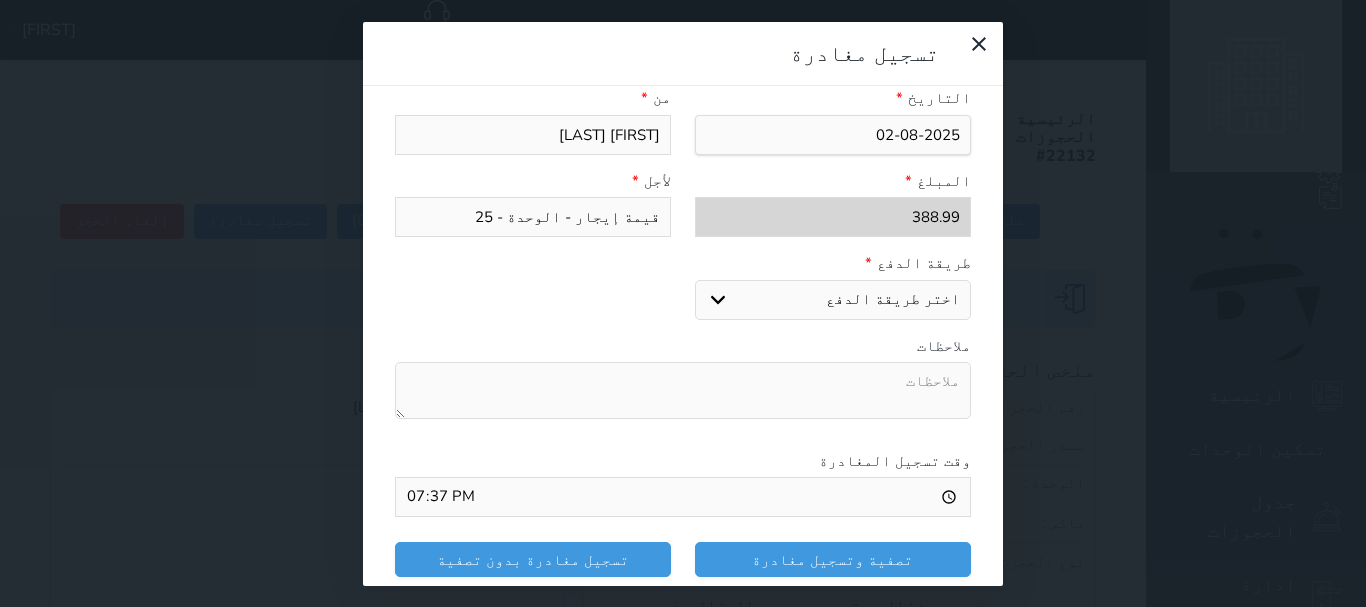 click on "اختر طريقة الدفع   دفع نقدى   تحويل بنكى   مدى   بطاقة ائتمان" at bounding box center [833, 300] 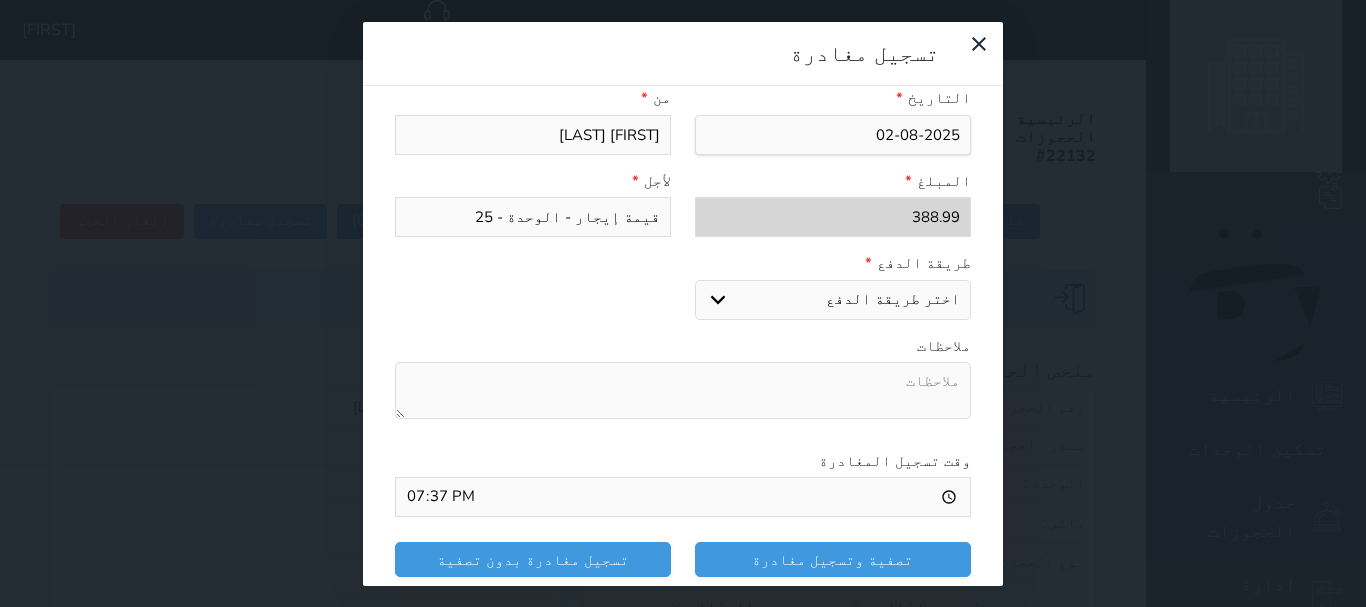 select on "mada" 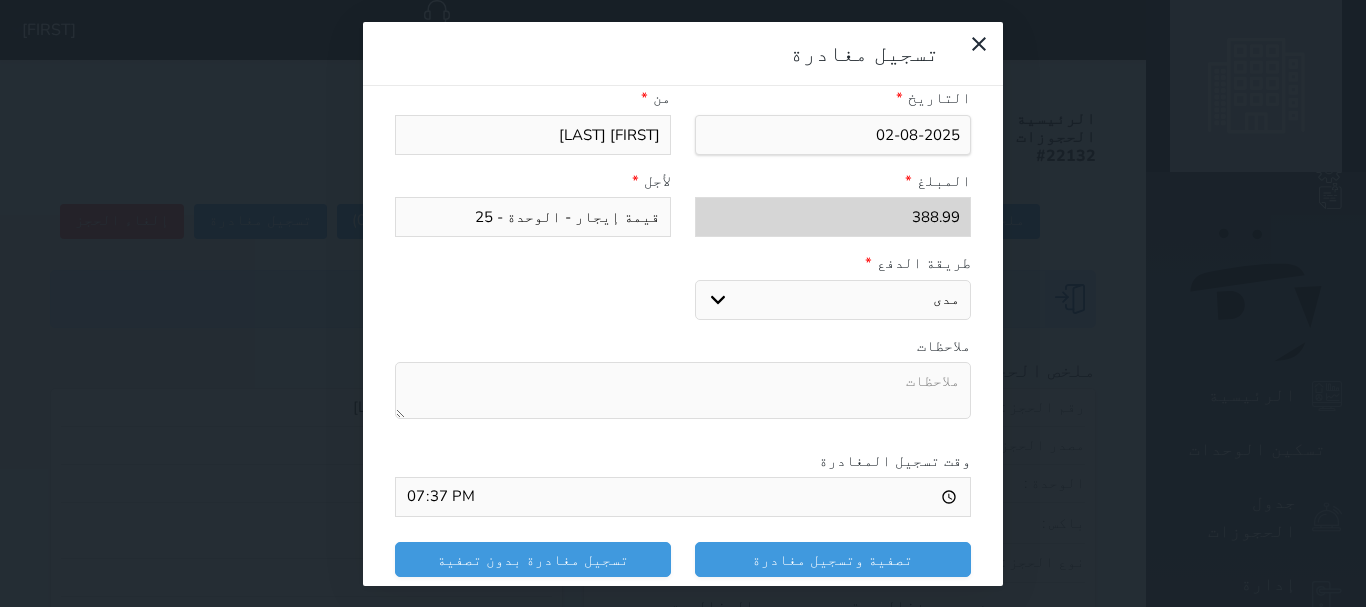 click on "اختر طريقة الدفع   دفع نقدى   تحويل بنكى   مدى   بطاقة ائتمان" at bounding box center (833, 300) 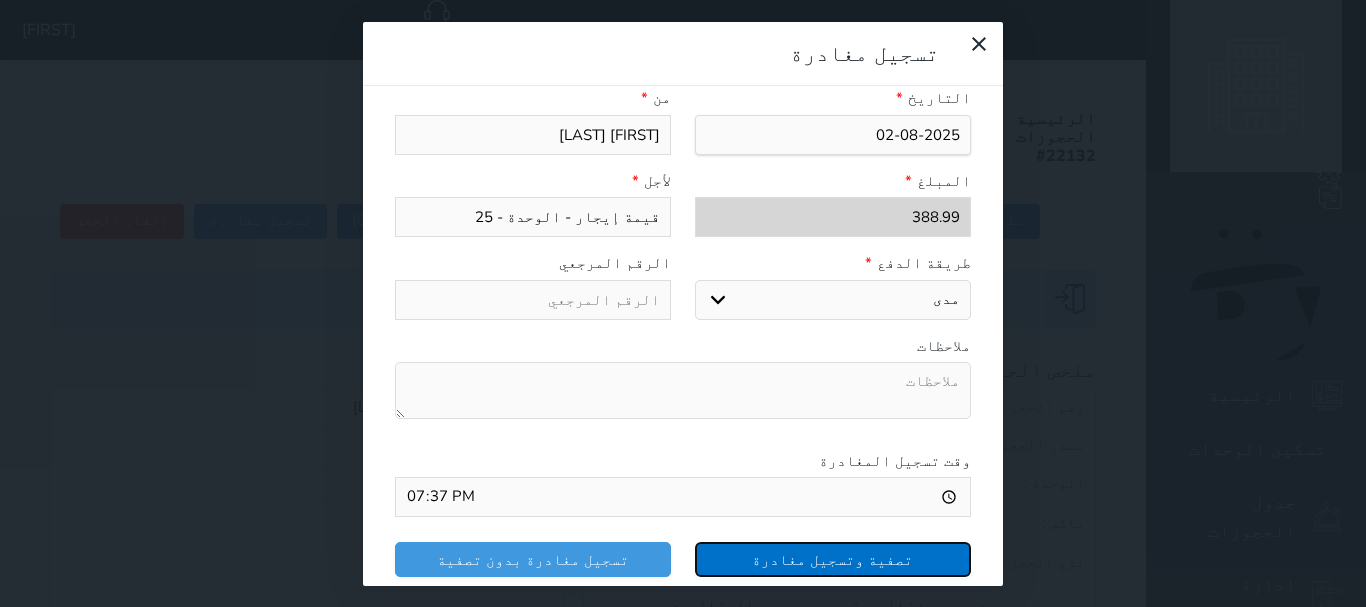 click on "تصفية وتسجيل مغادرة" at bounding box center (833, 559) 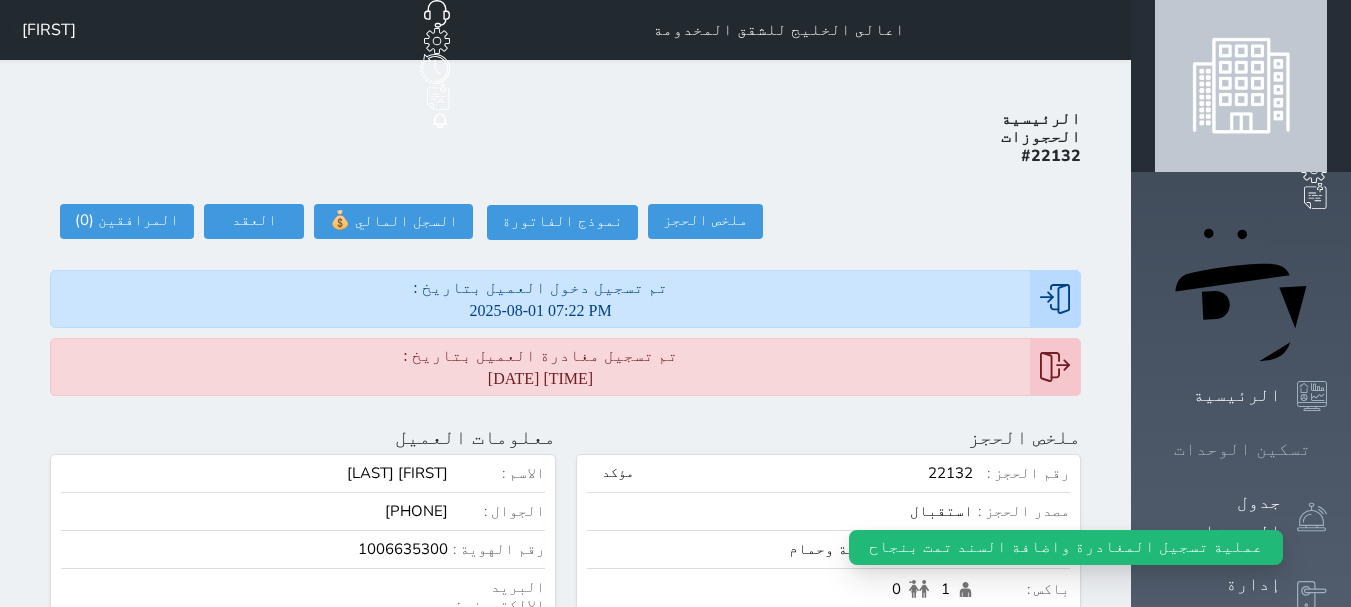 click 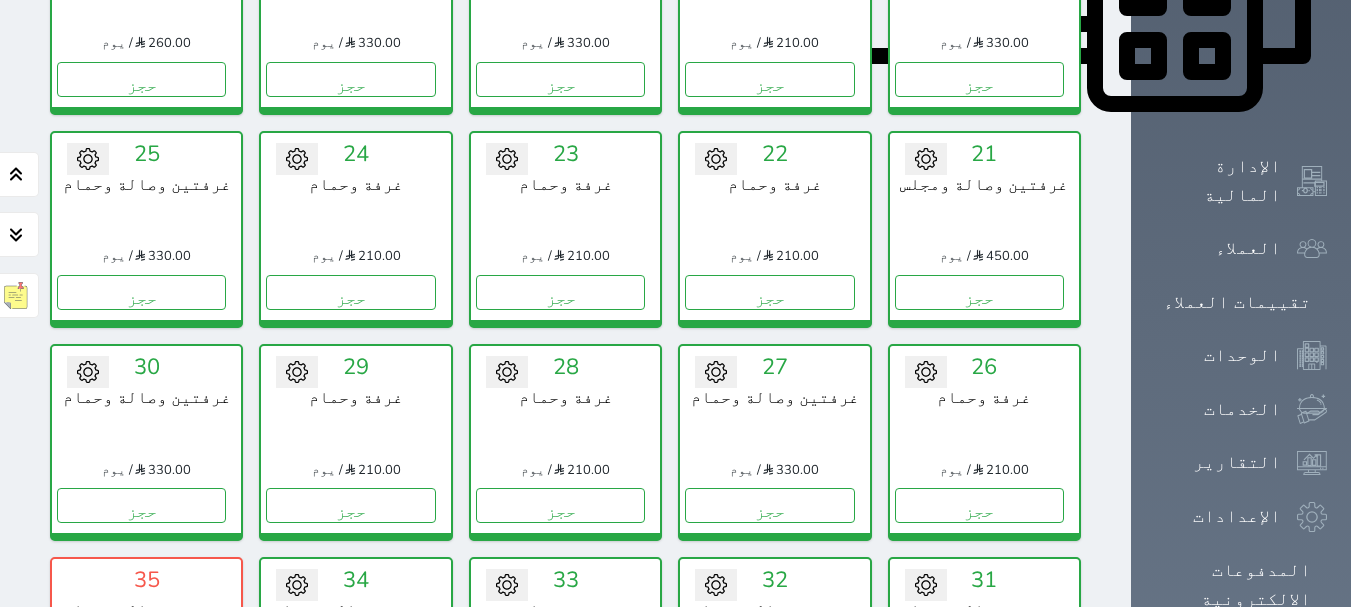 scroll, scrollTop: 1178, scrollLeft: 0, axis: vertical 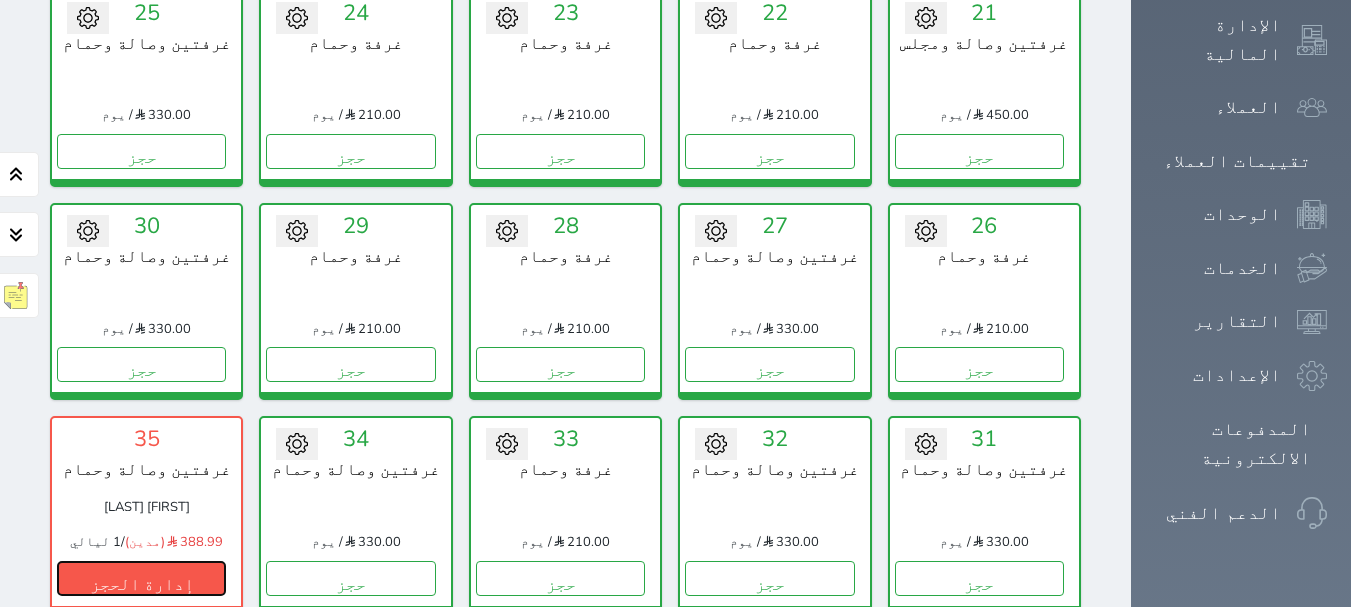 click on "إدارة الحجز" at bounding box center [141, 578] 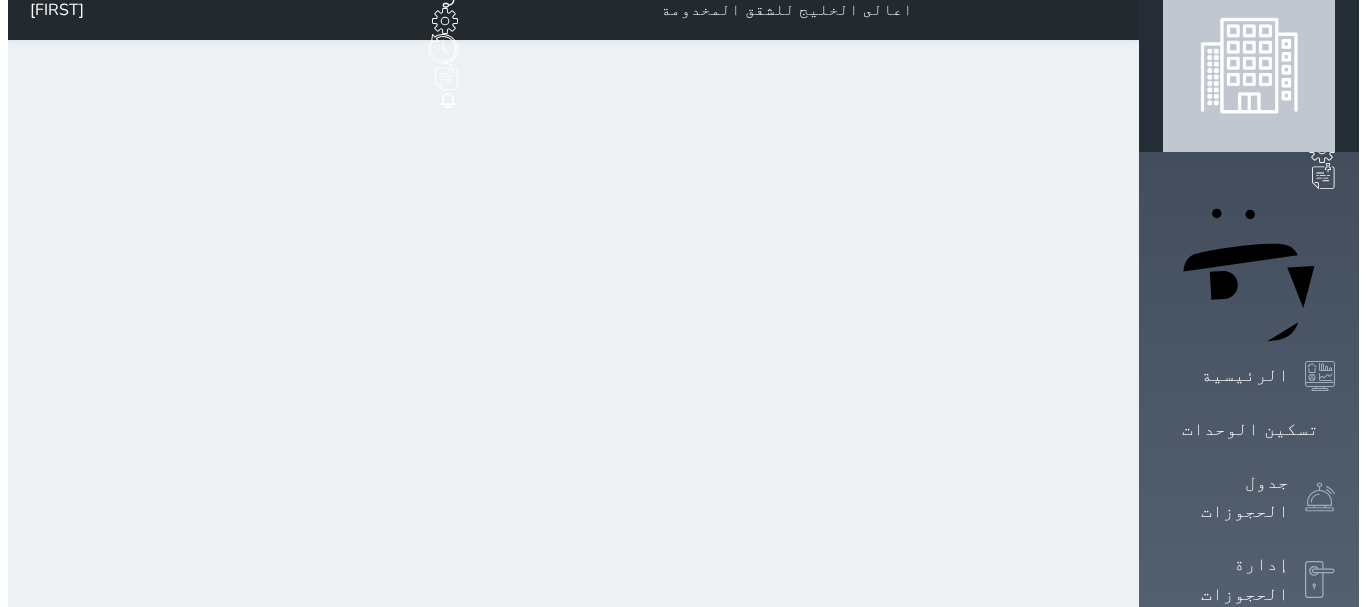 scroll, scrollTop: 0, scrollLeft: 0, axis: both 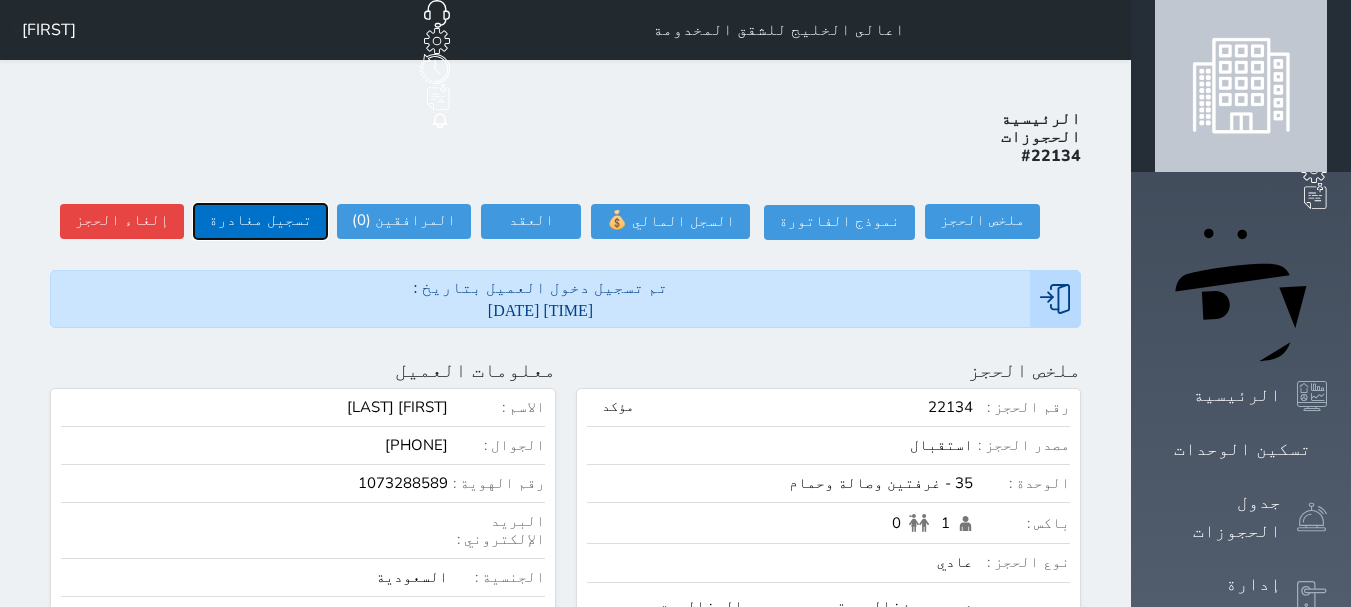click on "تسجيل مغادرة" at bounding box center [260, 221] 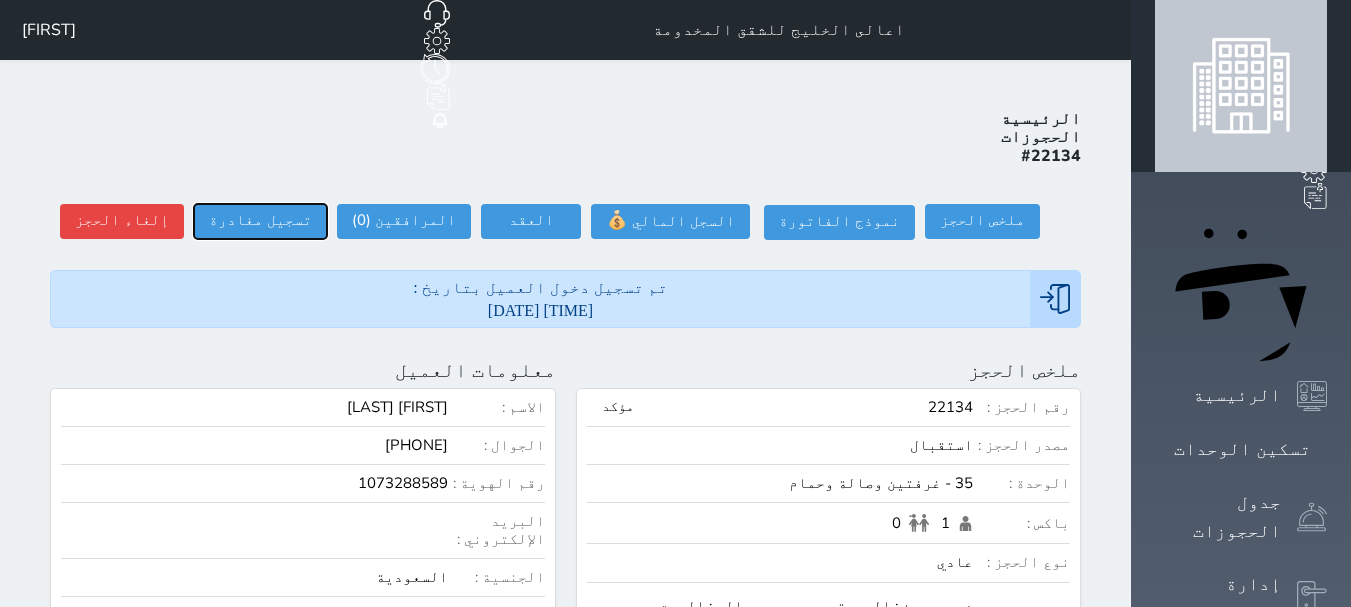 select 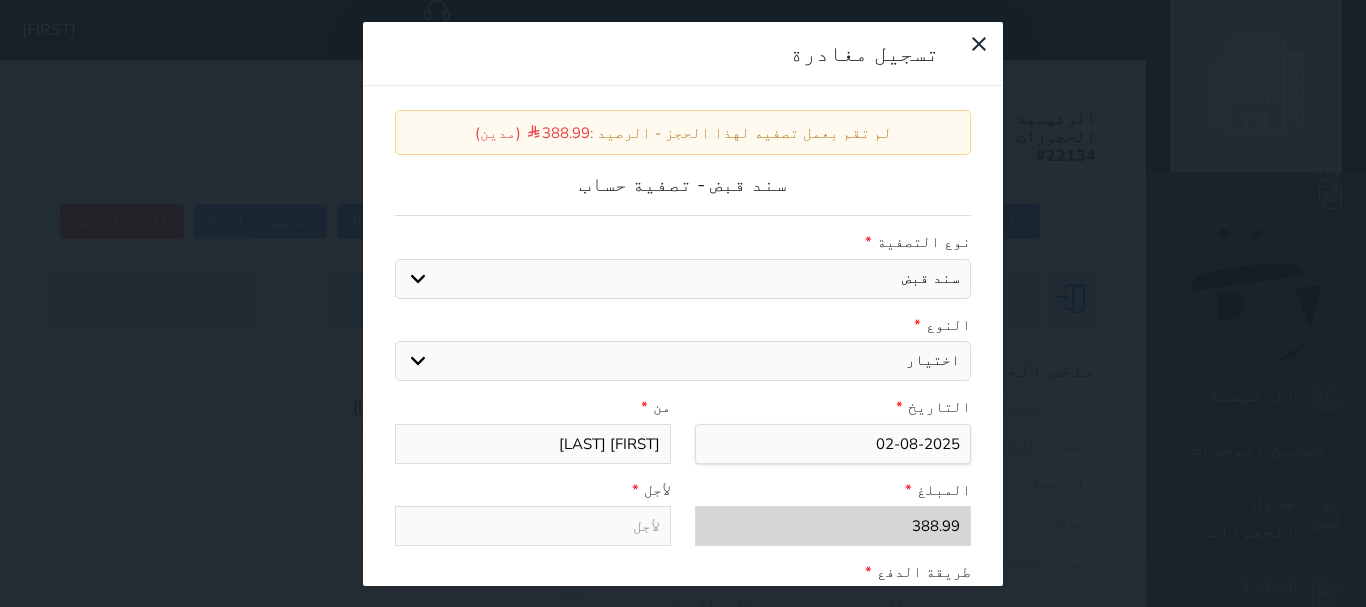 click on "اختيار   مقبوضات عامة
قيمة إيجار
فواتير
عربون
لا ينطبق
آخر
مغسلة
واي فاي - الإنترنت
مواقف السيارات
طعام
الأغذية والمشروبات
مشروبات
المشروبات الباردة
المشروبات الساخنة
الإفطار
غداء
عشاء
مخبز و كعك
حمام سباحة
الصالة الرياضية
سبا و خدمات الجمال
اختيار وإسقاط (خدمات النقل)
ميني بار
كابل - تلفزيون
سرير إضافي
تصفيف الشعر
التسوق" at bounding box center [683, 361] 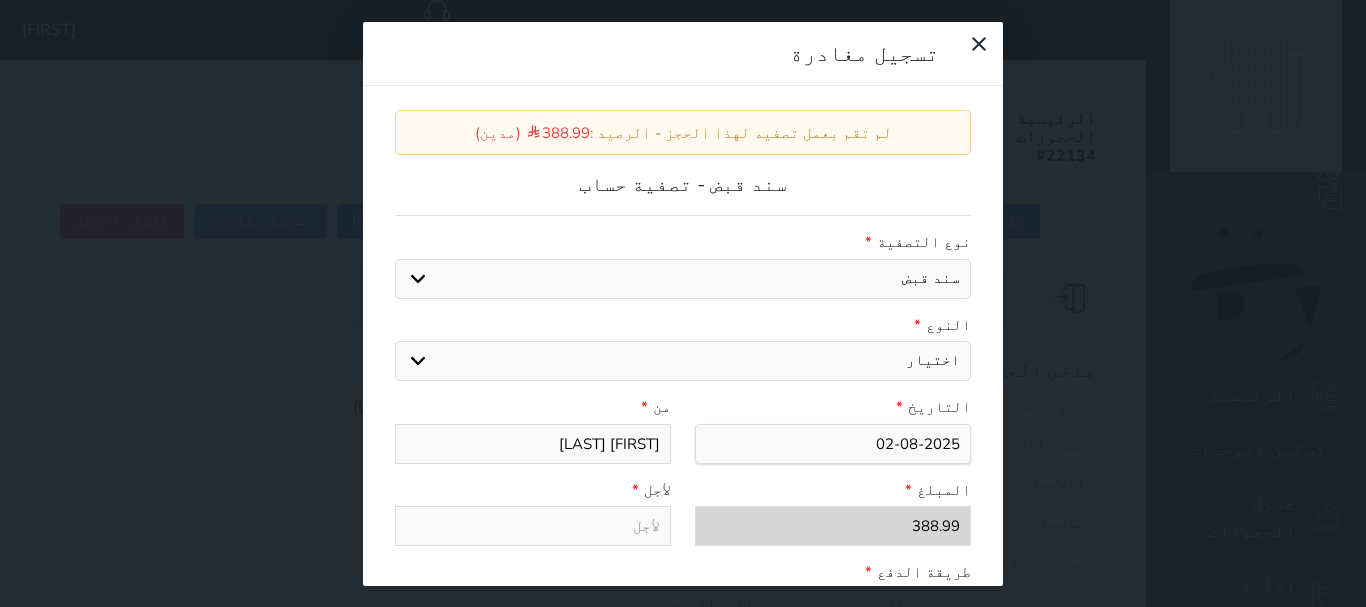 select on "29092" 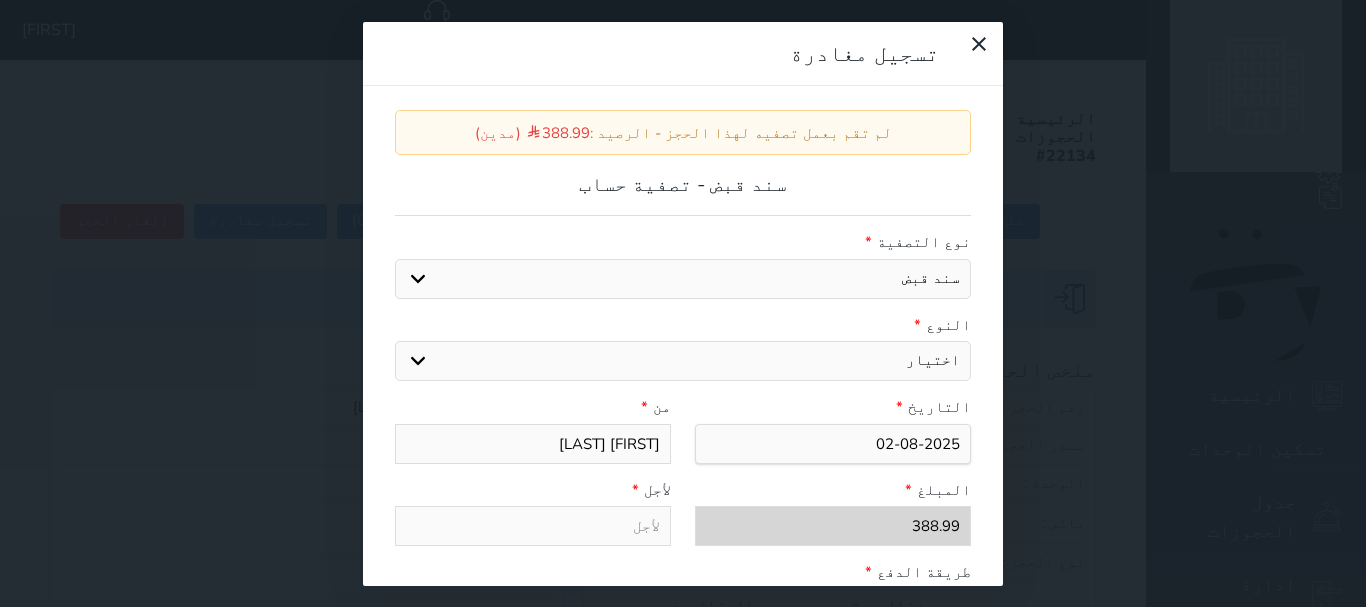 click on "اختيار   مقبوضات عامة
قيمة إيجار
فواتير
عربون
لا ينطبق
آخر
مغسلة
واي فاي - الإنترنت
مواقف السيارات
طعام
الأغذية والمشروبات
مشروبات
المشروبات الباردة
المشروبات الساخنة
الإفطار
غداء
عشاء
مخبز و كعك
حمام سباحة
الصالة الرياضية
سبا و خدمات الجمال
اختيار وإسقاط (خدمات النقل)
ميني بار
كابل - تلفزيون
سرير إضافي
تصفيف الشعر
التسوق" at bounding box center [683, 361] 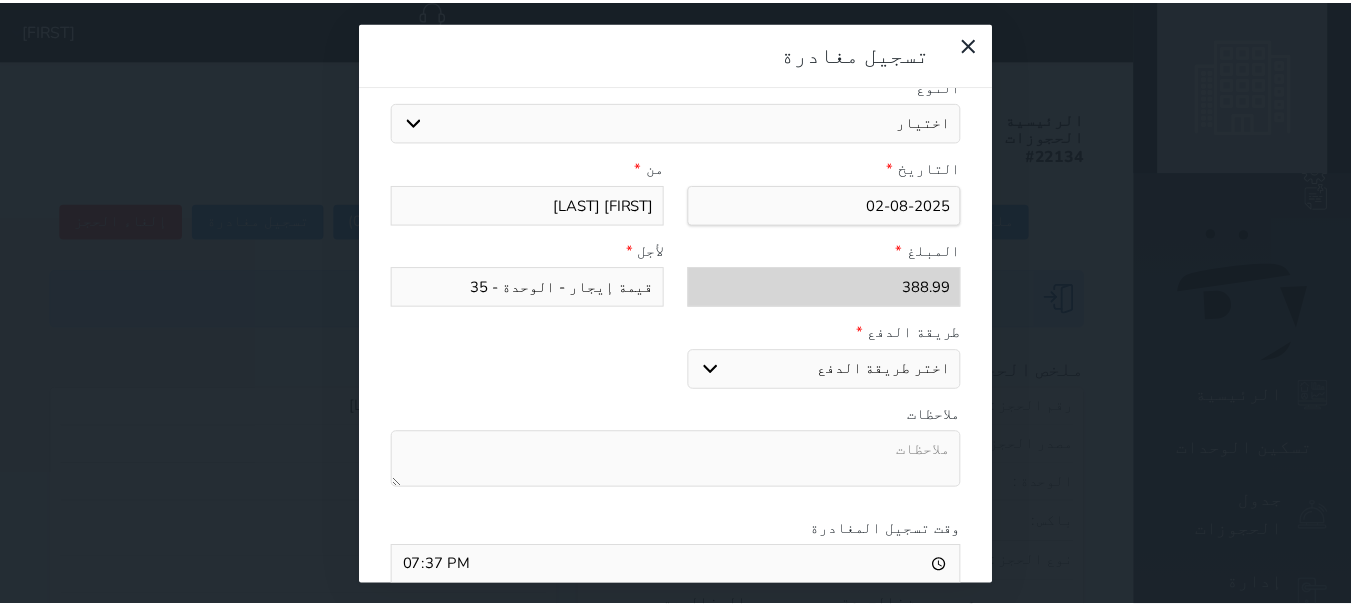 scroll, scrollTop: 309, scrollLeft: 0, axis: vertical 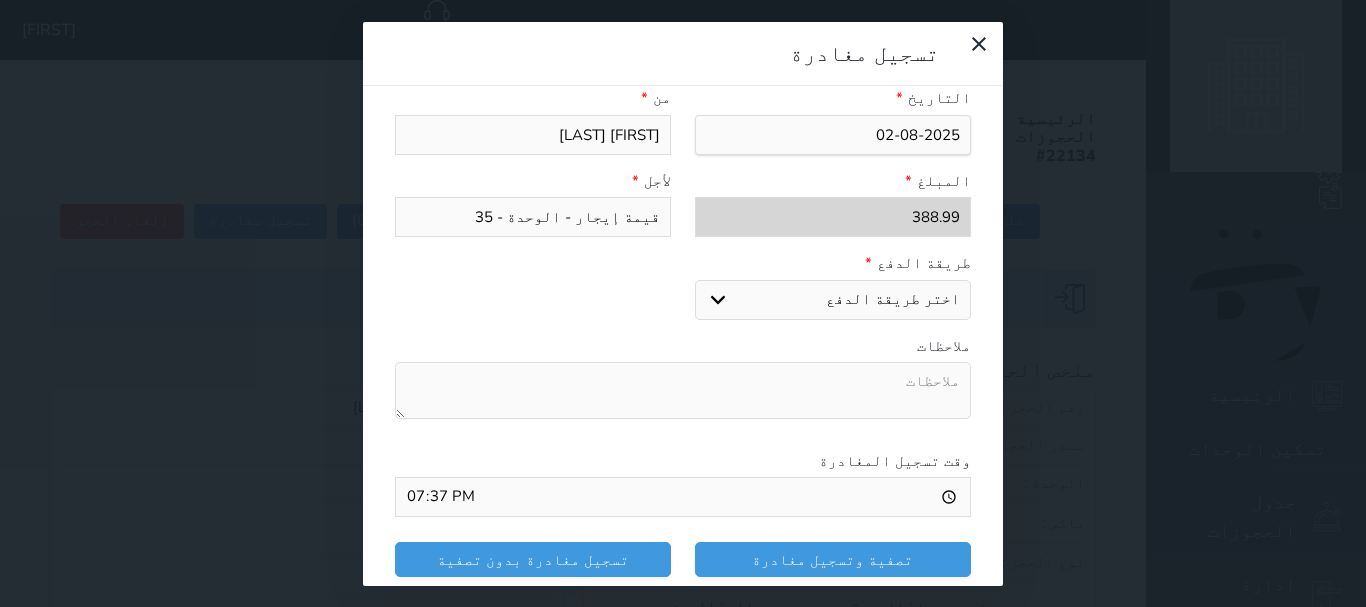 click on "اختر طريقة الدفع   دفع نقدى   تحويل بنكى   مدى   بطاقة ائتمان" at bounding box center [833, 300] 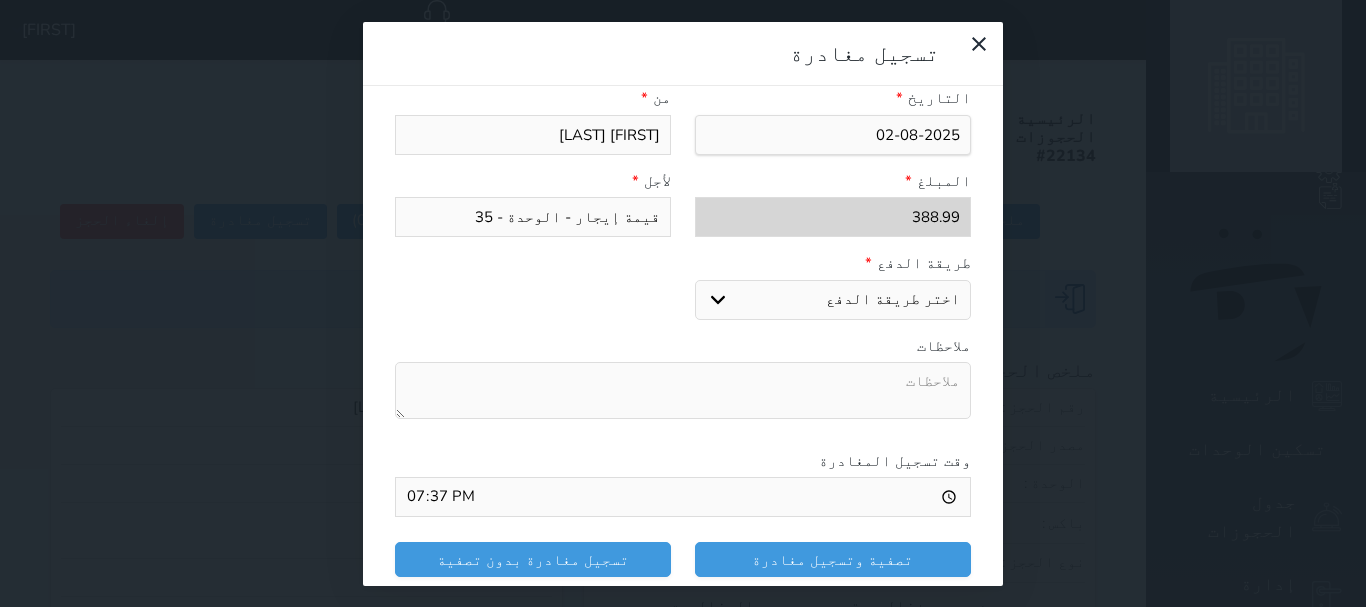 select on "mada" 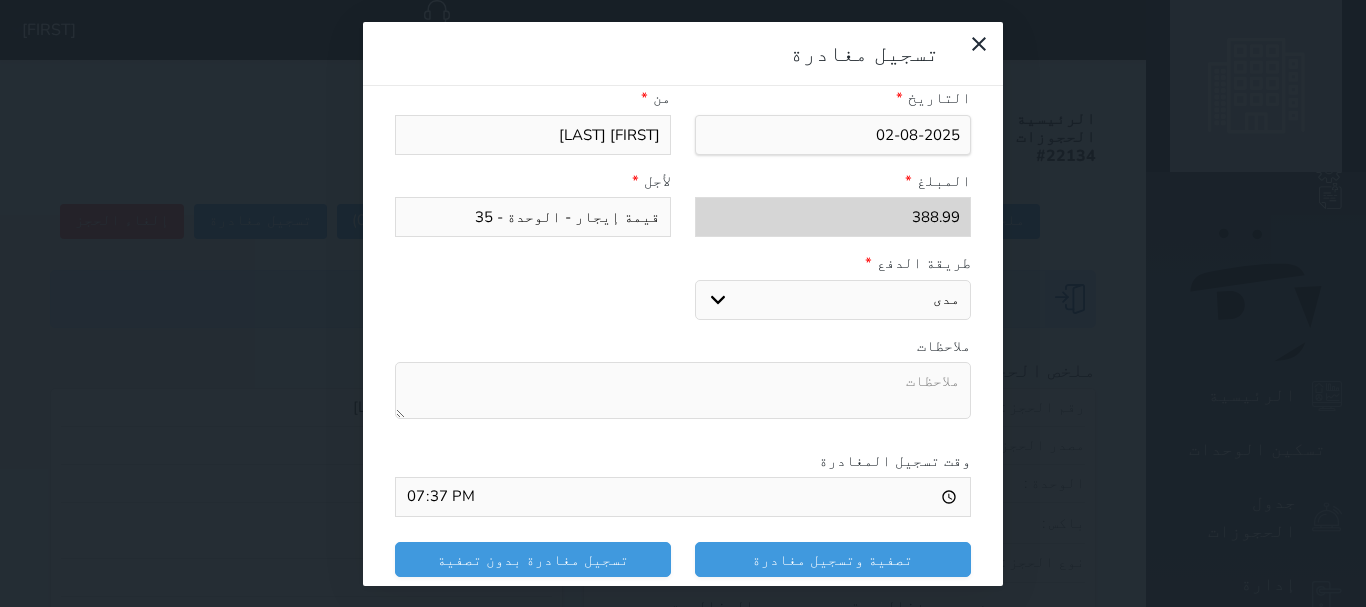 click on "اختر طريقة الدفع   دفع نقدى   تحويل بنكى   مدى   بطاقة ائتمان" at bounding box center (833, 300) 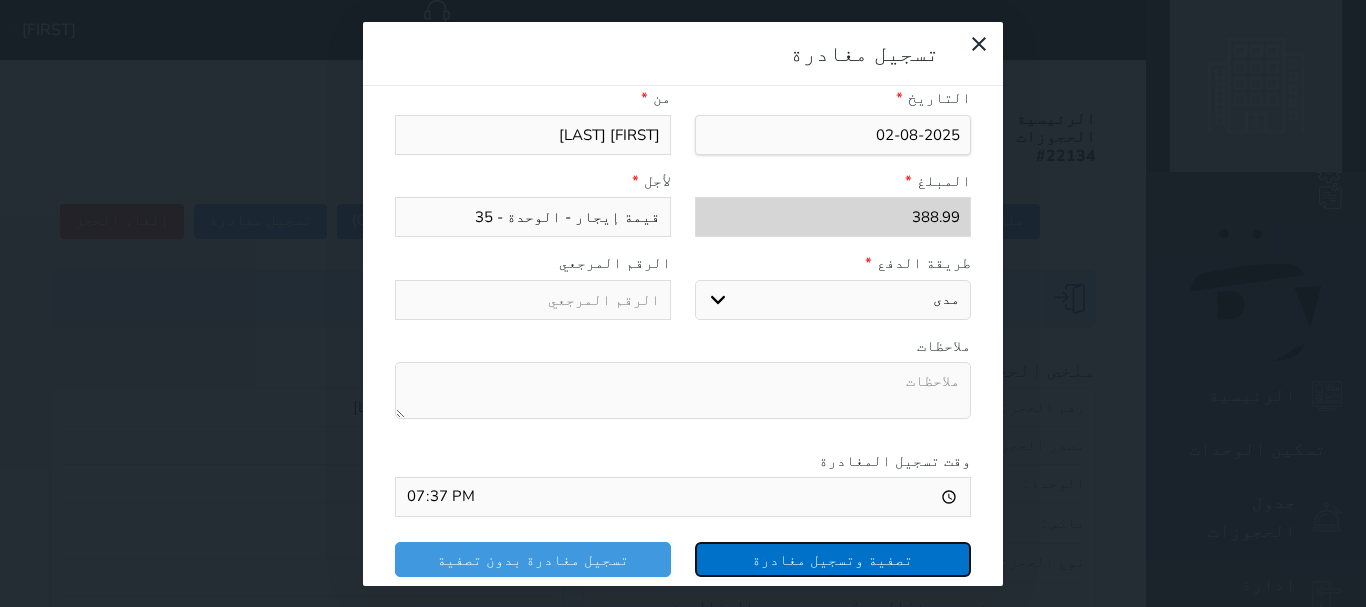 click on "تصفية وتسجيل مغادرة" at bounding box center [833, 559] 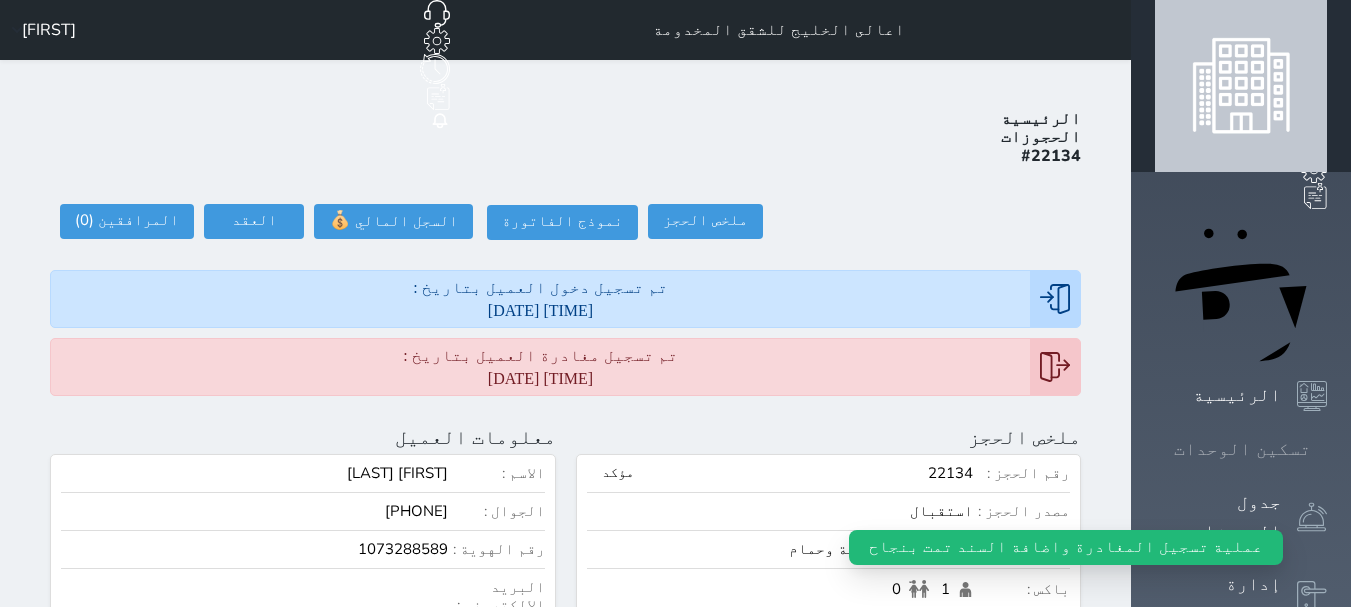 click 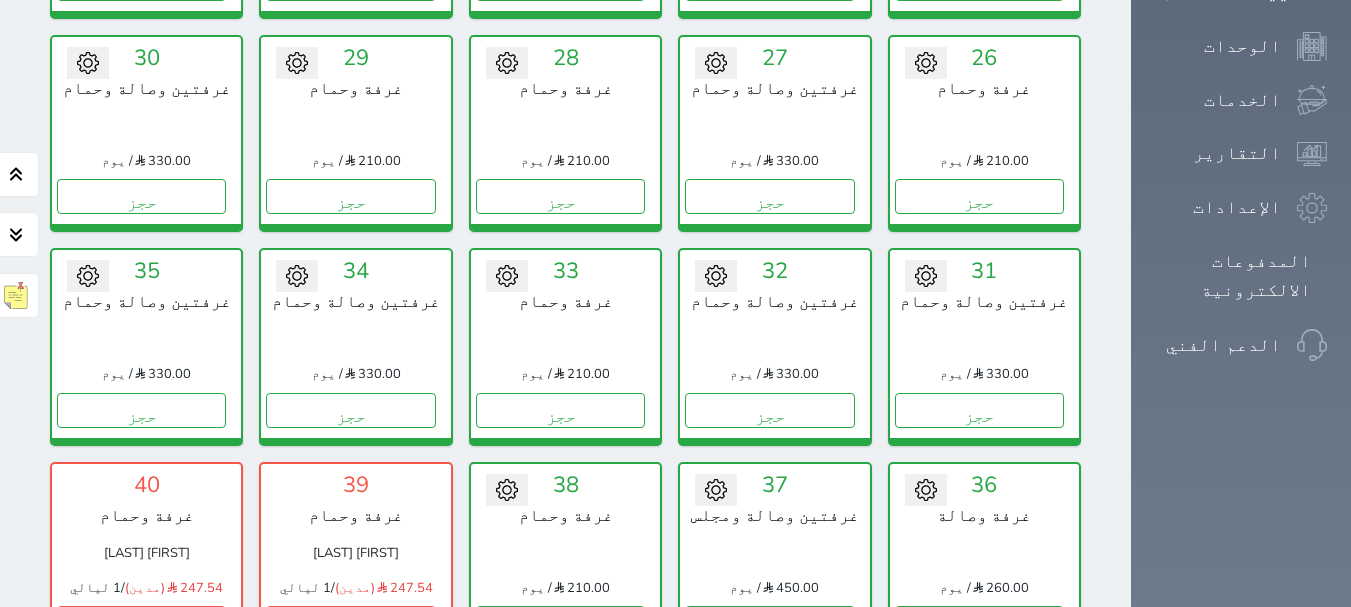 scroll, scrollTop: 1378, scrollLeft: 0, axis: vertical 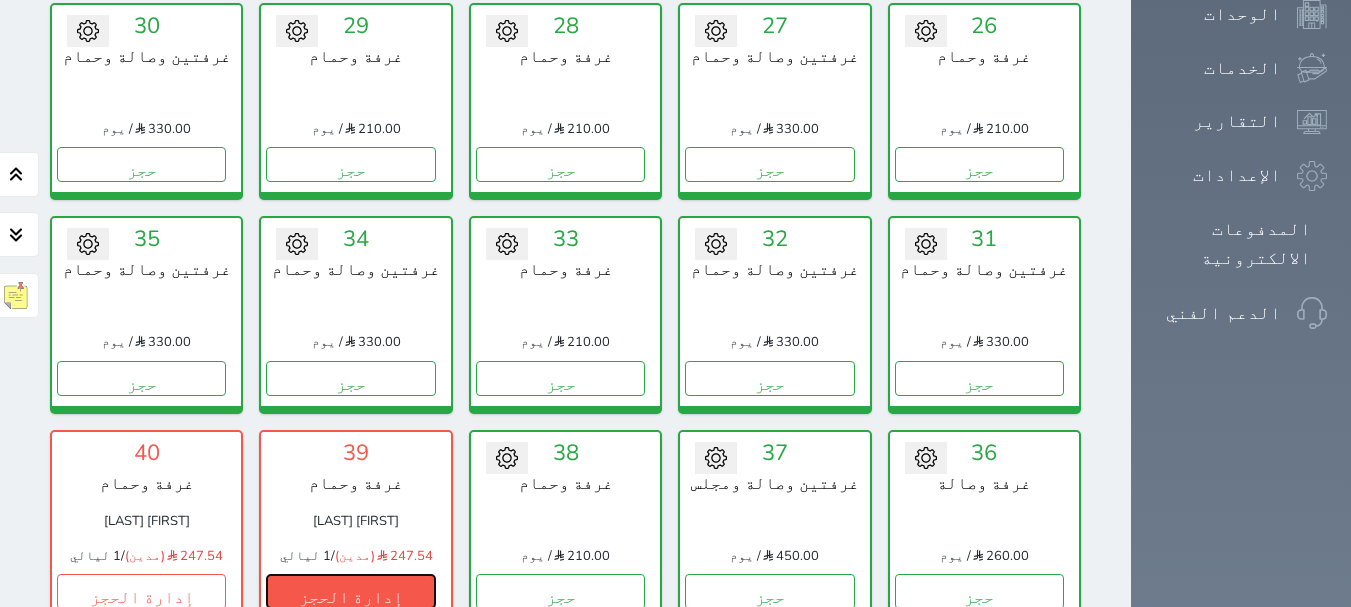 click on "إدارة الحجز" at bounding box center (350, 591) 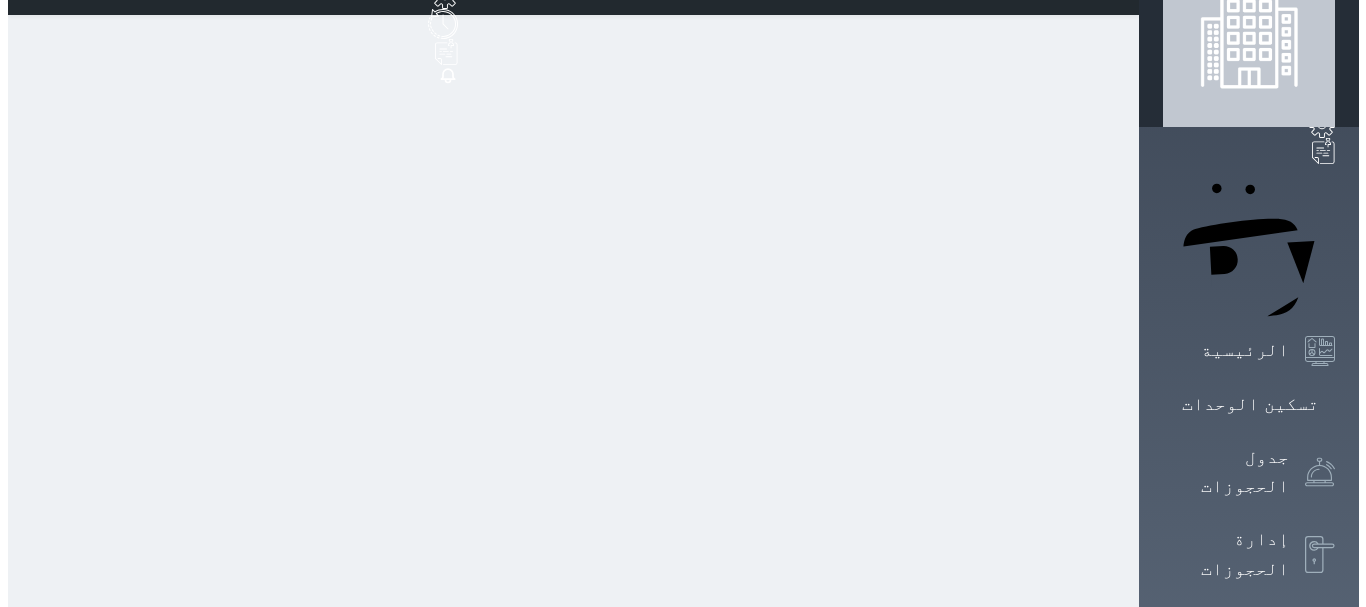 scroll, scrollTop: 0, scrollLeft: 0, axis: both 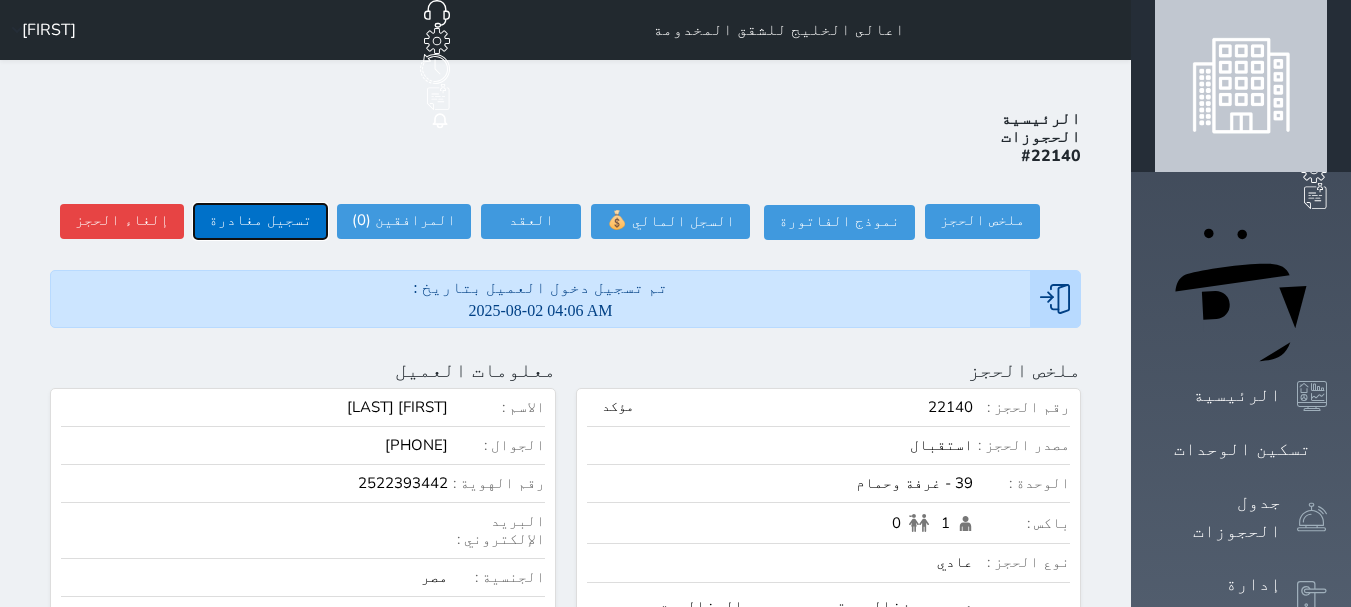 click on "تسجيل مغادرة" at bounding box center [260, 221] 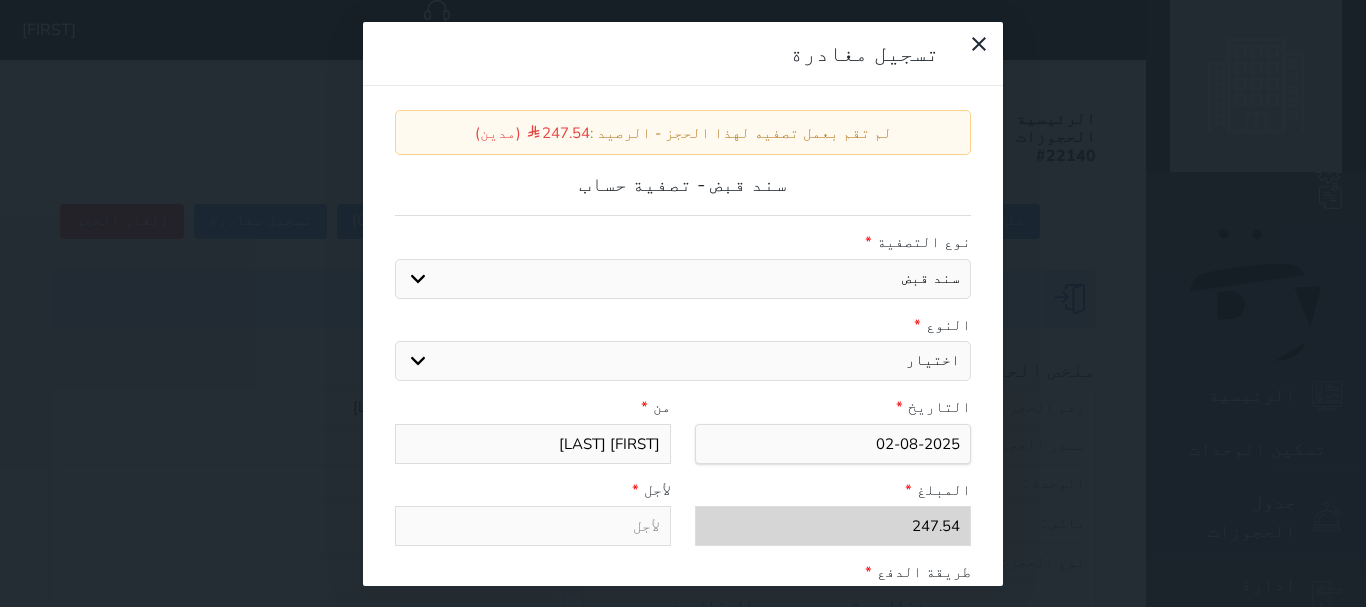 click on "اختيار   مقبوضات عامة
قيمة إيجار
فواتير
عربون
لا ينطبق
آخر
مغسلة
واي فاي - الإنترنت
مواقف السيارات
طعام
الأغذية والمشروبات
مشروبات
المشروبات الباردة
المشروبات الساخنة
الإفطار
غداء
عشاء
مخبز و كعك
حمام سباحة
الصالة الرياضية
سبا و خدمات الجمال
اختيار وإسقاط (خدمات النقل)
ميني بار
كابل - تلفزيون
سرير إضافي
تصفيف الشعر
التسوق" at bounding box center [683, 361] 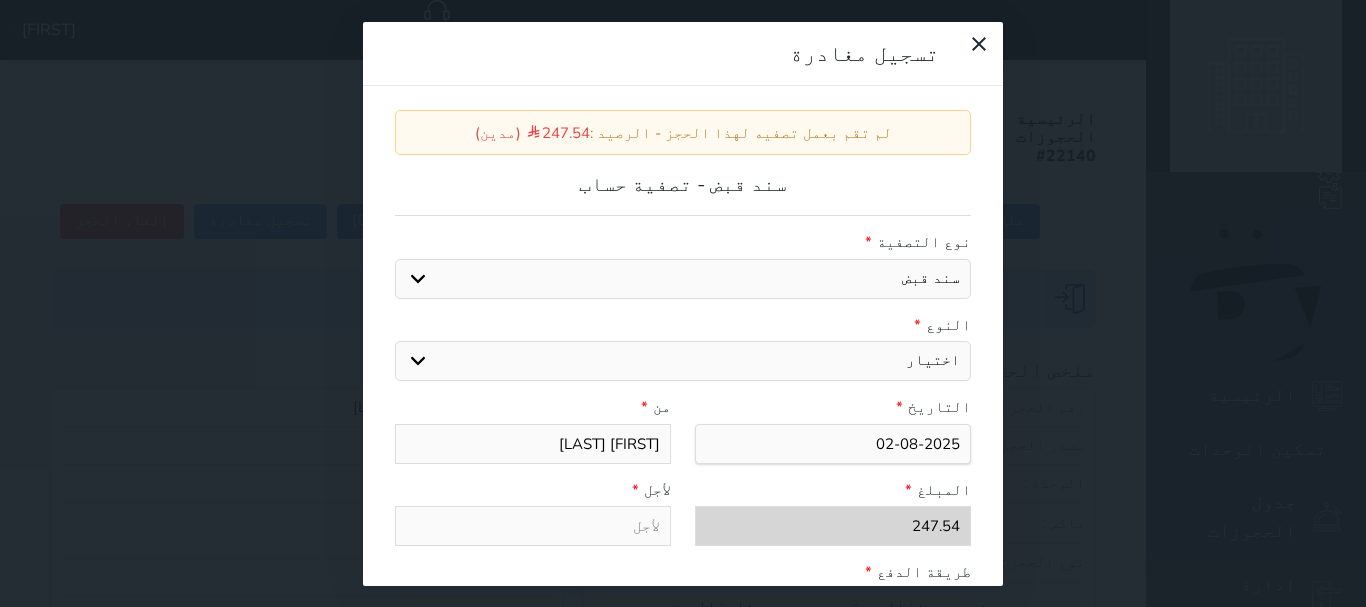select on "29092" 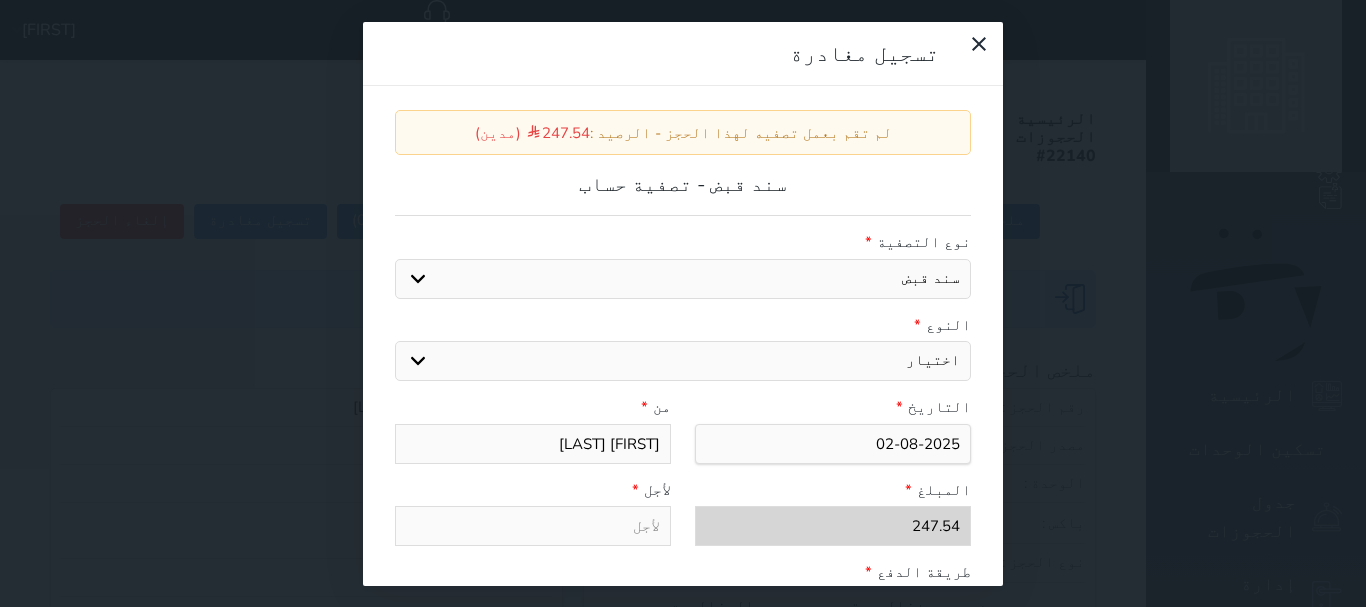 type on "قيمة إيجار - الوحدة - 39" 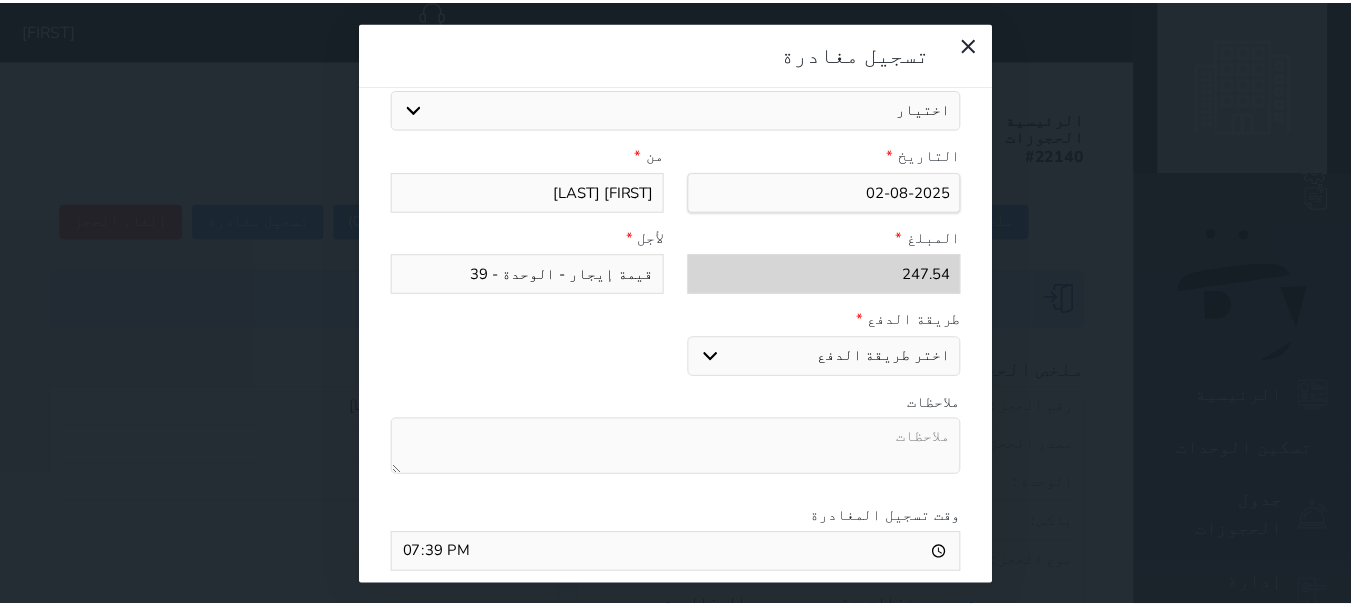scroll, scrollTop: 300, scrollLeft: 0, axis: vertical 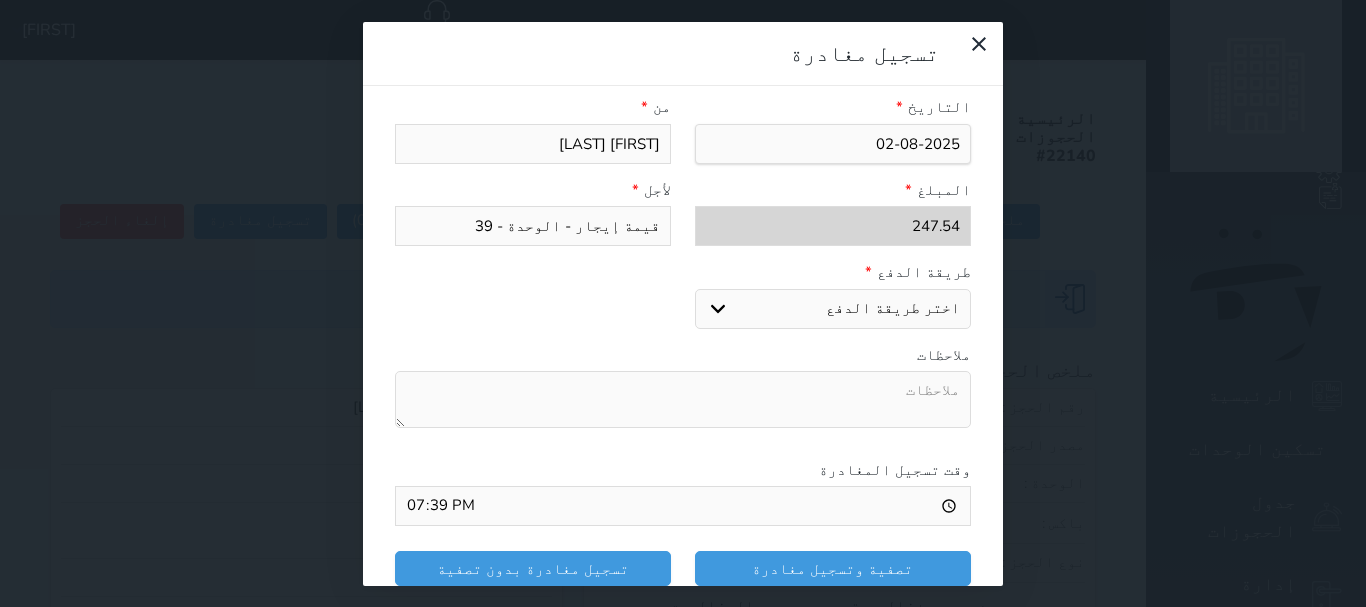 click on "اختر طريقة الدفع   دفع نقدى   تحويل بنكى   مدى   بطاقة ائتمان" at bounding box center (833, 309) 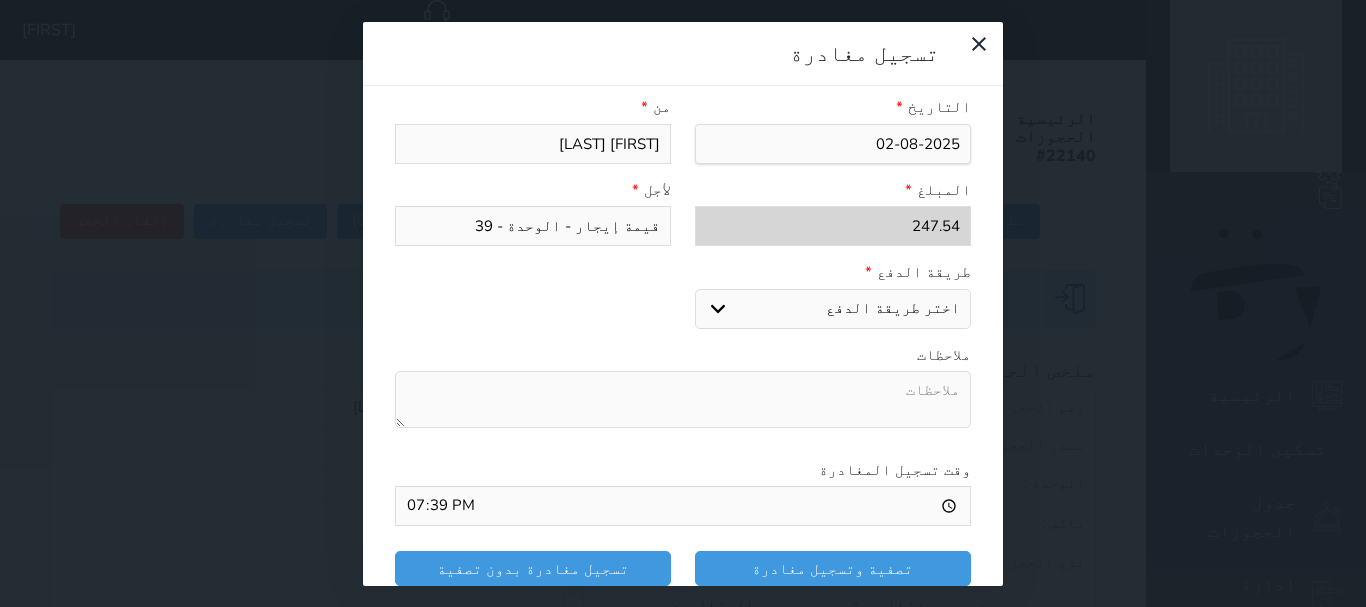 select on "mada" 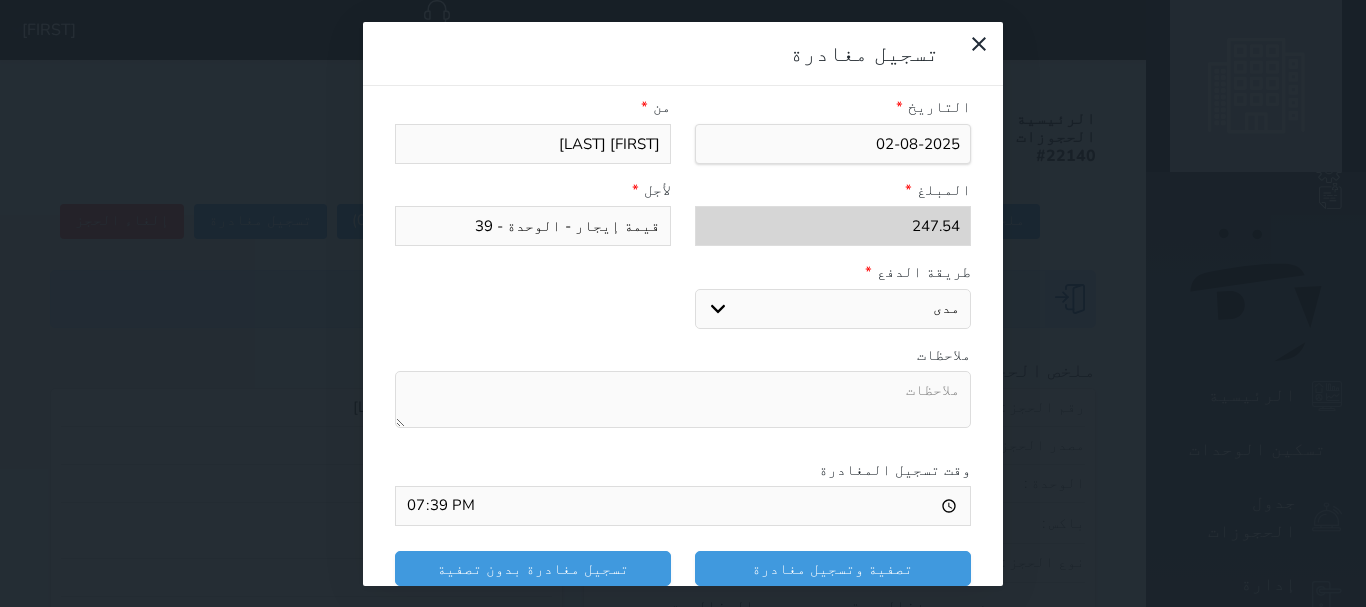 click on "اختر طريقة الدفع   دفع نقدى   تحويل بنكى   مدى   بطاقة ائتمان" at bounding box center (833, 309) 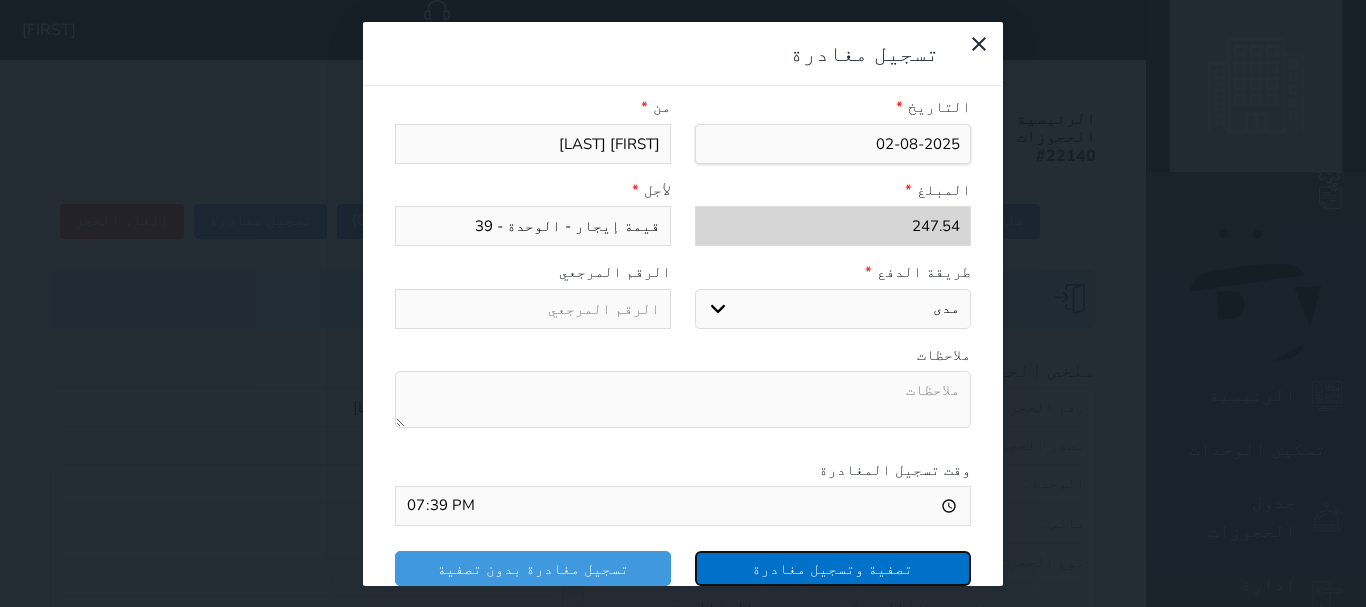 click on "تصفية وتسجيل مغادرة" at bounding box center [833, 568] 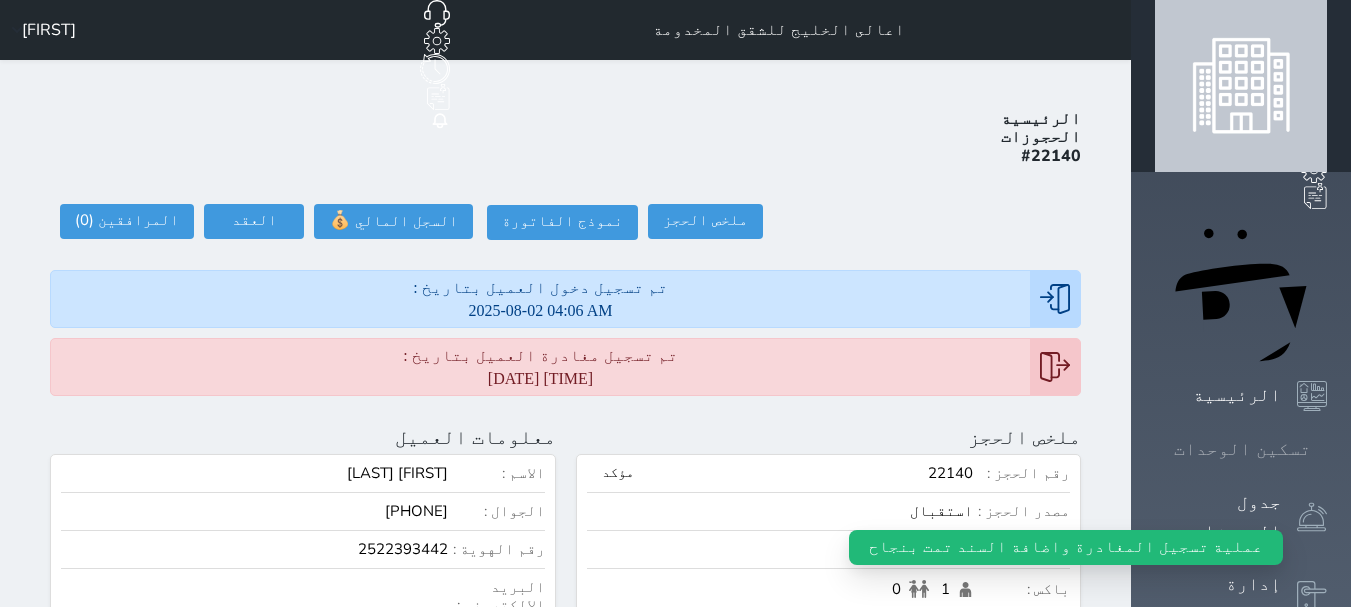 click 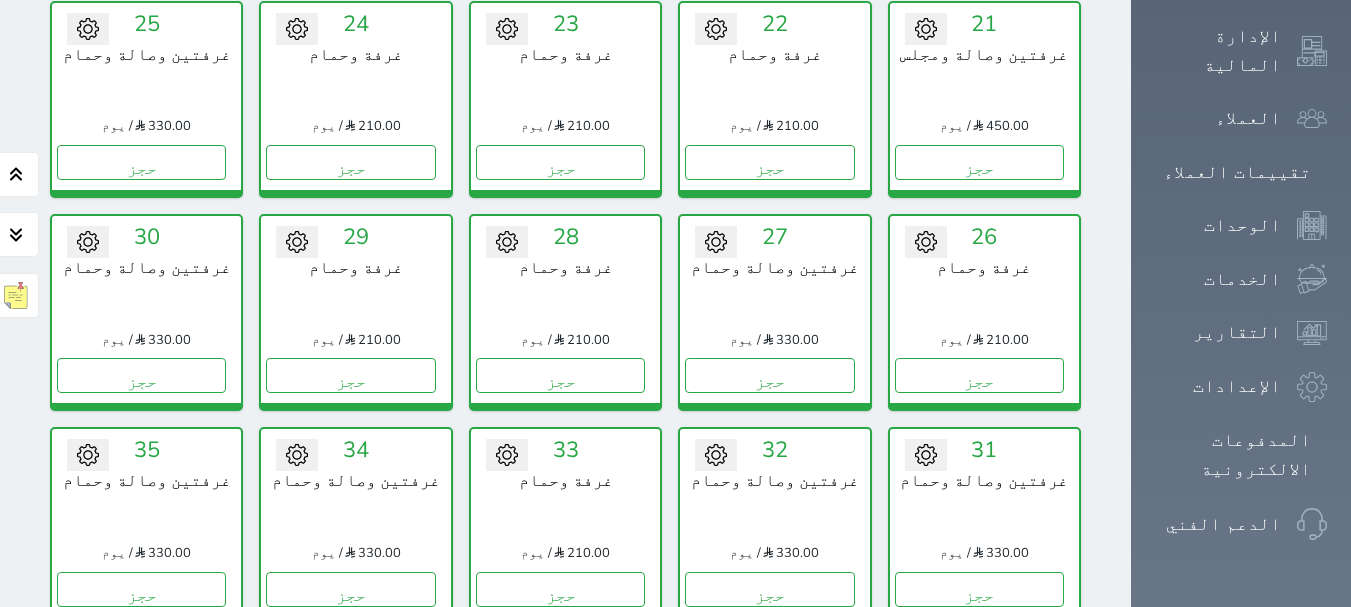 scroll, scrollTop: 1278, scrollLeft: 0, axis: vertical 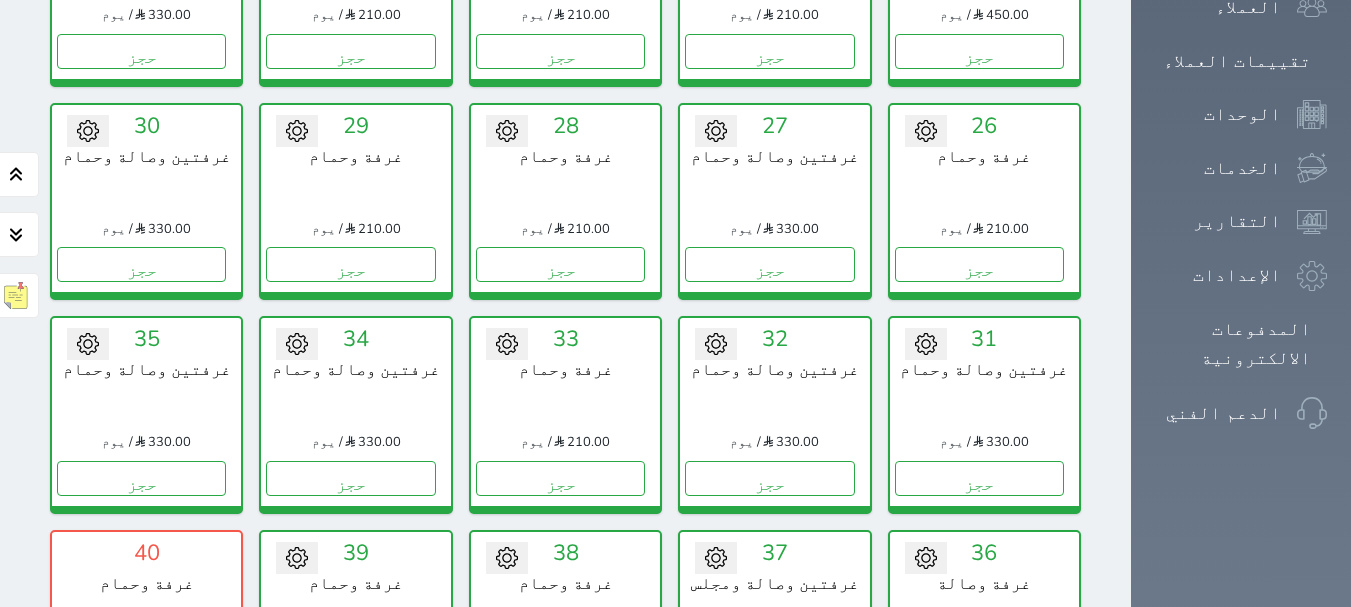click on "إدارة الحجز" at bounding box center (141, 691) 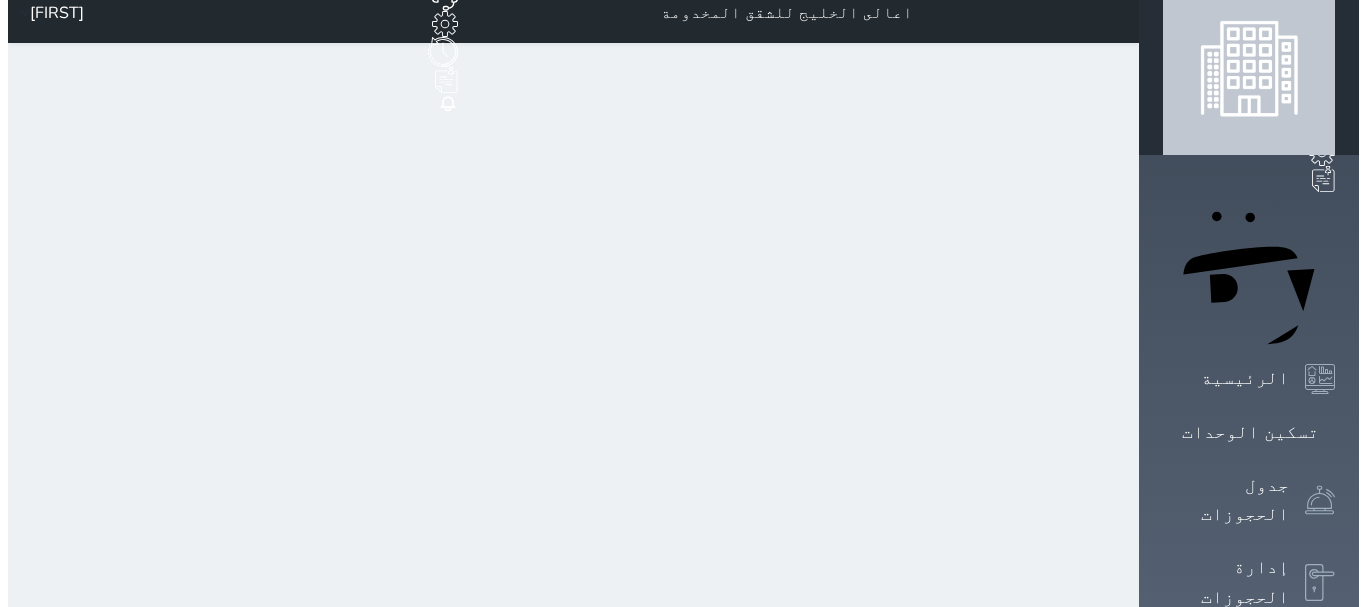scroll, scrollTop: 0, scrollLeft: 0, axis: both 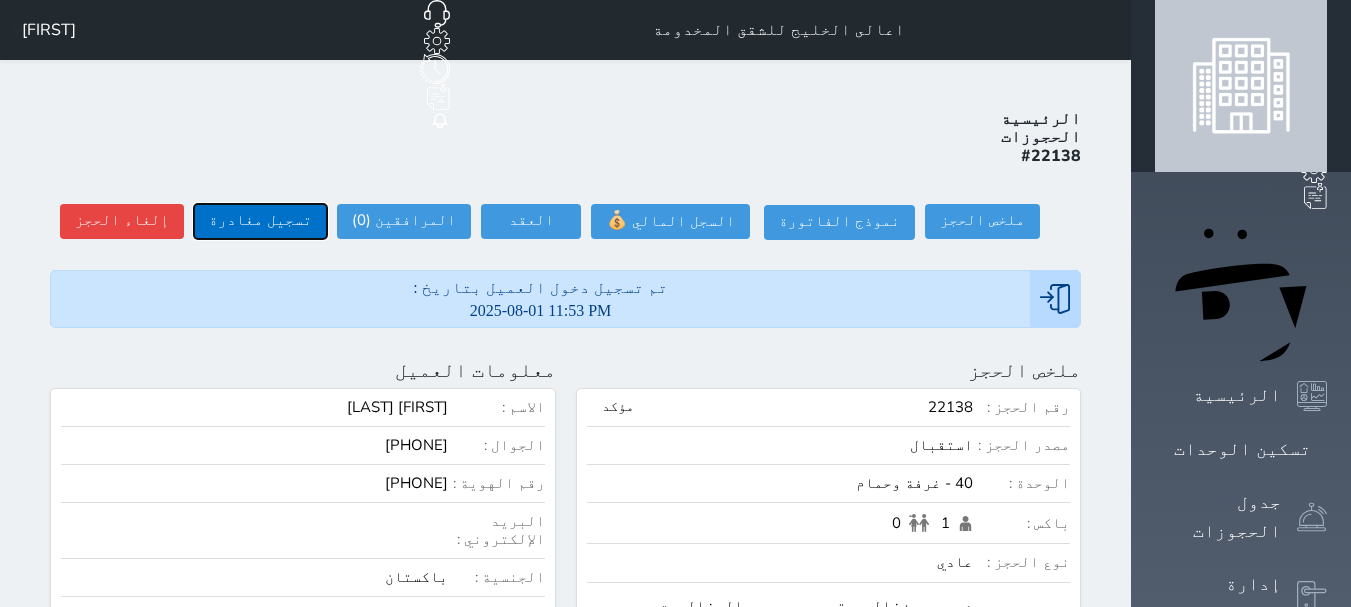 click on "تسجيل مغادرة" at bounding box center [260, 221] 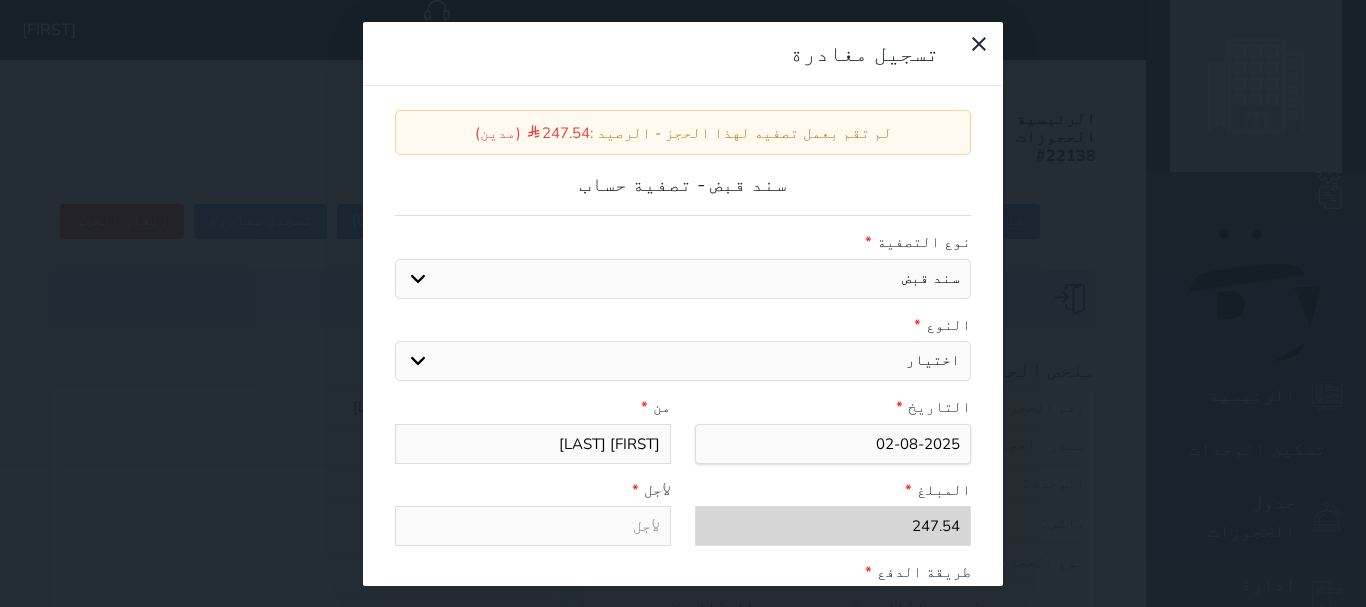 click on "اختيار   مقبوضات عامة
قيمة إيجار
فواتير
عربون
لا ينطبق
آخر
مغسلة
واي فاي - الإنترنت
مواقف السيارات
طعام
الأغذية والمشروبات
مشروبات
المشروبات الباردة
المشروبات الساخنة
الإفطار
غداء
عشاء
مخبز و كعك
حمام سباحة
الصالة الرياضية
سبا و خدمات الجمال
اختيار وإسقاط (خدمات النقل)
ميني بار
كابل - تلفزيون
سرير إضافي
تصفيف الشعر
التسوق" at bounding box center [683, 361] 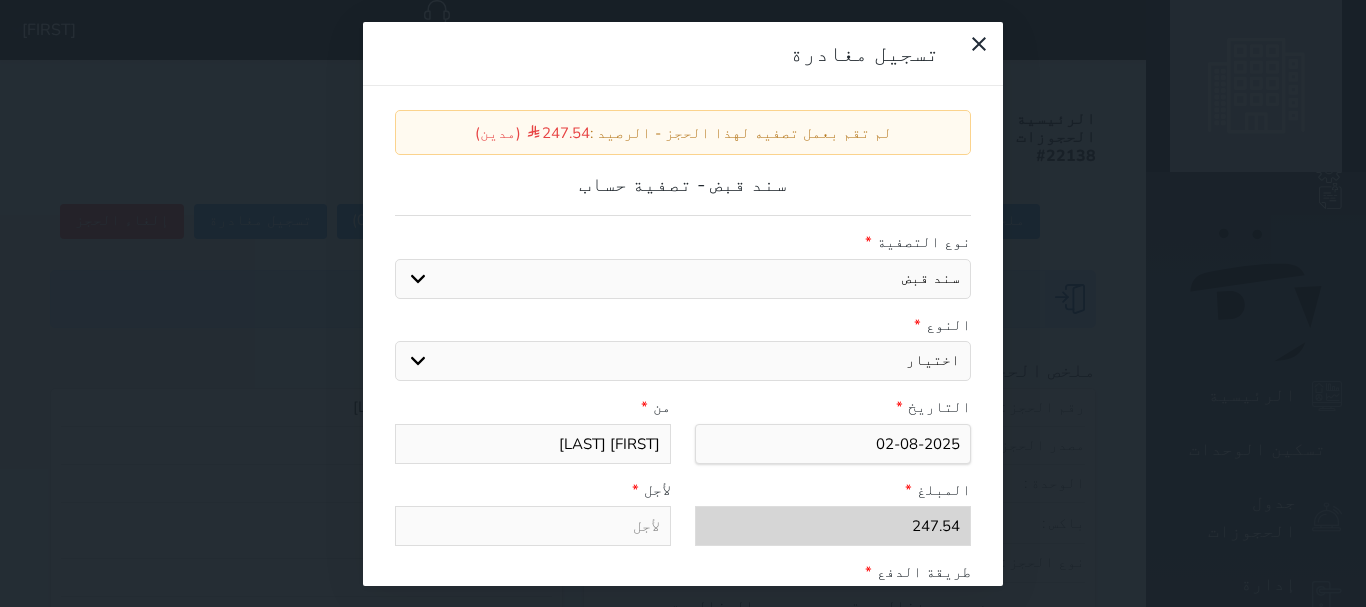 click on "اختيار   مقبوضات عامة
قيمة إيجار
فواتير
عربون
لا ينطبق
آخر
مغسلة
واي فاي - الإنترنت
مواقف السيارات
طعام
الأغذية والمشروبات
مشروبات
المشروبات الباردة
المشروبات الساخنة
الإفطار
غداء
عشاء
مخبز و كعك
حمام سباحة
الصالة الرياضية
سبا و خدمات الجمال
اختيار وإسقاط (خدمات النقل)
ميني بار
كابل - تلفزيون
سرير إضافي
تصفيف الشعر
التسوق" at bounding box center [683, 361] 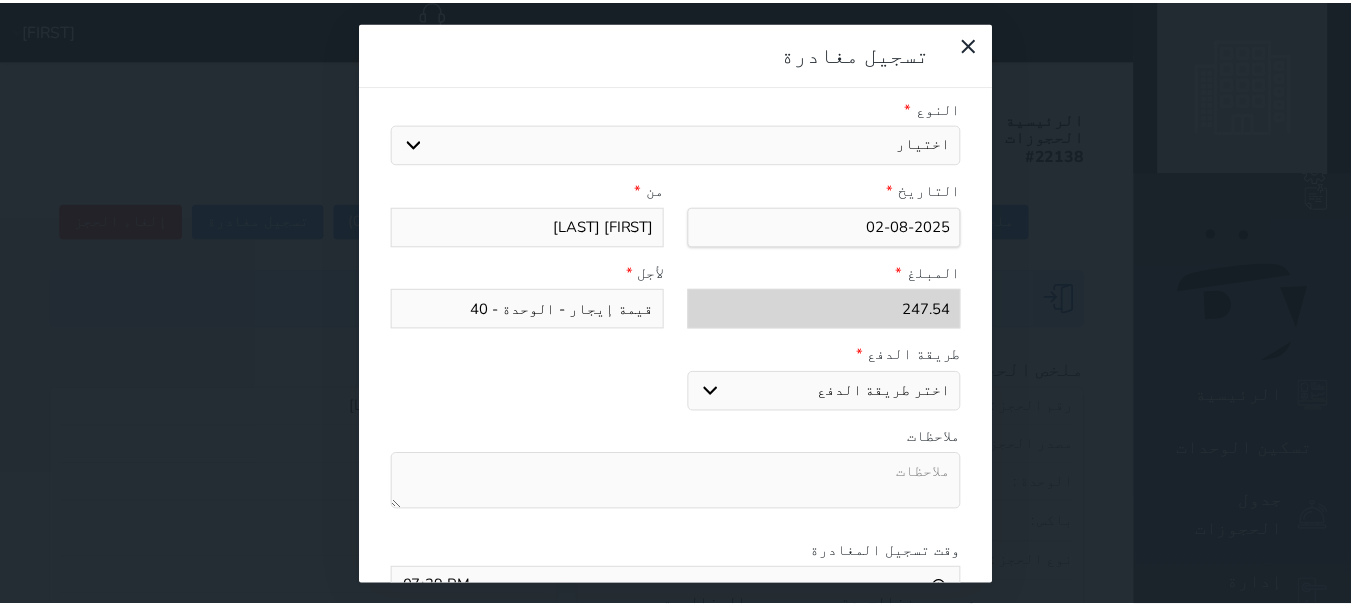 scroll, scrollTop: 300, scrollLeft: 0, axis: vertical 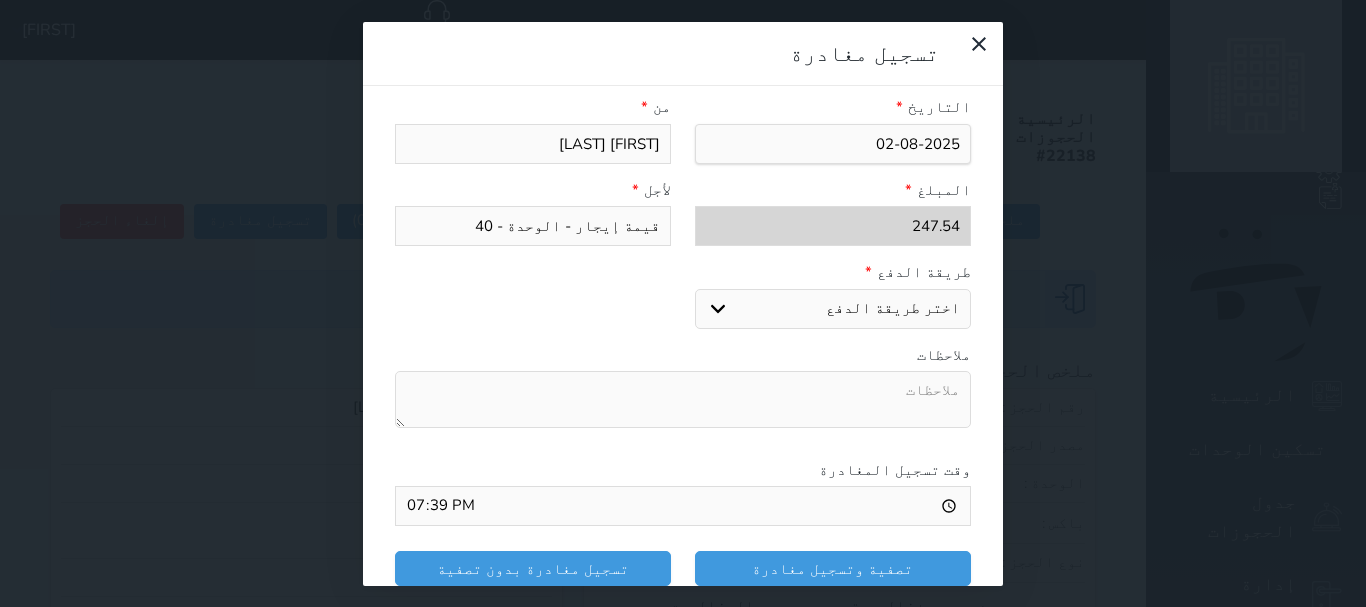 click on "اختر طريقة الدفع   دفع نقدى   تحويل بنكى   مدى   بطاقة ائتمان" at bounding box center [833, 309] 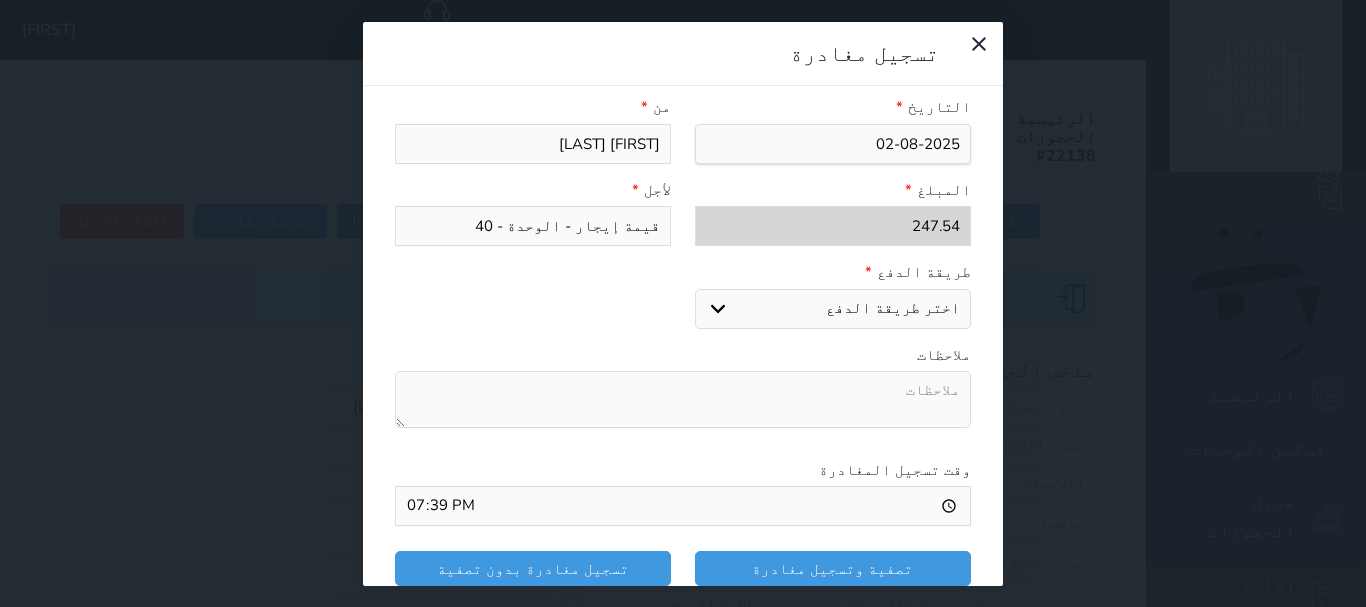 select on "mada" 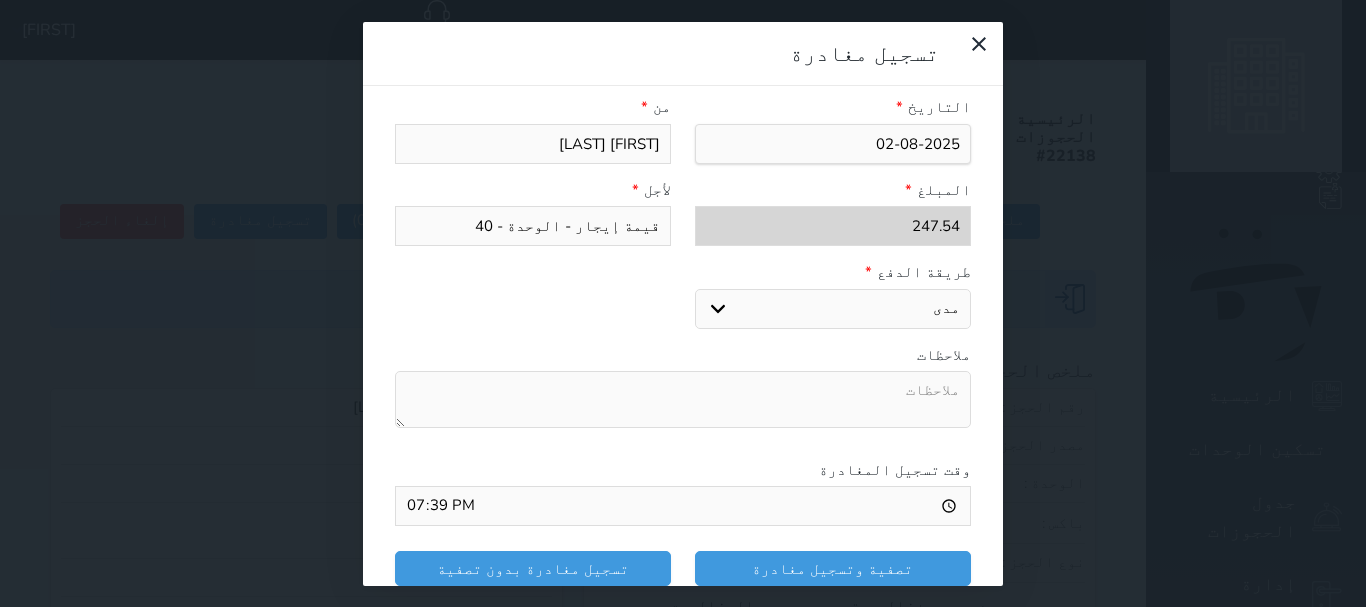 click on "اختر طريقة الدفع   دفع نقدى   تحويل بنكى   مدى   بطاقة ائتمان" at bounding box center [833, 309] 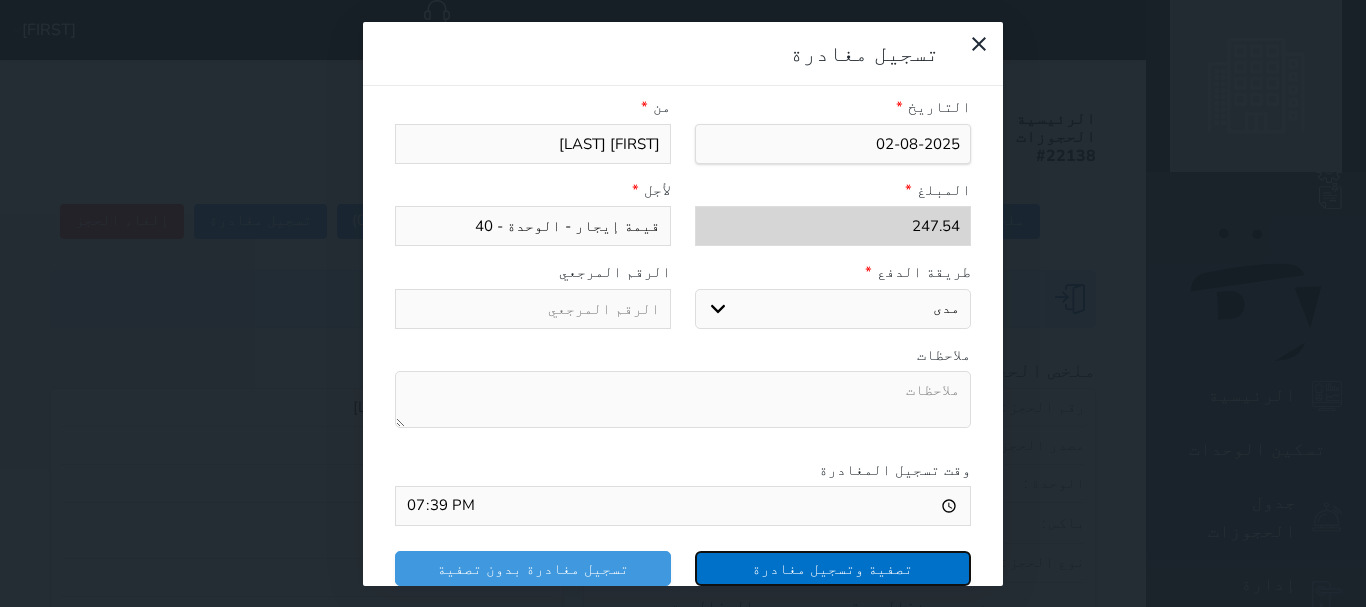click on "تصفية وتسجيل مغادرة" at bounding box center [833, 568] 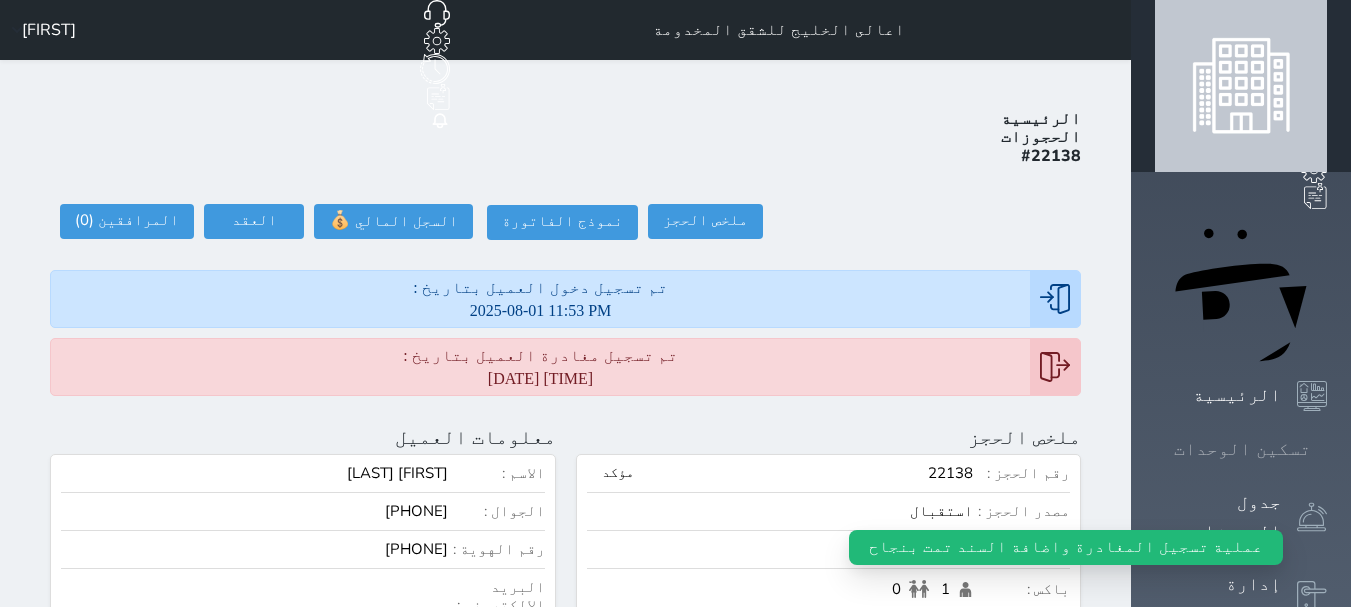 click 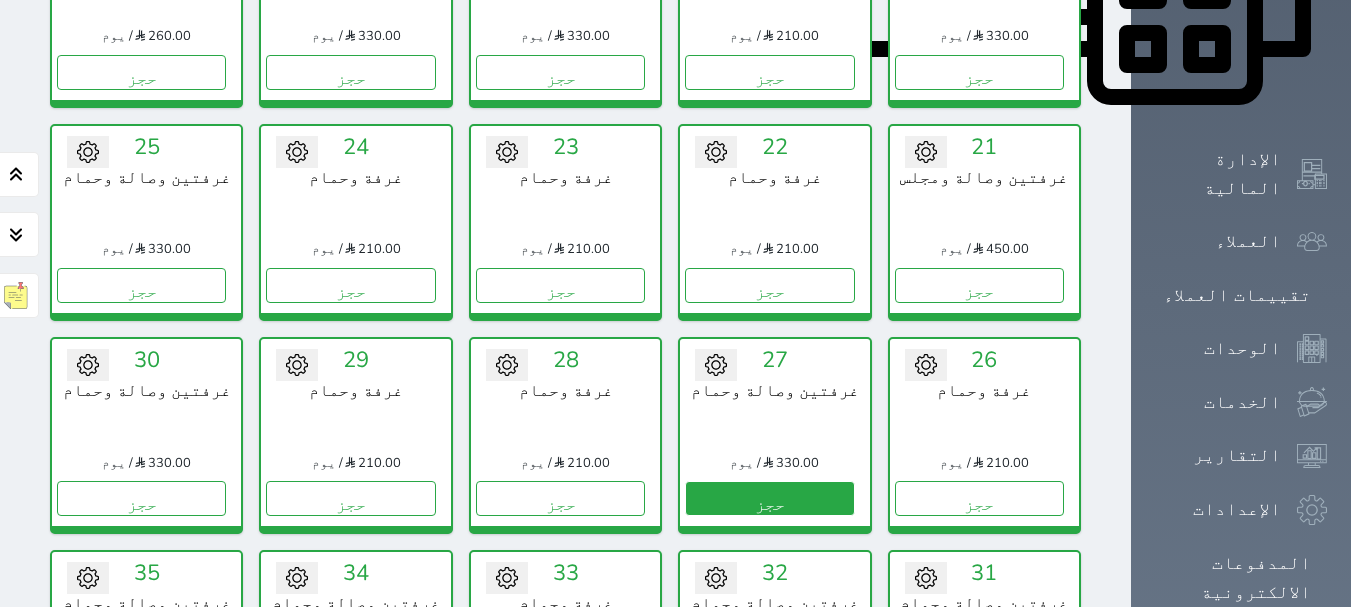 scroll, scrollTop: 1078, scrollLeft: 0, axis: vertical 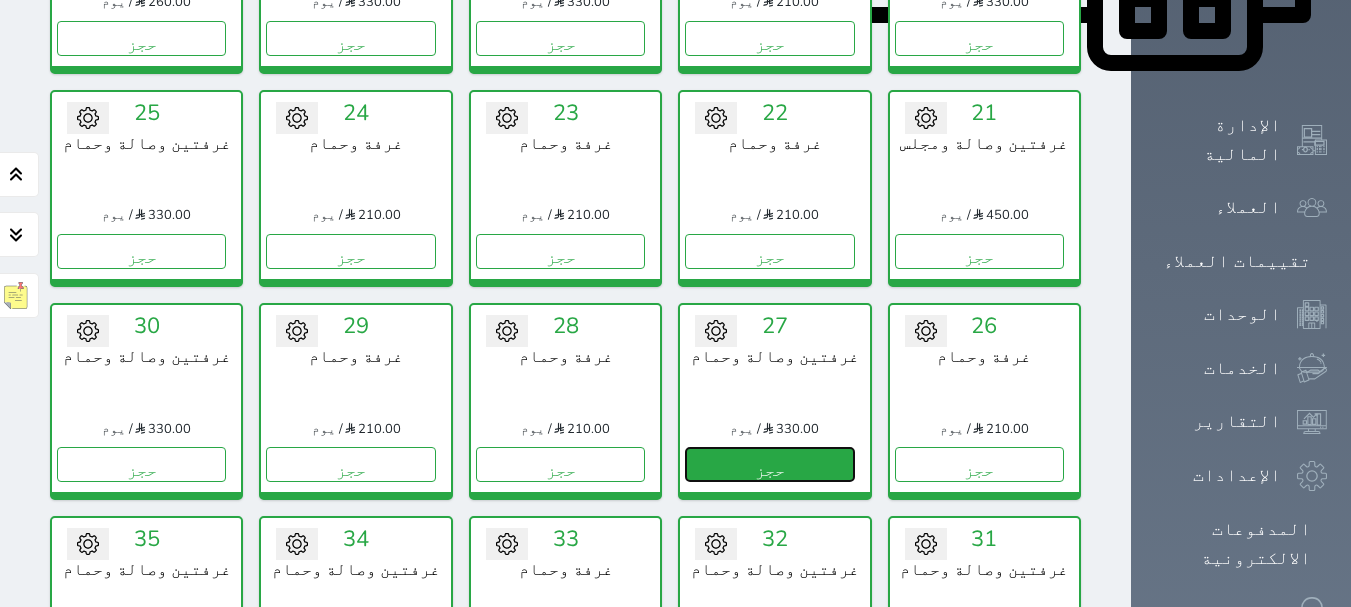 click on "حجز" at bounding box center (769, 464) 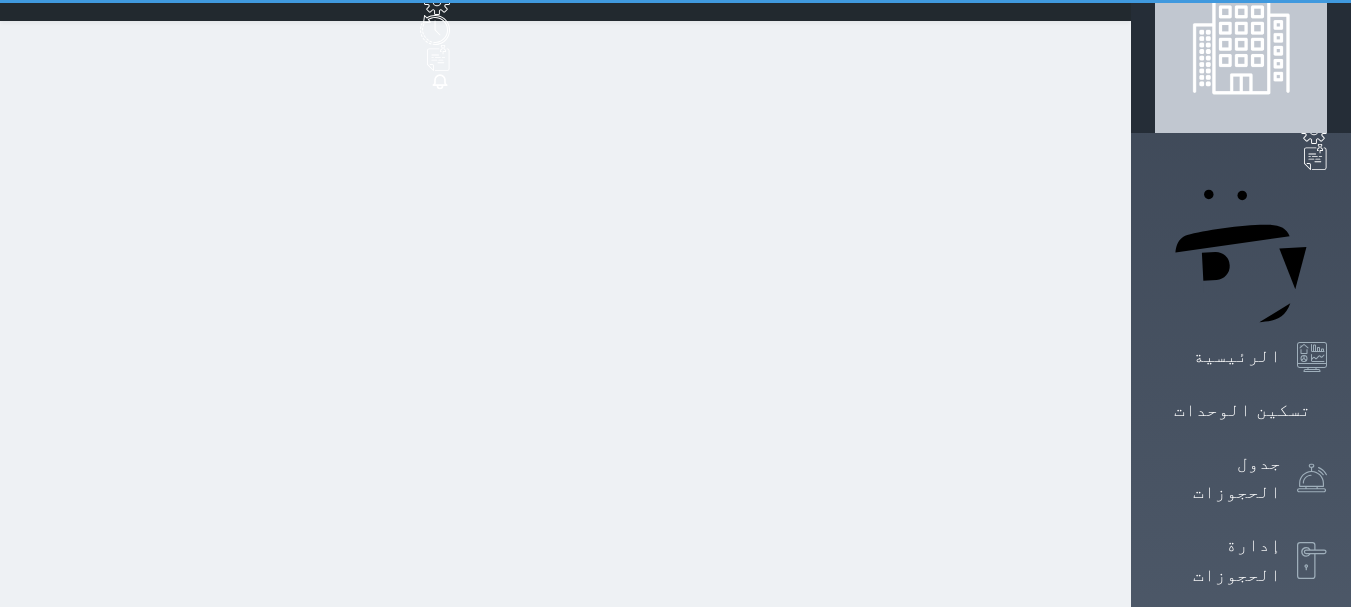 select on "1" 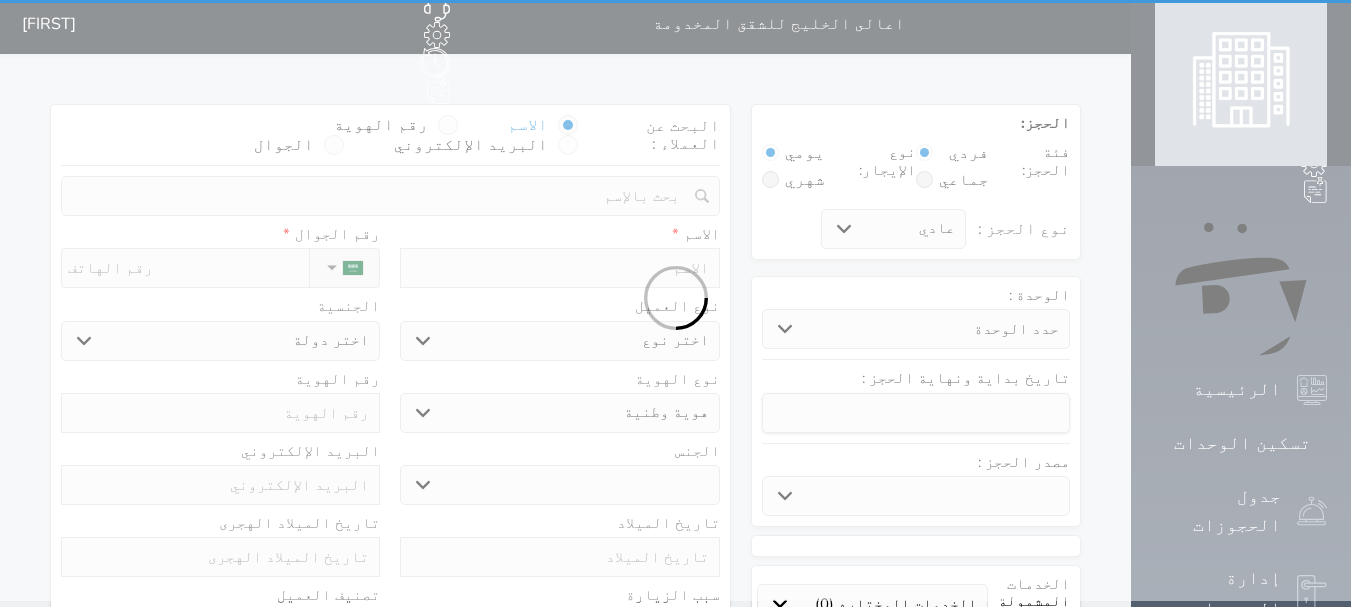 scroll, scrollTop: 0, scrollLeft: 0, axis: both 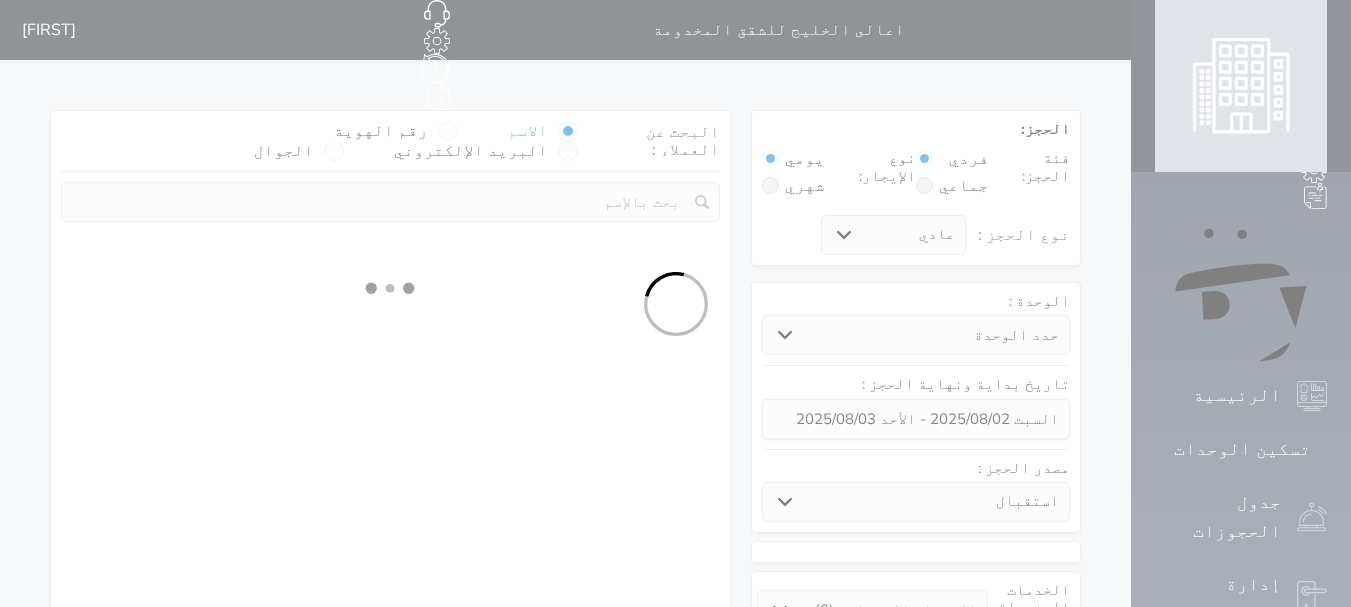 select 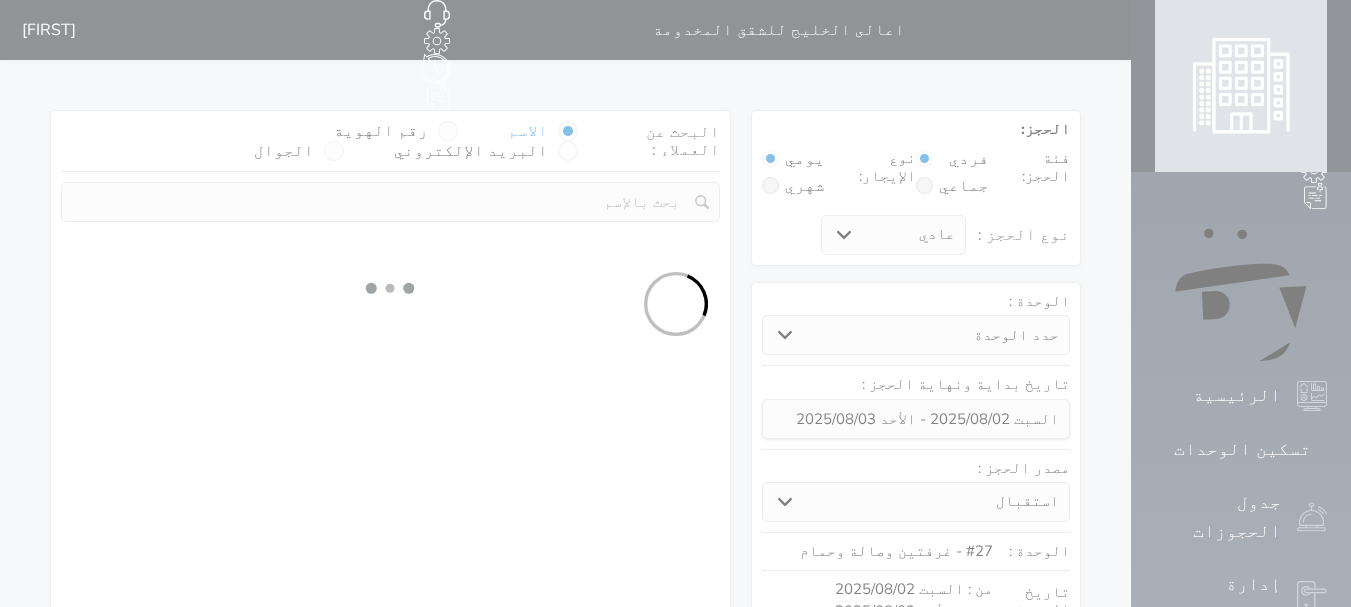 select on "1" 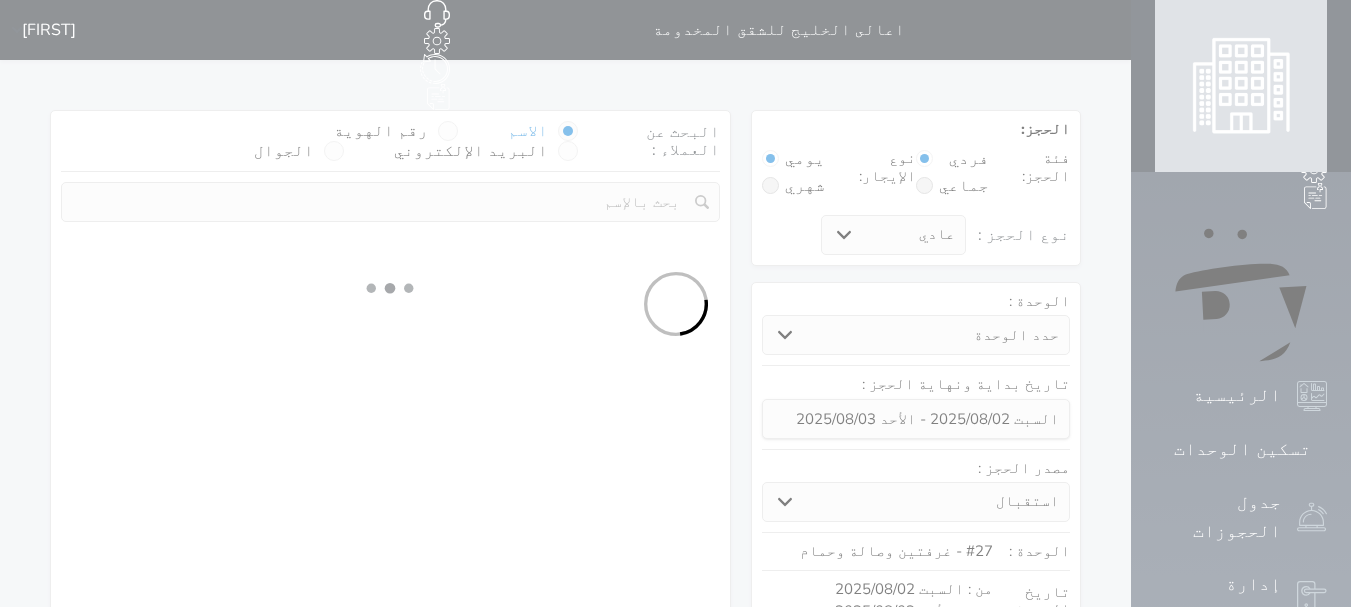 select on "113" 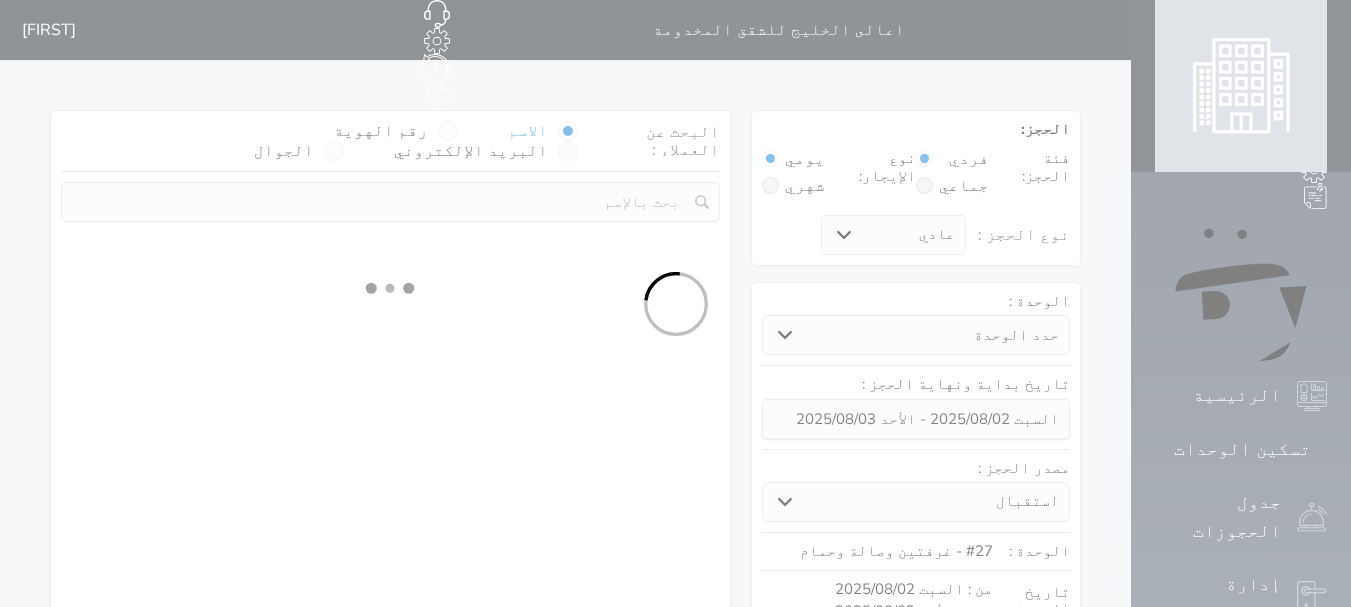 select on "1" 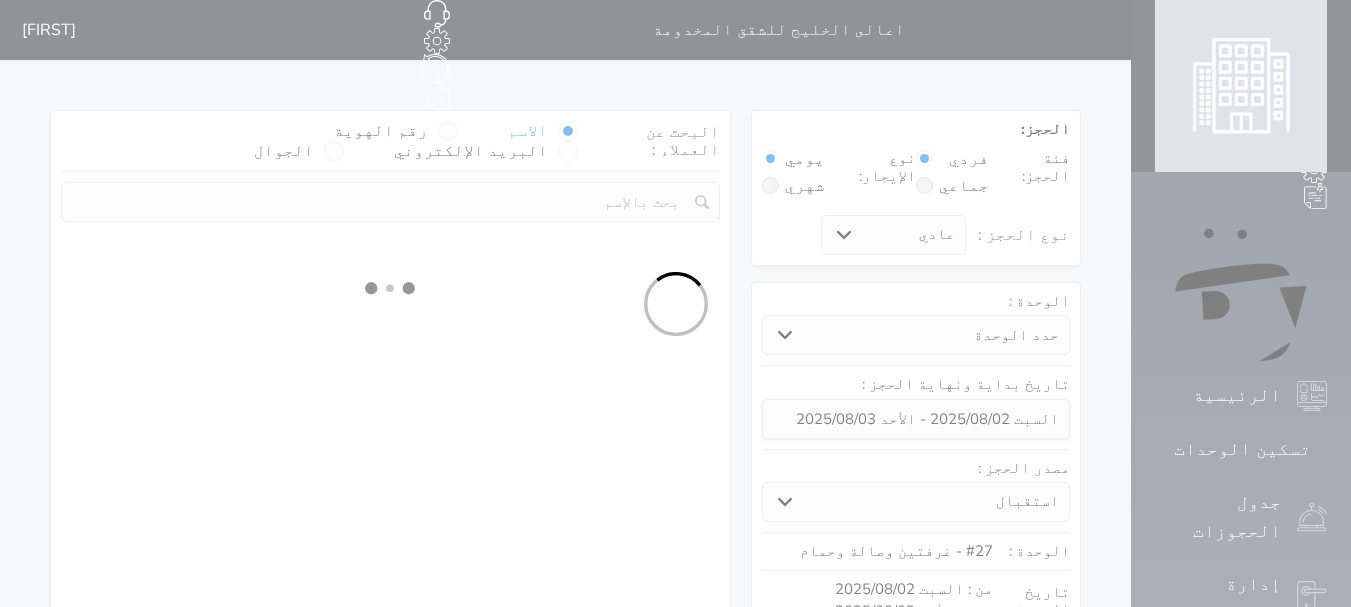 select 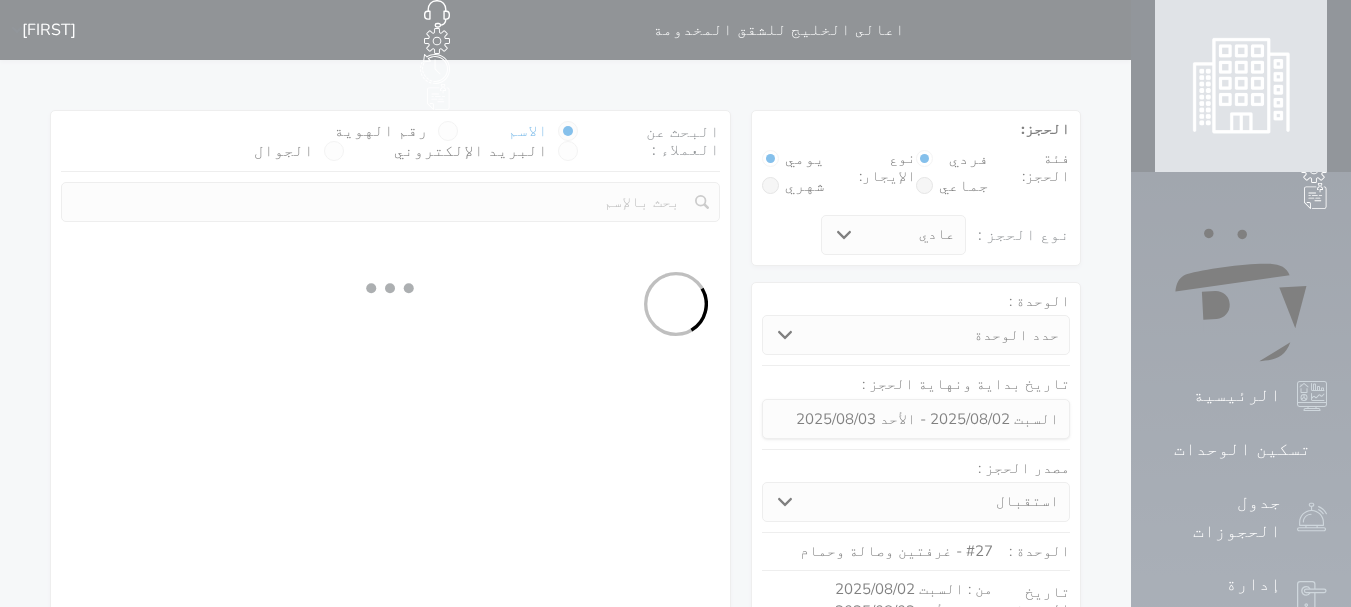 select on "7" 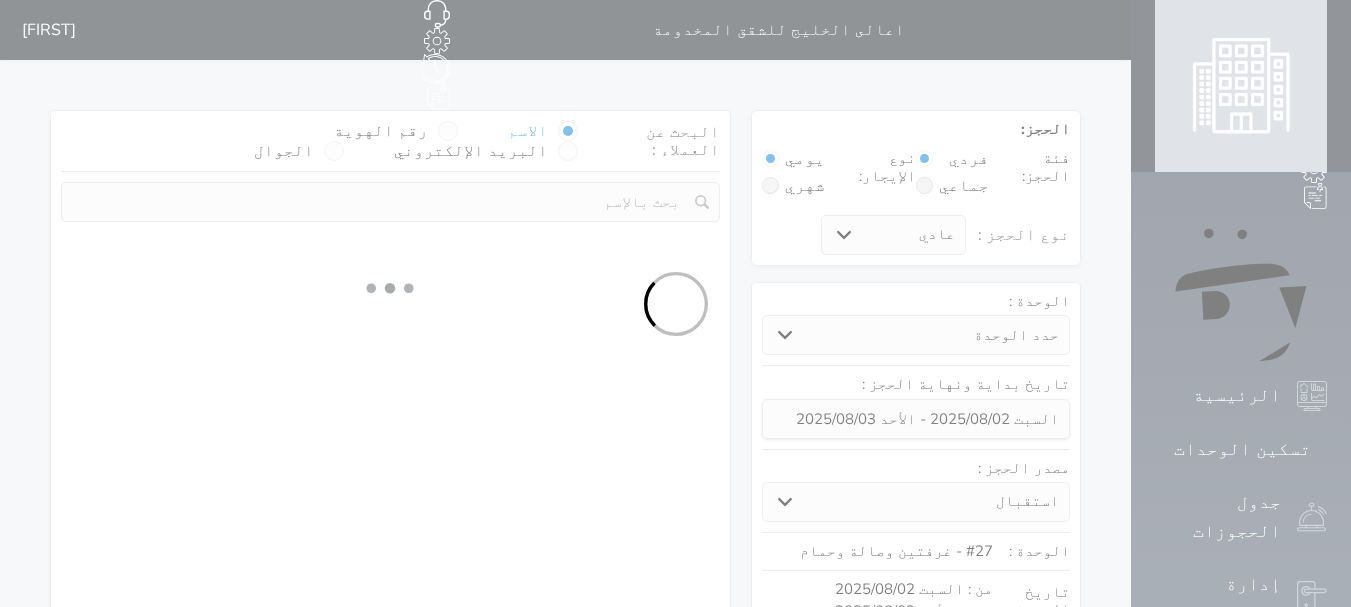 select 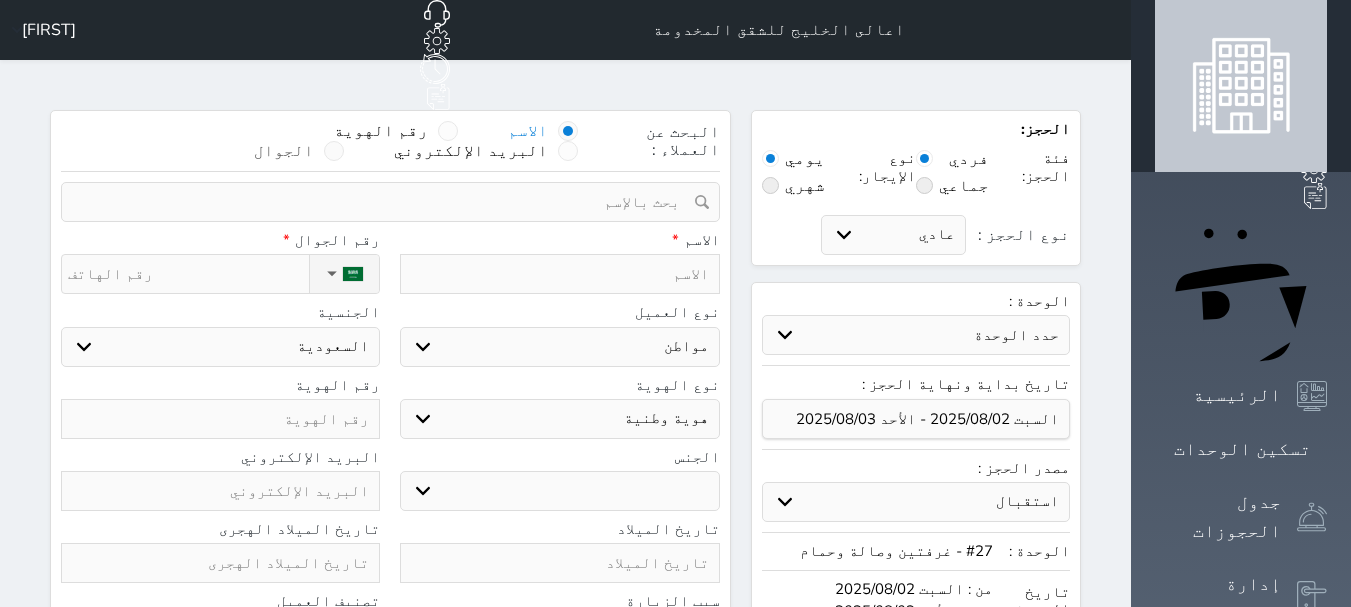 click at bounding box center (334, 151) 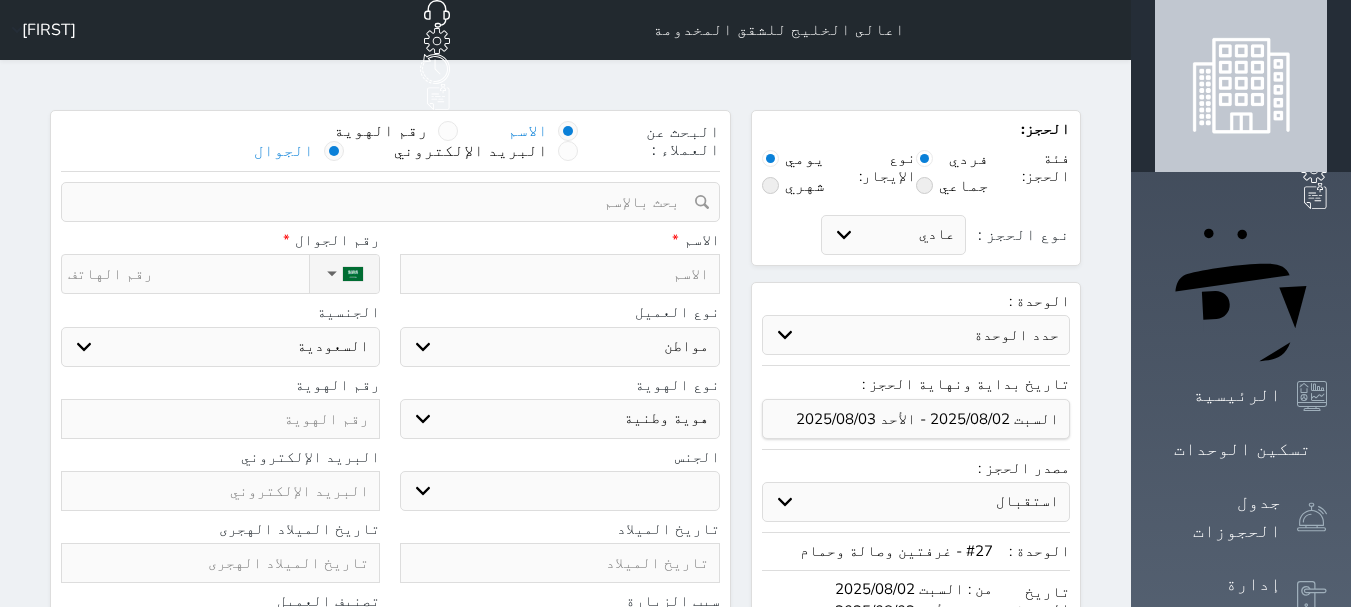 select 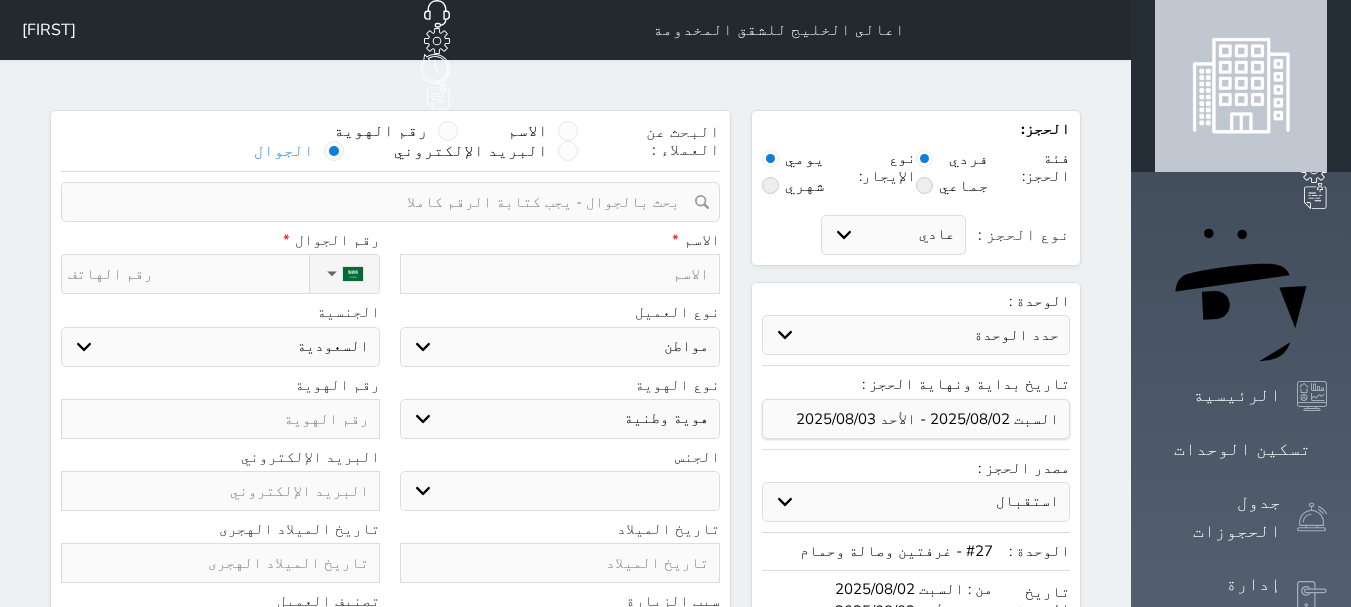click at bounding box center (334, 151) 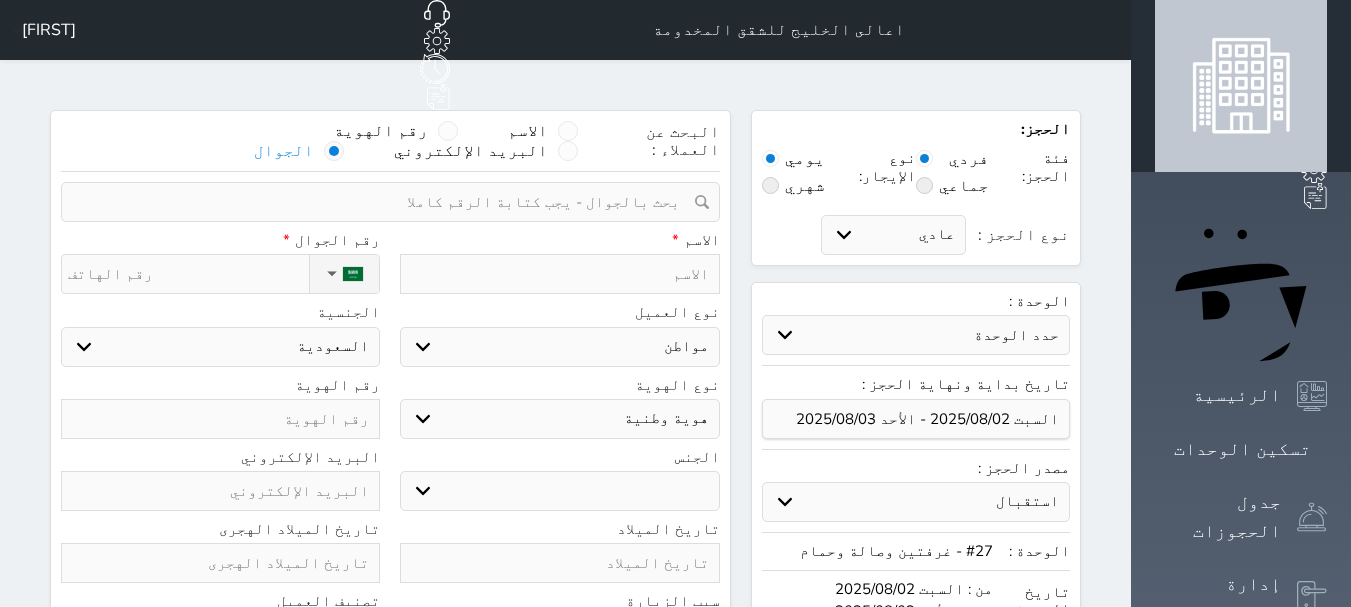 select 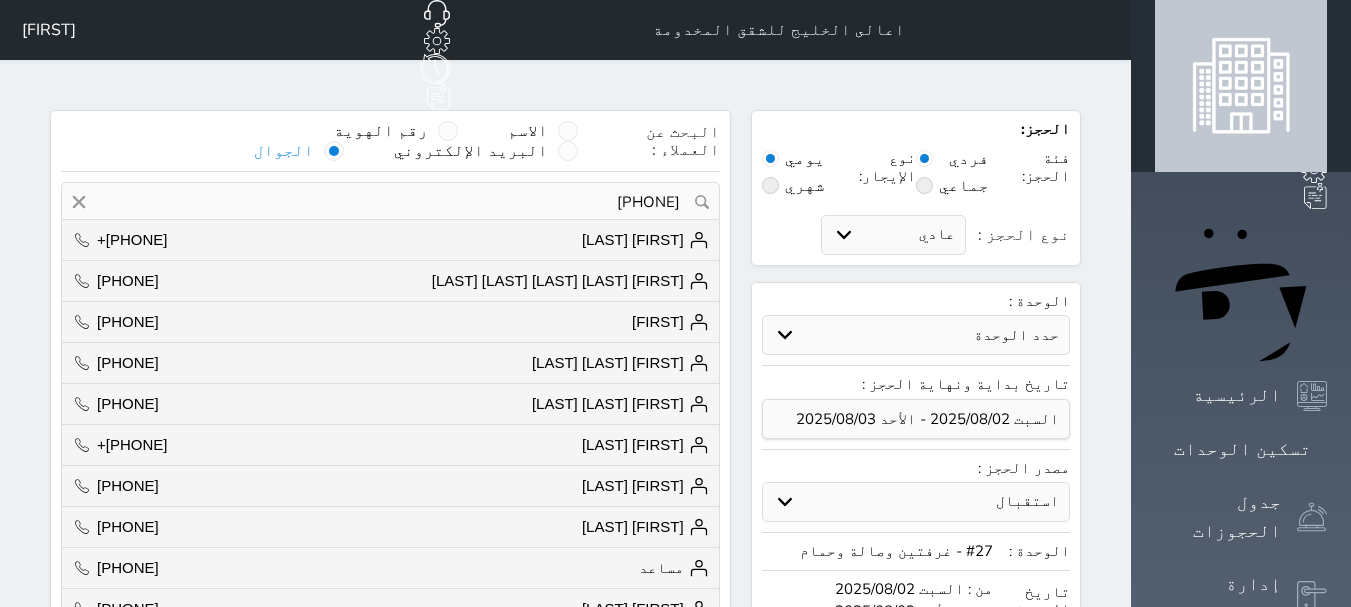 click on "554551512" at bounding box center [390, 202] 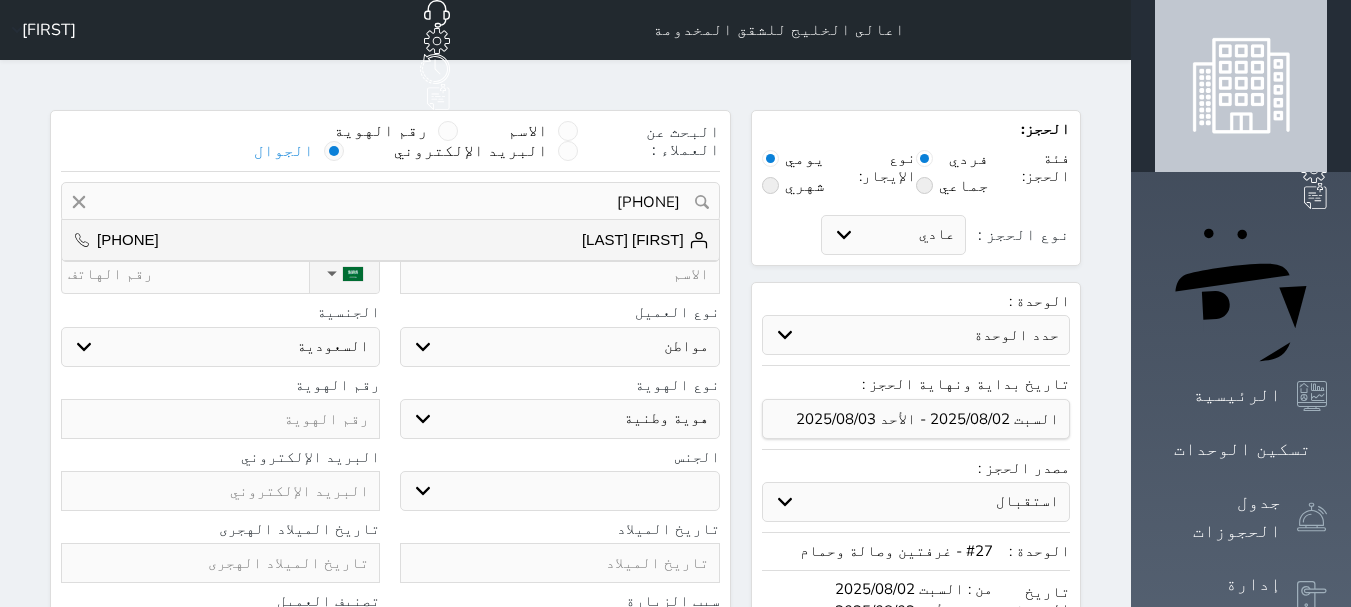 click on "554551512" at bounding box center (390, 202) 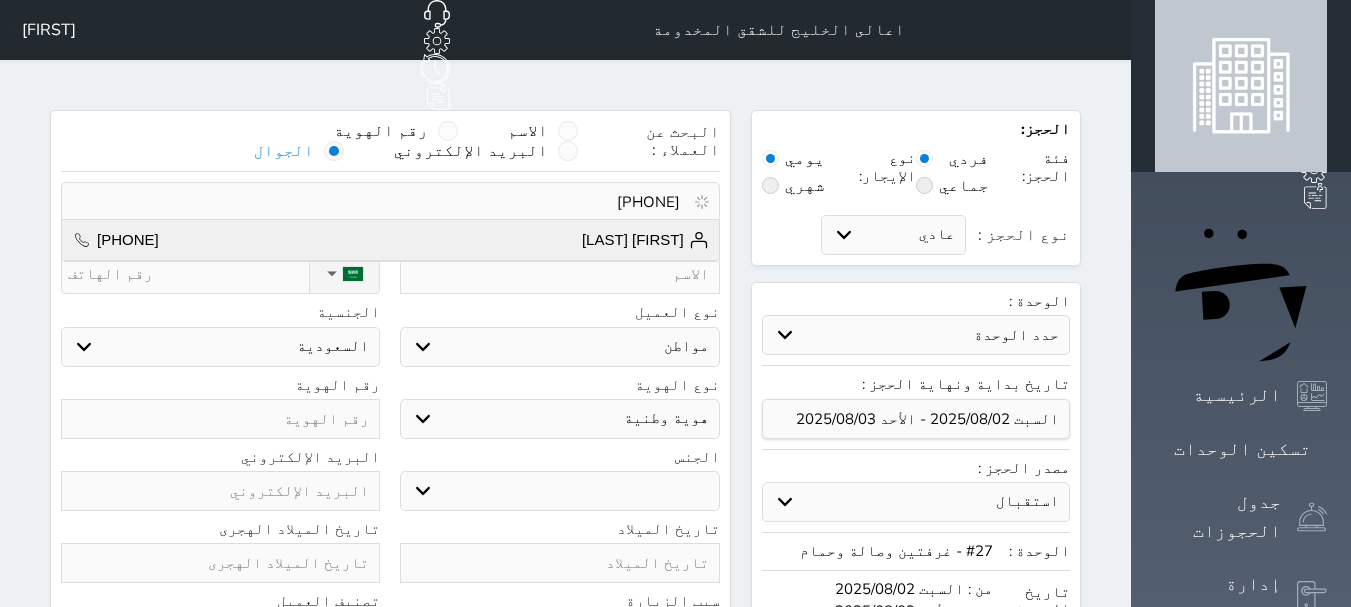 click on "هاضل محمد الشراري   +966554551512" at bounding box center [390, 240] 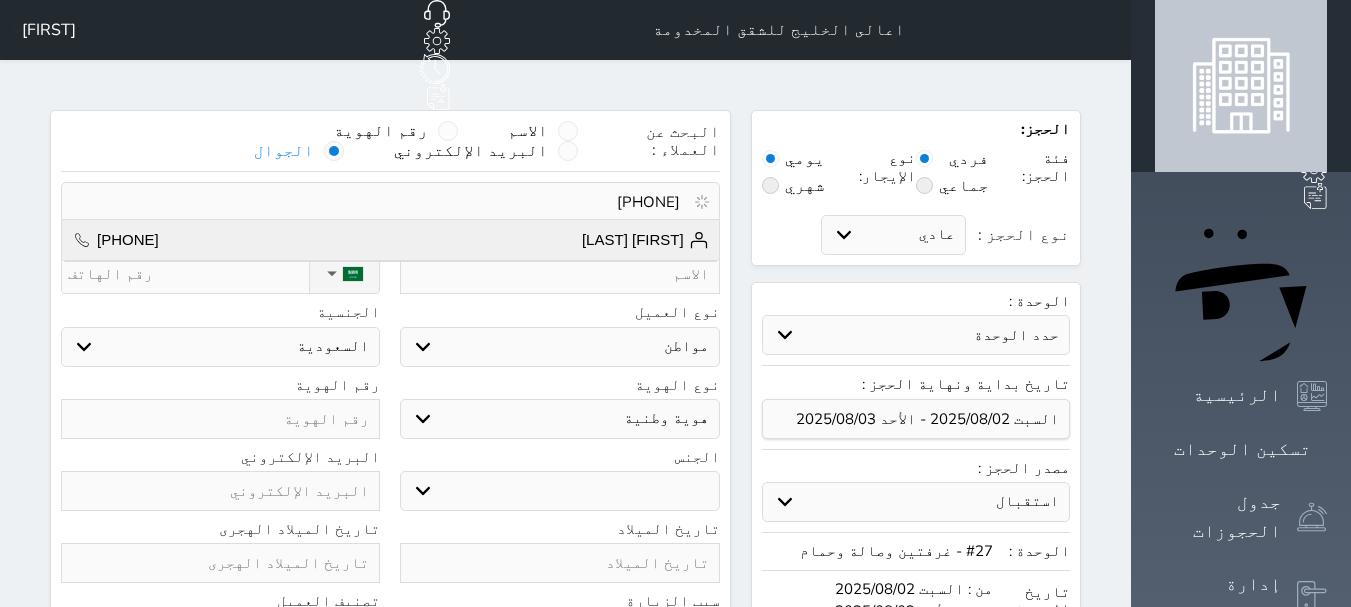 type on "+966 55 455 1512" 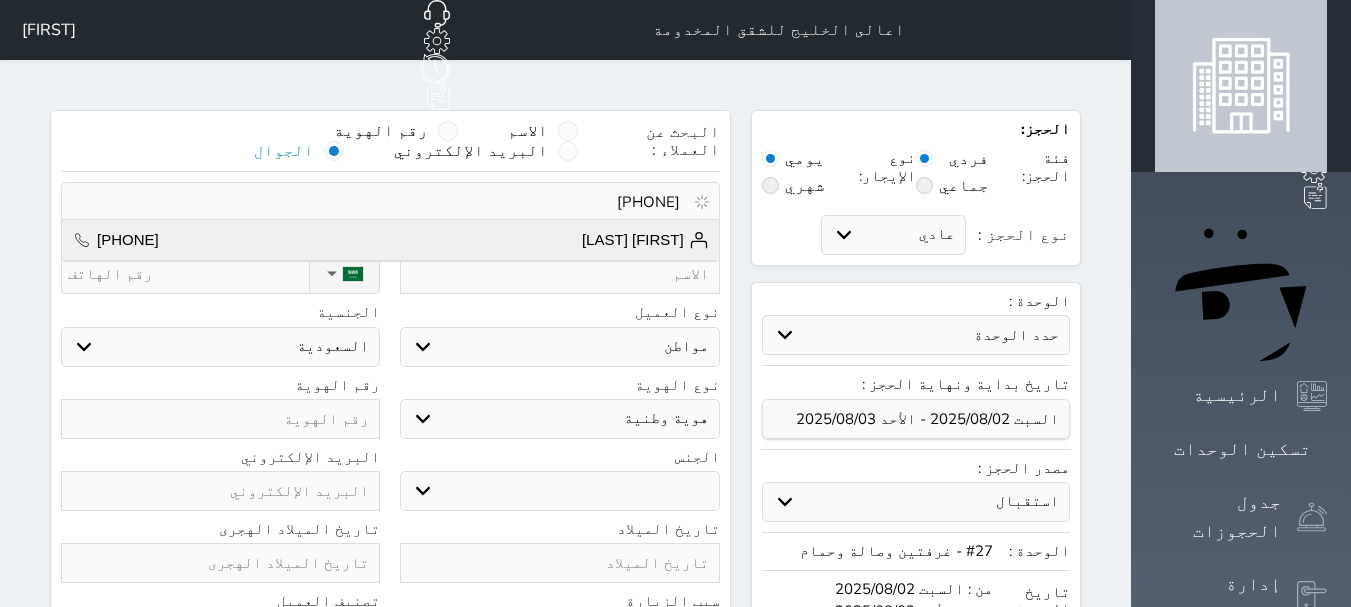 type on "1056251786" 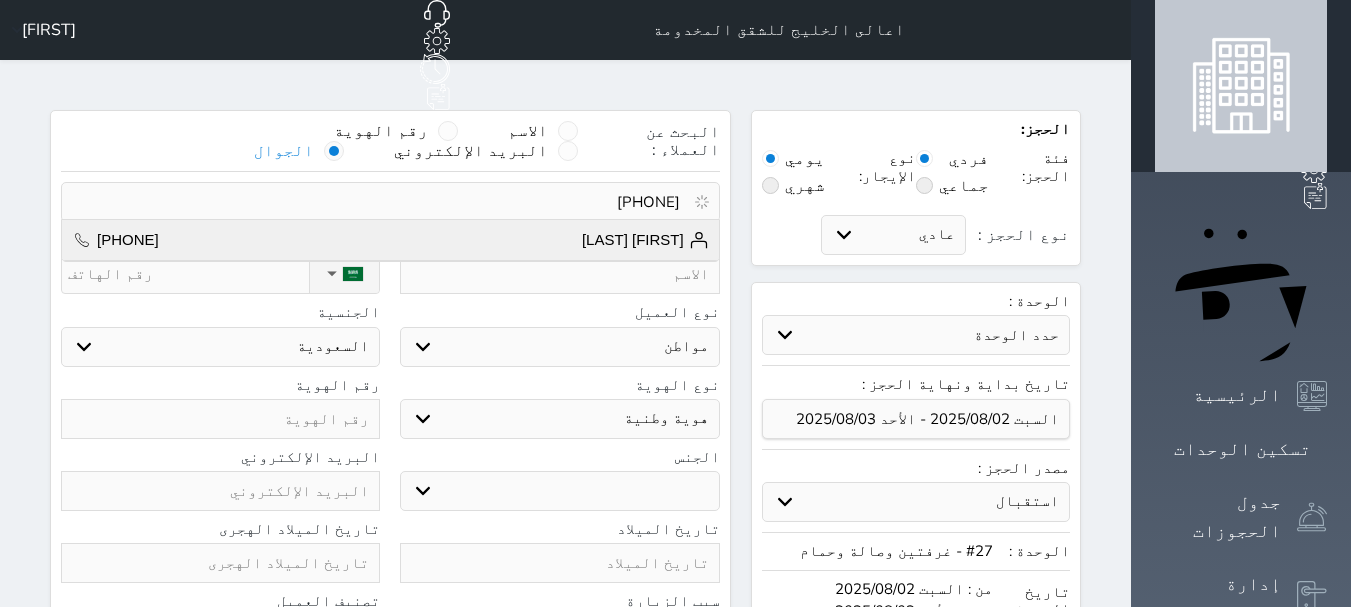 select on "male" 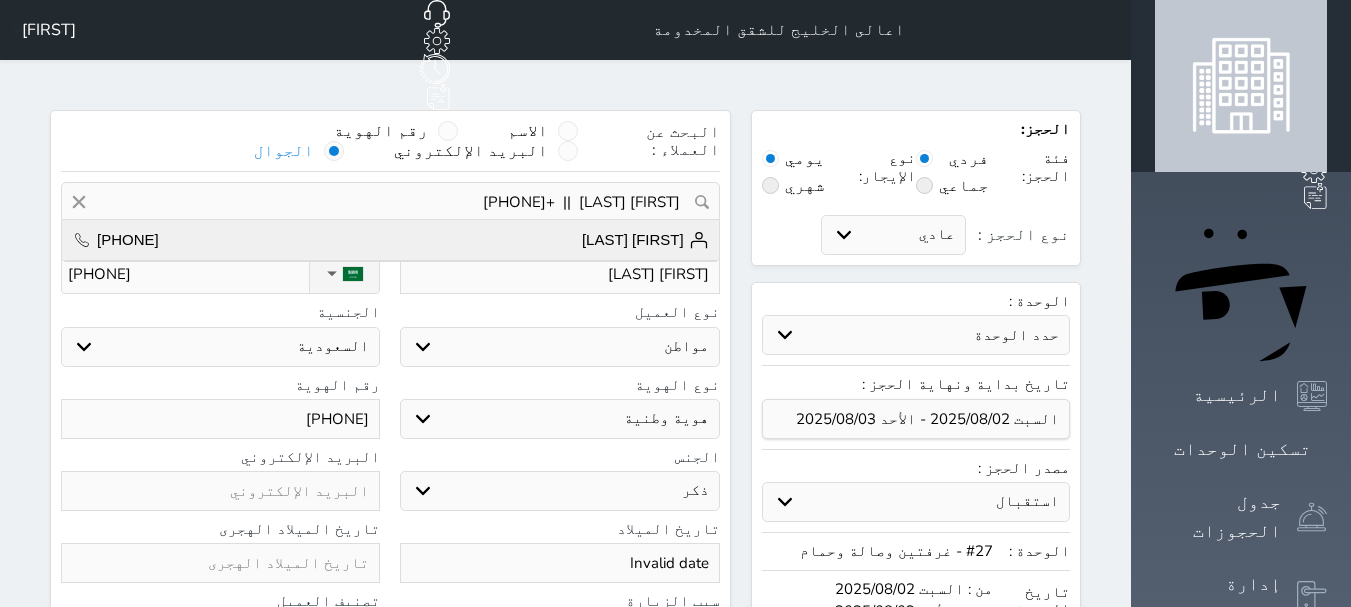 click on "هاضل محمد الشراري   +966554551512" at bounding box center [390, 240] 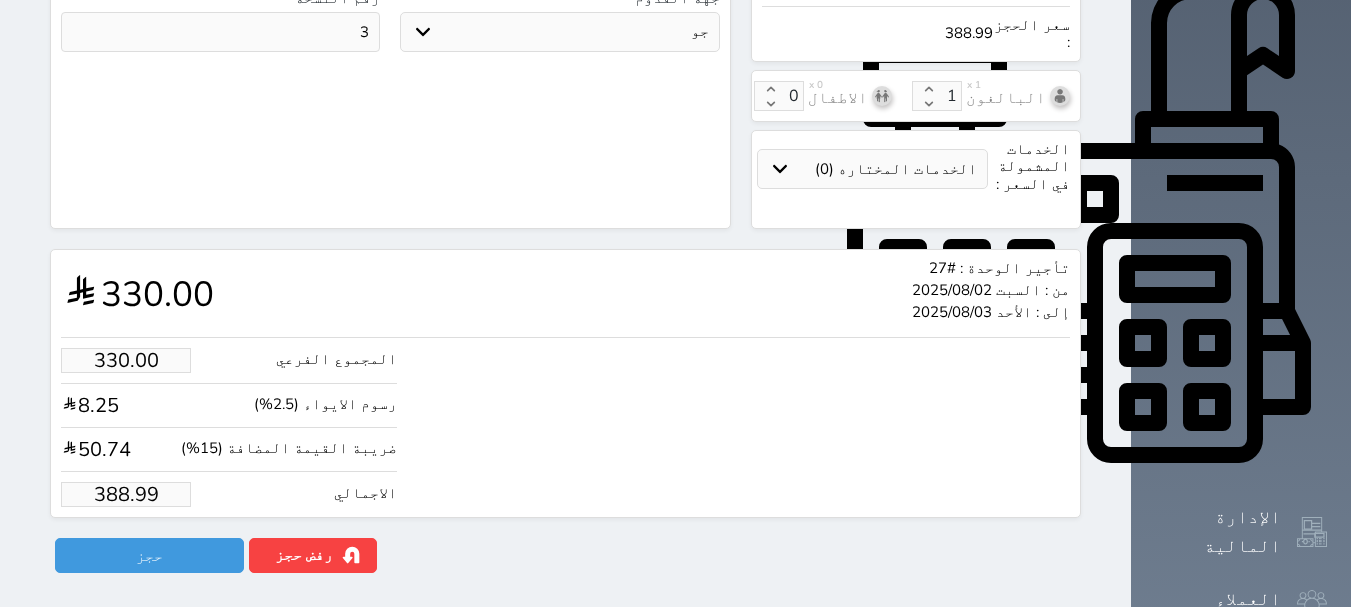 scroll, scrollTop: 700, scrollLeft: 0, axis: vertical 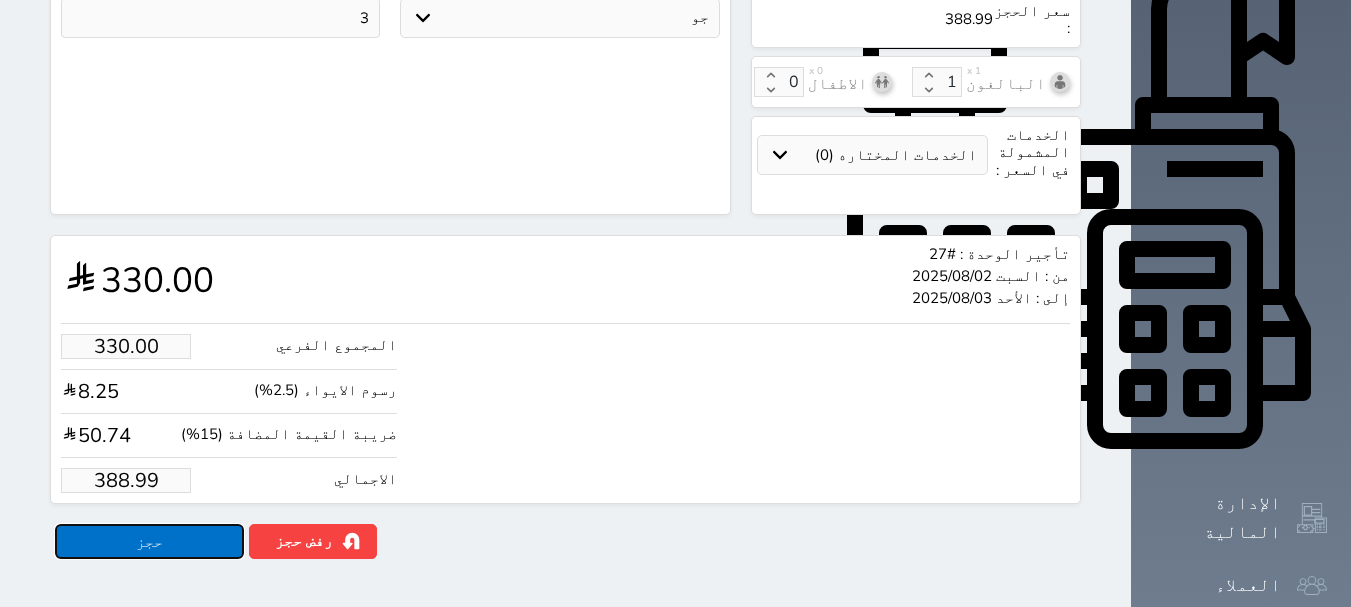 click on "حجز" at bounding box center (149, 541) 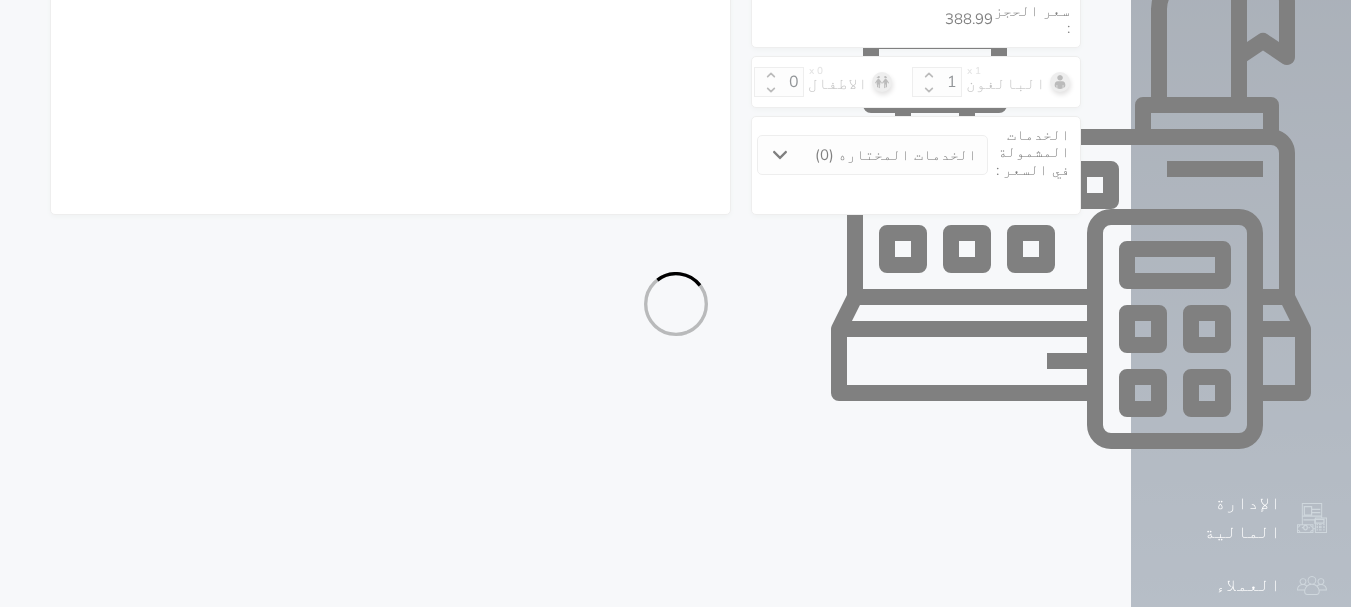 select on "1" 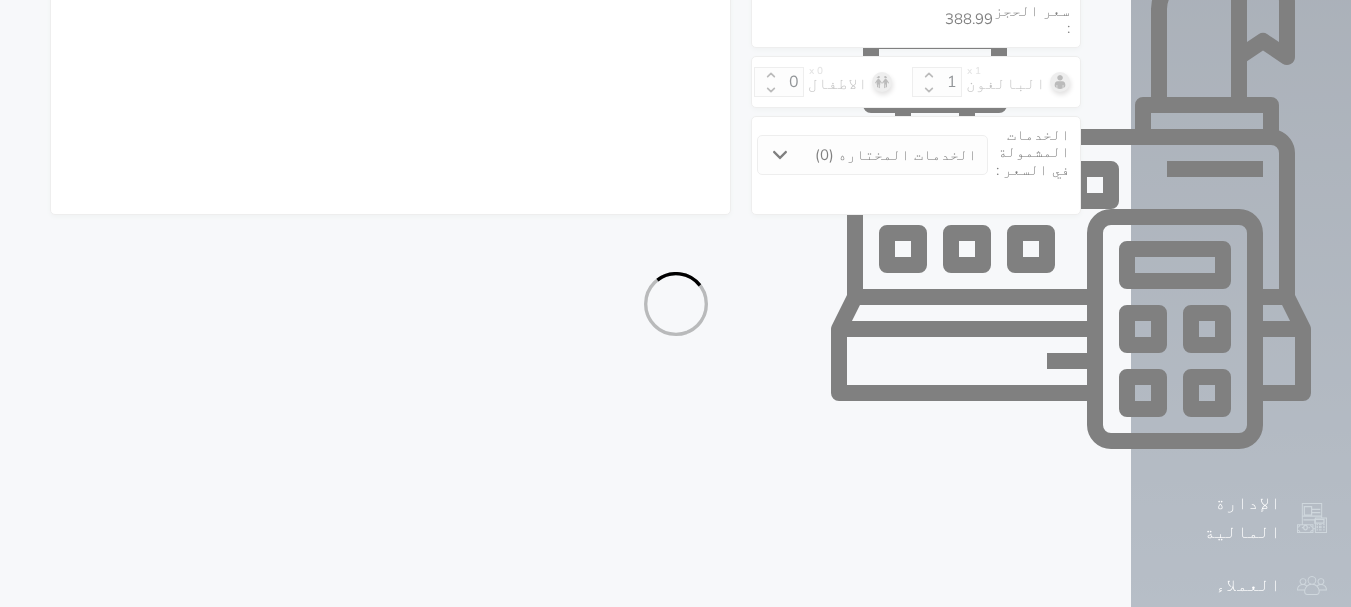 select on "113" 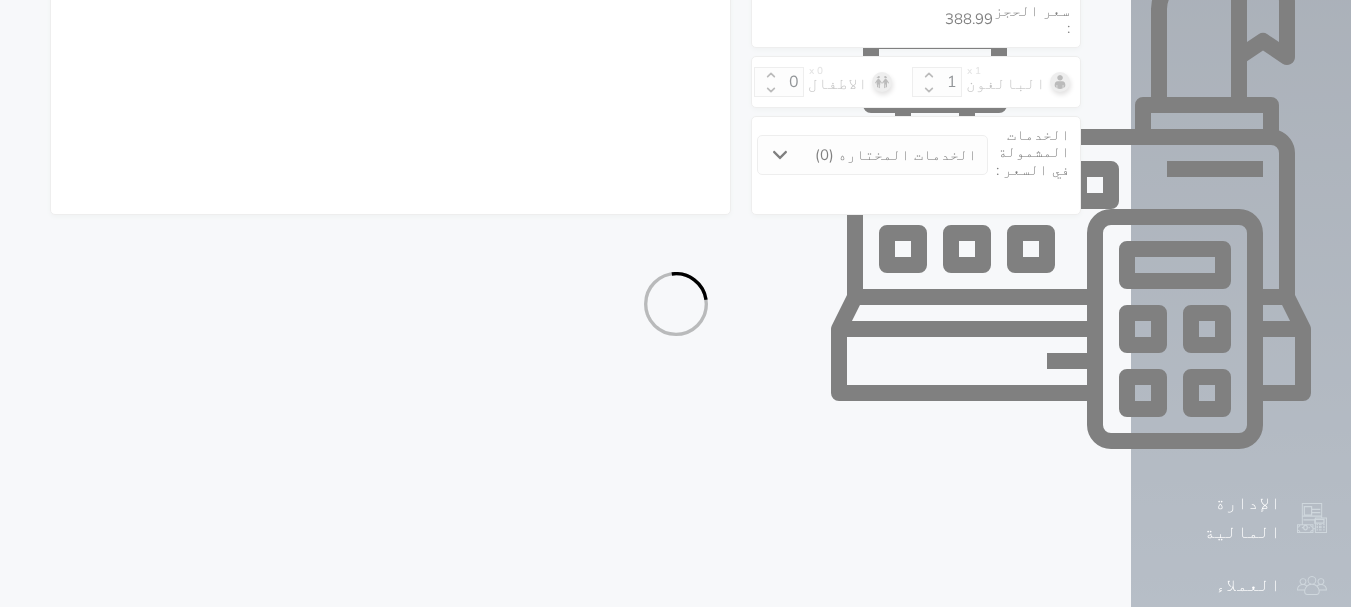 select on "1" 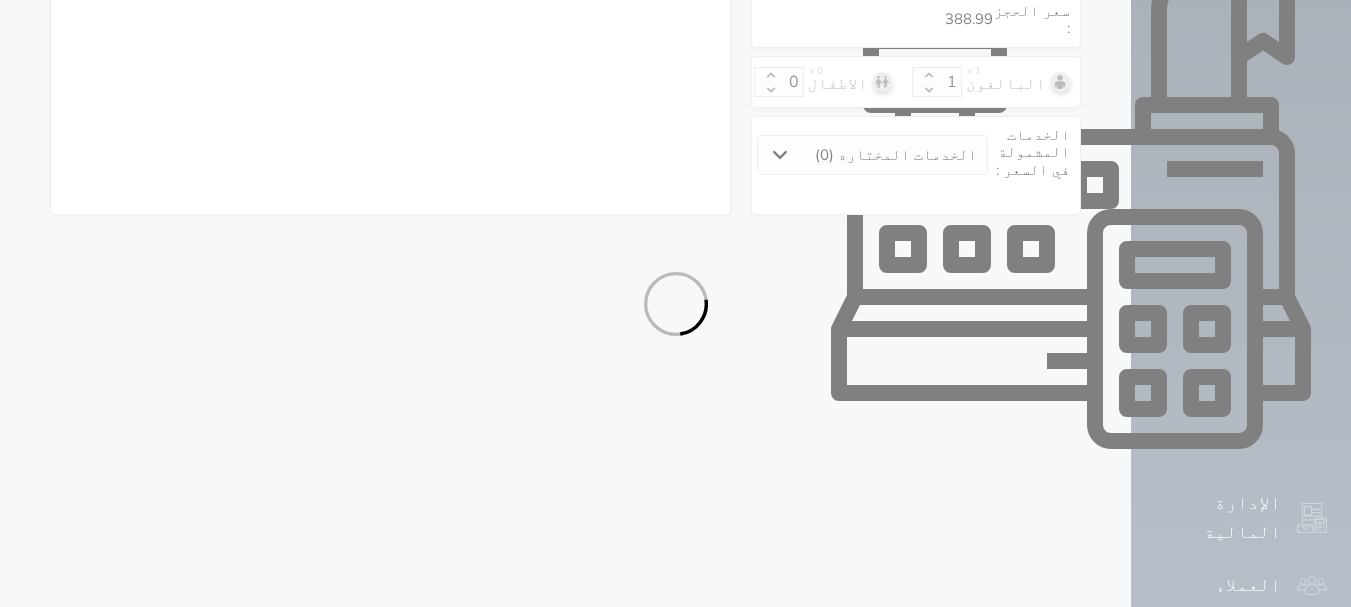select on "7" 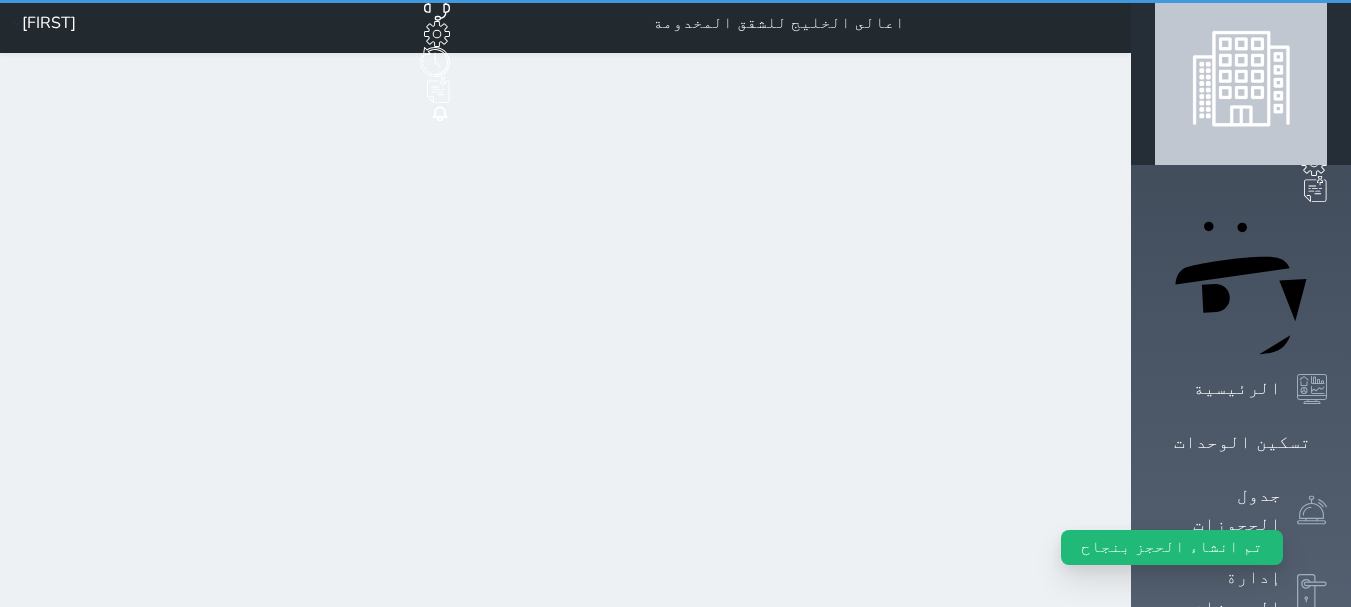 scroll, scrollTop: 0, scrollLeft: 0, axis: both 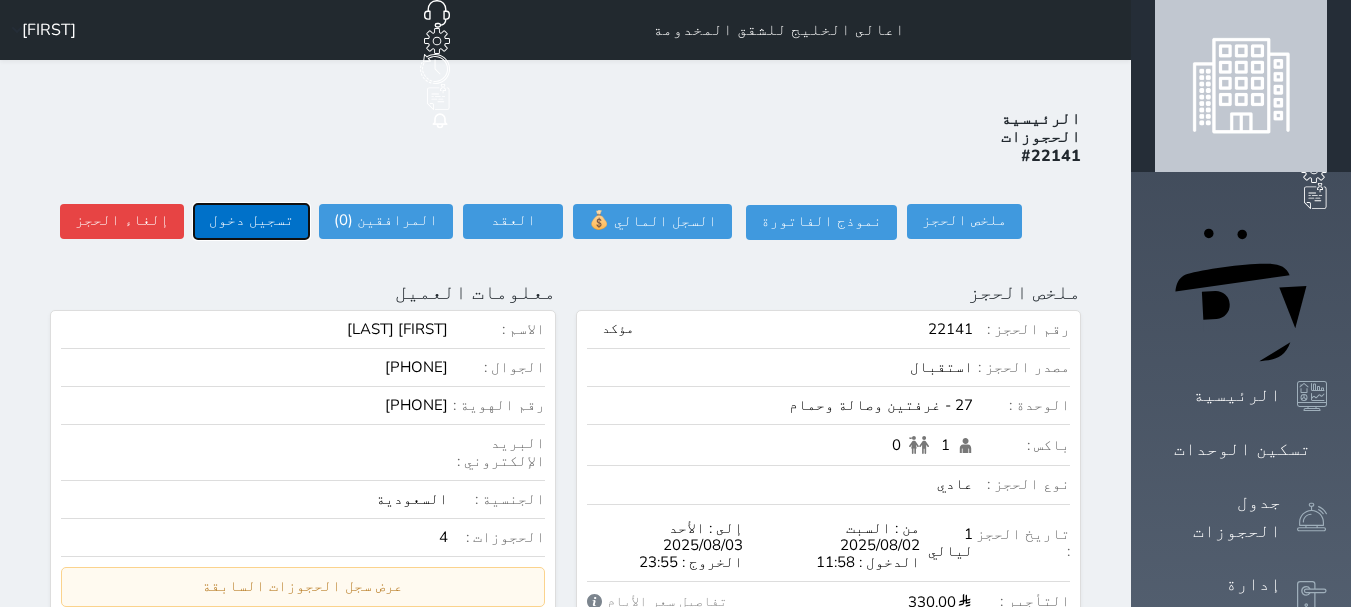 click on "تسجيل دخول" at bounding box center [251, 221] 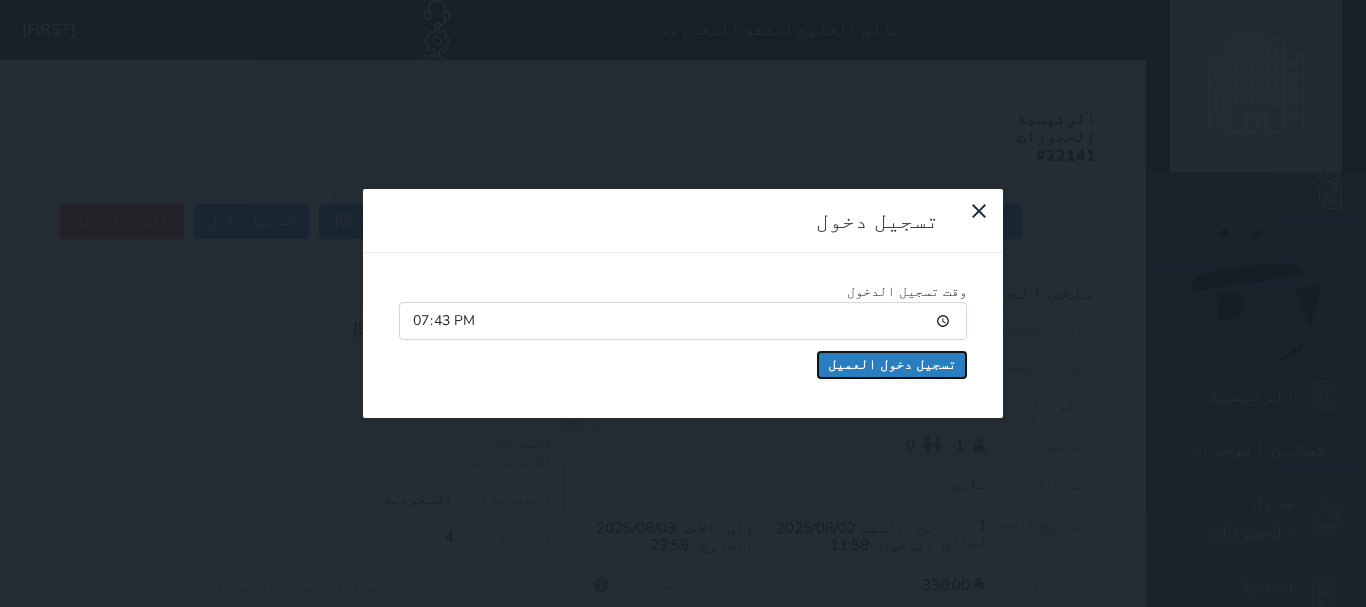 click on "تسجيل دخول العميل" at bounding box center (892, 365) 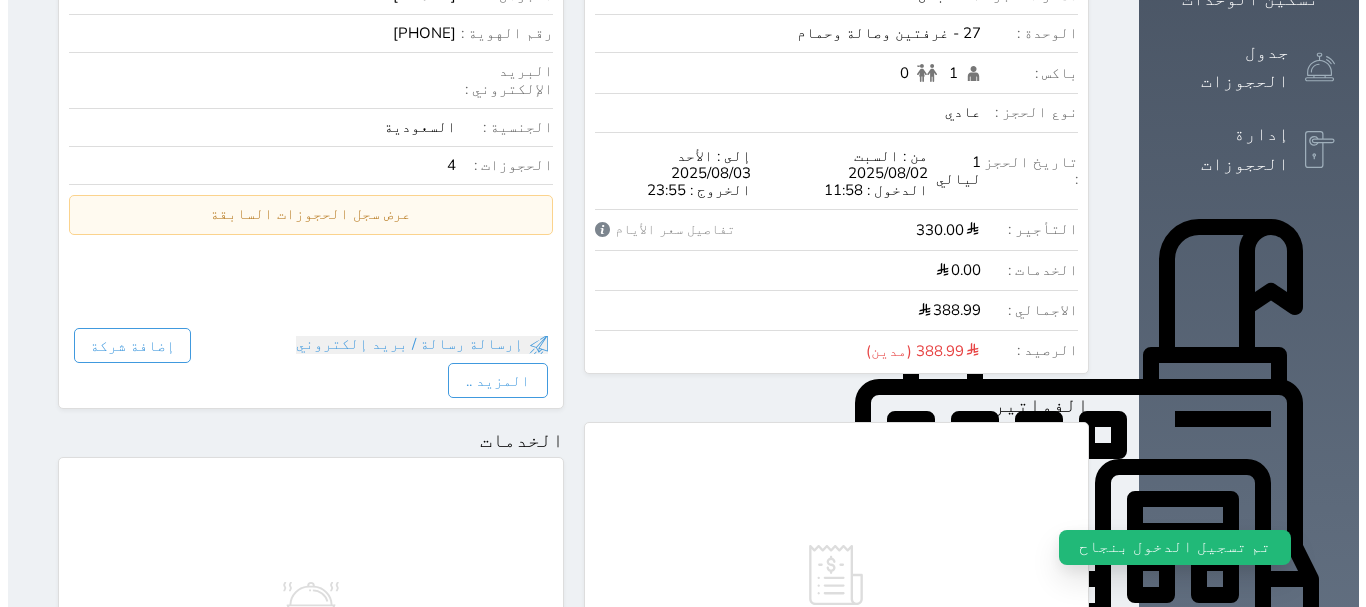 scroll, scrollTop: 600, scrollLeft: 0, axis: vertical 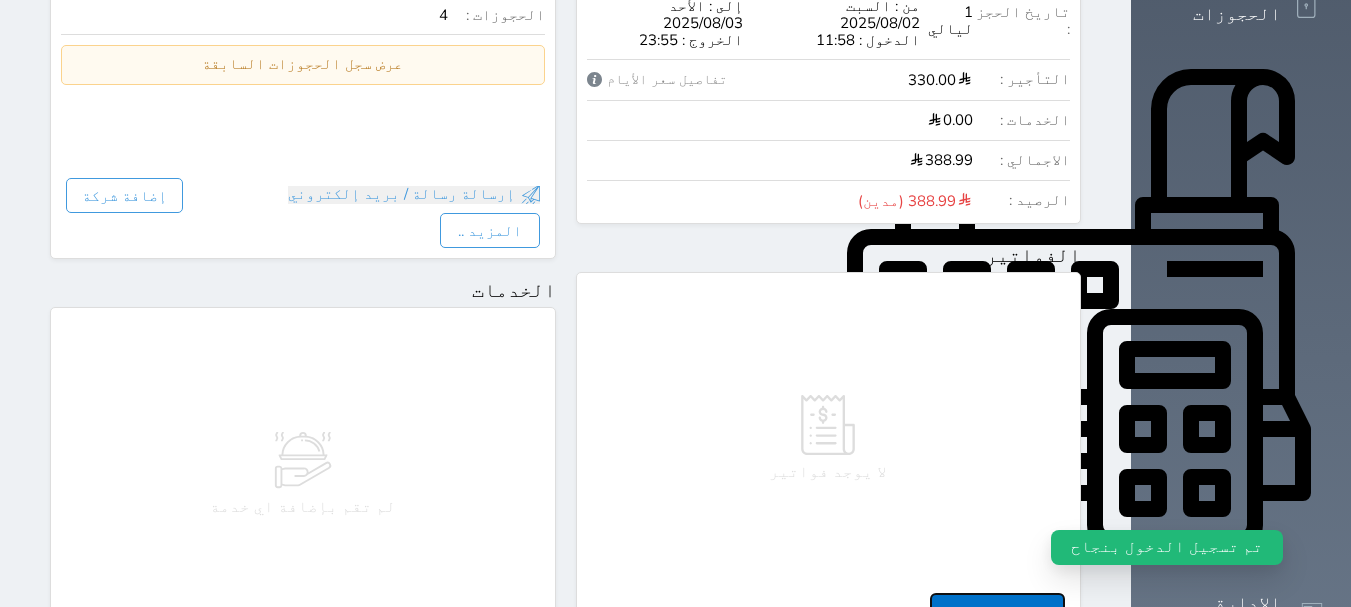 click on "إضافة فاتورة" at bounding box center [997, 610] 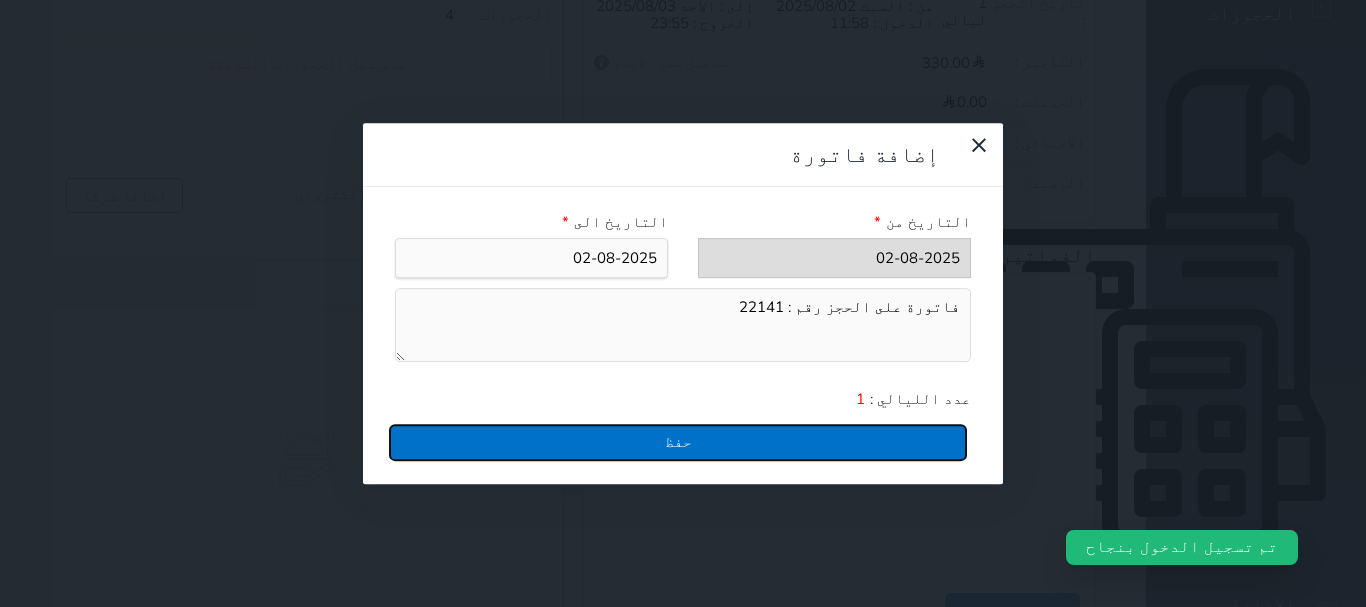 click on "حفظ" at bounding box center [678, 442] 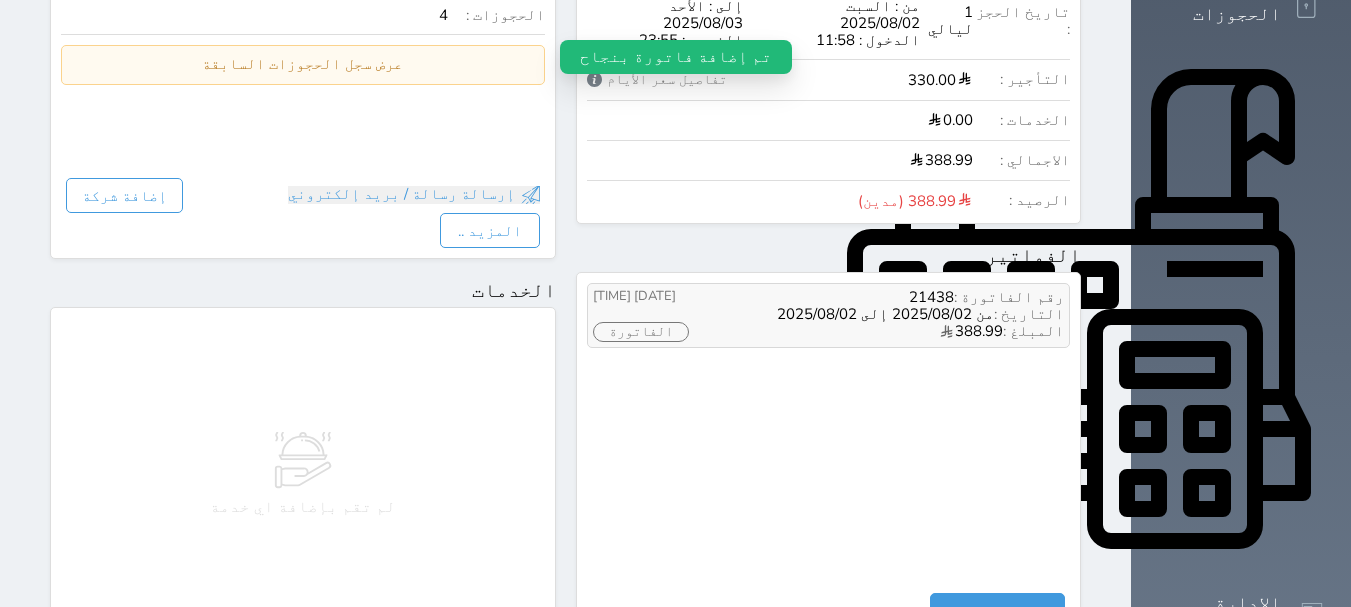 click on "الفاتورة" at bounding box center [641, 332] 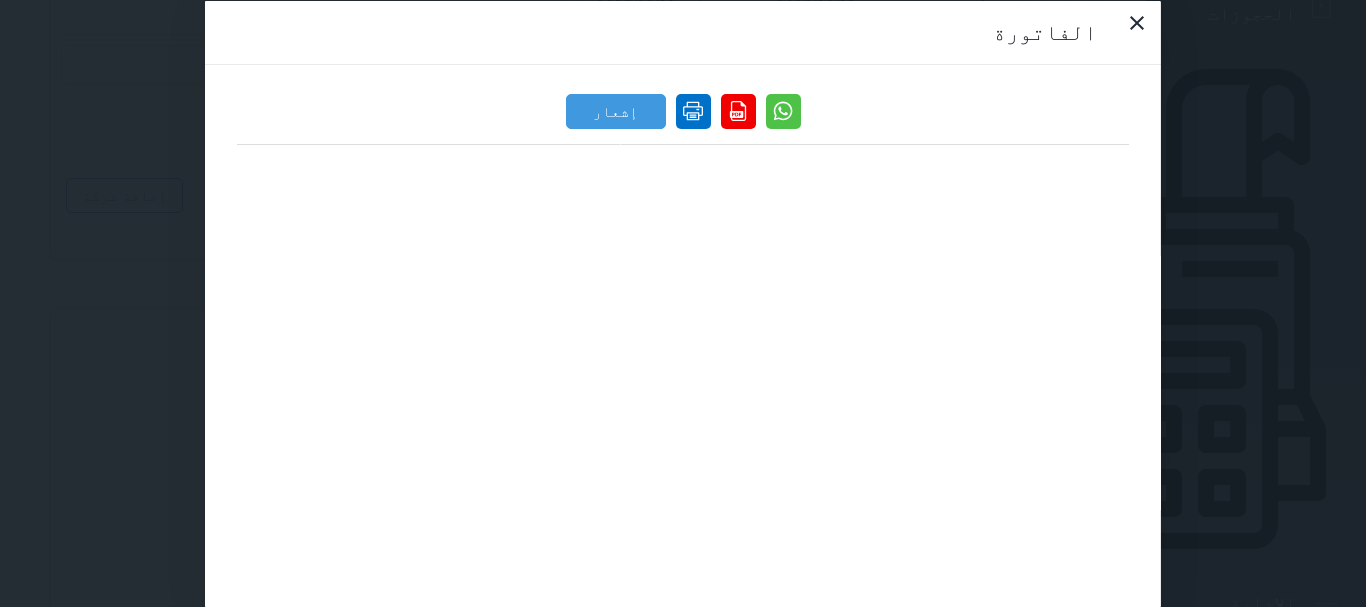 click at bounding box center (693, 110) 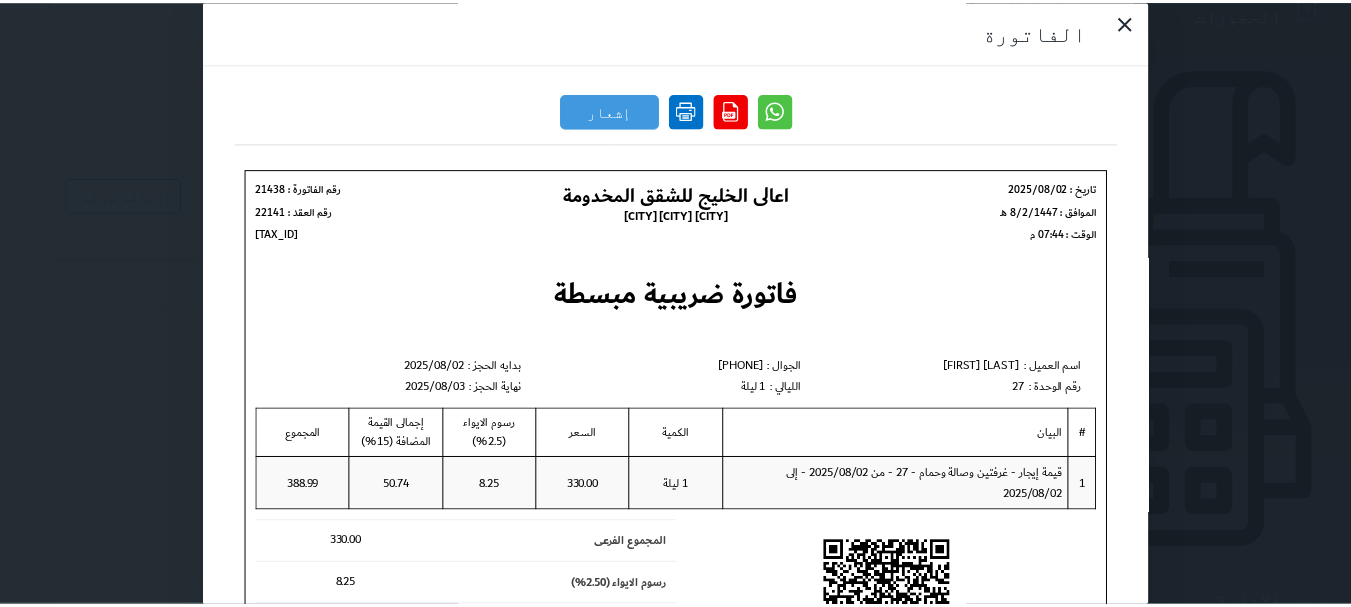 scroll, scrollTop: 0, scrollLeft: 0, axis: both 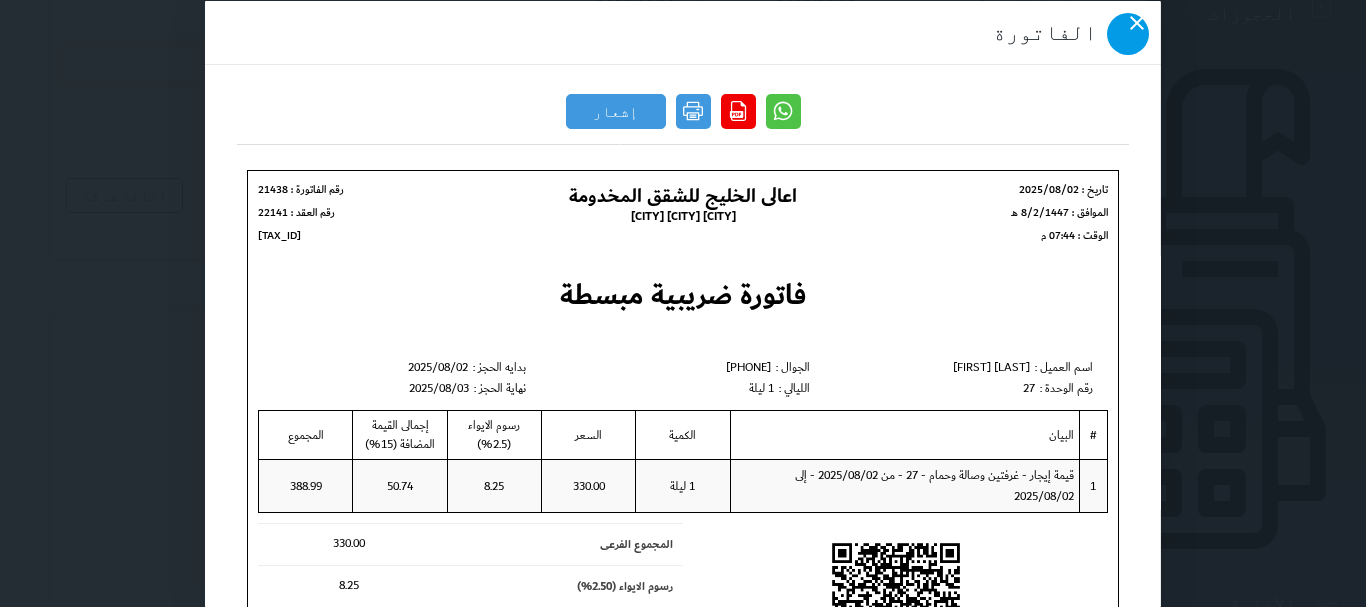 click 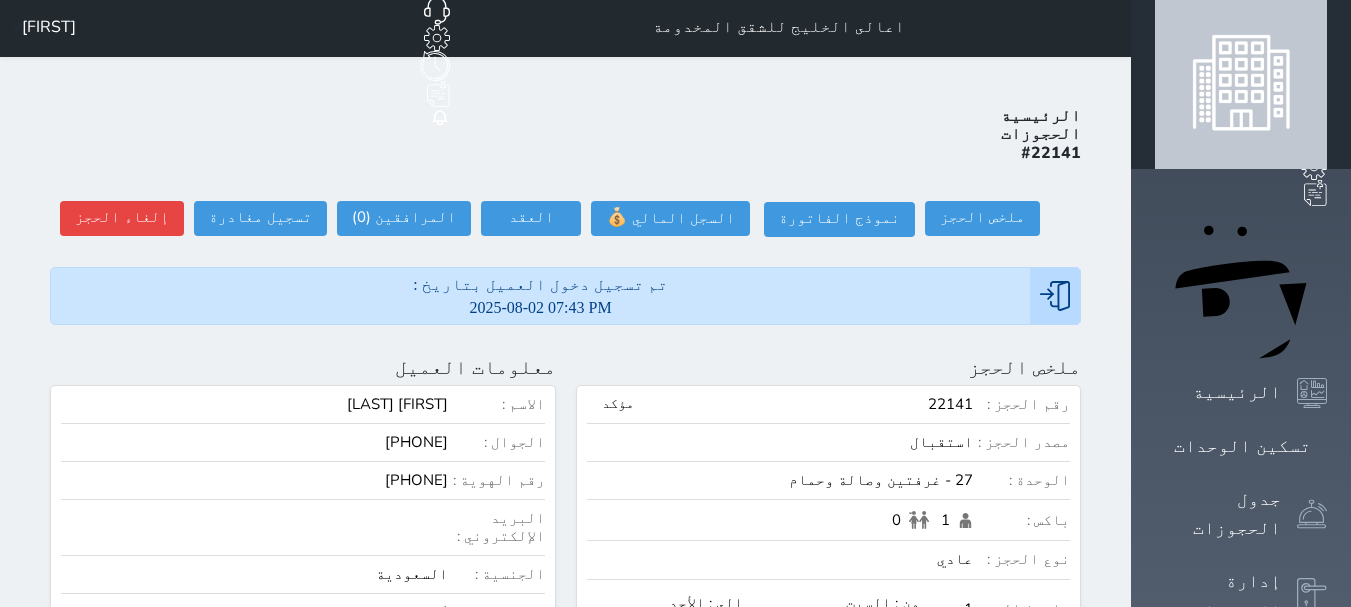 scroll, scrollTop: 0, scrollLeft: 0, axis: both 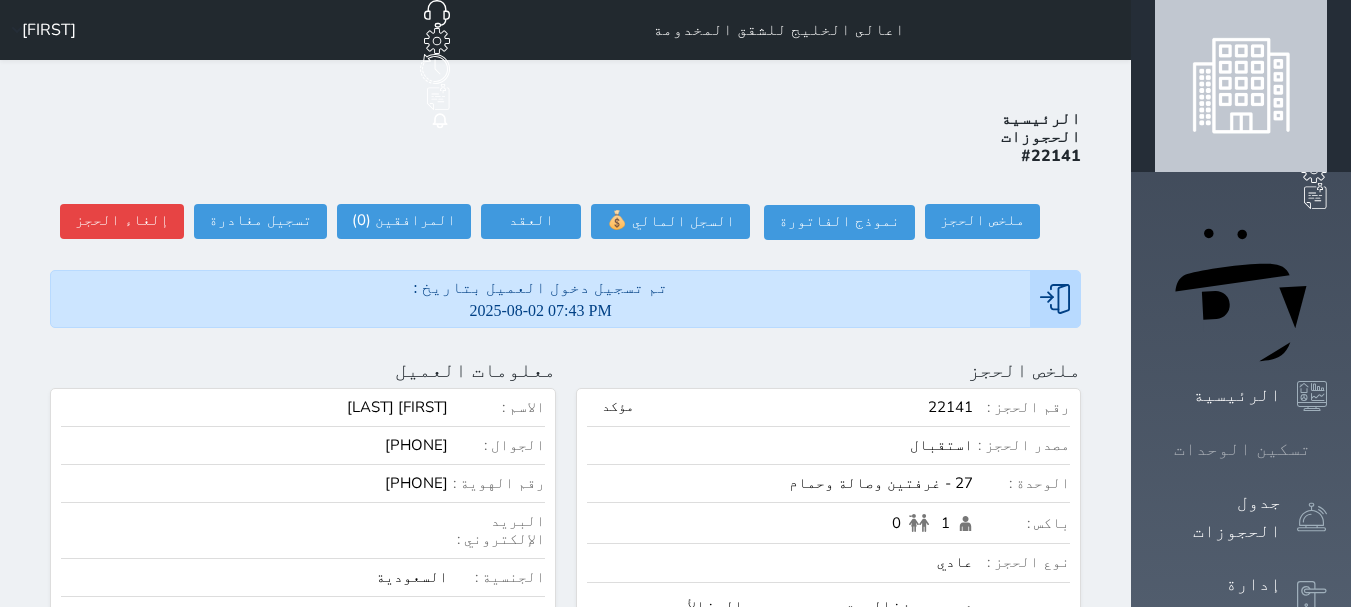 click 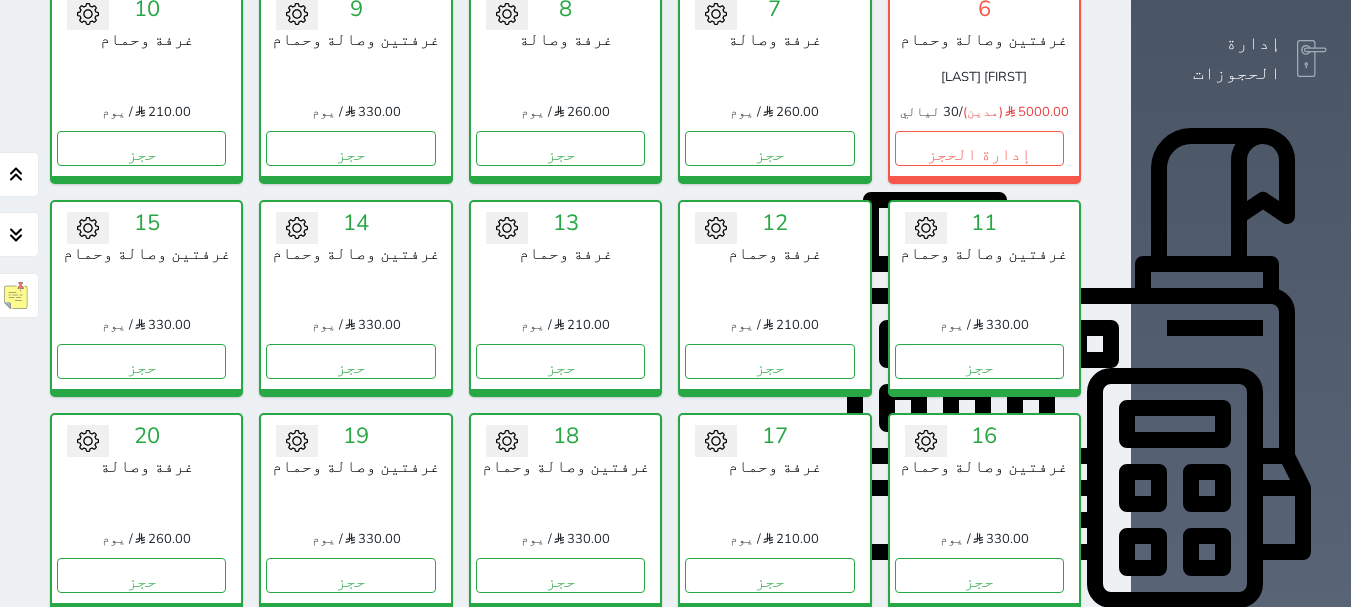 scroll, scrollTop: 578, scrollLeft: 0, axis: vertical 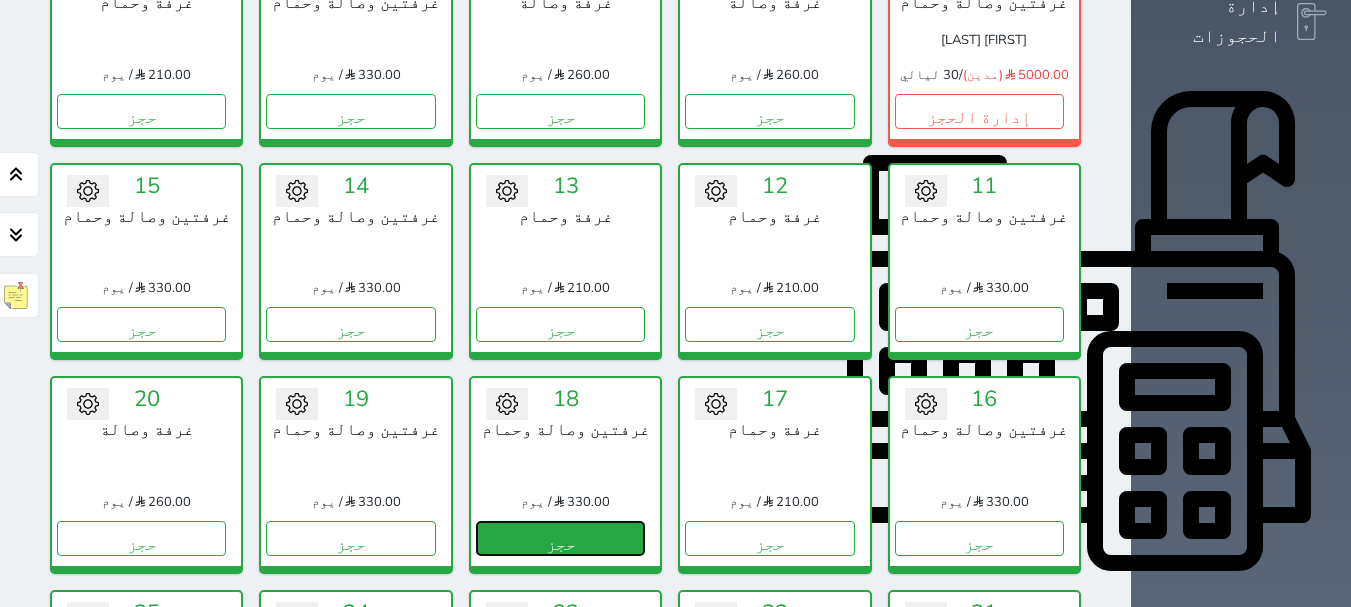click on "حجز" at bounding box center (560, 538) 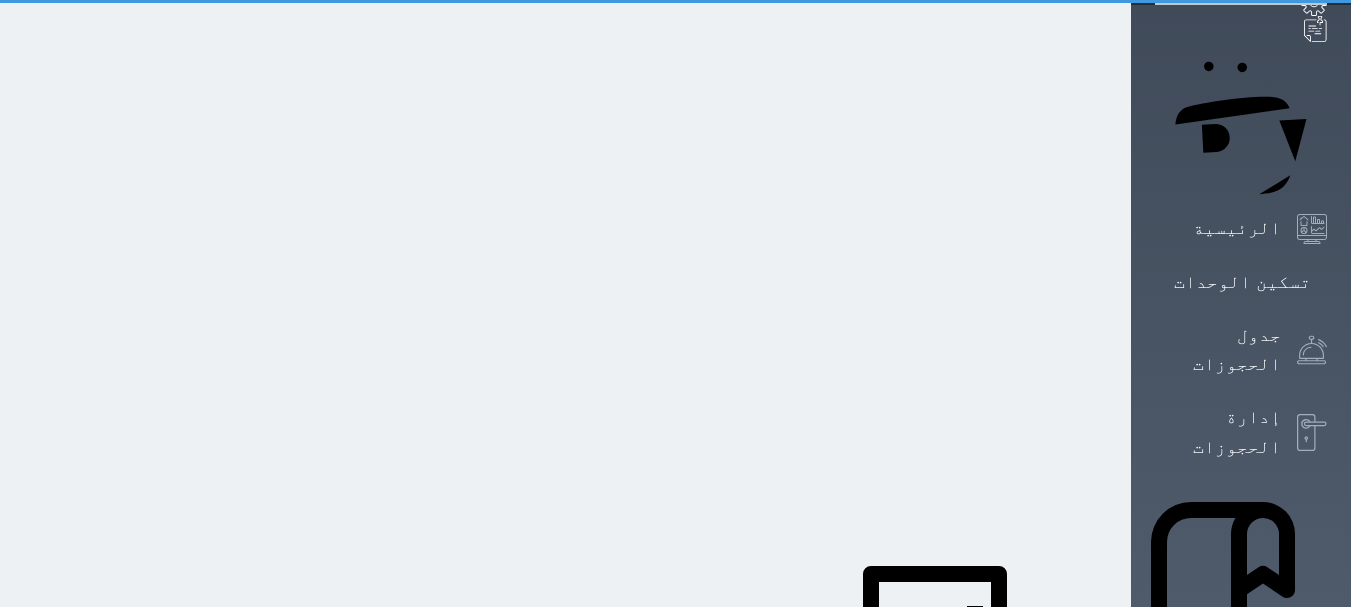scroll, scrollTop: 0, scrollLeft: 0, axis: both 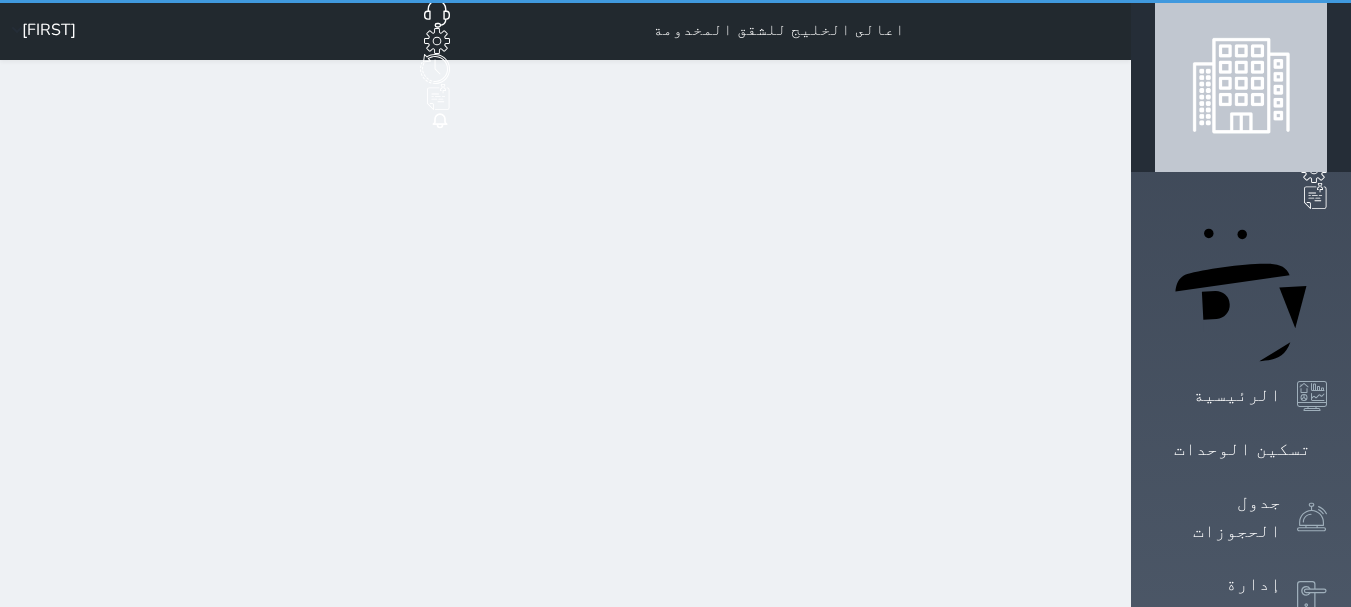 select on "1" 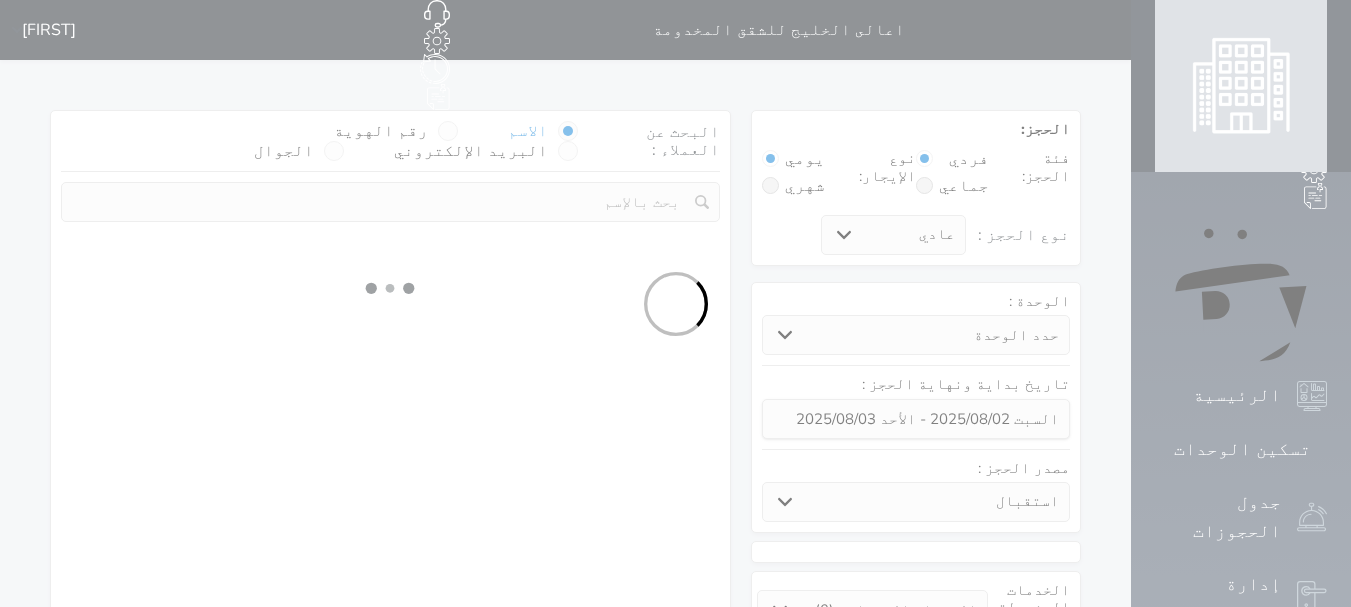 select 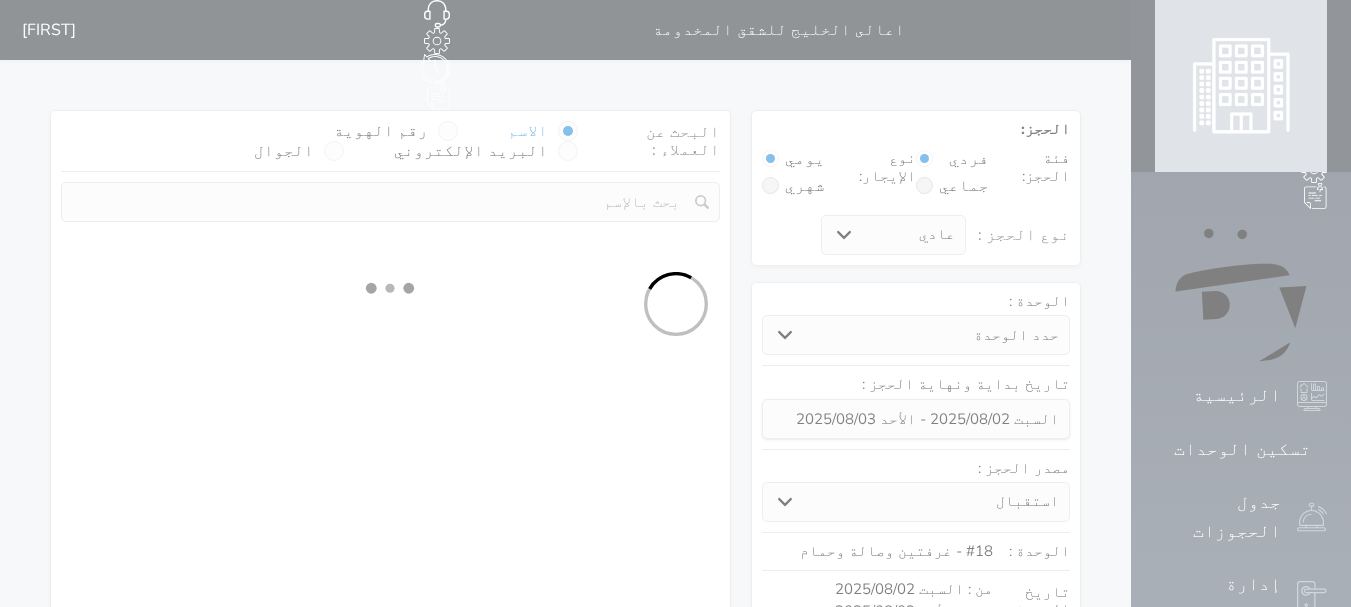 select on "1" 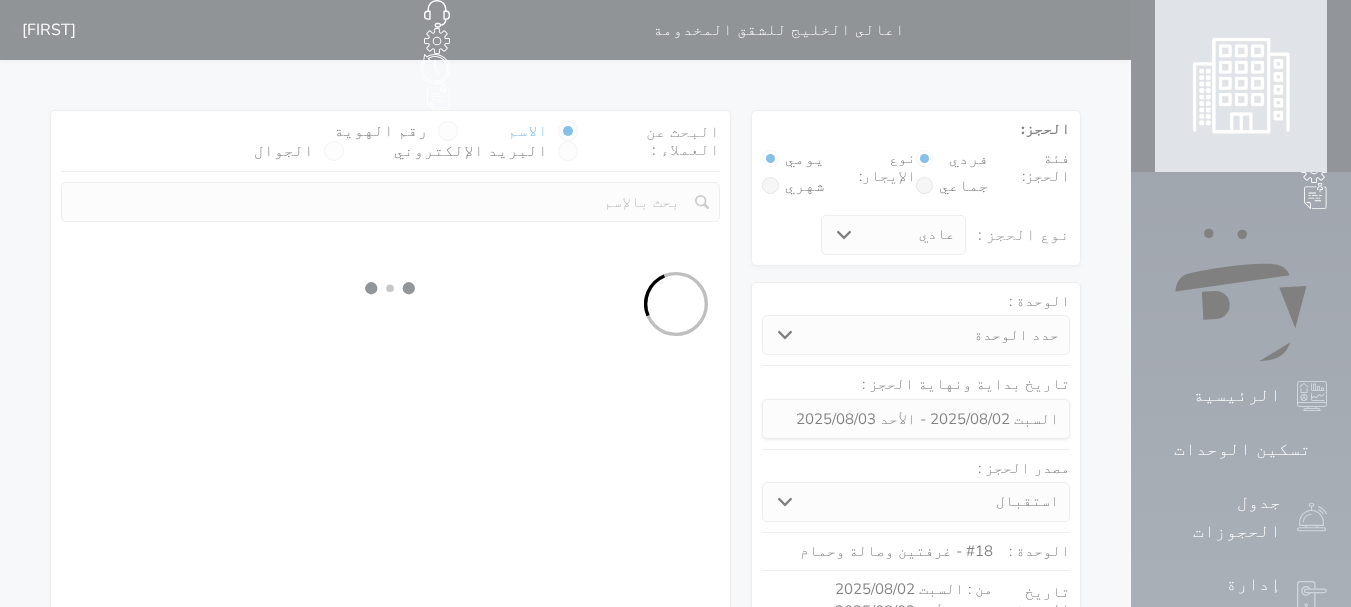 select on "113" 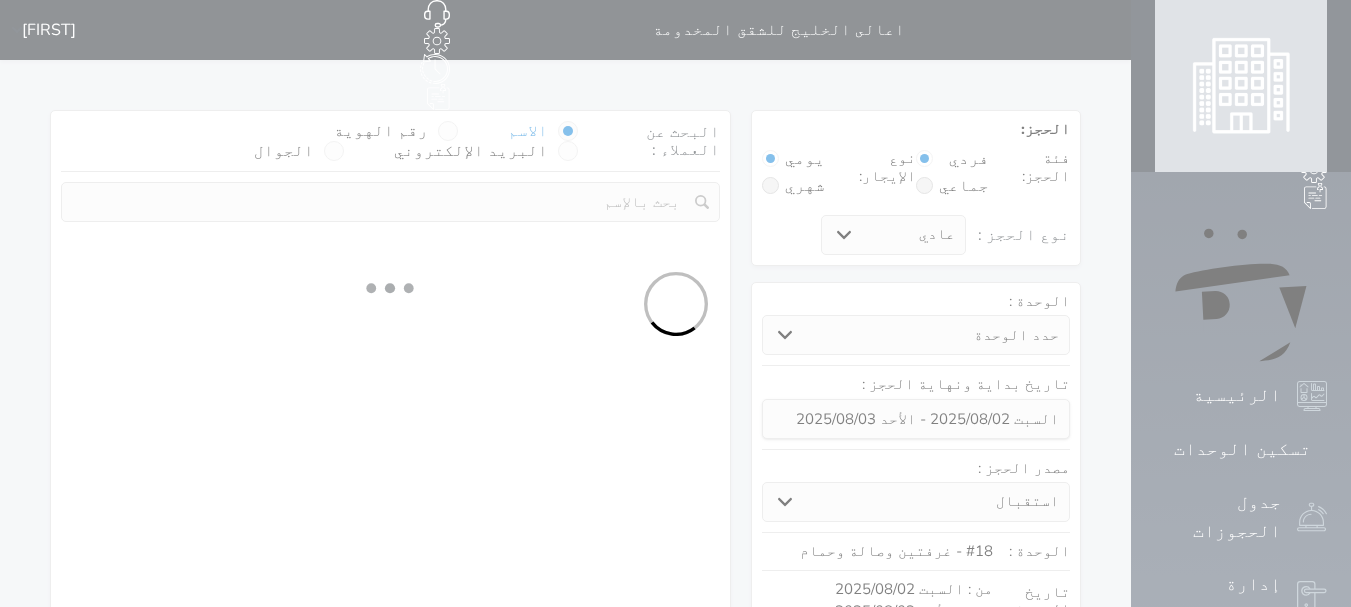 select on "1" 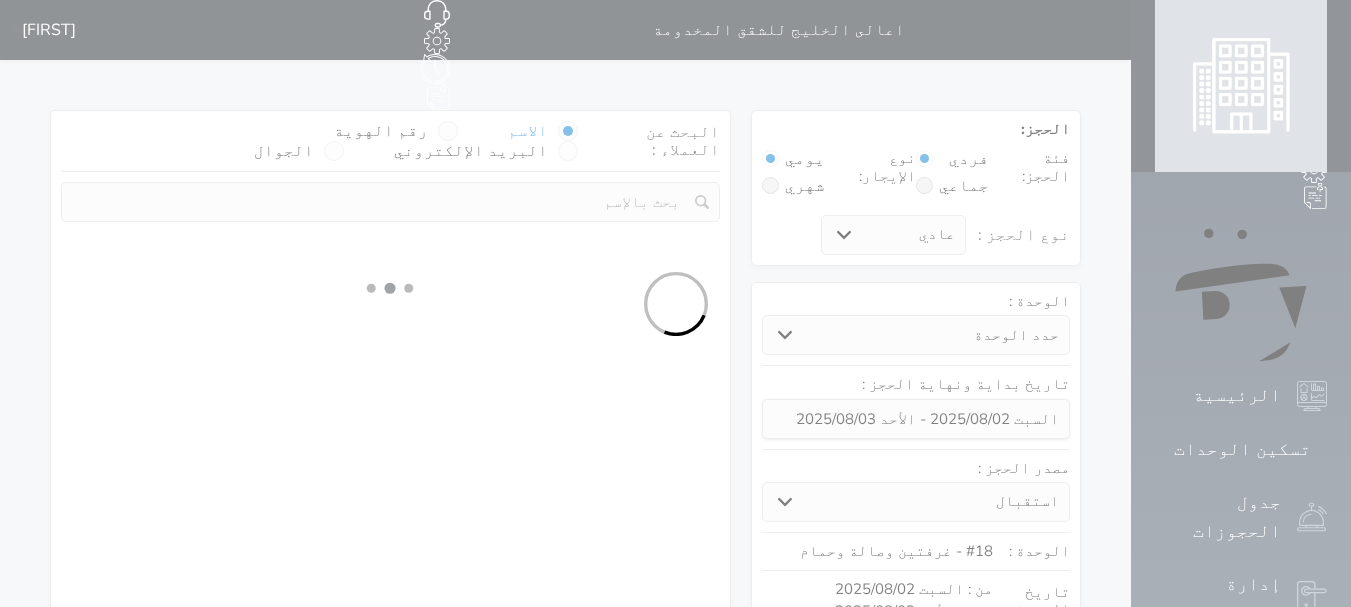 select 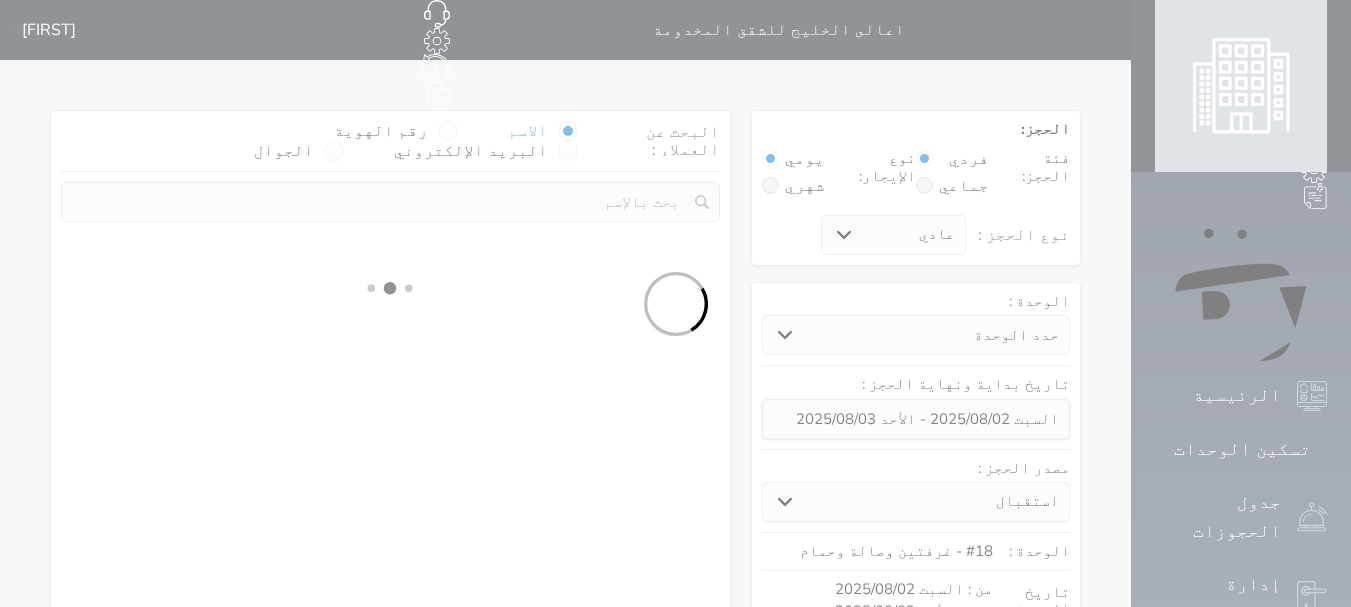 select on "7" 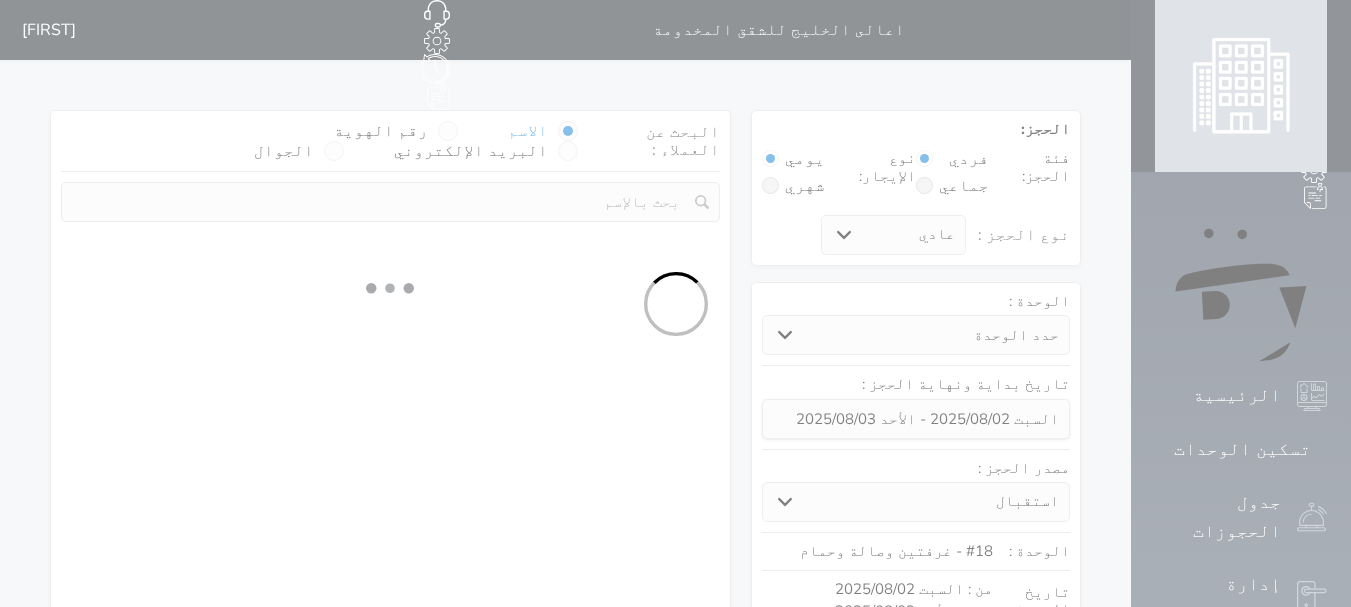 select 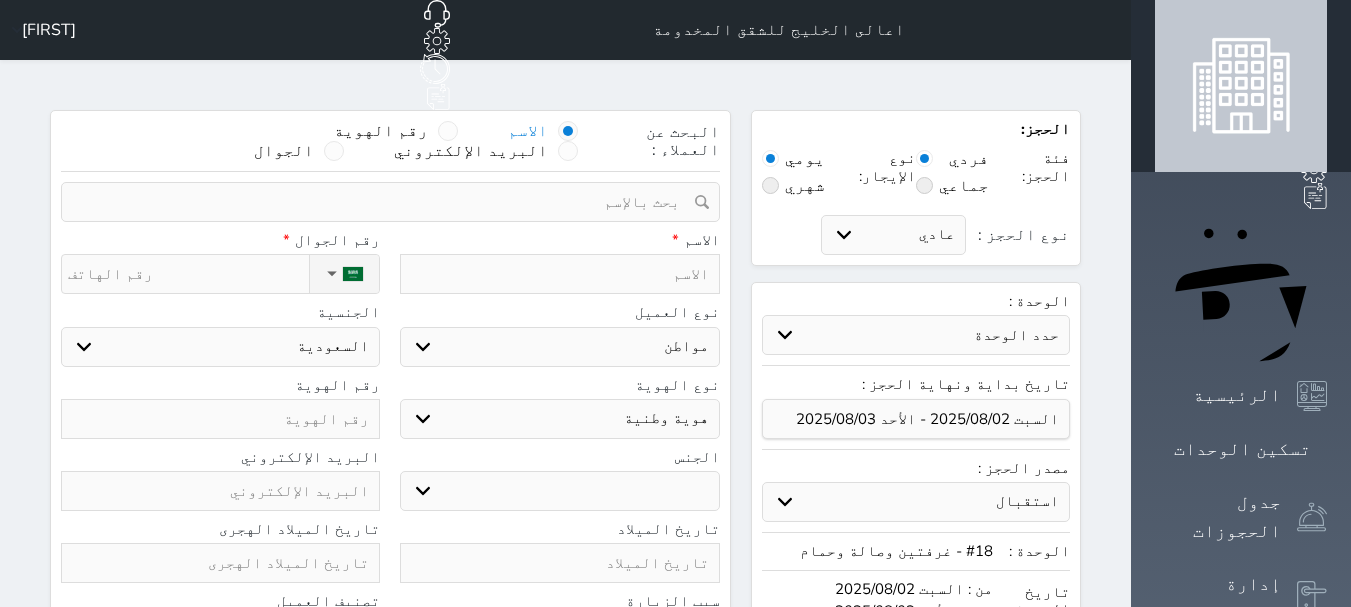 select 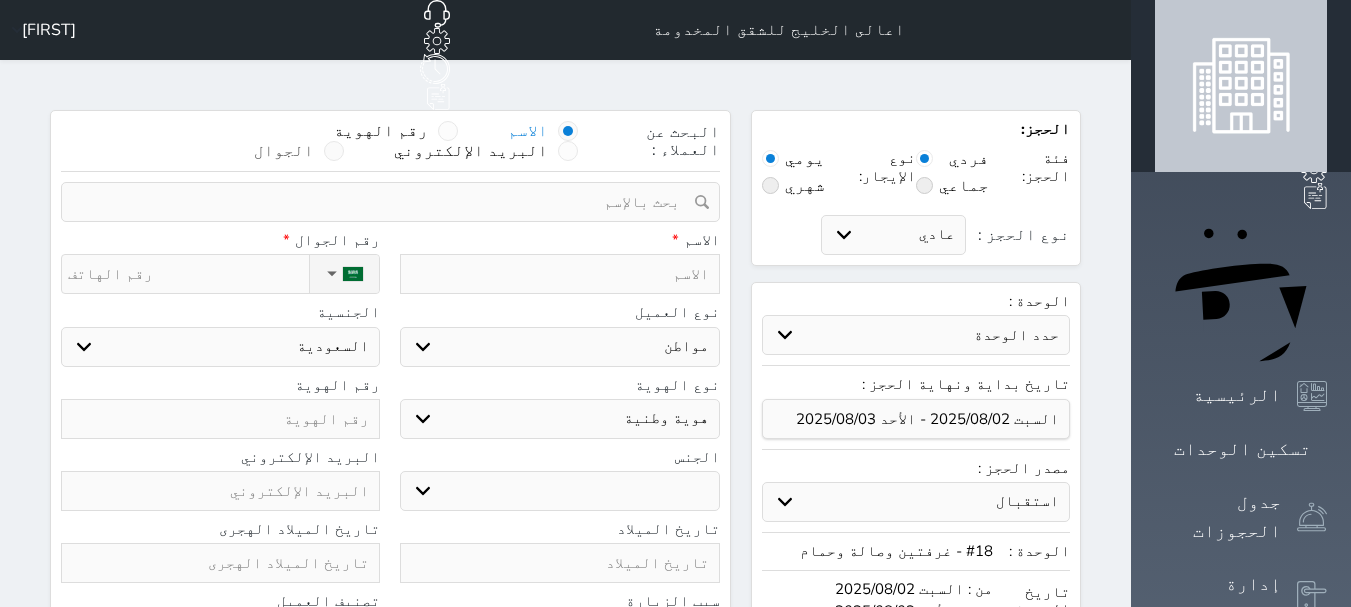 click at bounding box center (334, 151) 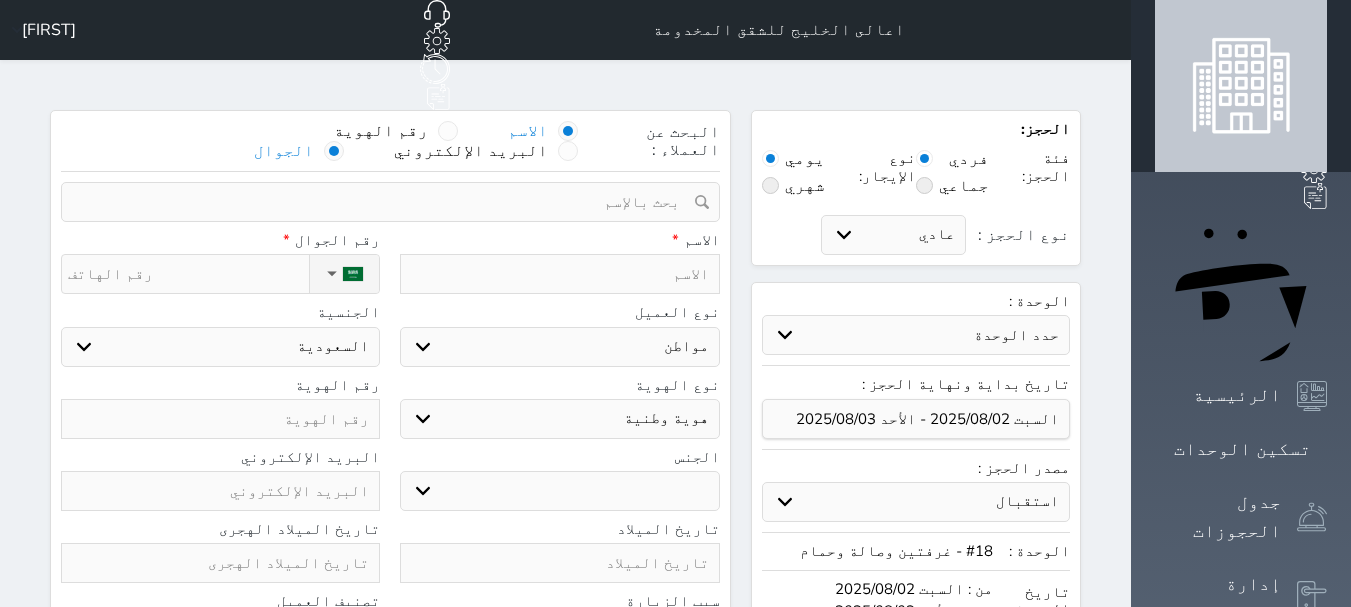 select 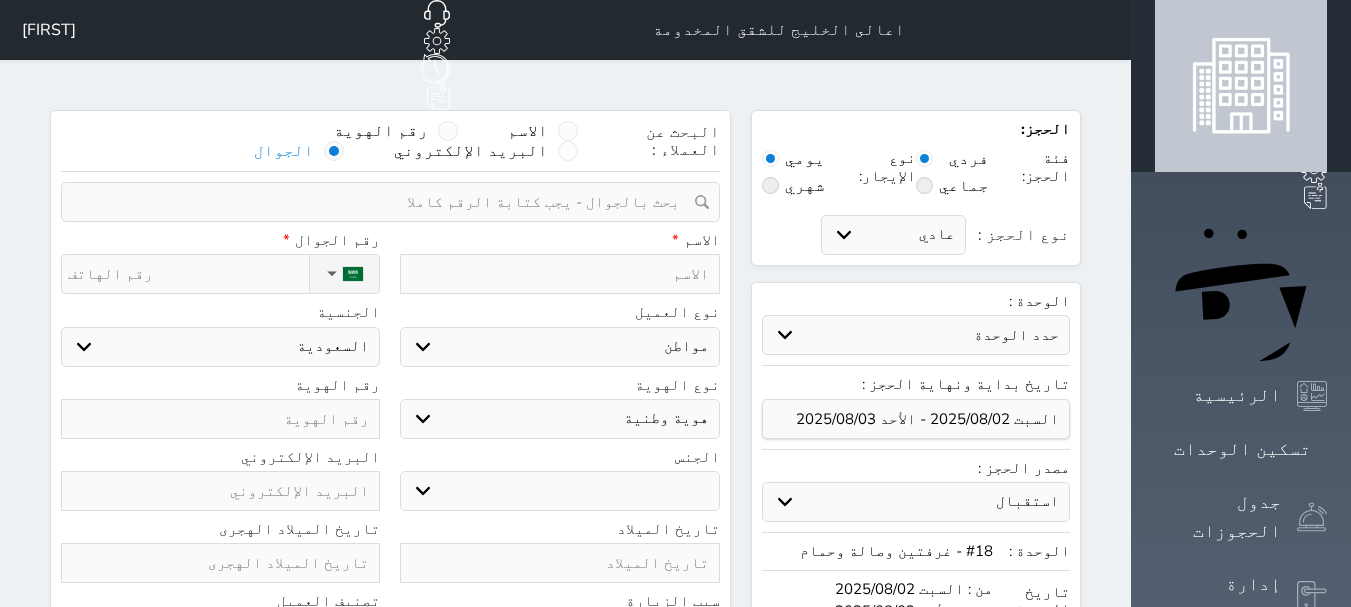 click at bounding box center (334, 151) 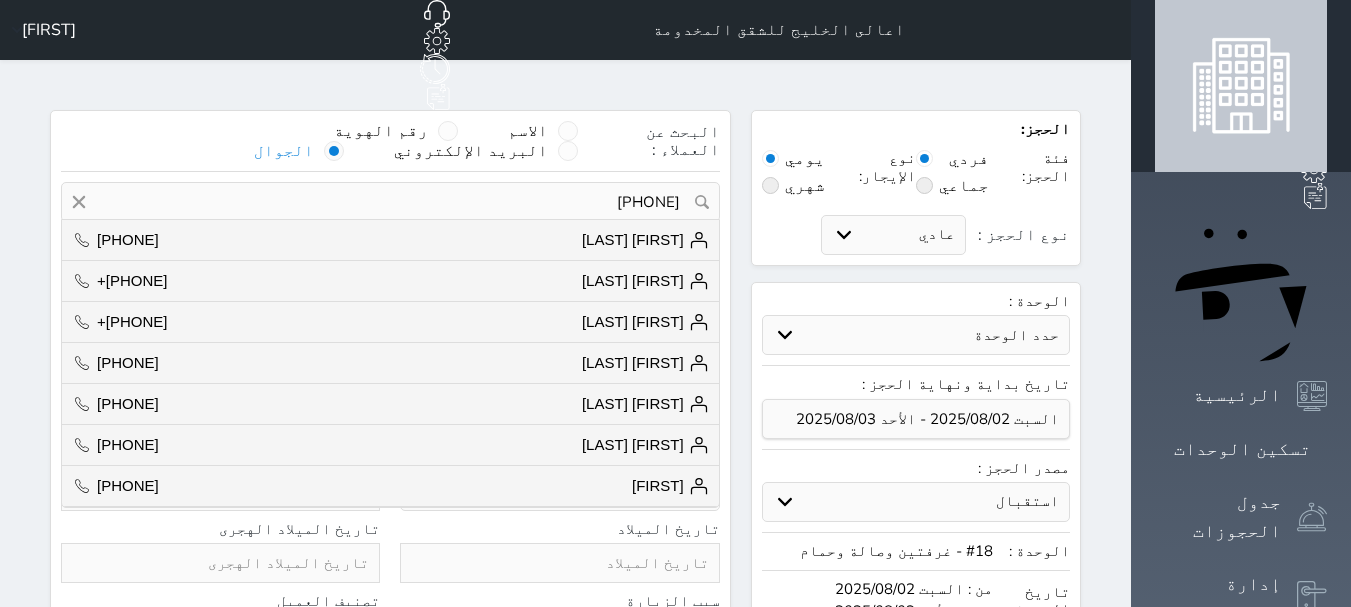 click on "553552613" at bounding box center [390, 202] 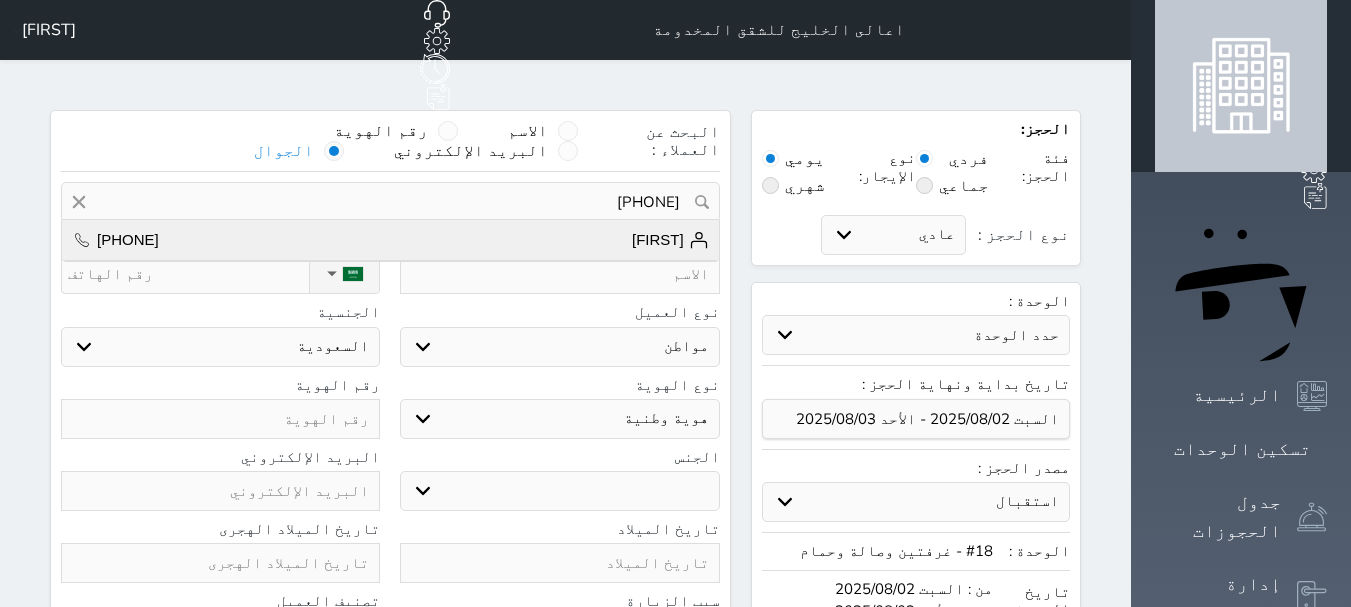 click on "سلطان  القحطاني   +966553552613" at bounding box center [390, 240] 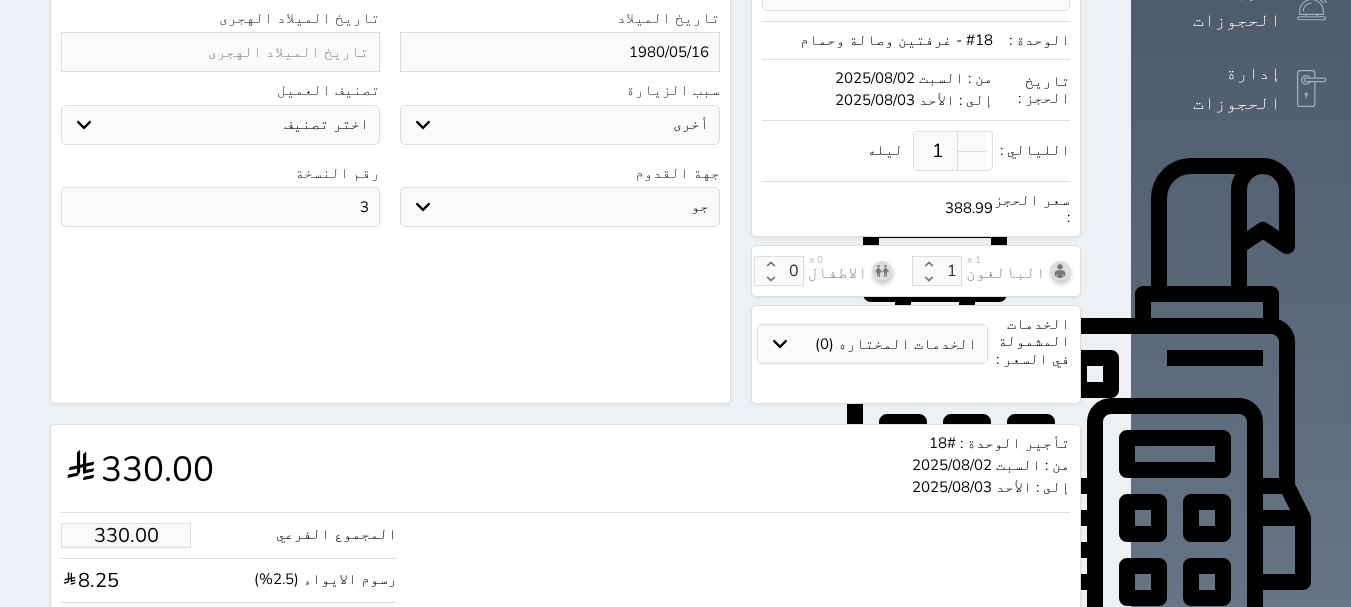 scroll, scrollTop: 700, scrollLeft: 0, axis: vertical 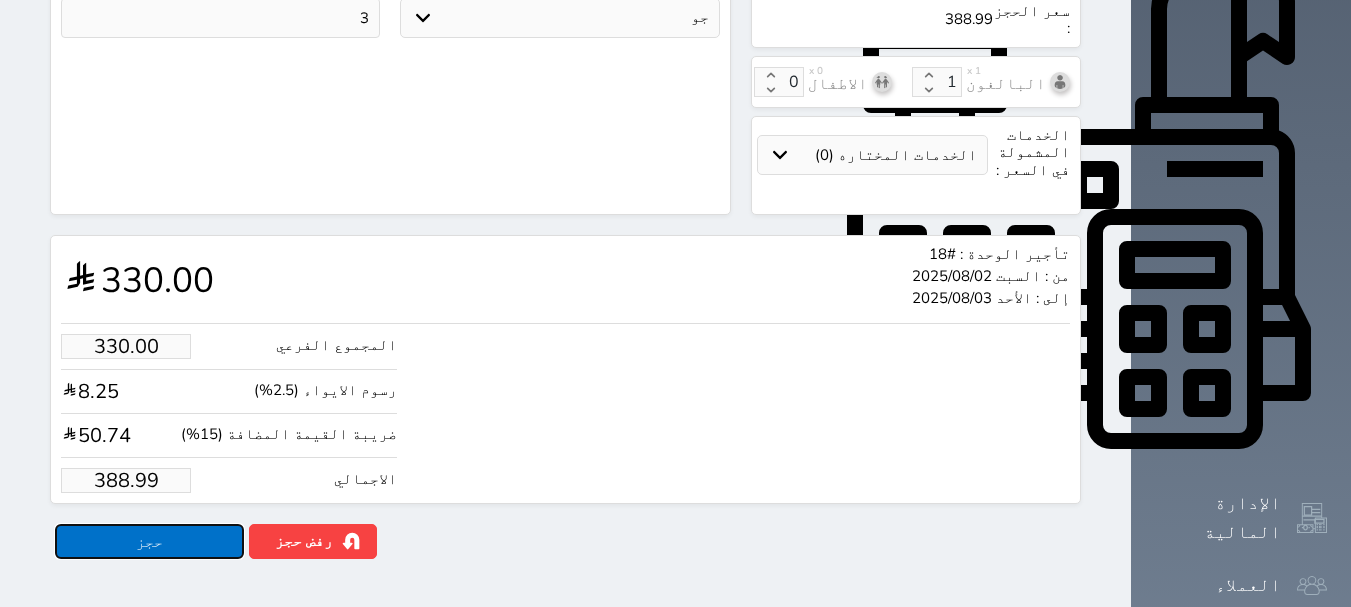 click on "حجز" at bounding box center (149, 541) 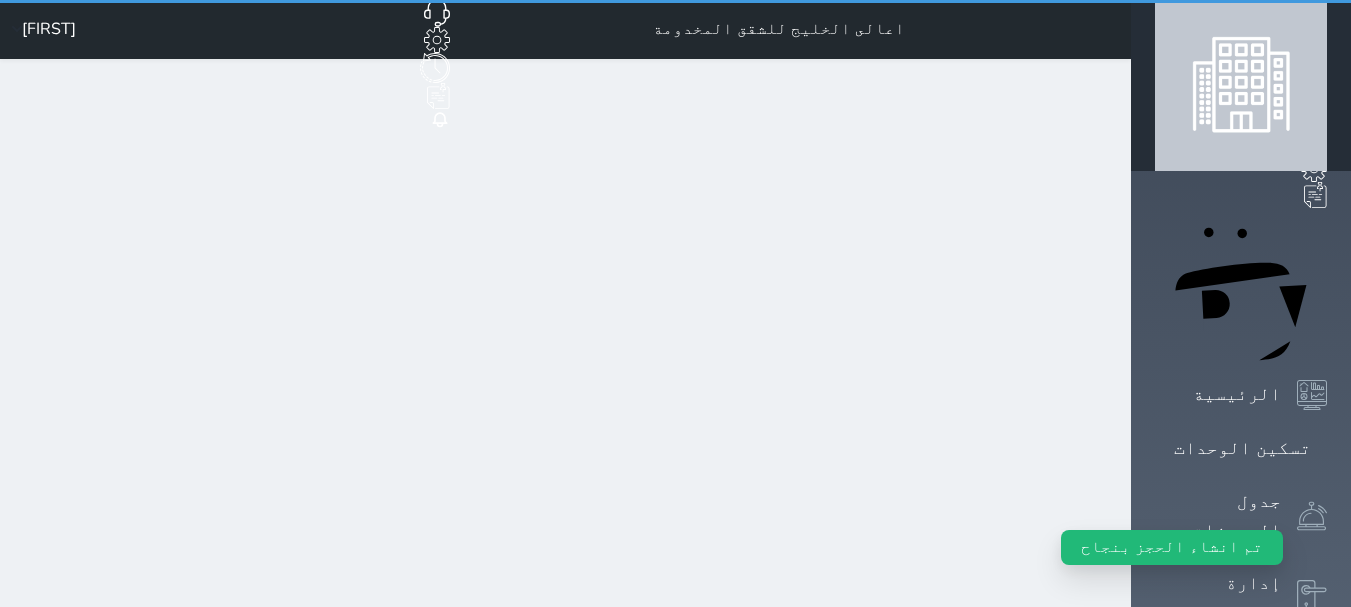 scroll, scrollTop: 0, scrollLeft: 0, axis: both 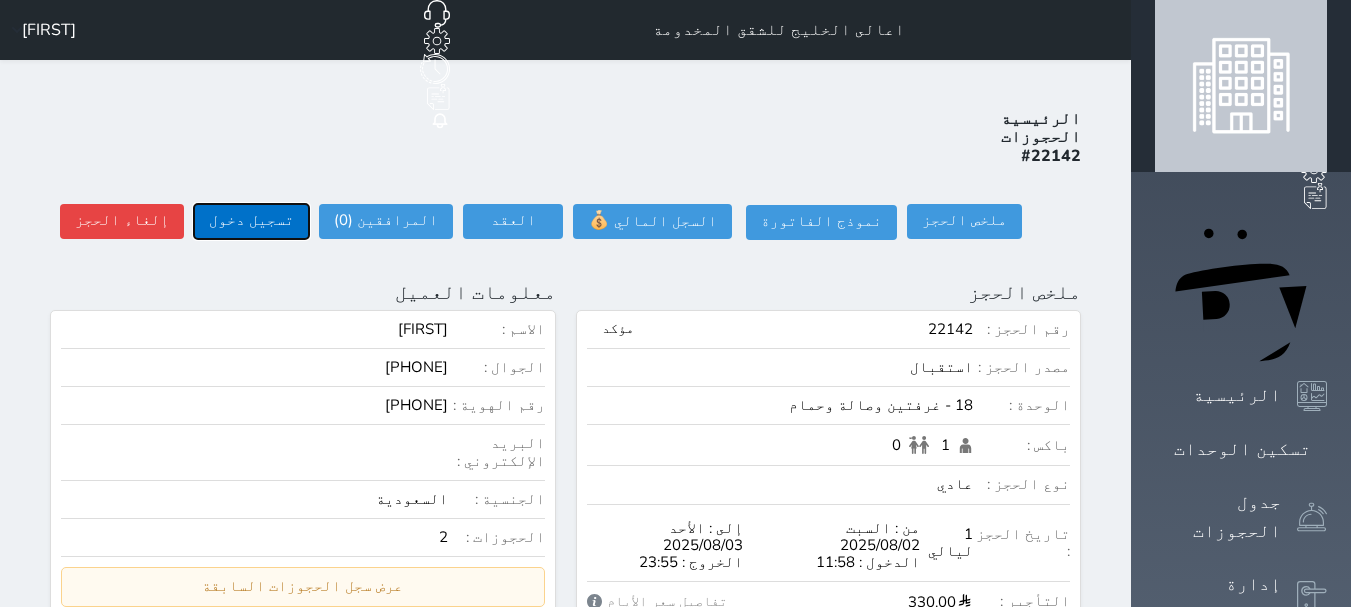 click on "تسجيل دخول" at bounding box center (251, 221) 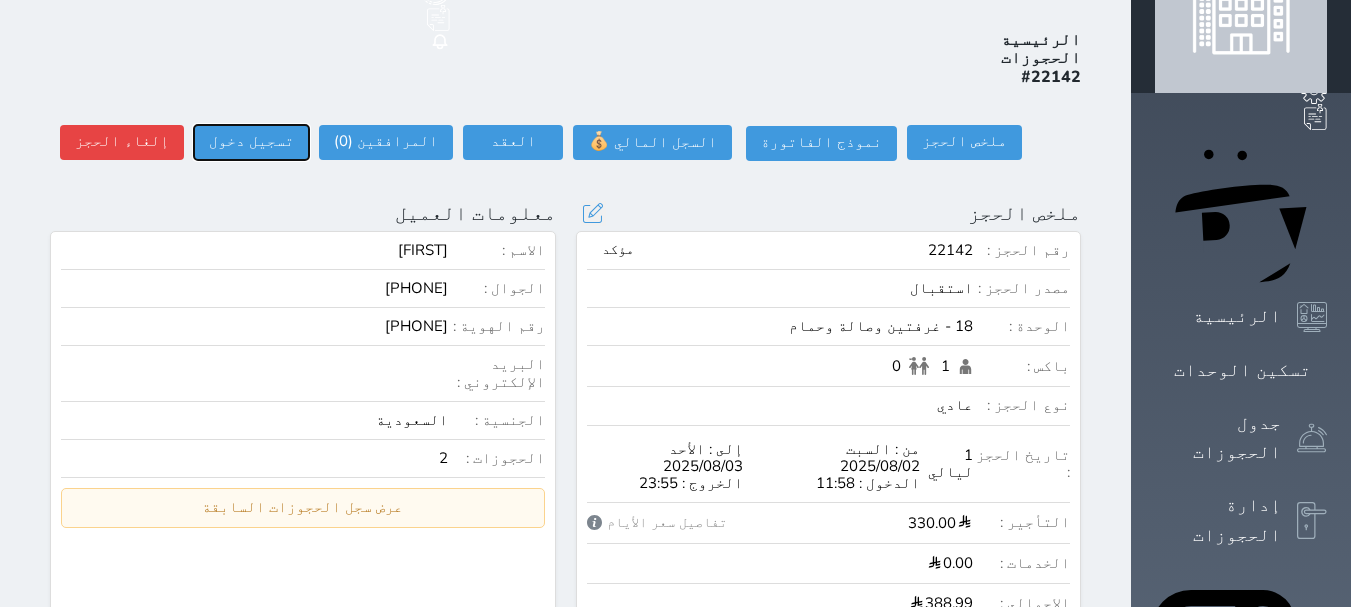 scroll, scrollTop: 0, scrollLeft: 0, axis: both 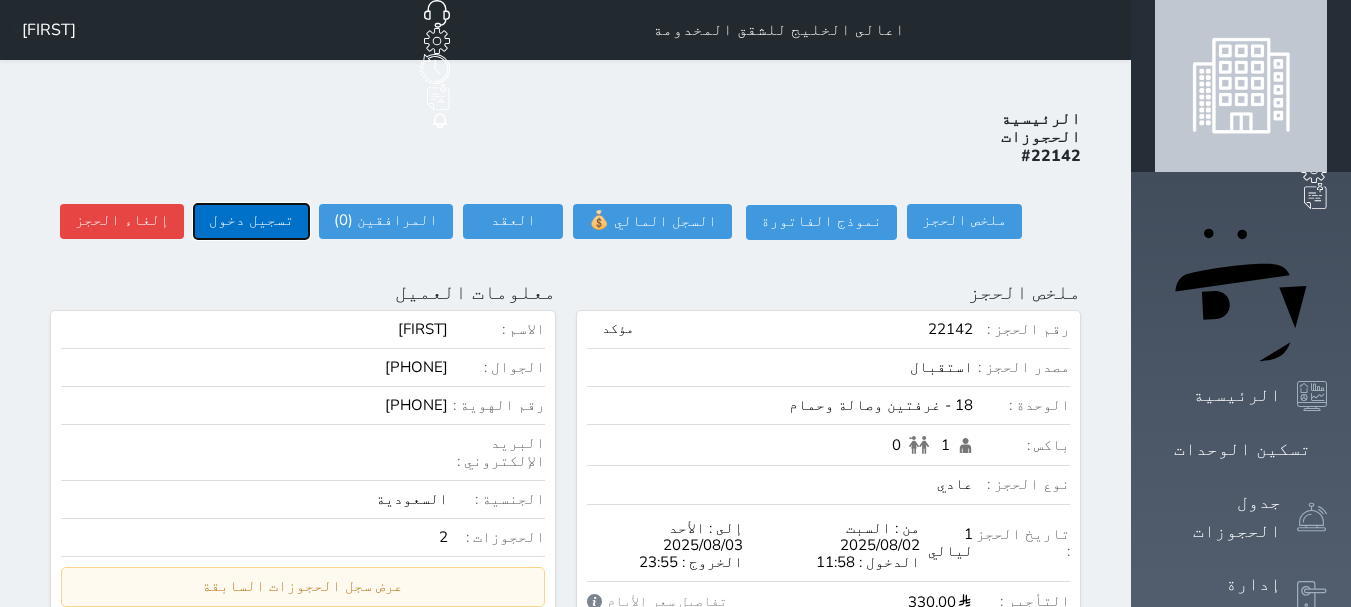 click on "تسجيل دخول" at bounding box center (251, 221) 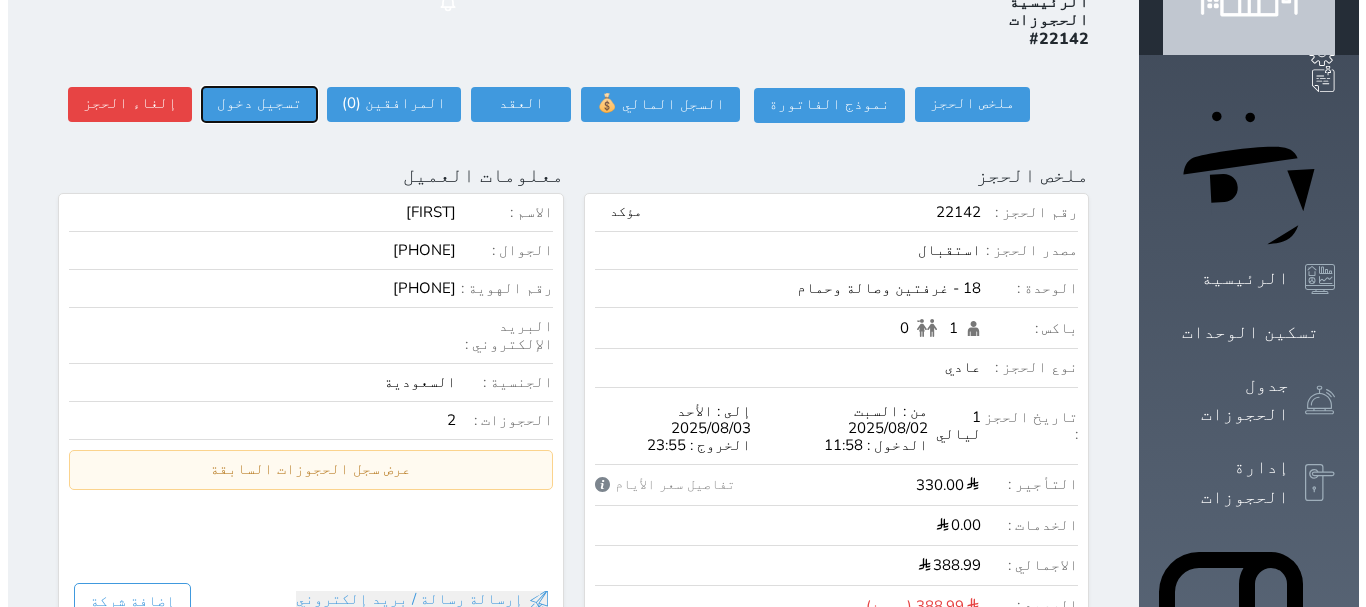 scroll, scrollTop: 100, scrollLeft: 0, axis: vertical 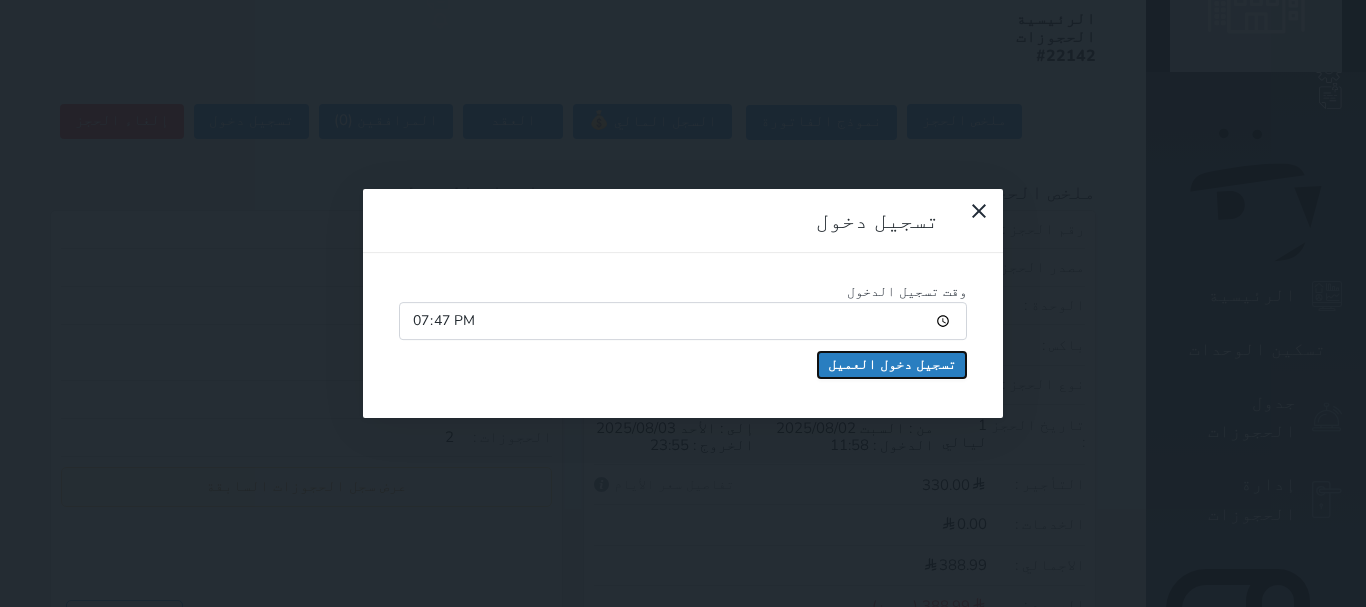 click on "تسجيل دخول العميل" at bounding box center [892, 365] 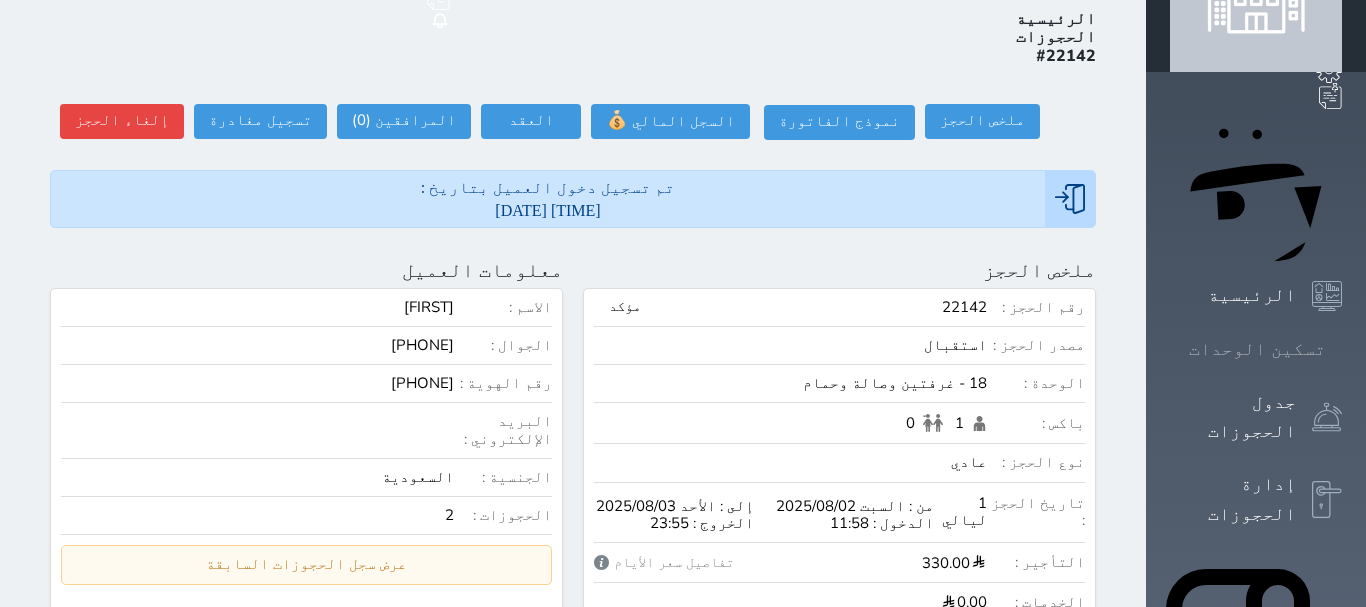 click 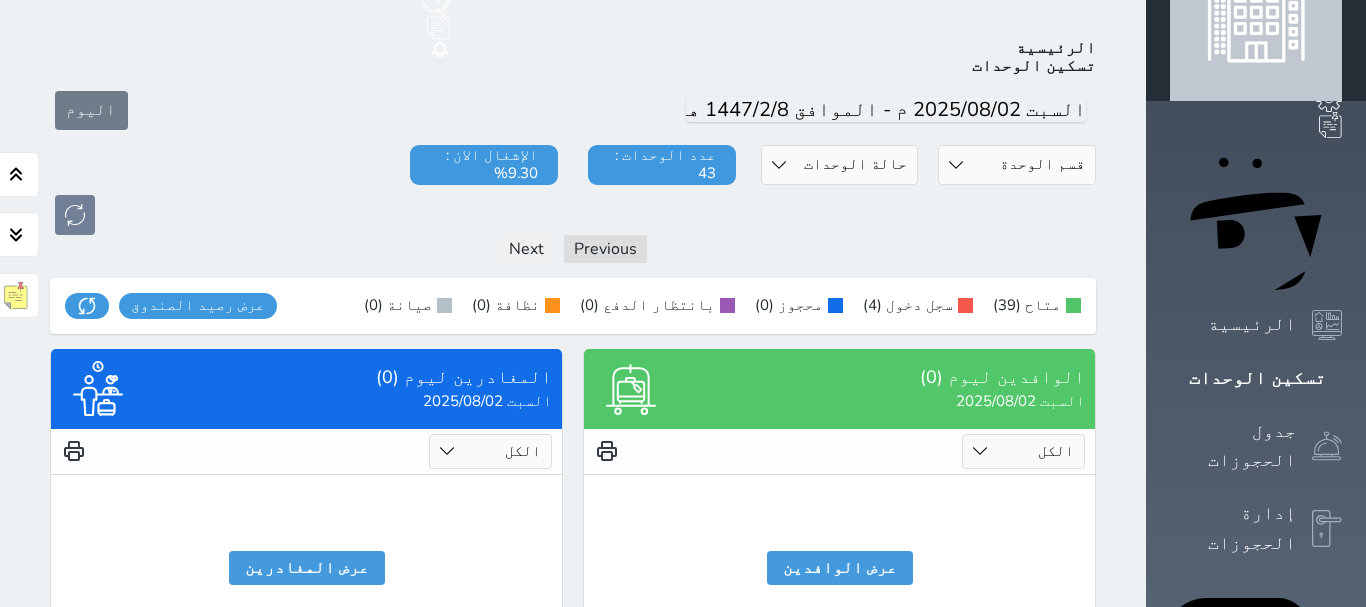 scroll, scrollTop: 78, scrollLeft: 0, axis: vertical 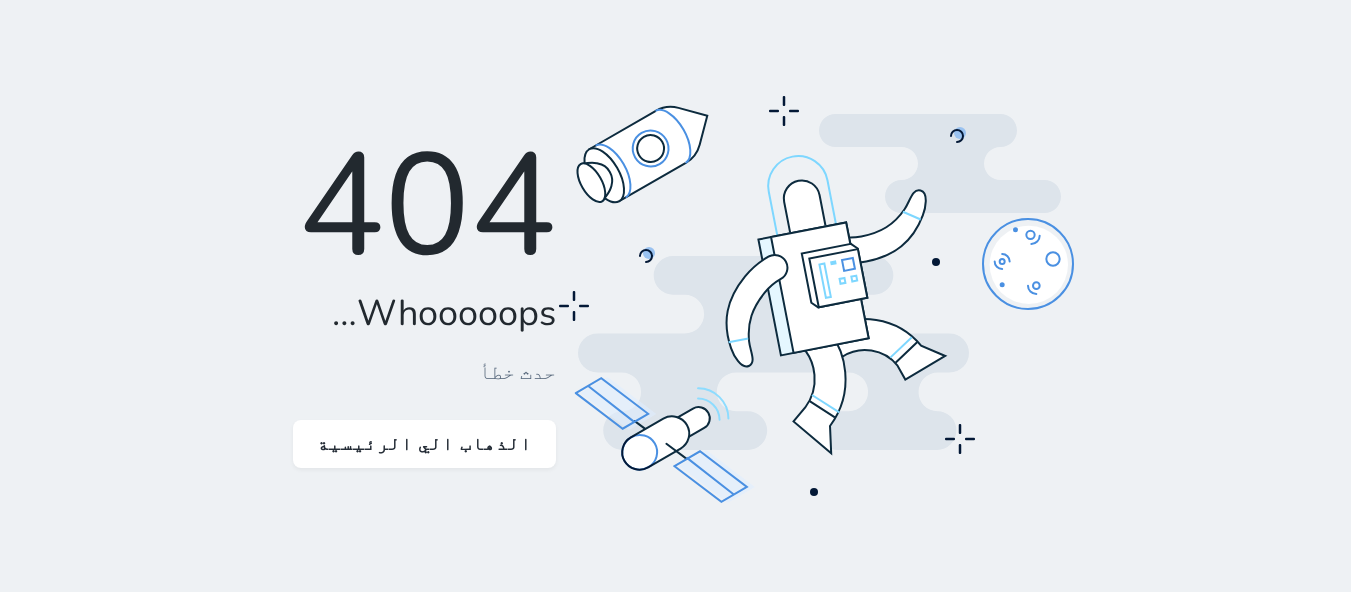 click 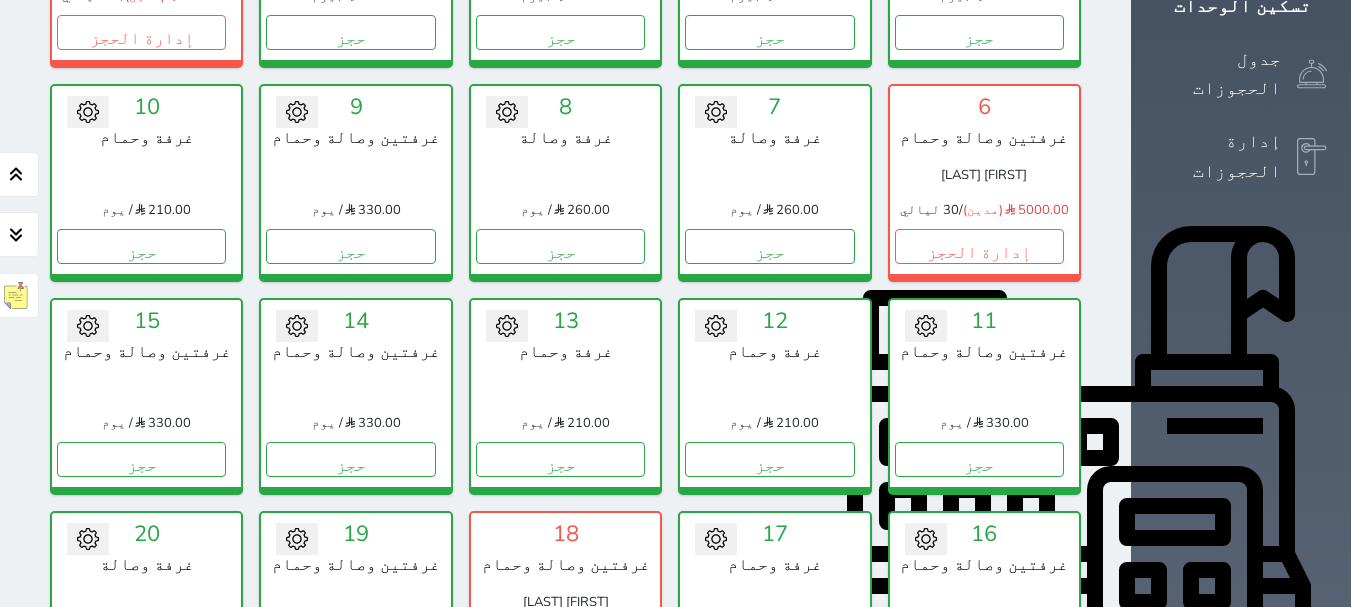 scroll, scrollTop: 478, scrollLeft: 0, axis: vertical 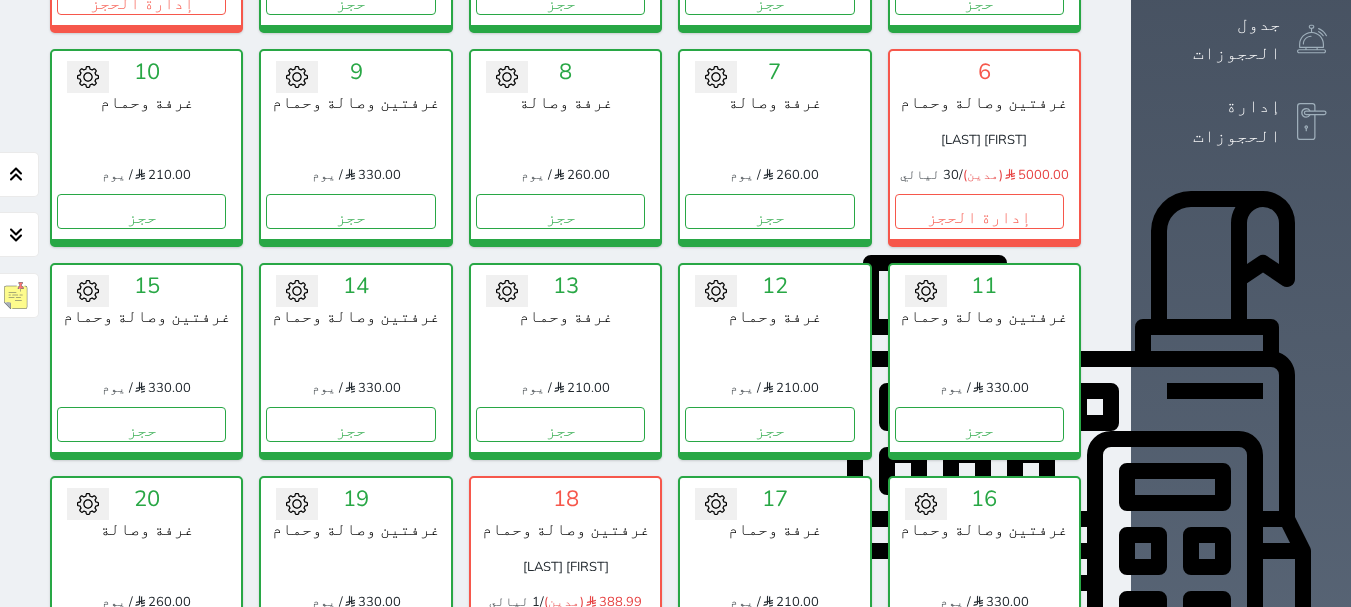 drag, startPoint x: 161, startPoint y: 373, endPoint x: 231, endPoint y: 374, distance: 70.00714 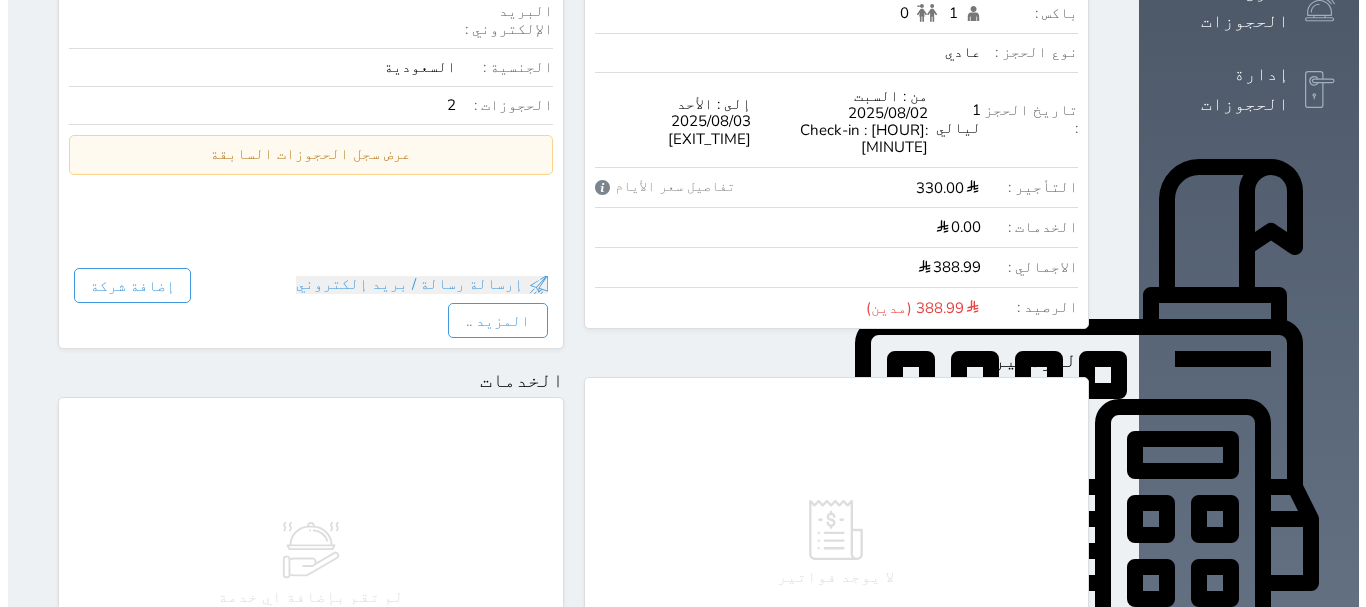 scroll, scrollTop: 700, scrollLeft: 0, axis: vertical 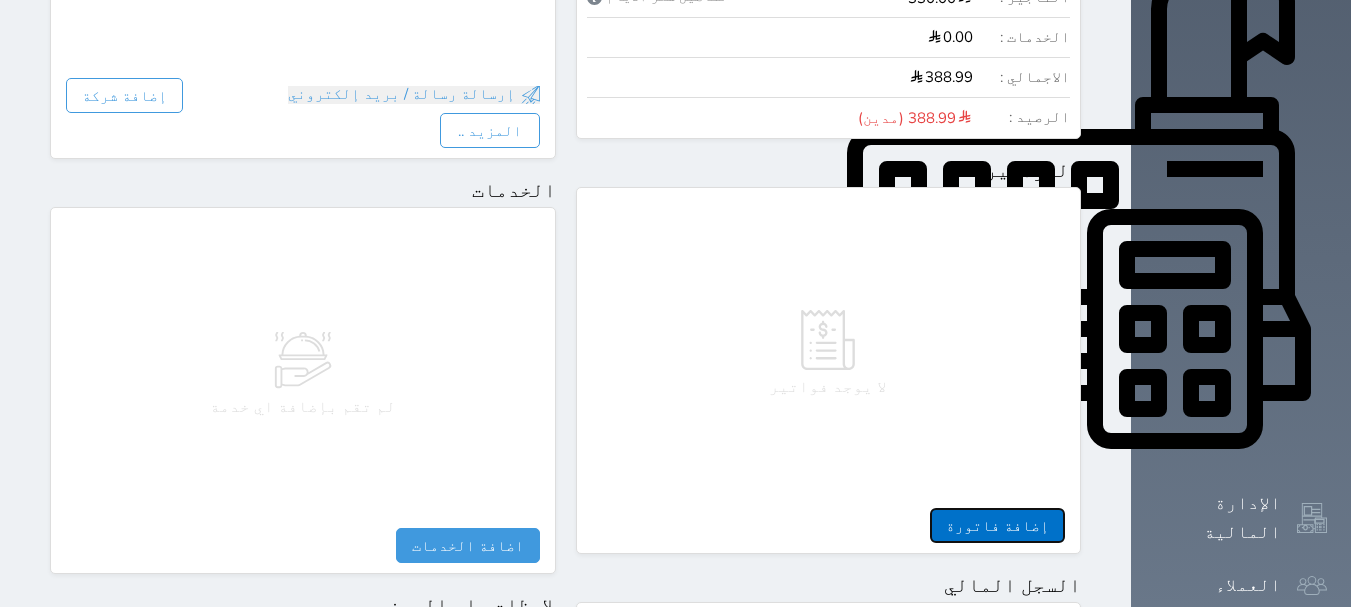 click on "إضافة فاتورة" at bounding box center (997, 525) 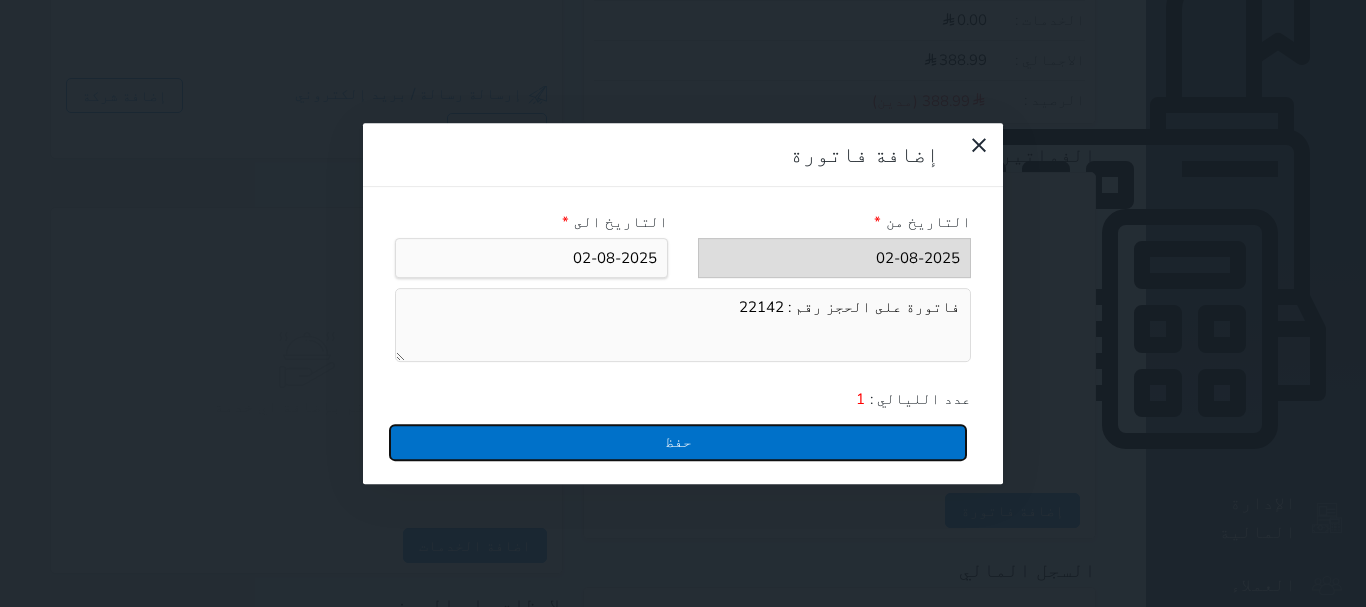 click on "حفظ" at bounding box center (678, 442) 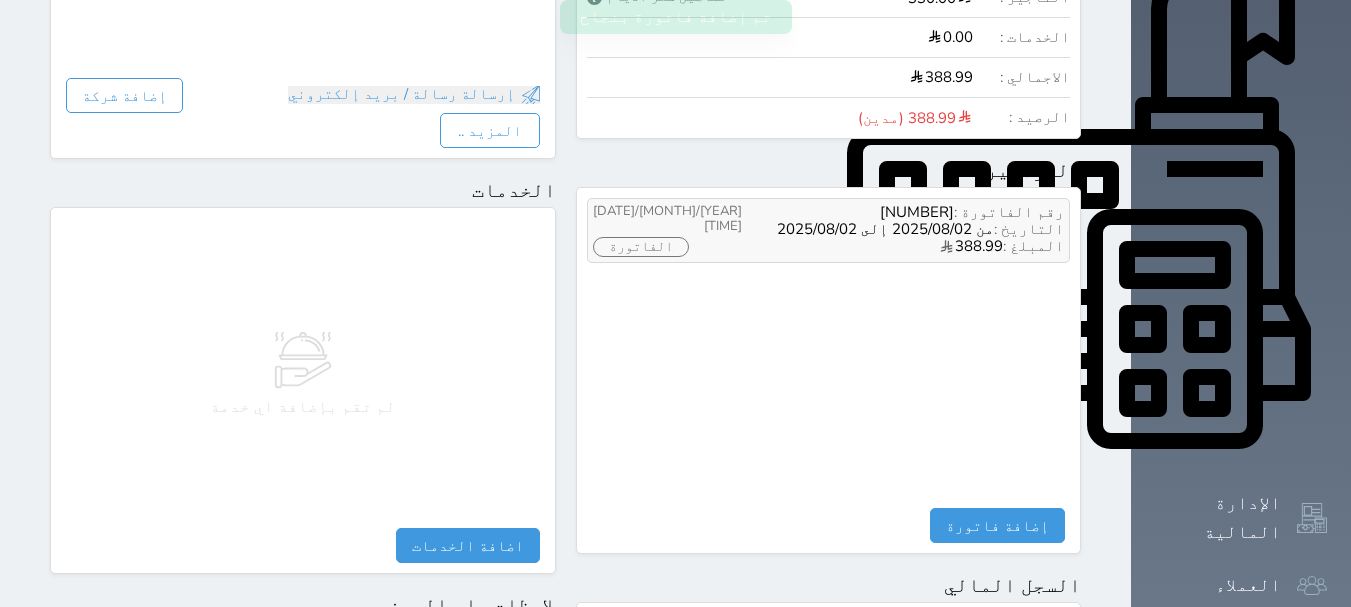 click on "الفاتورة" at bounding box center (641, 247) 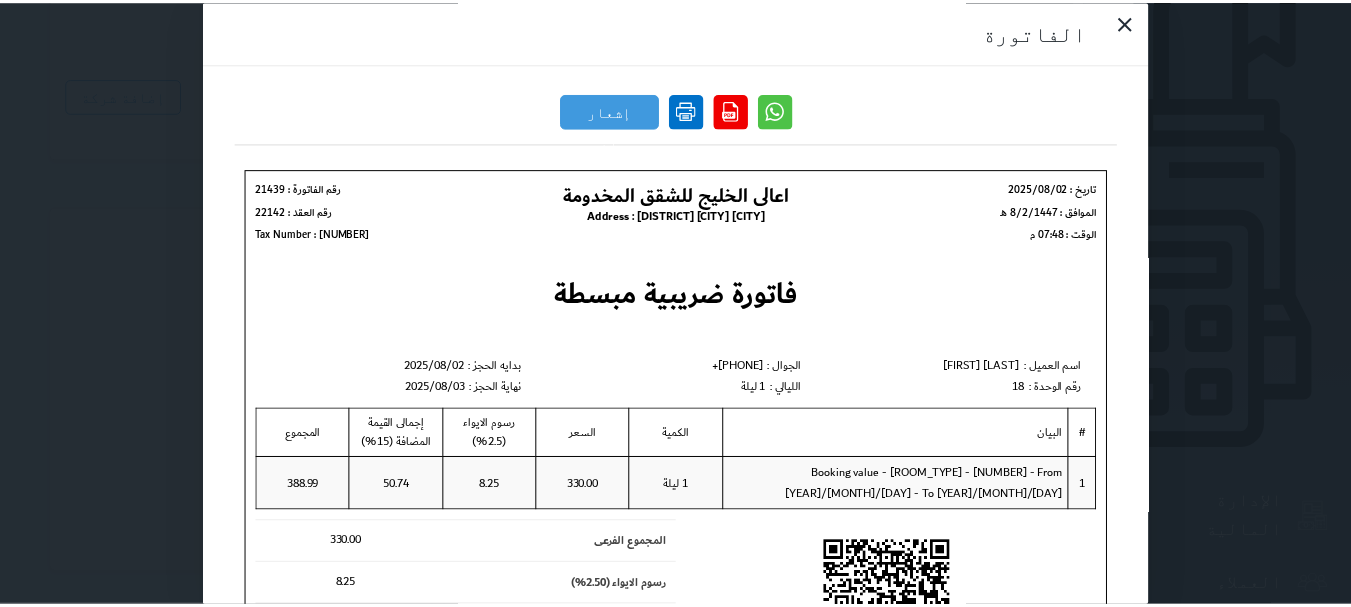 scroll, scrollTop: 0, scrollLeft: 0, axis: both 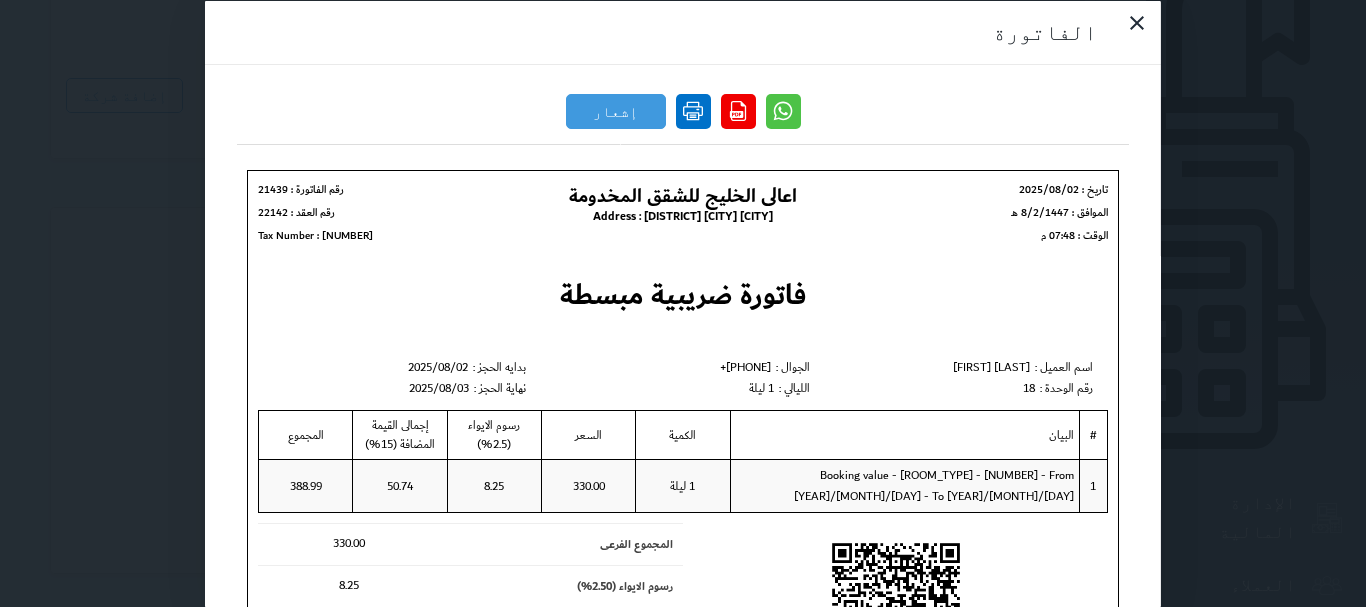 click at bounding box center [693, 110] 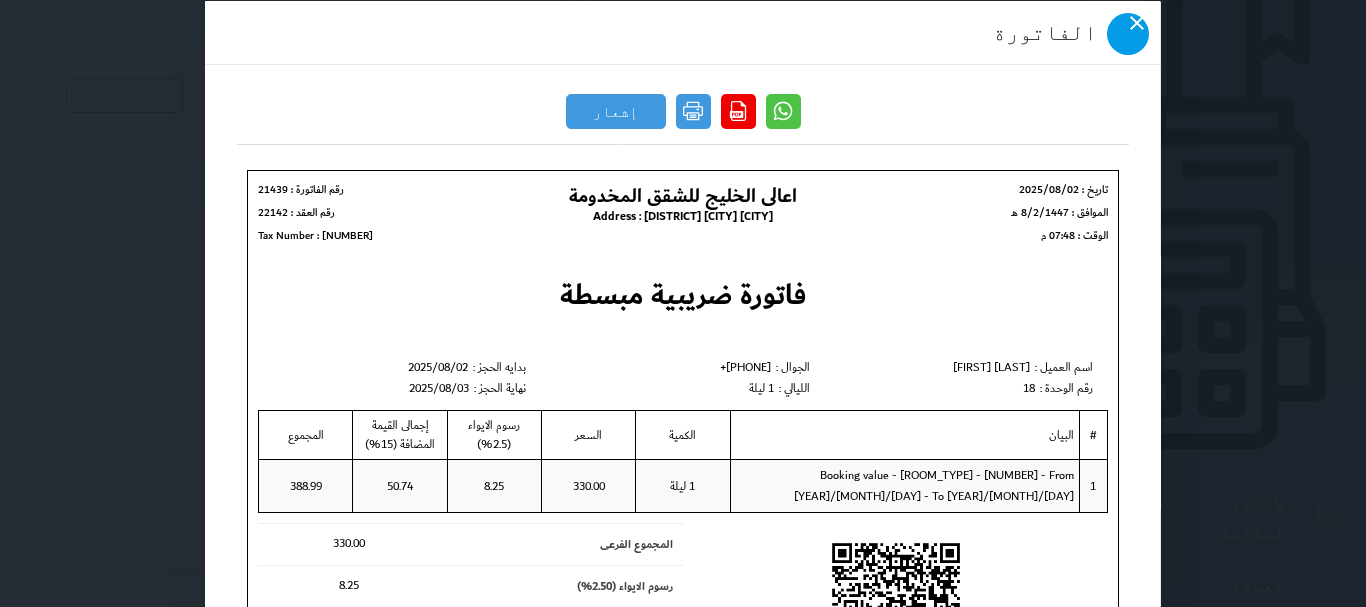 click at bounding box center [1128, 33] 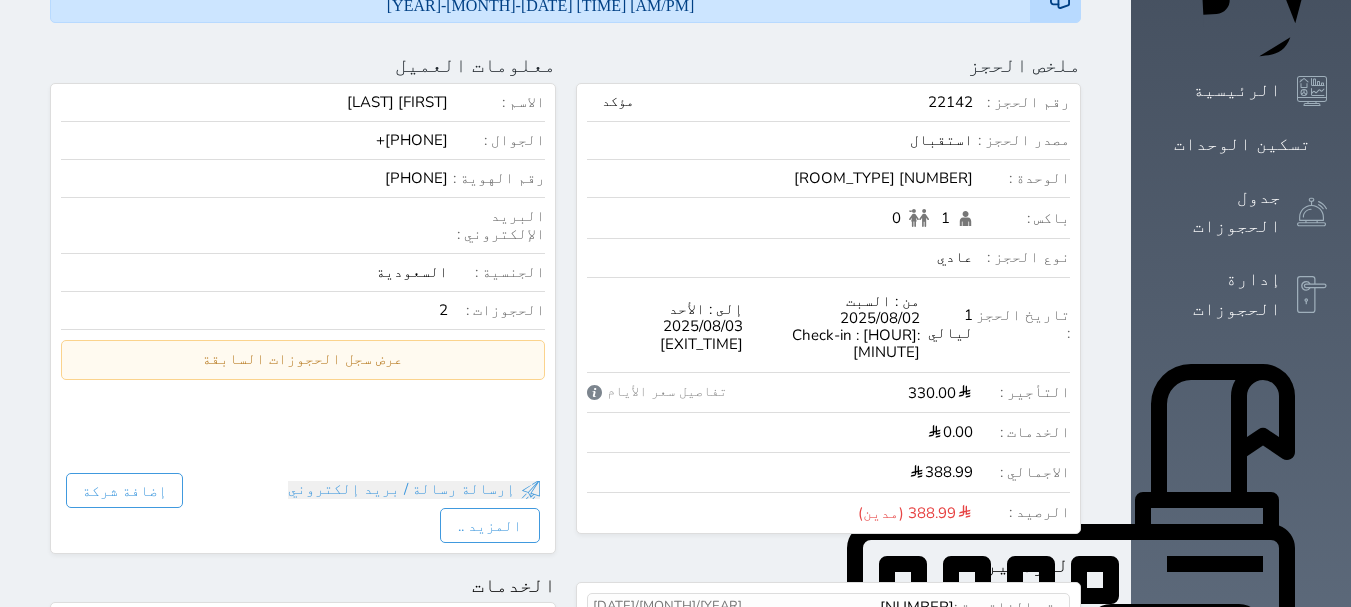 scroll, scrollTop: 100, scrollLeft: 0, axis: vertical 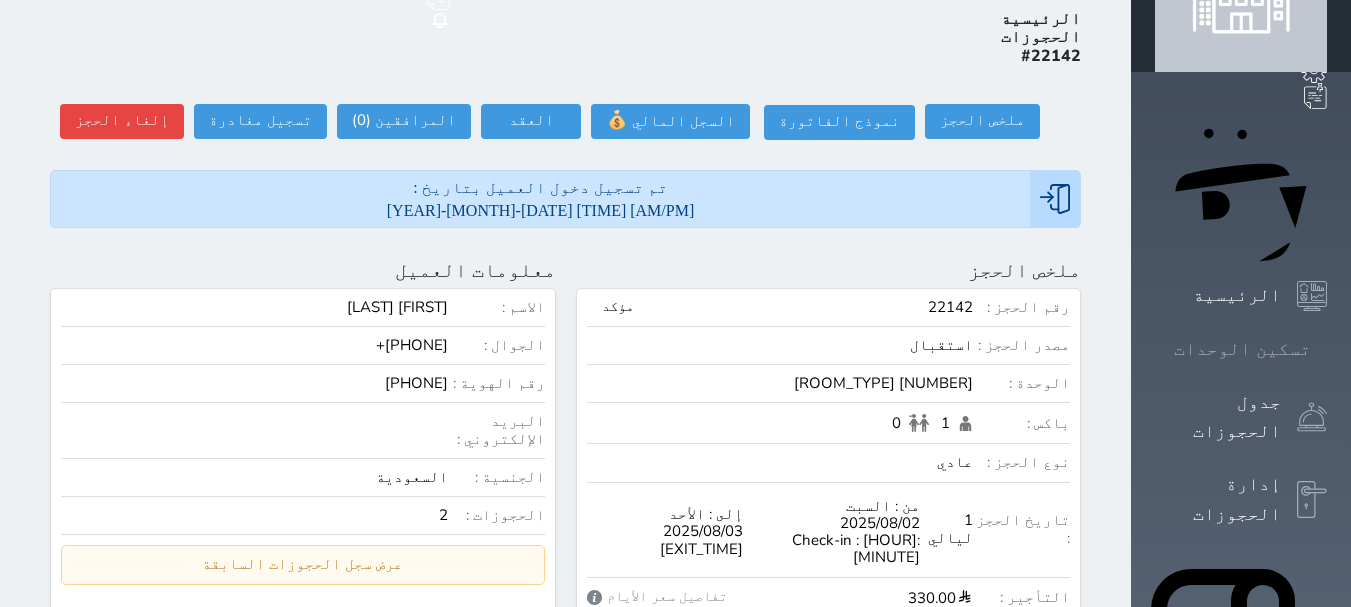click 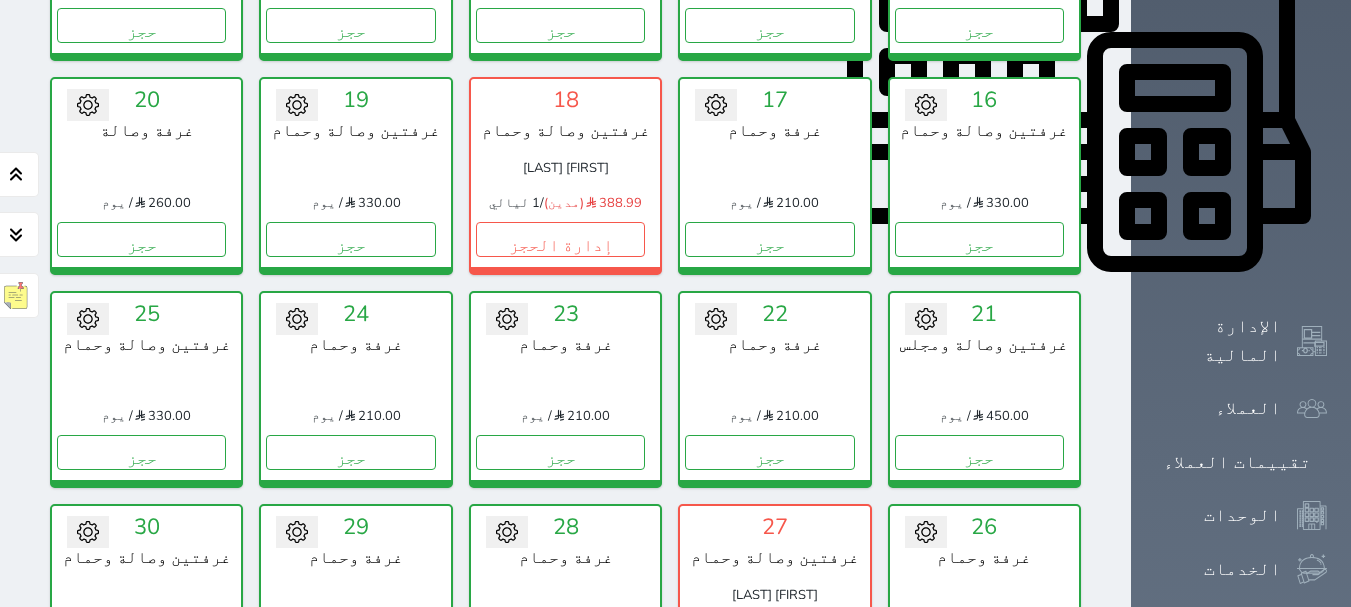 scroll, scrollTop: 878, scrollLeft: 0, axis: vertical 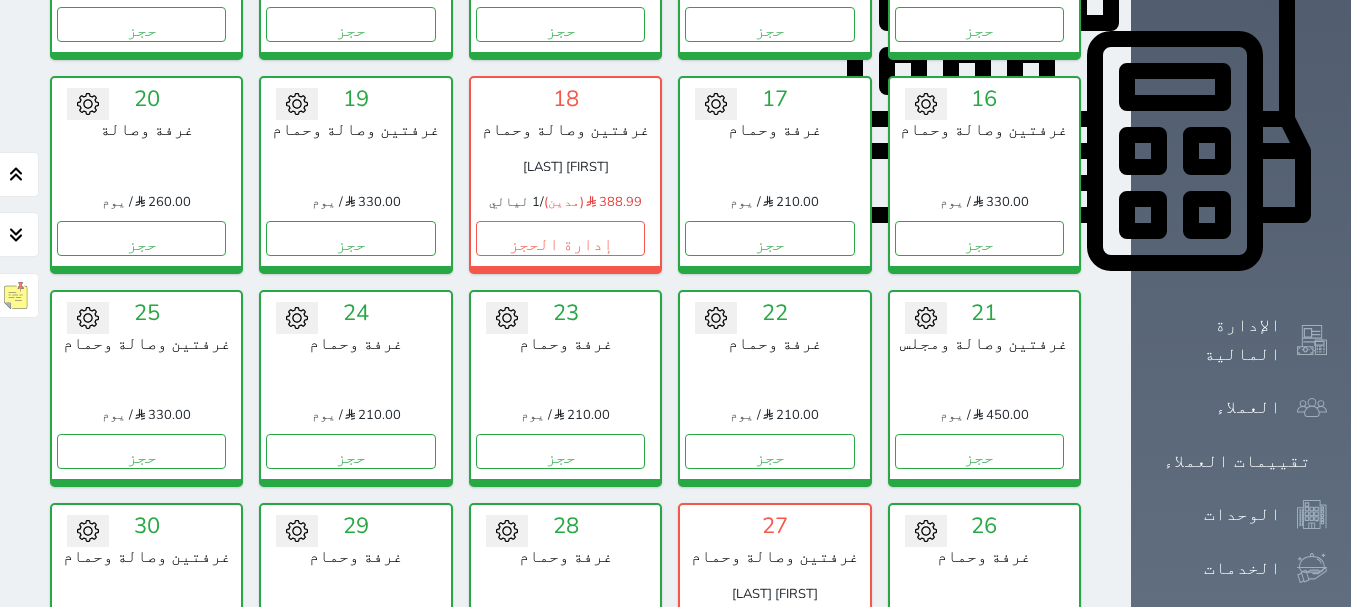 click on "حجز" at bounding box center [141, 664] 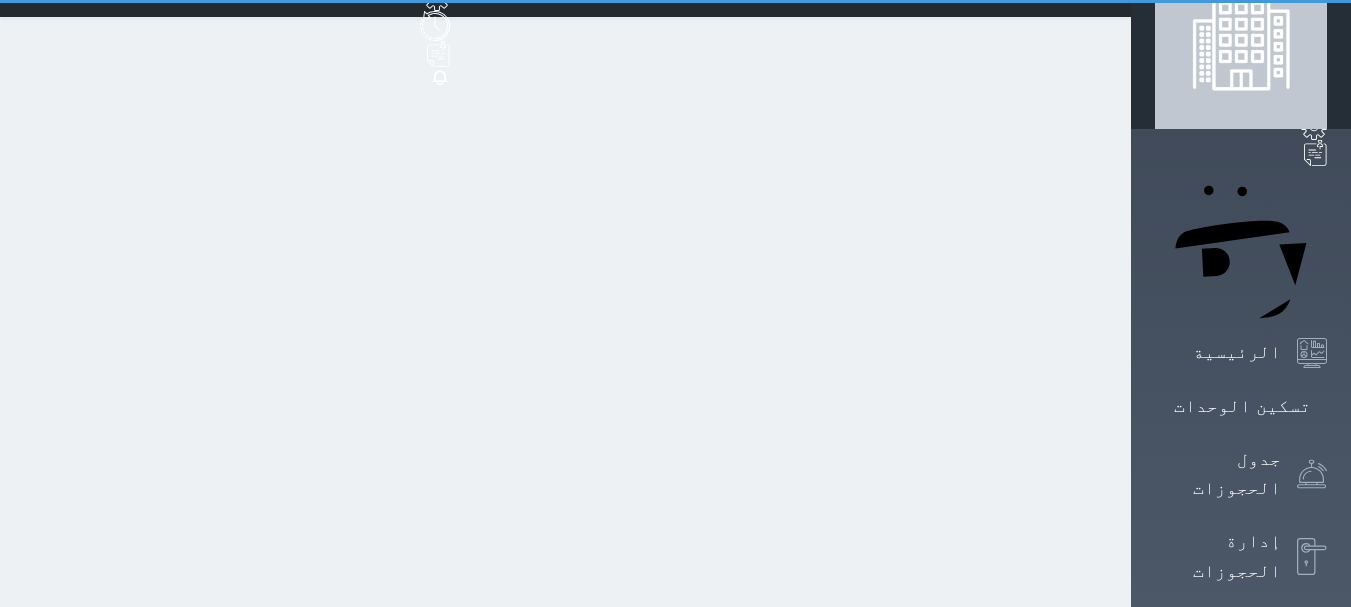 select on "1" 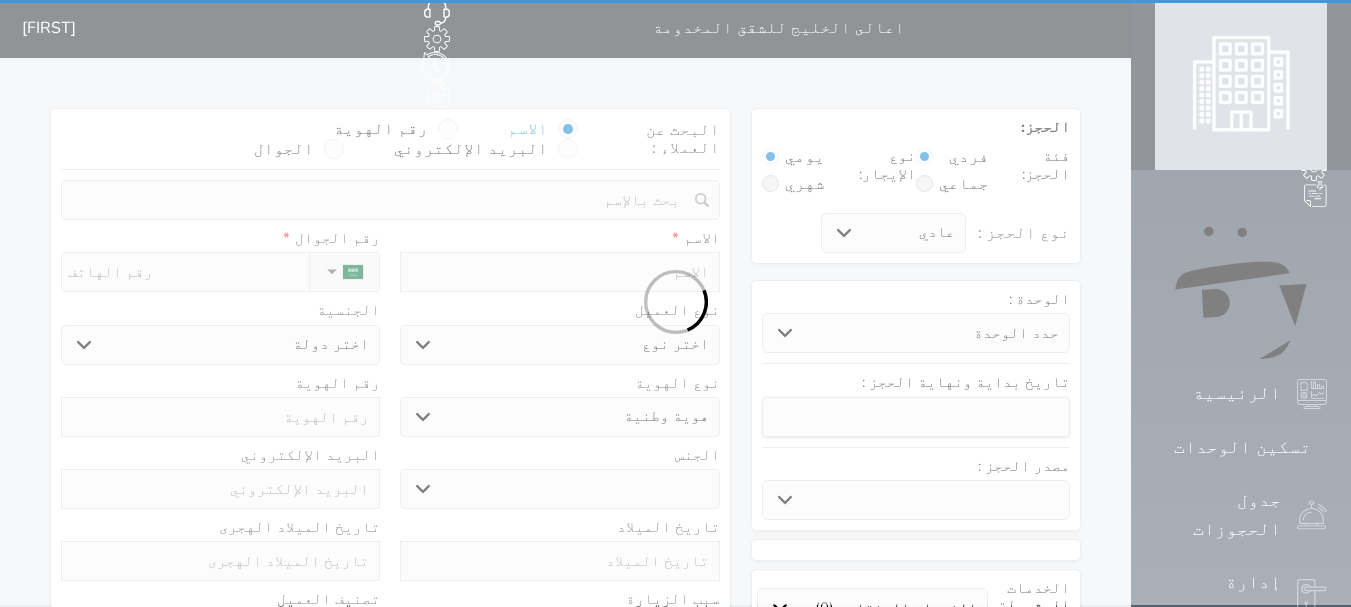 scroll, scrollTop: 0, scrollLeft: 0, axis: both 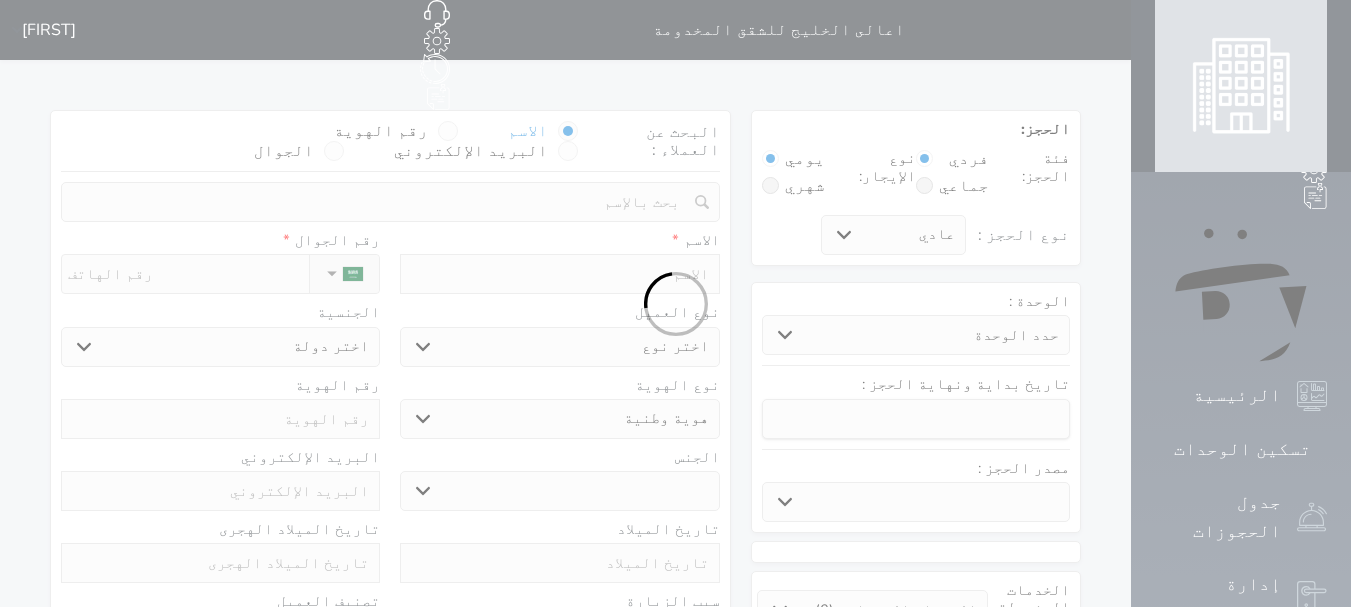 select 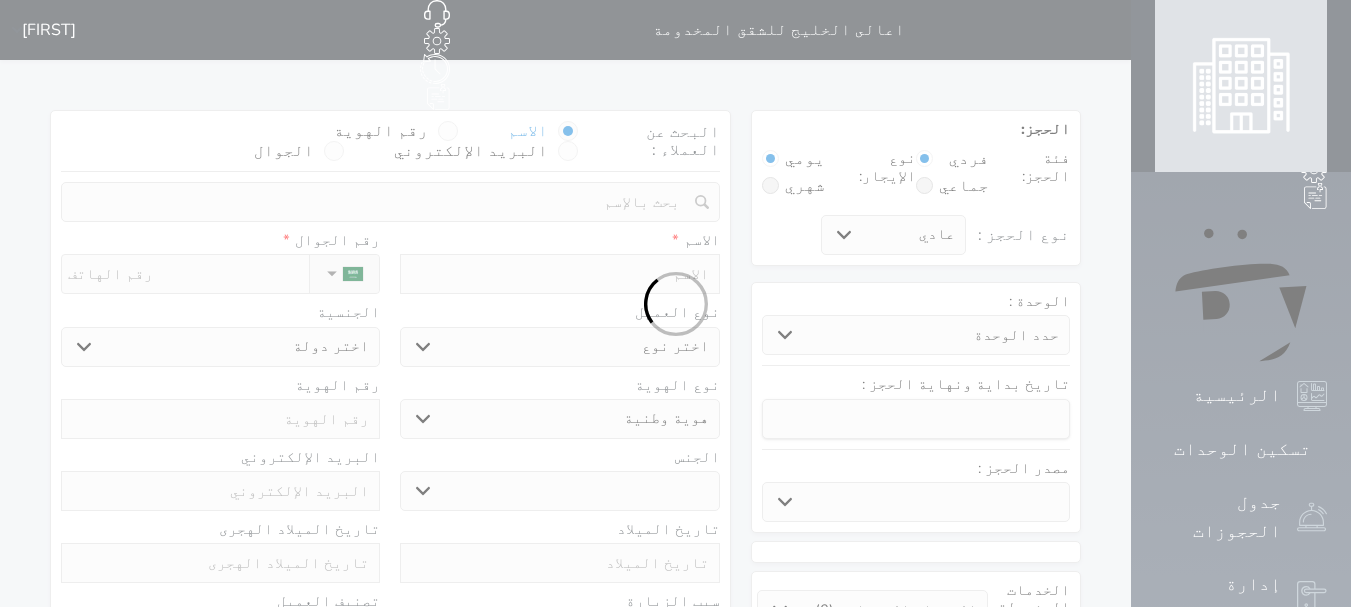 select 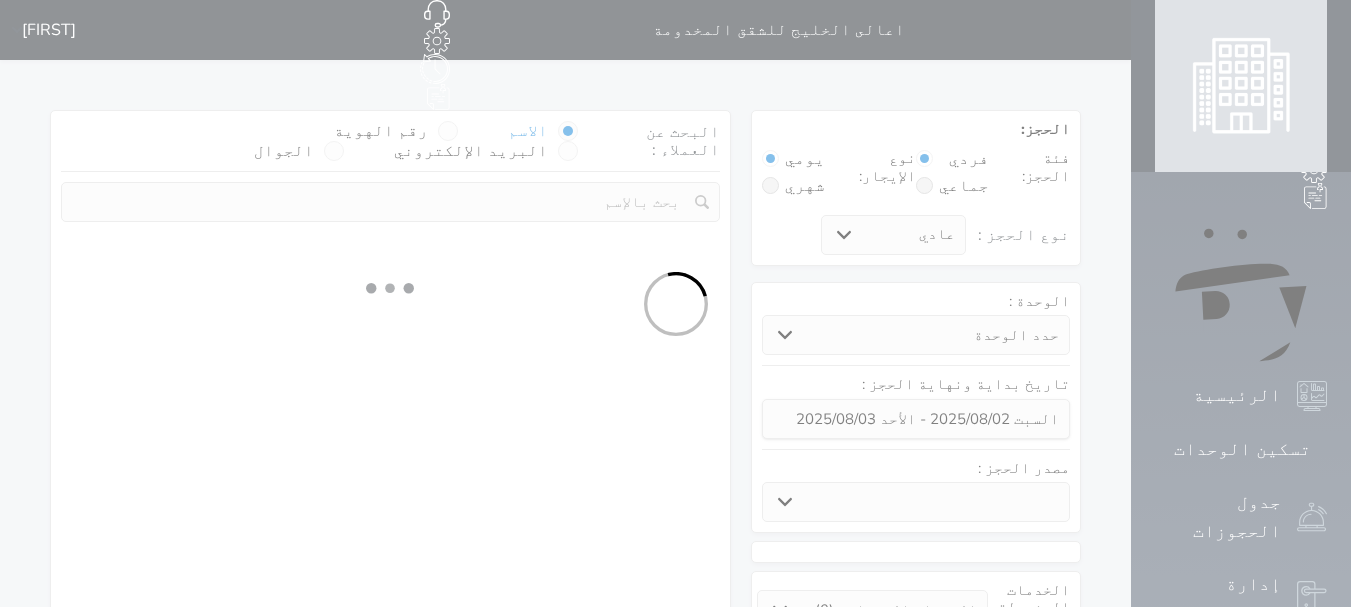 select 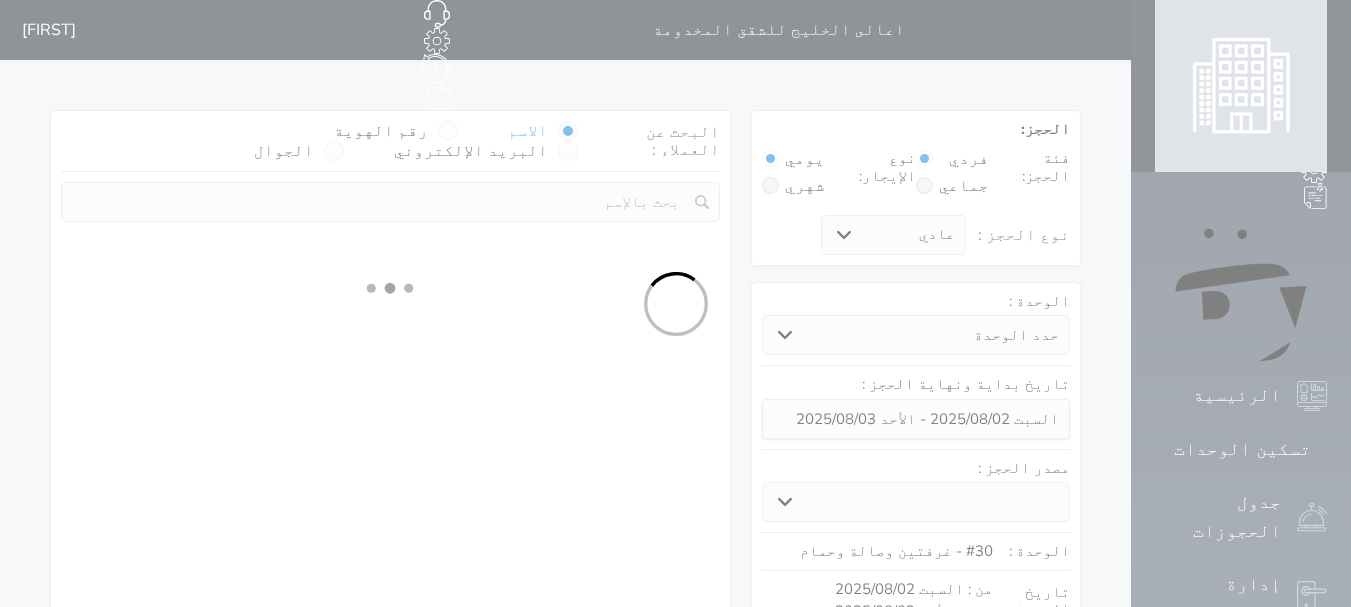 select 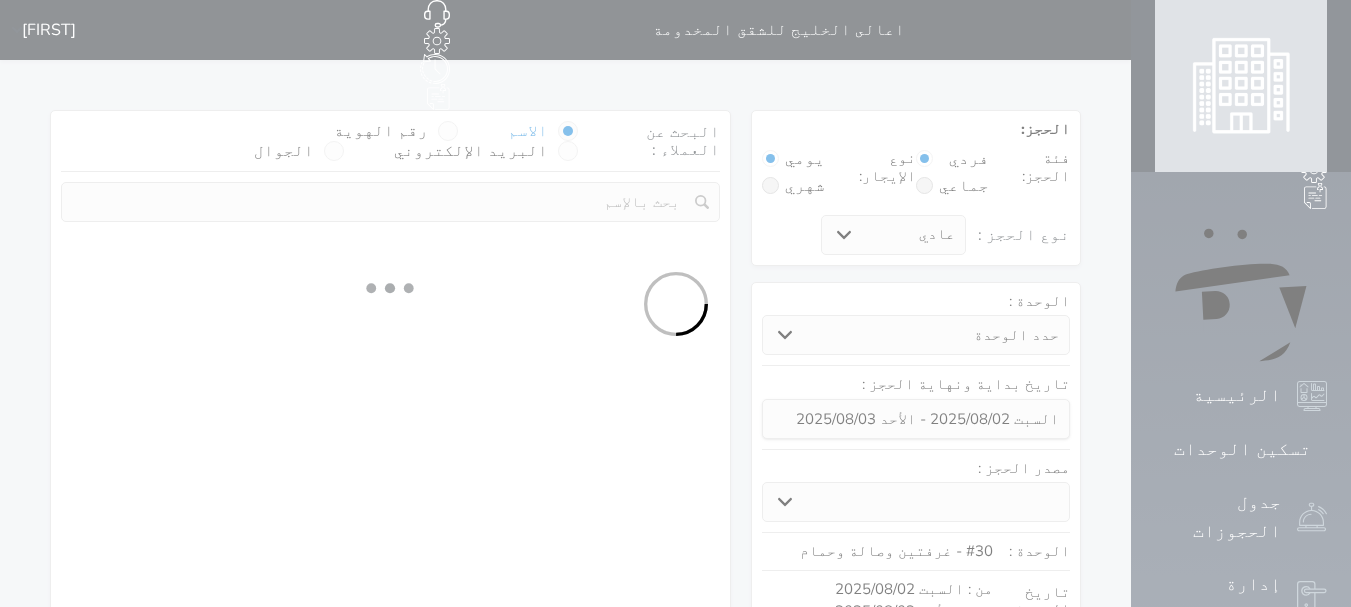 select on "1" 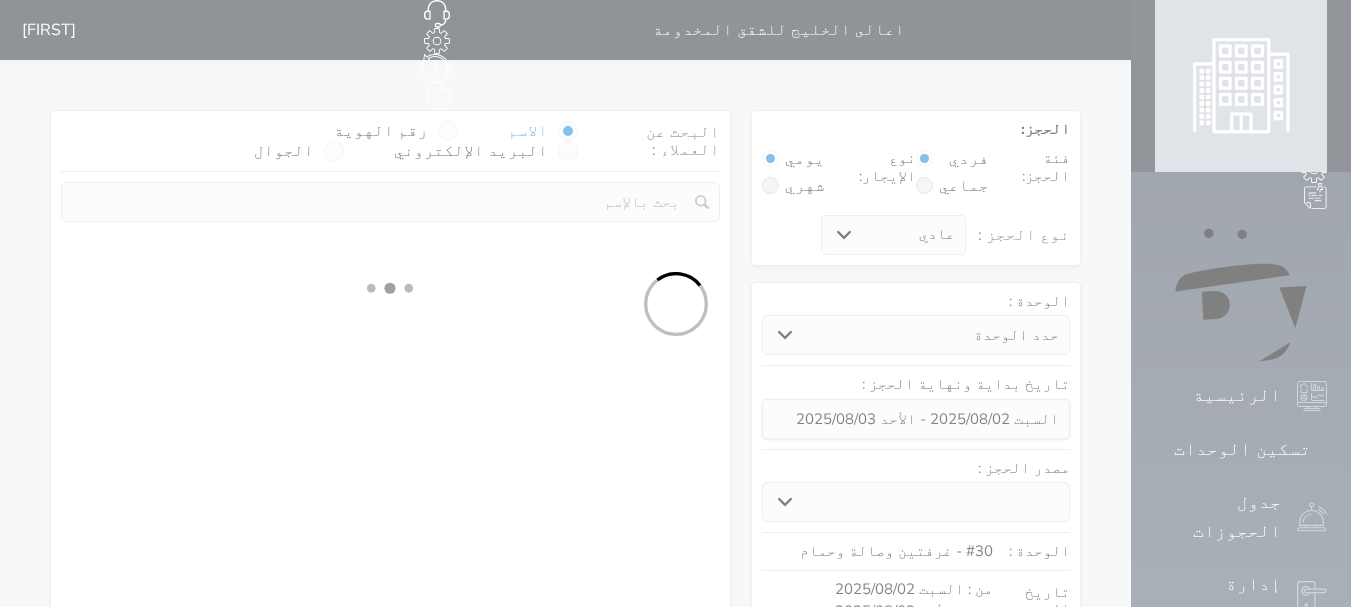 select on "113" 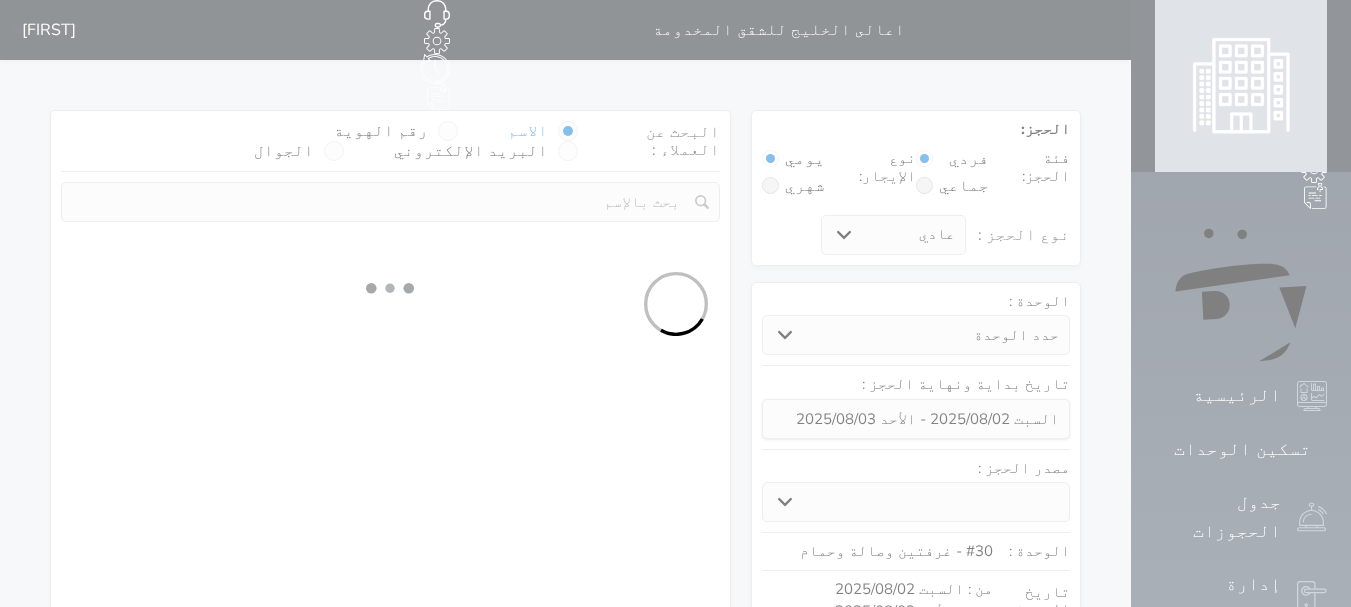select on "1" 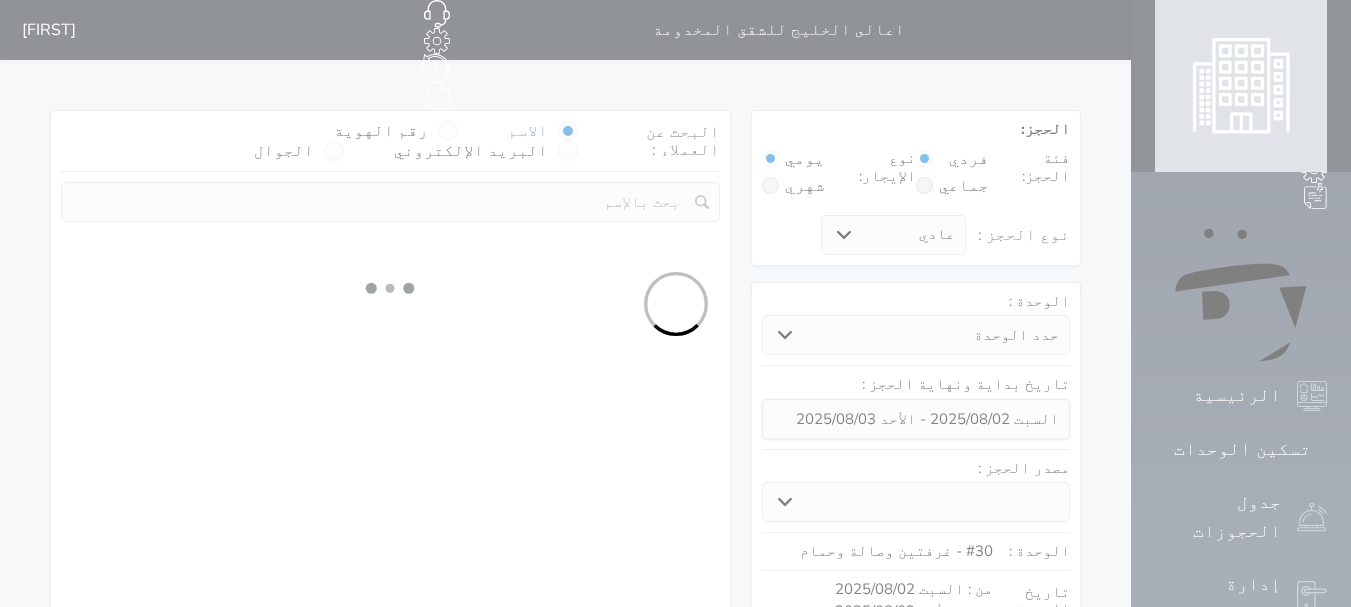 select 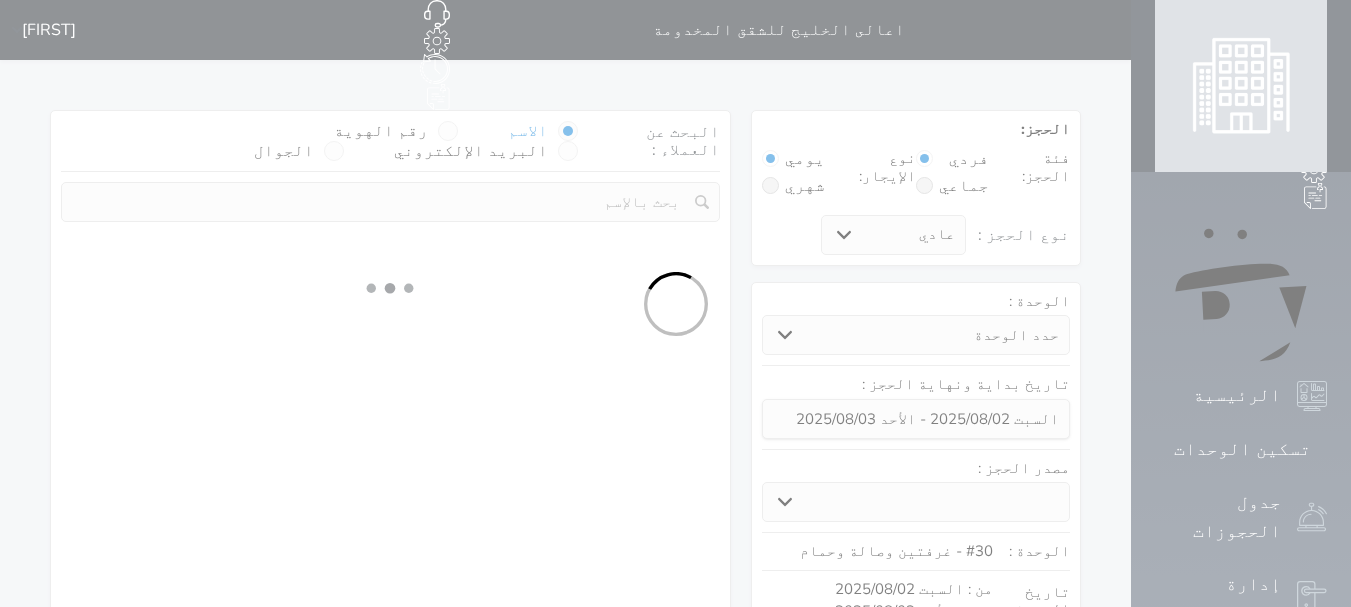 select on "7" 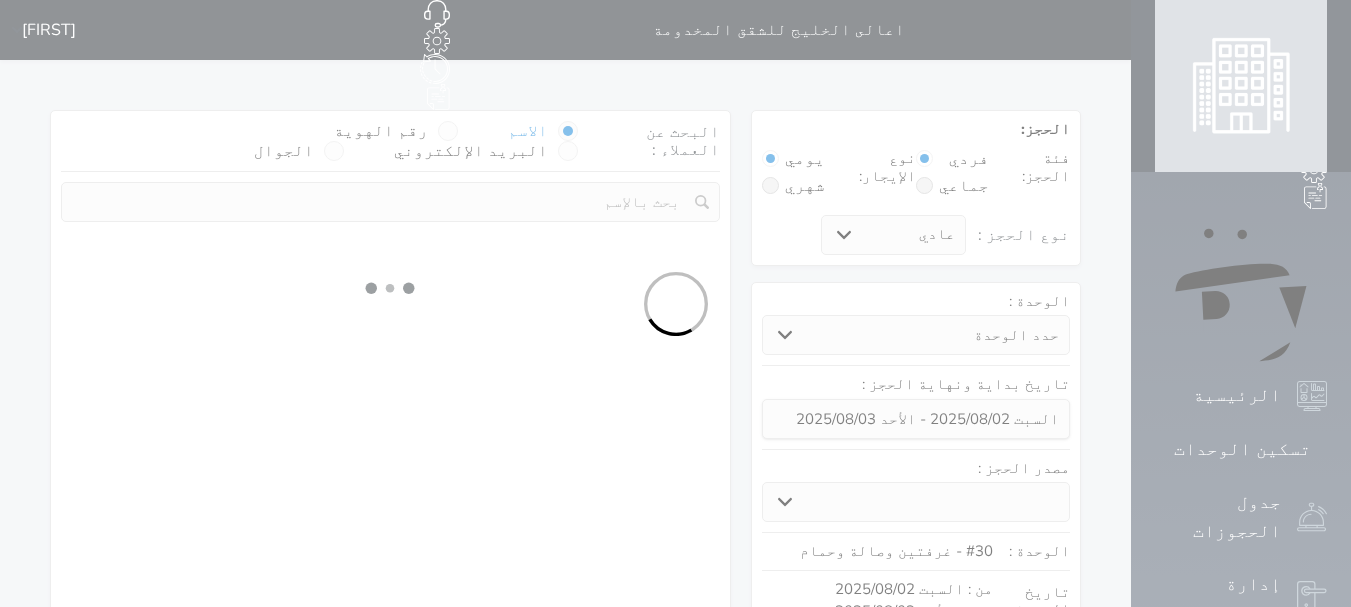 select 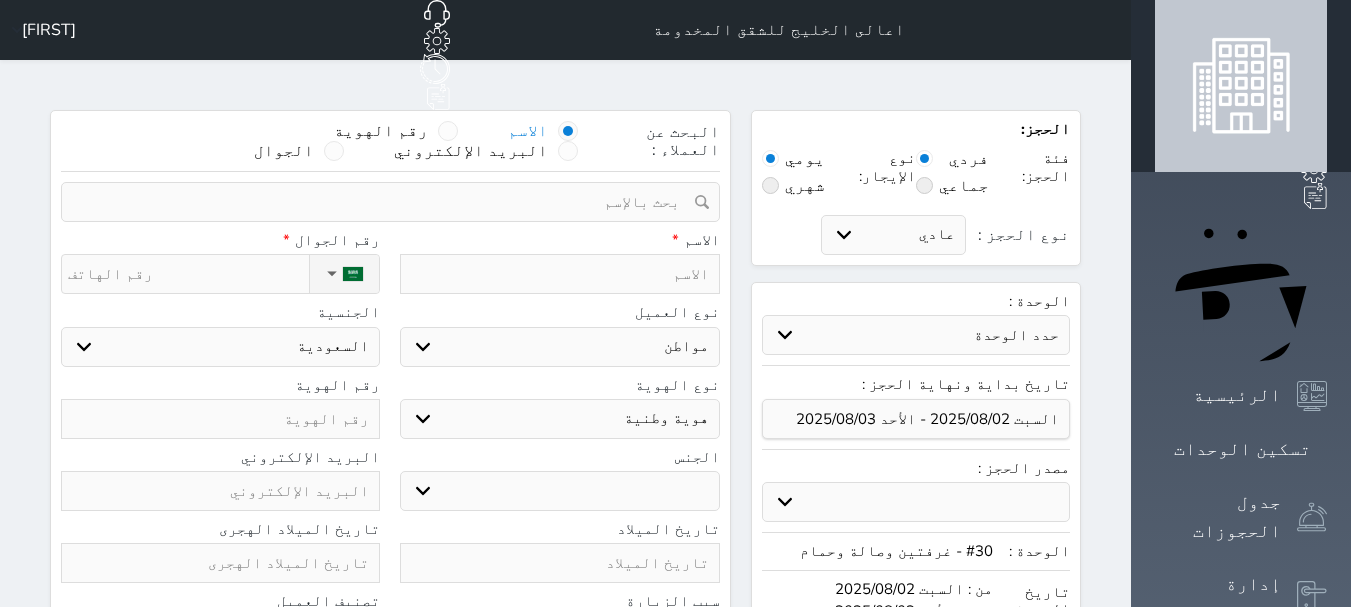 click at bounding box center [334, 151] 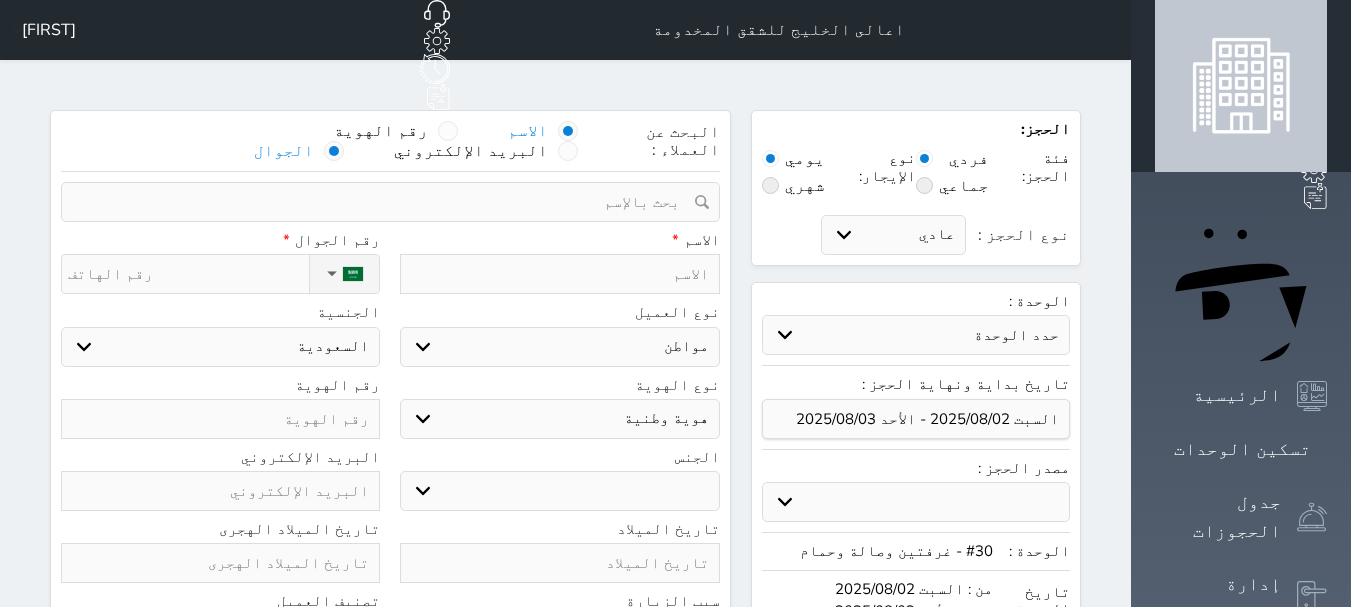 select 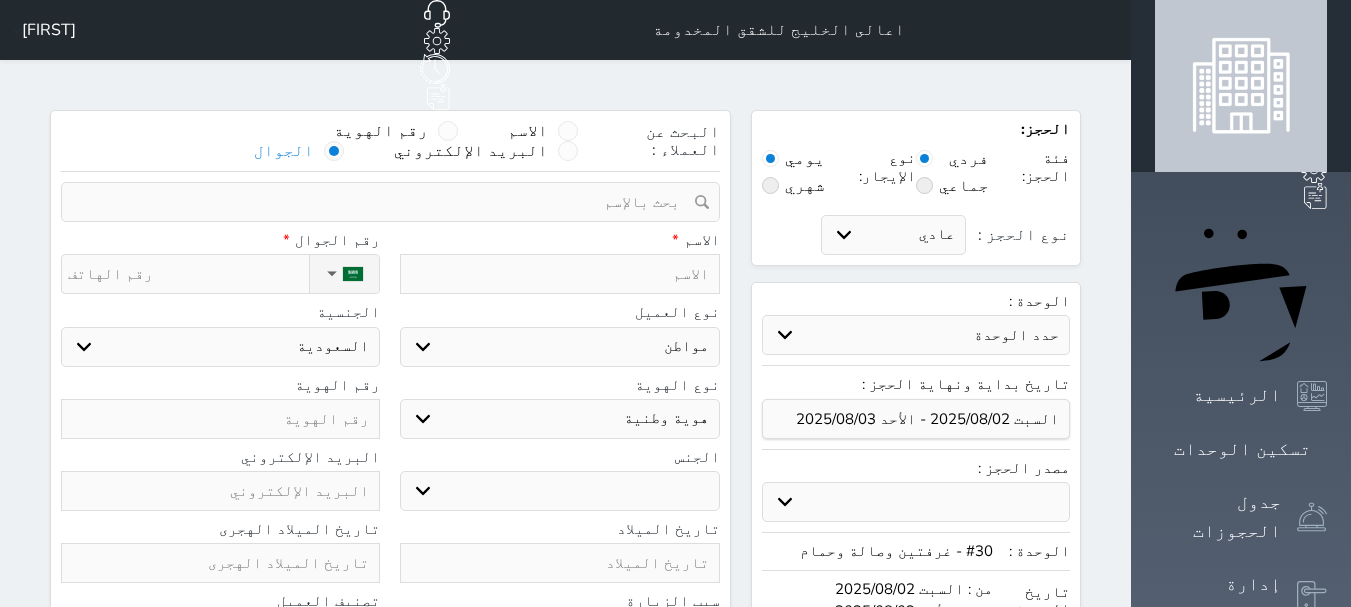 select 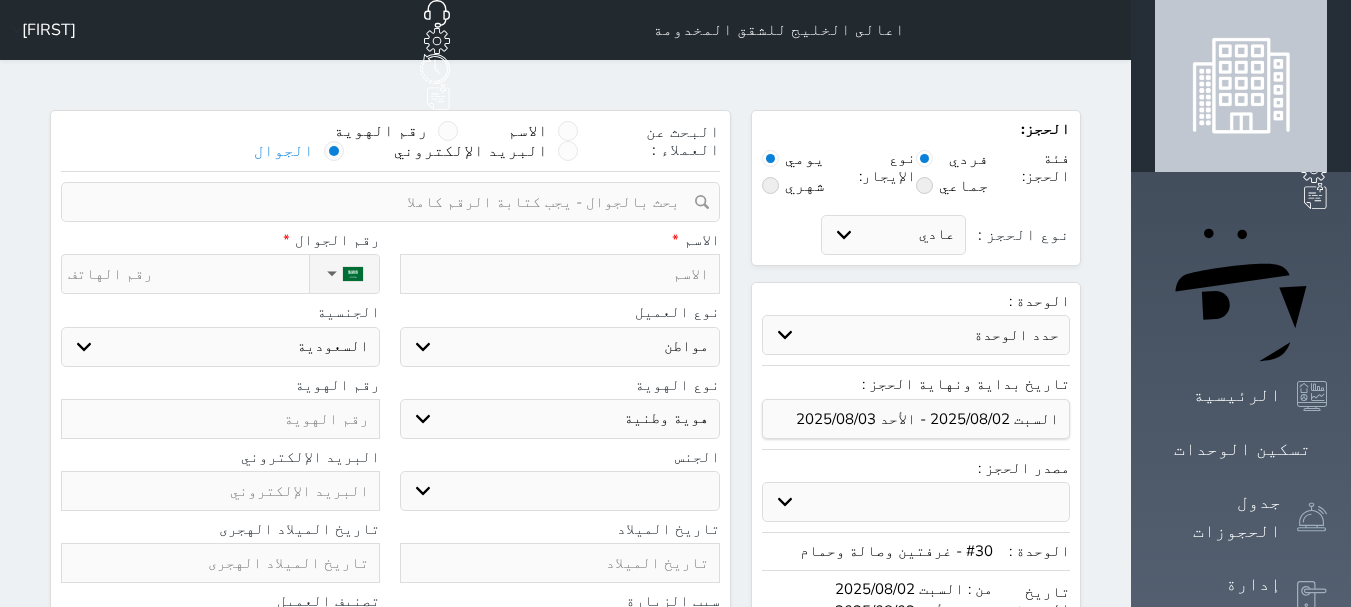 click at bounding box center (334, 151) 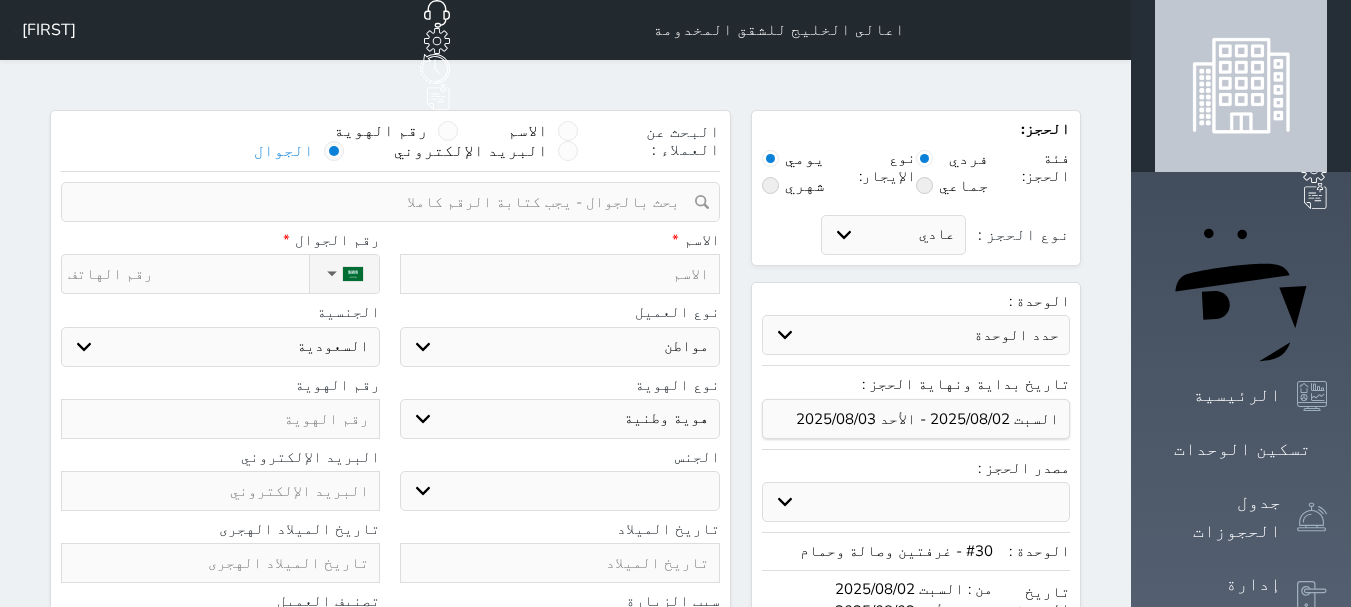 click at bounding box center (334, 151) 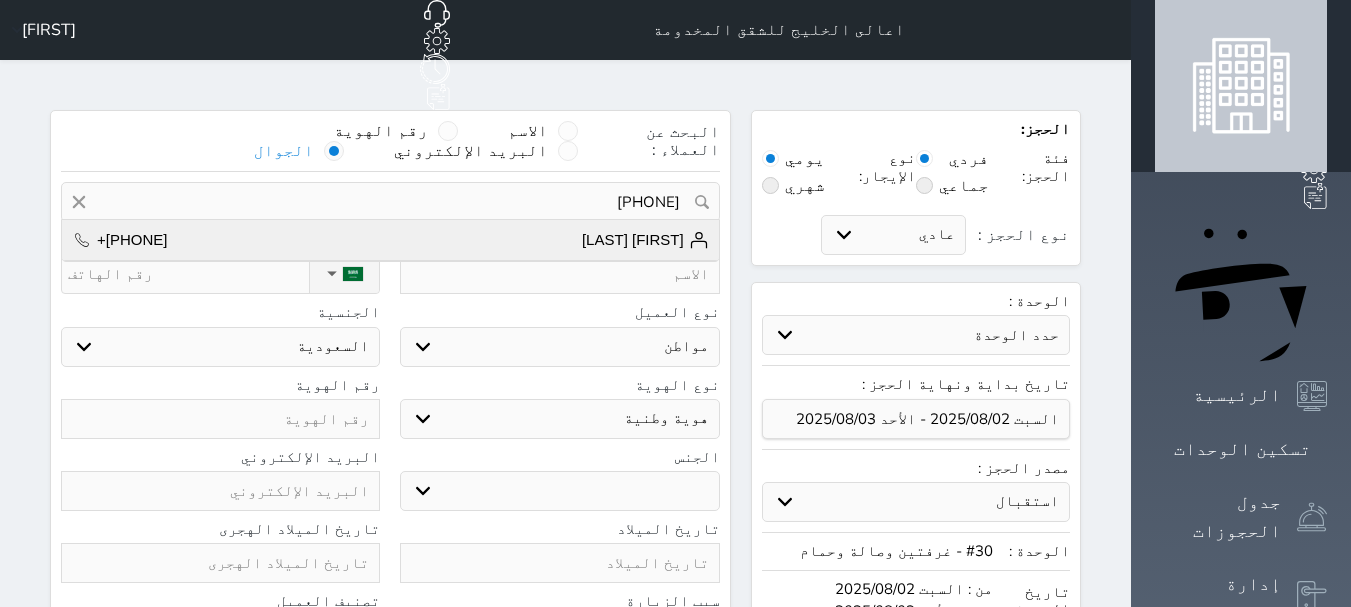 click on "عقلاء نزال الشمري   +966544431212" at bounding box center (390, 240) 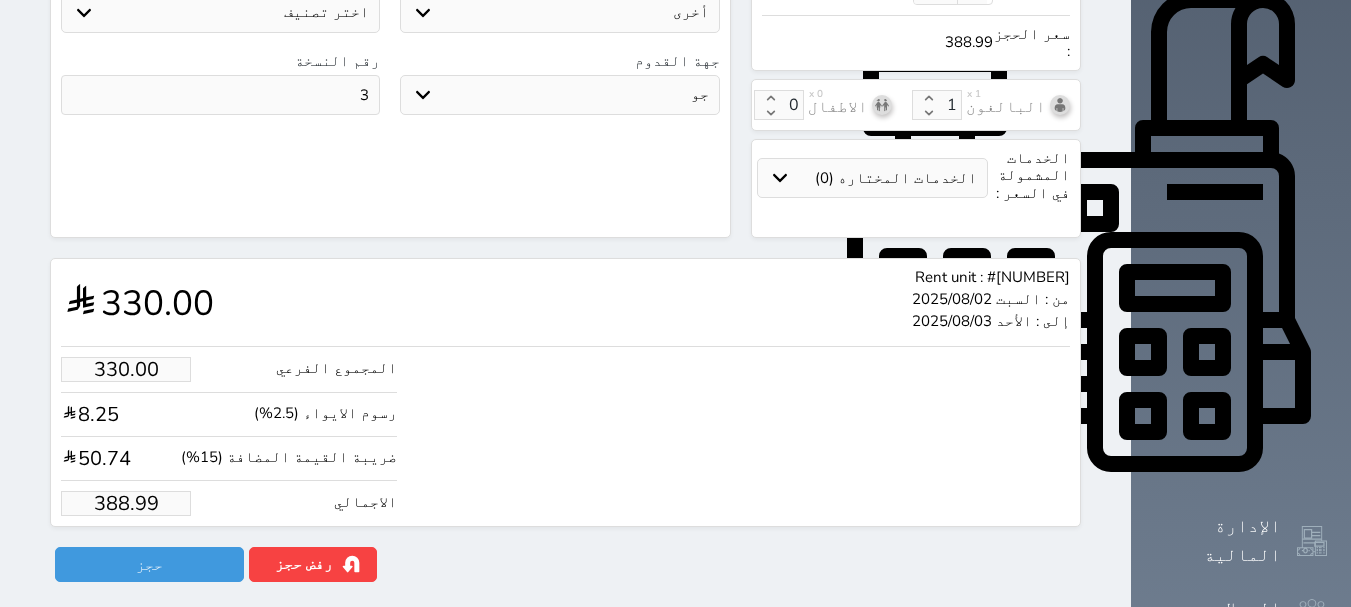 scroll, scrollTop: 702, scrollLeft: 0, axis: vertical 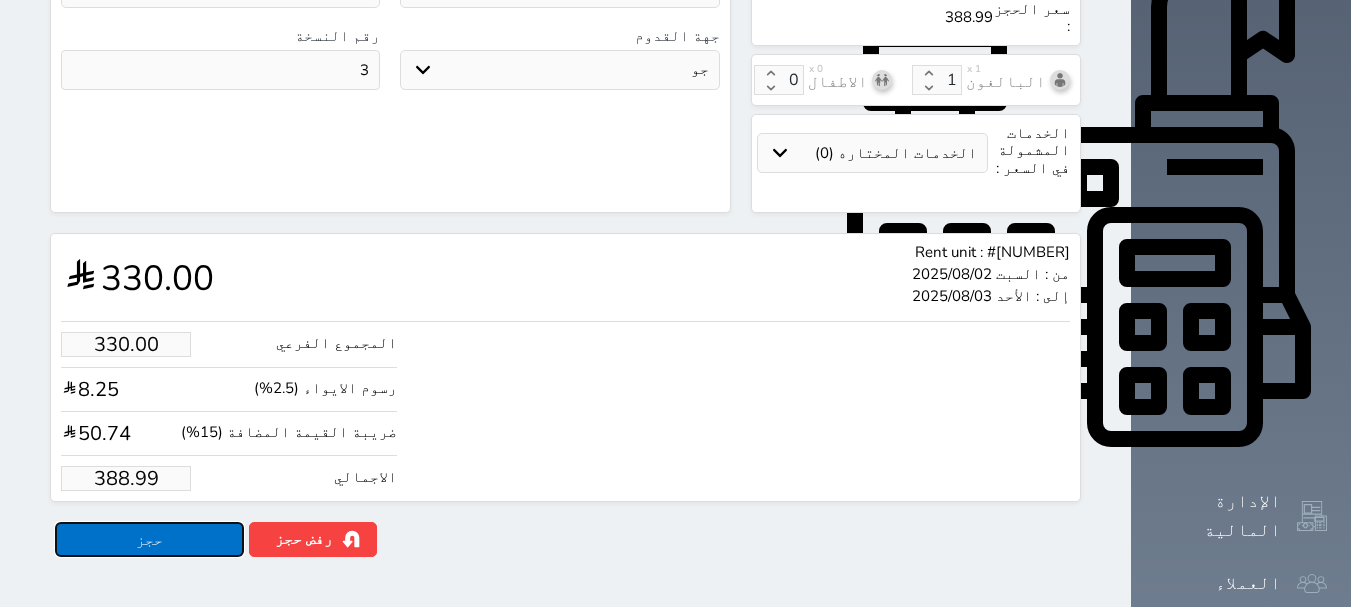 click on "حجز" at bounding box center [149, 539] 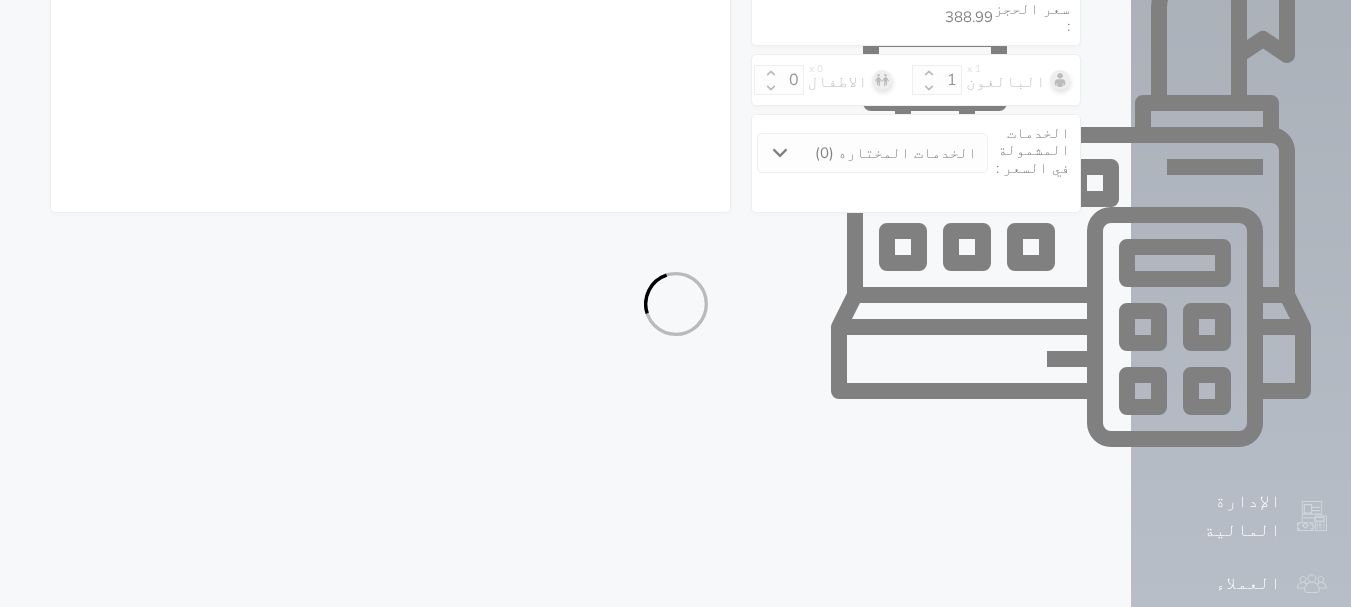 select on "1" 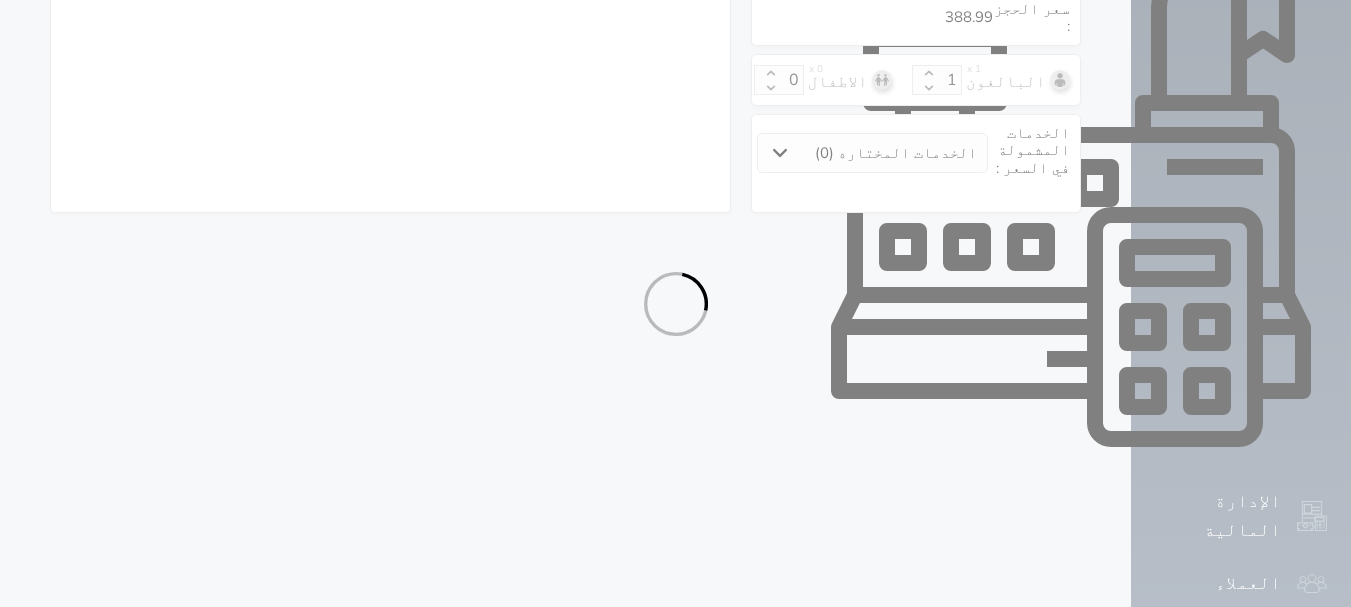 select on "113" 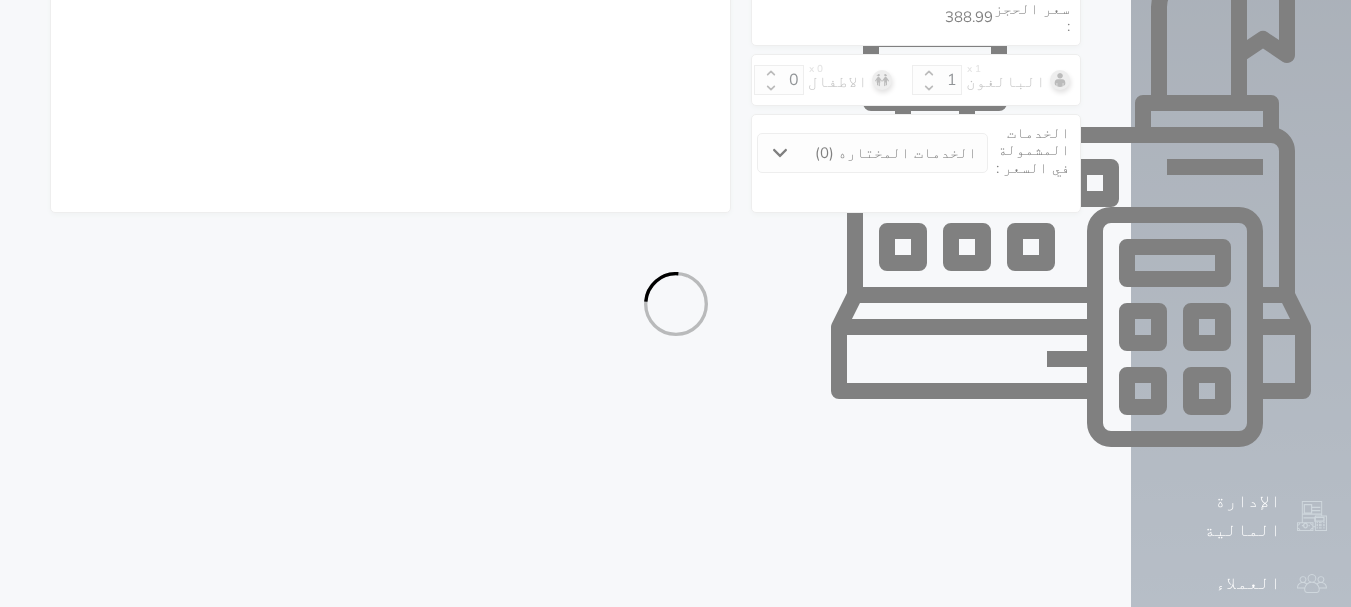 select on "1" 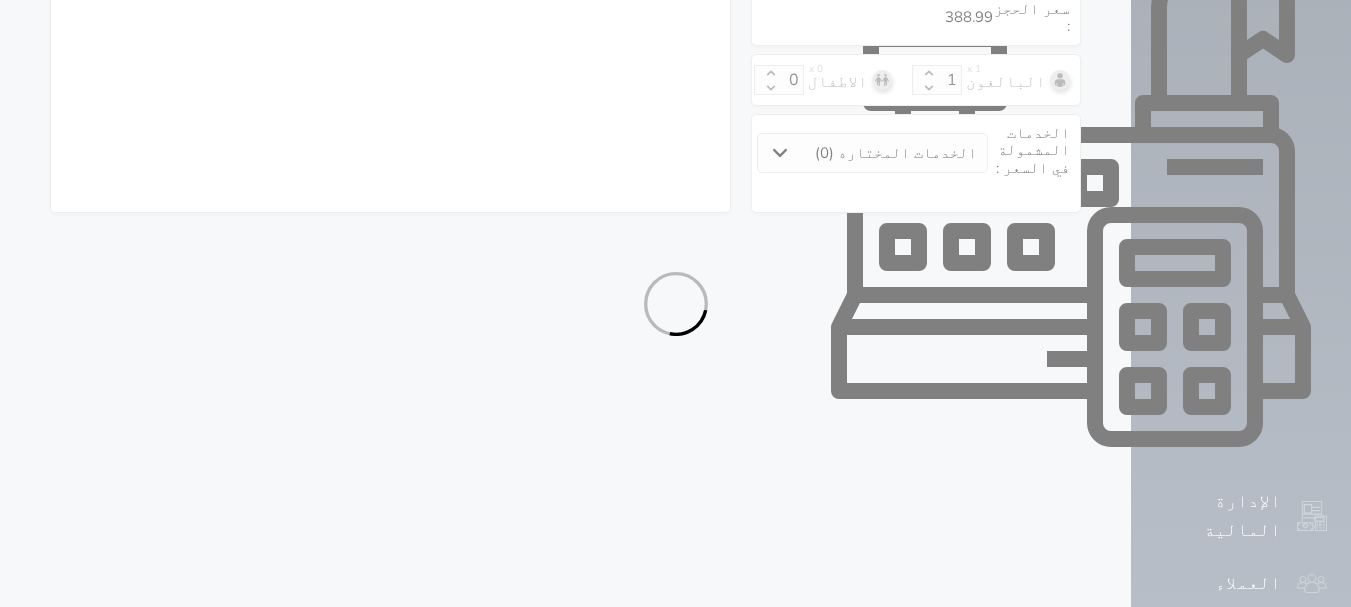 select on "7" 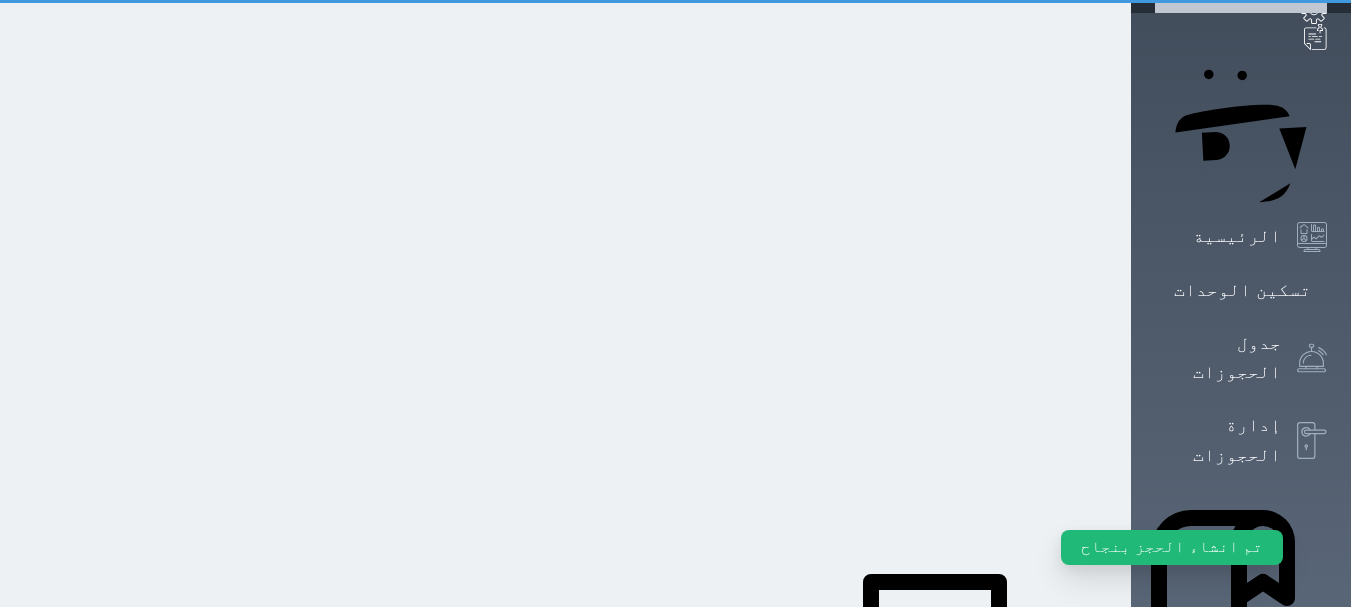 scroll, scrollTop: 0, scrollLeft: 0, axis: both 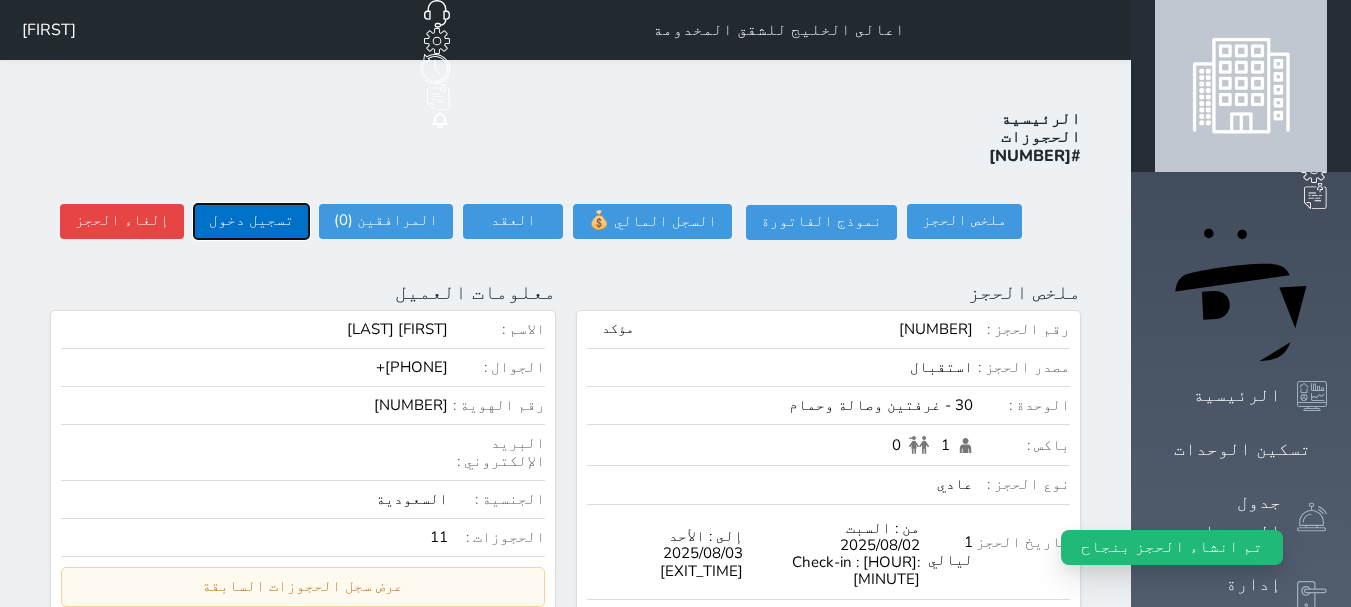 click on "تسجيل دخول" at bounding box center (251, 221) 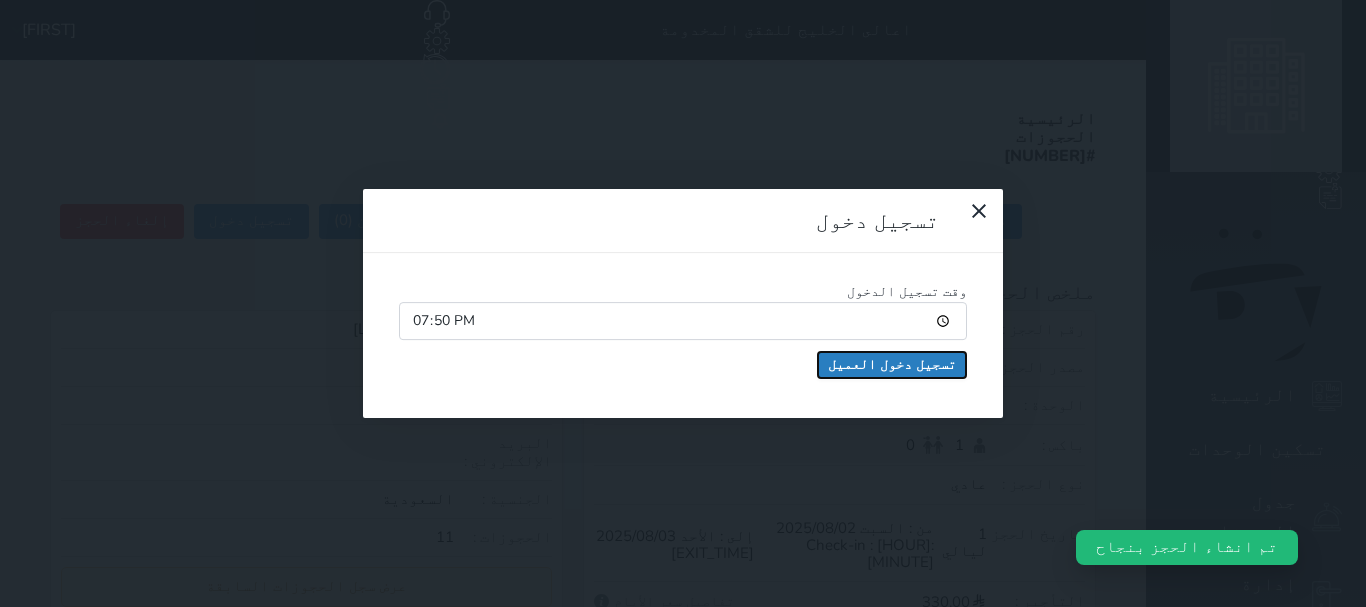 click on "تسجيل دخول العميل" at bounding box center (892, 365) 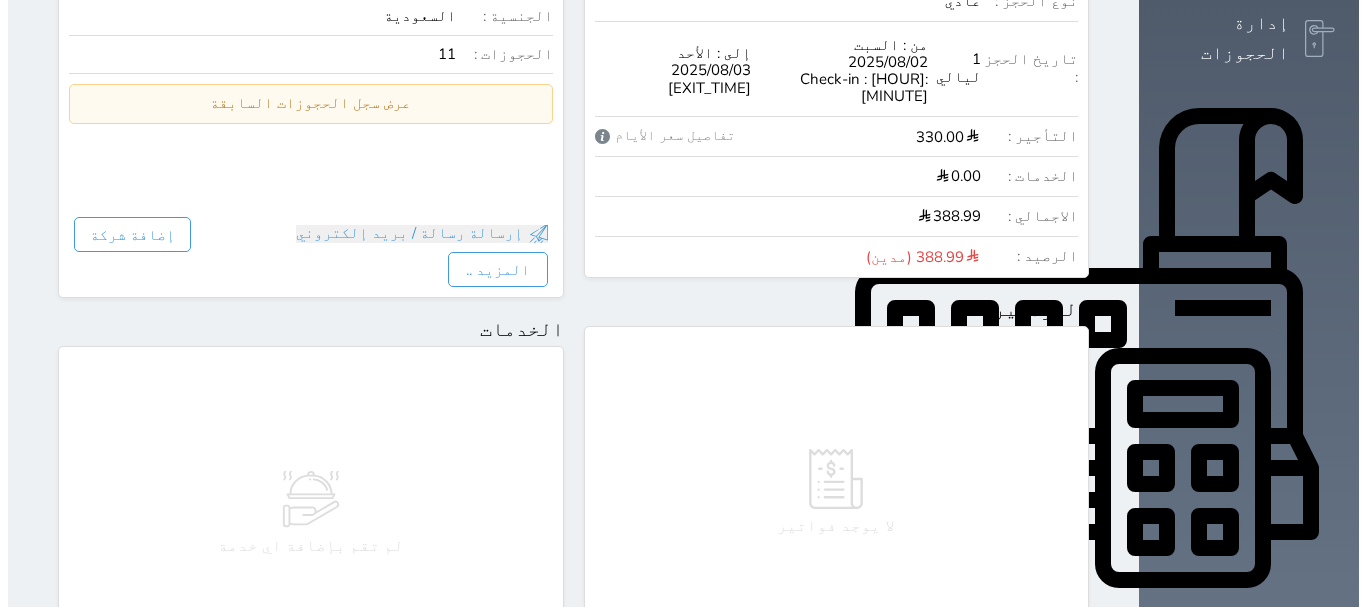 scroll, scrollTop: 700, scrollLeft: 0, axis: vertical 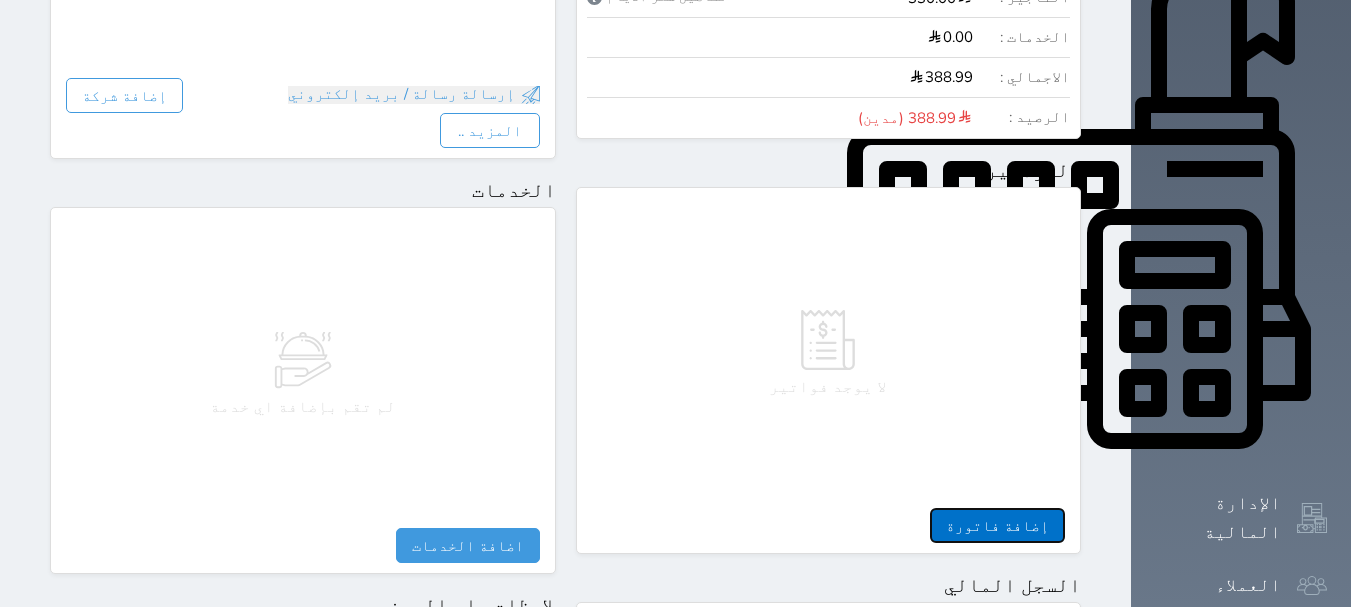 click on "إضافة فاتورة" at bounding box center (997, 525) 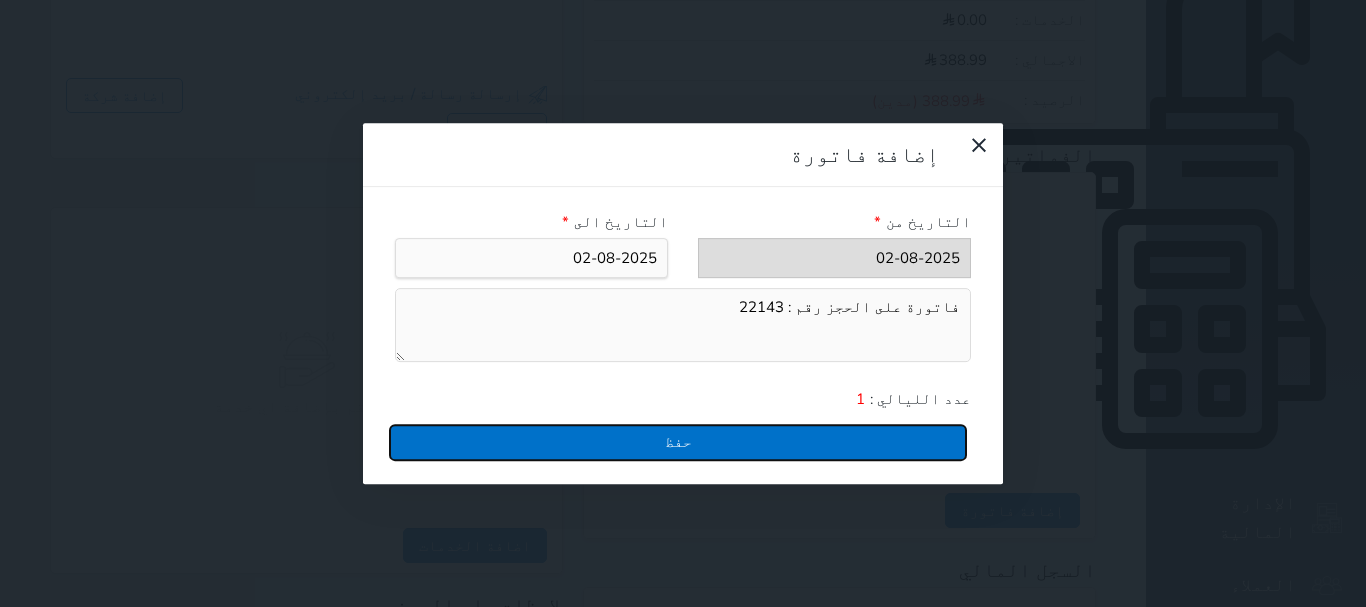 click on "حفظ" at bounding box center (678, 442) 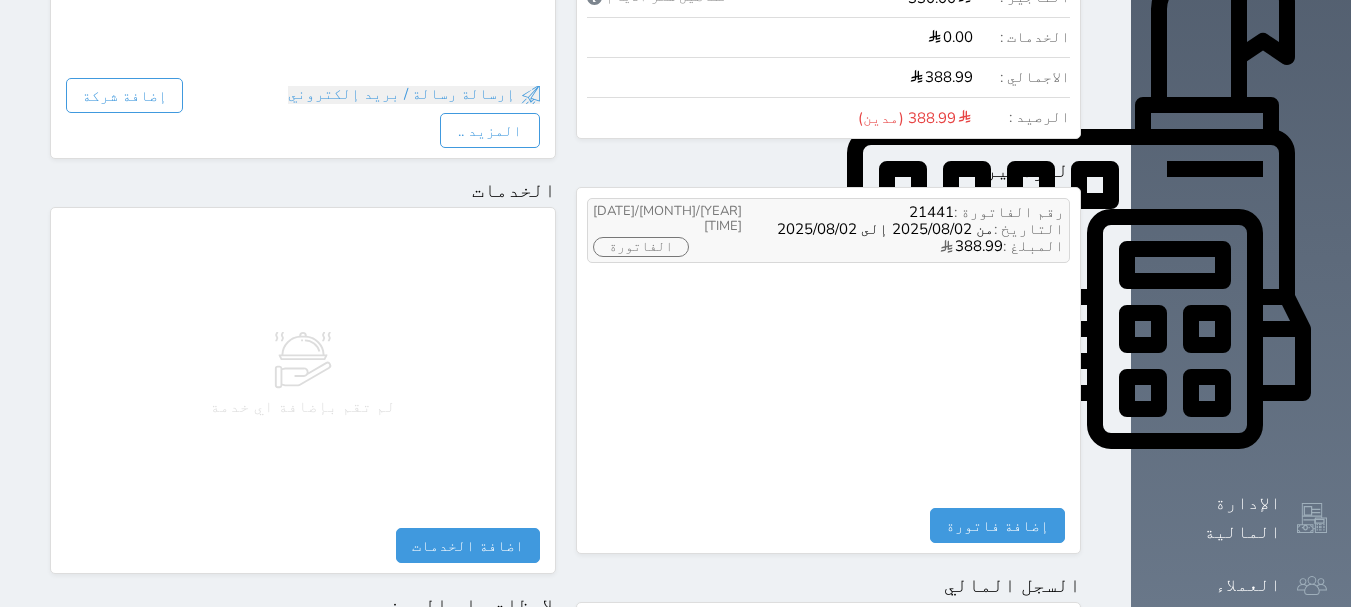 click on "الفاتورة" at bounding box center (641, 247) 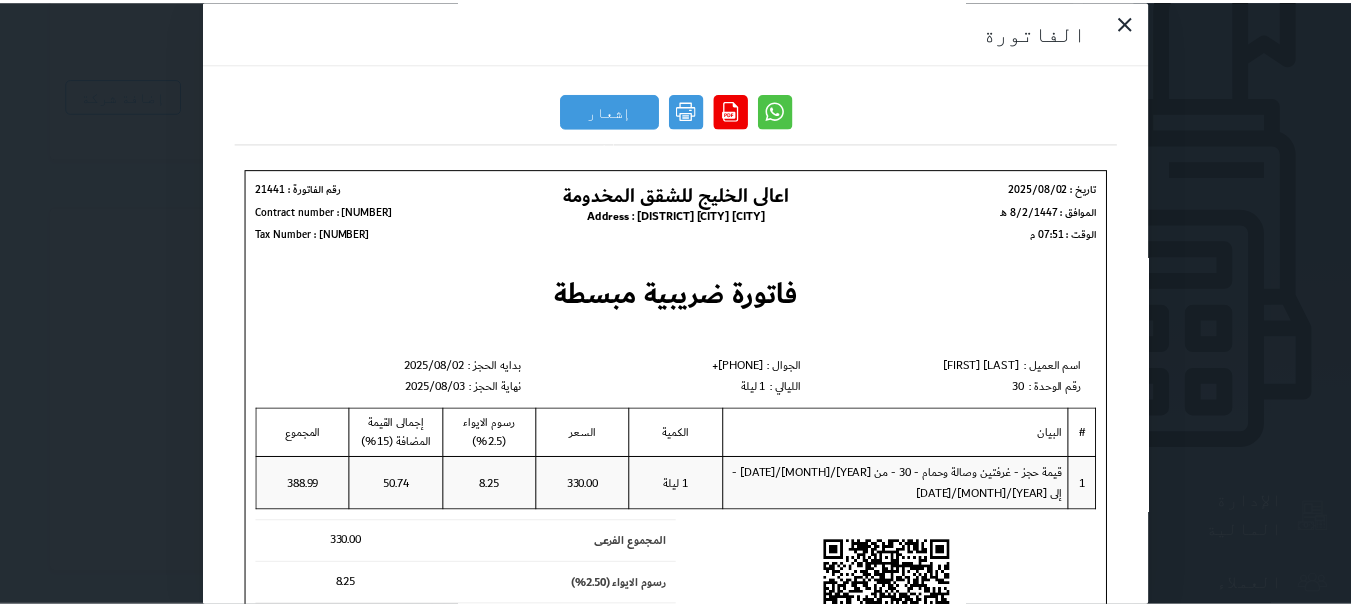 scroll, scrollTop: 0, scrollLeft: 0, axis: both 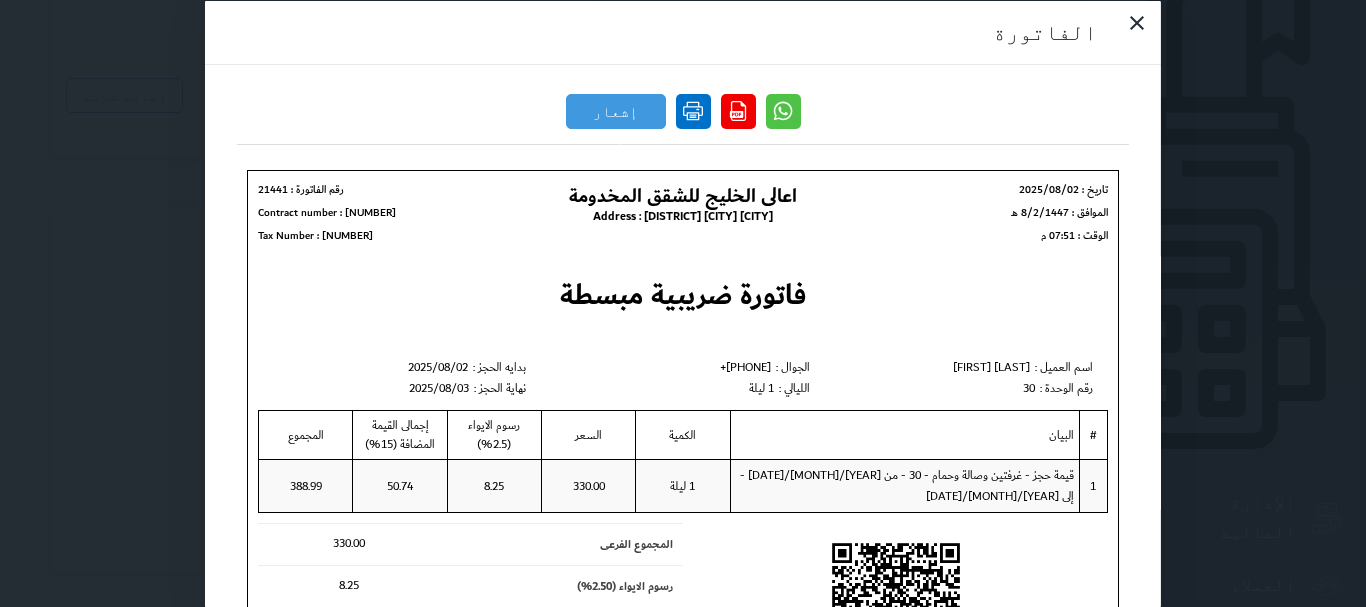 click at bounding box center [693, 110] 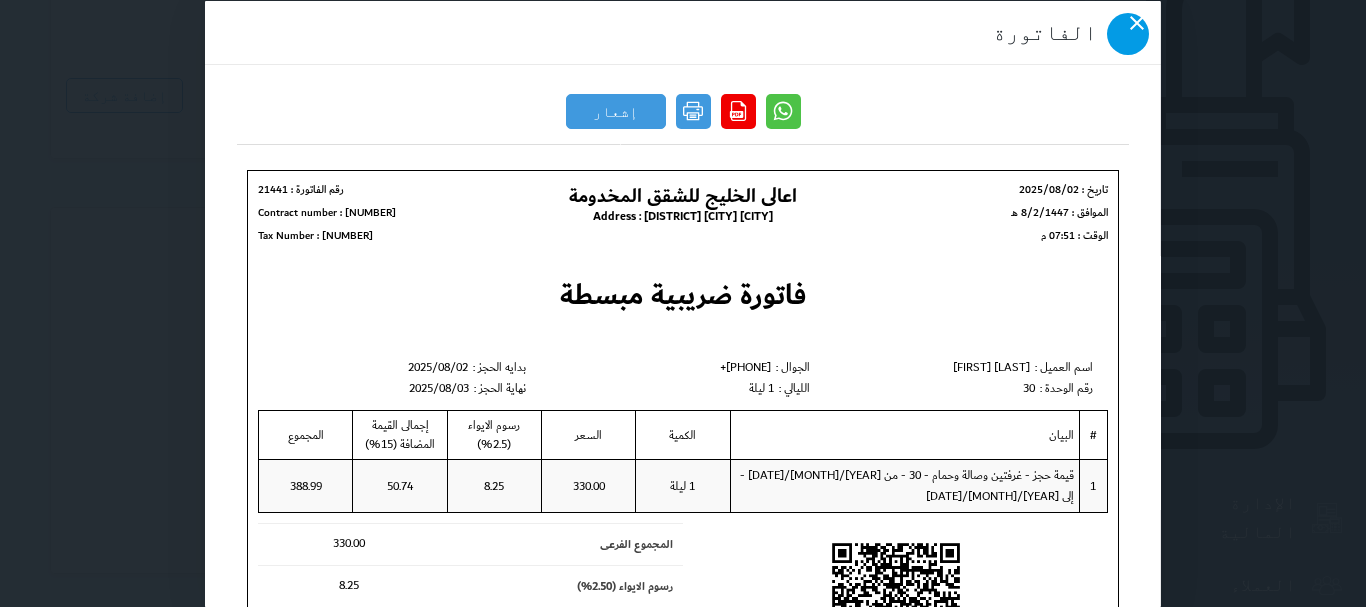 click 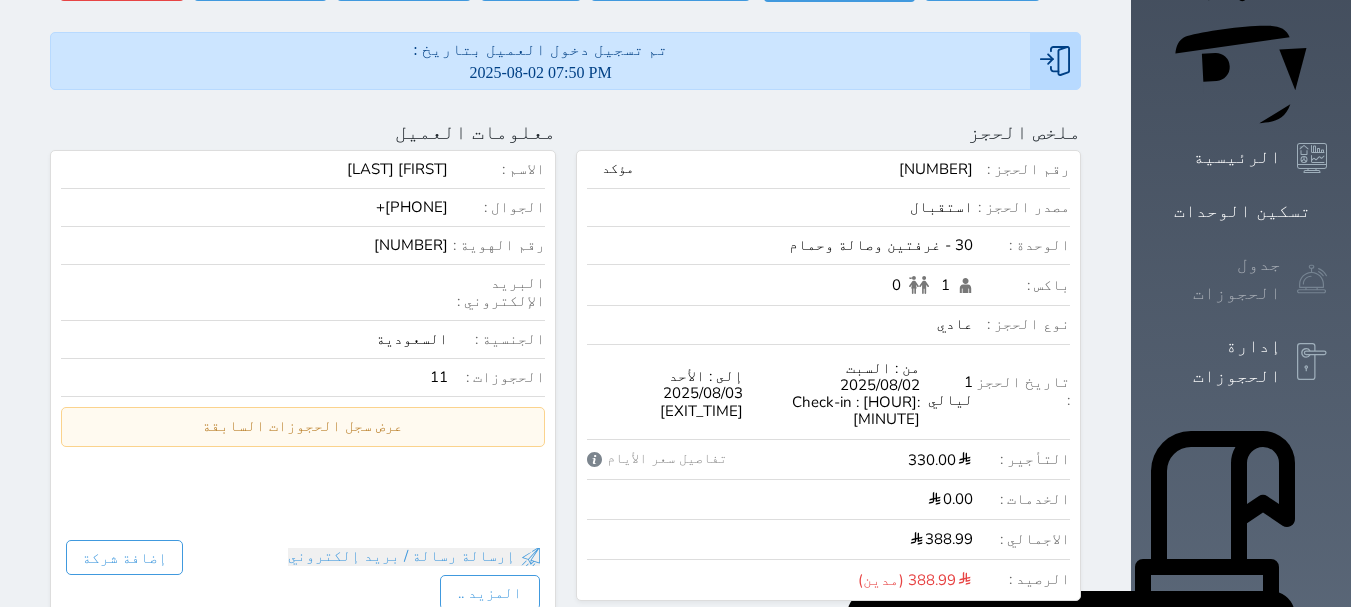 scroll, scrollTop: 0, scrollLeft: 0, axis: both 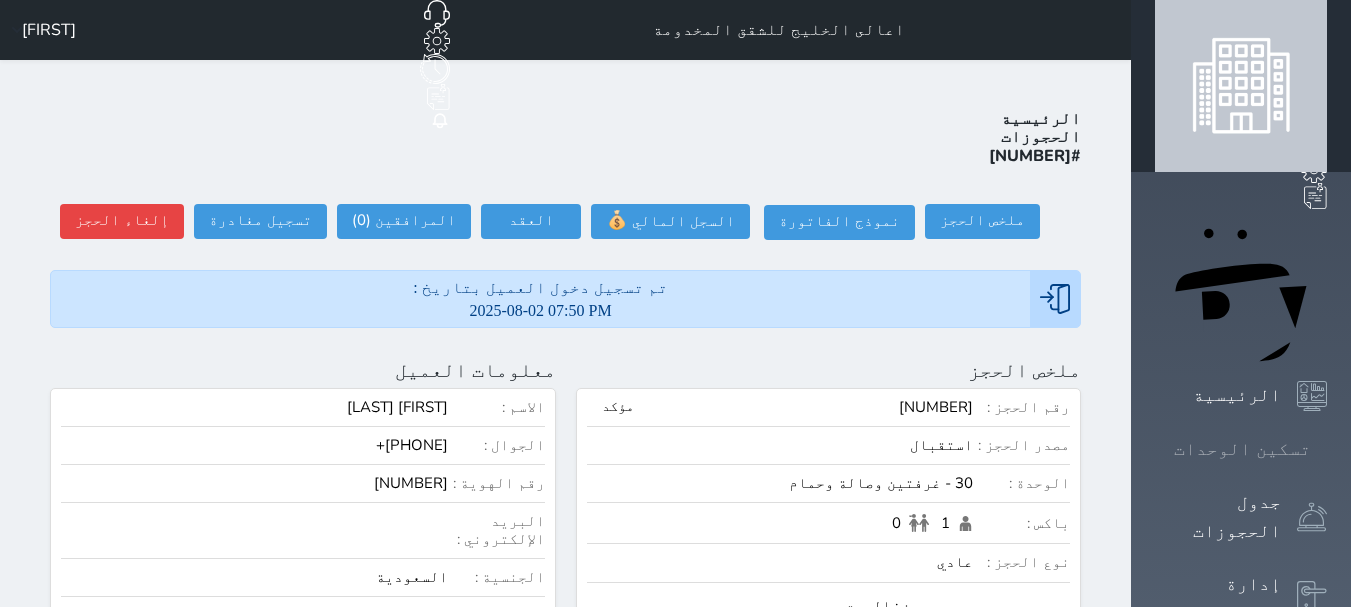 click 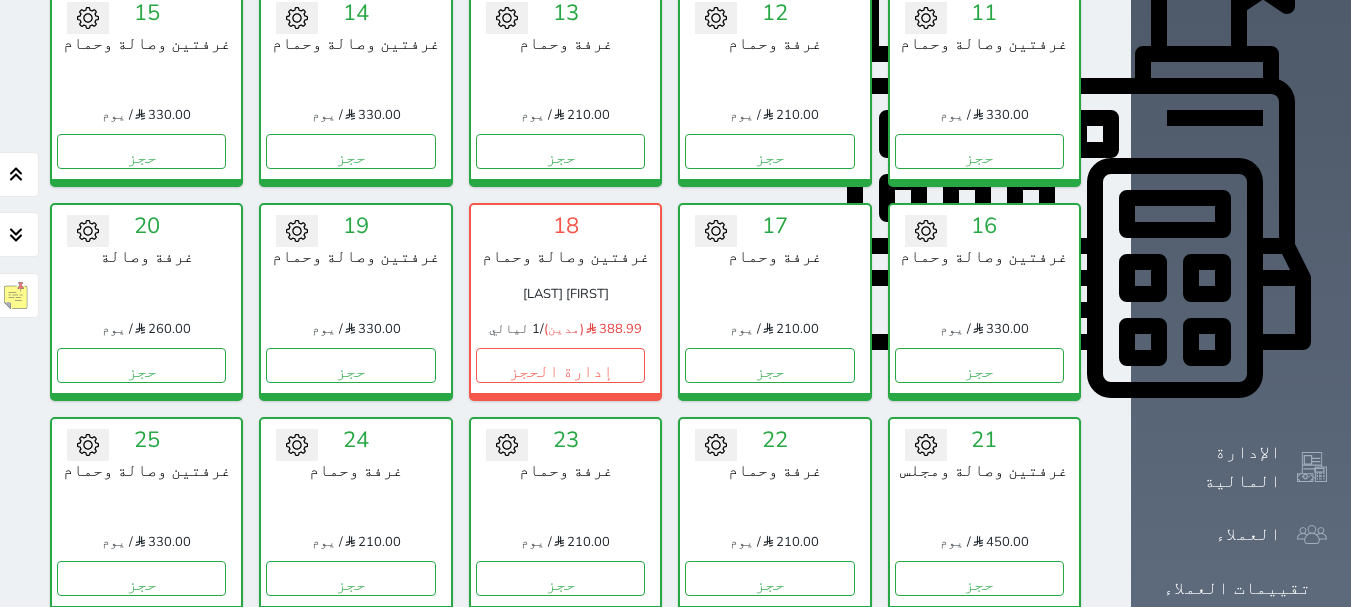 scroll, scrollTop: 878, scrollLeft: 0, axis: vertical 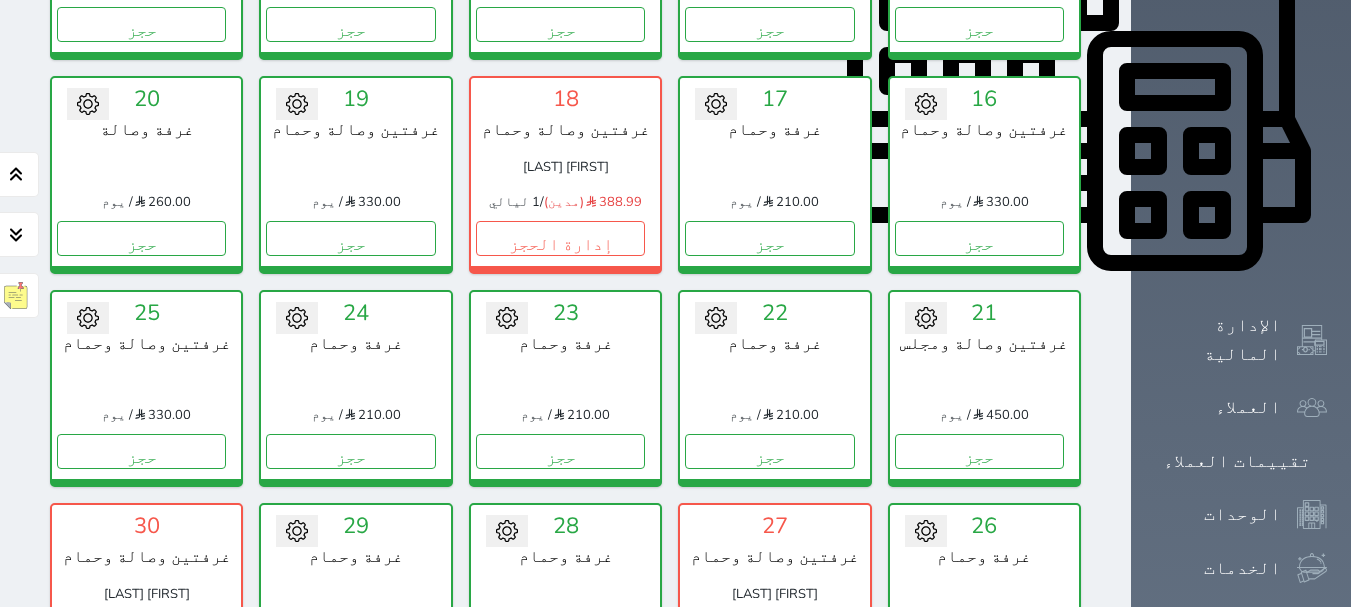 click on "حجز" at bounding box center (350, 664) 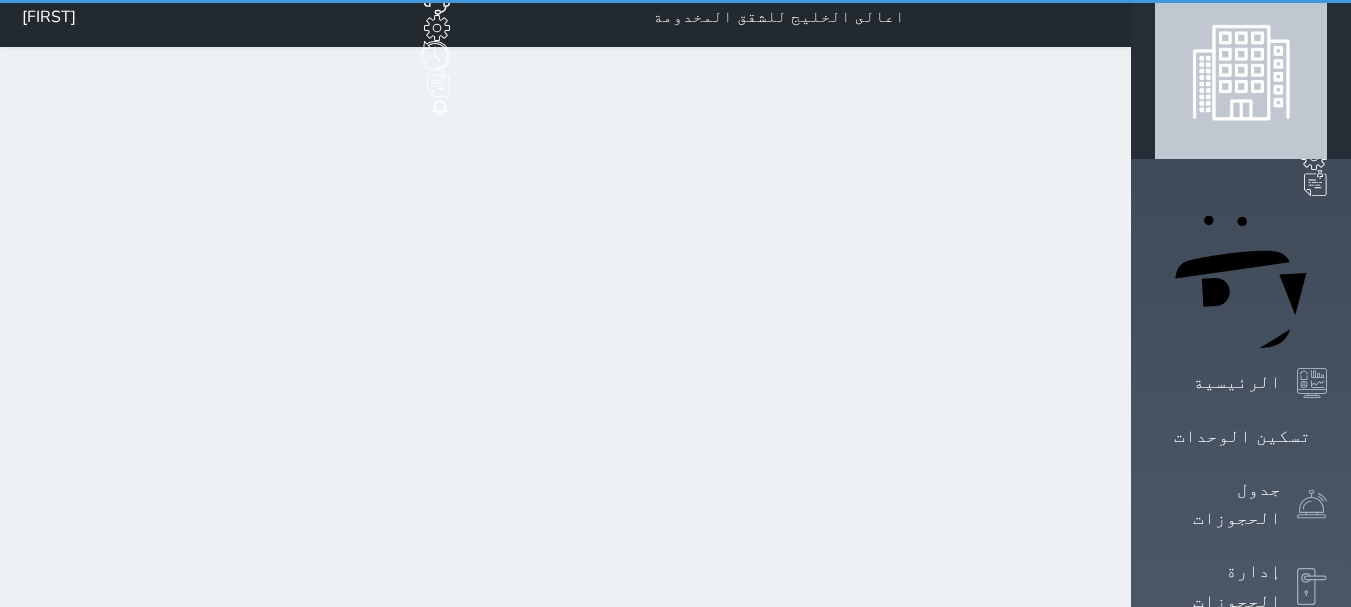 select on "1" 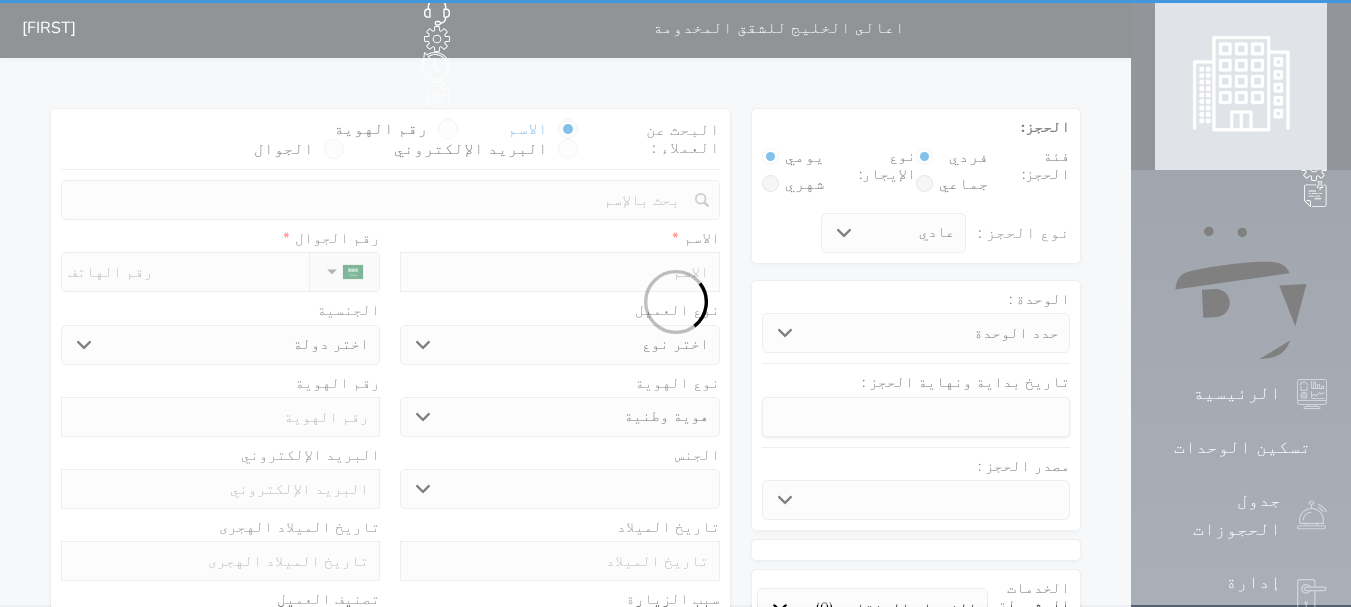 scroll, scrollTop: 0, scrollLeft: 0, axis: both 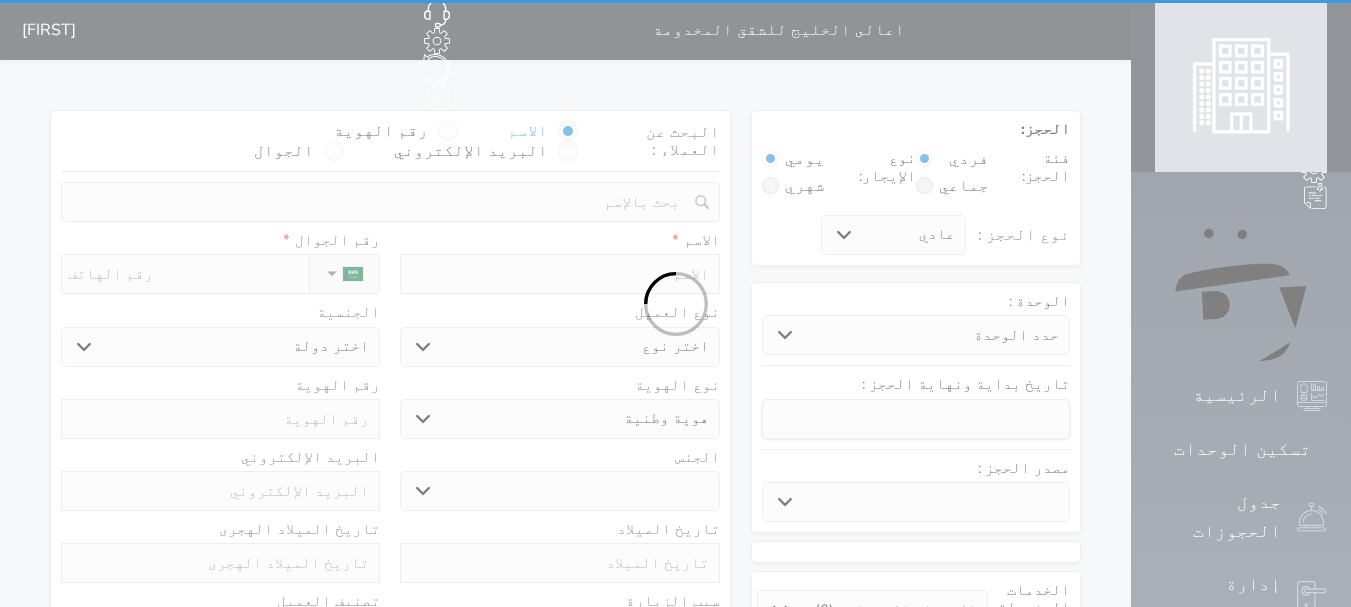 select 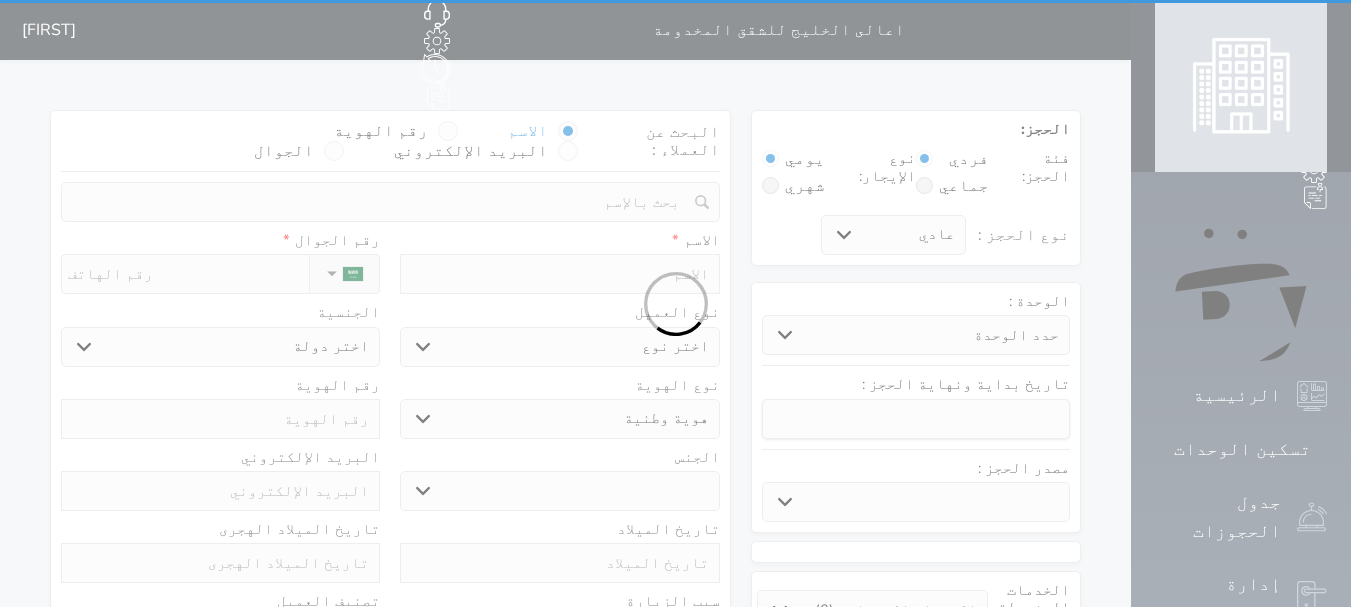 select 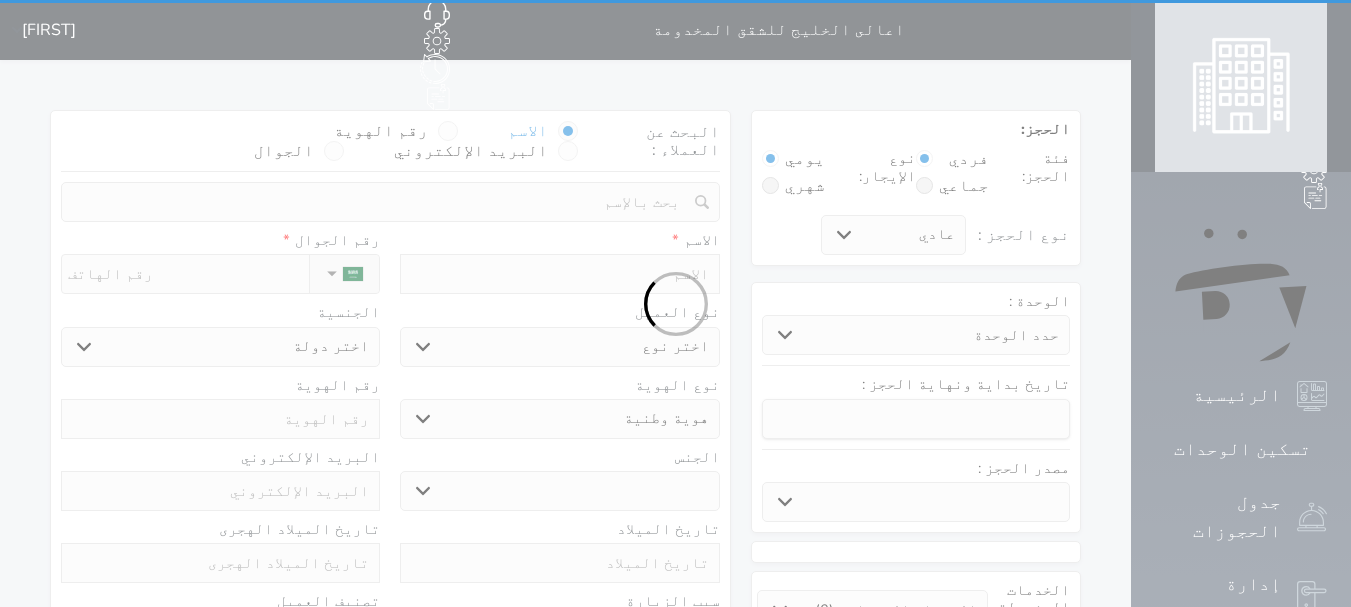 select 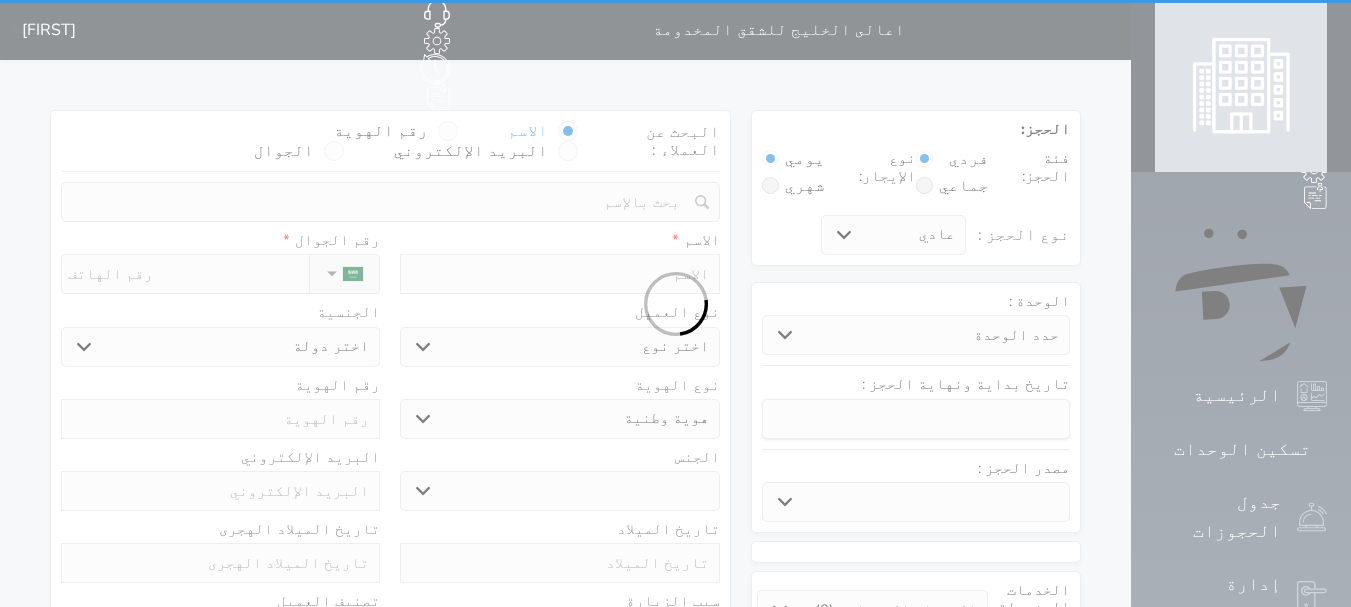 select 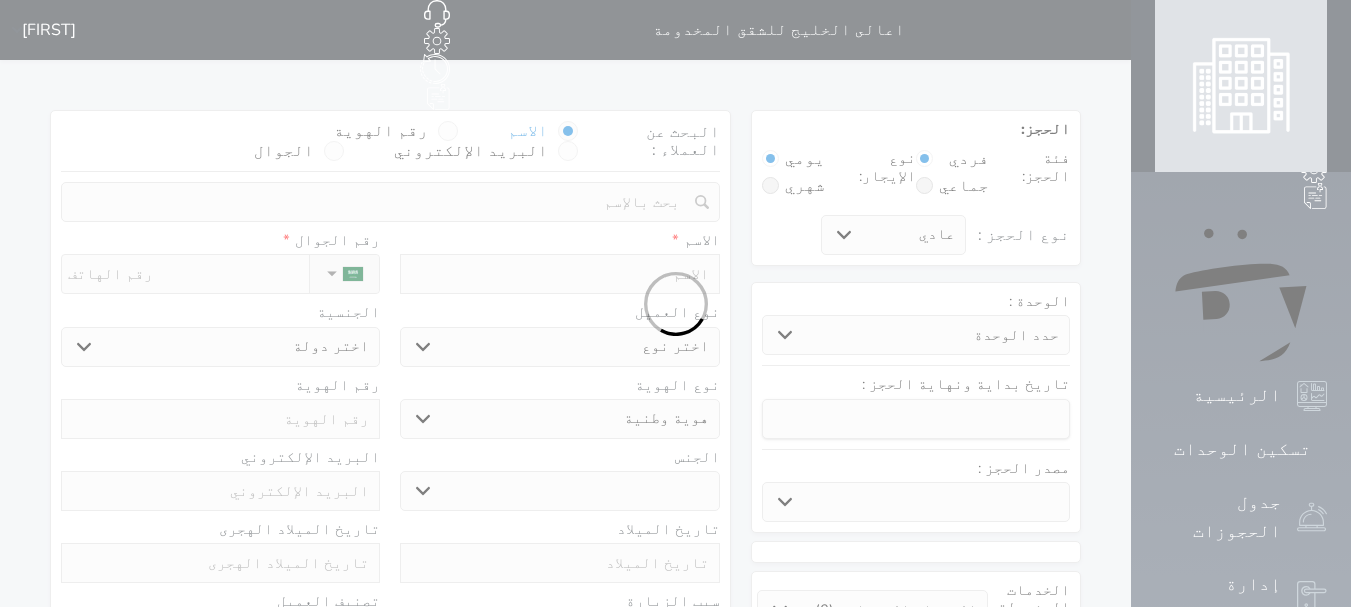 select 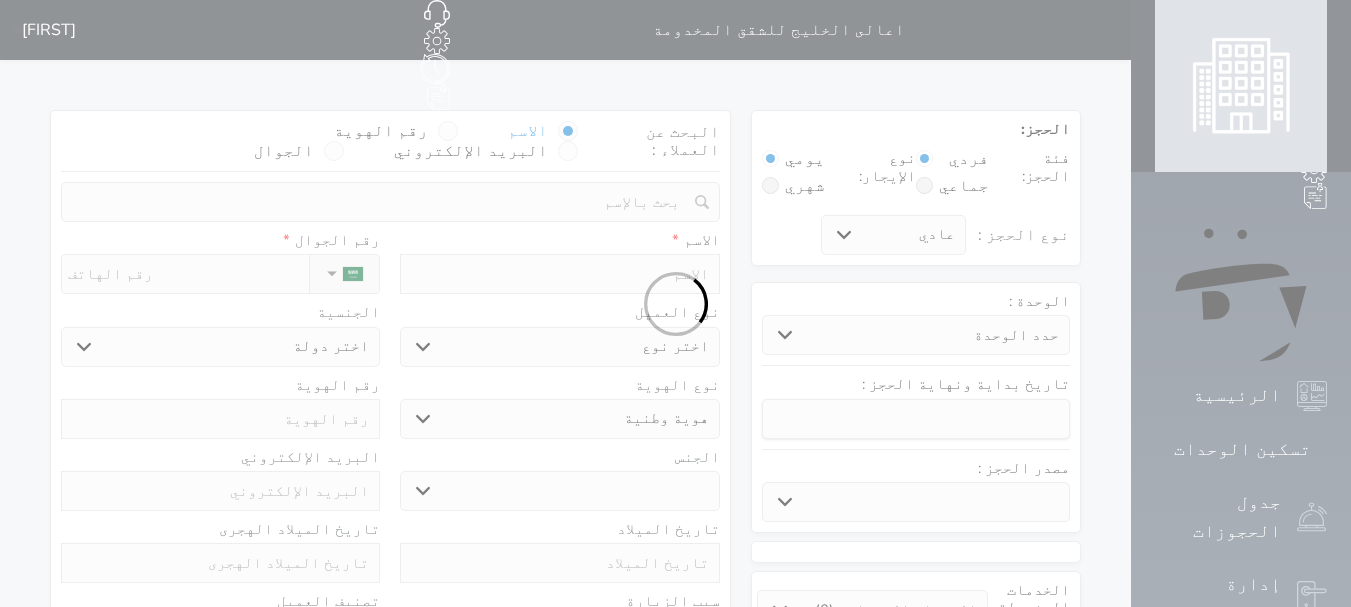 select 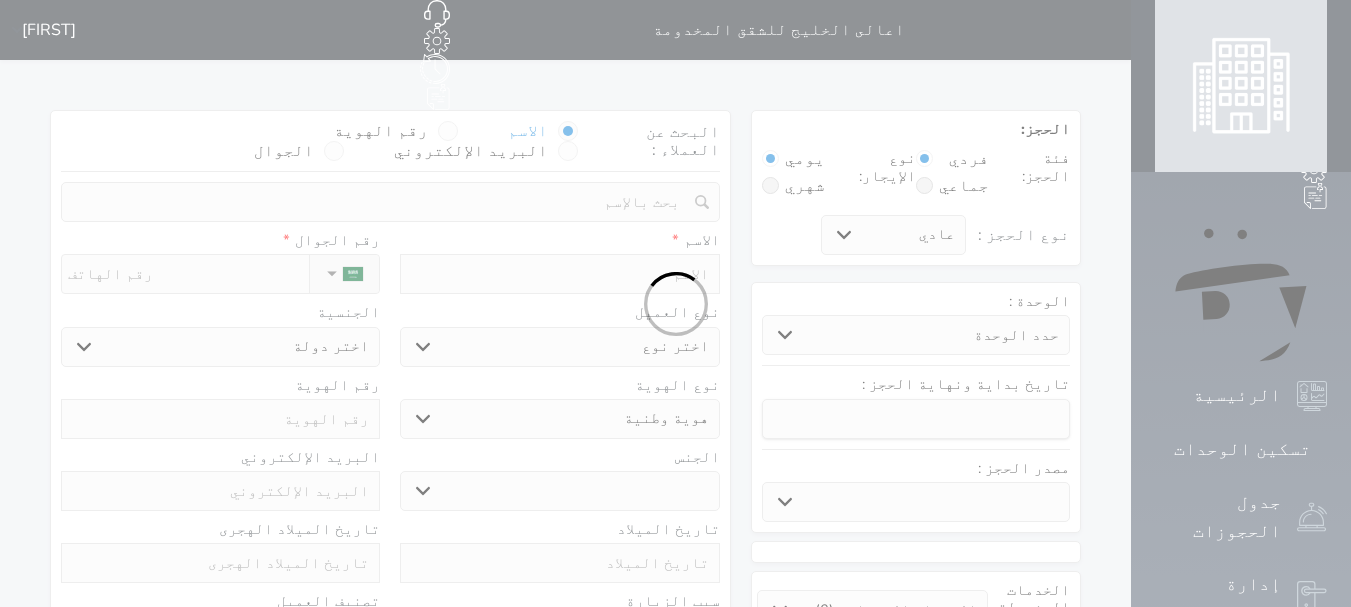 select 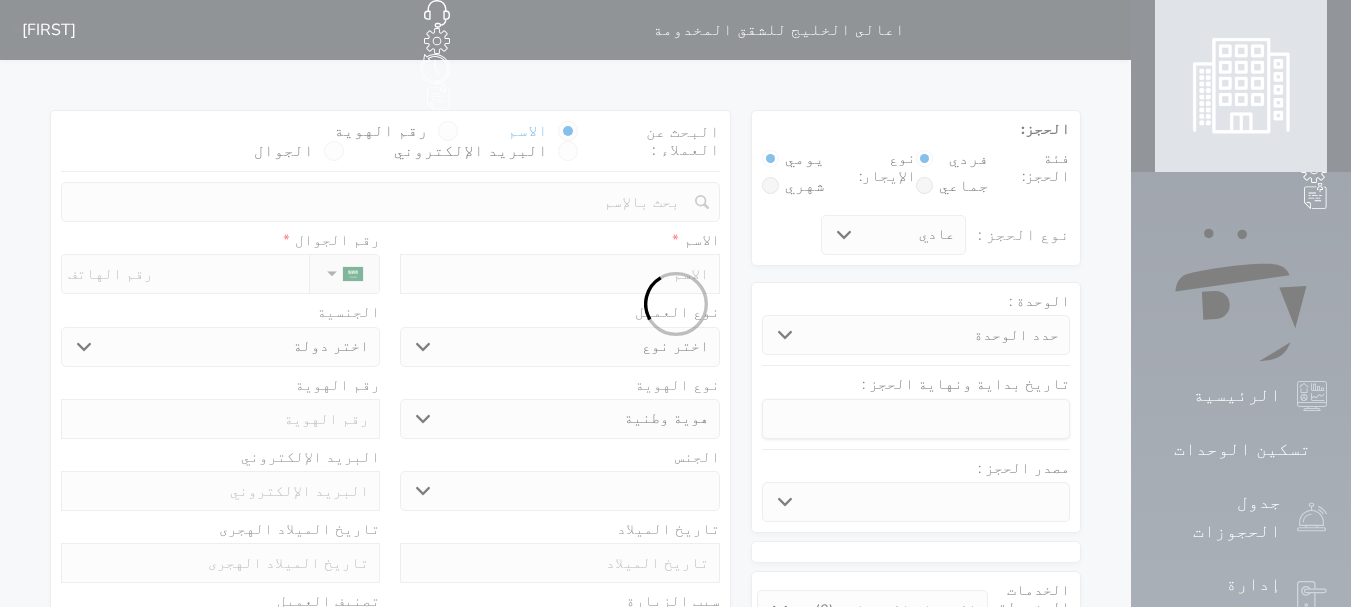 select 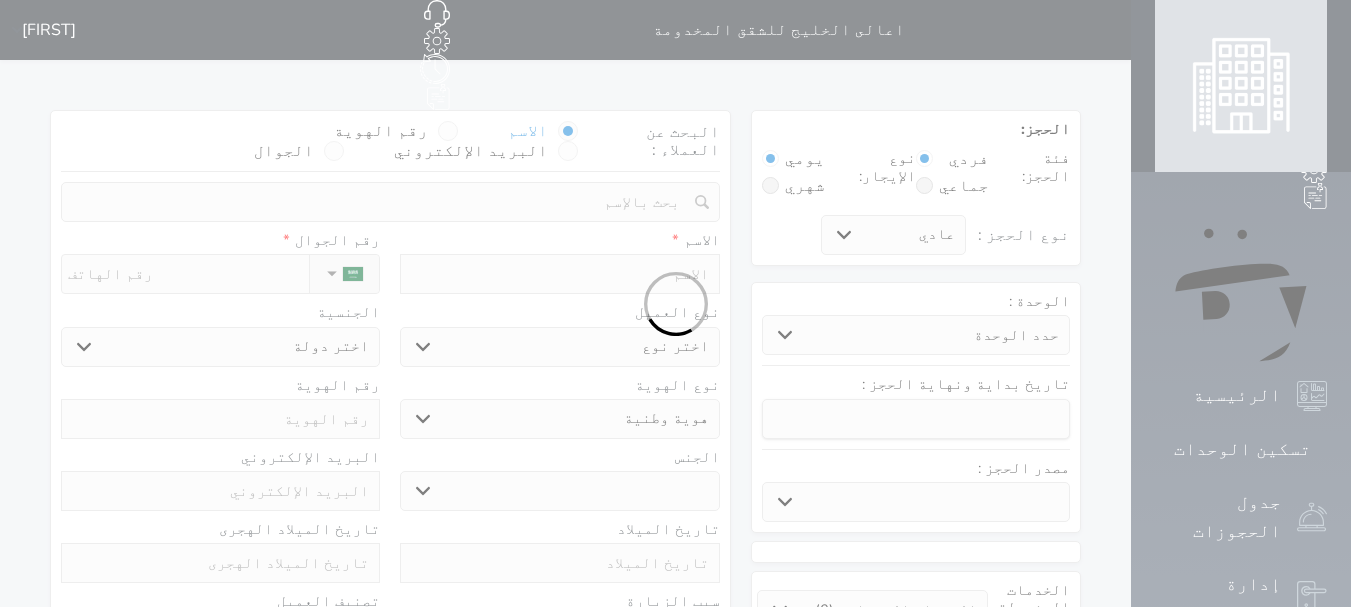 select 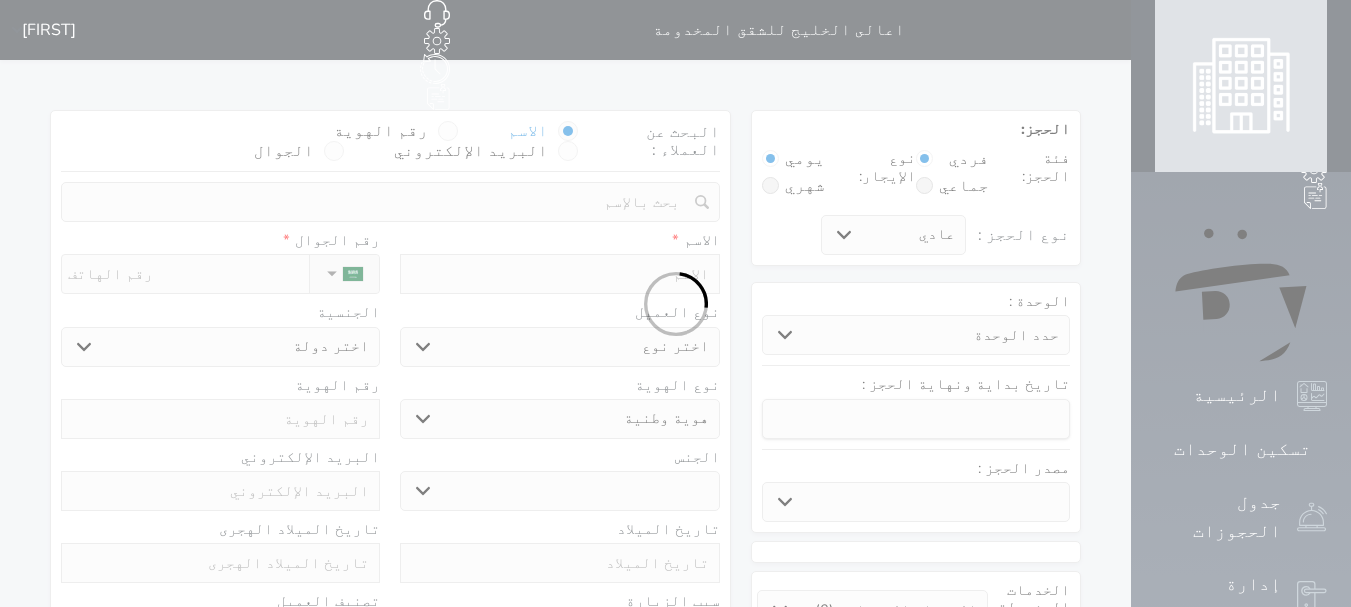 select 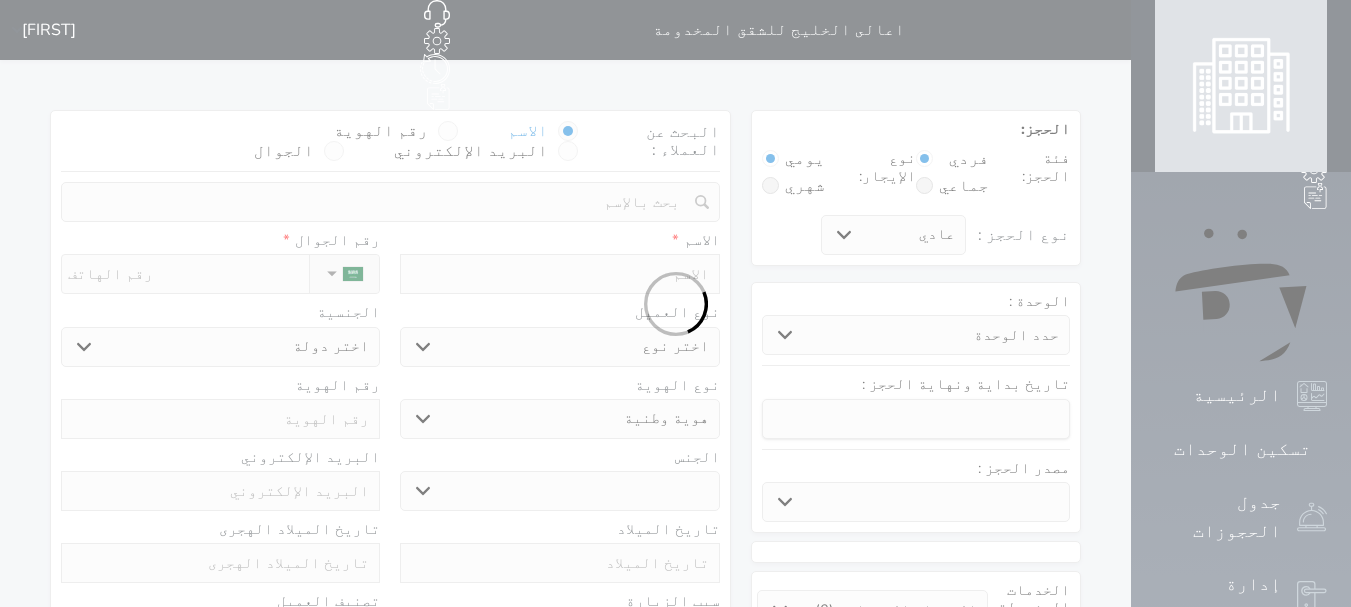 select 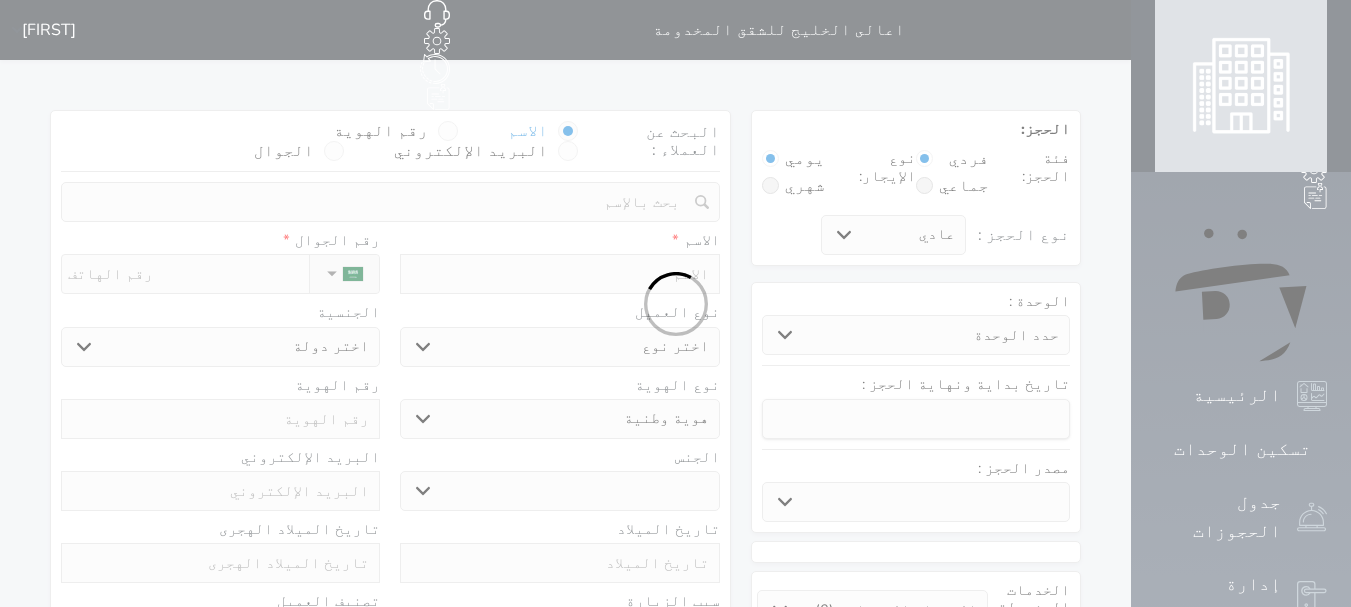 select on "113" 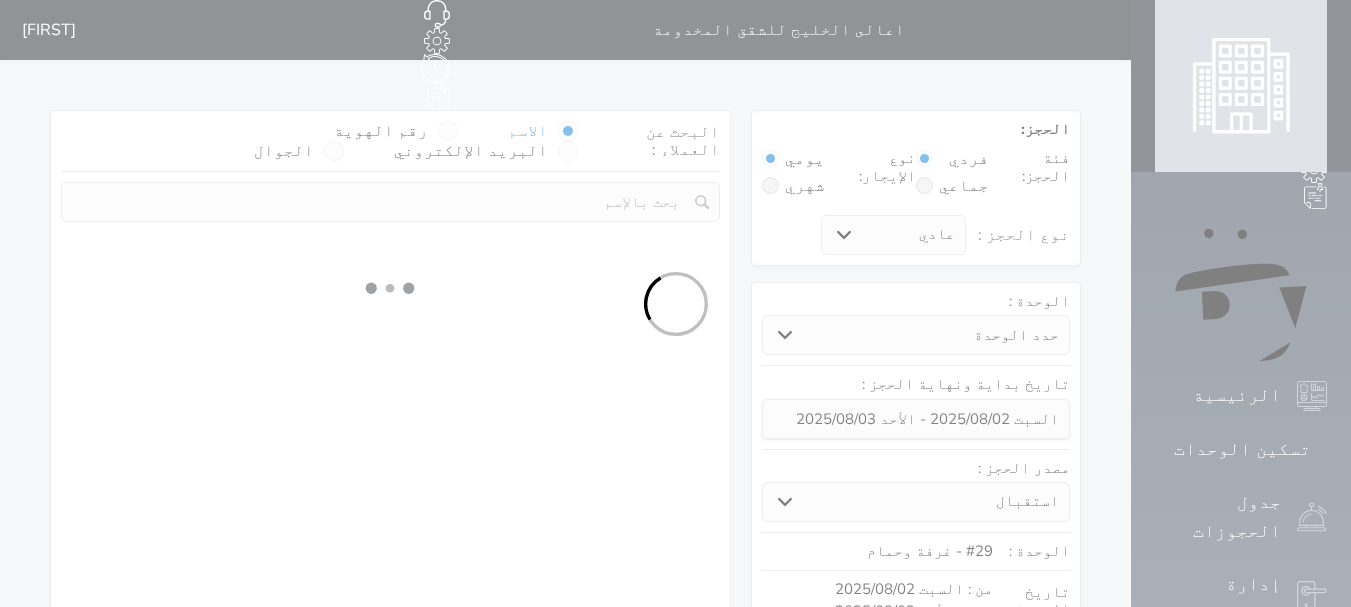 select 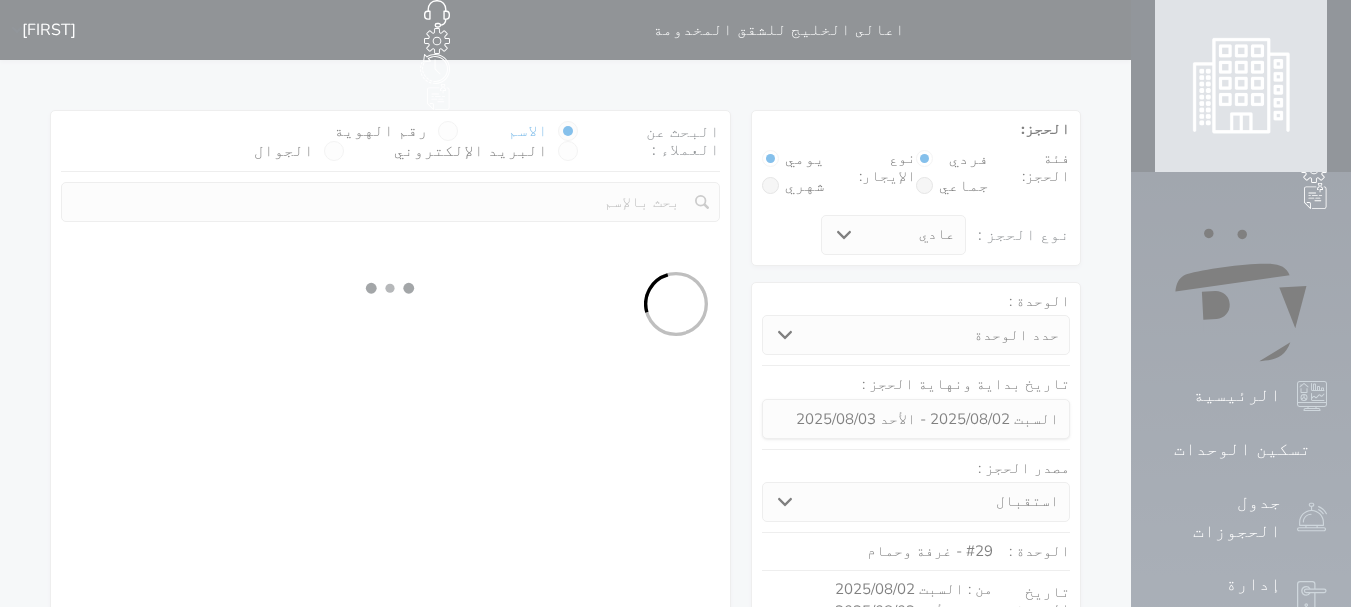 select on "113" 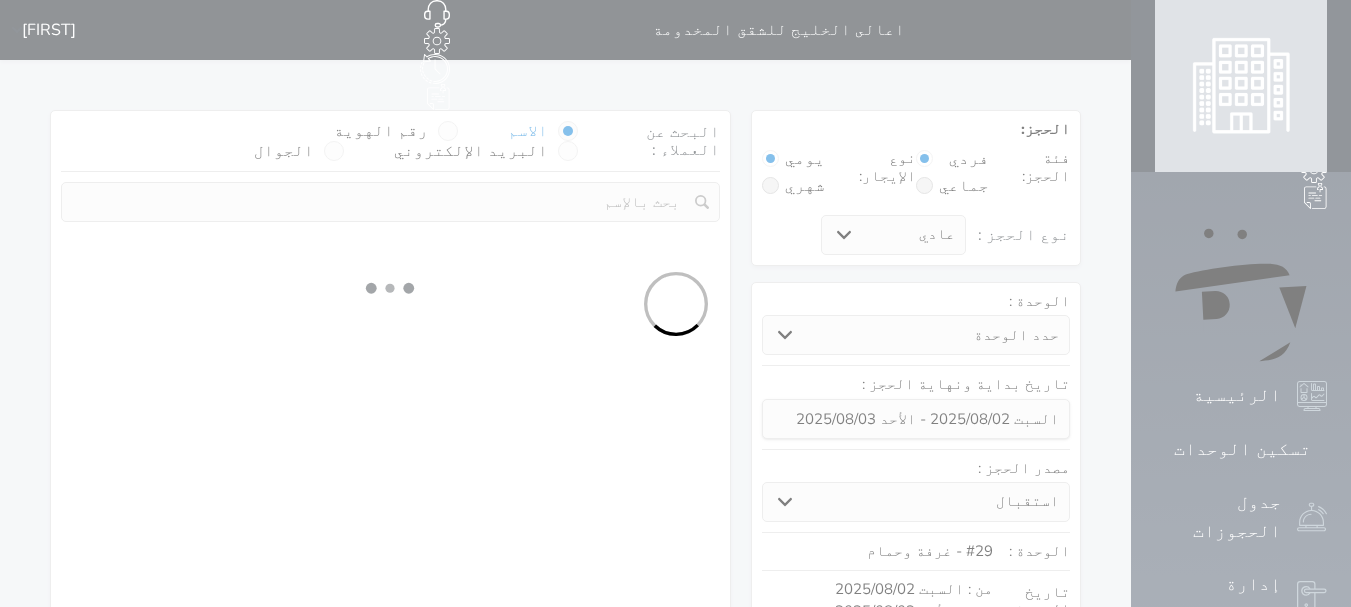 select on "1" 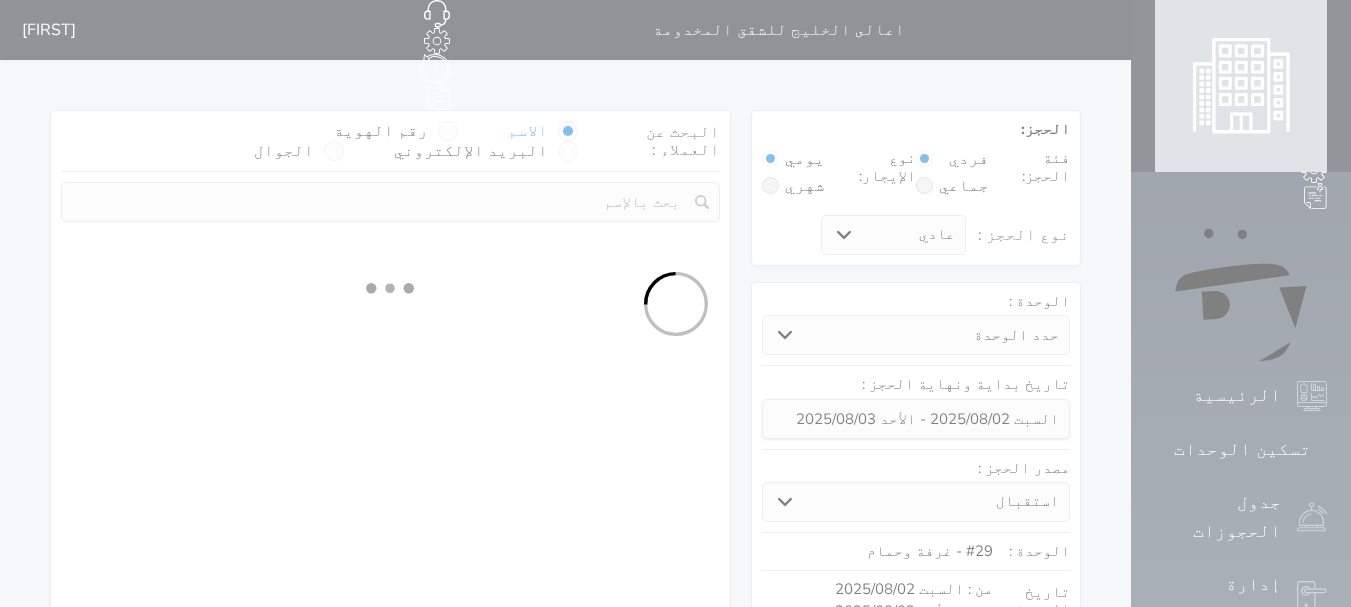 select 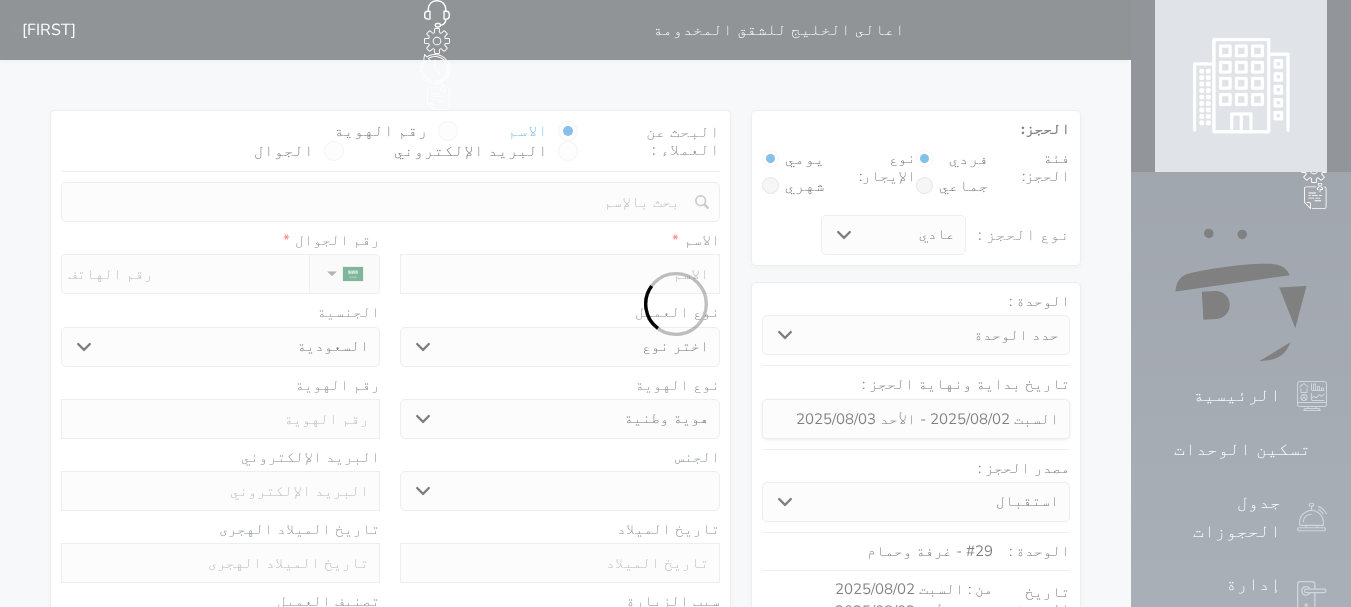 select 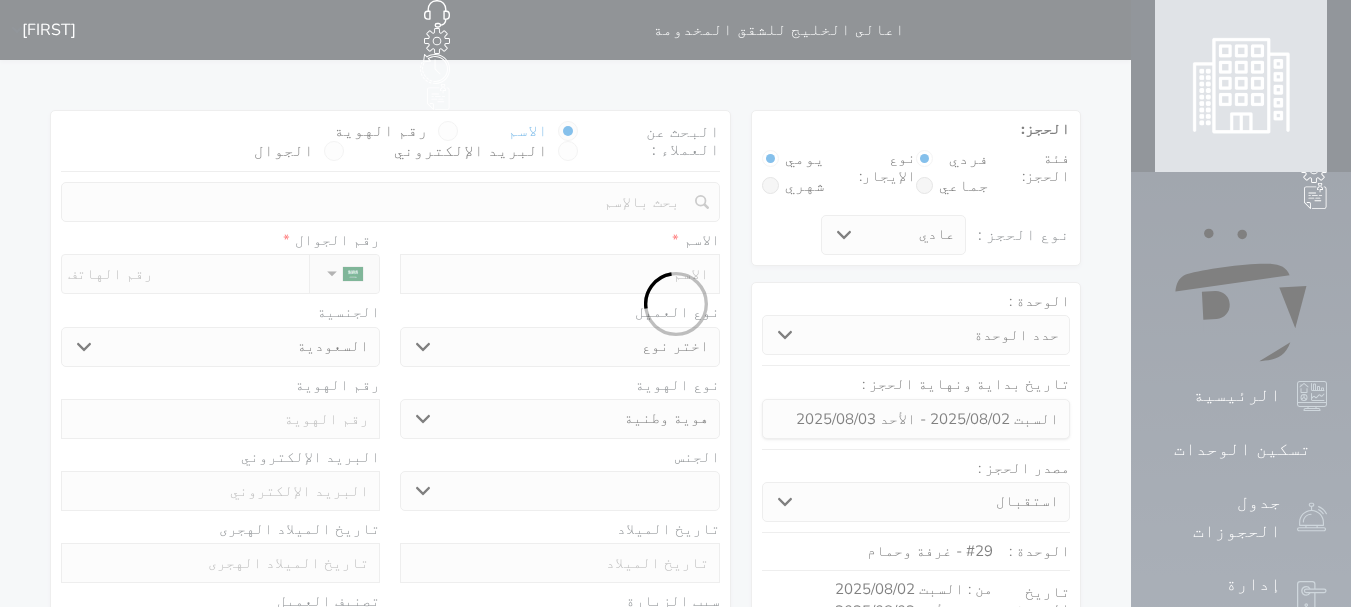 select 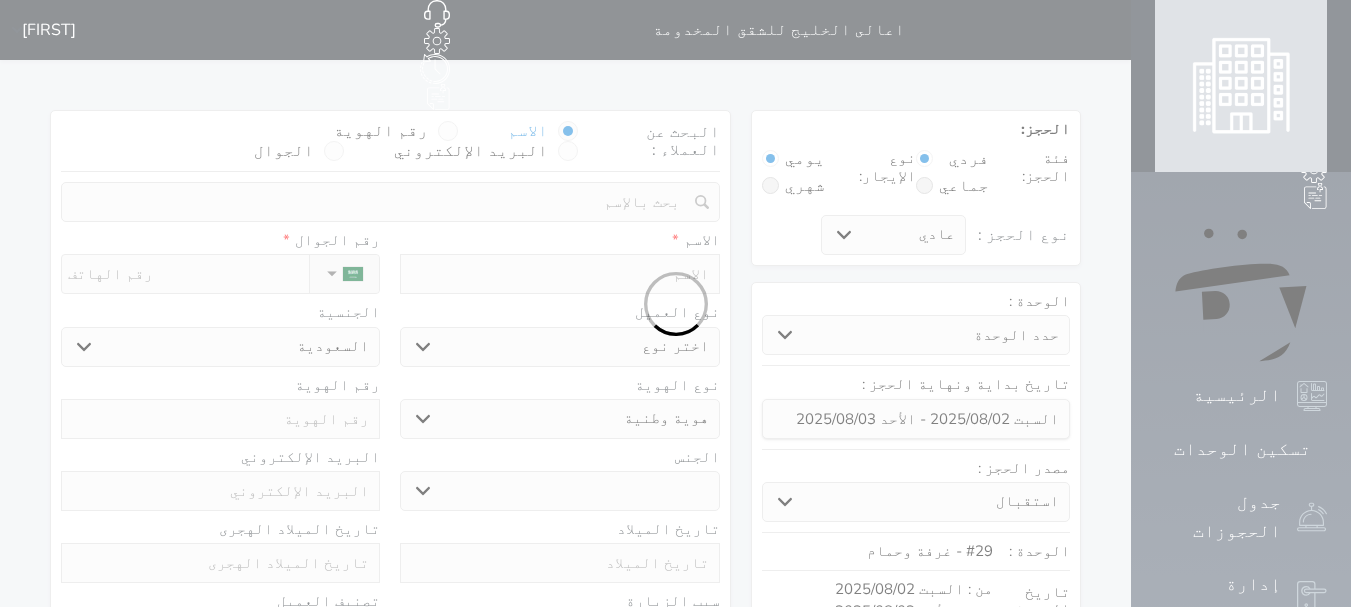 select 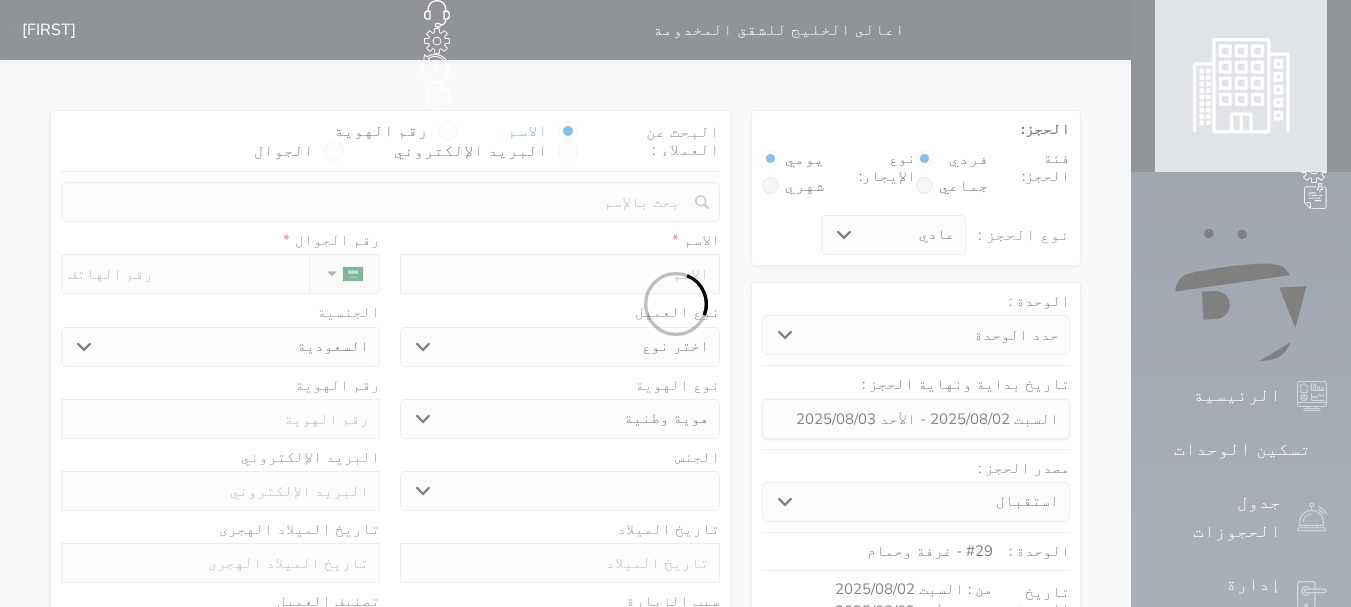 select 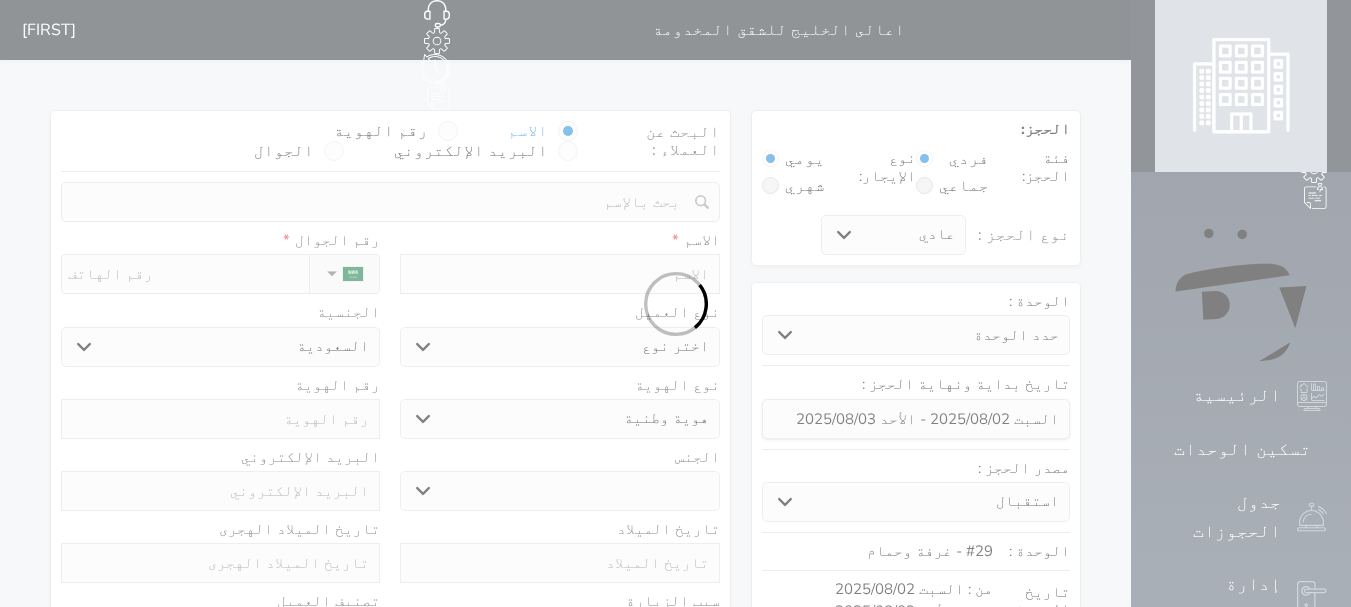 select on "1" 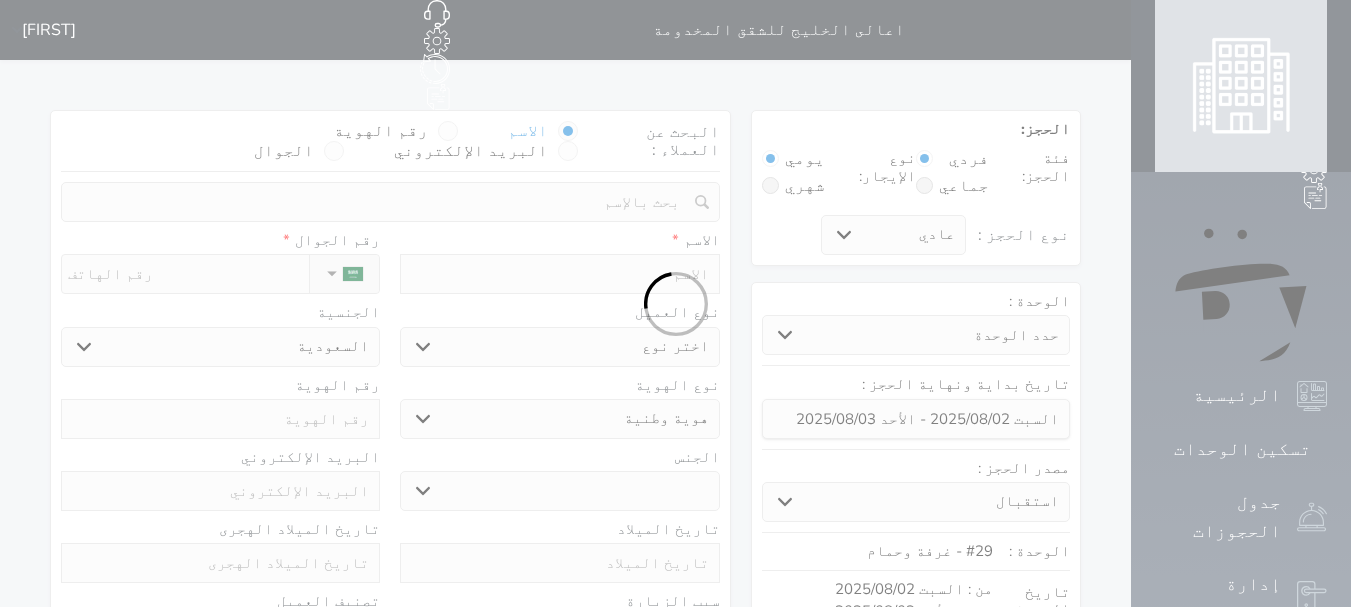 select on "7" 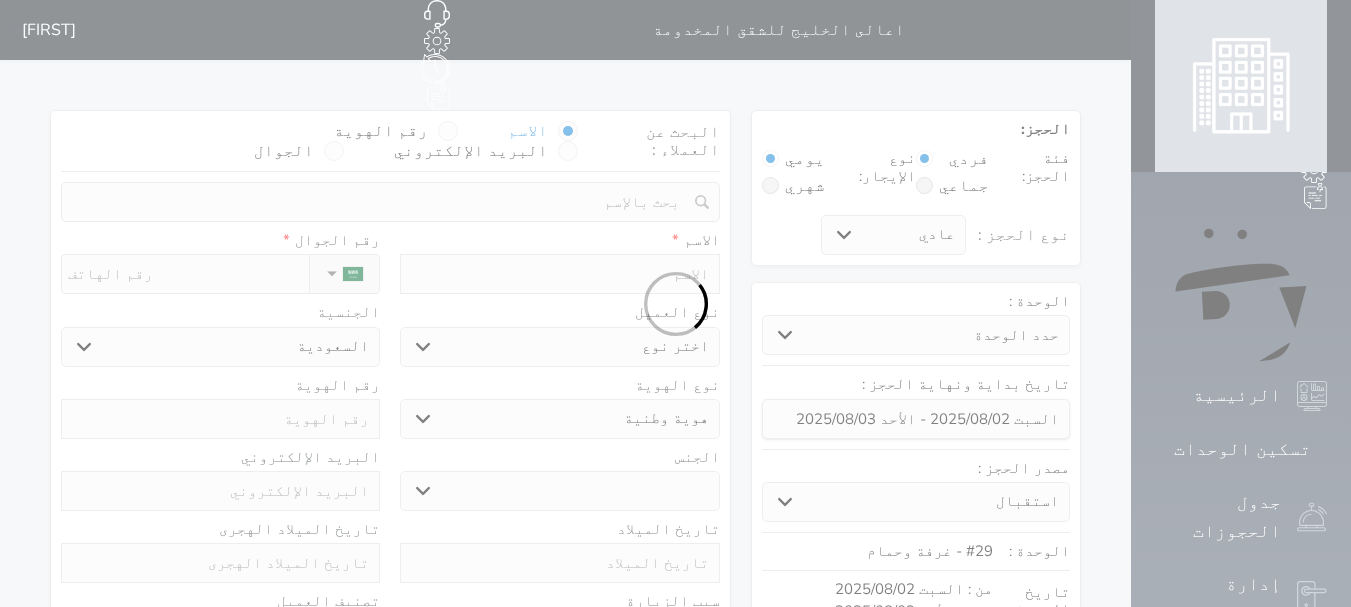 select 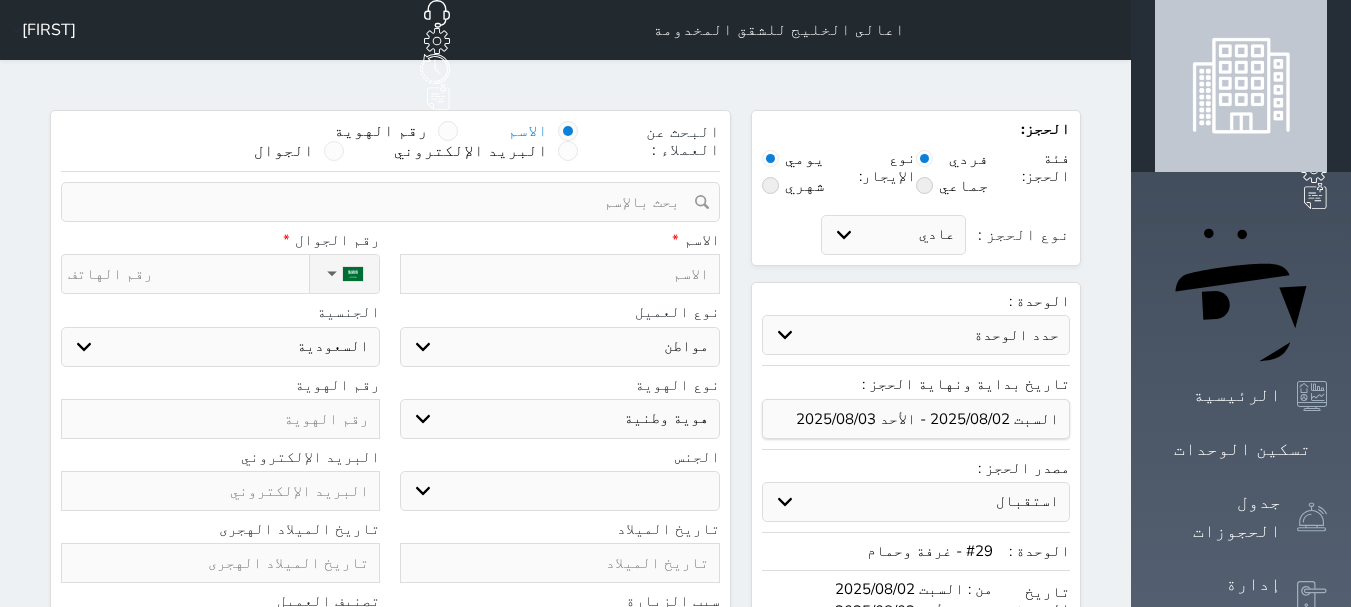 select 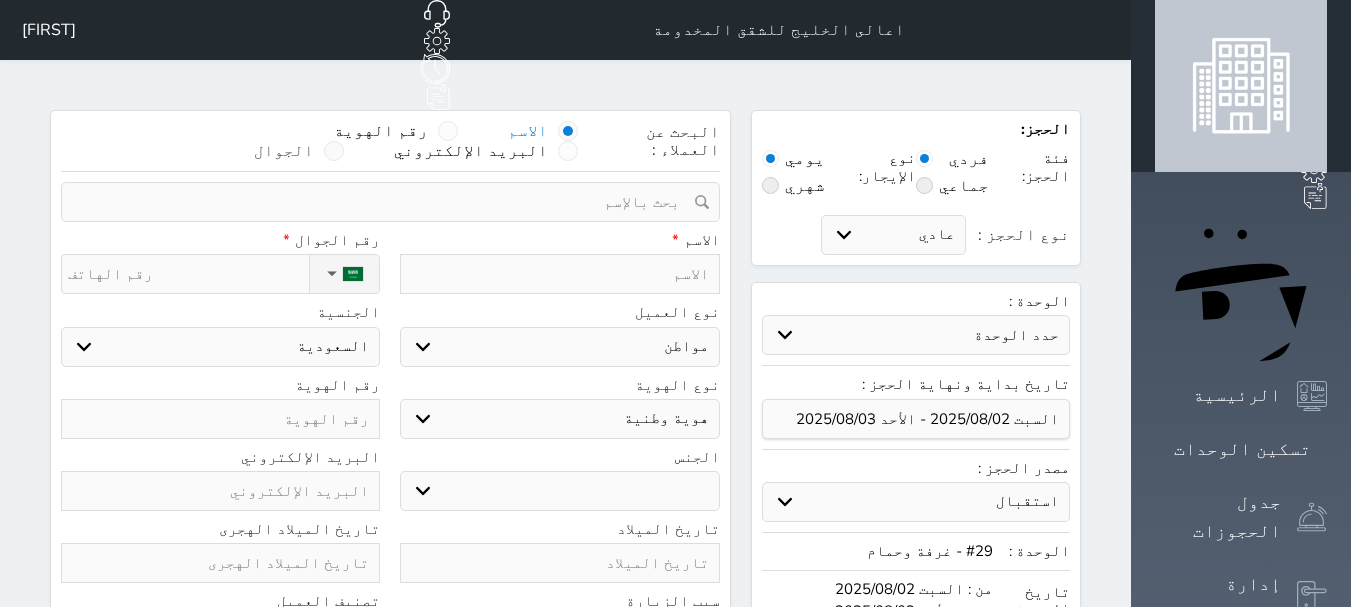 click at bounding box center (334, 151) 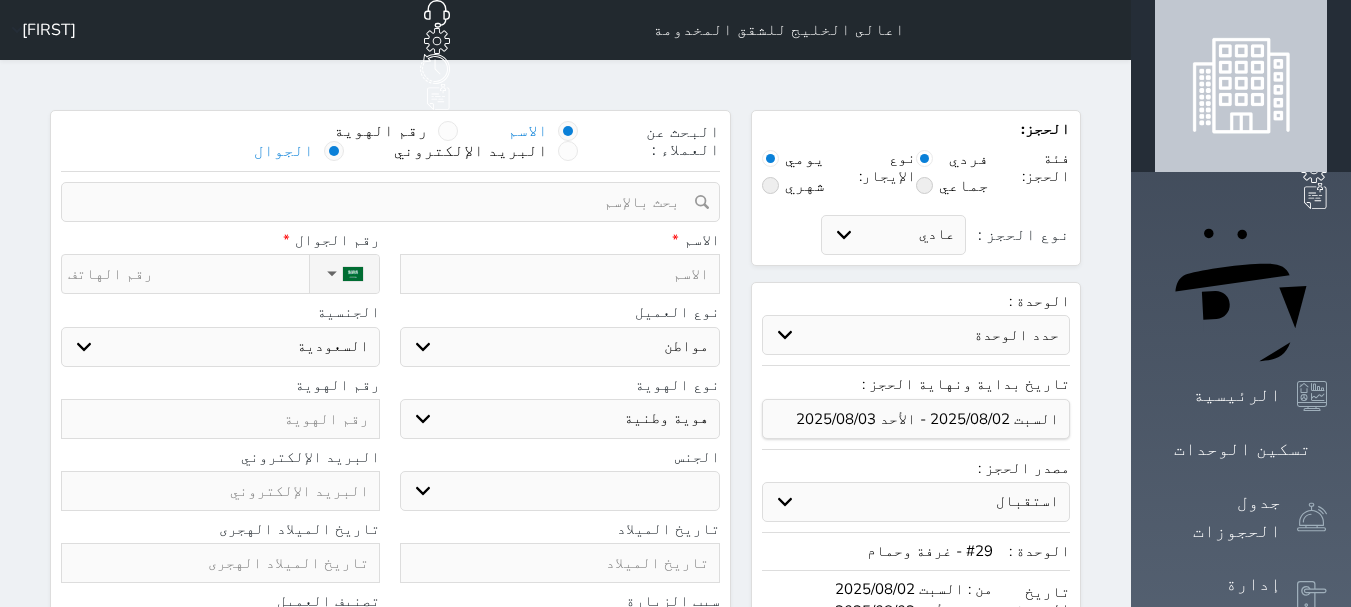select 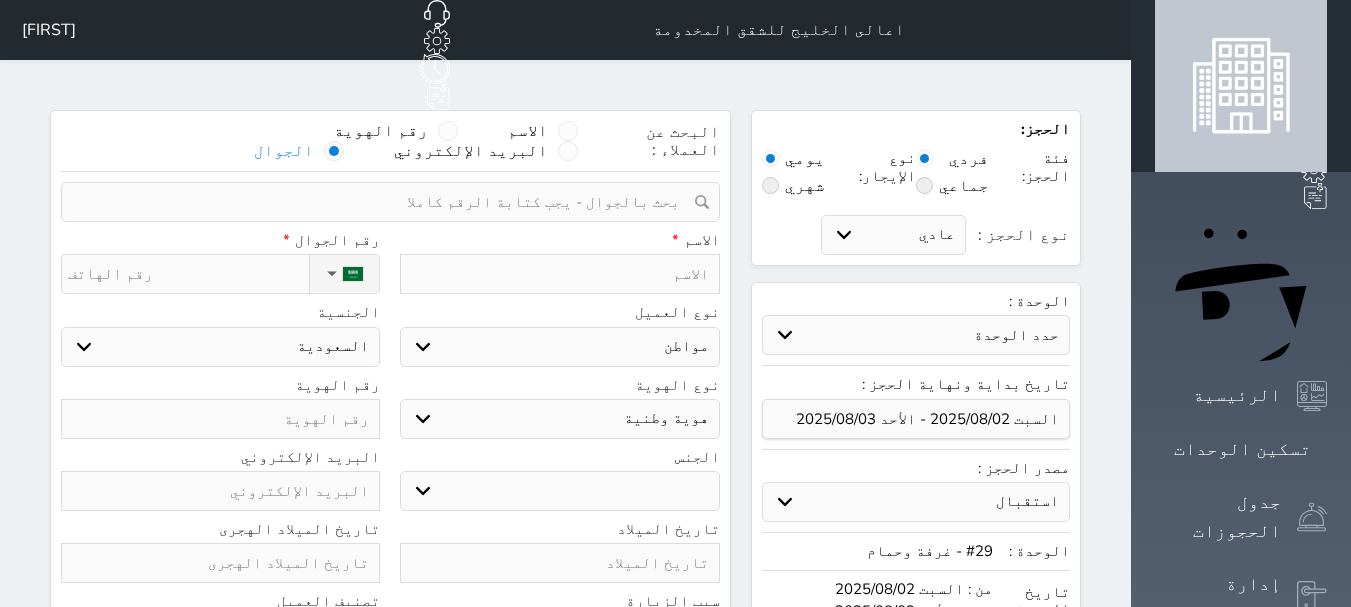 click at bounding box center (334, 151) 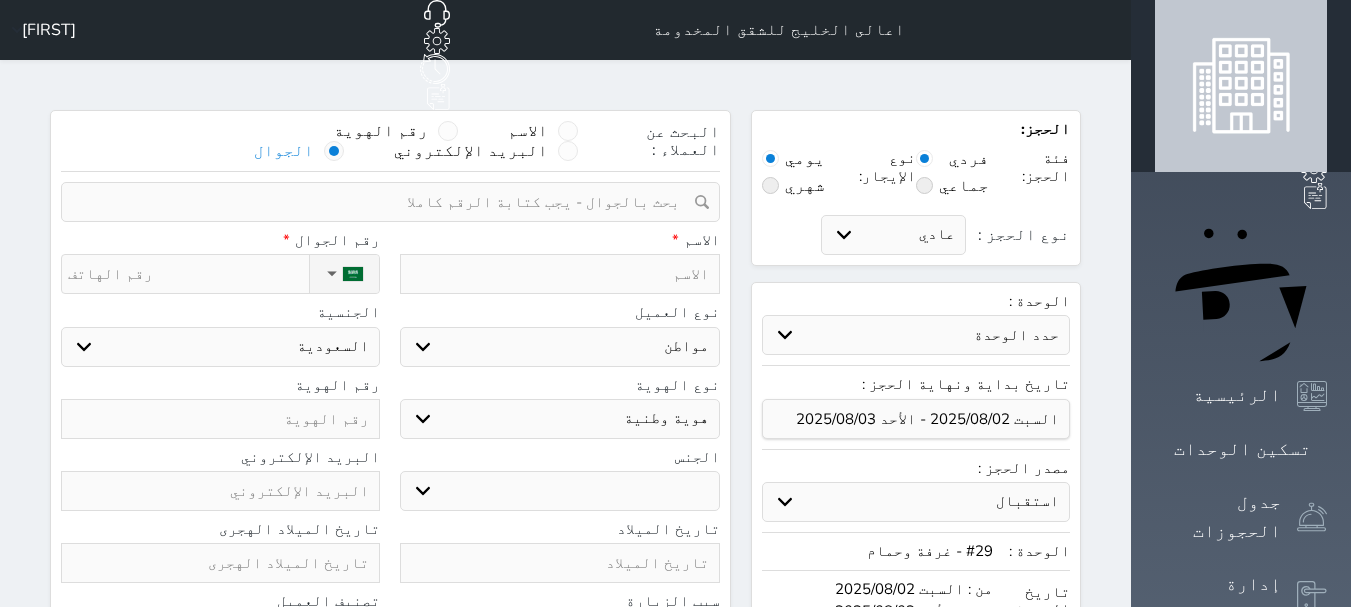 click at bounding box center [383, 202] 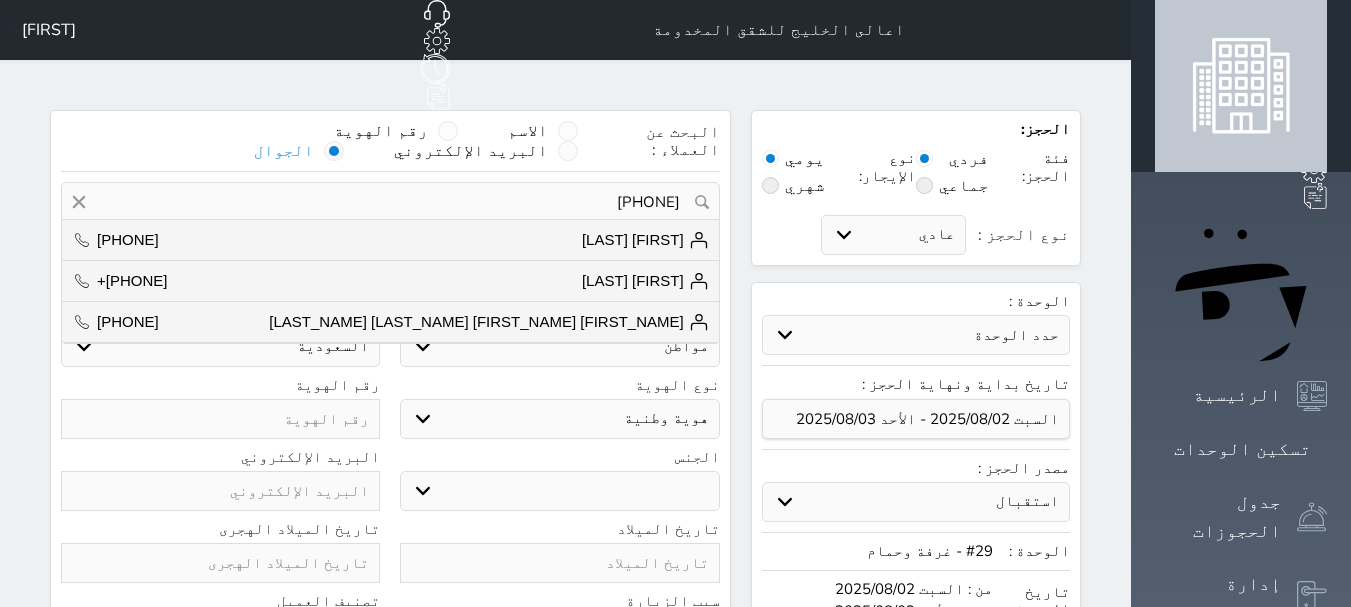 click on "558414357" at bounding box center [390, 202] 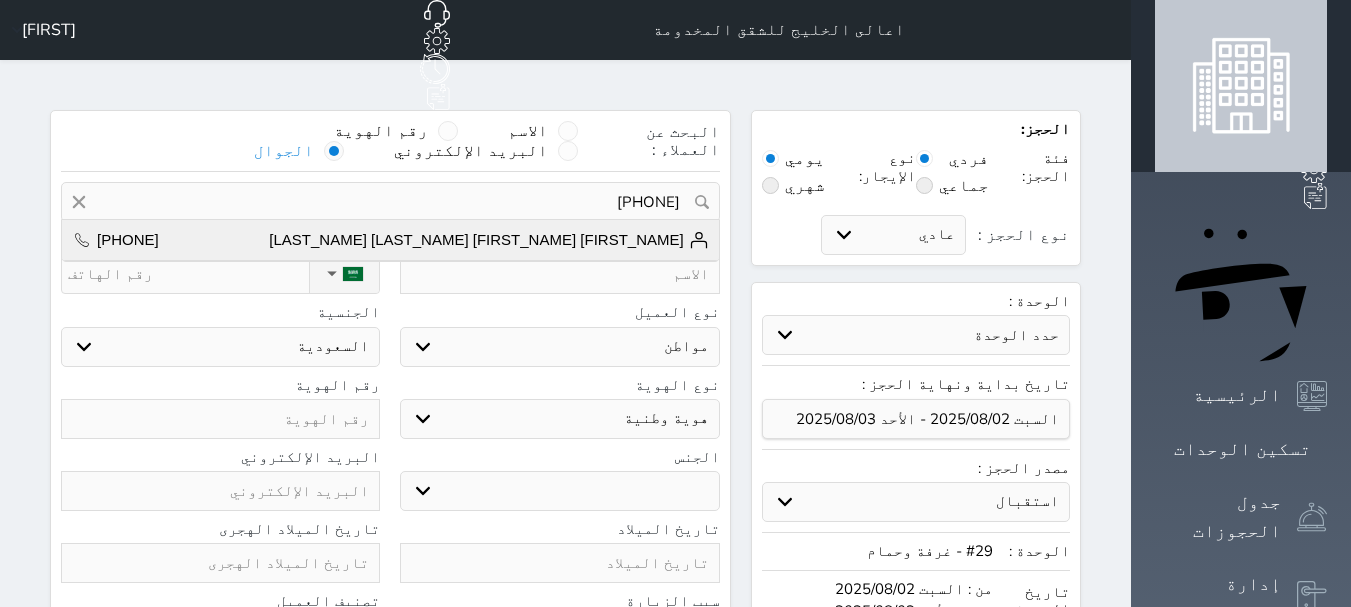 click on "ناصر محمد حسن عجيبي   +966558414357" at bounding box center (390, 240) 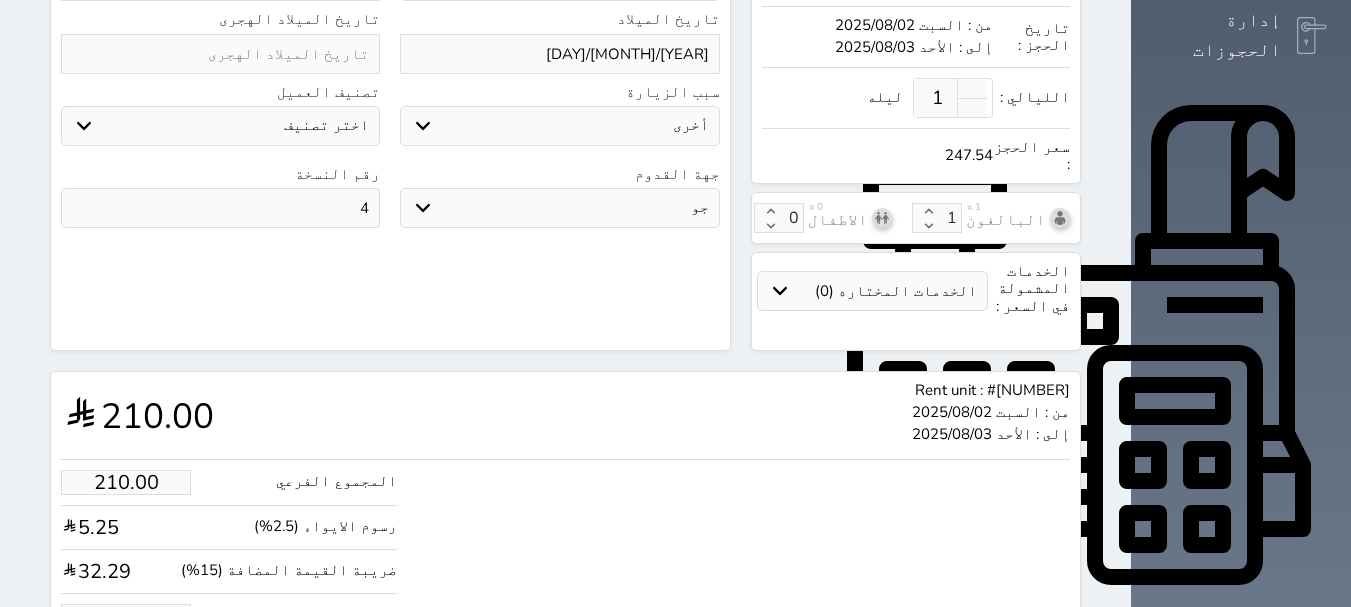 scroll, scrollTop: 700, scrollLeft: 0, axis: vertical 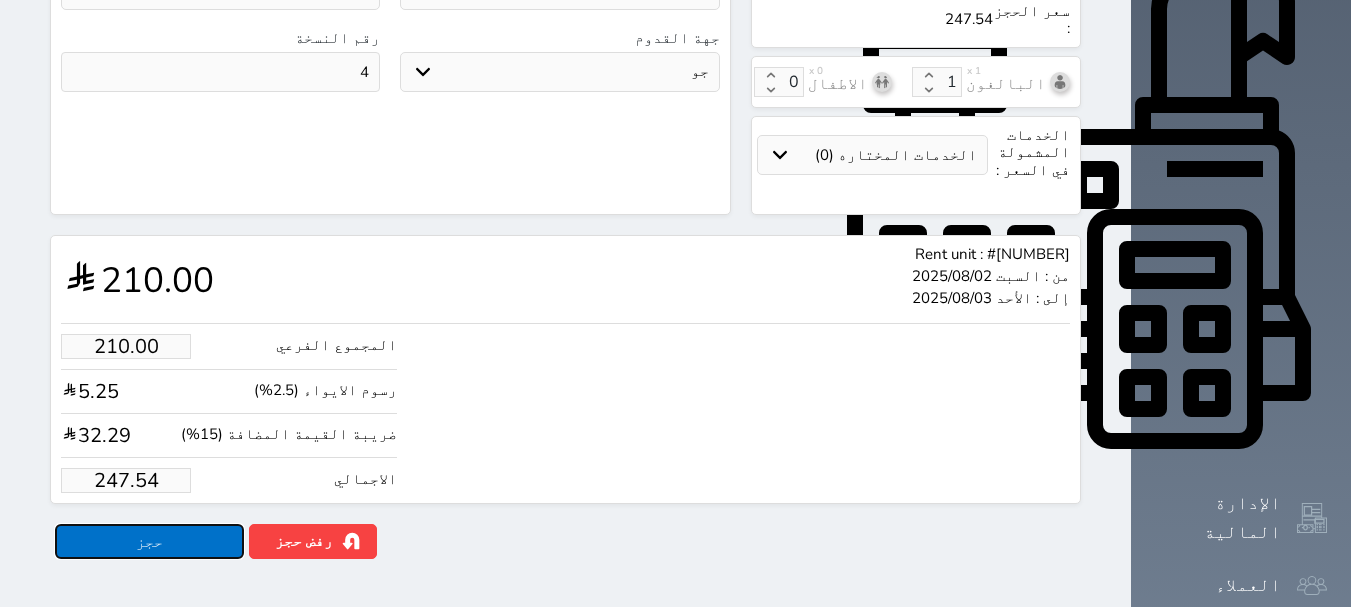 click on "حجز" at bounding box center [149, 541] 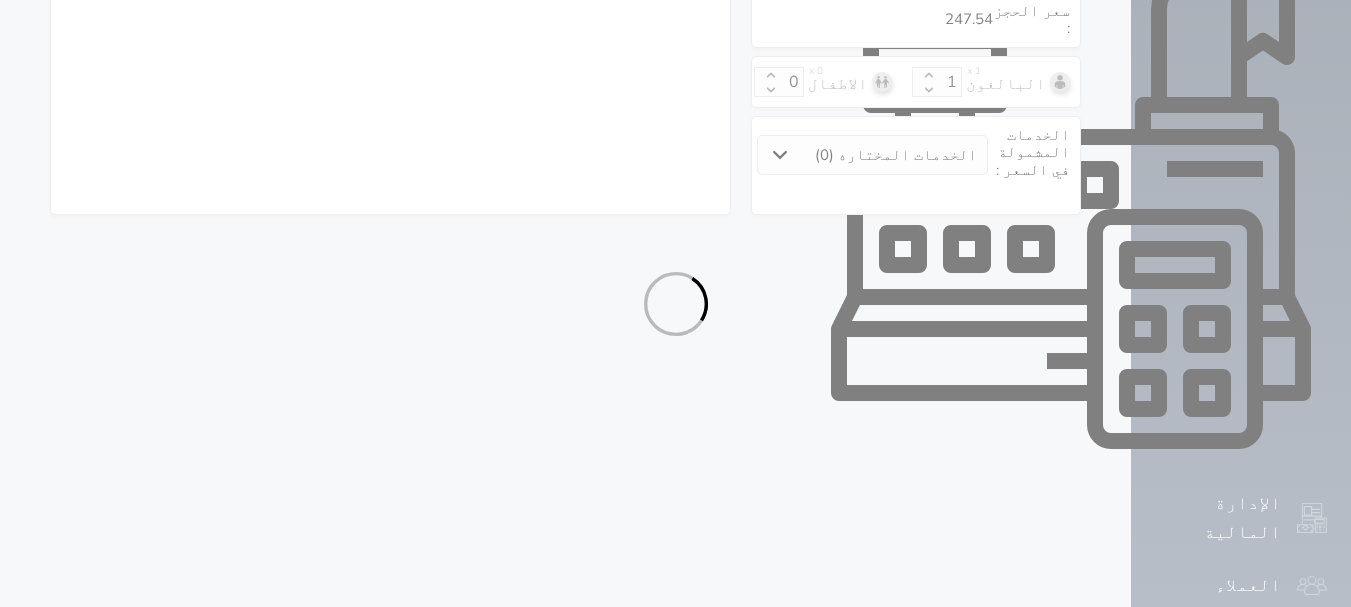select on "1" 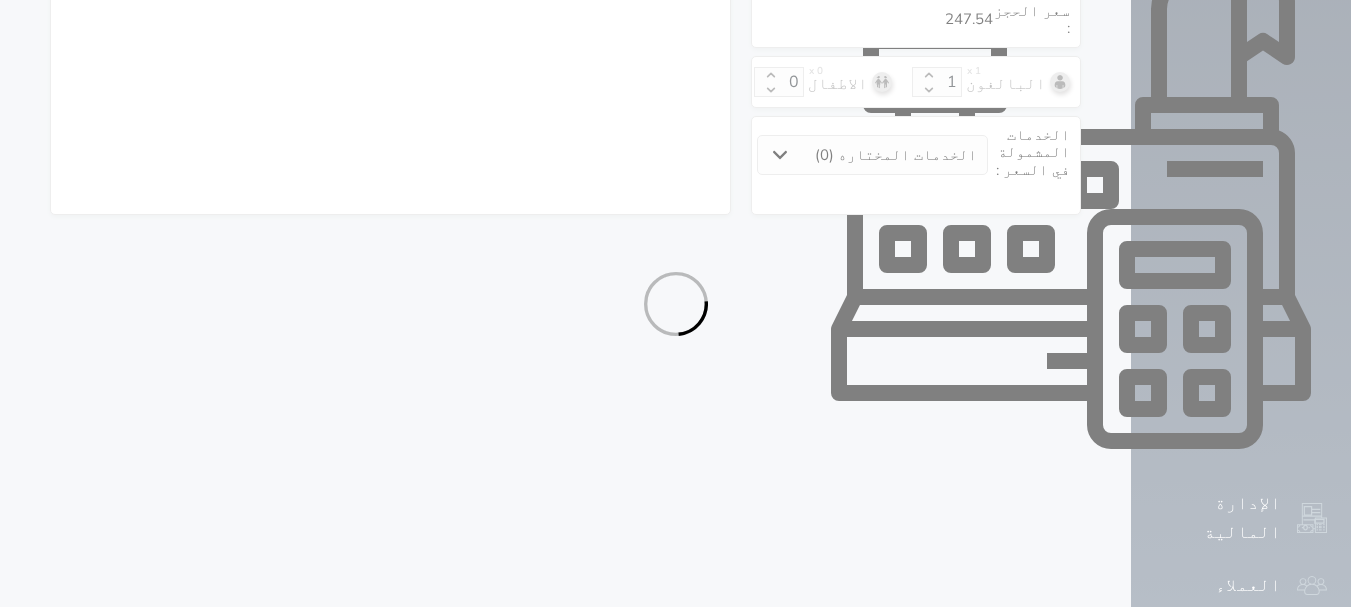 select on "113" 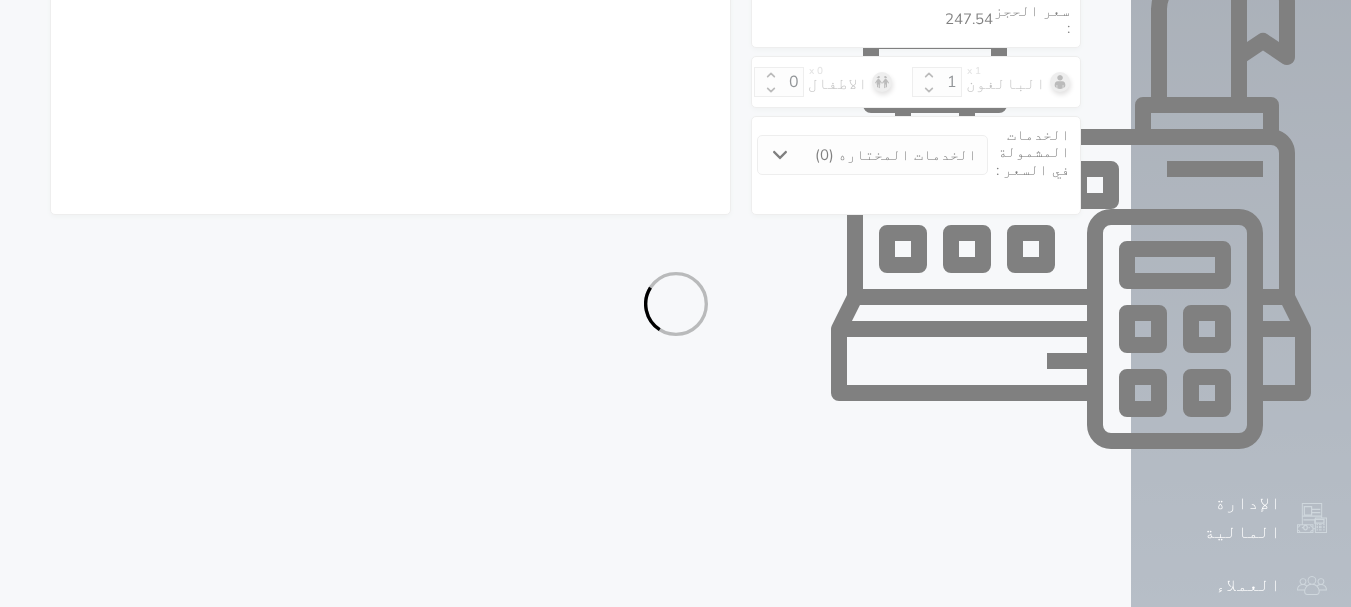 select on "1" 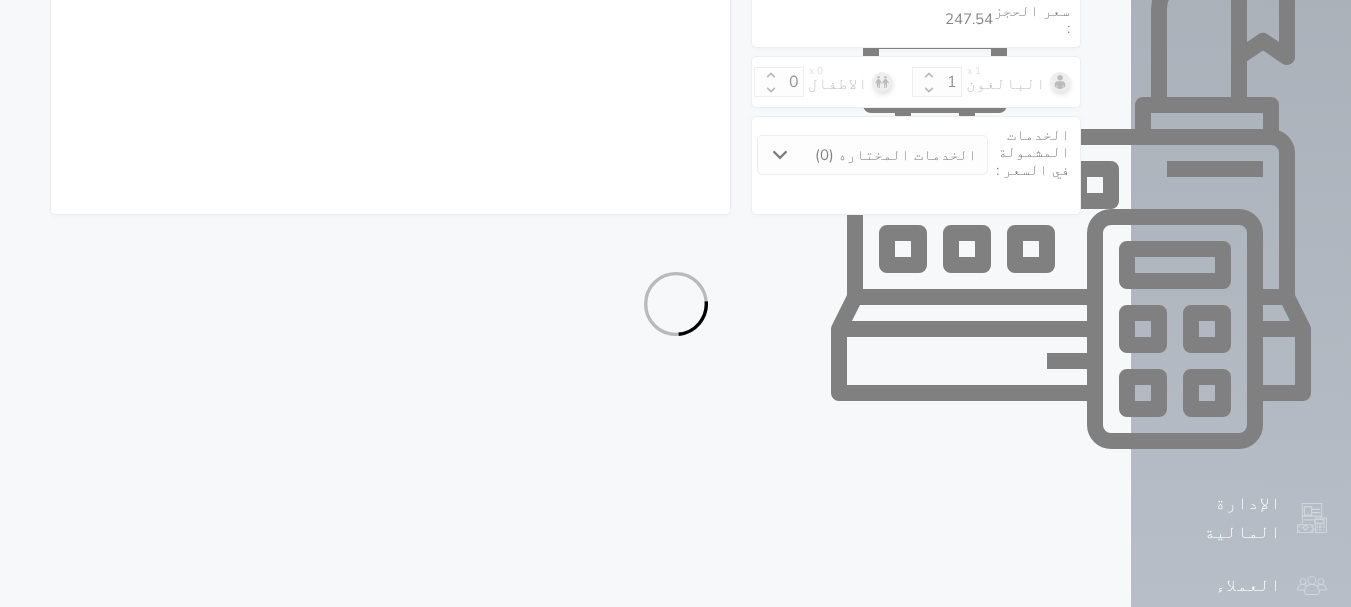 select on "7" 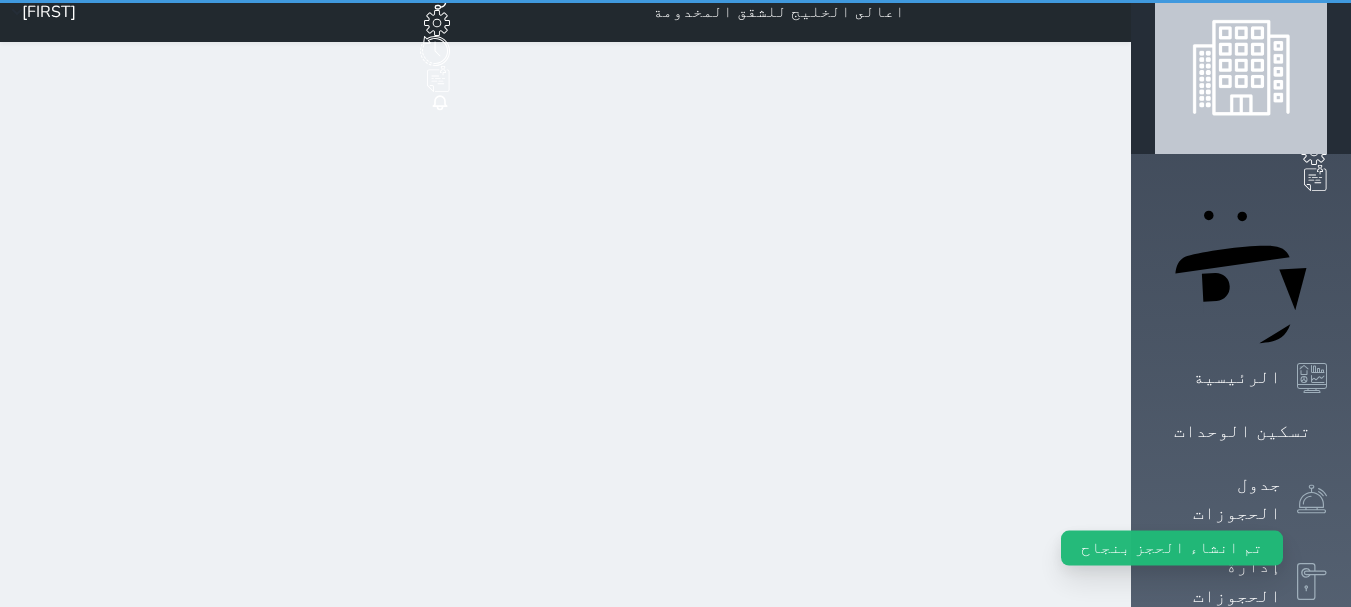 scroll, scrollTop: 0, scrollLeft: 0, axis: both 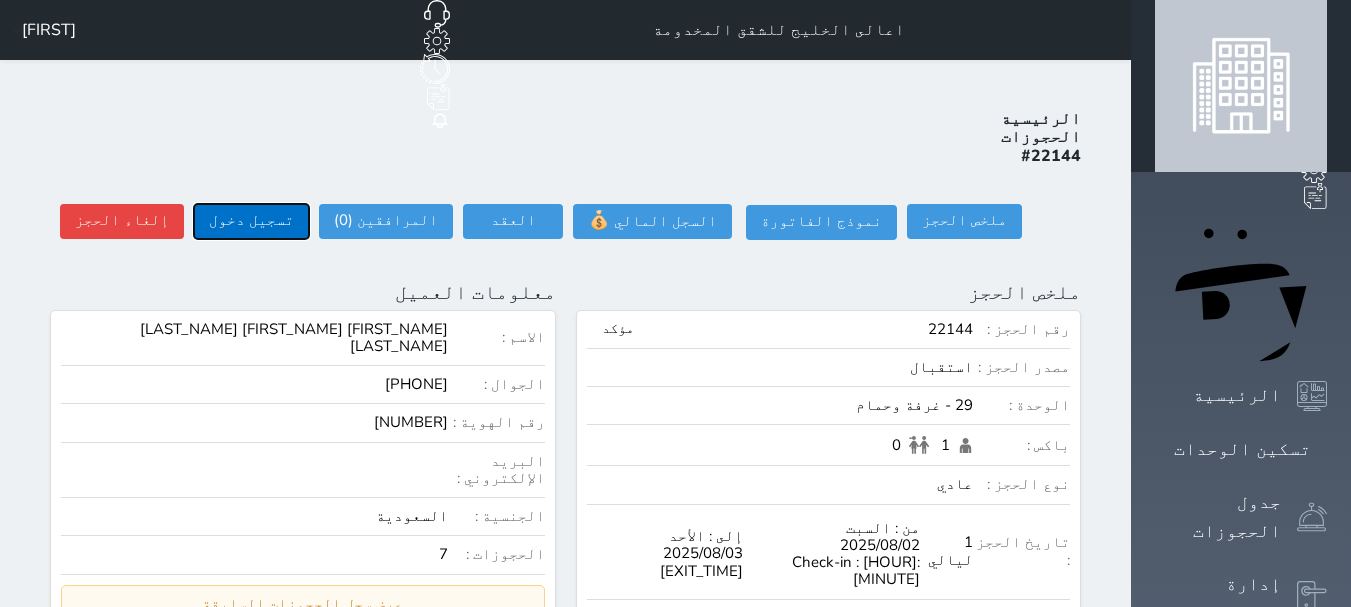 click on "تسجيل دخول" at bounding box center (251, 221) 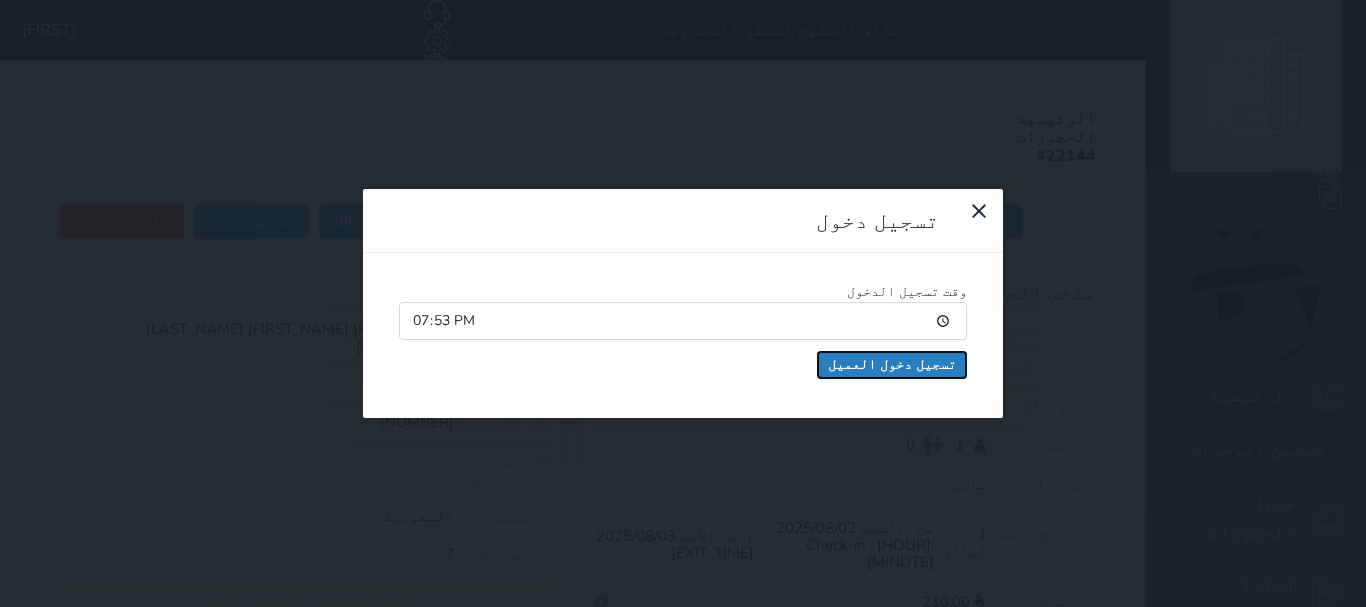 click on "تسجيل دخول العميل" at bounding box center [892, 365] 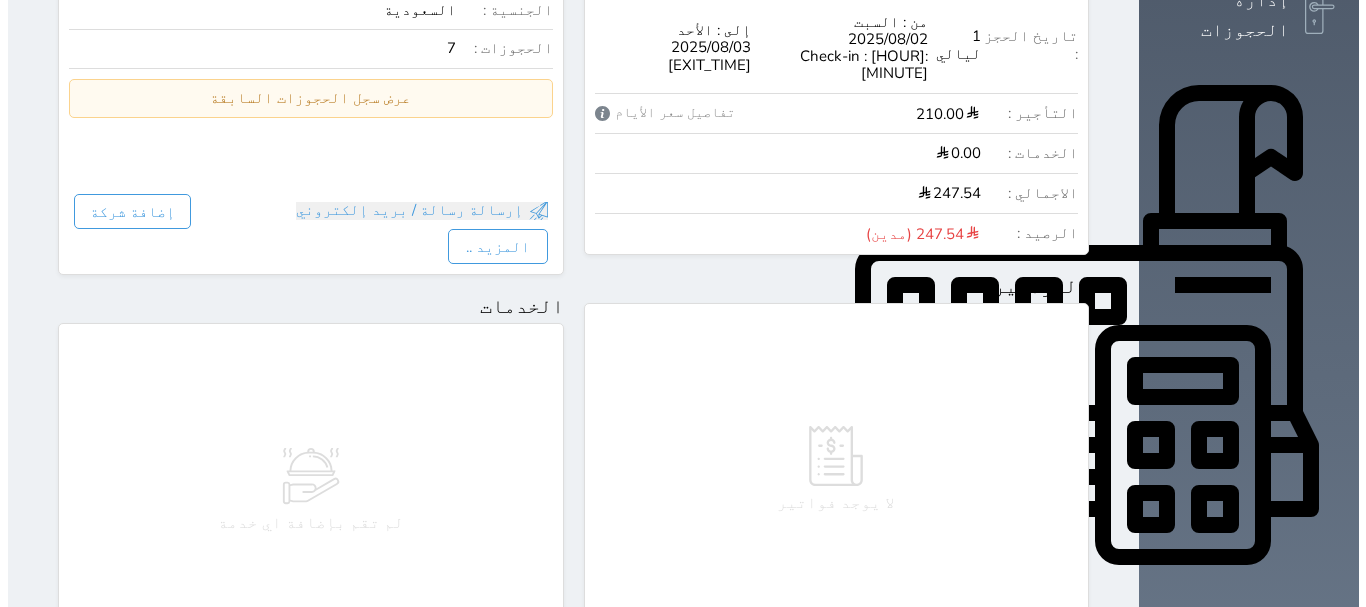 scroll, scrollTop: 600, scrollLeft: 0, axis: vertical 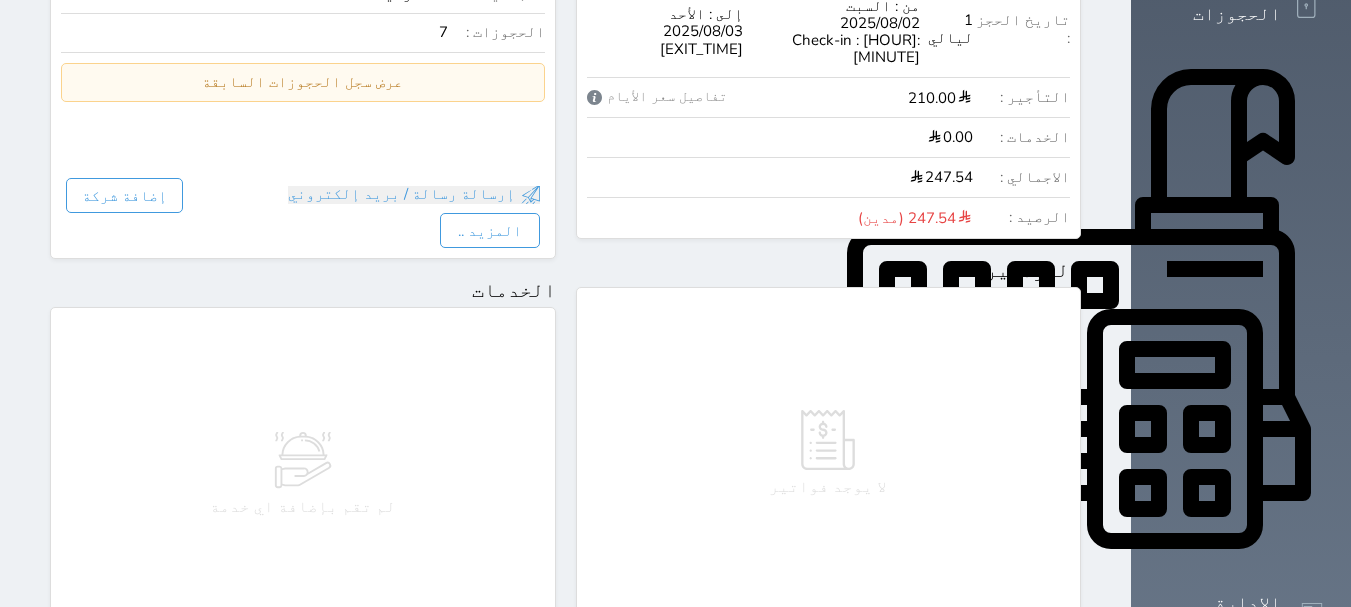 click on "إضافة فاتورة" at bounding box center [997, 625] 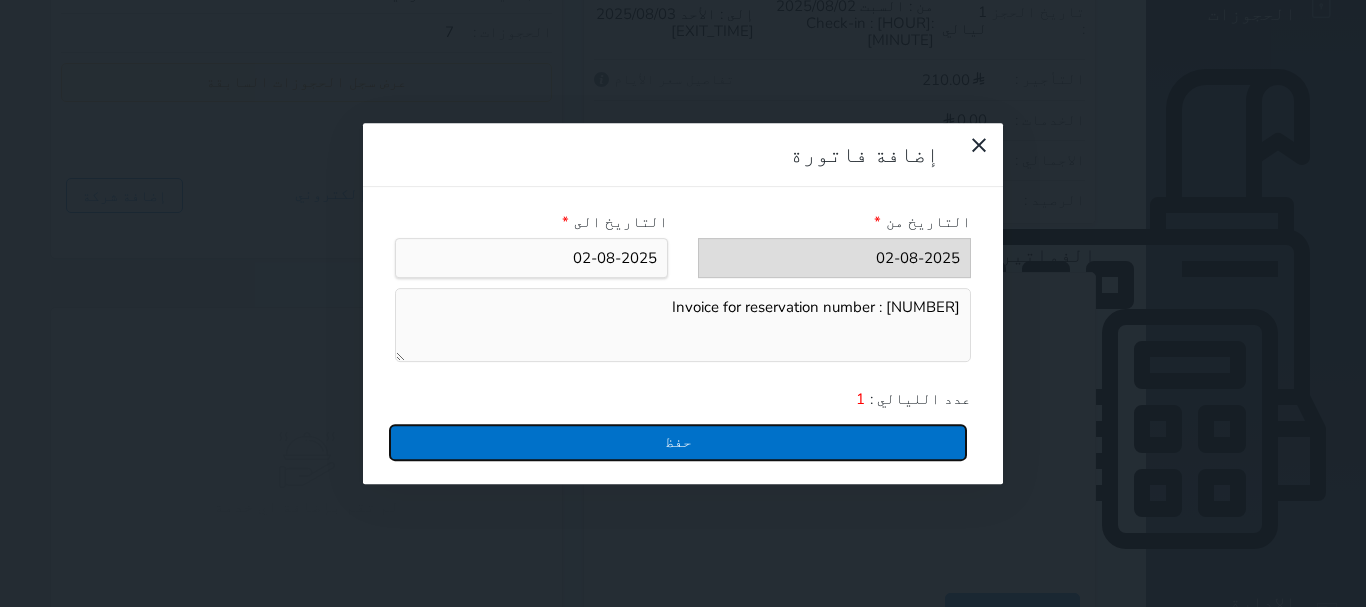 click on "حفظ" at bounding box center [678, 442] 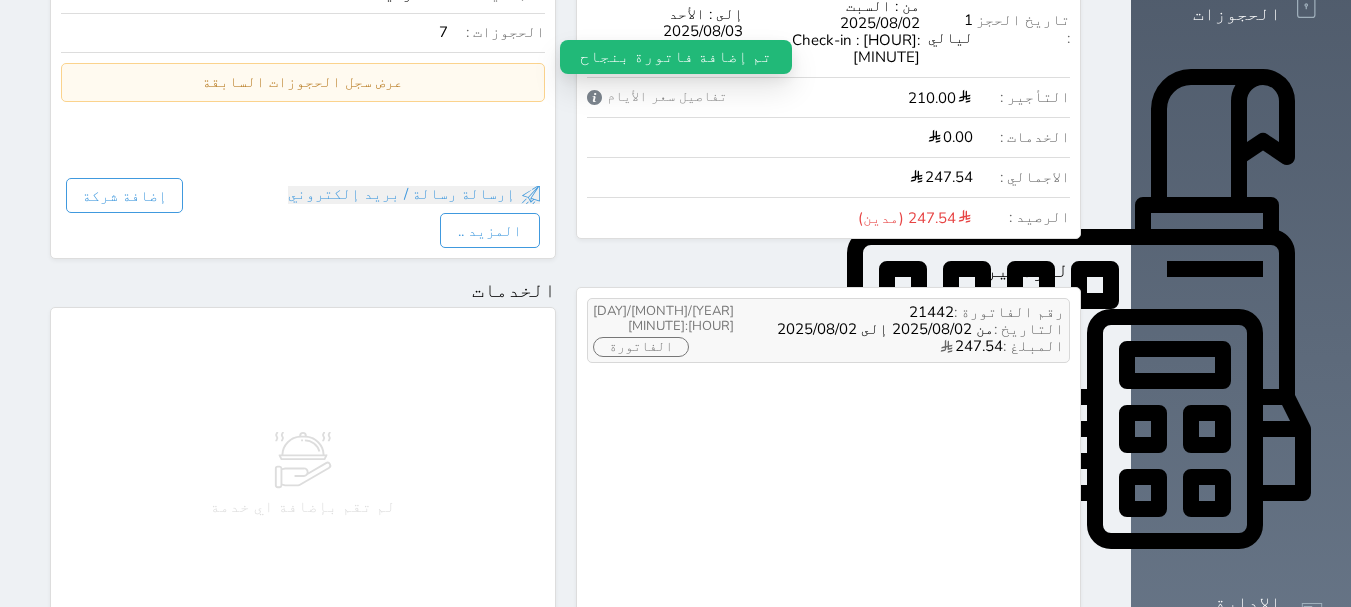 click on "الفاتورة" at bounding box center (641, 347) 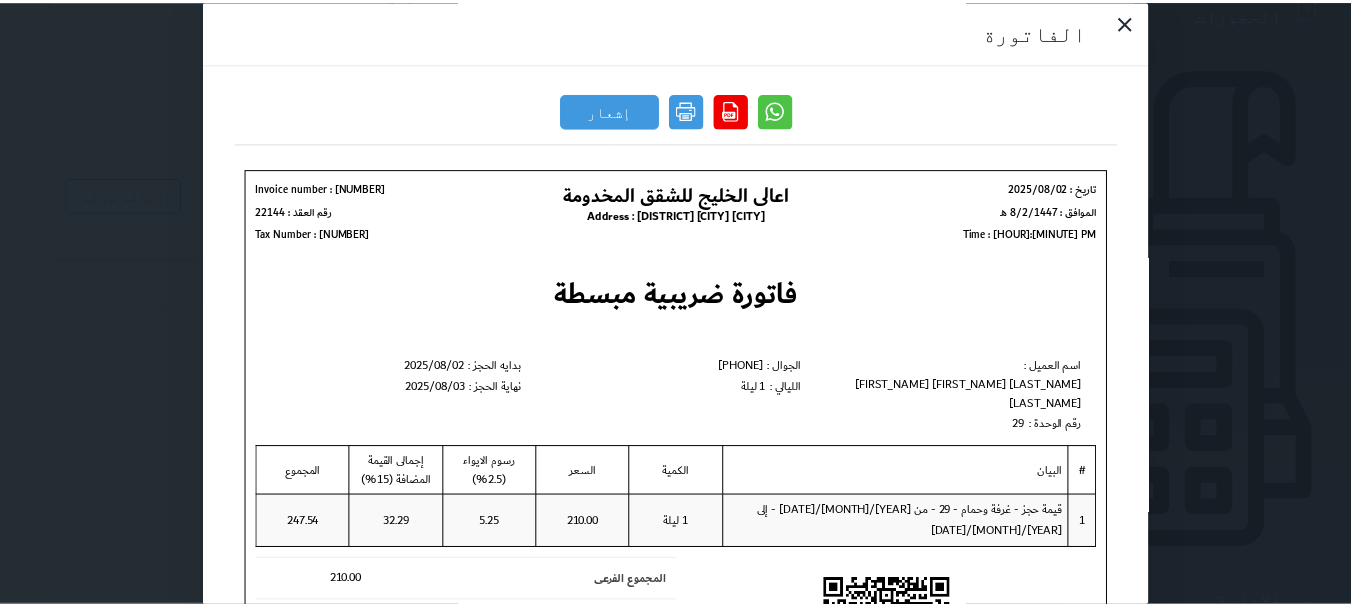 scroll, scrollTop: 0, scrollLeft: 0, axis: both 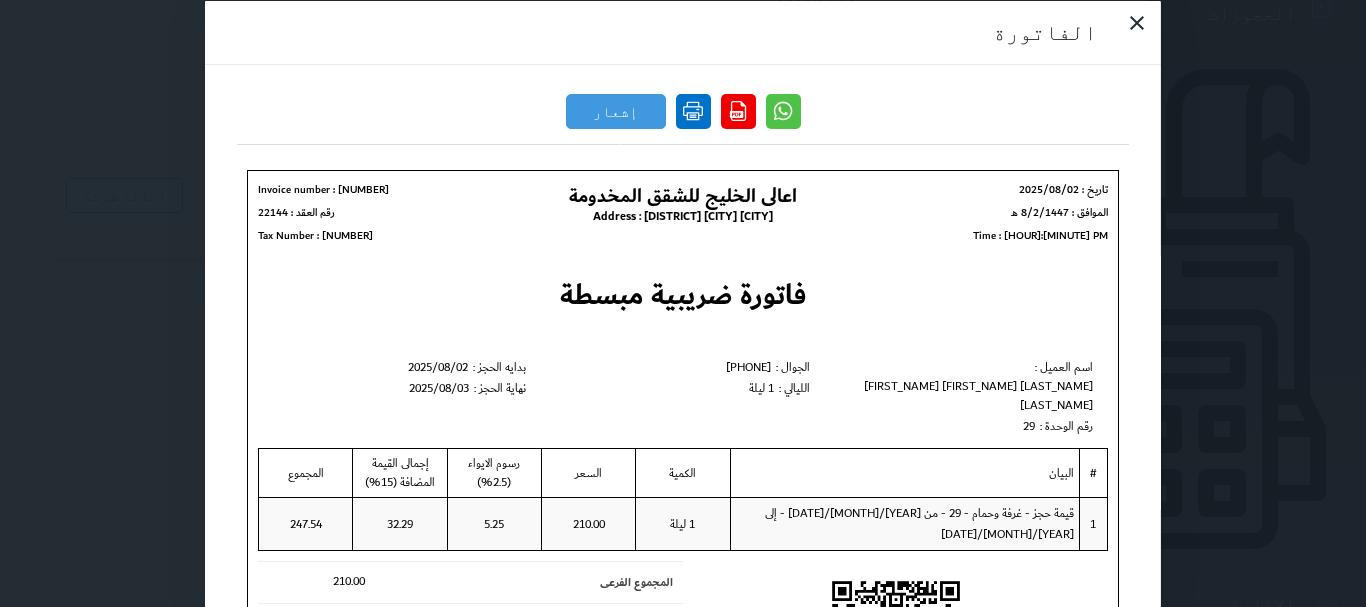 click at bounding box center (693, 110) 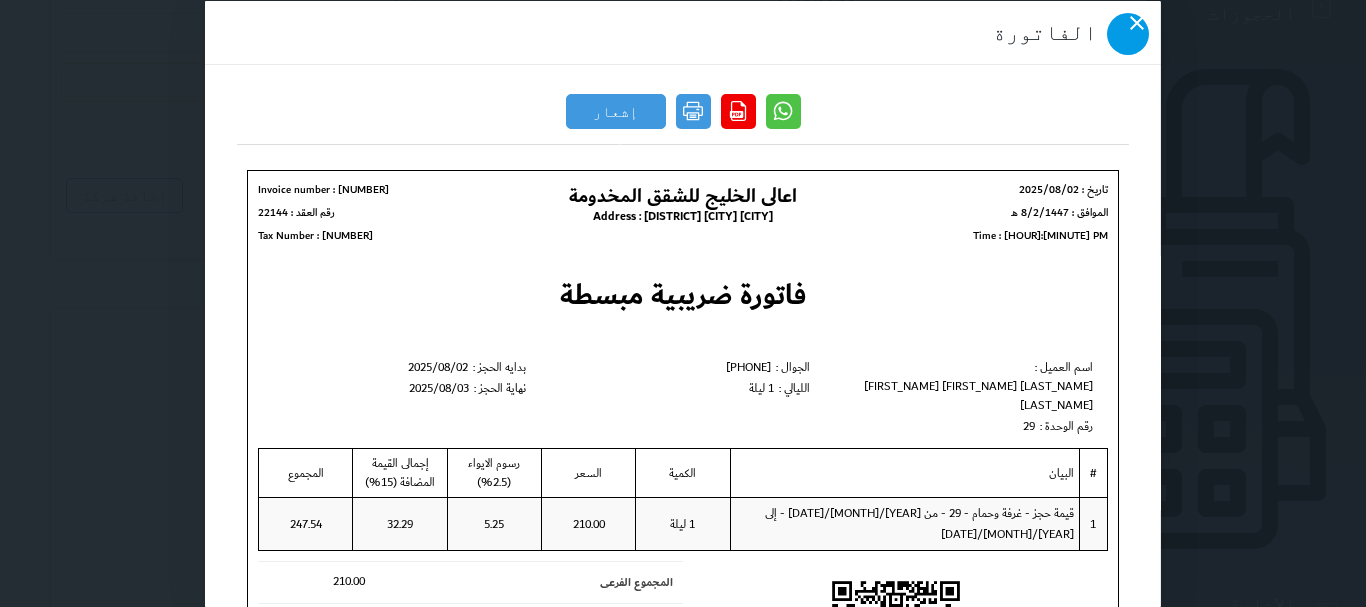 click 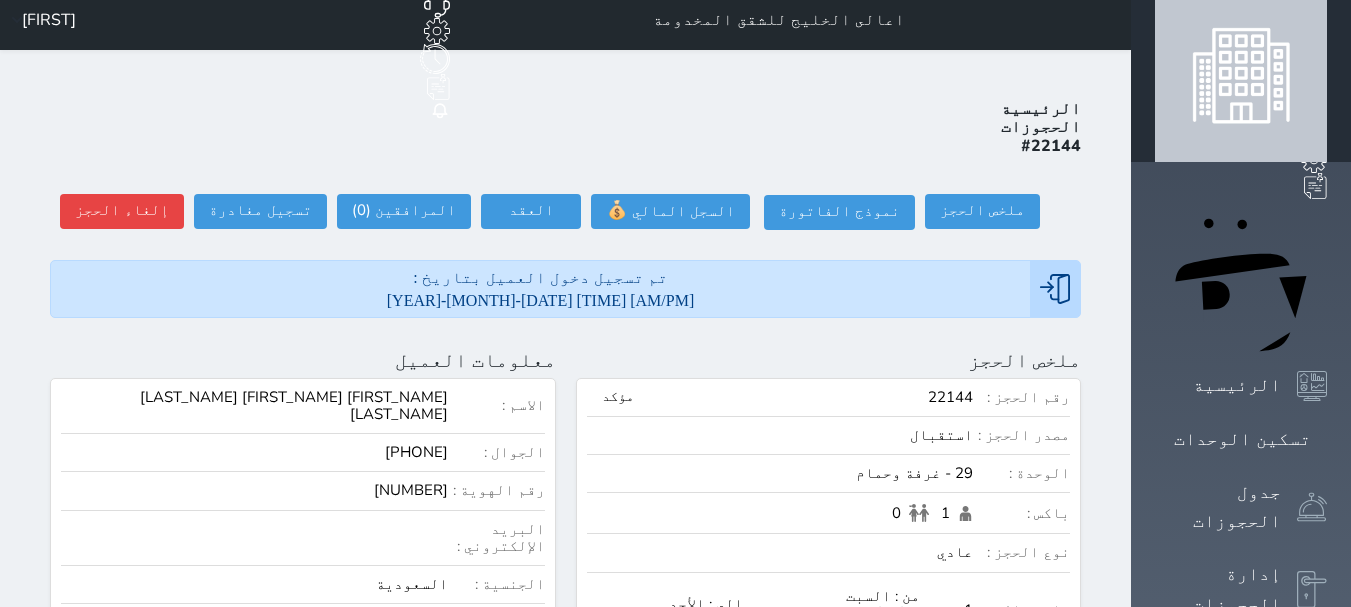 scroll, scrollTop: 0, scrollLeft: 0, axis: both 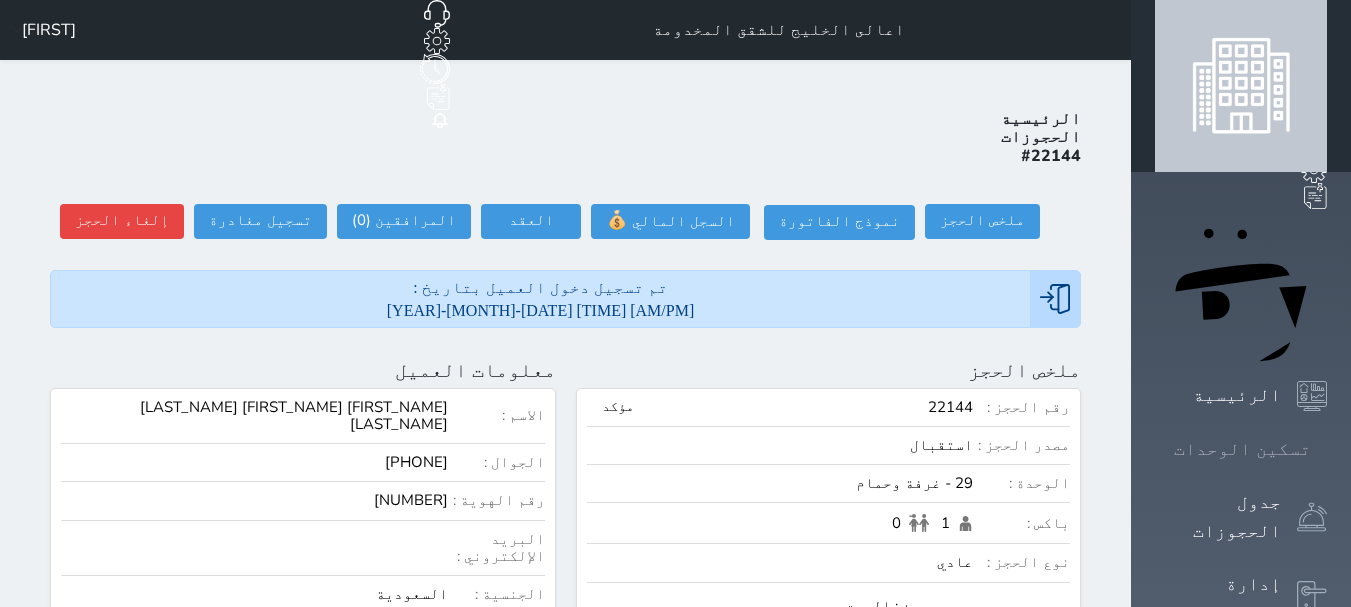 click 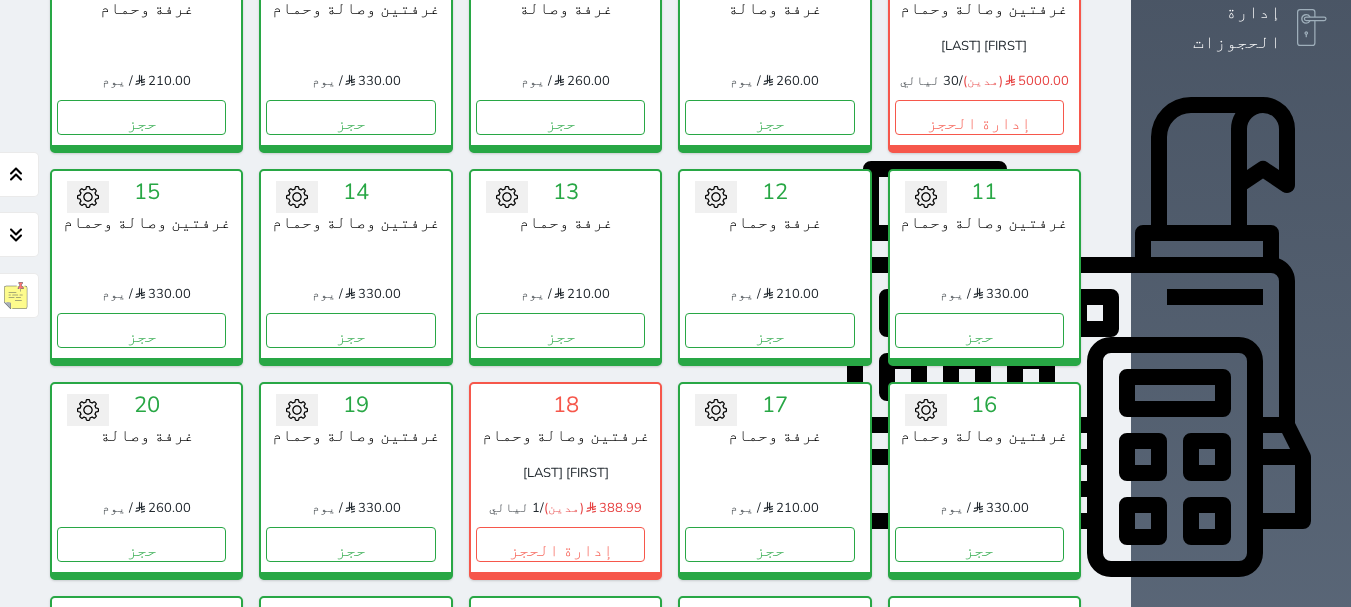 scroll, scrollTop: 778, scrollLeft: 0, axis: vertical 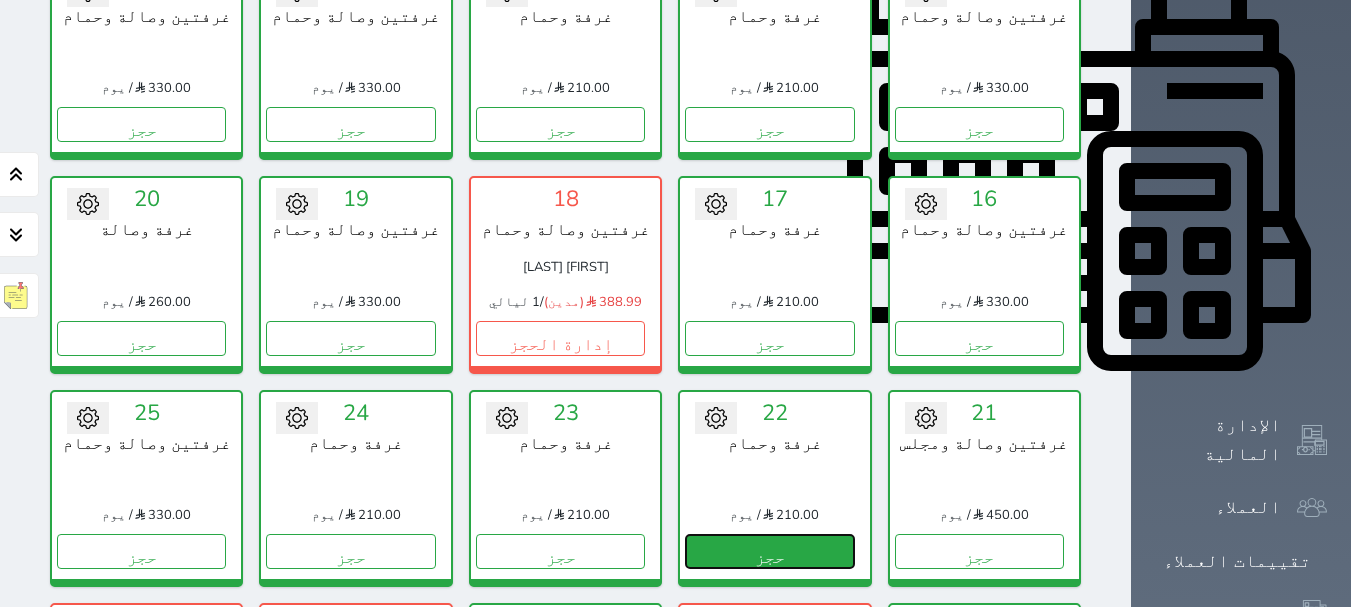 click on "حجز" at bounding box center [769, 551] 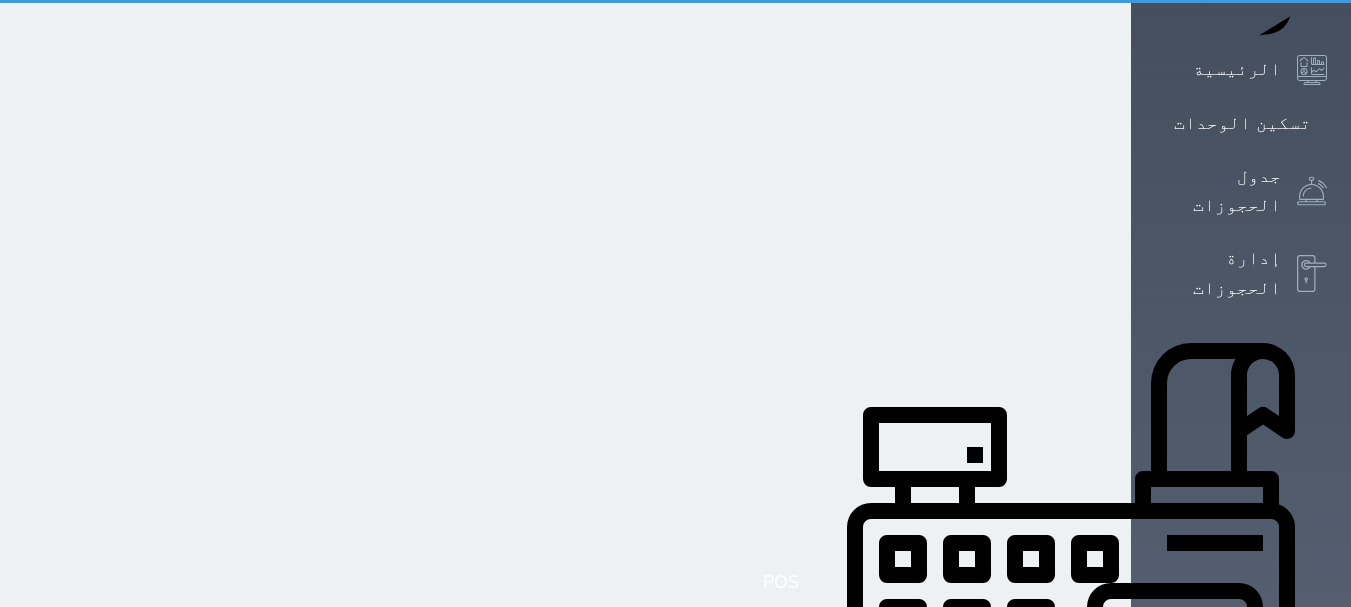 scroll, scrollTop: 10, scrollLeft: 0, axis: vertical 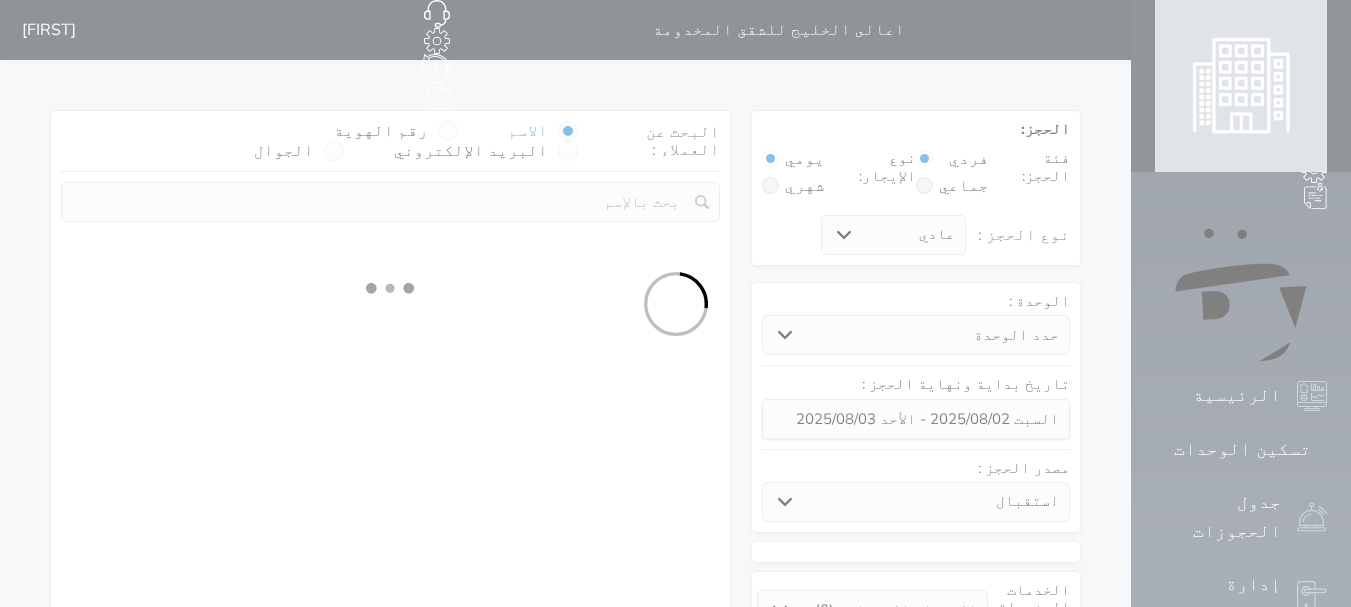 select 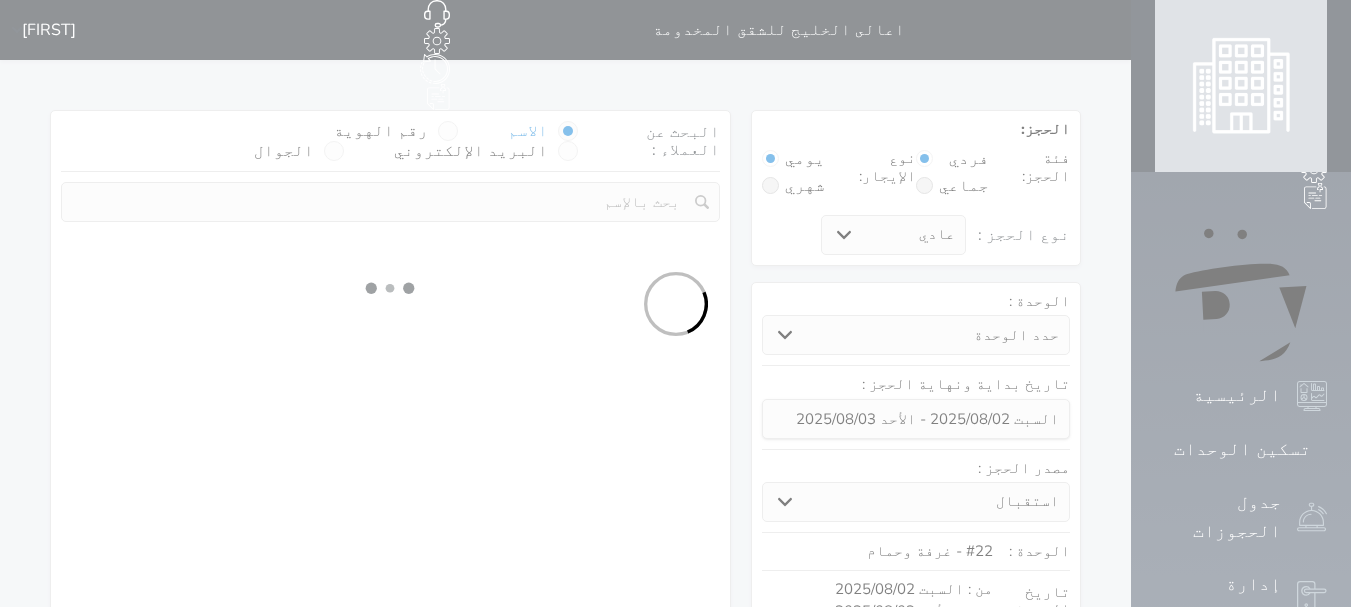 select on "1" 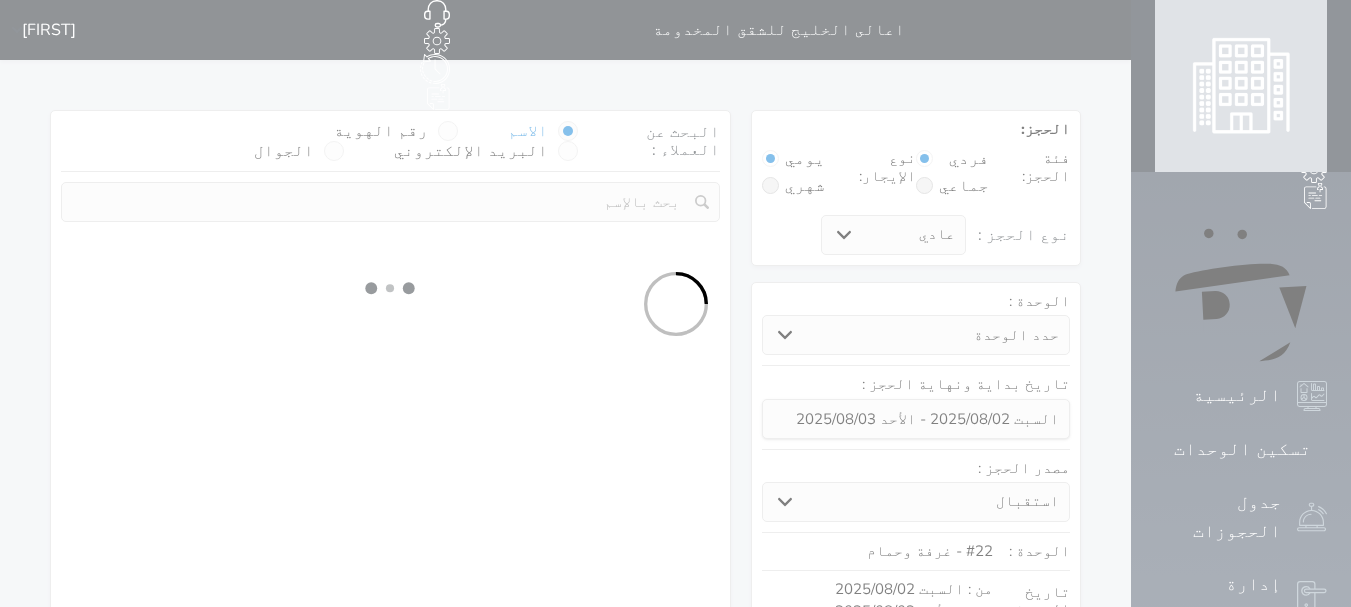 select on "113" 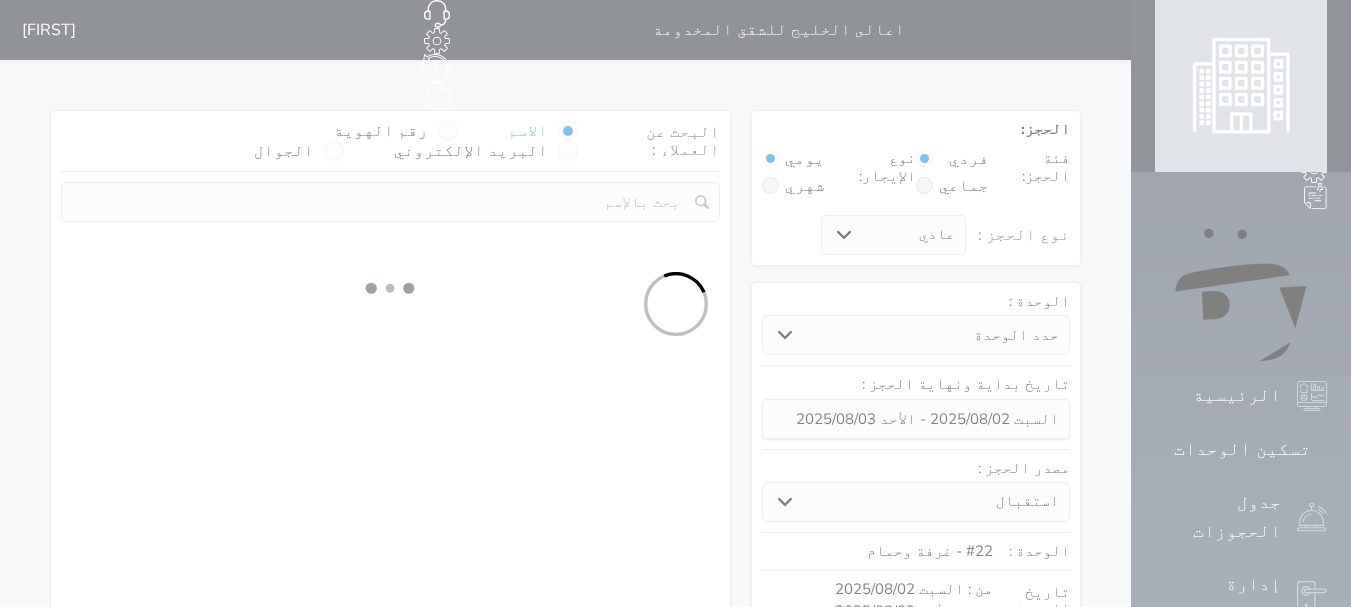 select on "1" 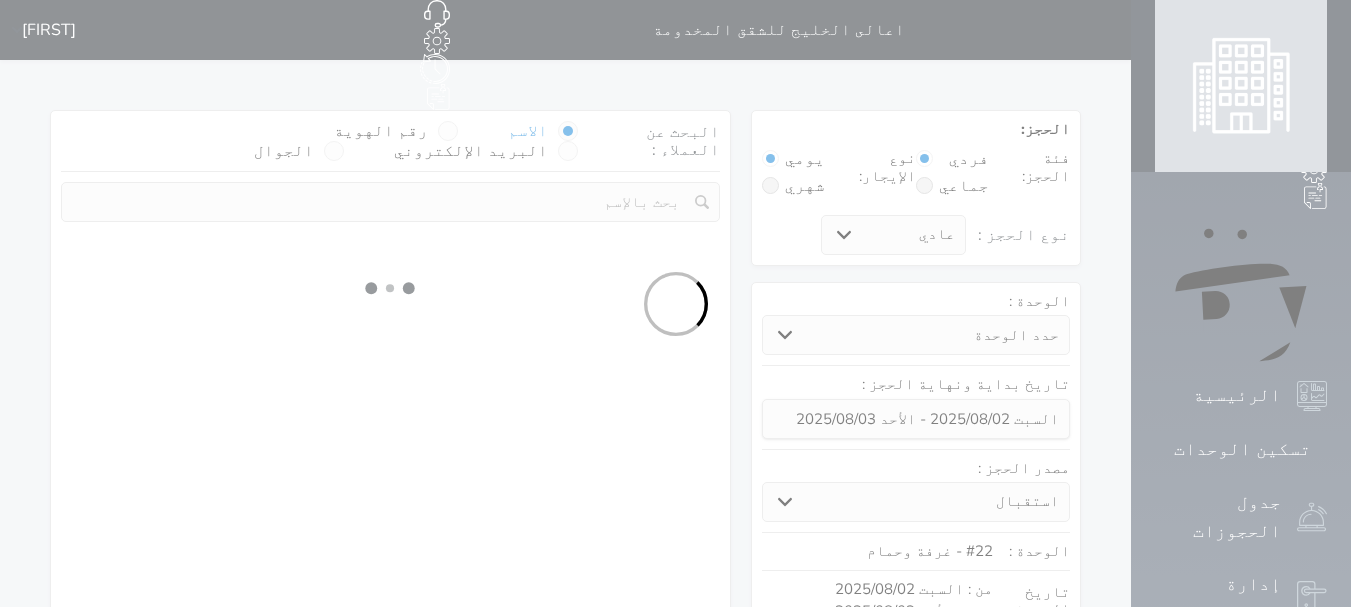 select 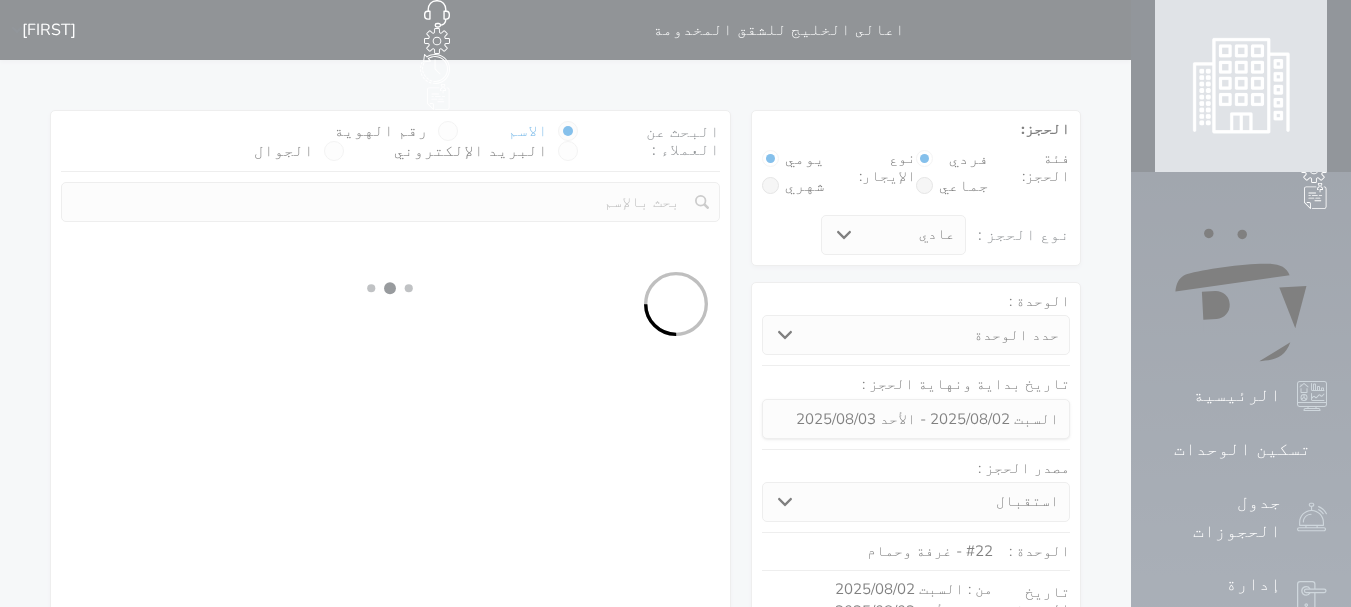 select on "7" 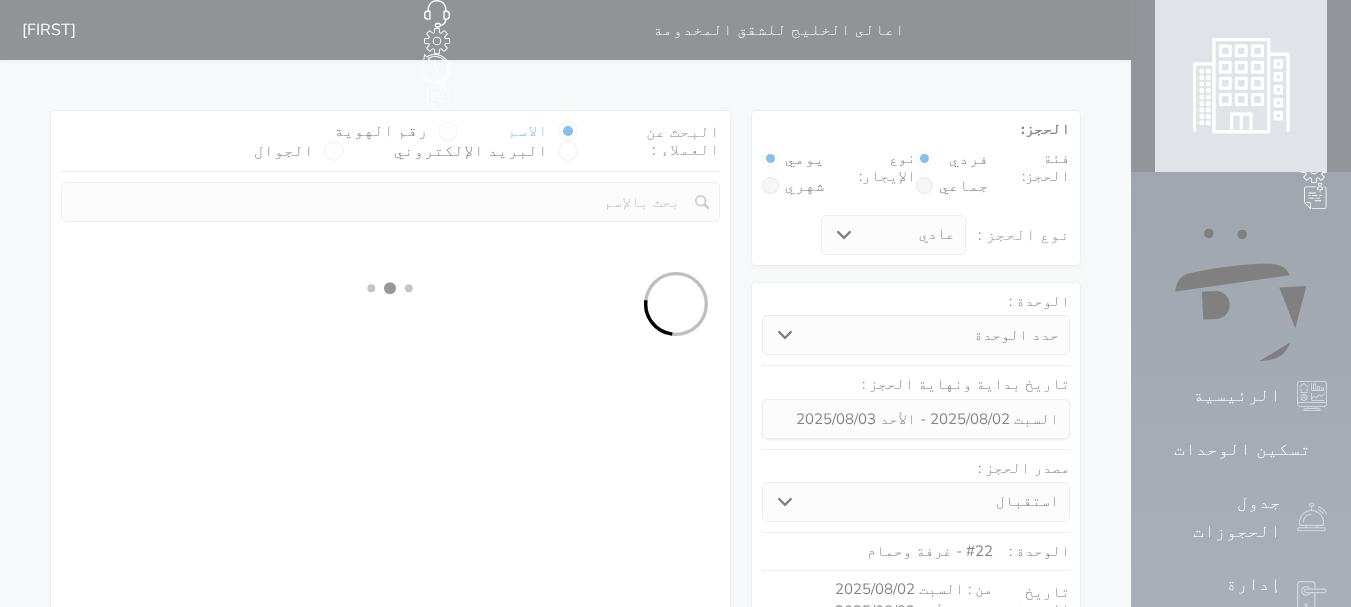 select 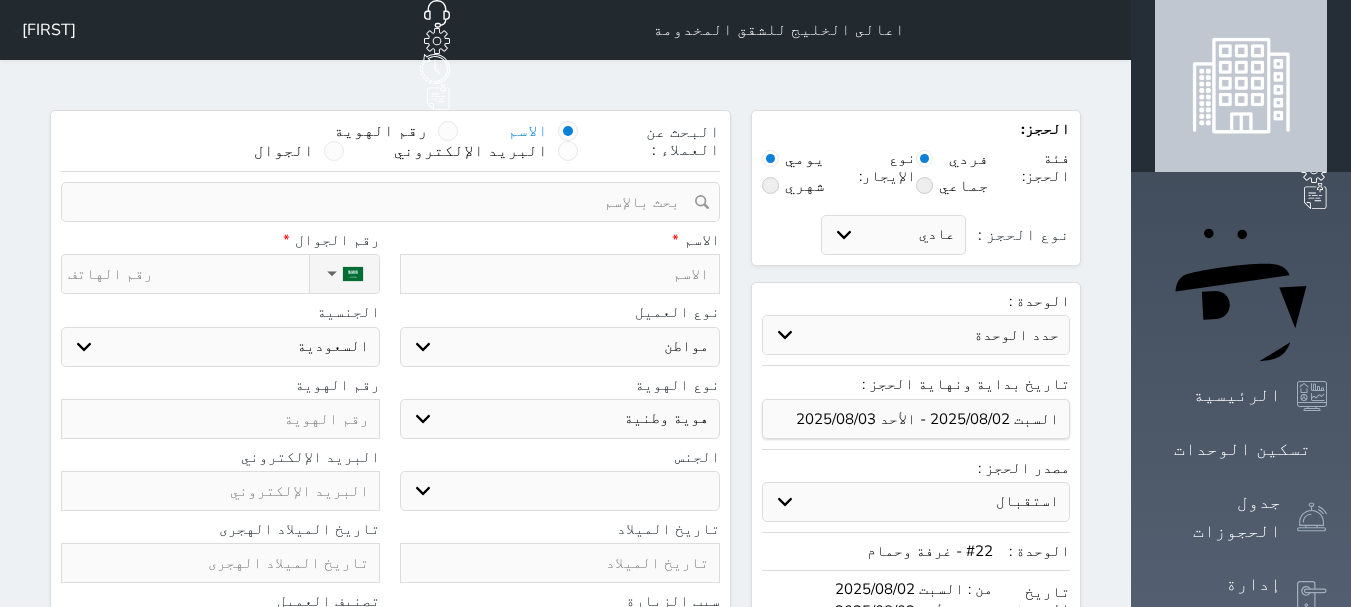 select 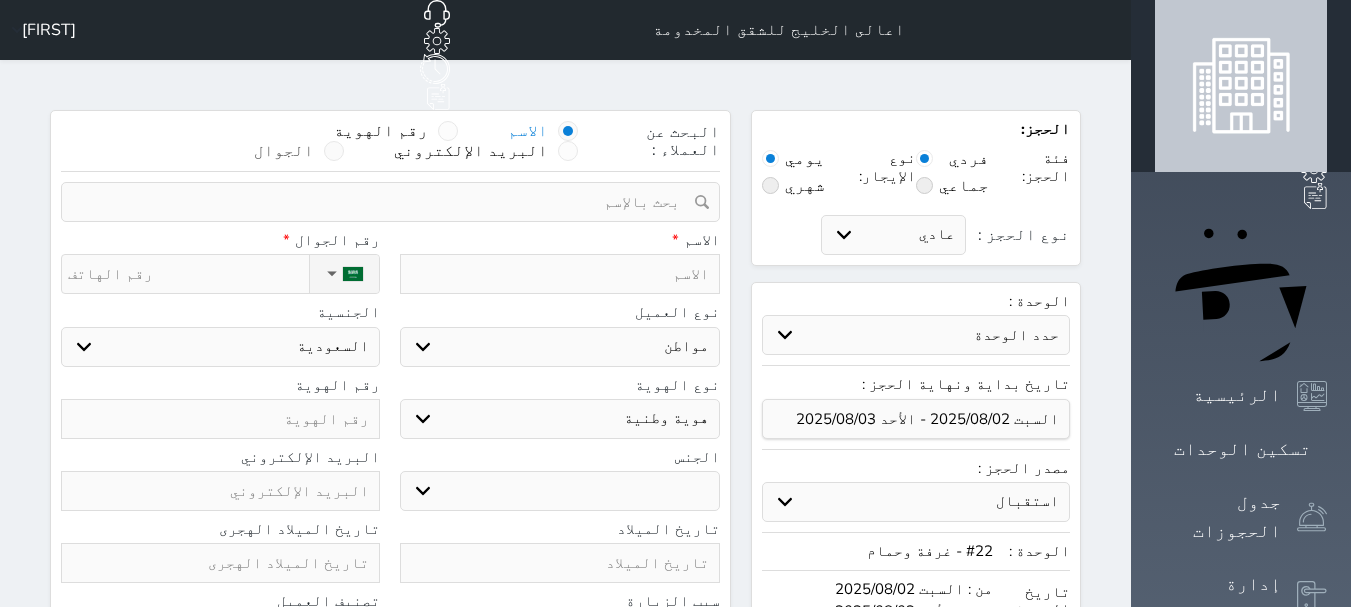 click at bounding box center (334, 151) 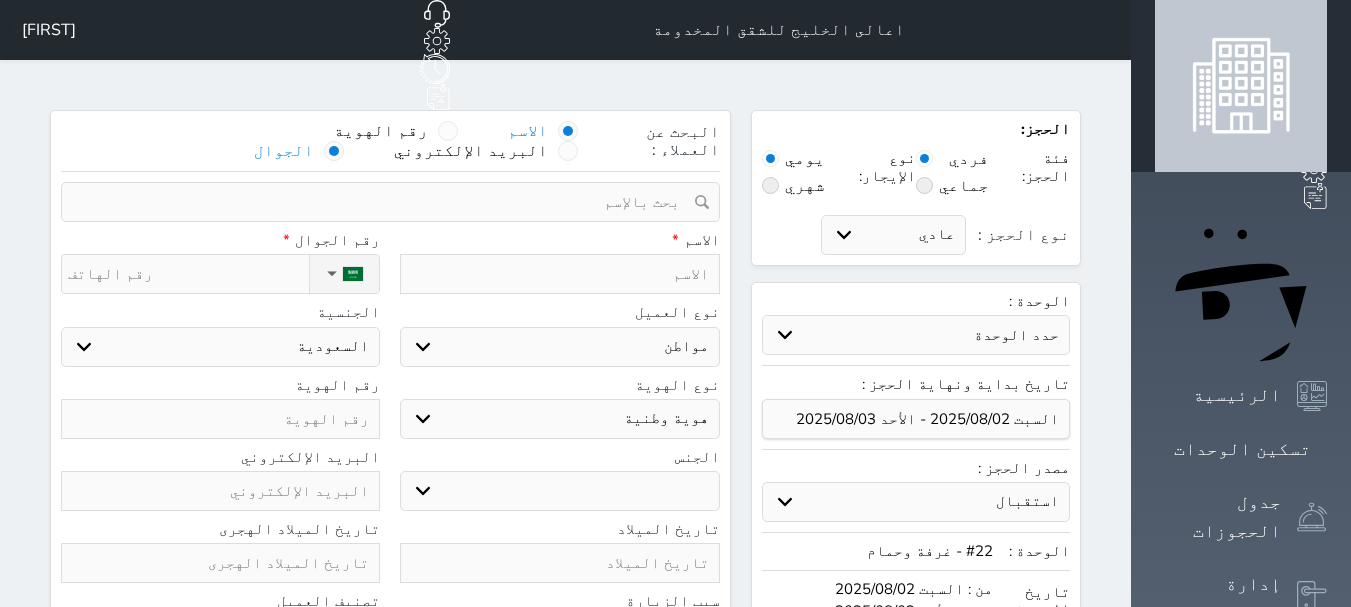 select 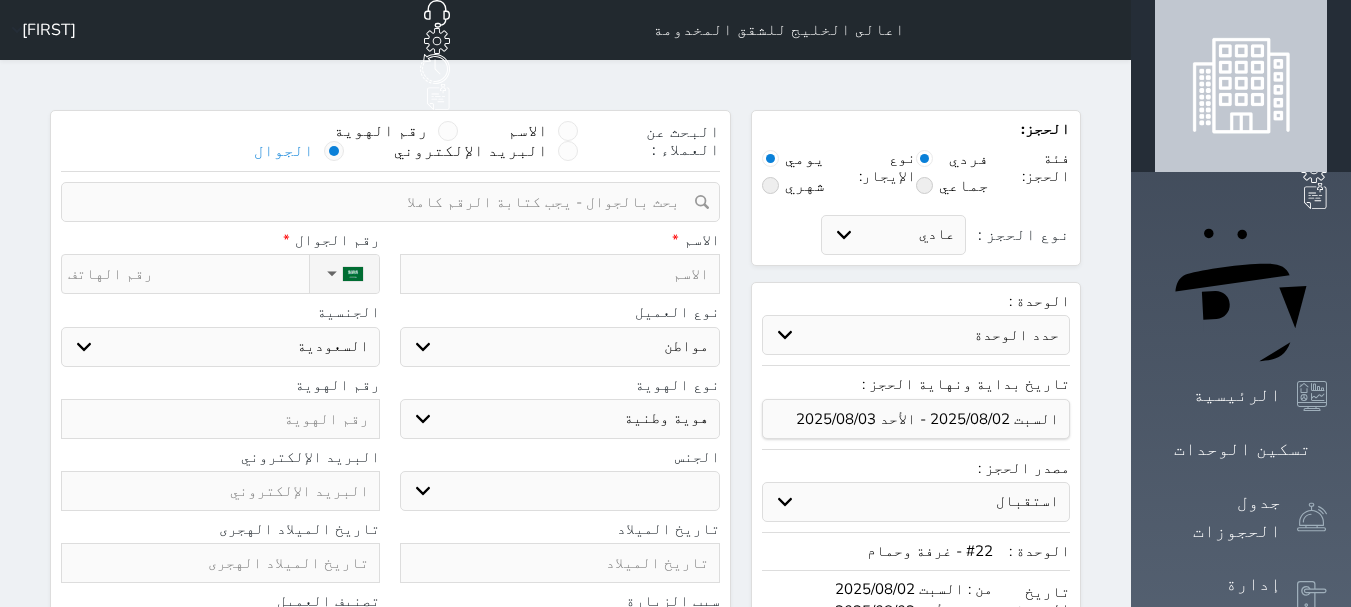 click at bounding box center (334, 151) 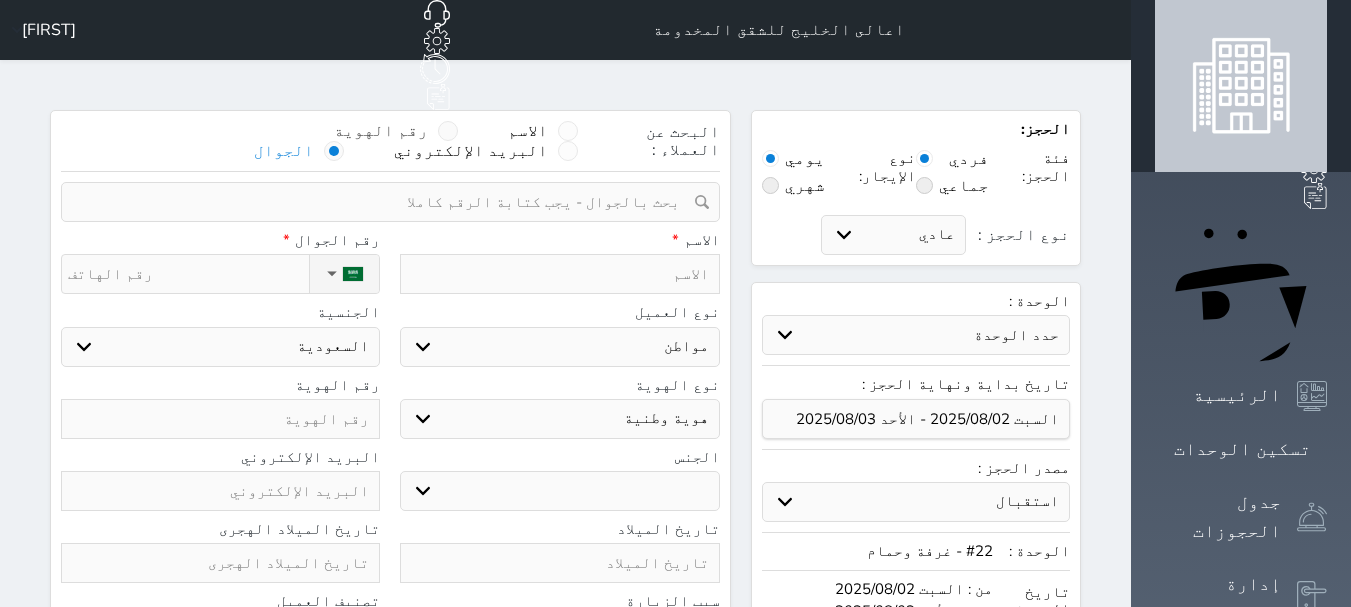 click at bounding box center (448, 131) 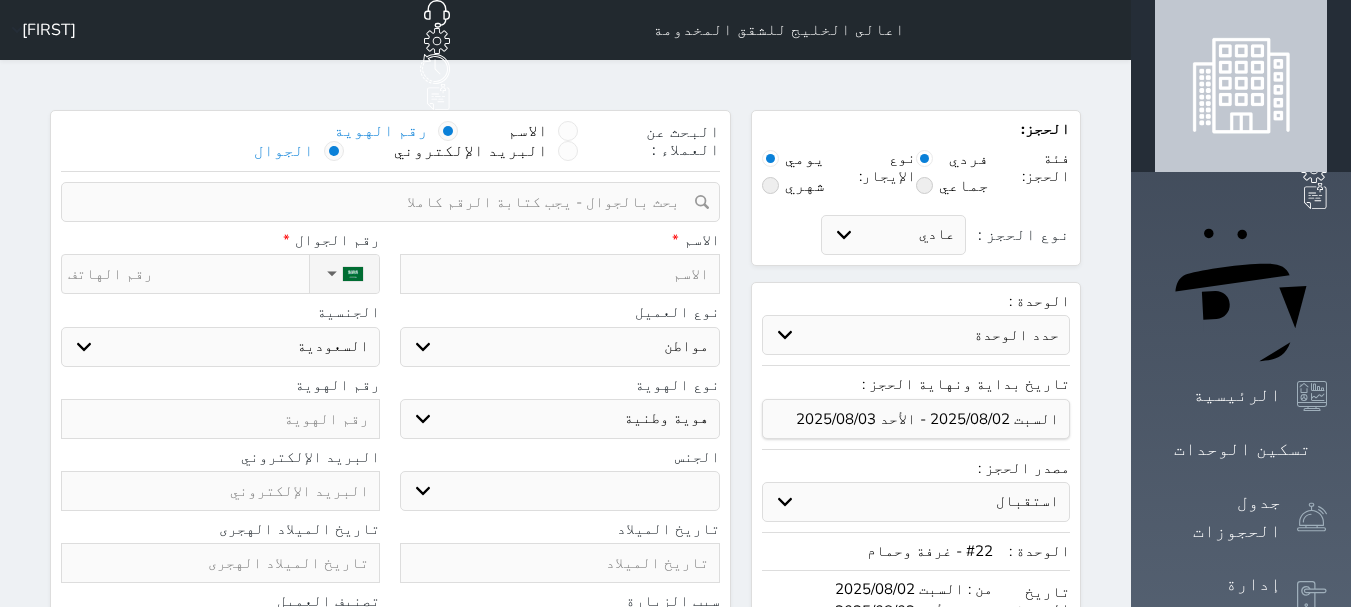 select 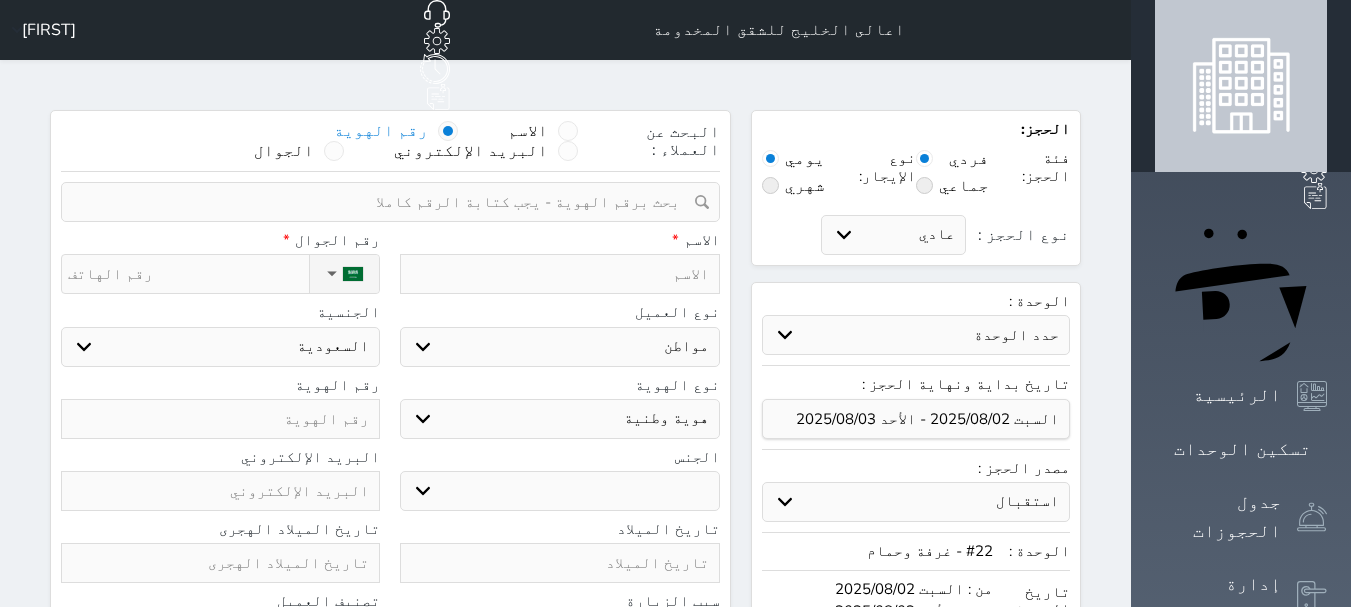 click at bounding box center [448, 131] 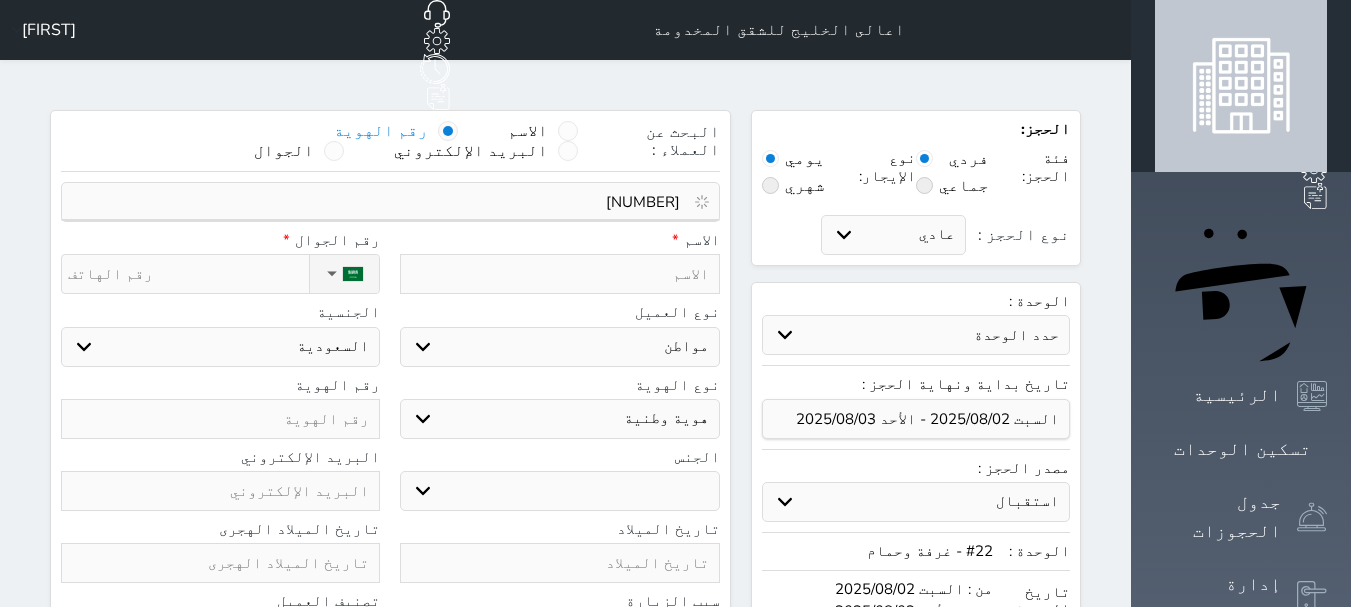 type on "1130638693" 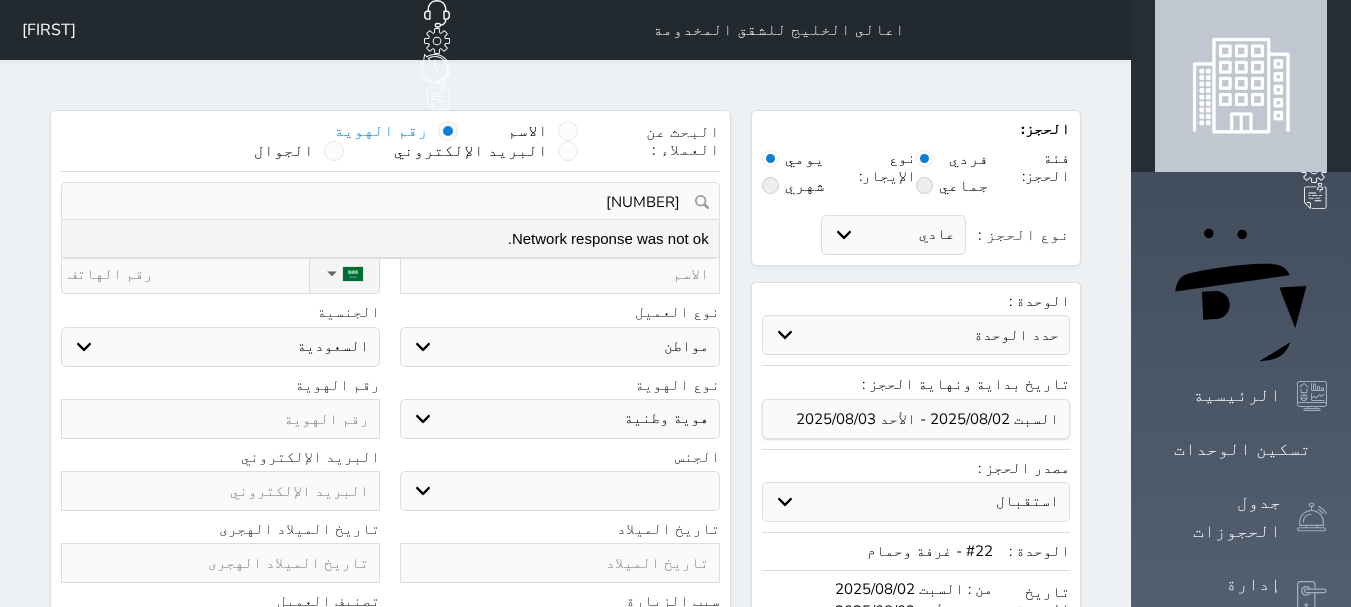 select 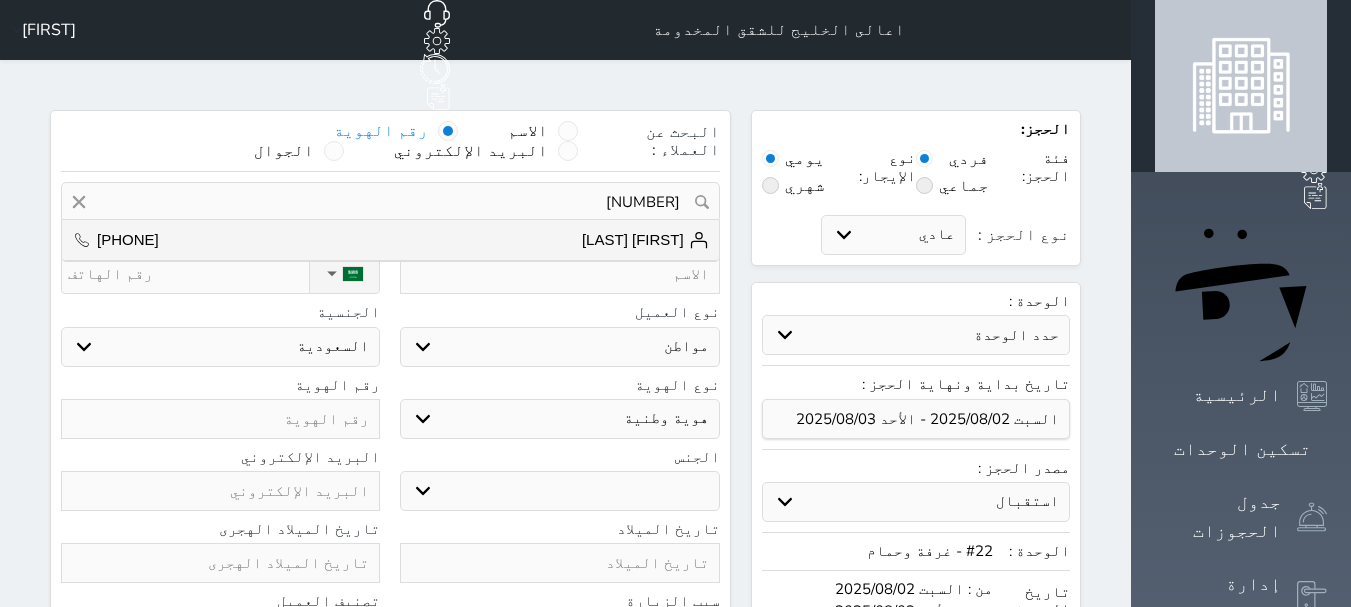 click on "1130638693" at bounding box center [390, 202] 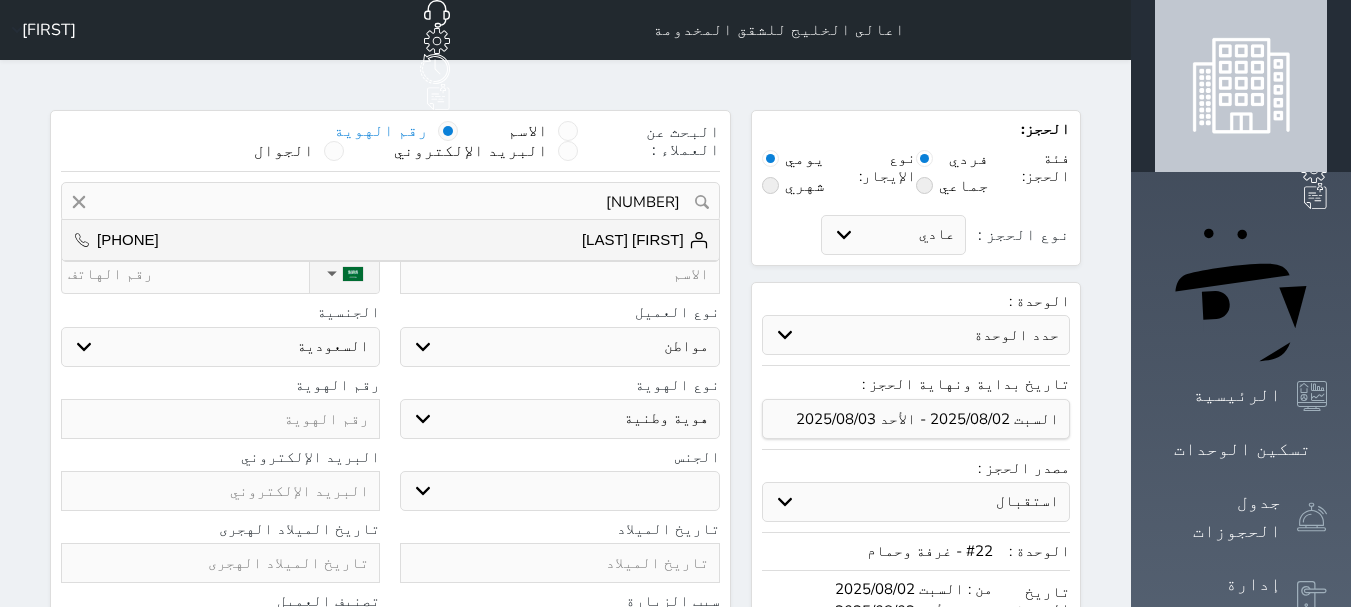 click on "عبدالله سعيد الاحمري   +966502204104" at bounding box center [390, 240] 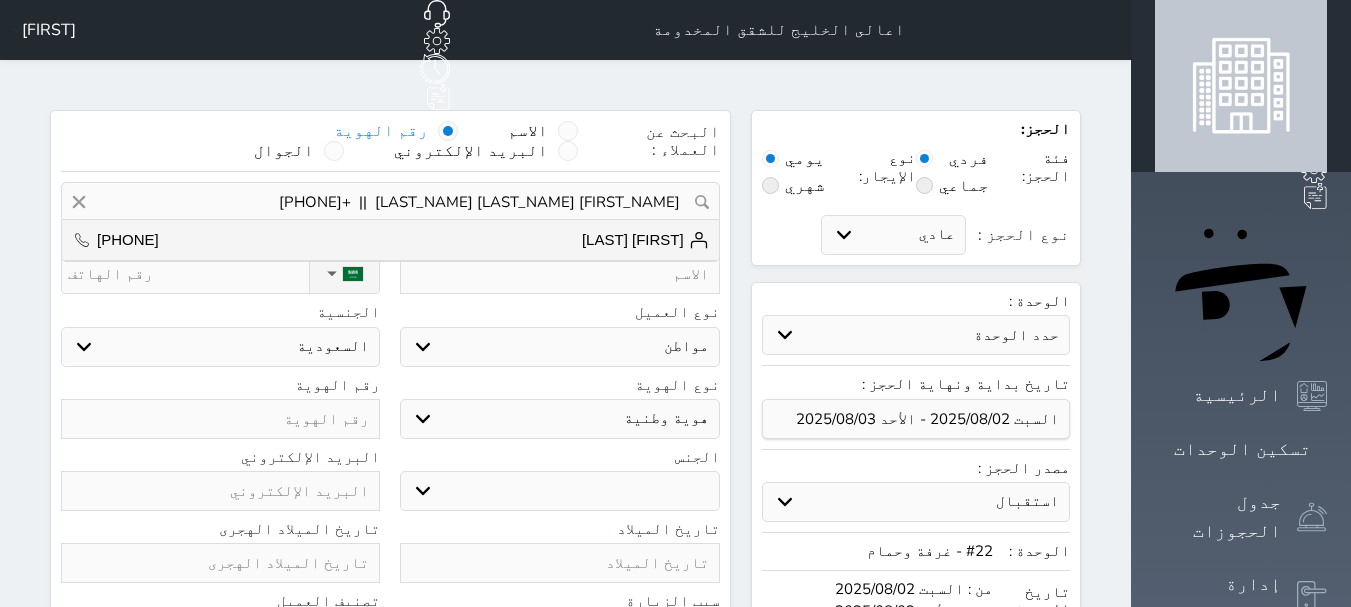 type on "[FIRST] [LAST]" 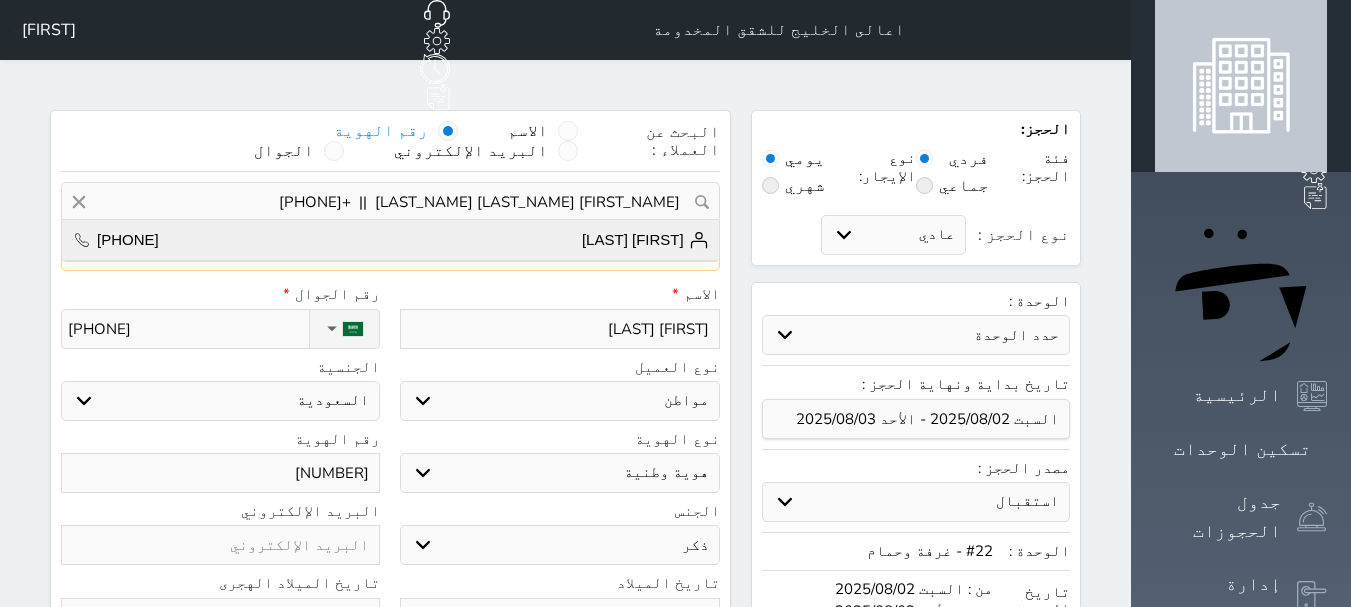 click on "عبدالله سعيد الاحمري   +966502204104" at bounding box center [390, 240] 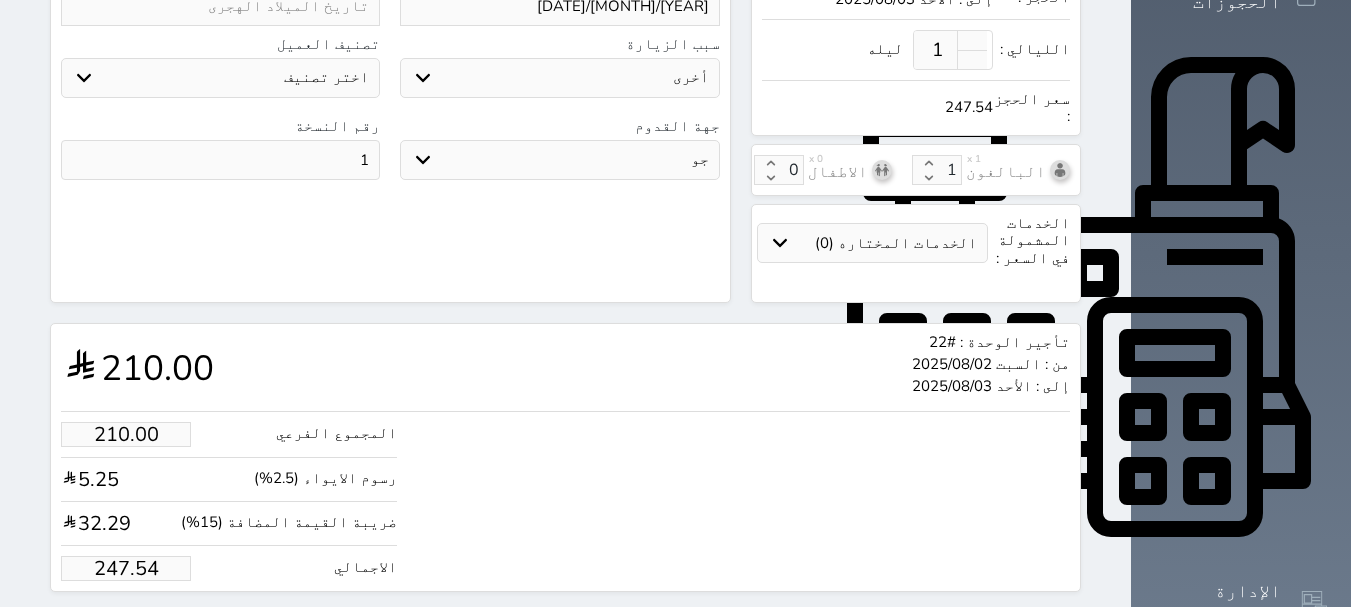 scroll, scrollTop: 702, scrollLeft: 0, axis: vertical 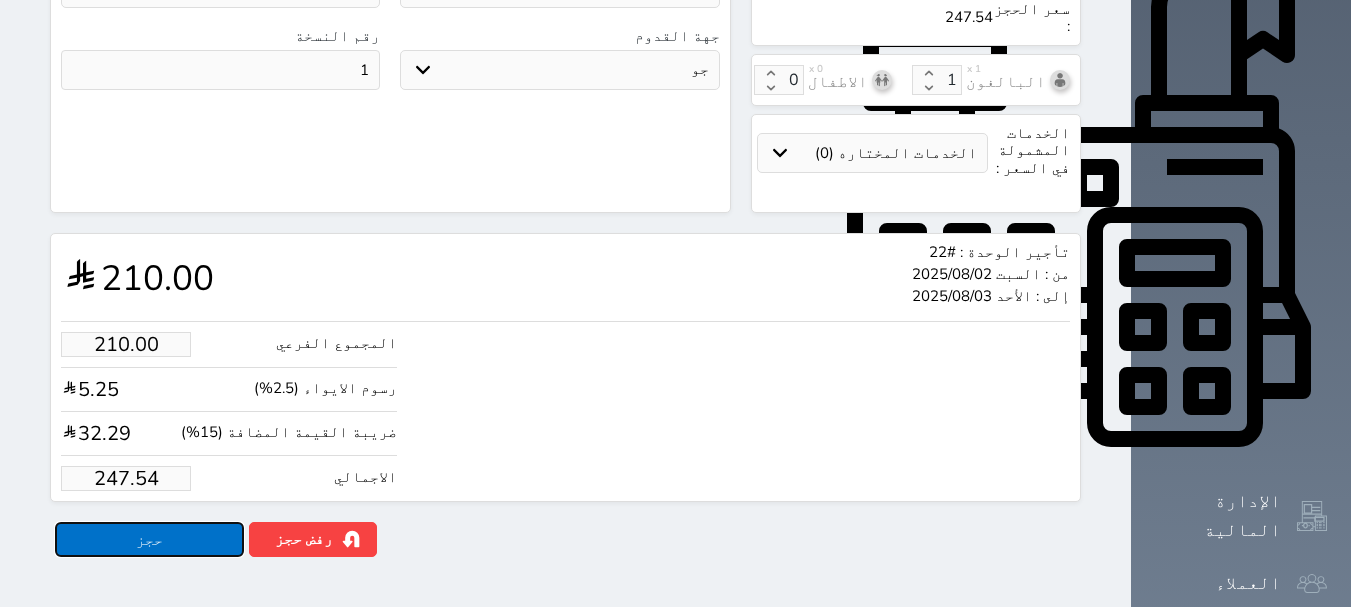 click on "حجز" at bounding box center [149, 539] 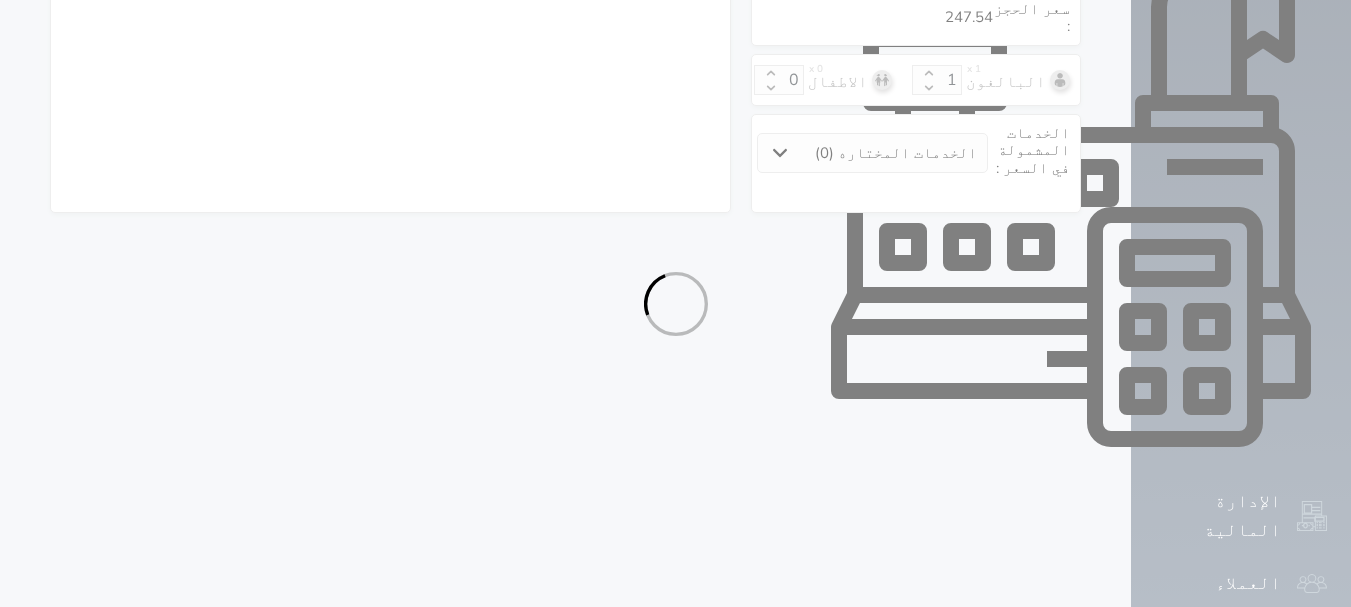 select on "1" 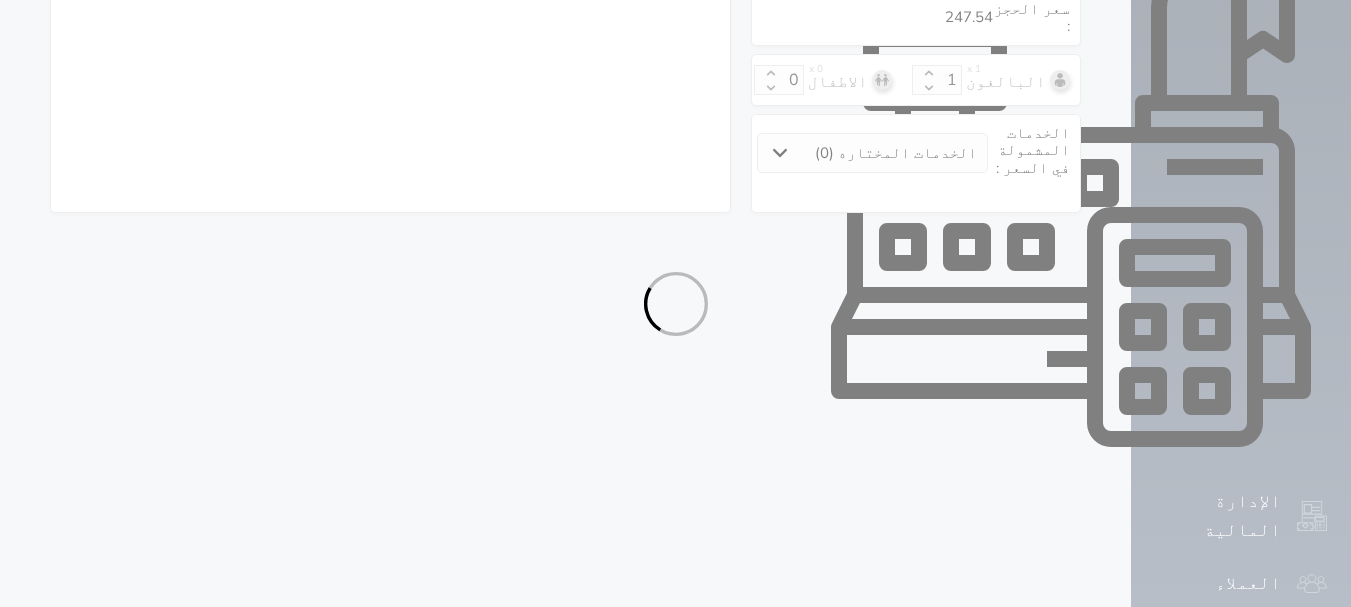select on "113" 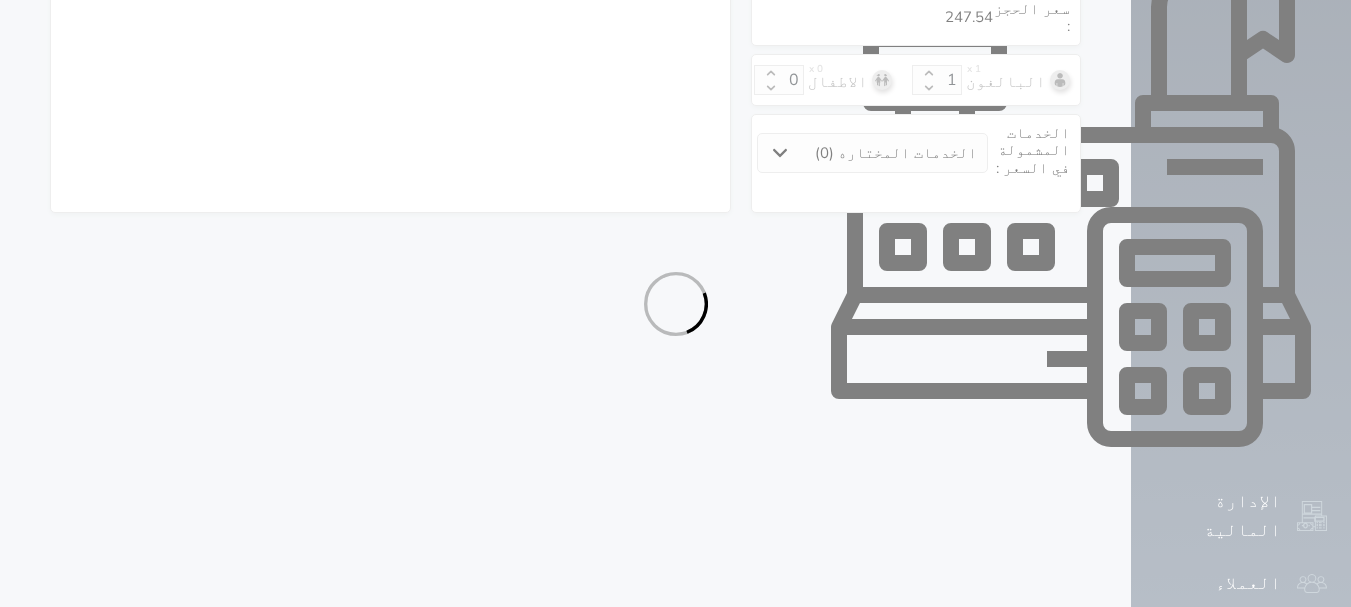 select on "1" 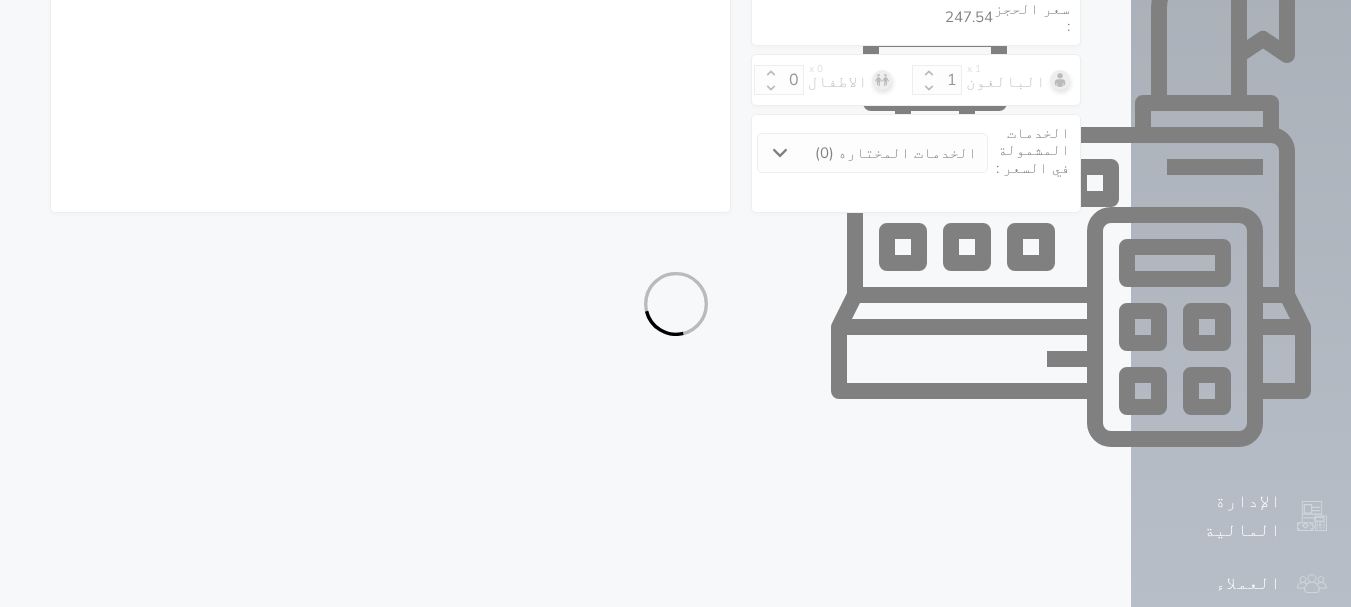 select on "7" 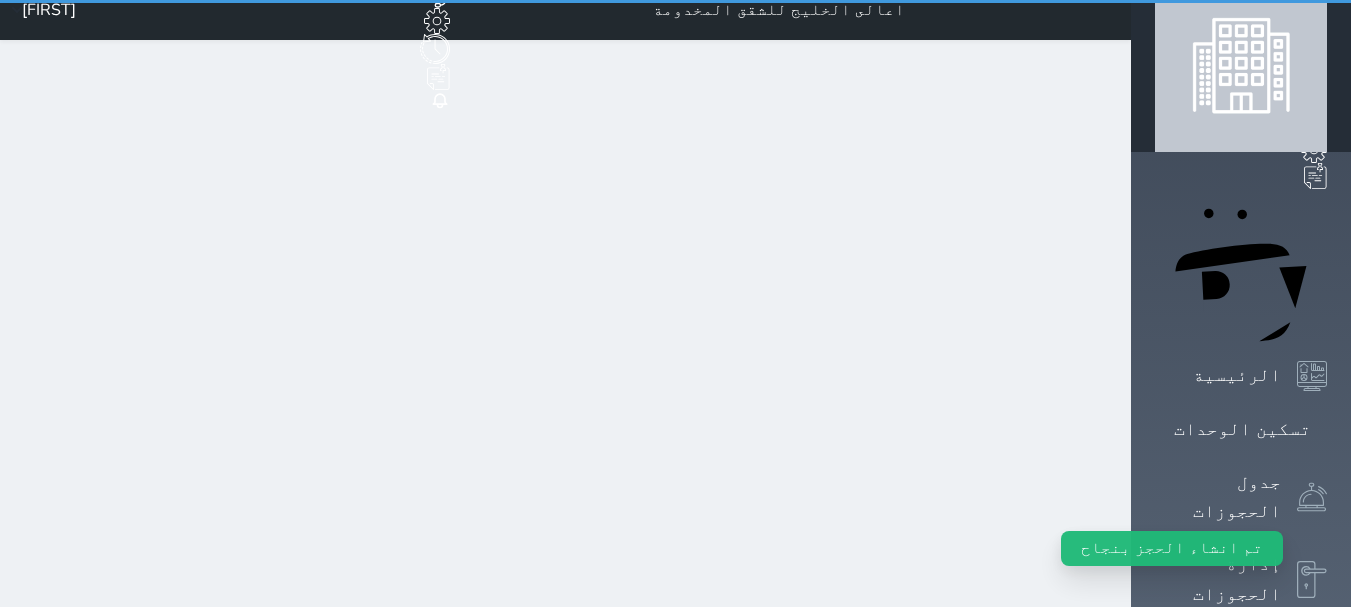 scroll, scrollTop: 0, scrollLeft: 0, axis: both 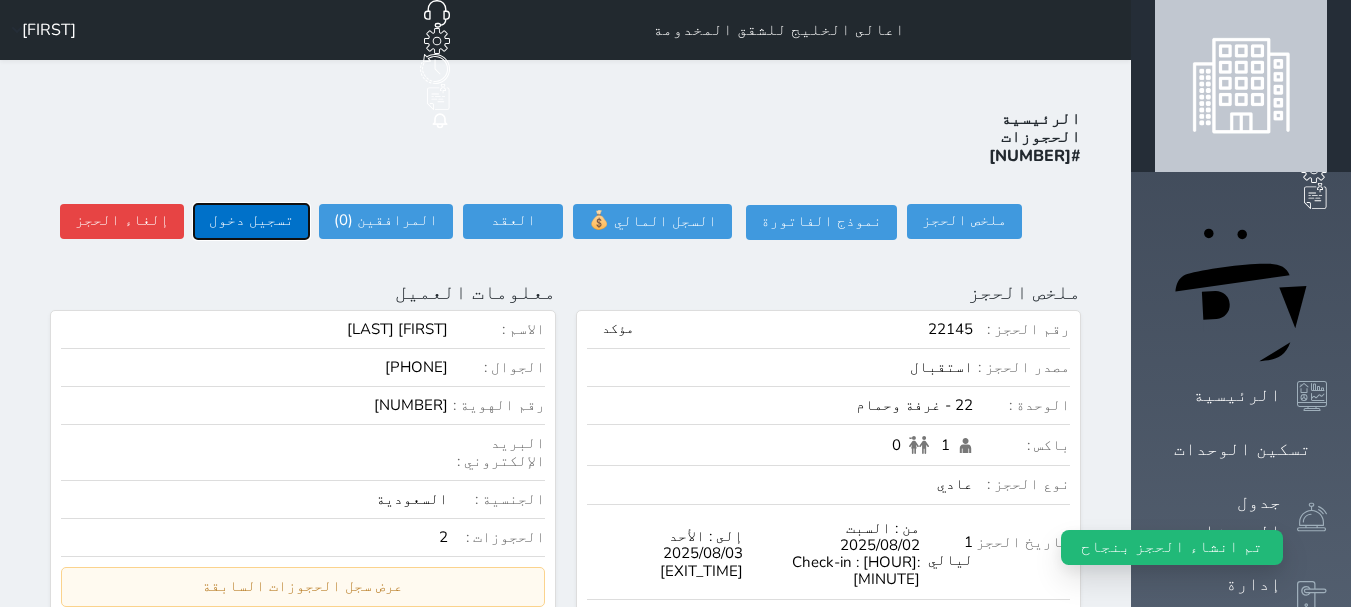 click on "تسجيل دخول" at bounding box center (251, 221) 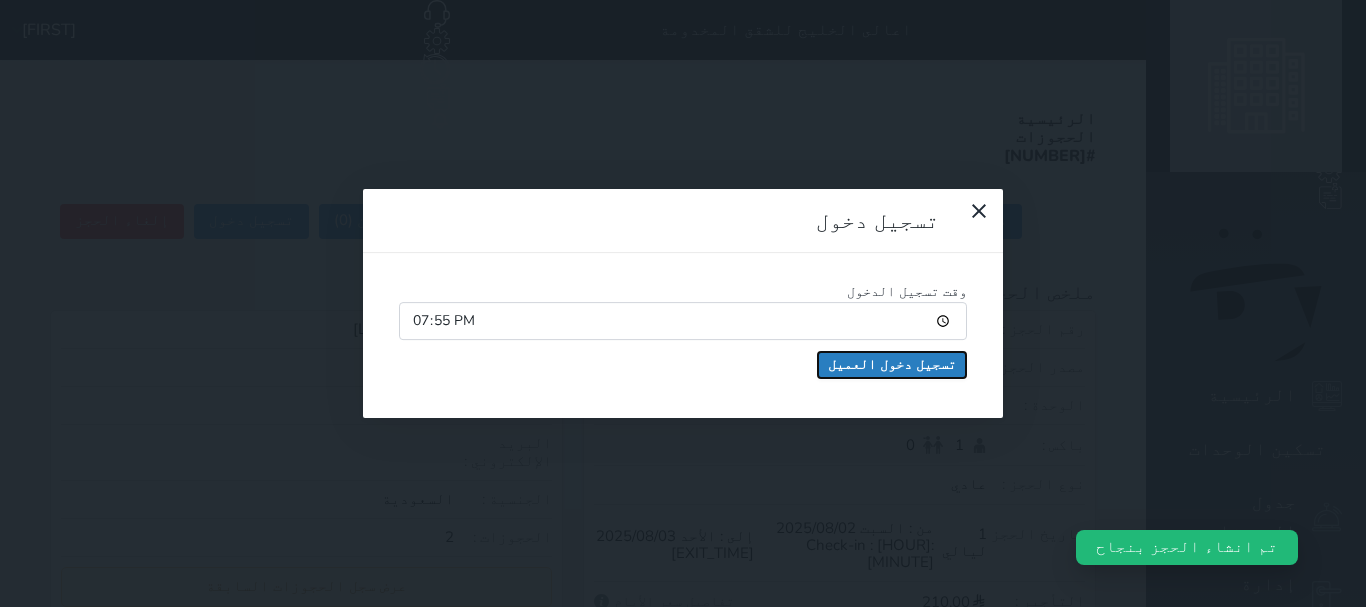 click on "تسجيل دخول العميل" at bounding box center [892, 365] 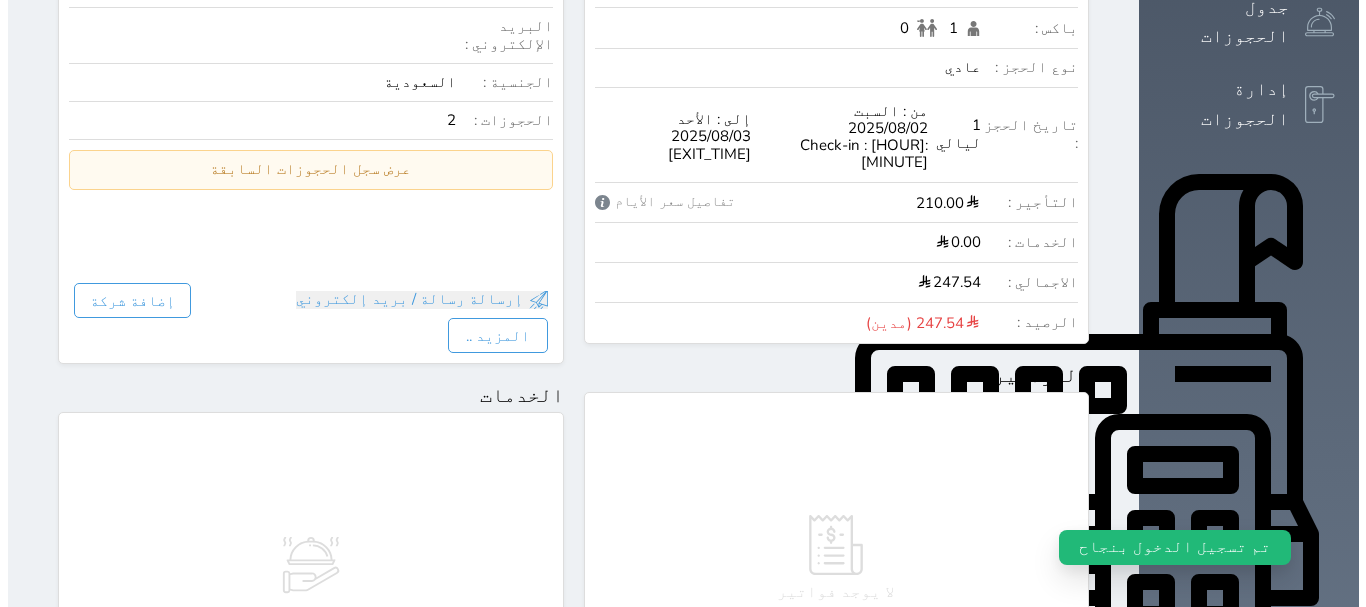 scroll, scrollTop: 700, scrollLeft: 0, axis: vertical 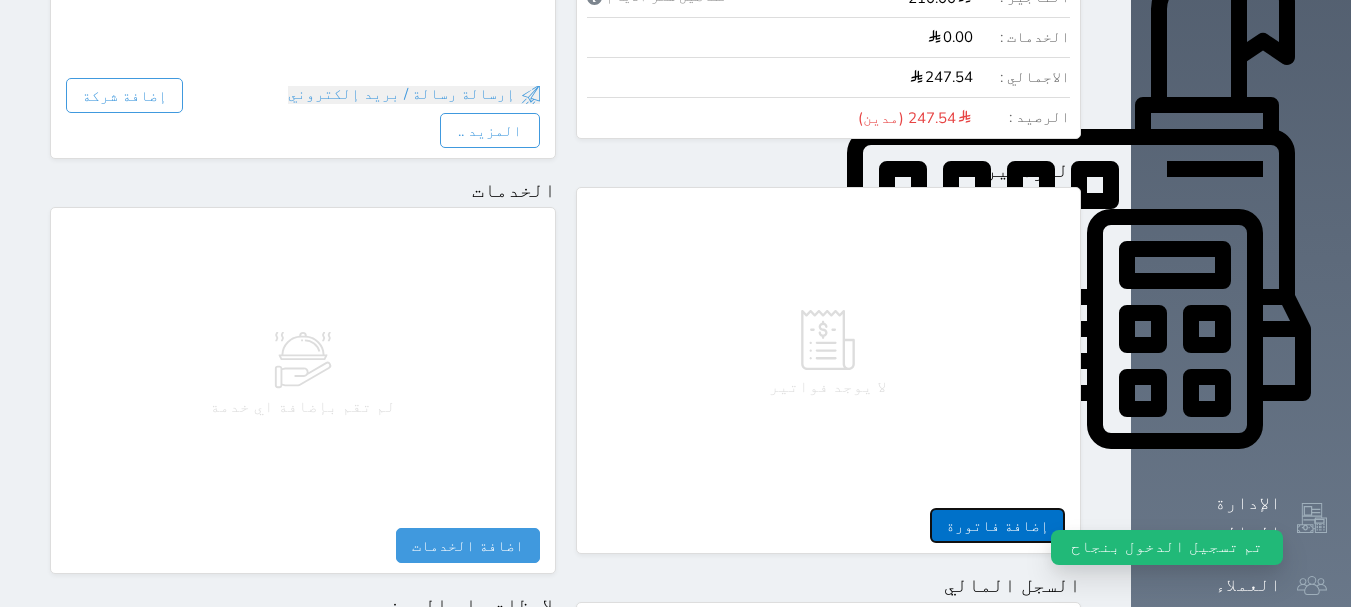 click on "إضافة فاتورة" at bounding box center [997, 525] 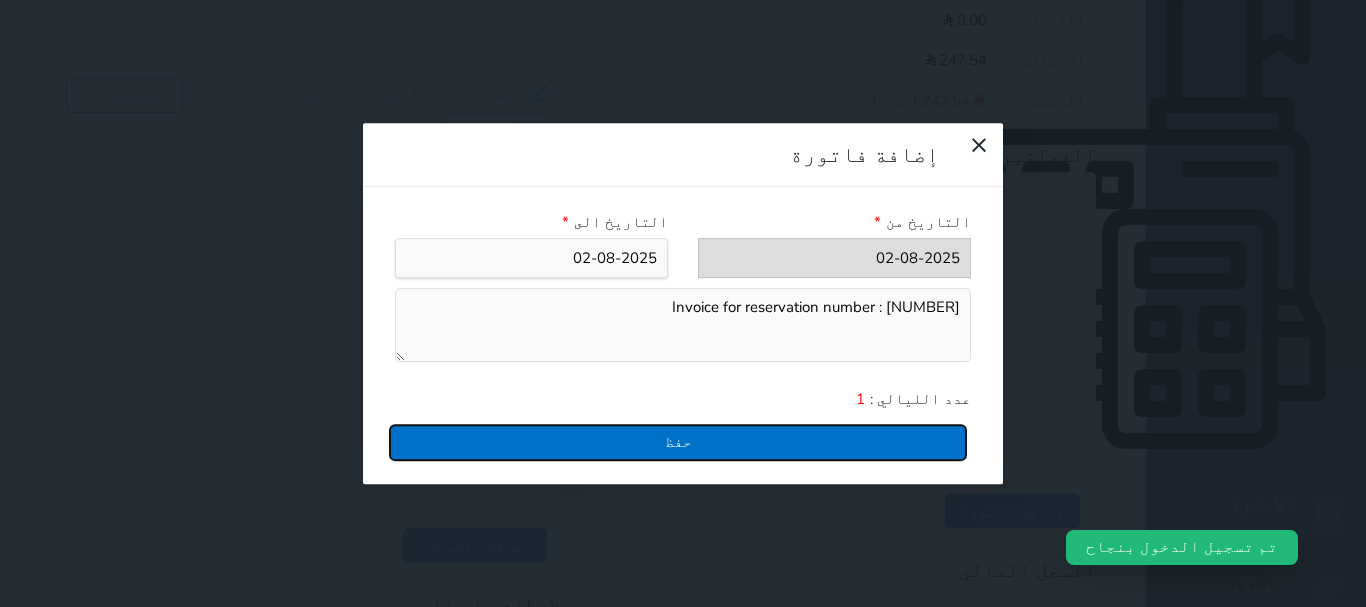 click on "حفظ" at bounding box center (678, 442) 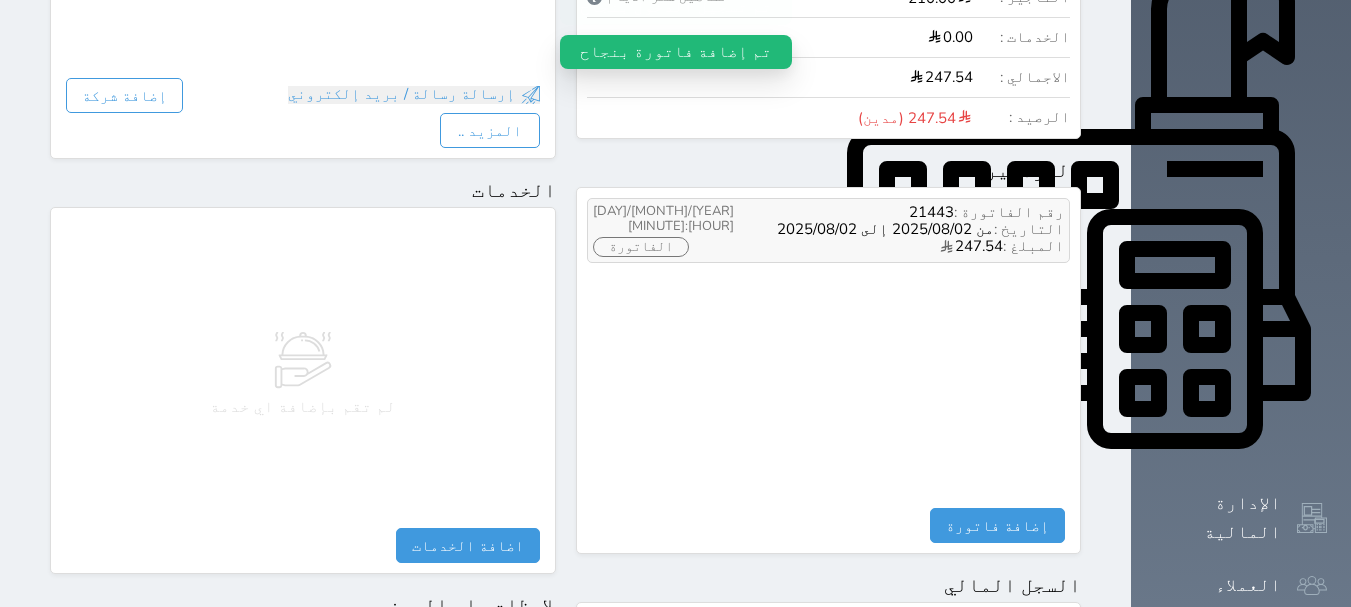 click on "الفاتورة" at bounding box center (641, 247) 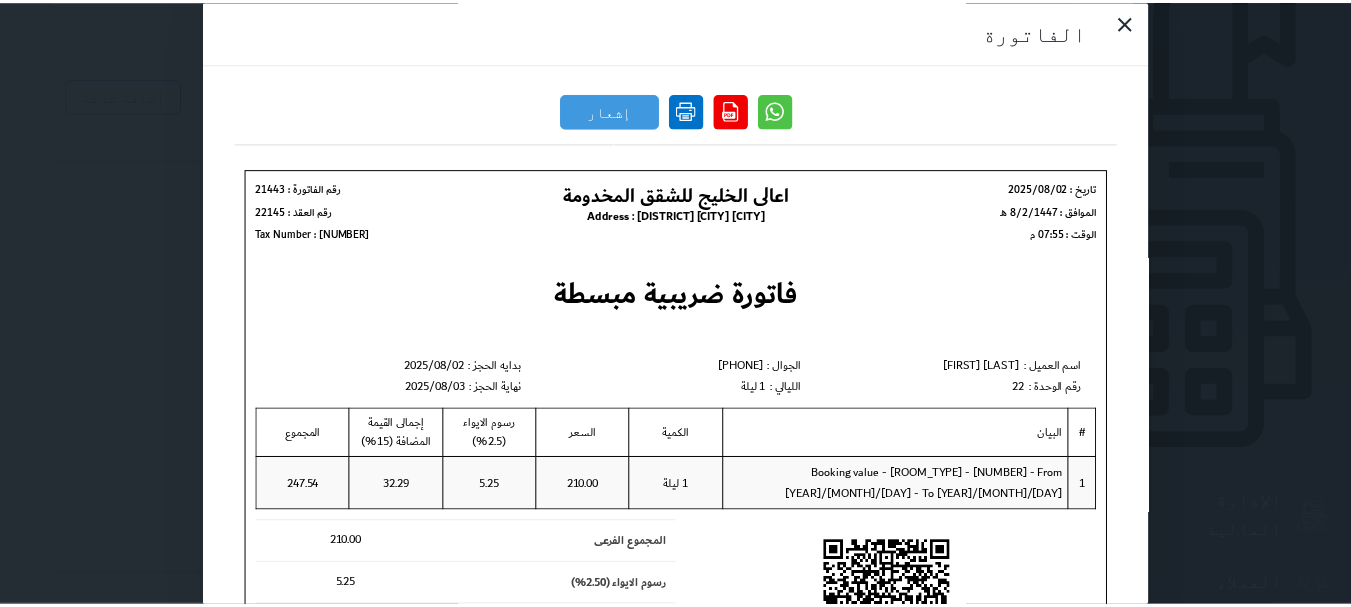 scroll, scrollTop: 0, scrollLeft: 0, axis: both 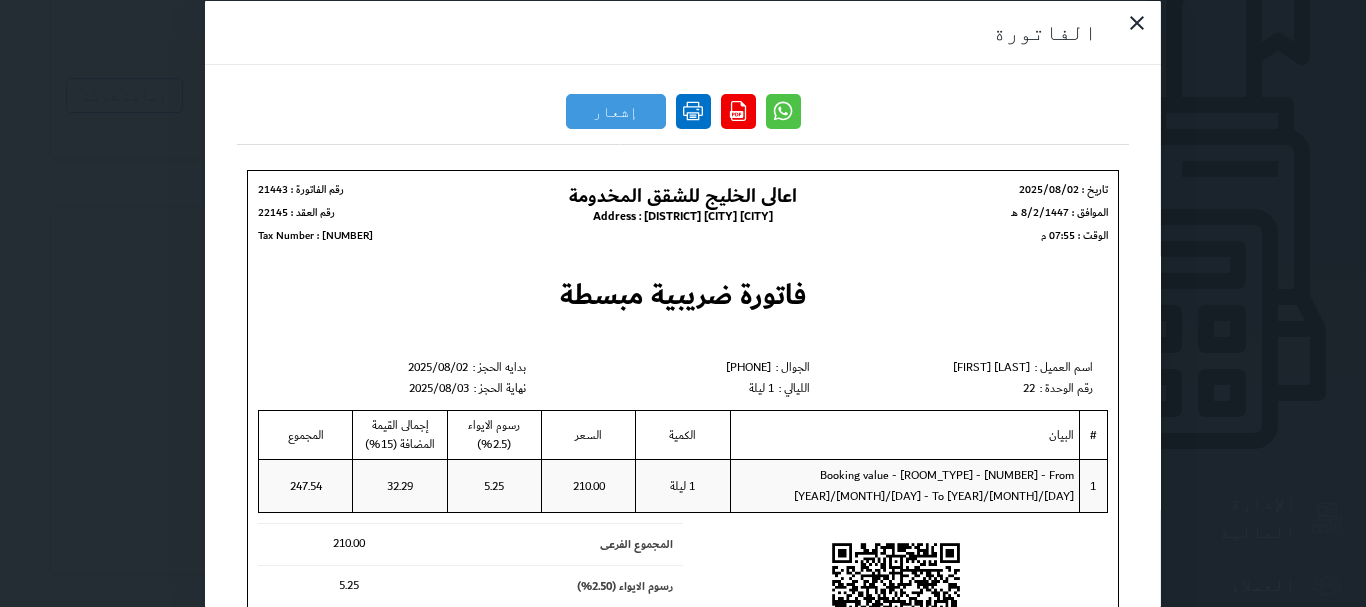 click at bounding box center [693, 110] 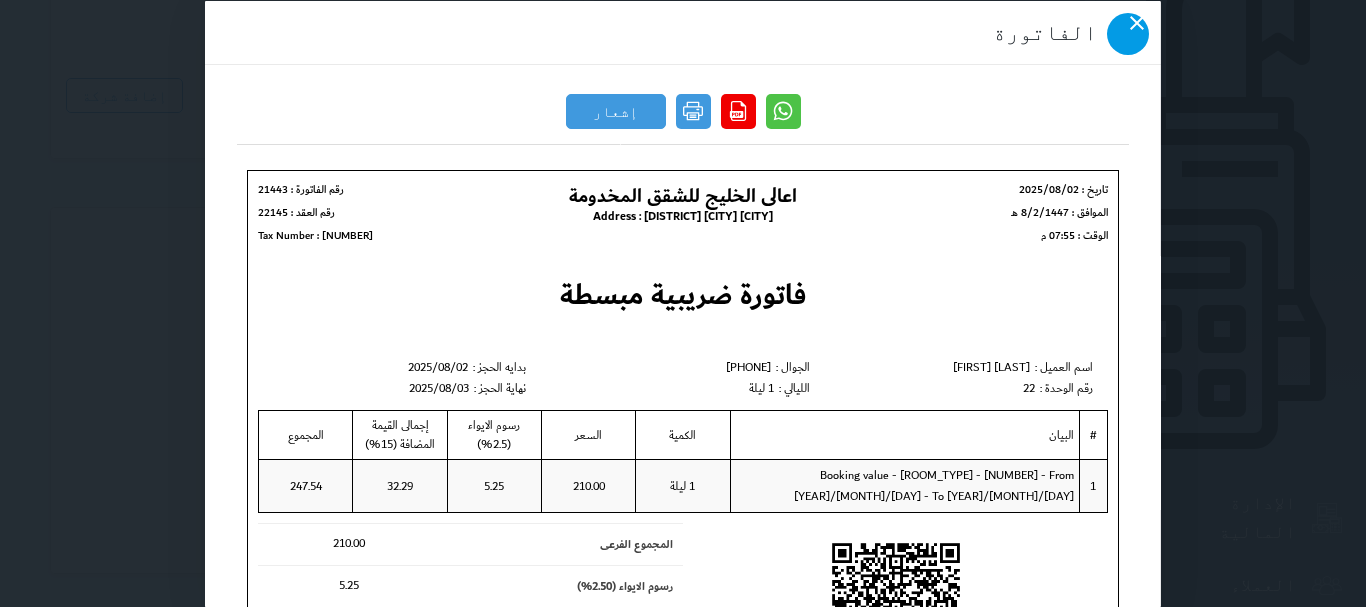 click 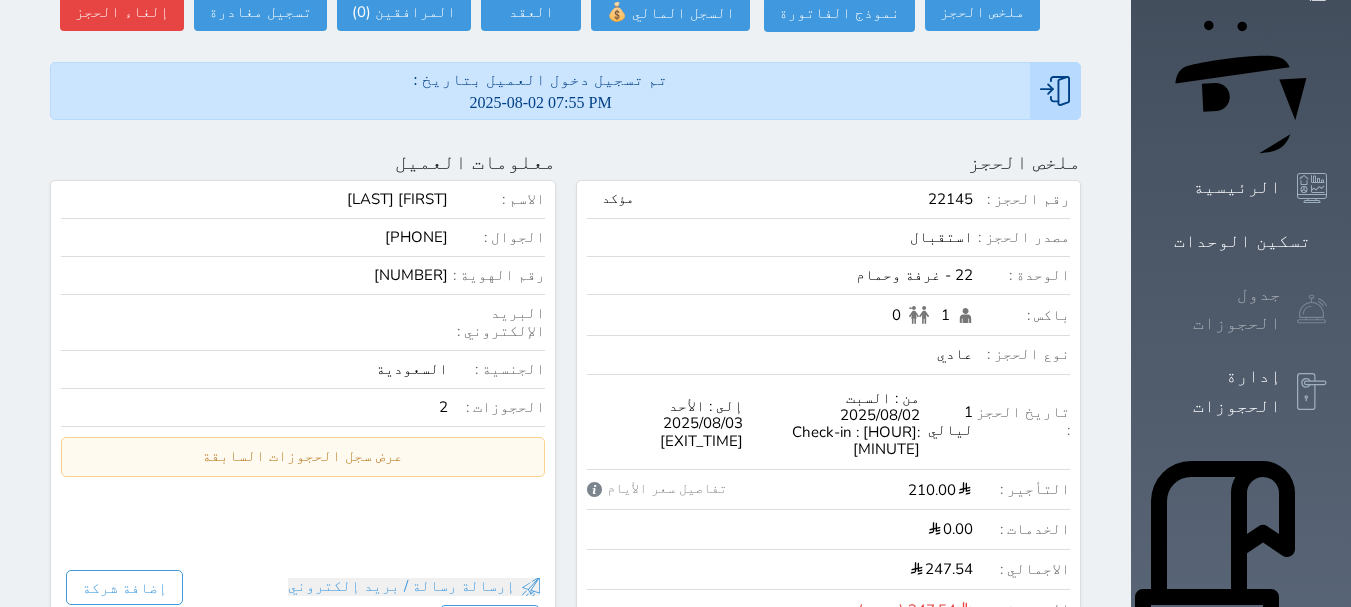 scroll, scrollTop: 200, scrollLeft: 0, axis: vertical 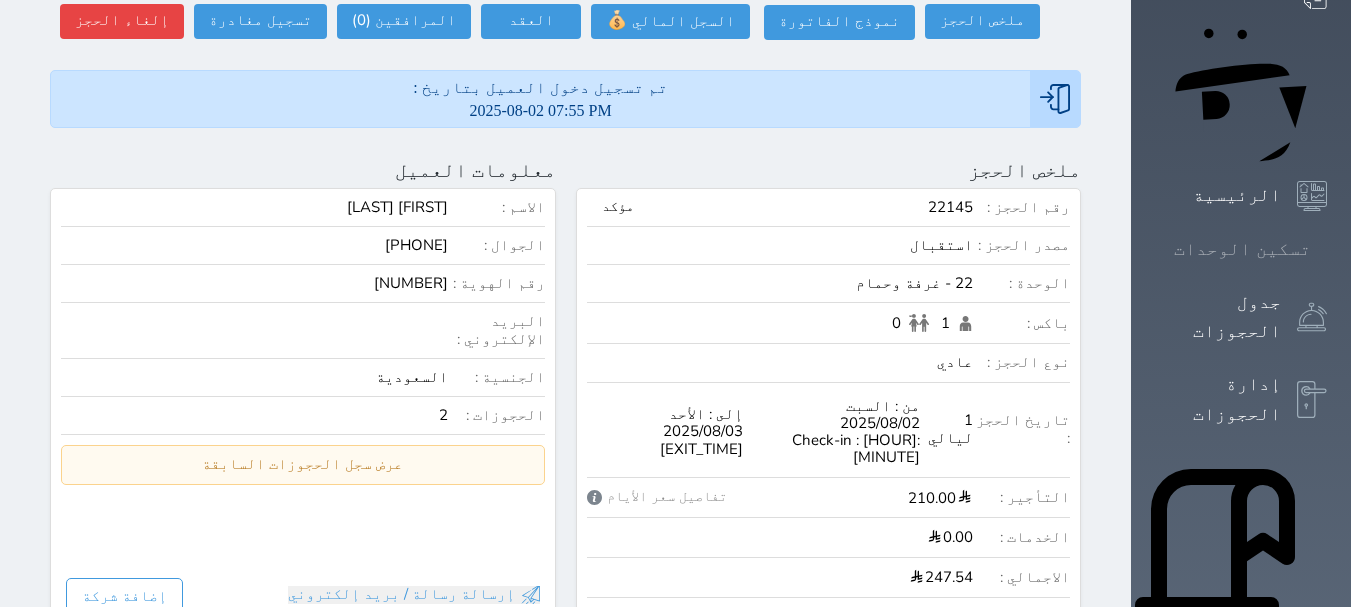 click 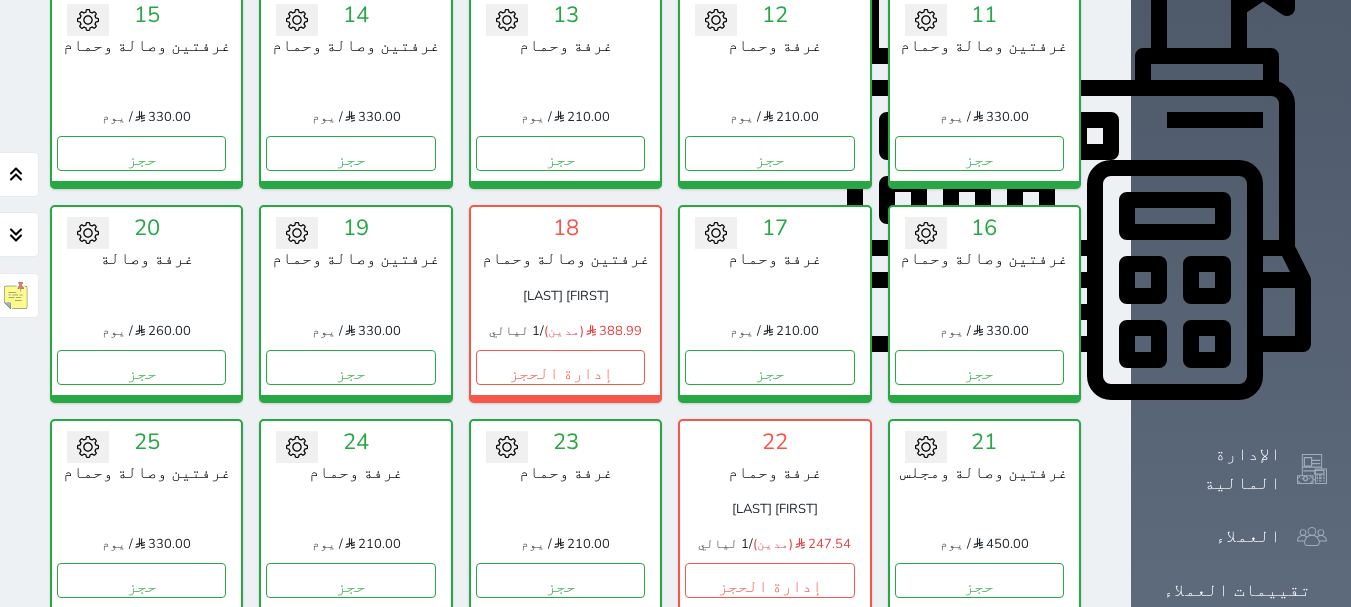 scroll, scrollTop: 878, scrollLeft: 0, axis: vertical 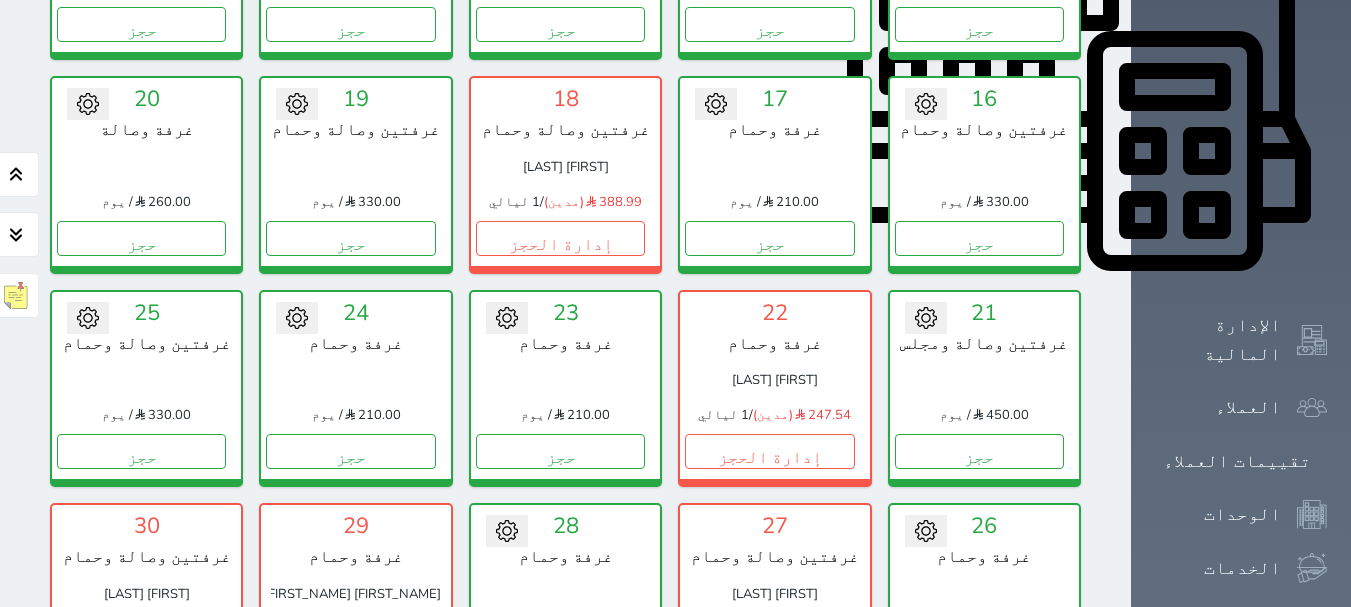 click on "حجز" at bounding box center (560, 664) 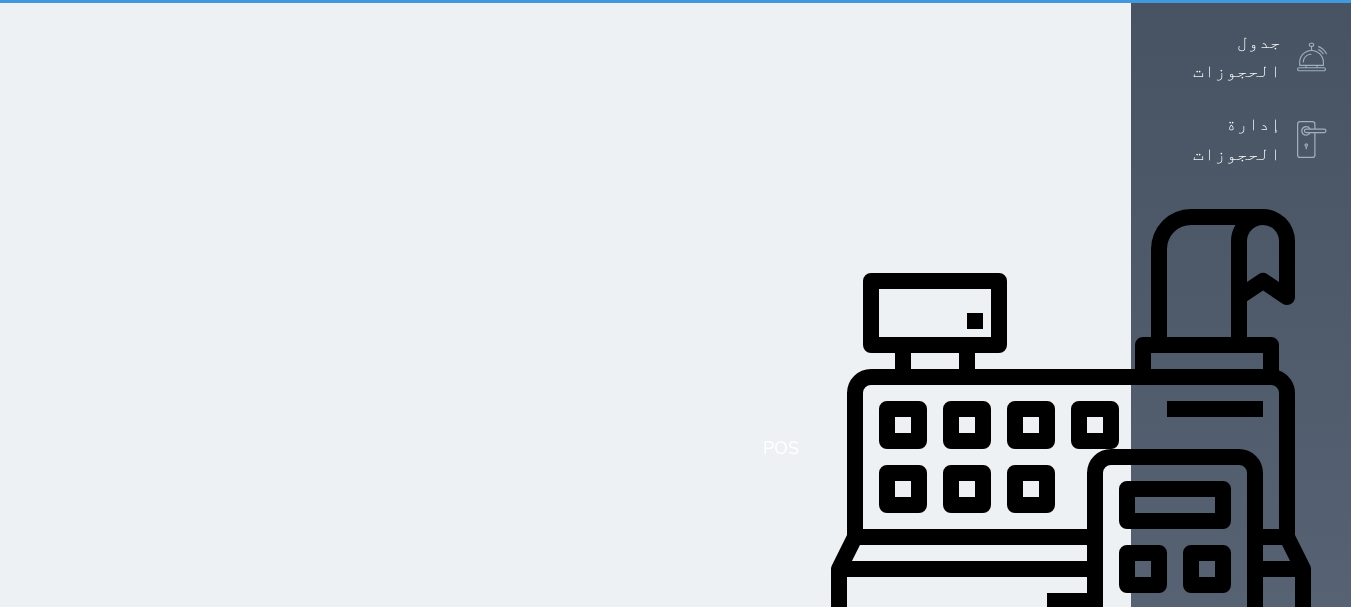 scroll, scrollTop: 38, scrollLeft: 0, axis: vertical 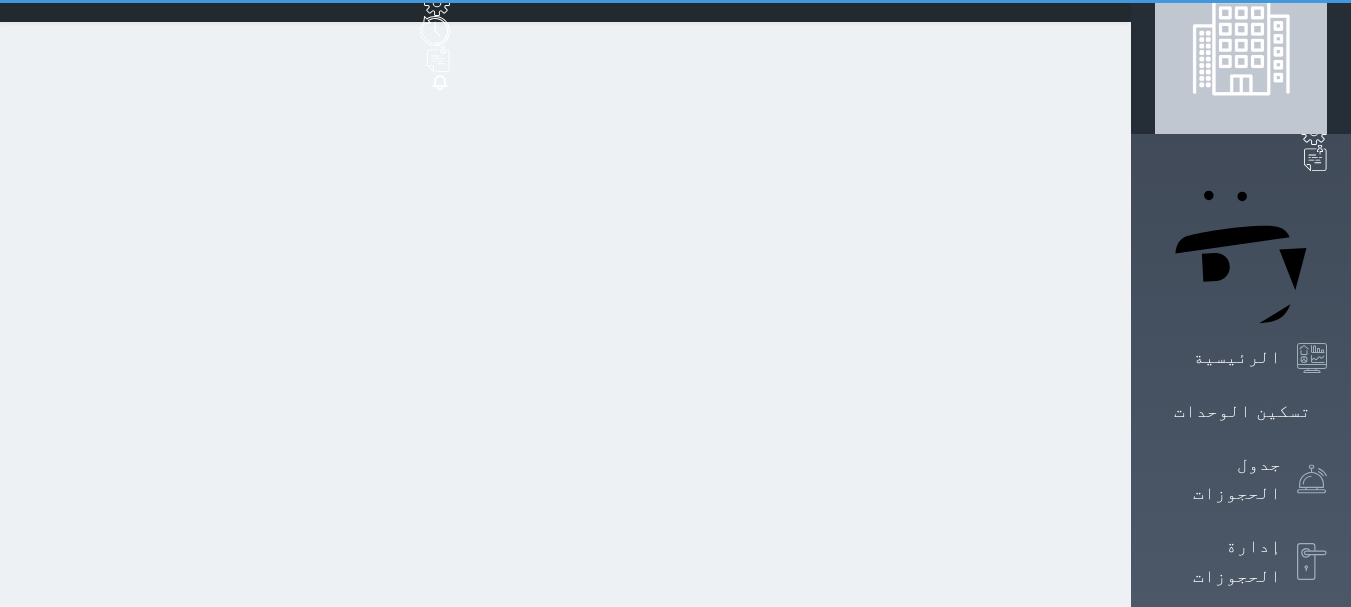 select on "1" 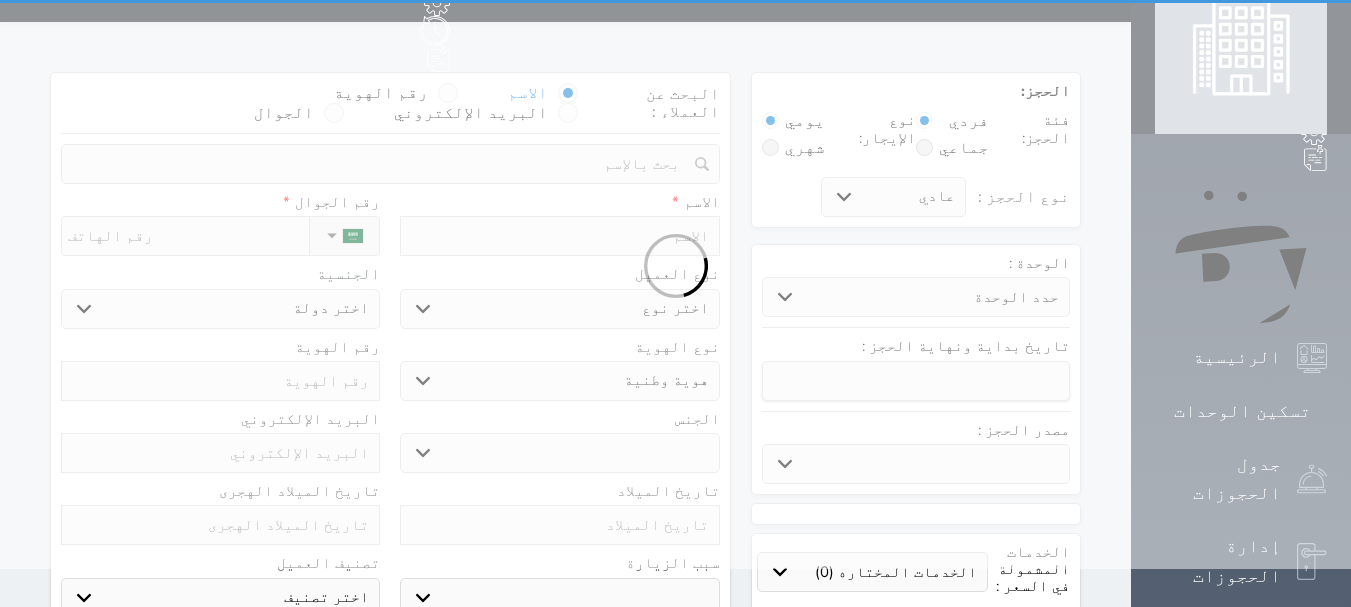 scroll, scrollTop: 0, scrollLeft: 0, axis: both 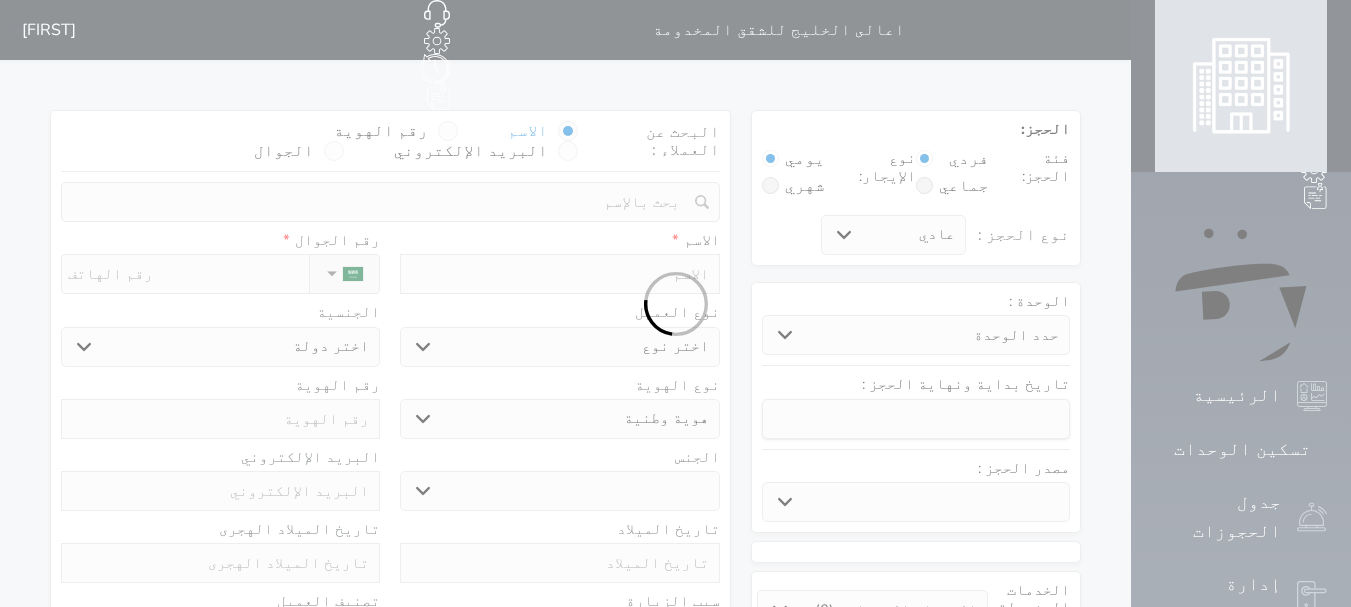 select 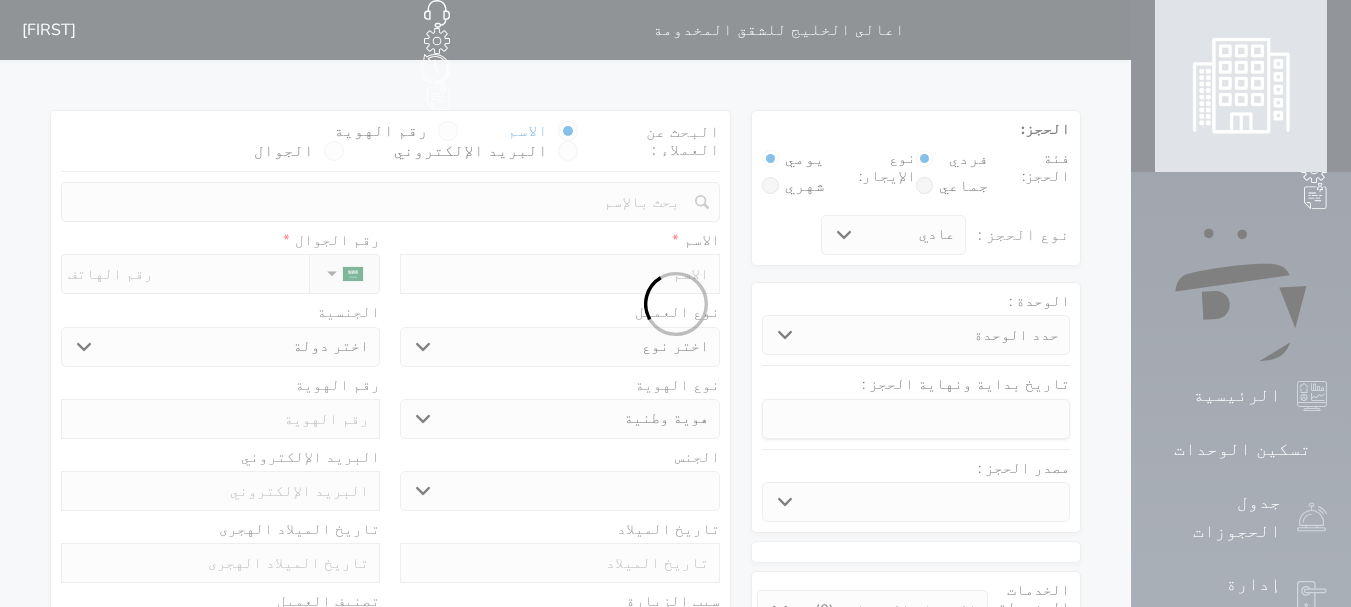 select 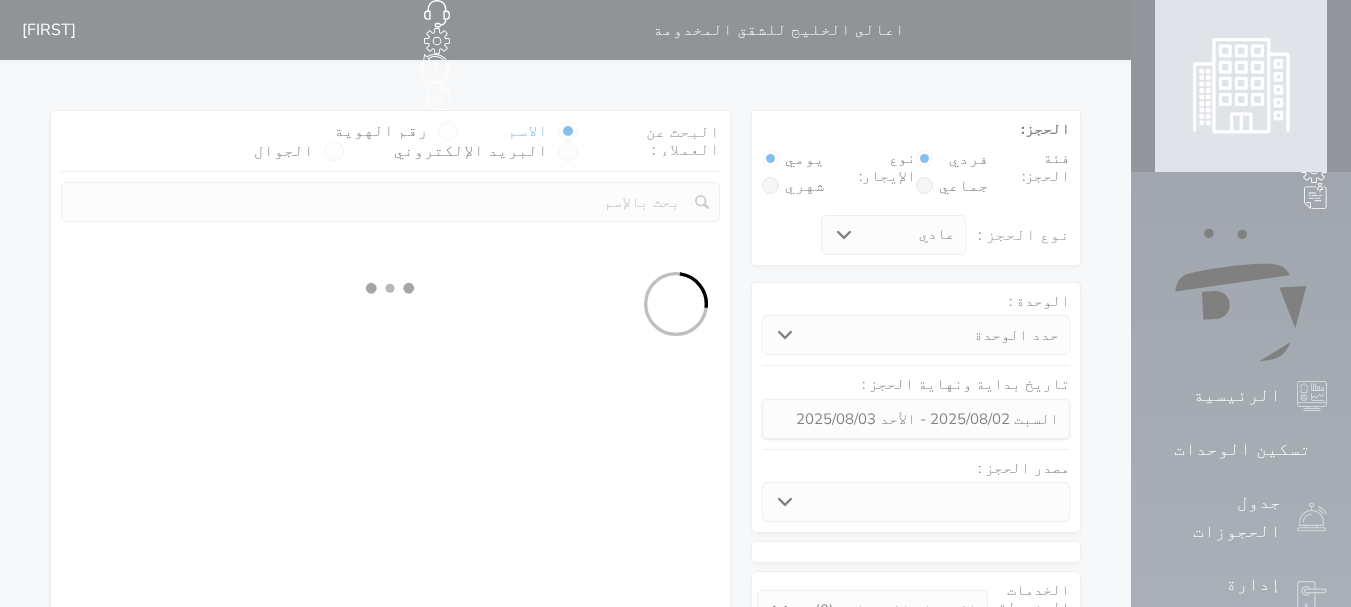 select on "10735" 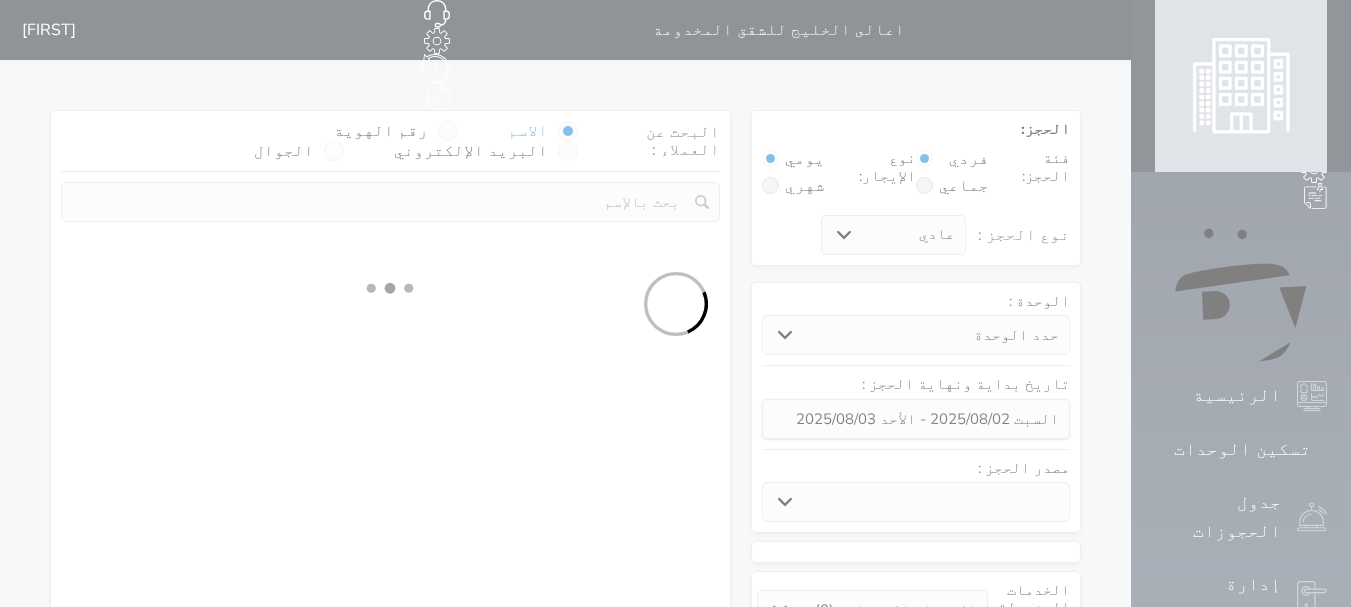 select on "1" 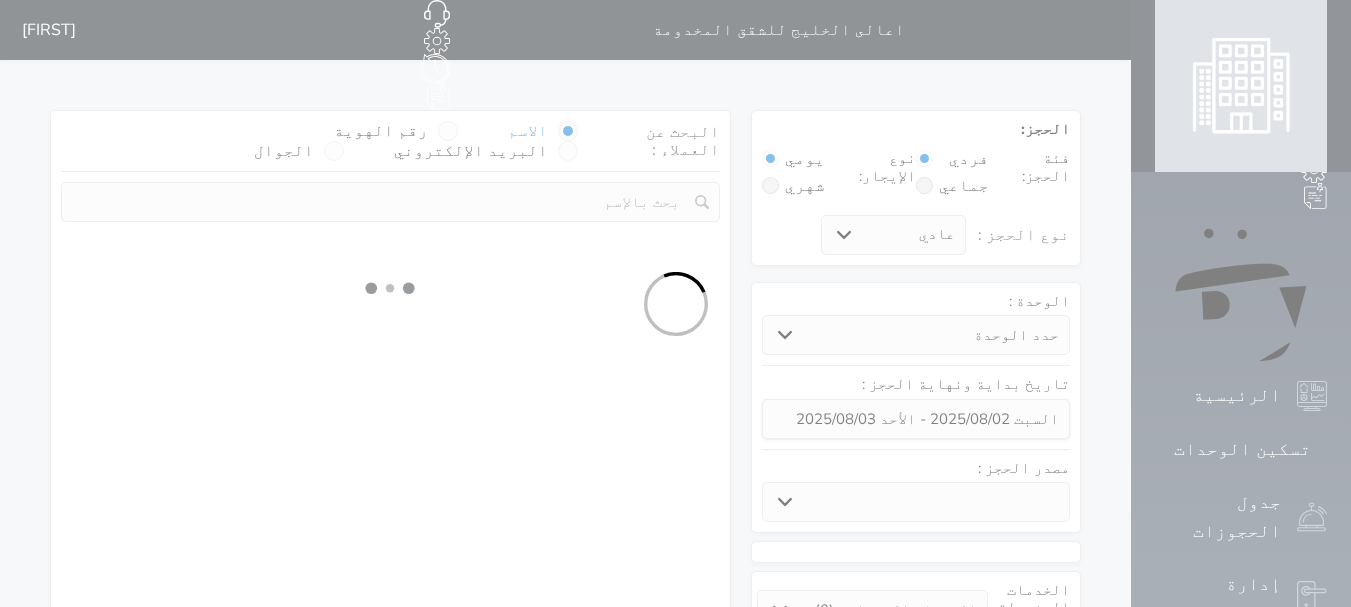 select on "113" 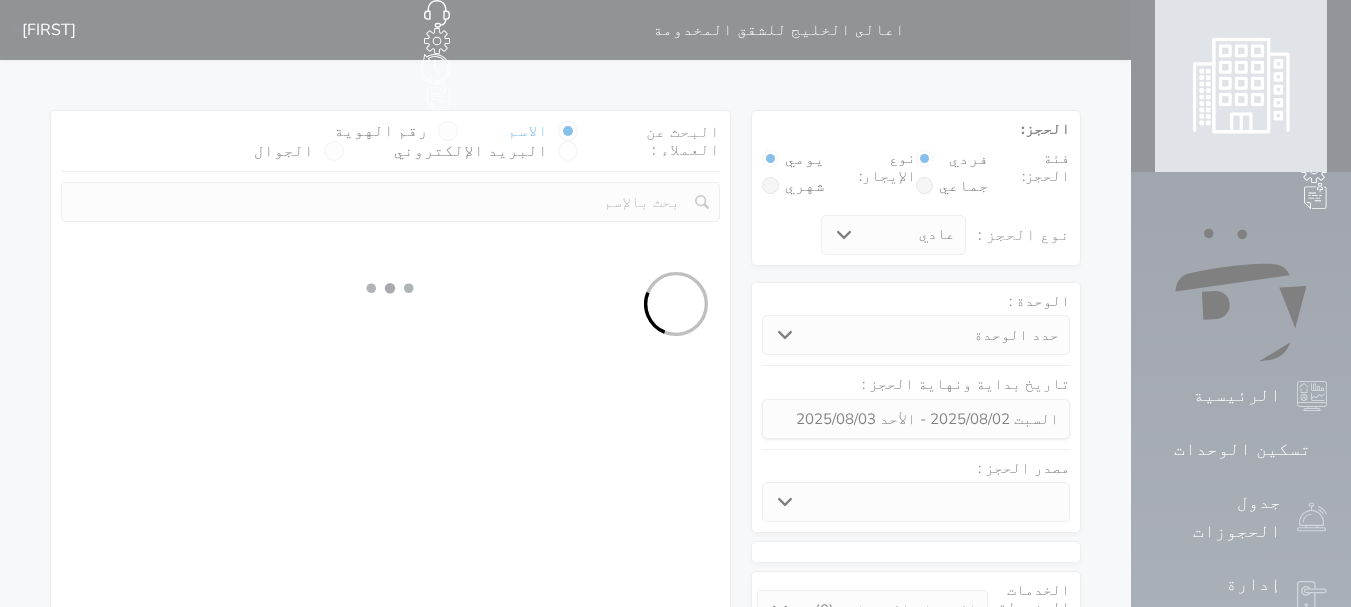 select on "1" 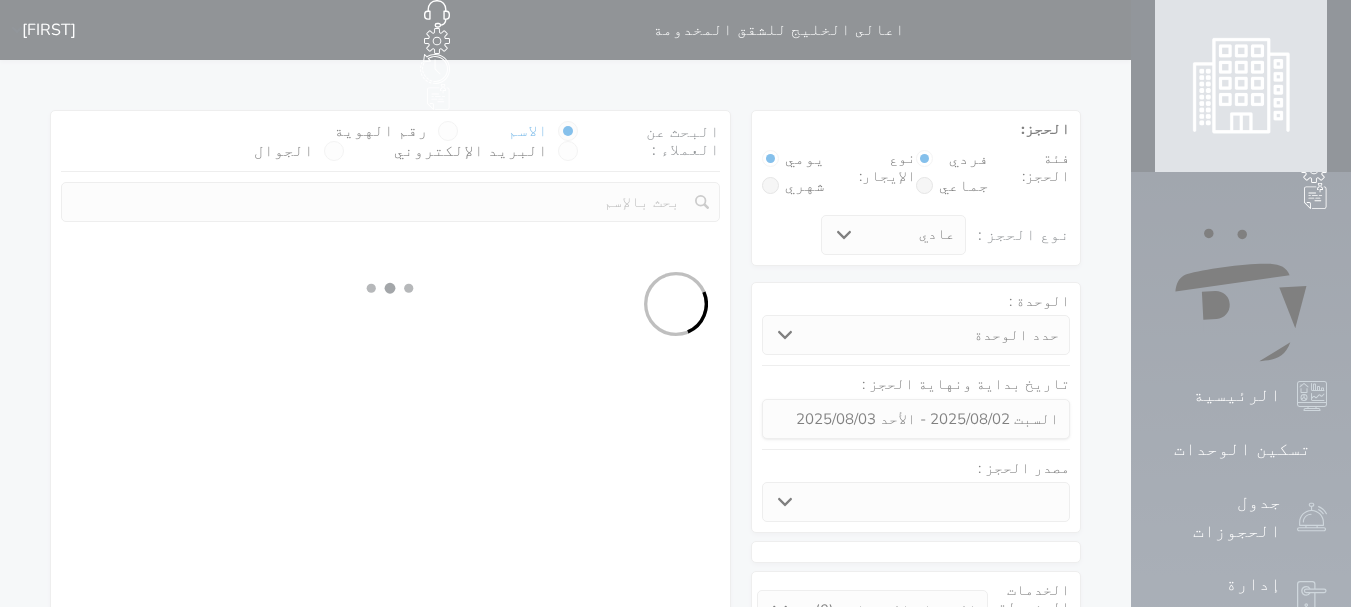 select 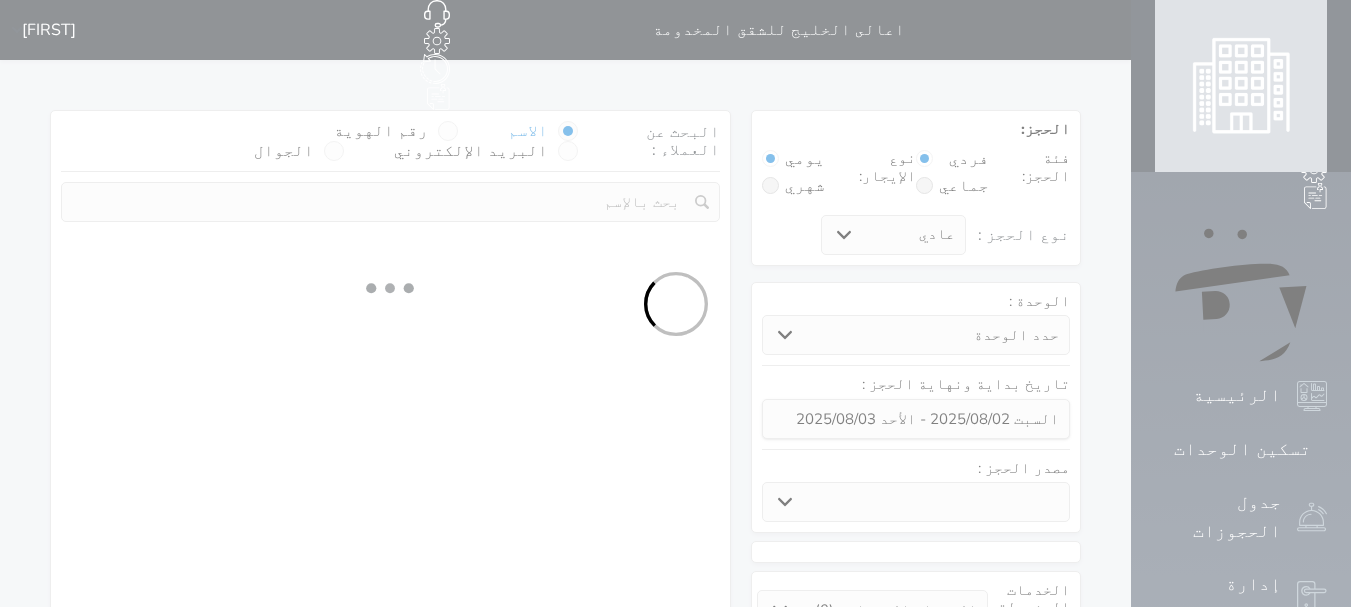 select on "7" 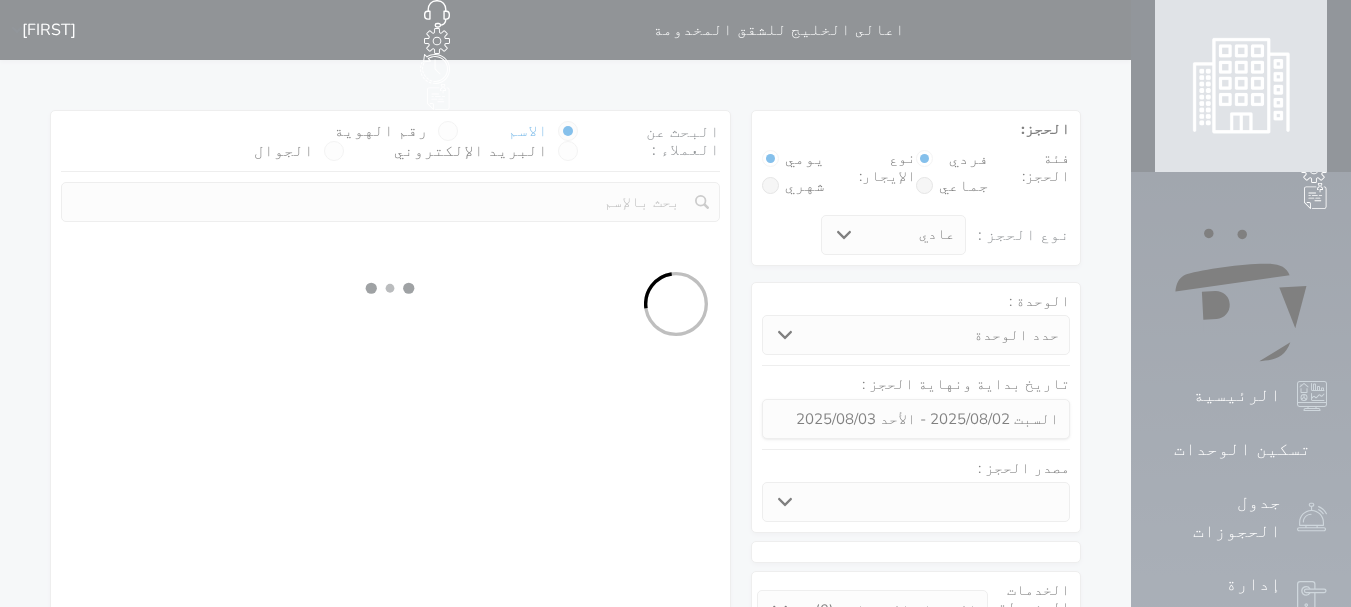 select 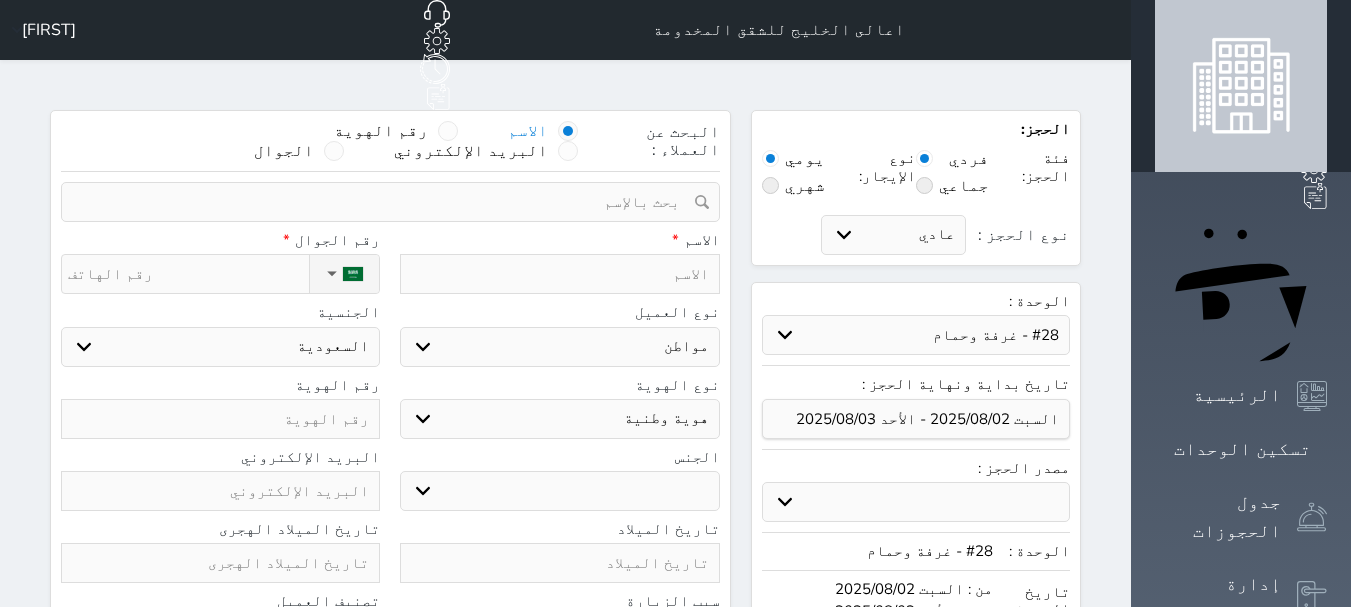 select 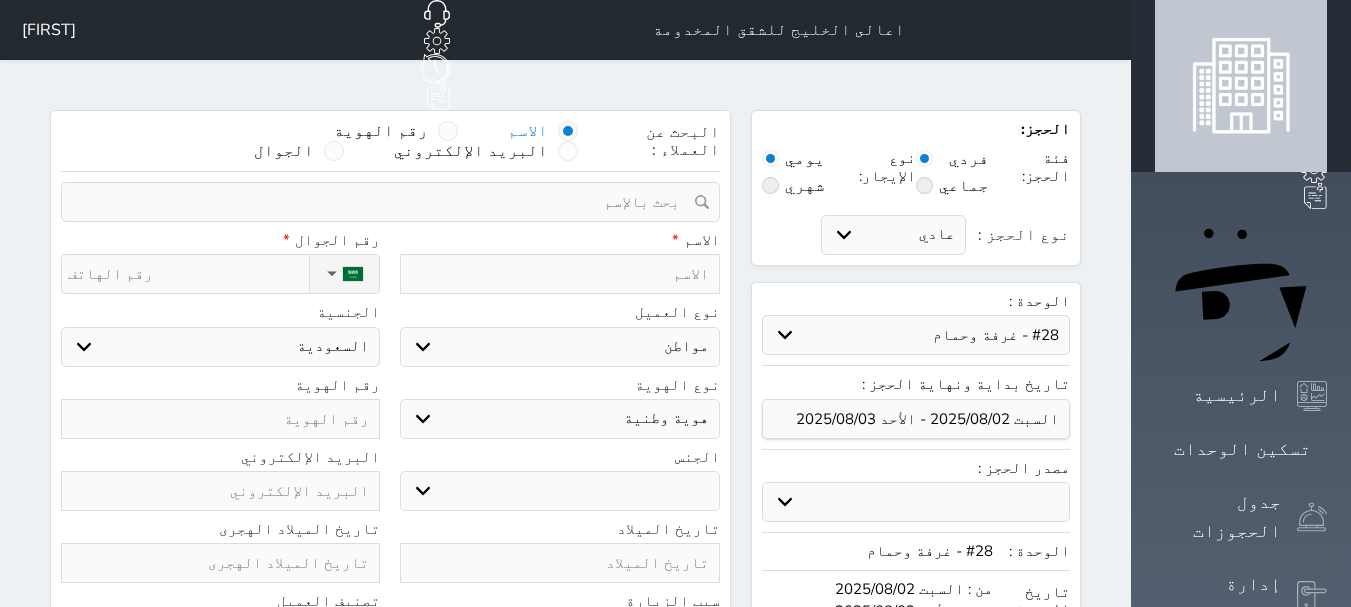 select 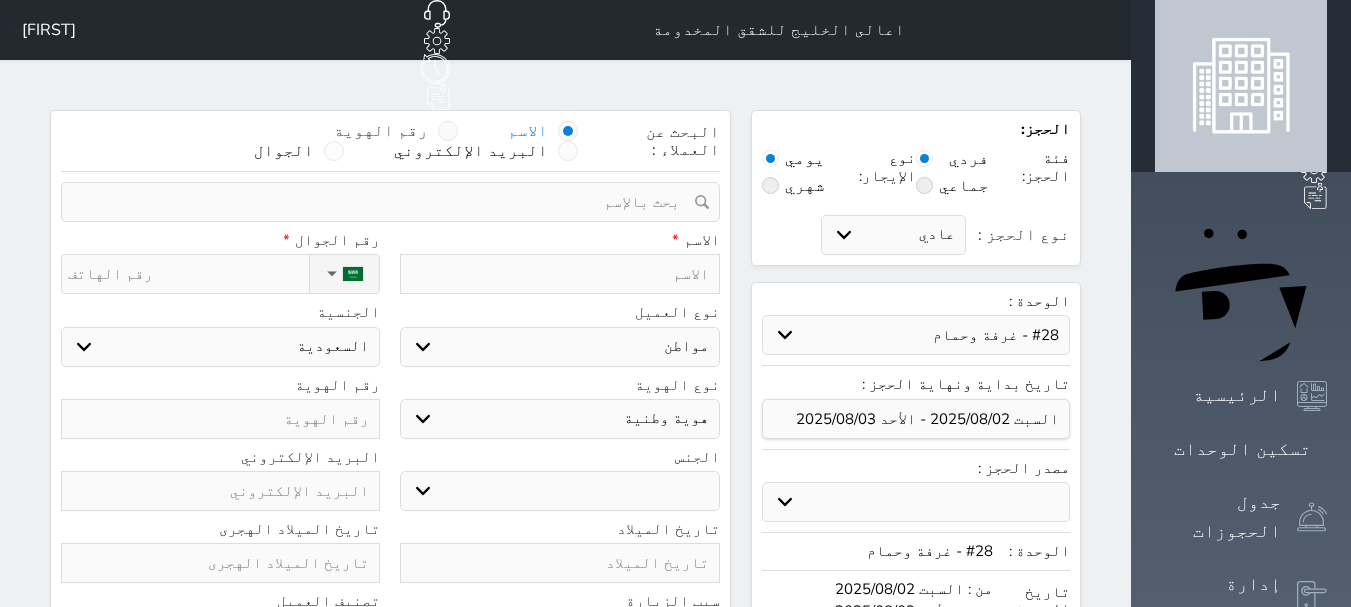 select 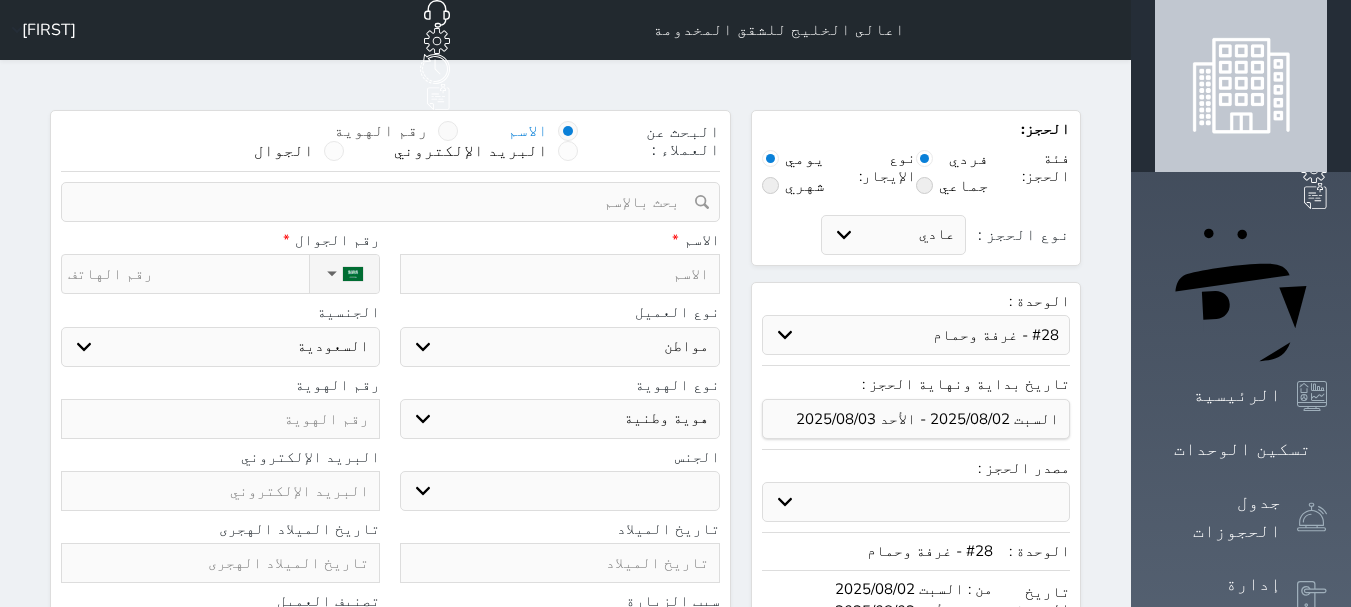 select 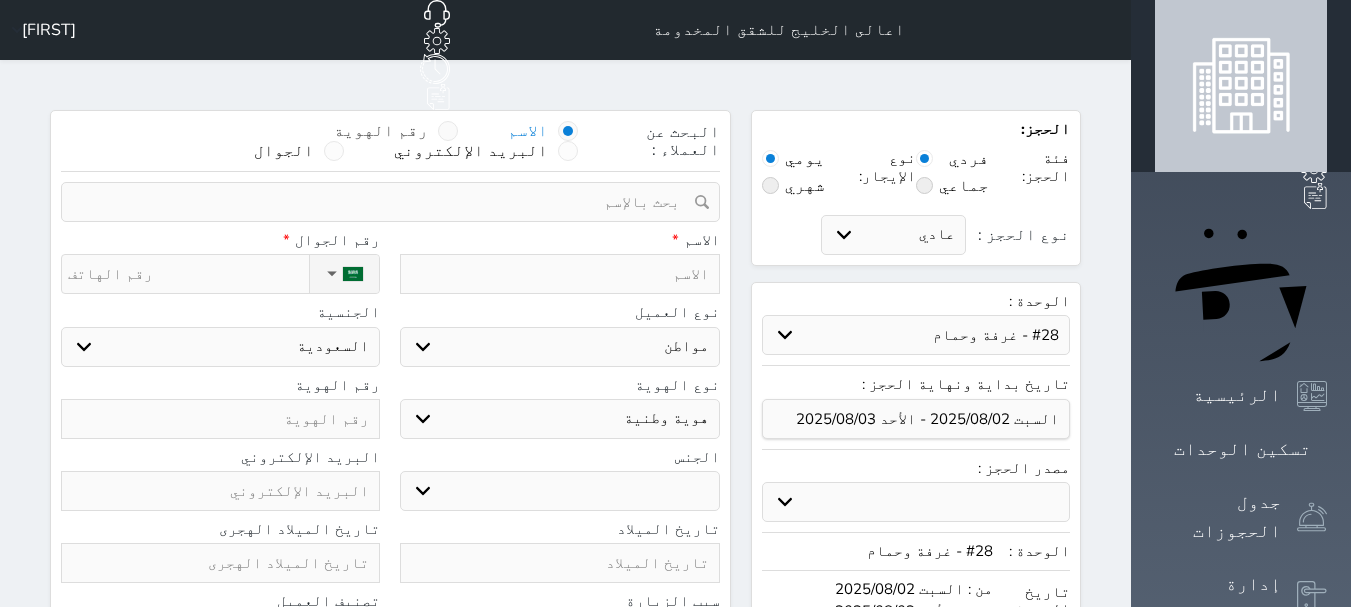 click at bounding box center (448, 131) 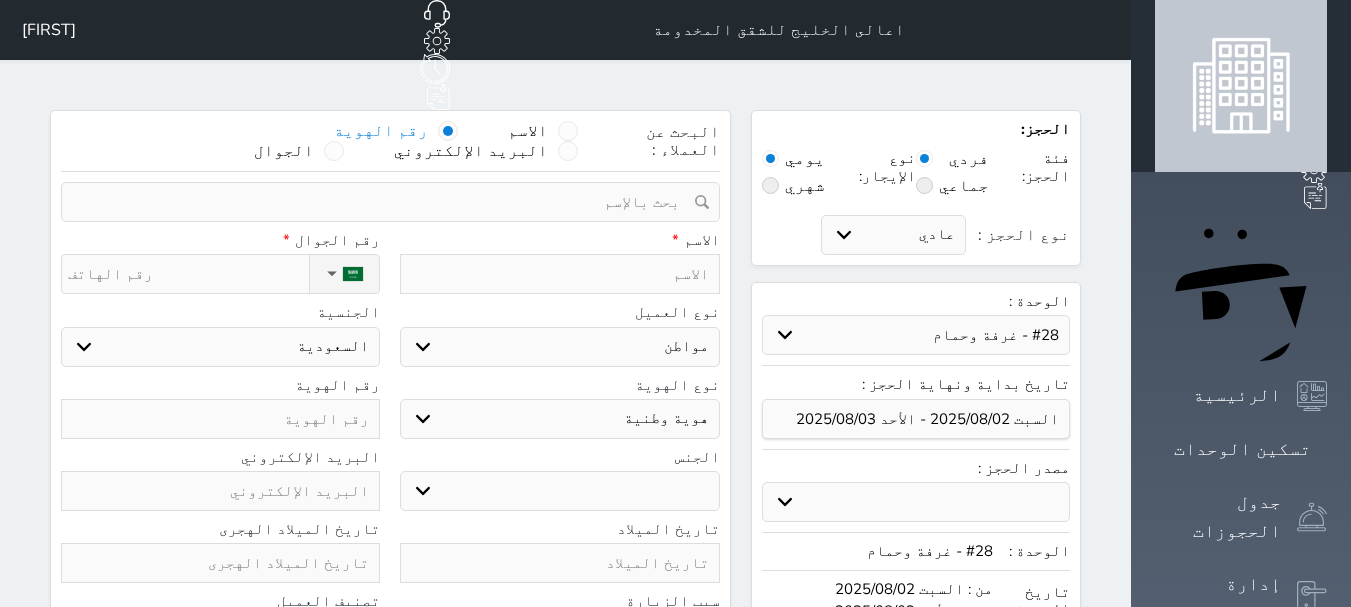 select 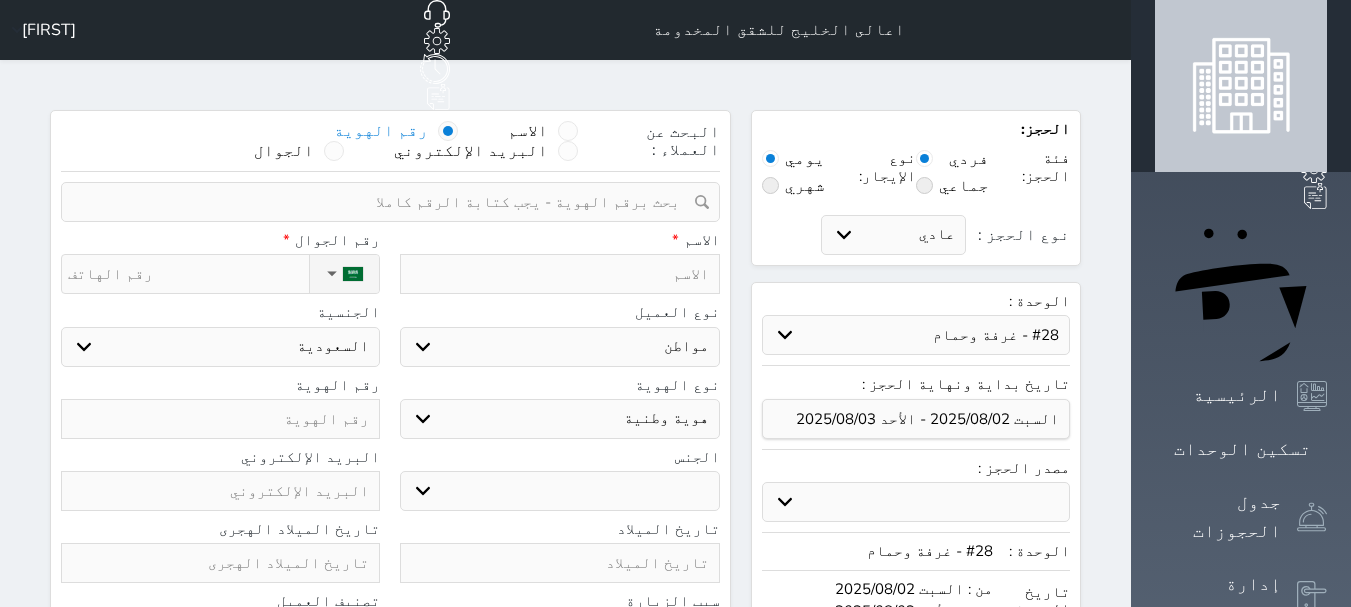 click at bounding box center (448, 131) 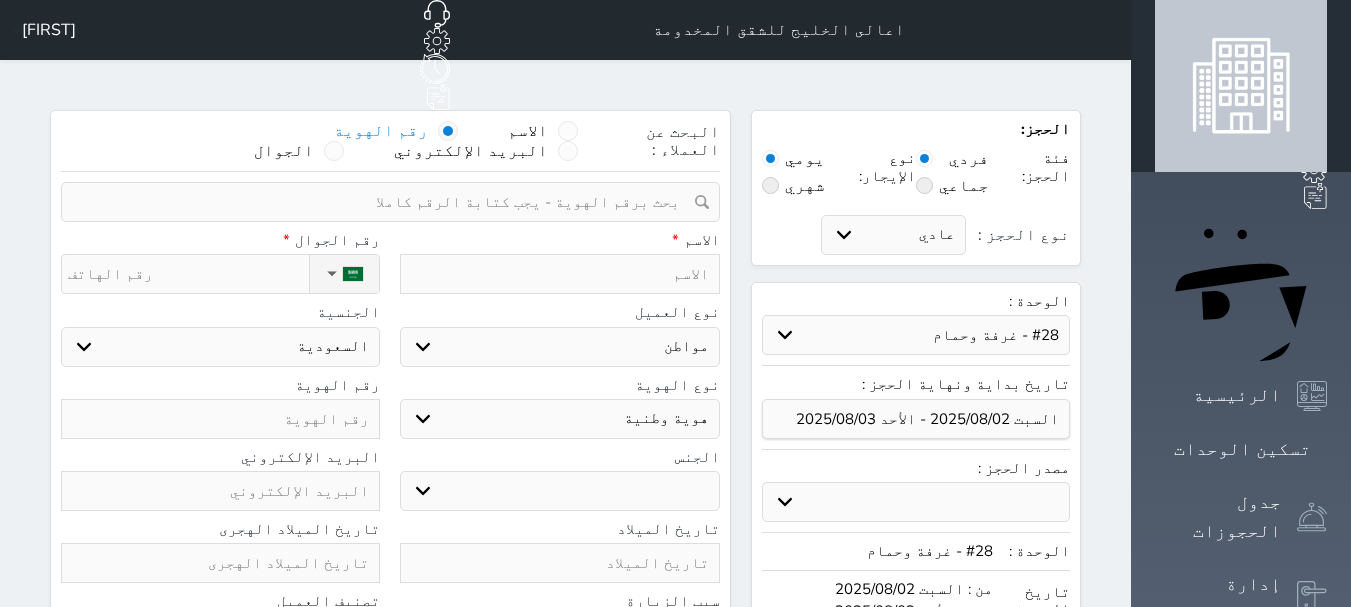 click at bounding box center [383, 202] 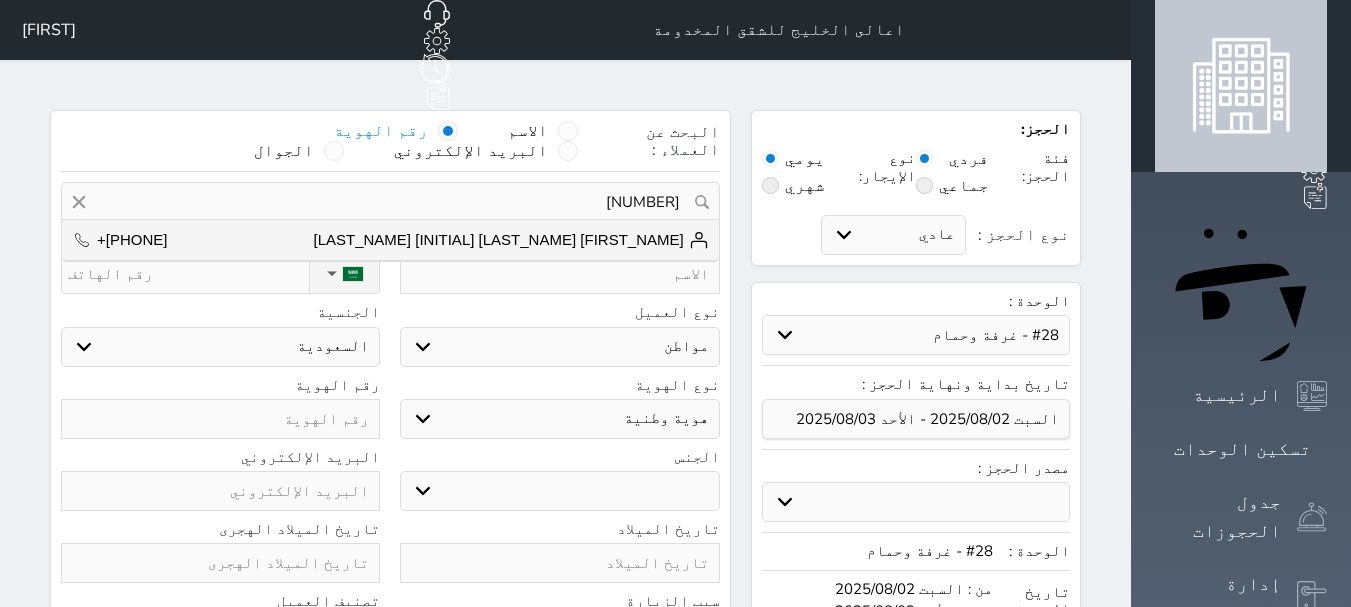 click on "1058439587" at bounding box center (390, 202) 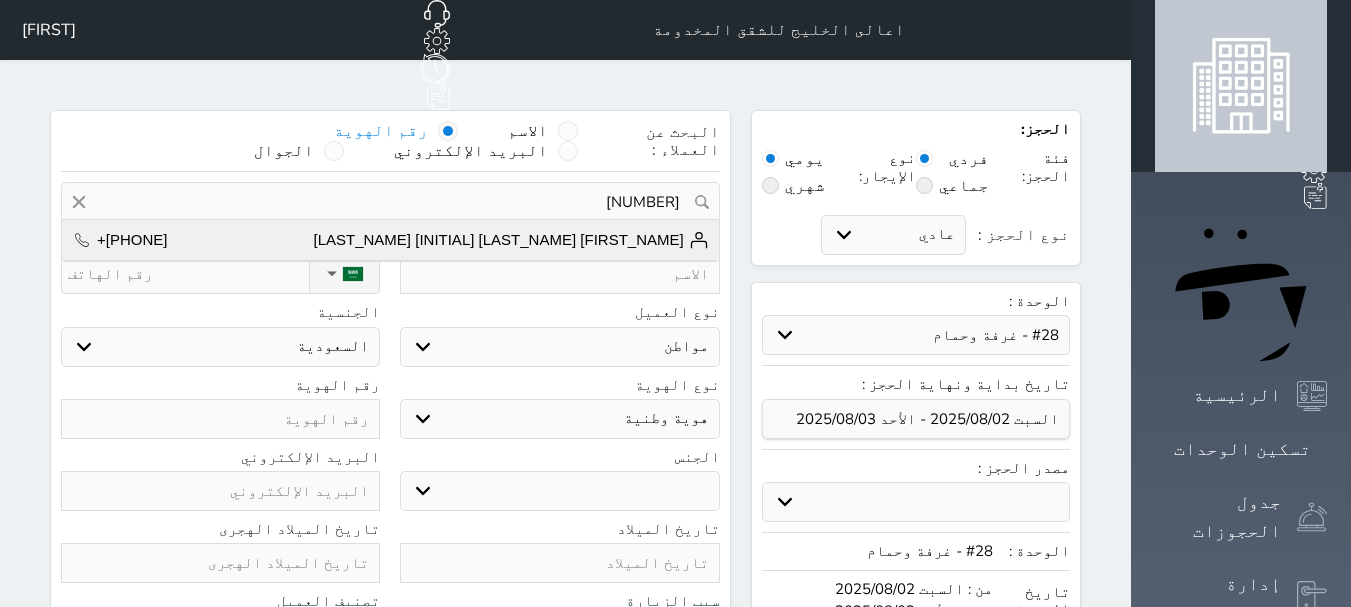 click on "زهبه مسفر دليم   +966551858979" at bounding box center (390, 240) 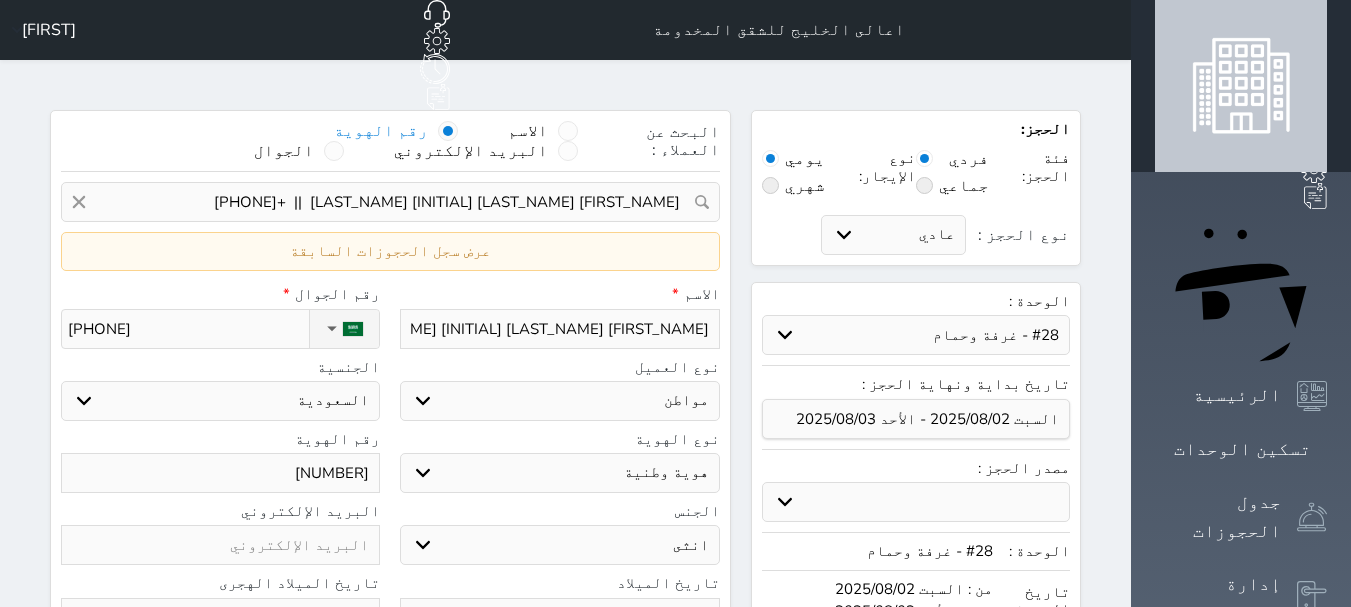 click on "زهبه مسفر دليم" at bounding box center [559, 329] 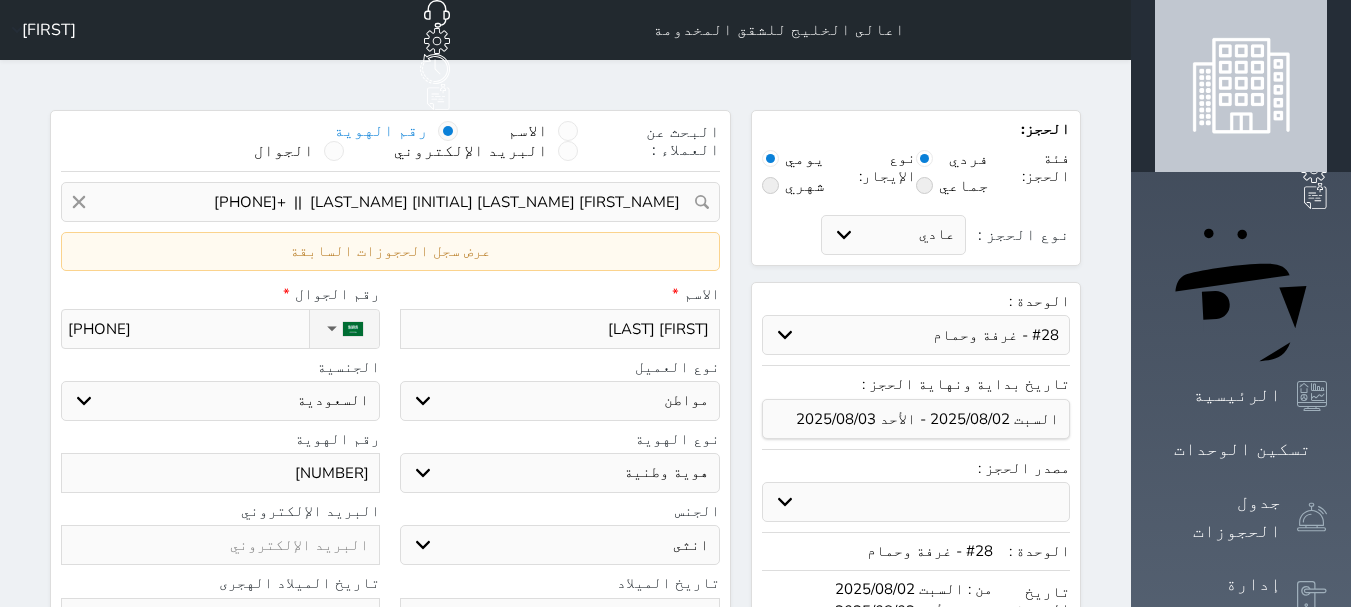 click on "[FIRST] [MIDDLE] [LAST]" at bounding box center (559, 329) 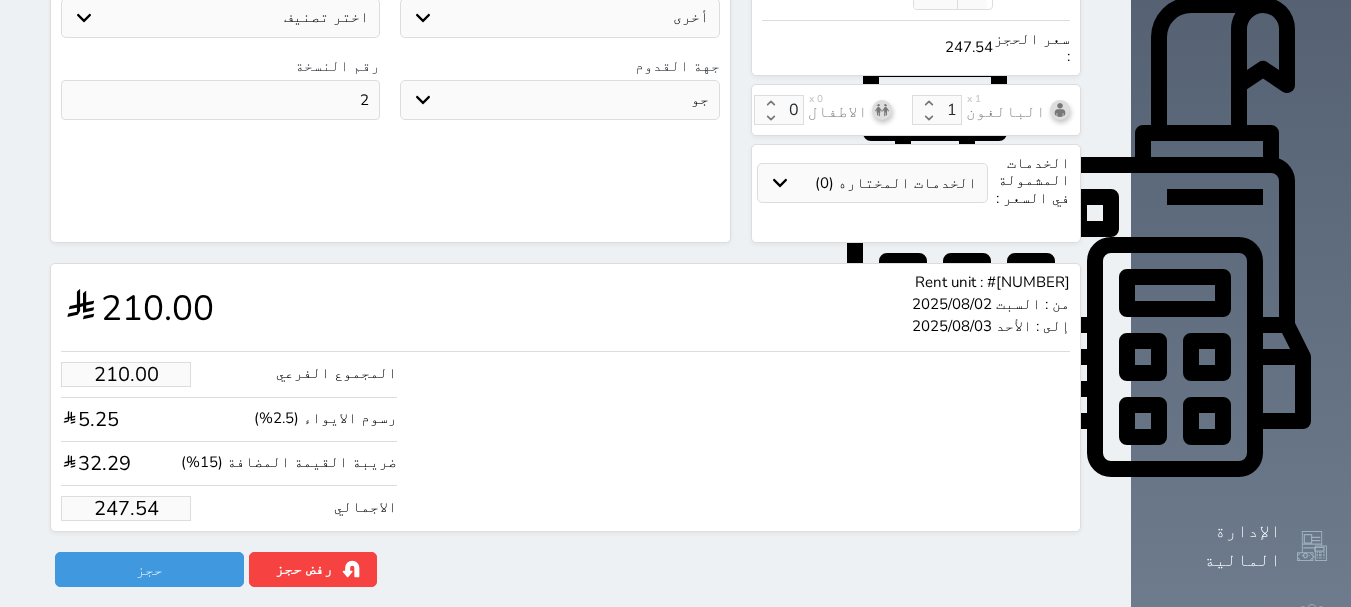 scroll, scrollTop: 700, scrollLeft: 0, axis: vertical 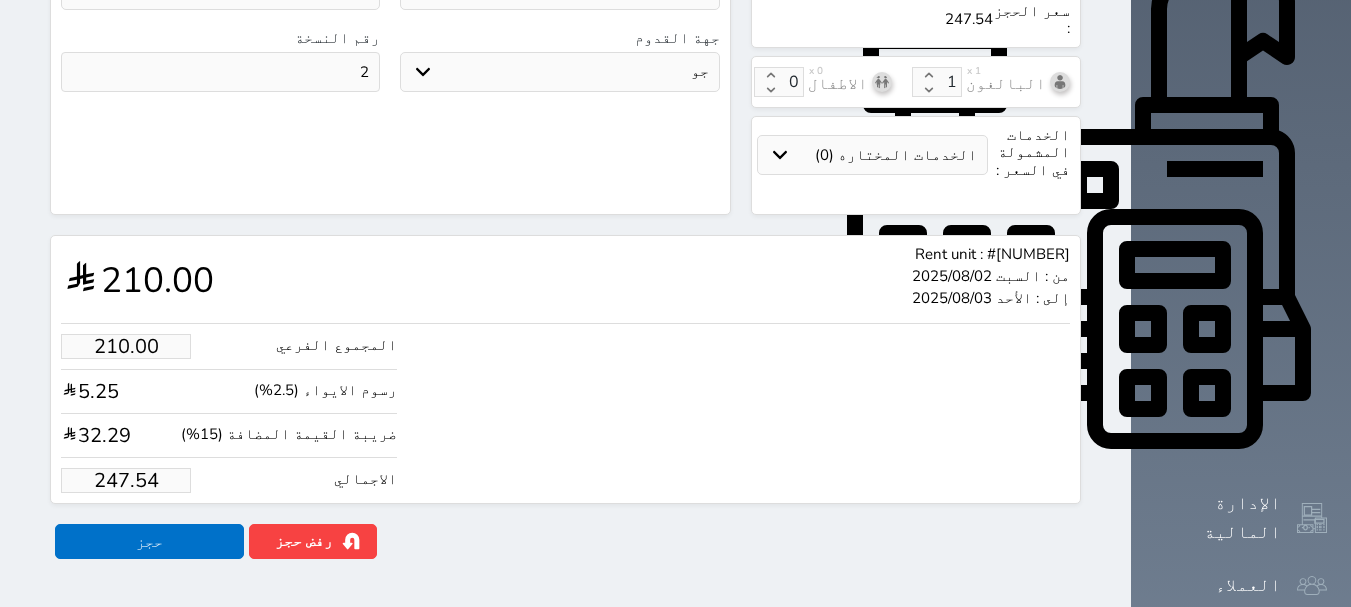 type on "[FIRST] [MIDDLE] [LAST]" 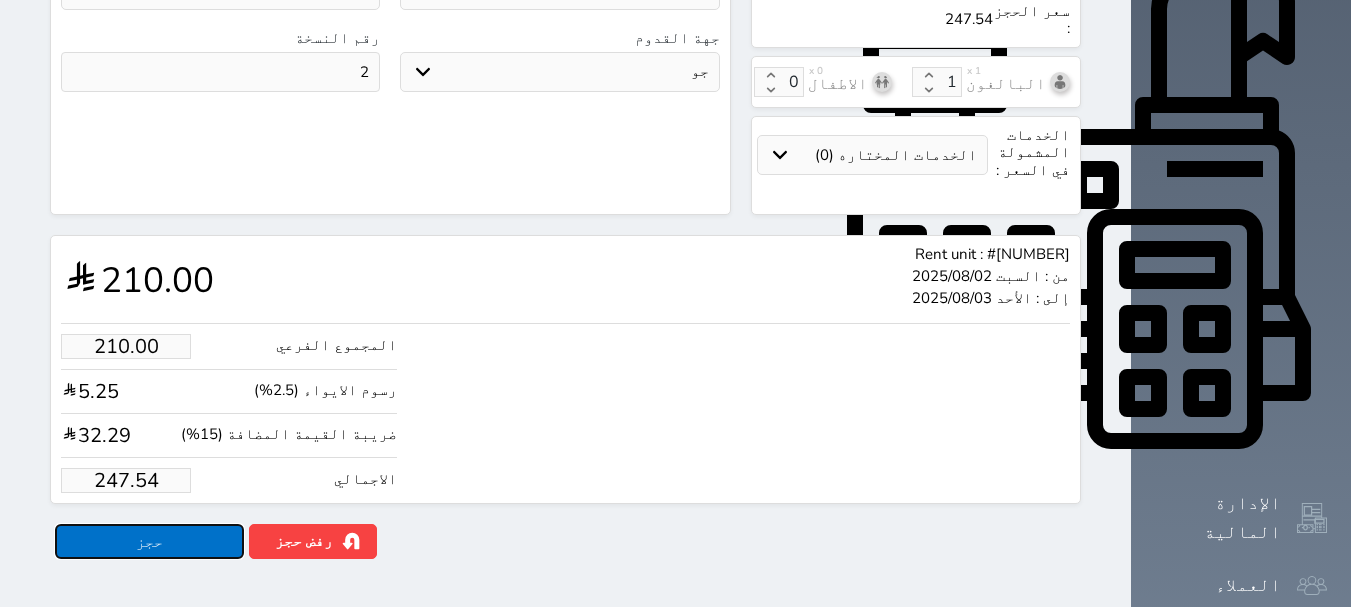 click on "حجز" at bounding box center [149, 541] 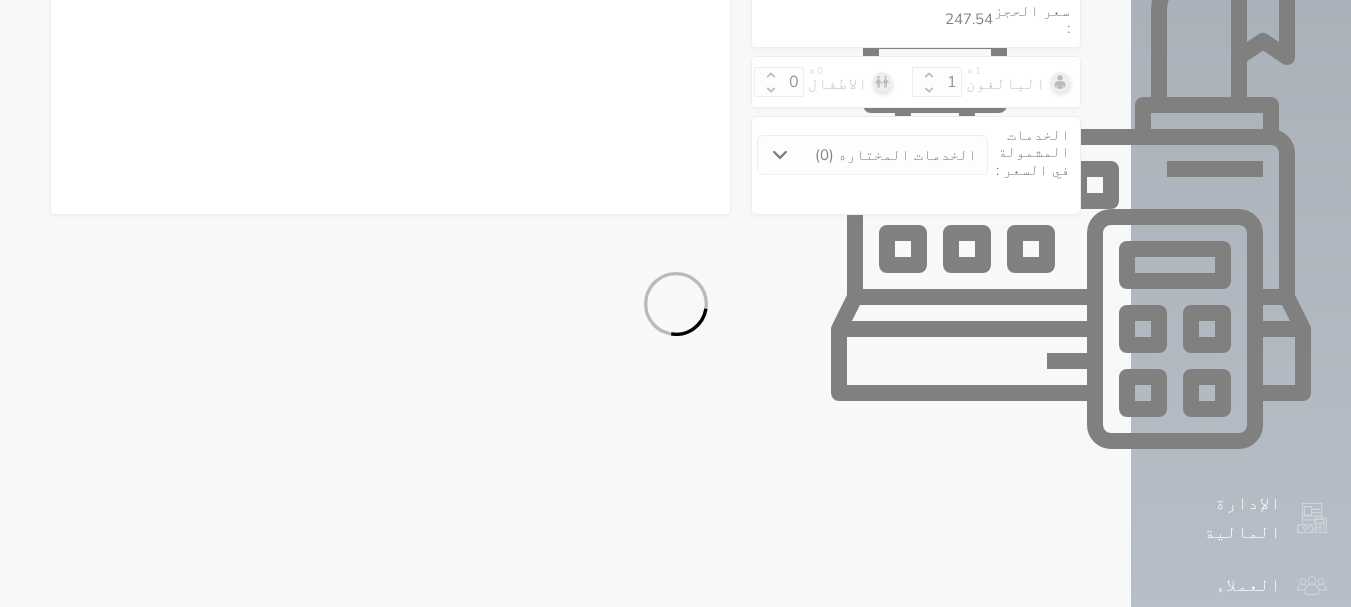 select on "1" 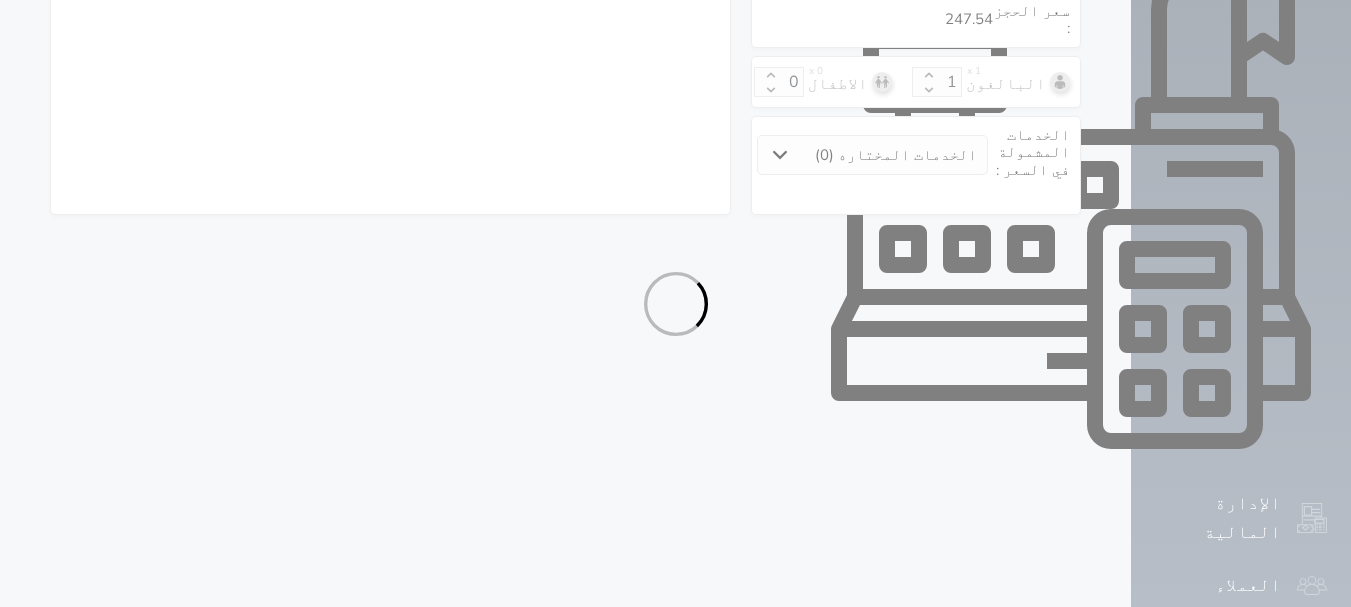 select on "113" 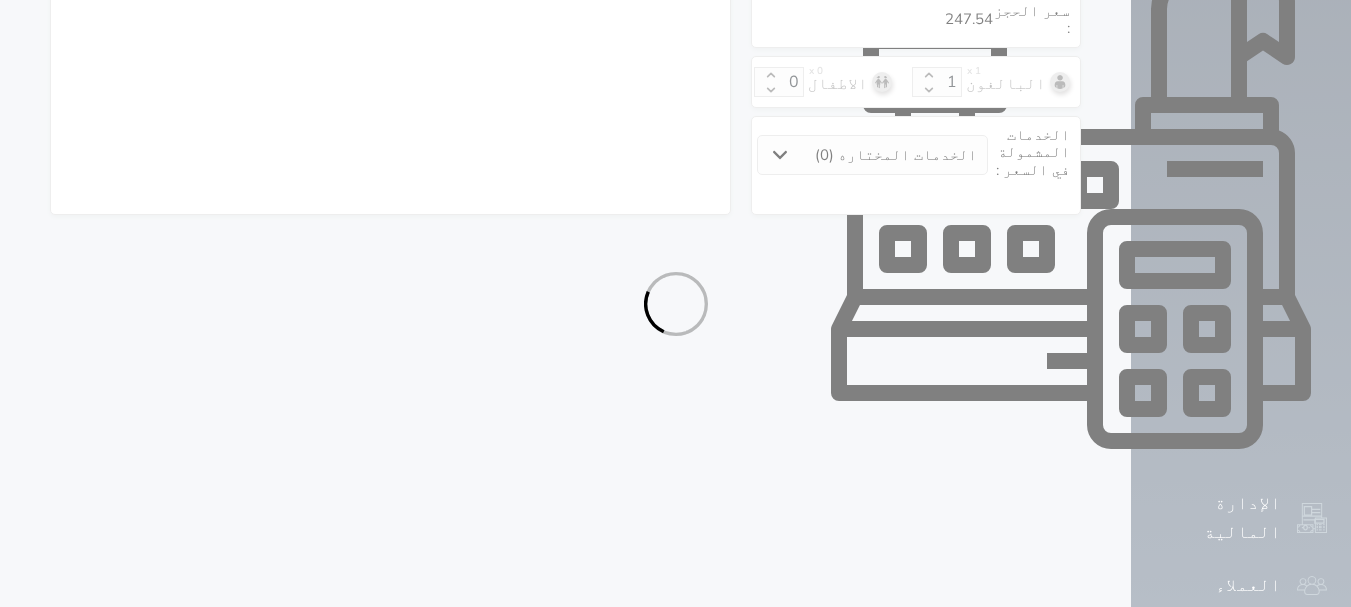 select on "1" 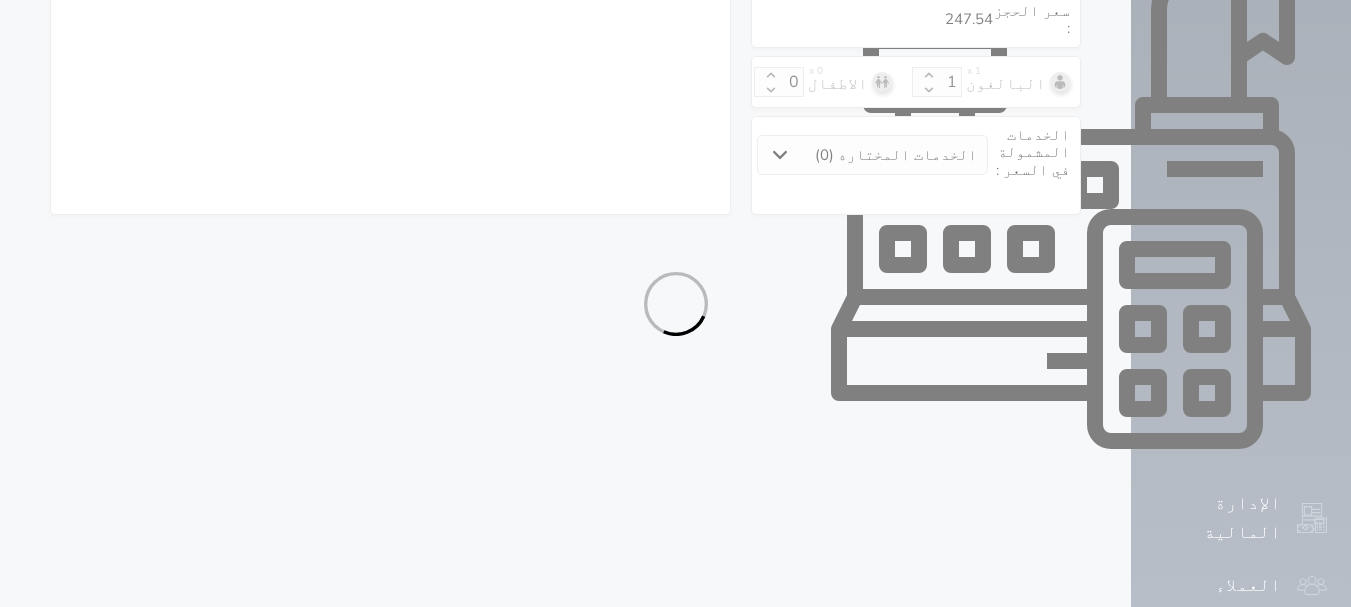 select on "female" 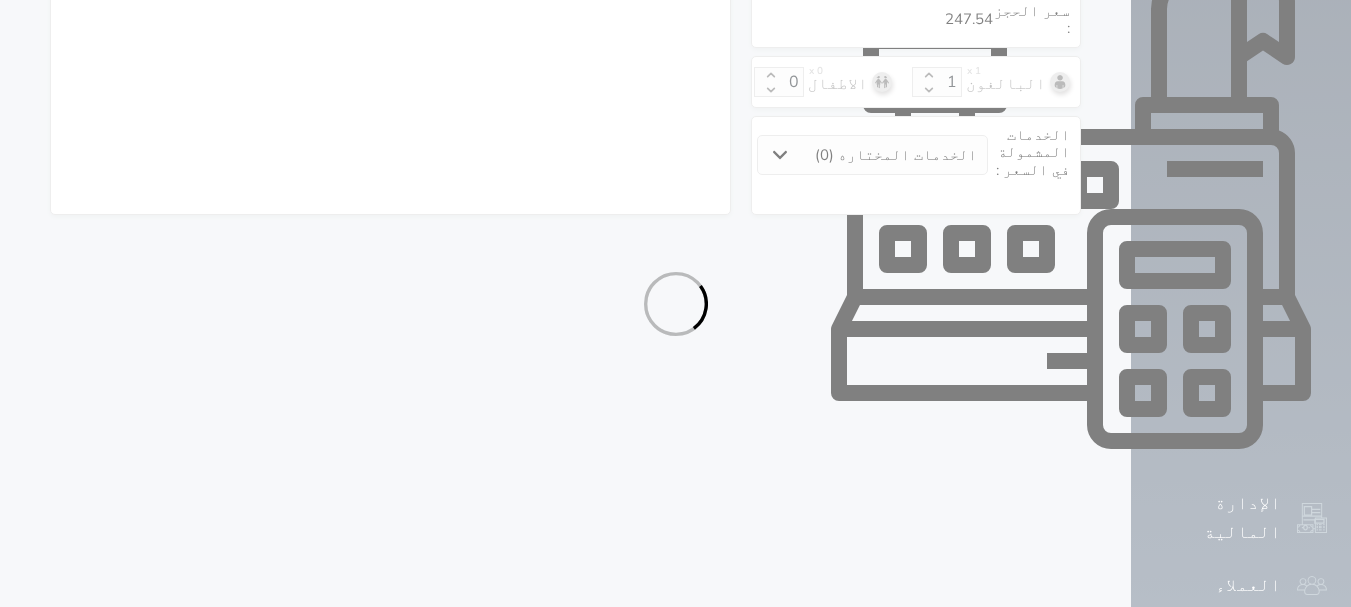select on "7" 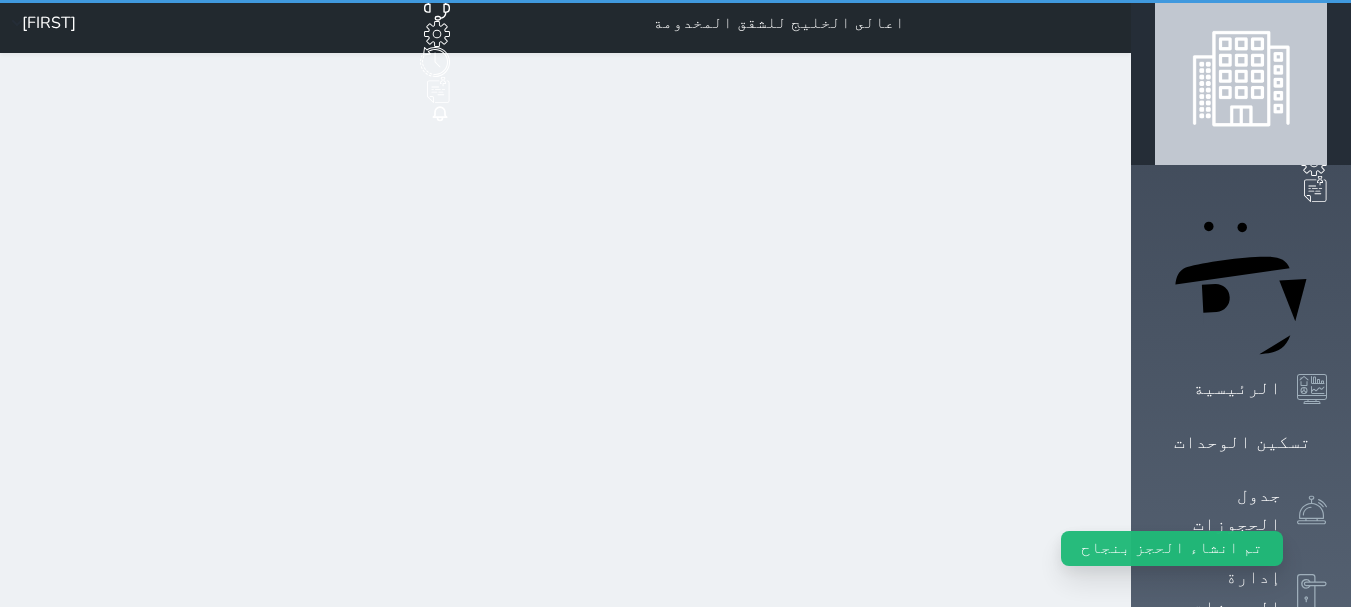 scroll, scrollTop: 0, scrollLeft: 0, axis: both 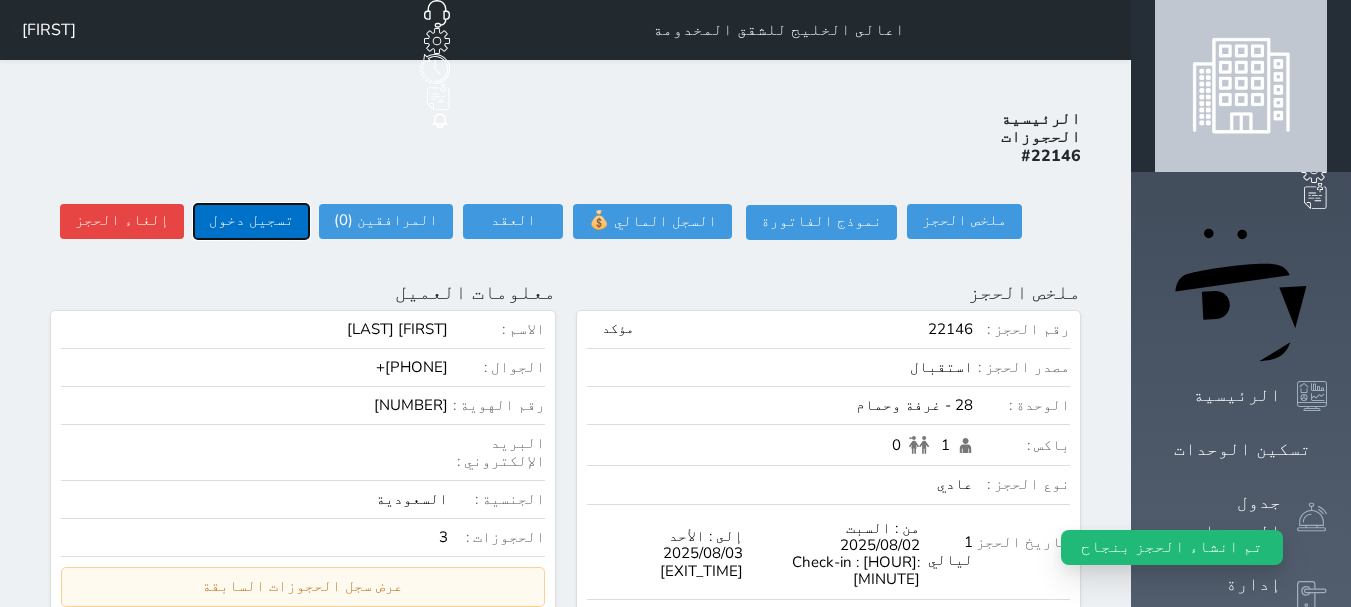 click on "تسجيل دخول" at bounding box center (251, 221) 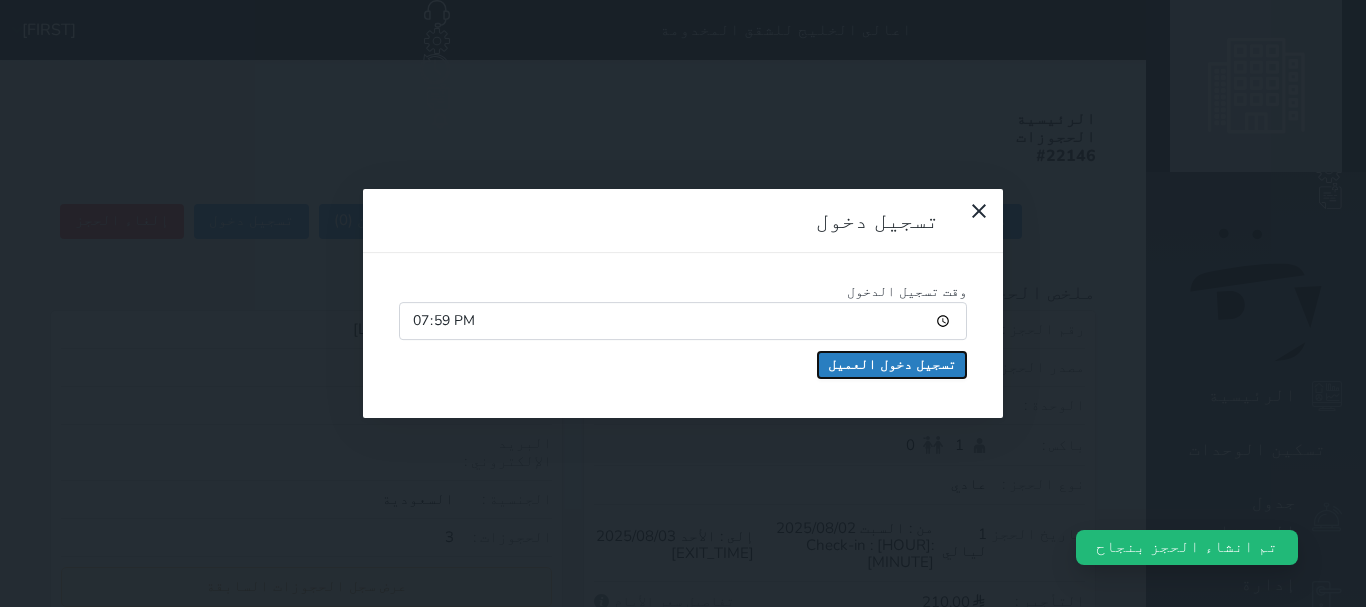click on "تسجيل دخول العميل" at bounding box center (892, 365) 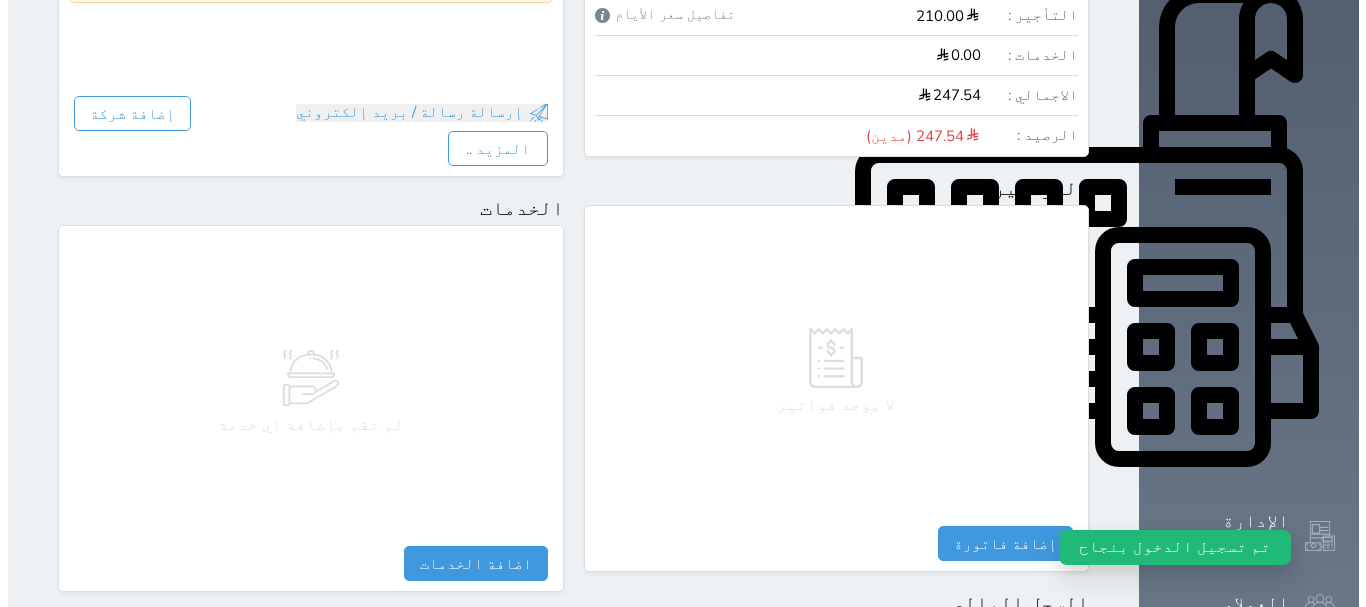 scroll, scrollTop: 700, scrollLeft: 0, axis: vertical 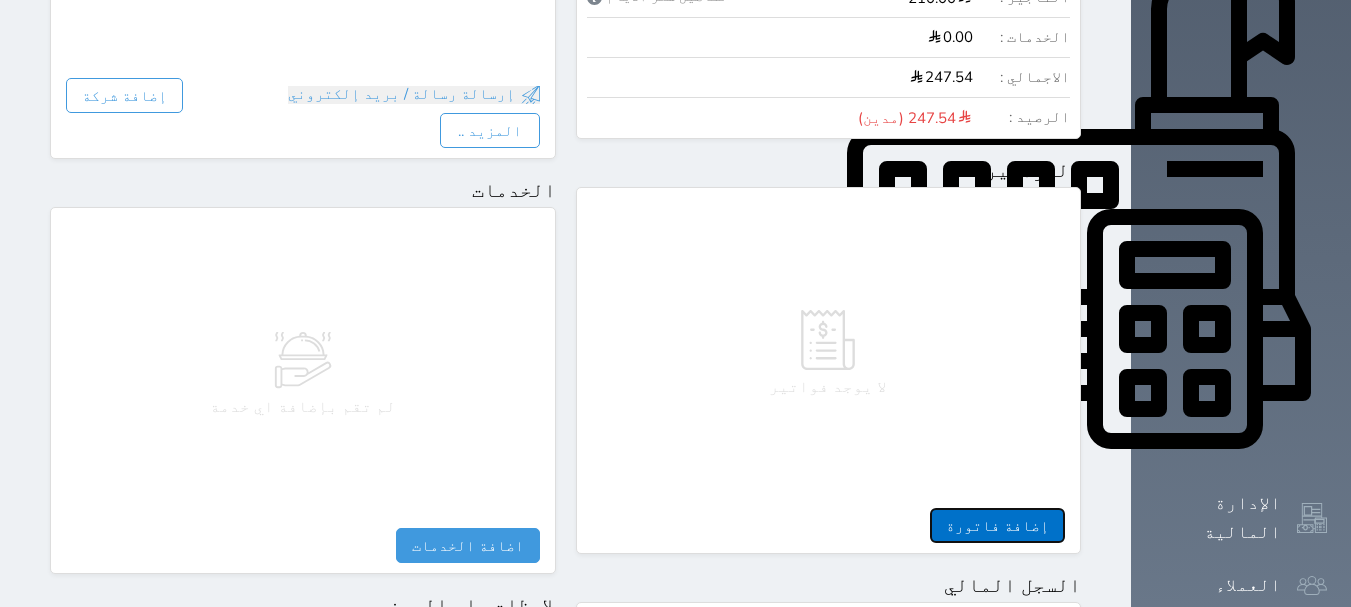 click on "إضافة فاتورة" at bounding box center [997, 525] 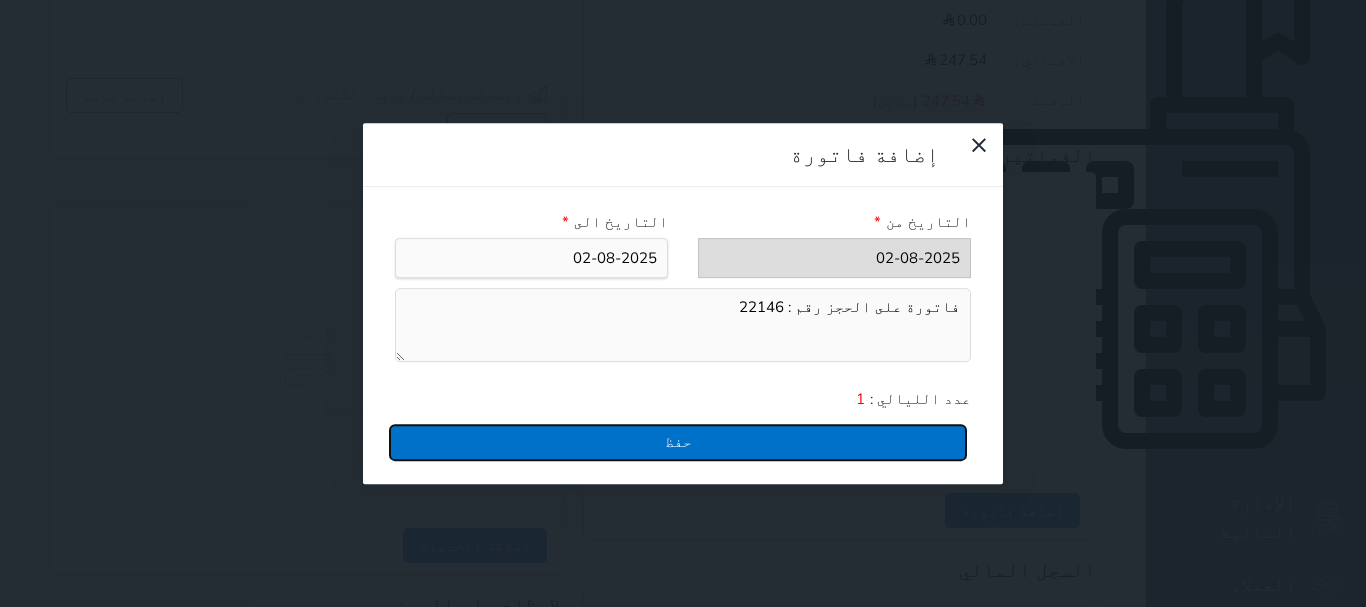 click on "حفظ" at bounding box center [678, 442] 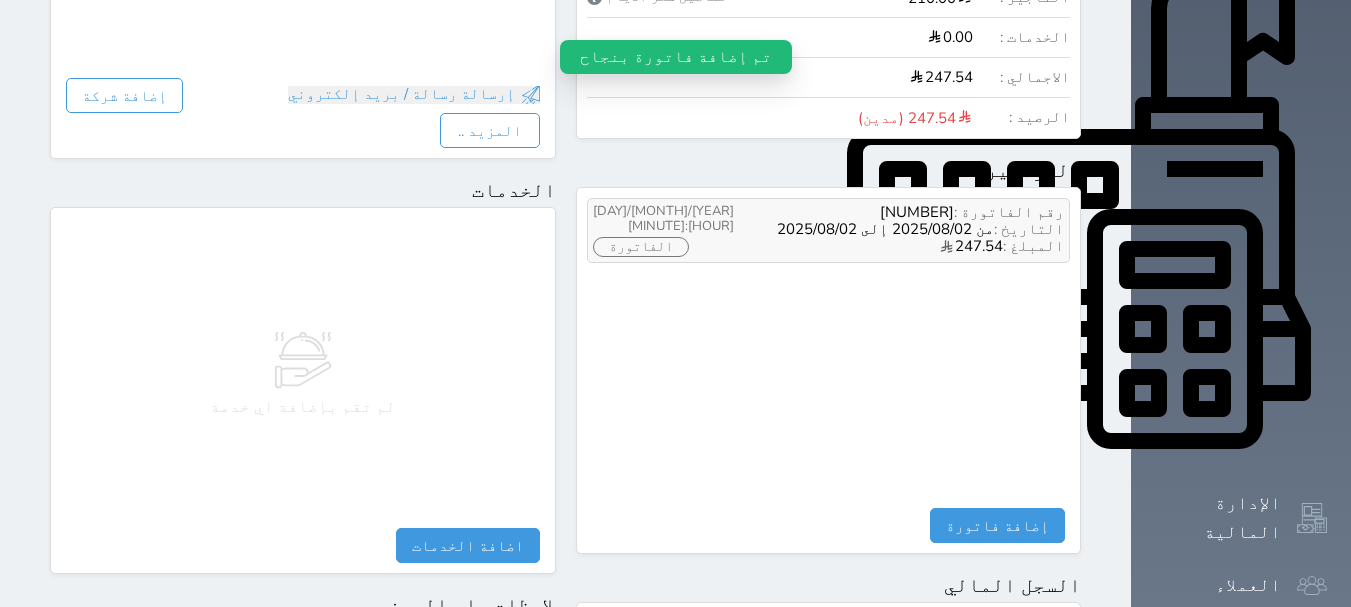 click on "الفاتورة" at bounding box center (641, 247) 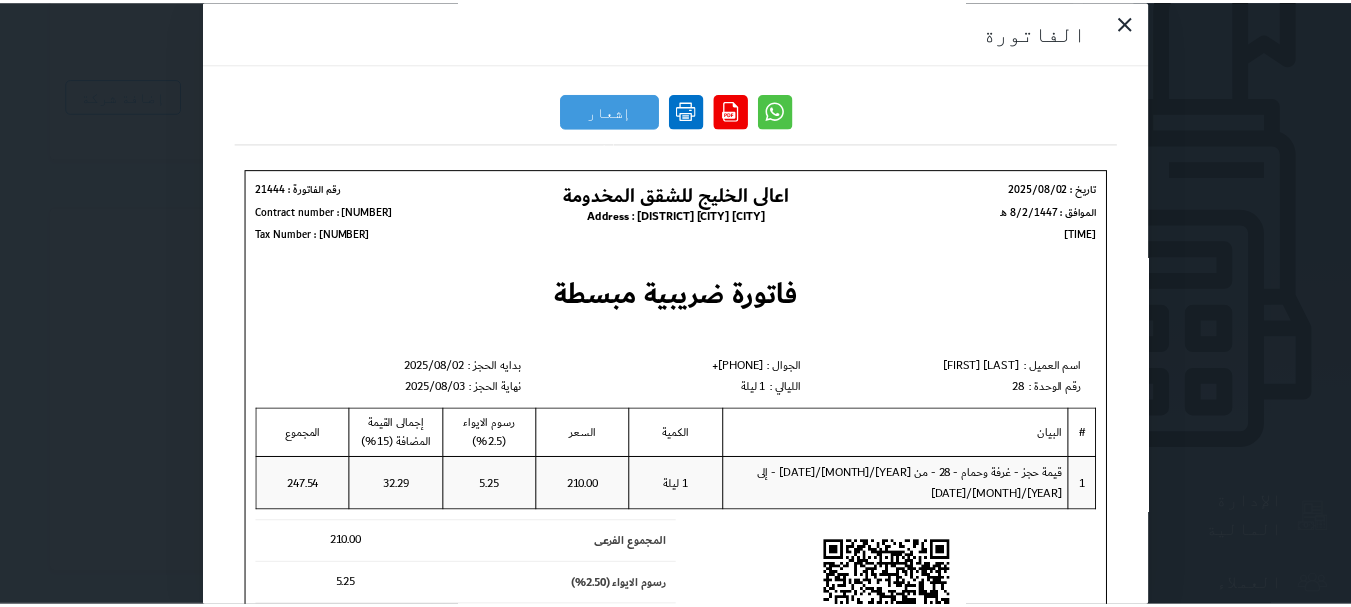 scroll, scrollTop: 0, scrollLeft: 0, axis: both 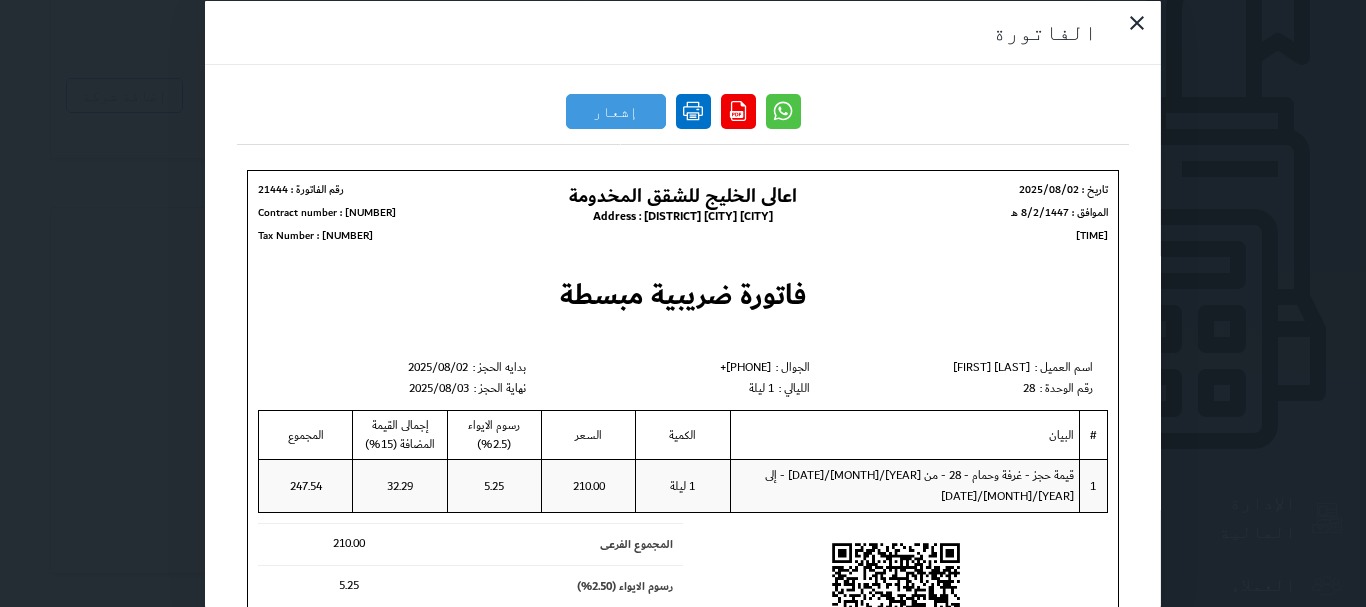 click at bounding box center [693, 110] 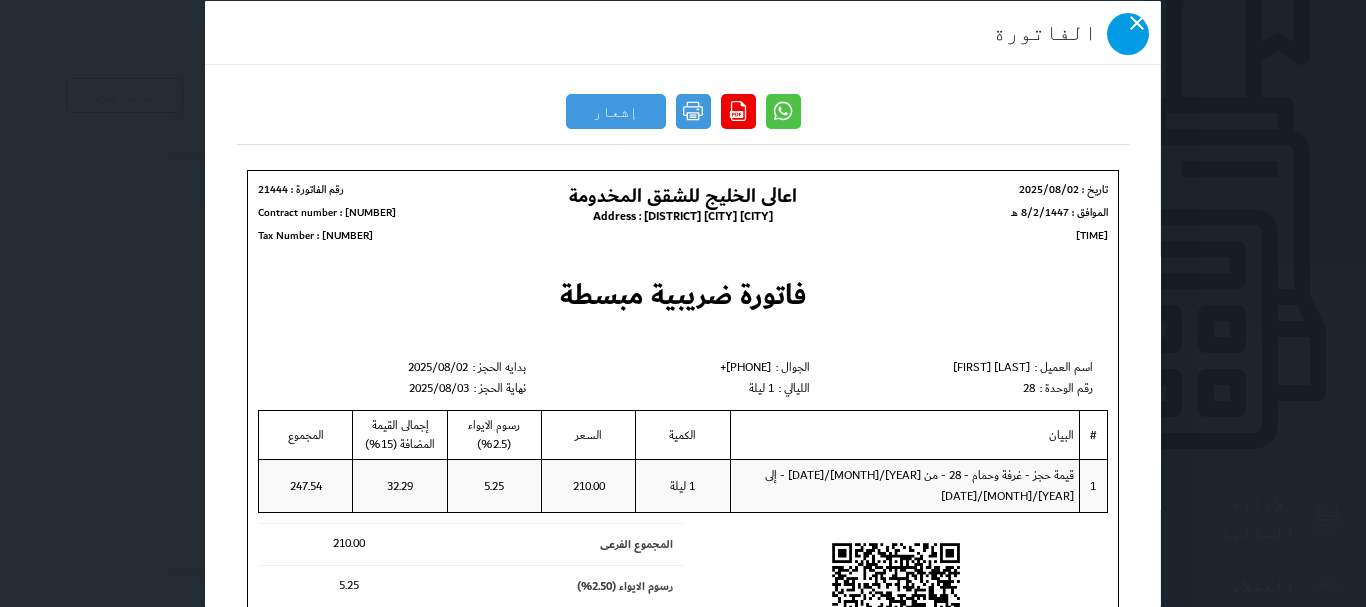 drag, startPoint x: 247, startPoint y: 46, endPoint x: 363, endPoint y: 88, distance: 123.36936 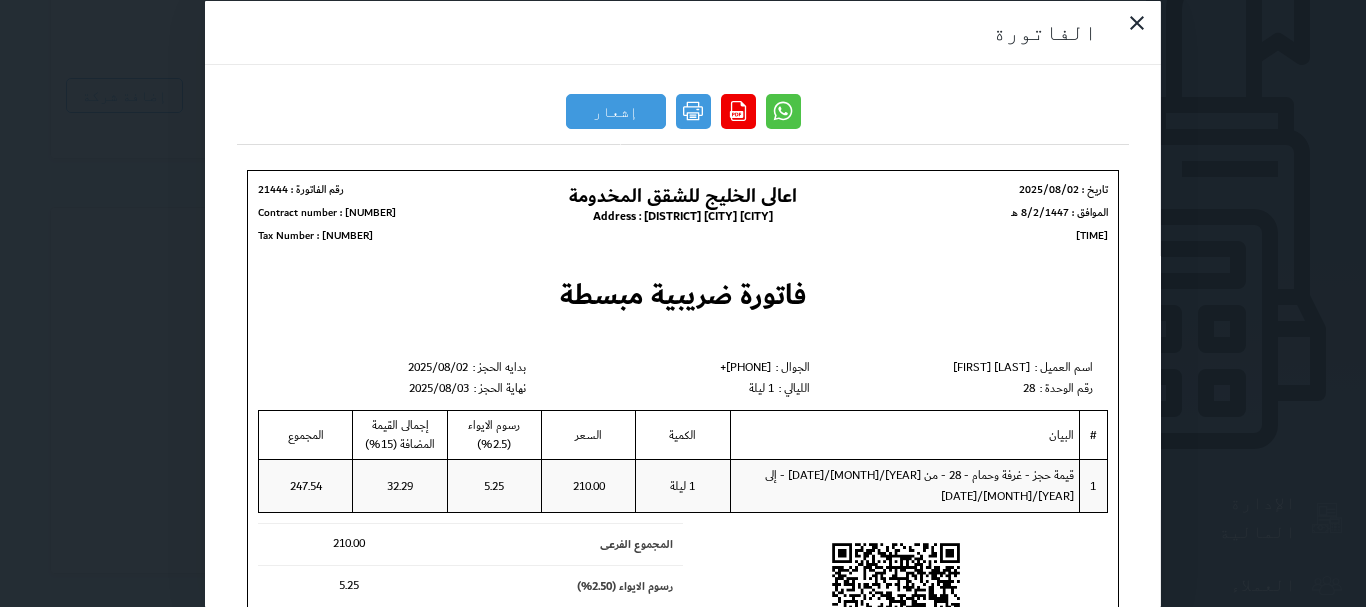 click 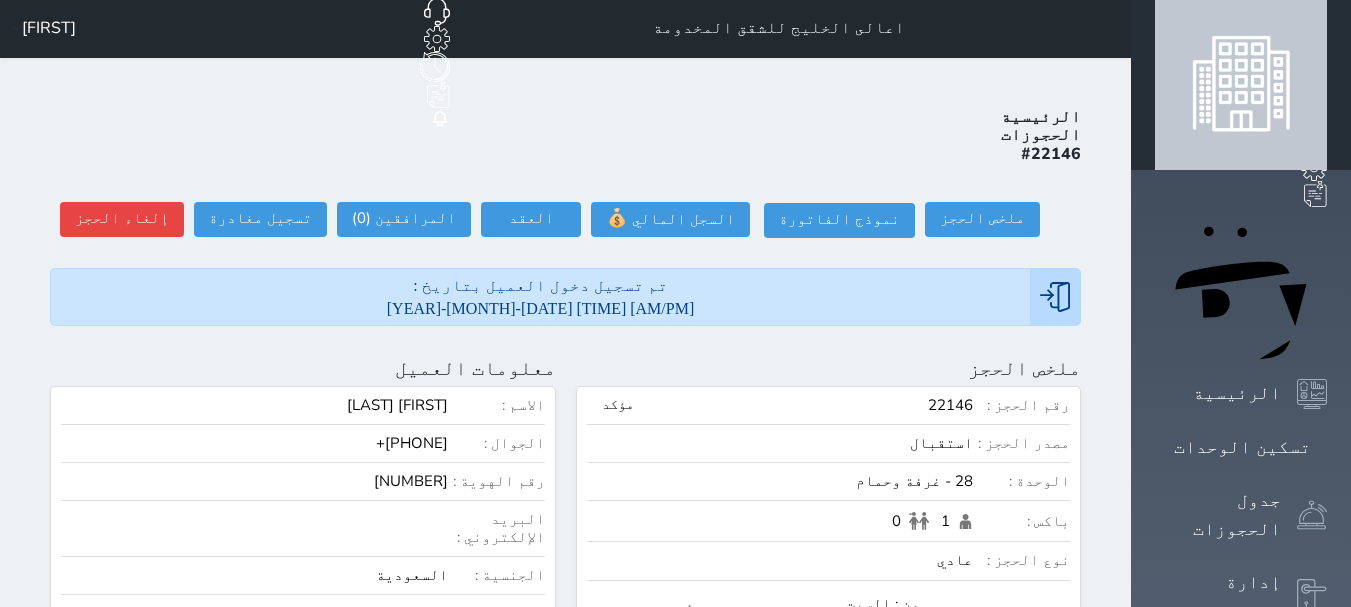 scroll, scrollTop: 0, scrollLeft: 0, axis: both 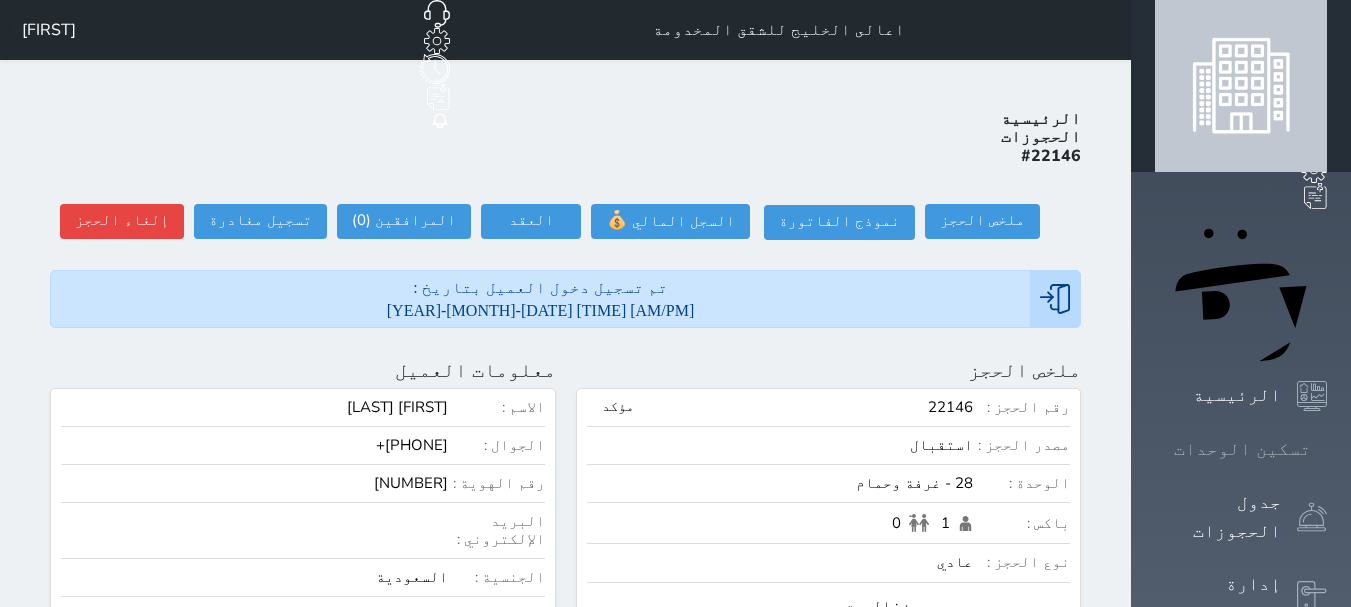 click 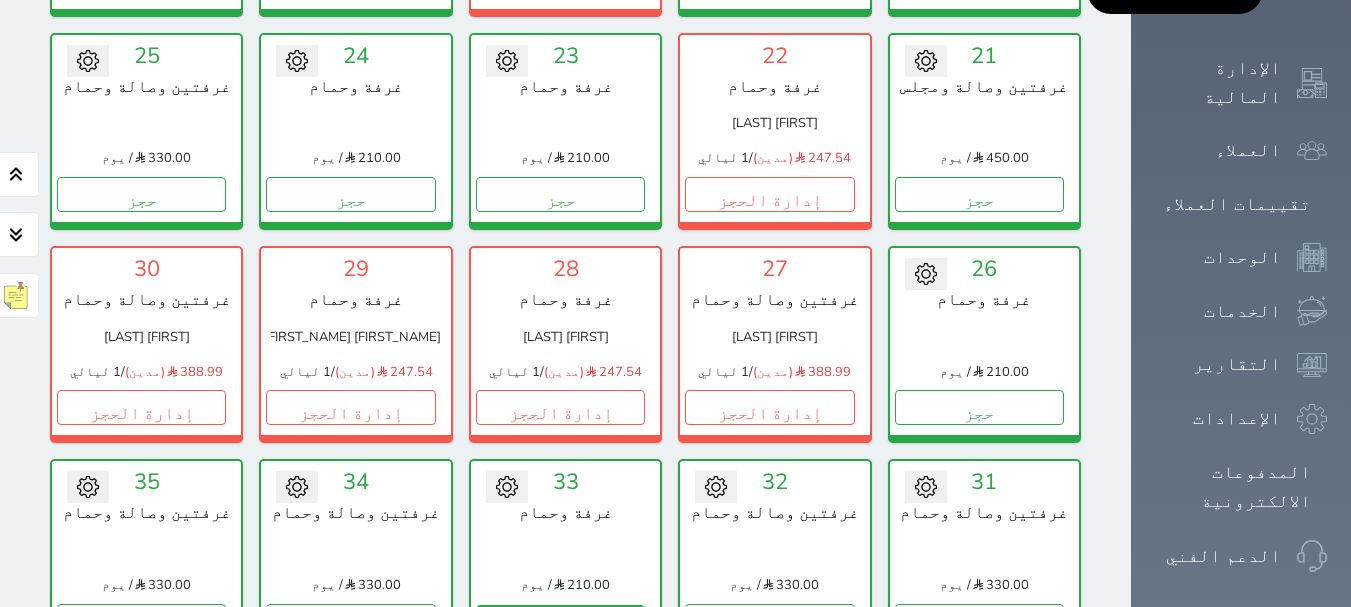 scroll, scrollTop: 1178, scrollLeft: 0, axis: vertical 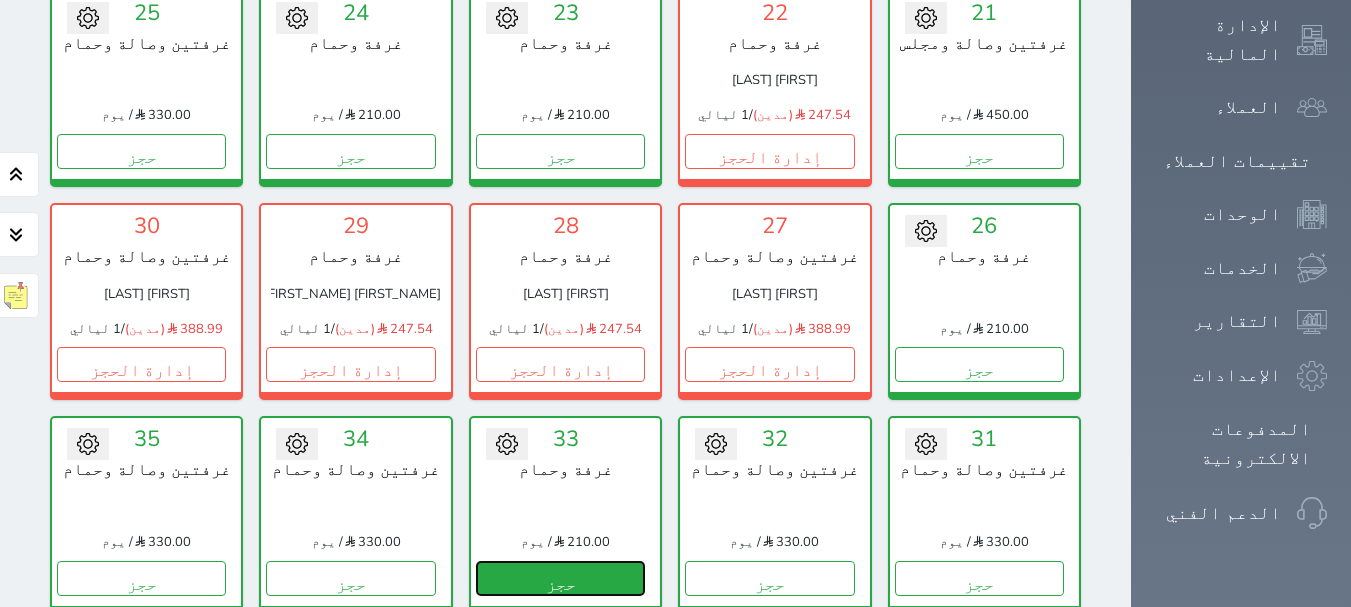 click on "حجز" at bounding box center (560, 578) 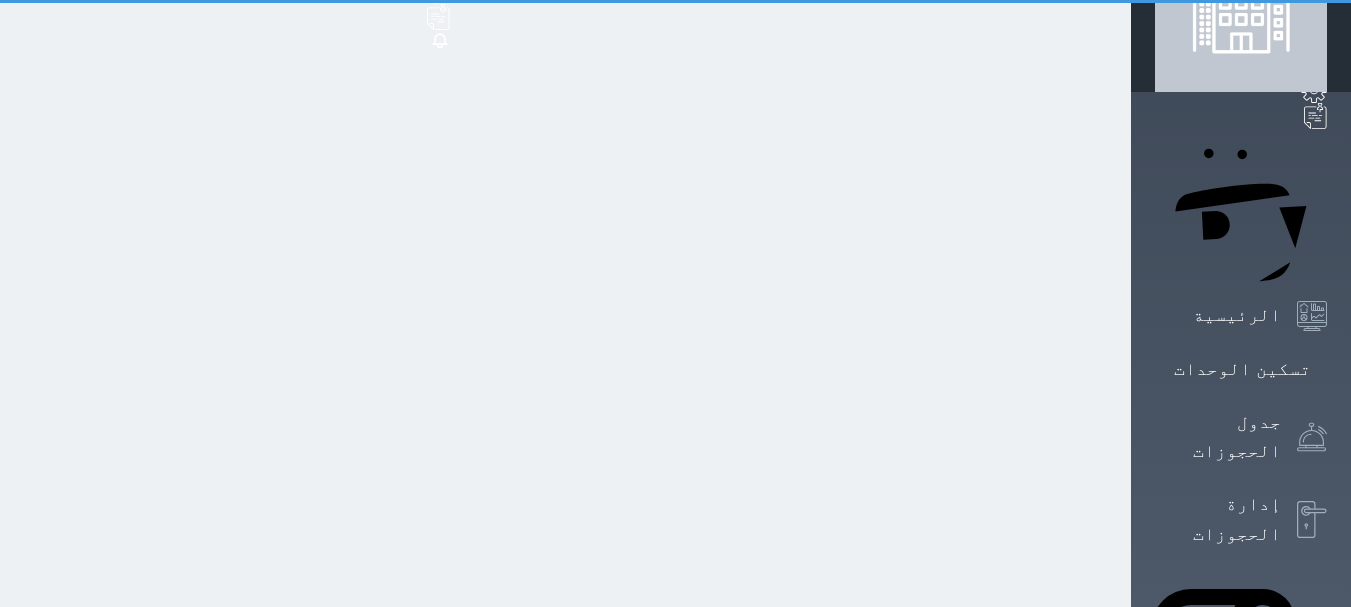 select on "1" 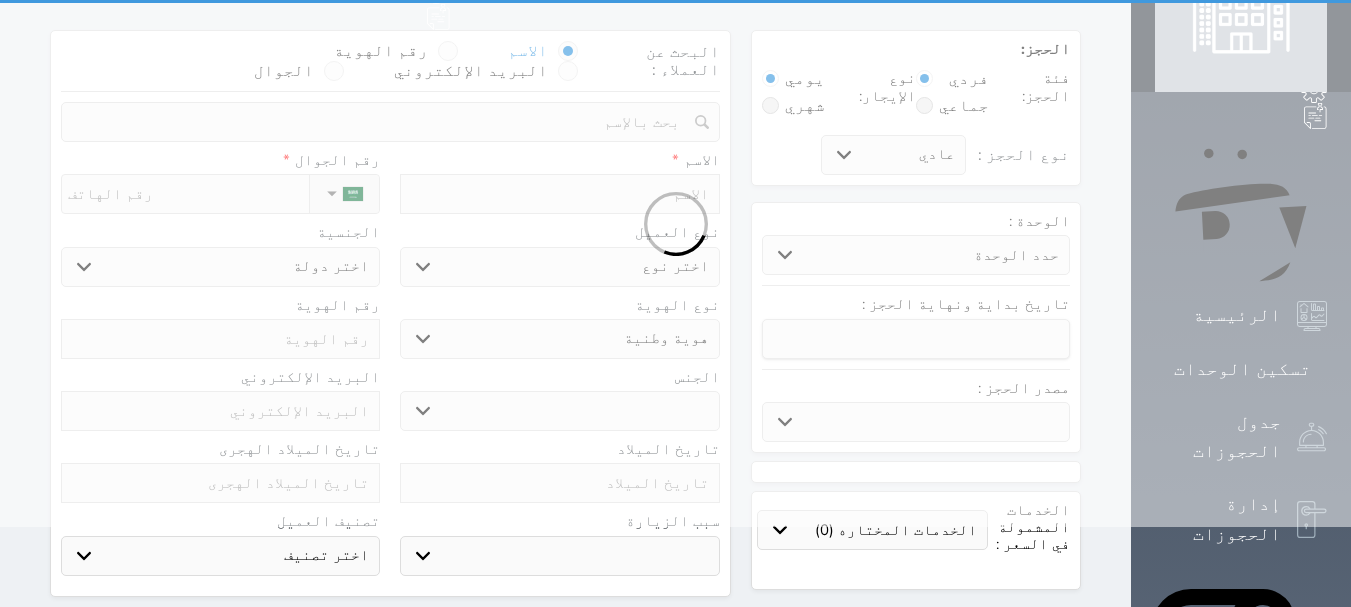 scroll, scrollTop: 22, scrollLeft: 0, axis: vertical 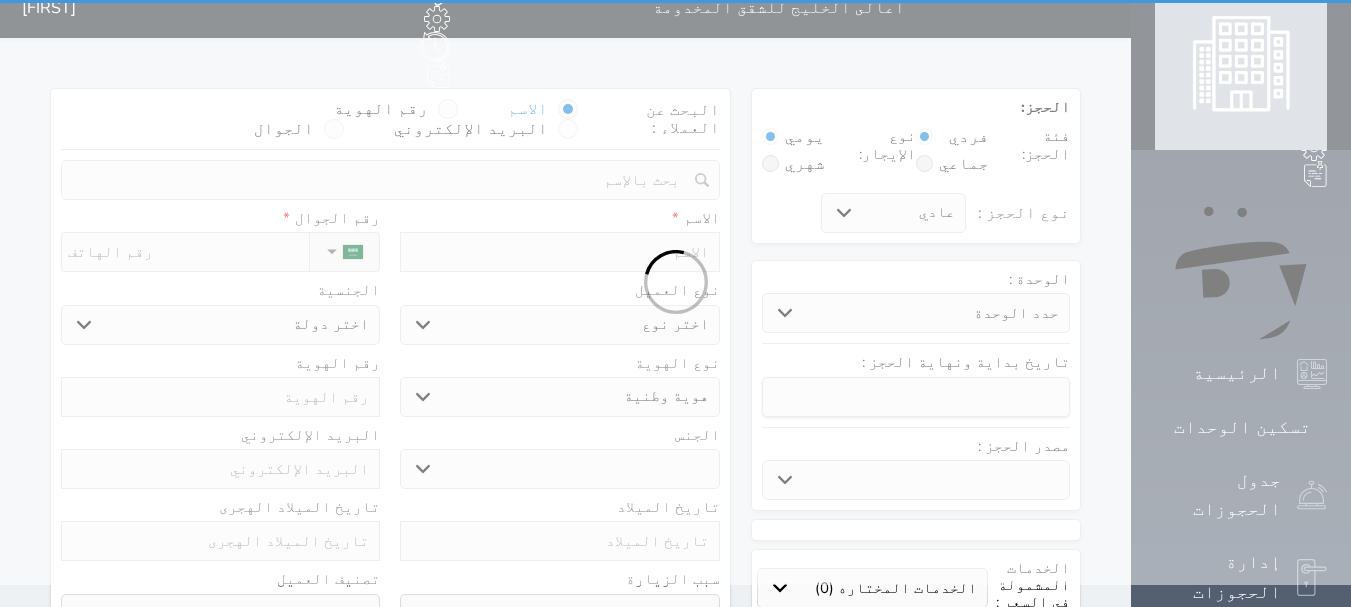 select 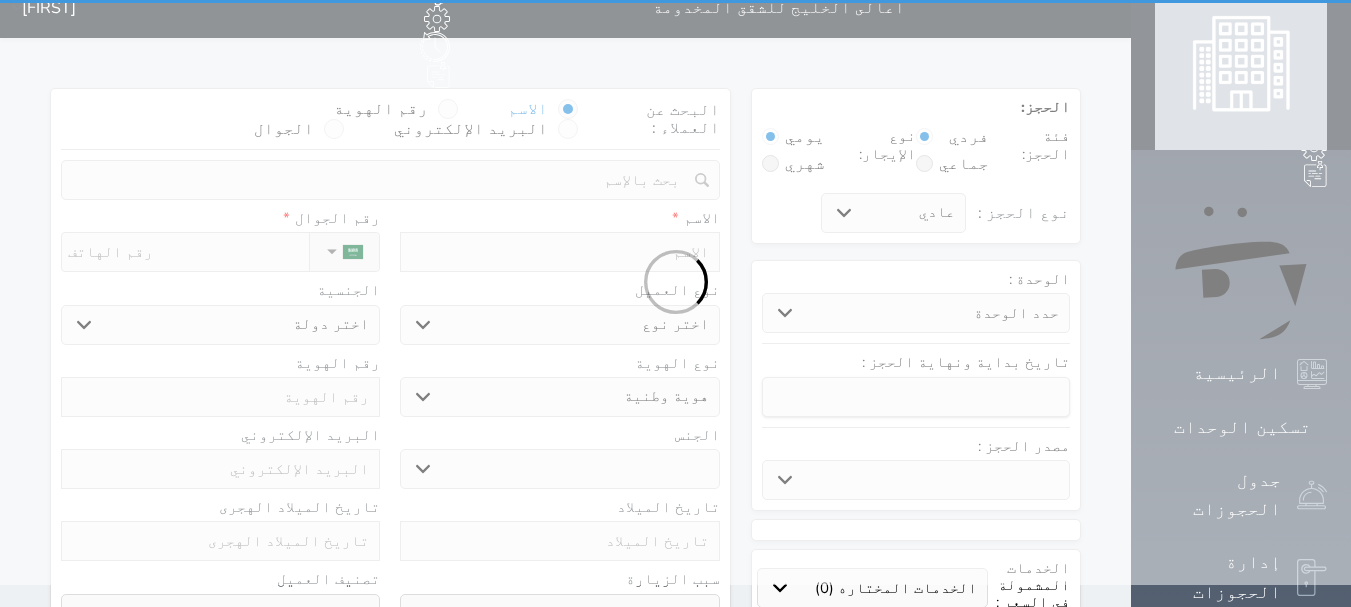 select 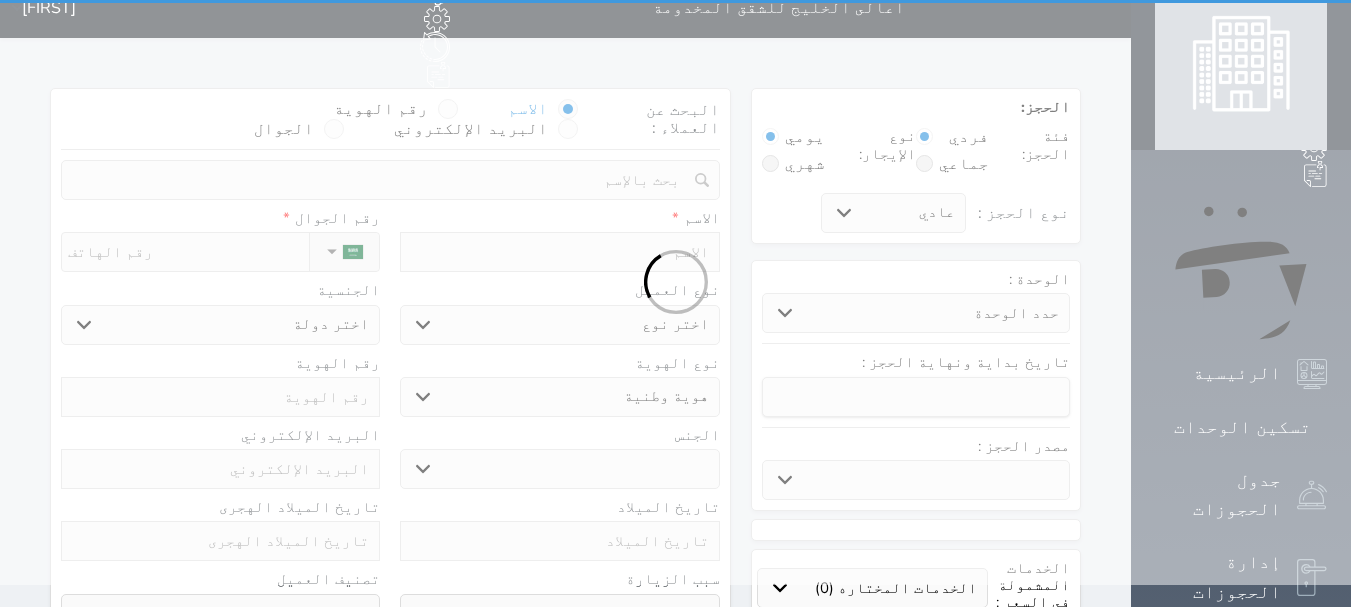 select 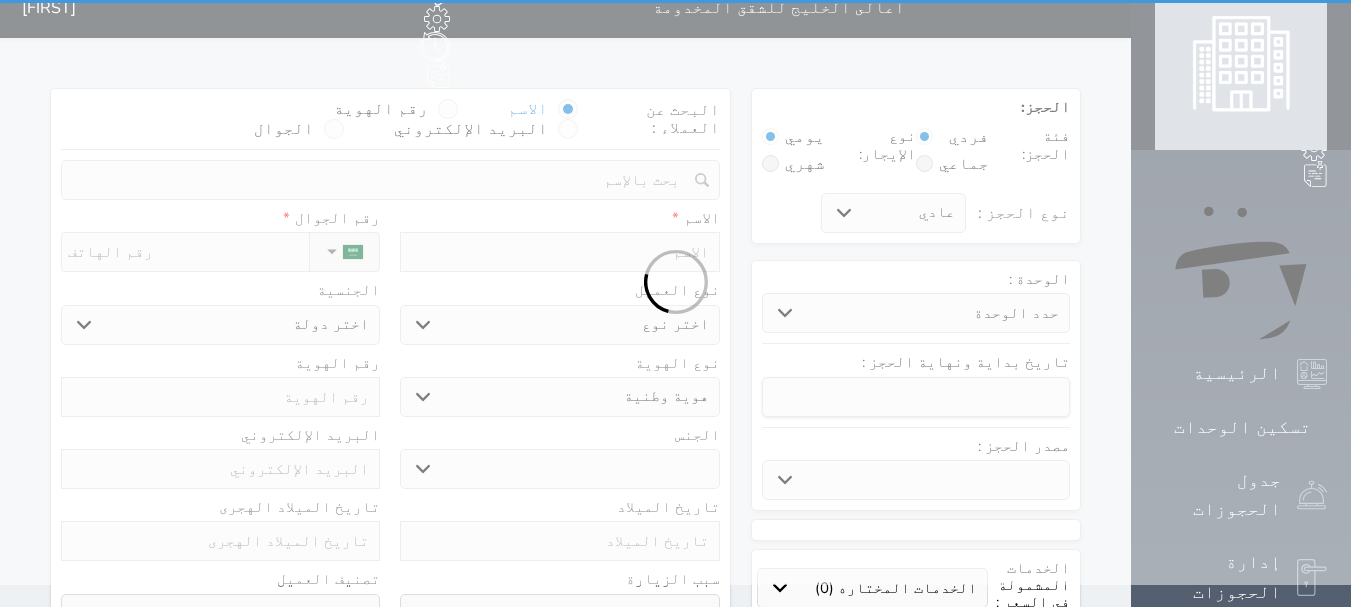 select 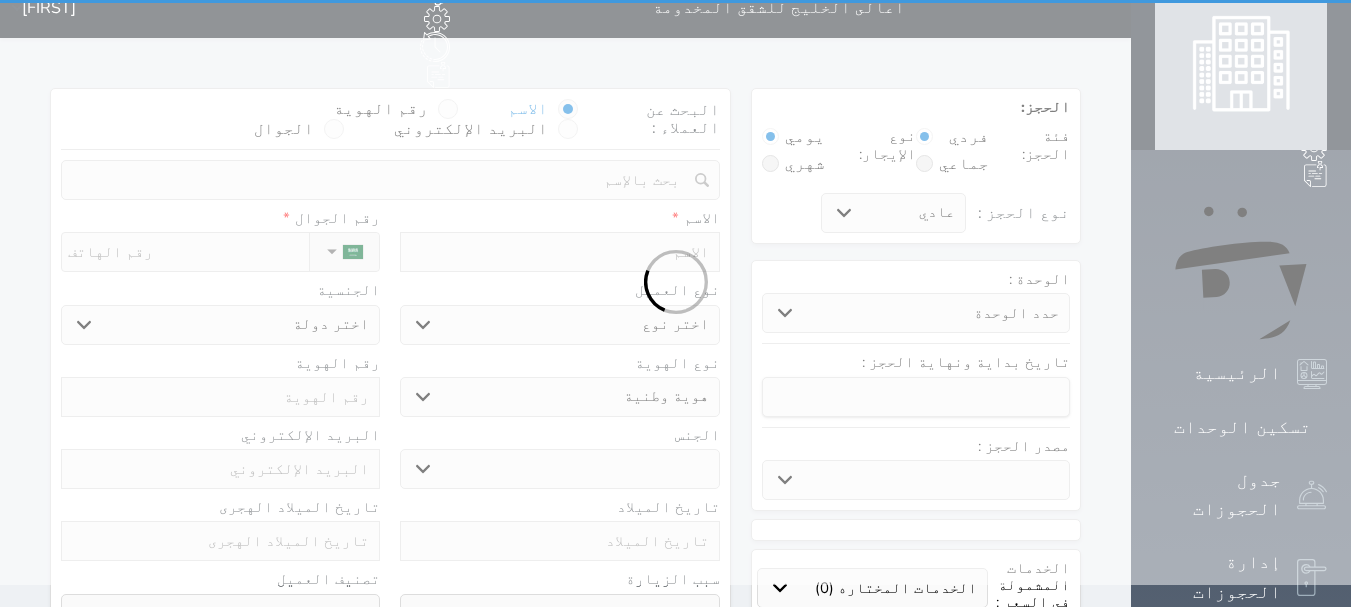 scroll, scrollTop: 0, scrollLeft: 0, axis: both 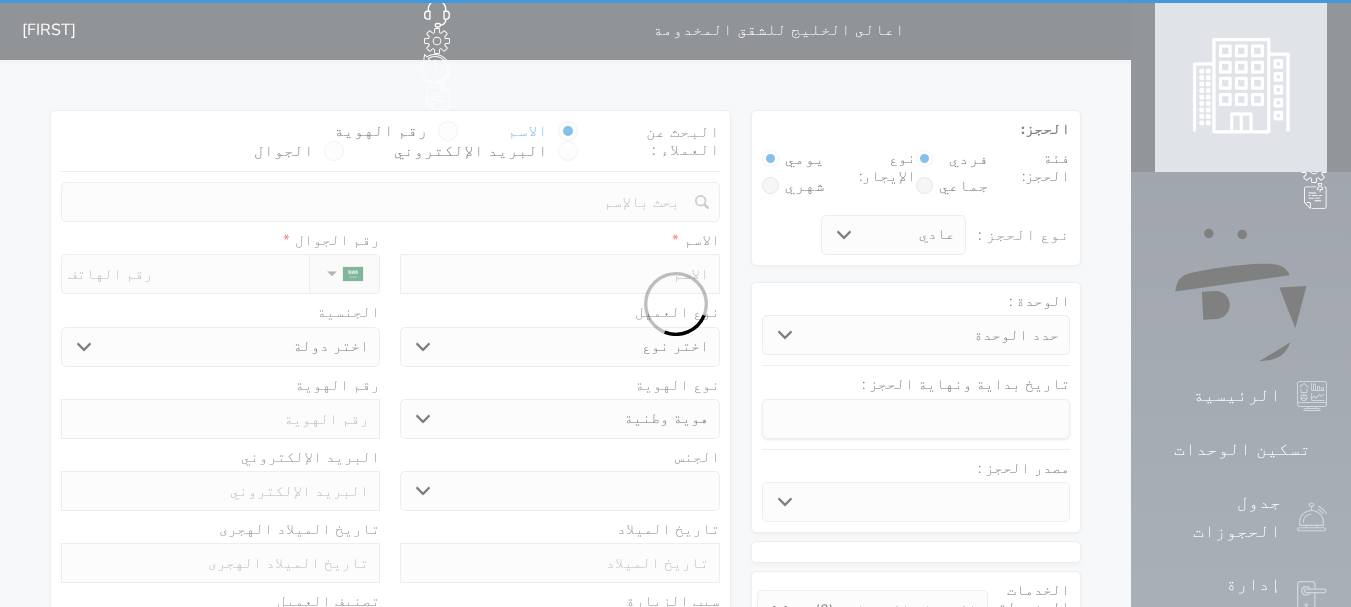 select 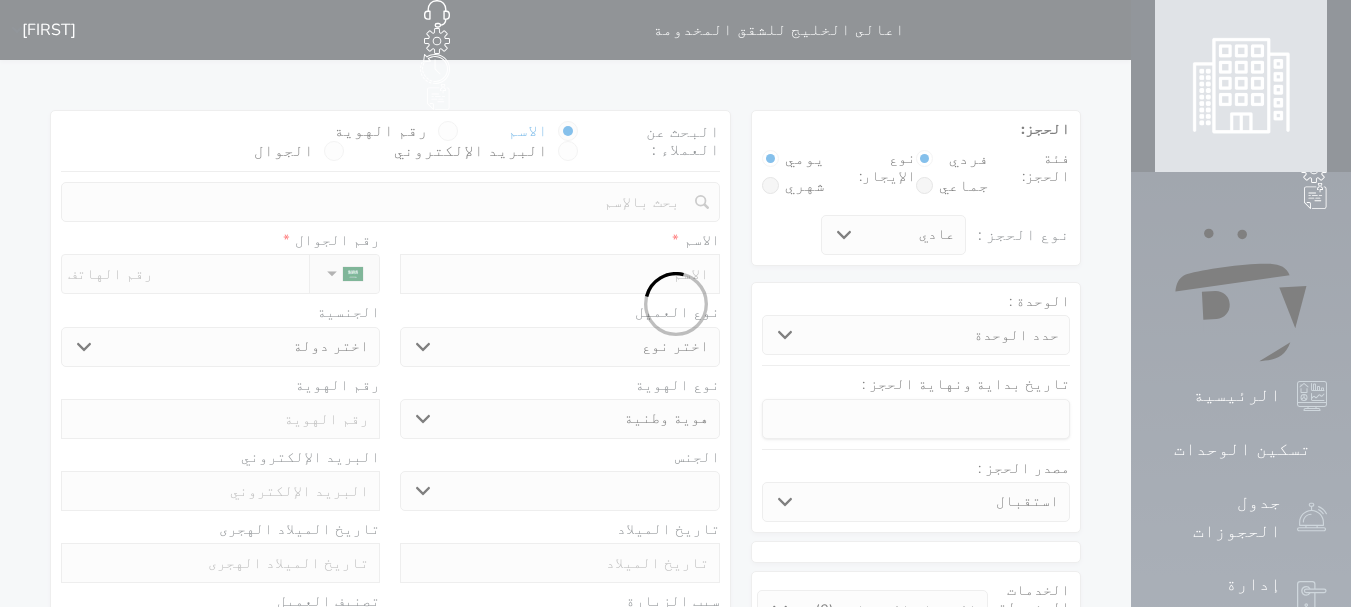 select 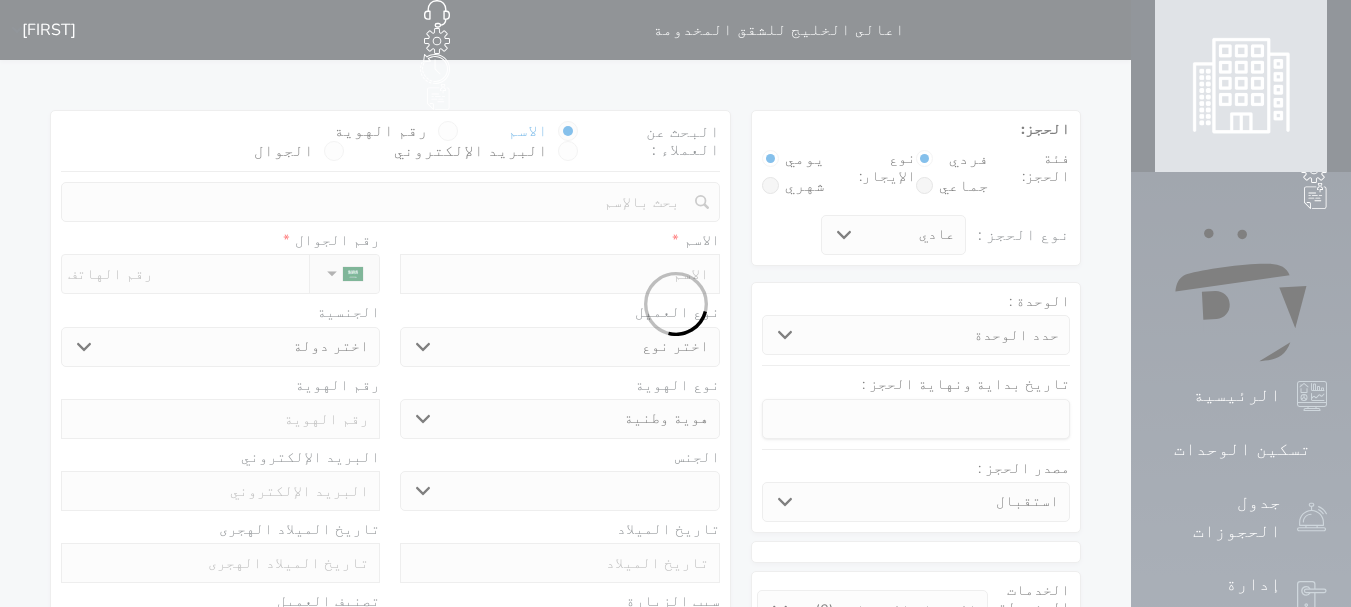 select 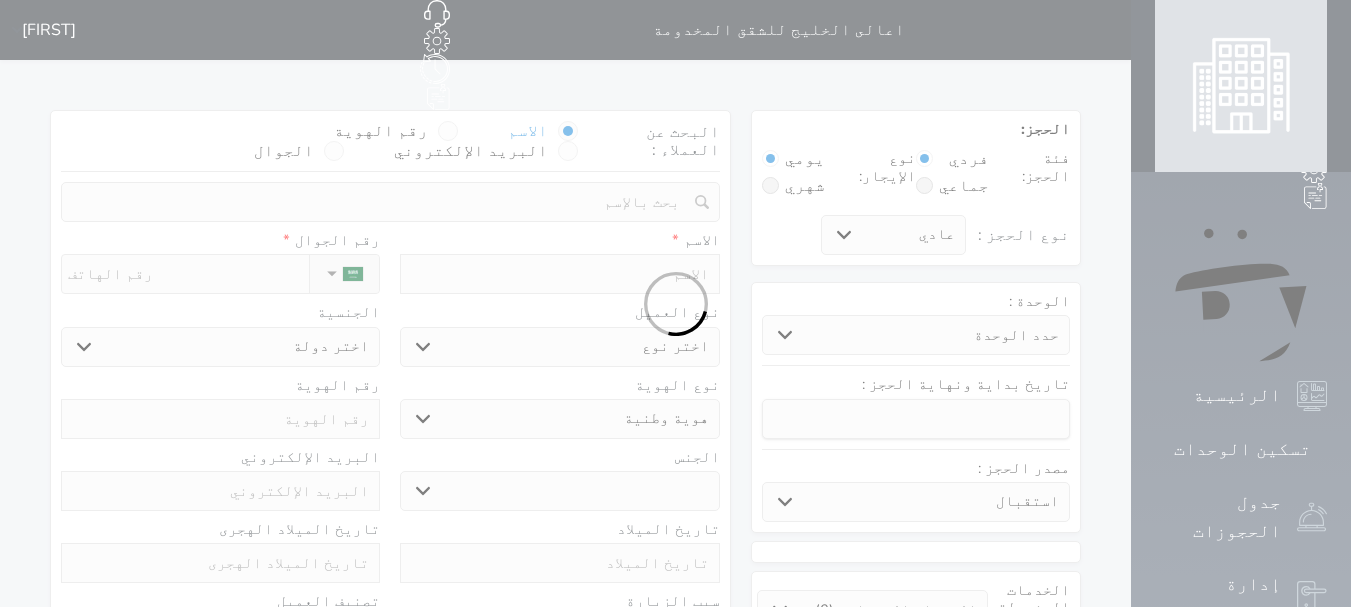 select 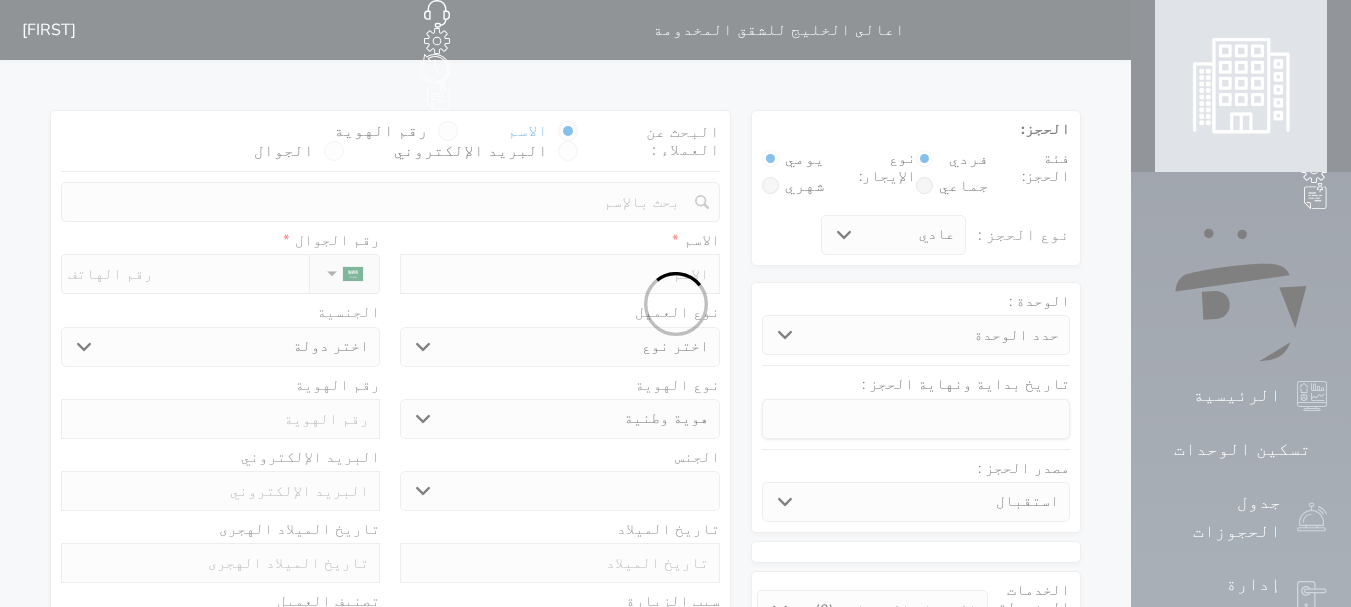 select on "113" 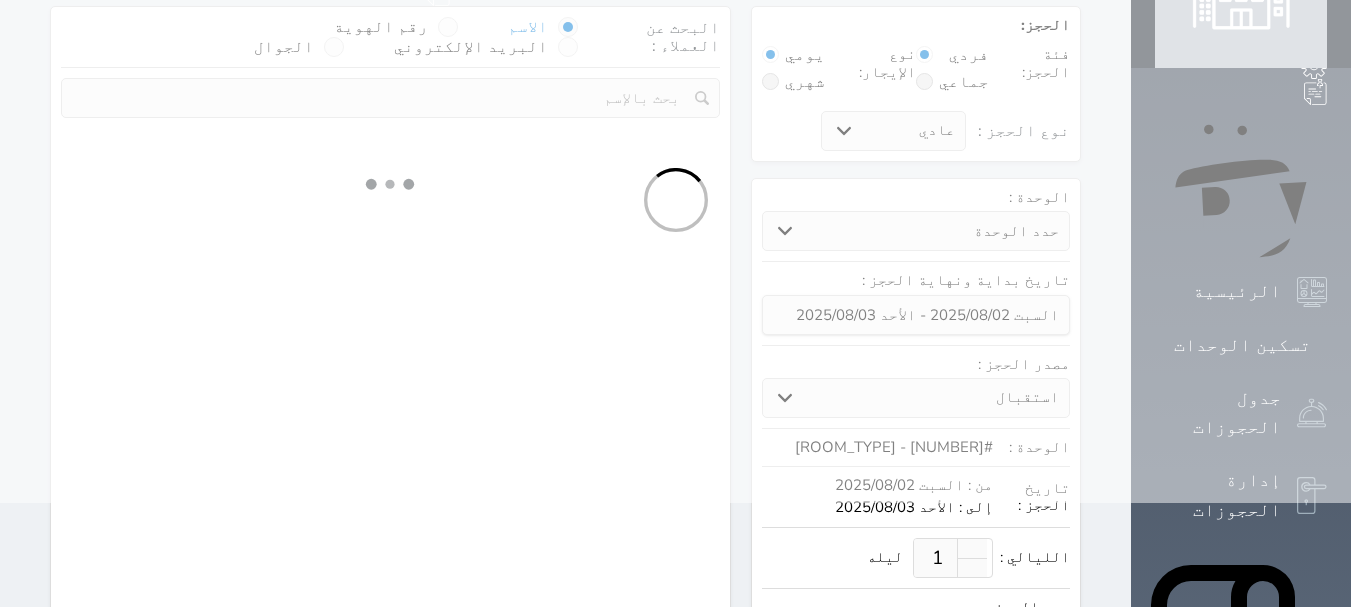 scroll, scrollTop: 0, scrollLeft: 0, axis: both 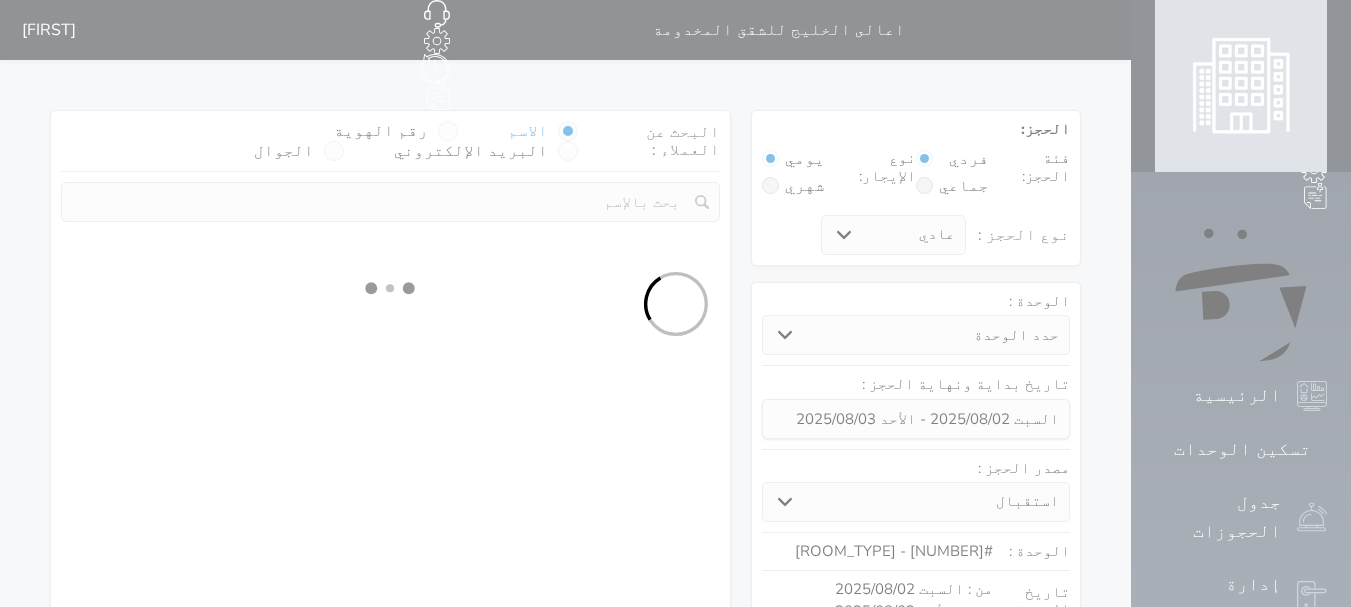 select 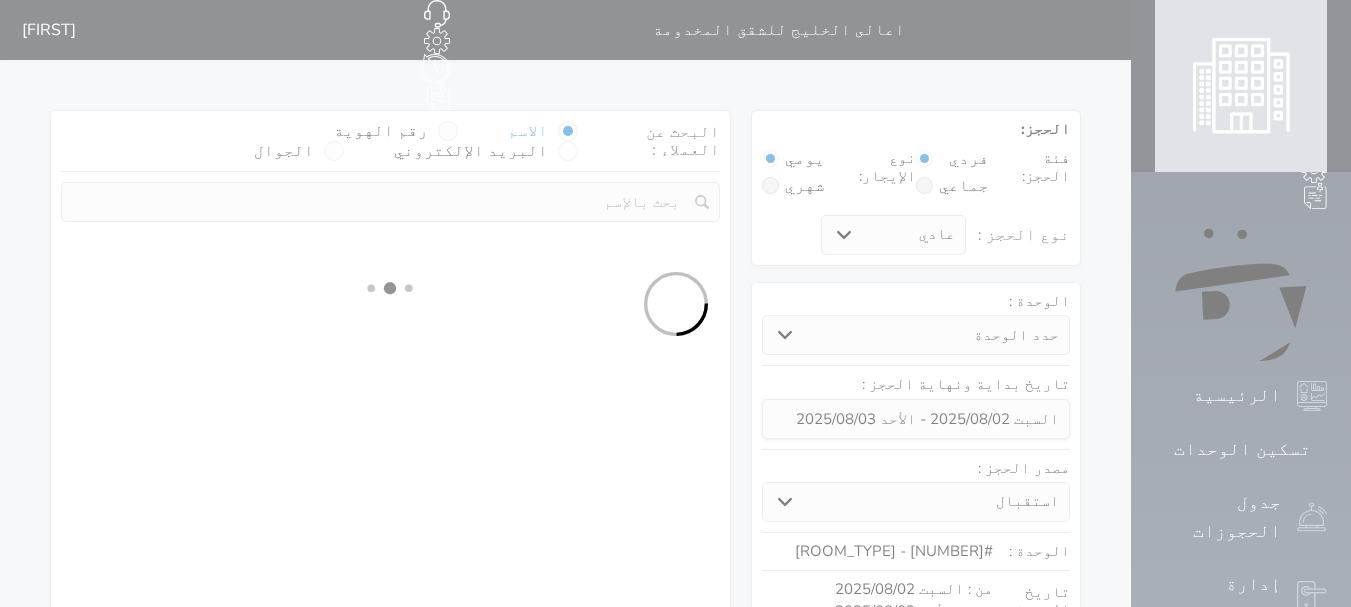 scroll, scrollTop: 221, scrollLeft: 0, axis: vertical 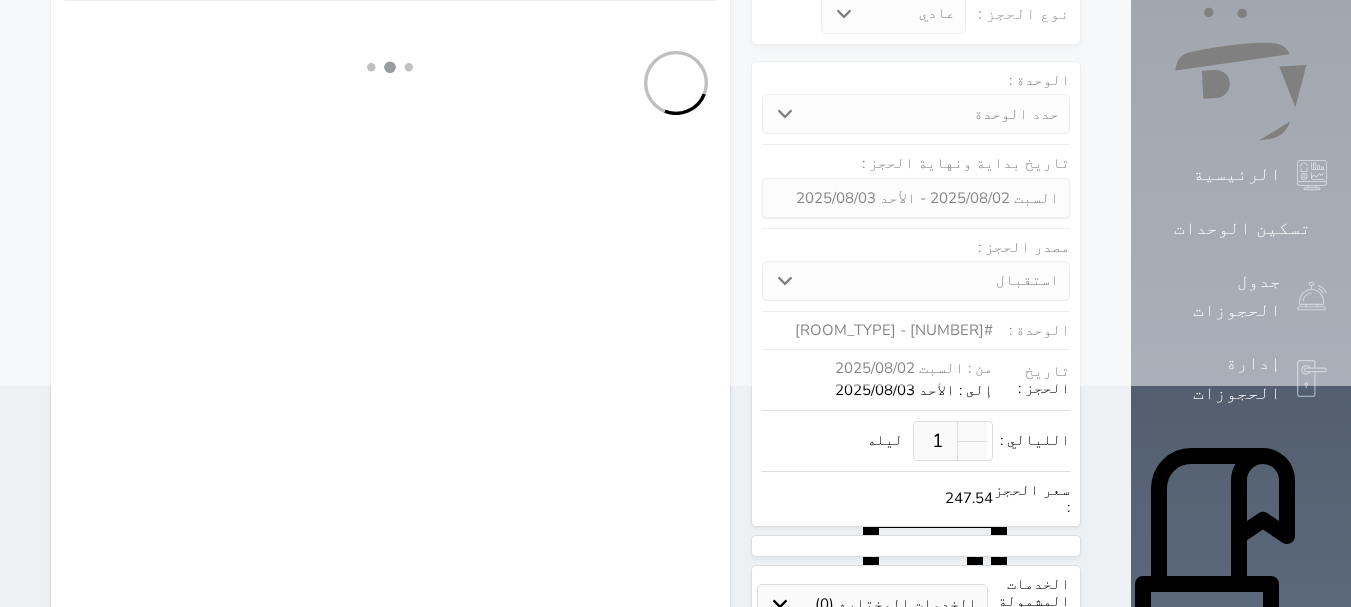 select on "113" 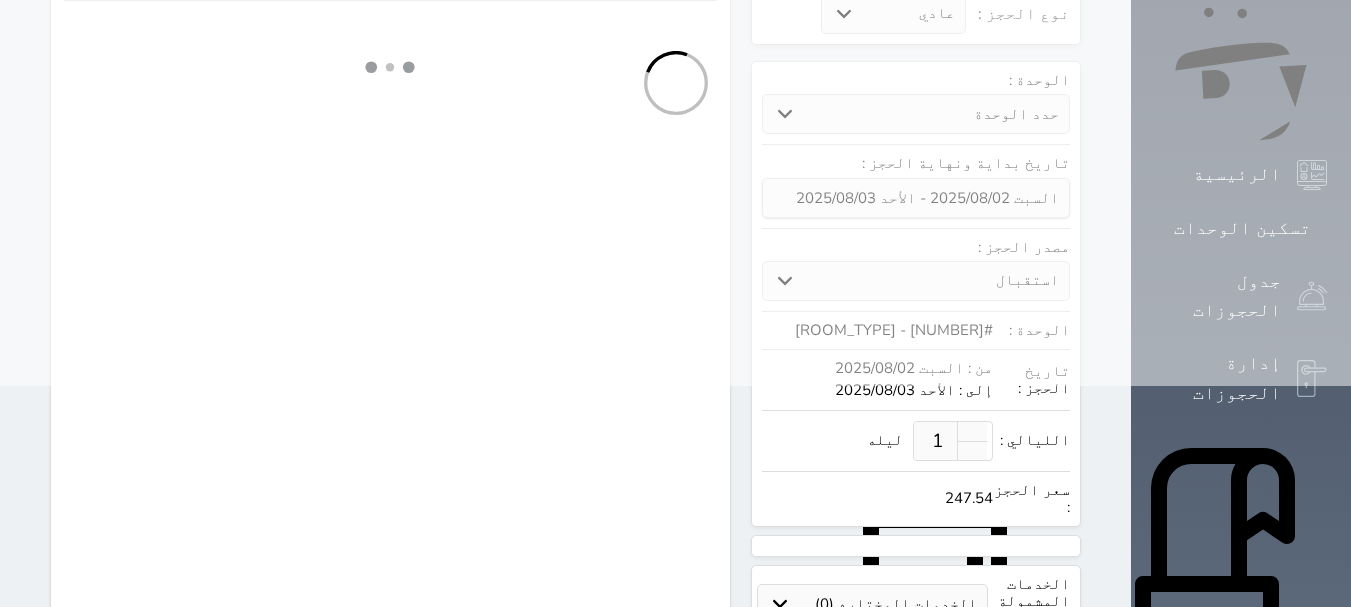 select on "1" 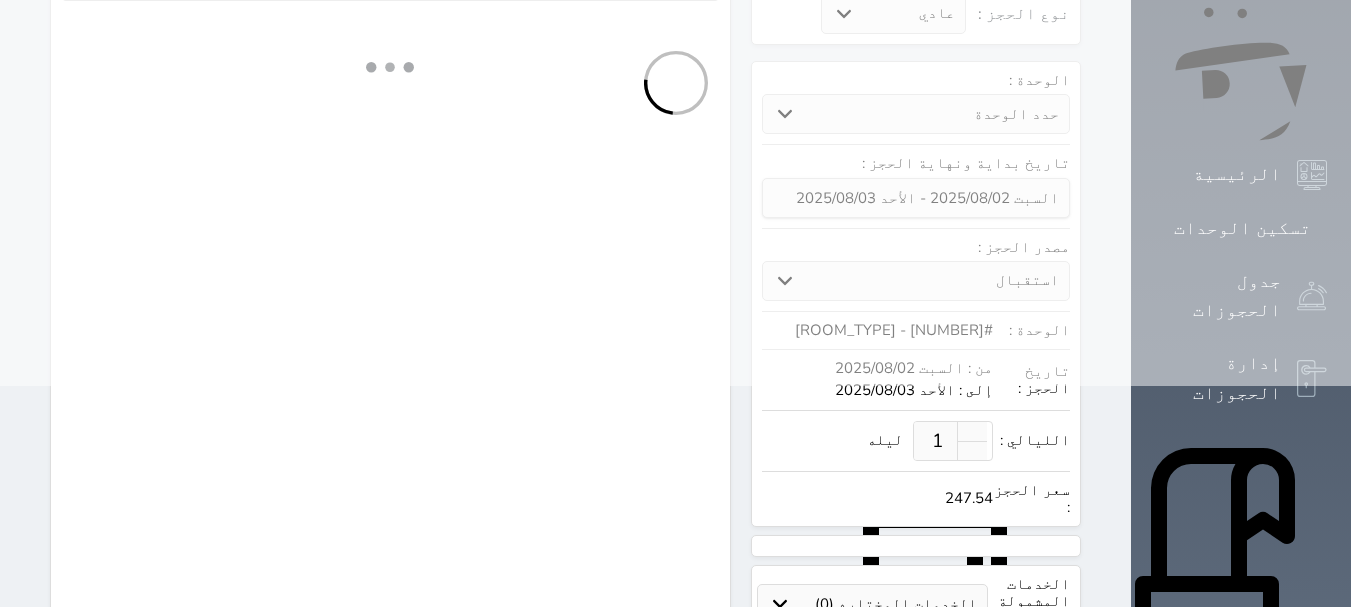 select 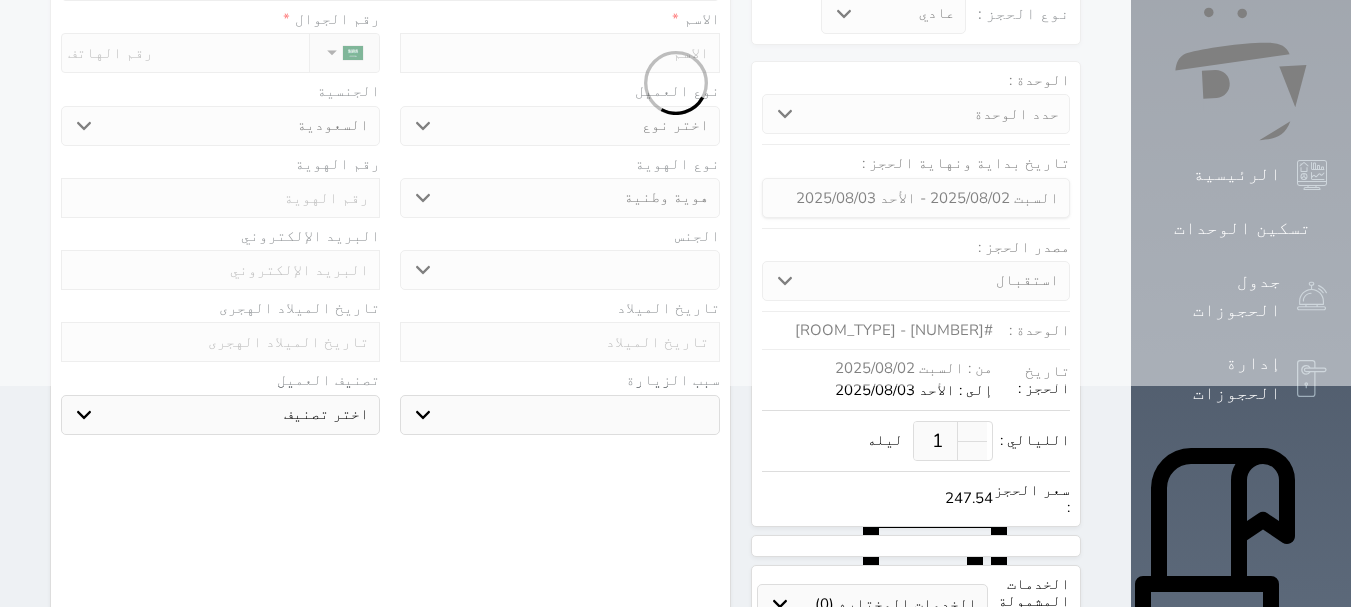 select 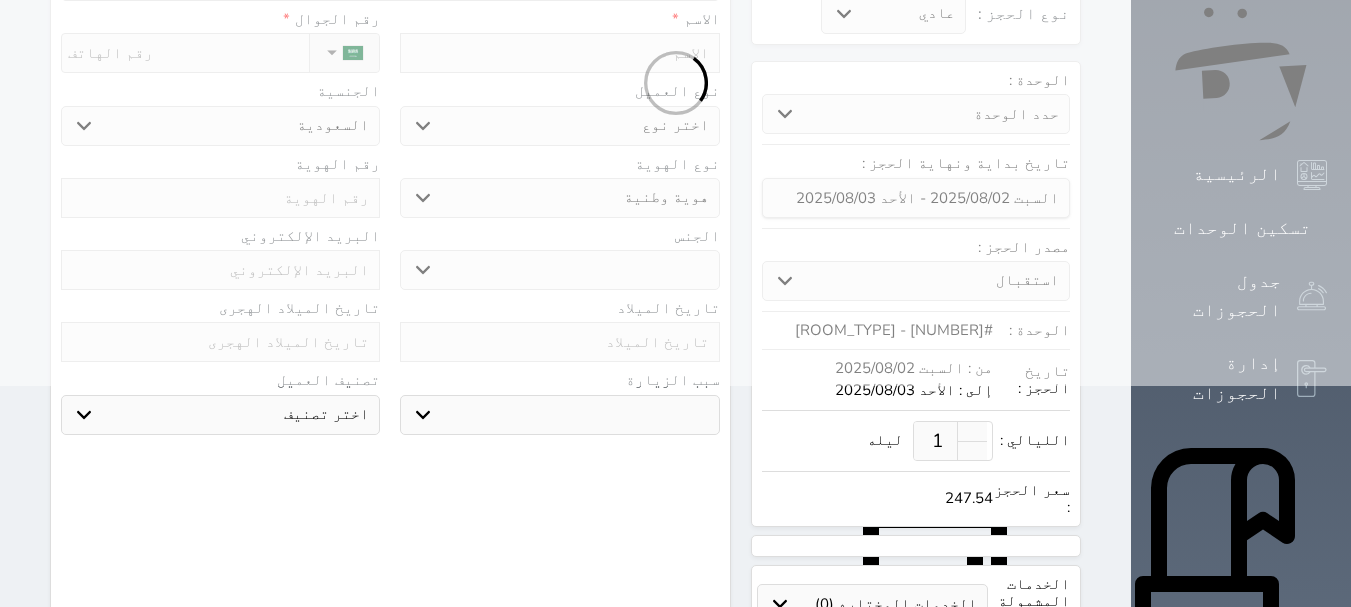 select 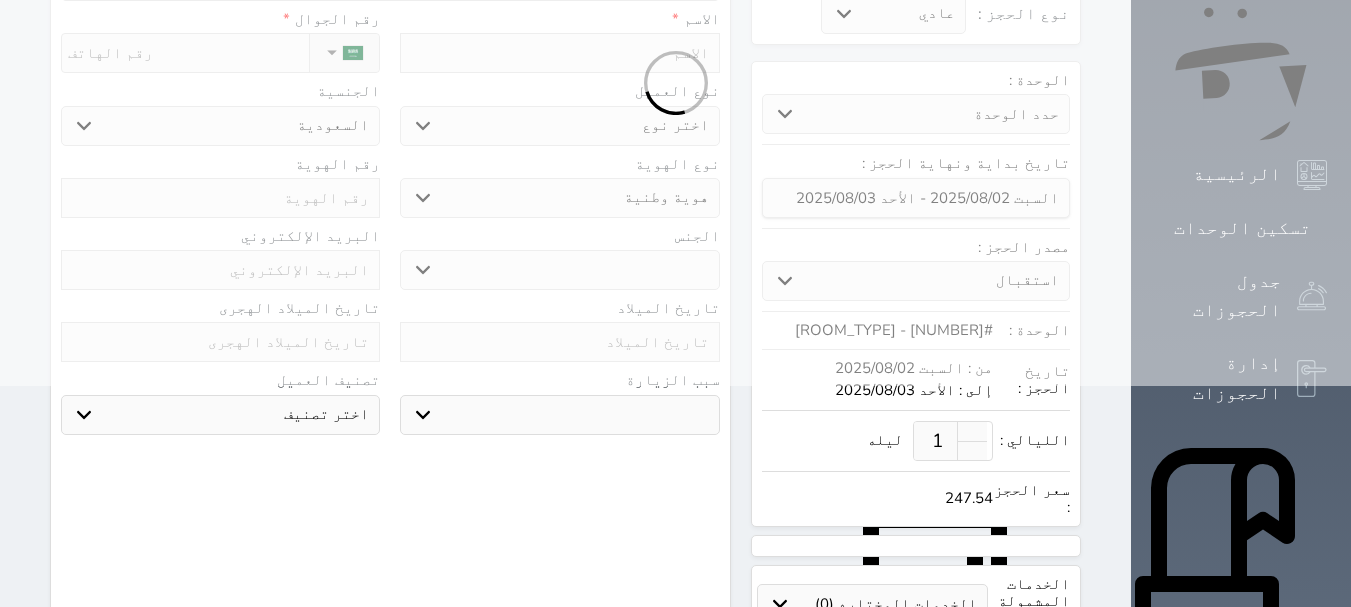 select 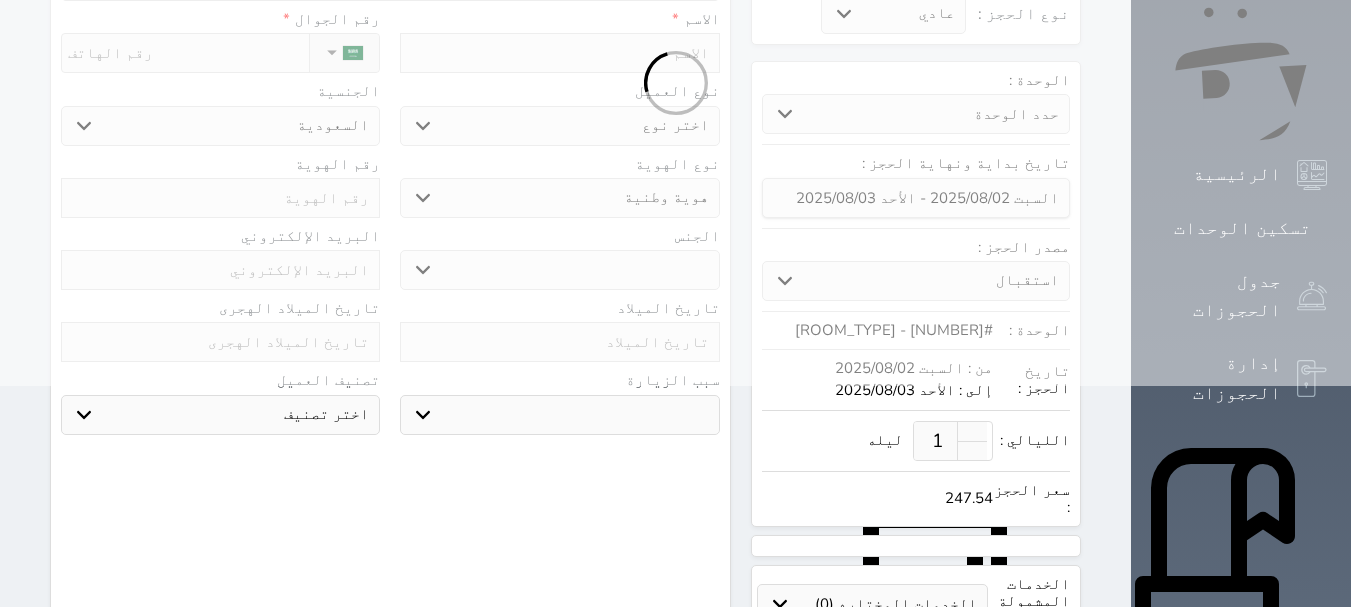 scroll, scrollTop: 0, scrollLeft: 0, axis: both 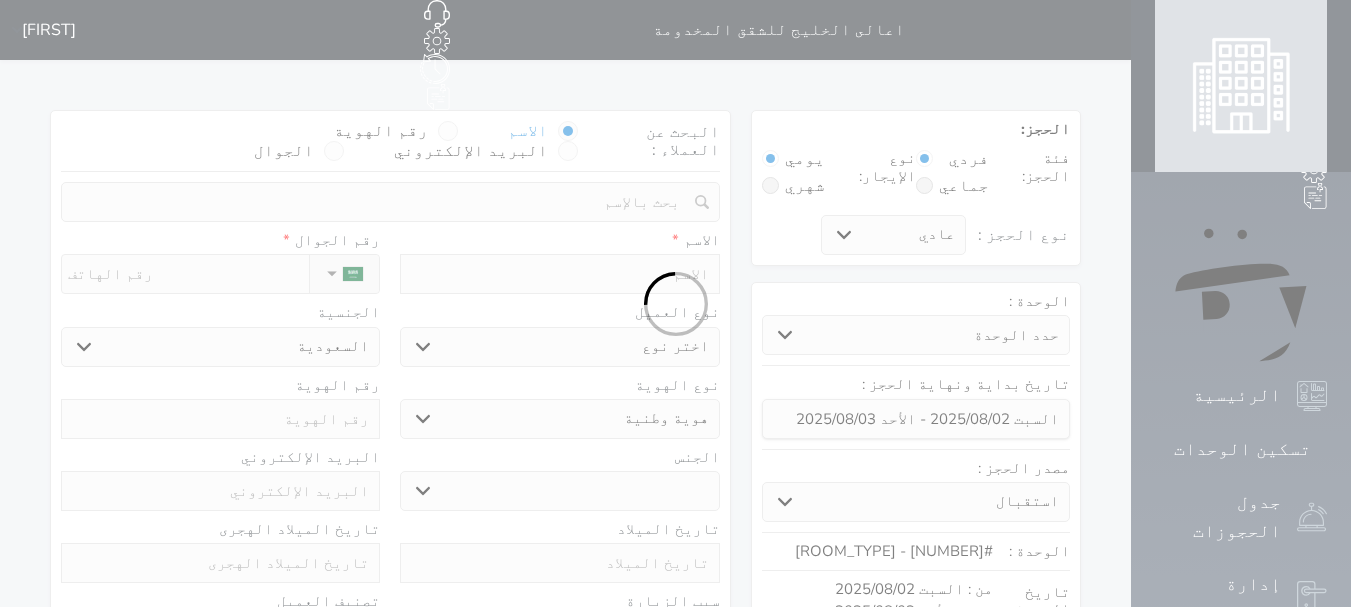 select 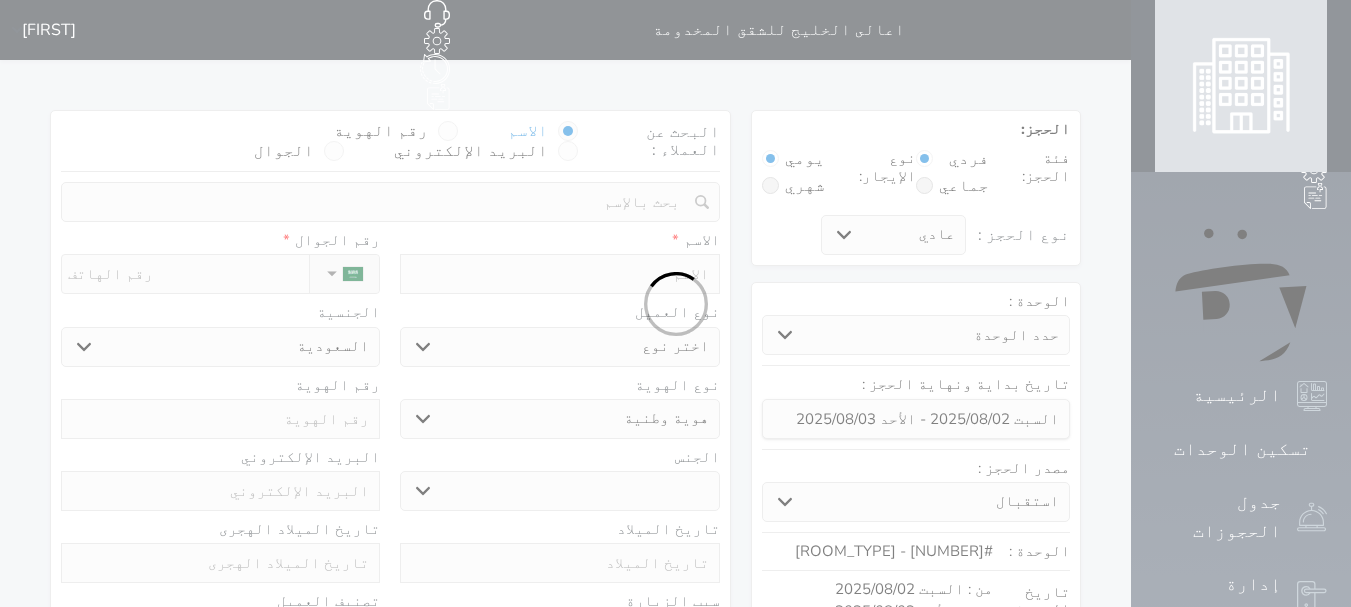 select 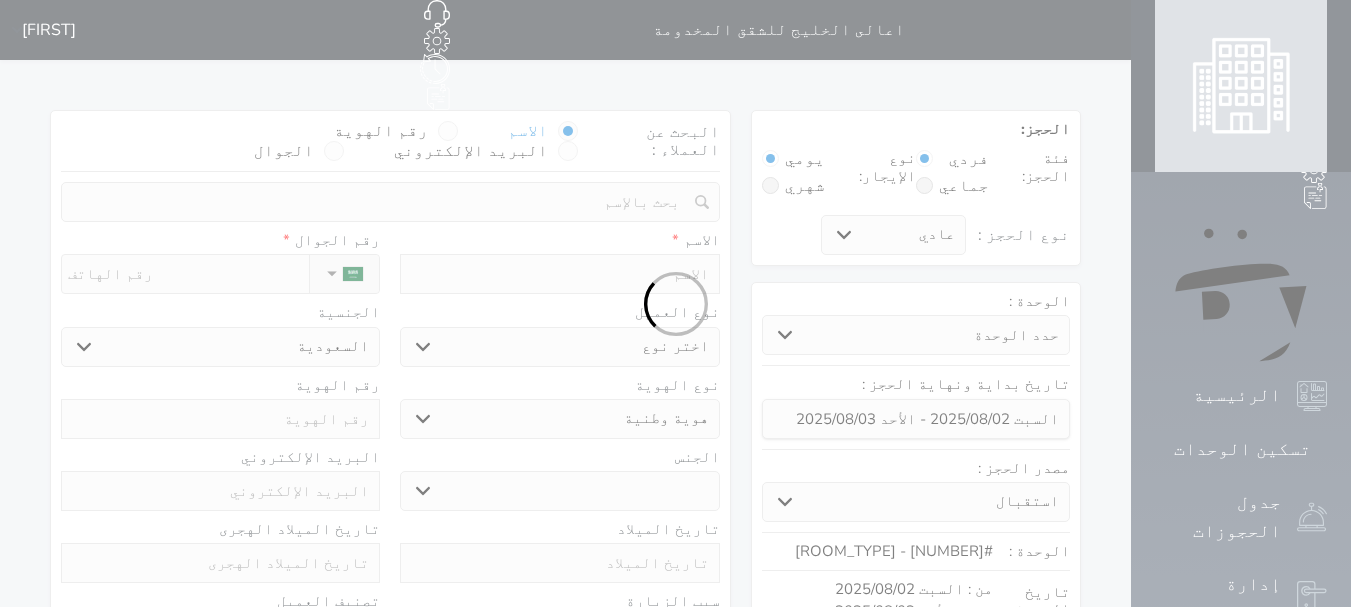 select 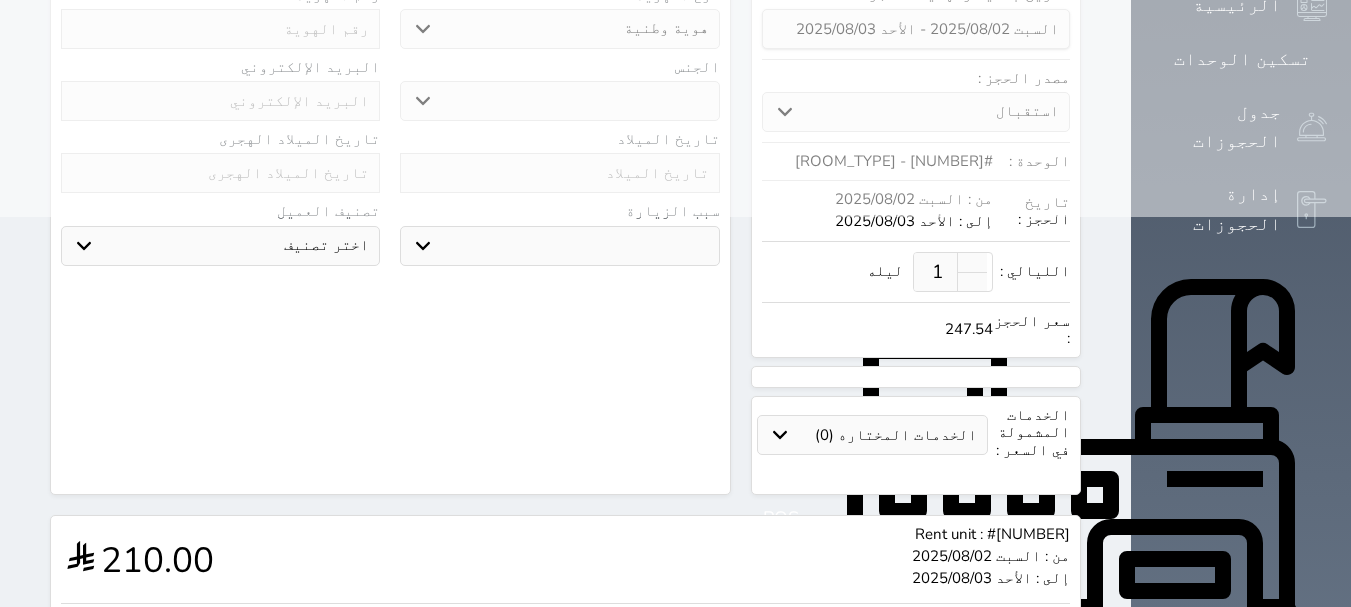 scroll, scrollTop: 0, scrollLeft: 0, axis: both 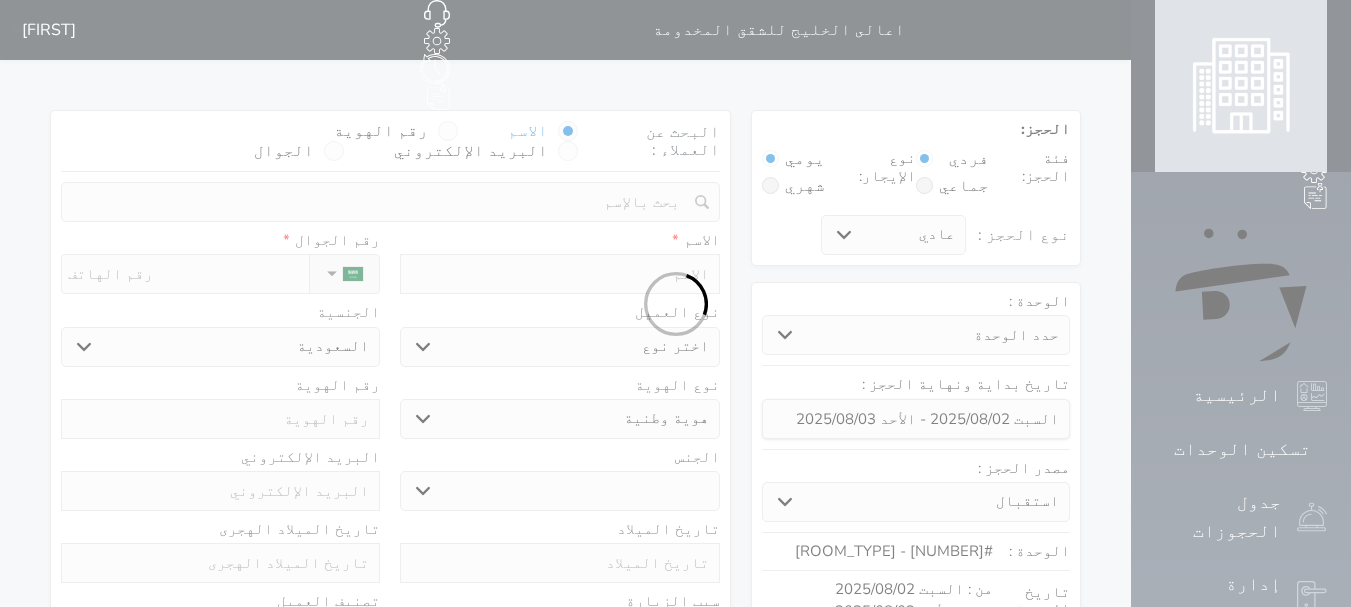 select 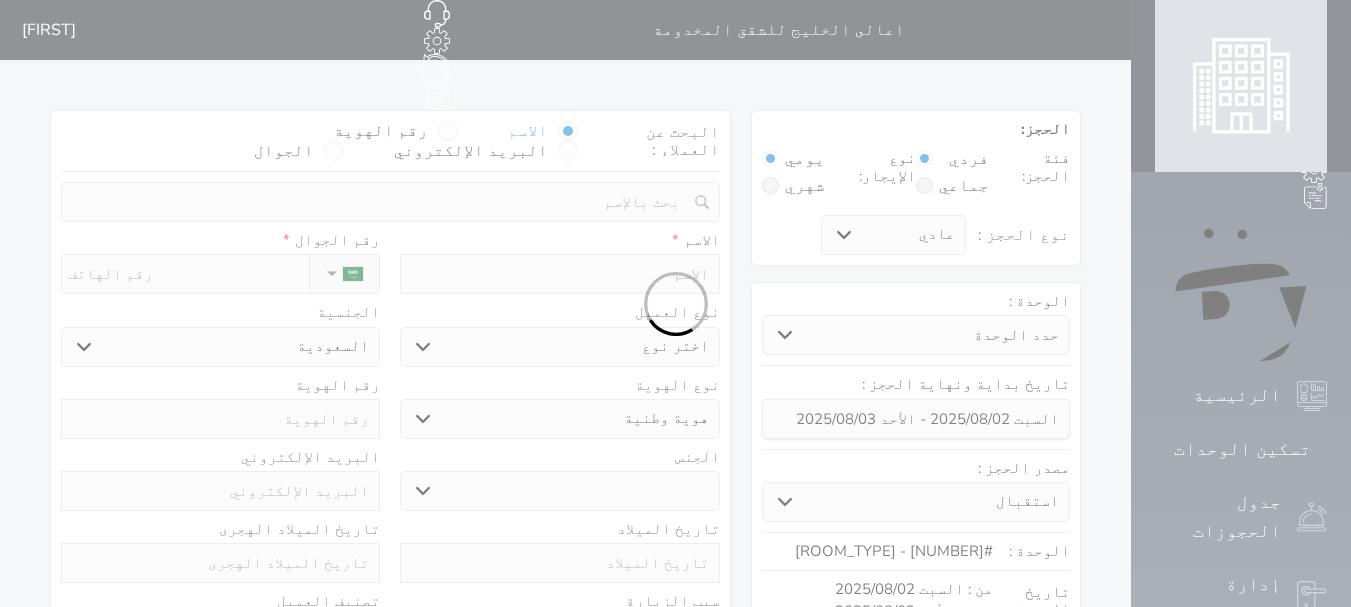 select on "1" 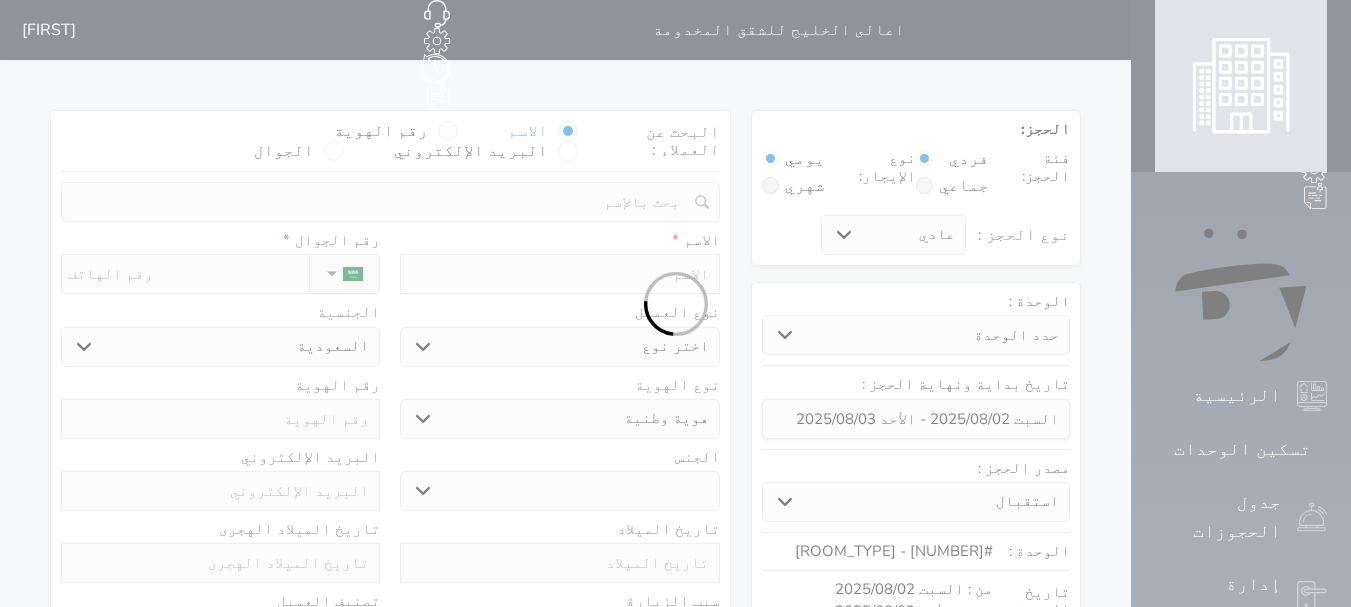 select on "7" 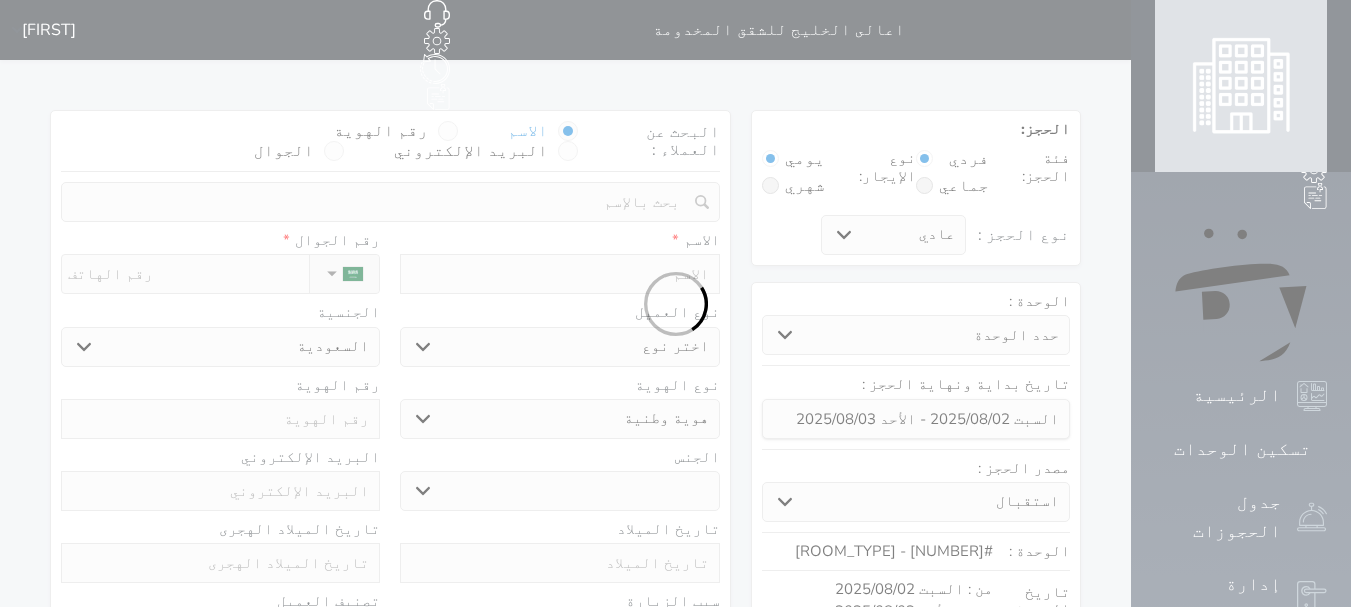 select 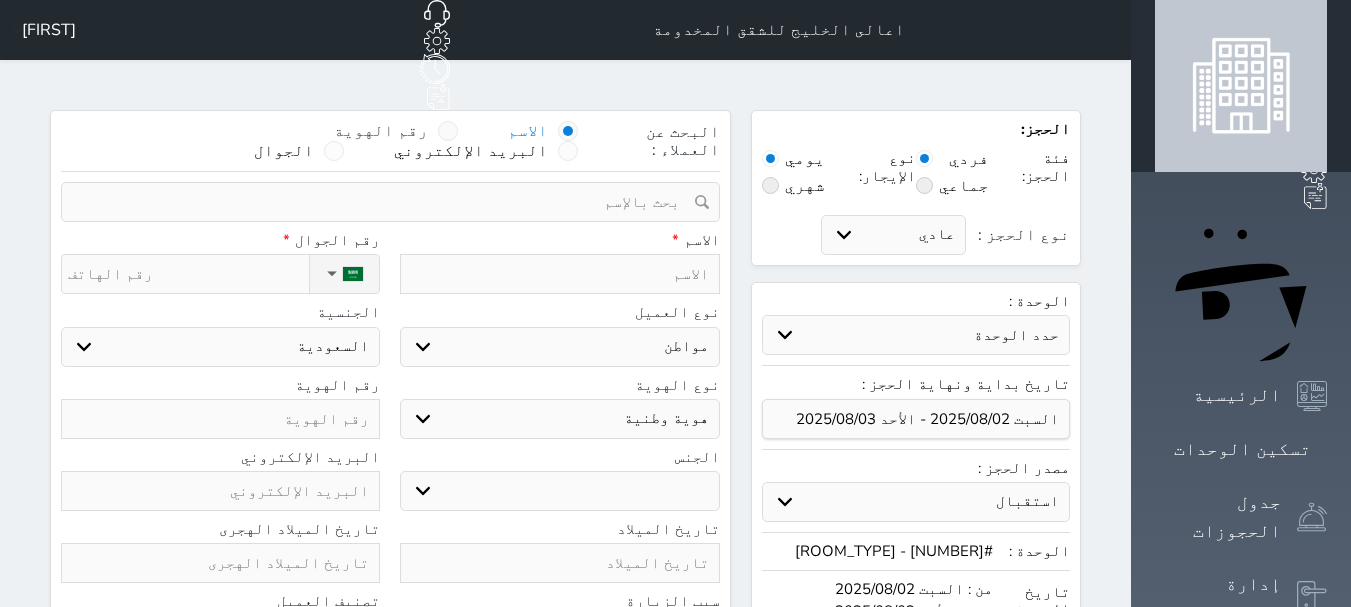 click at bounding box center (448, 131) 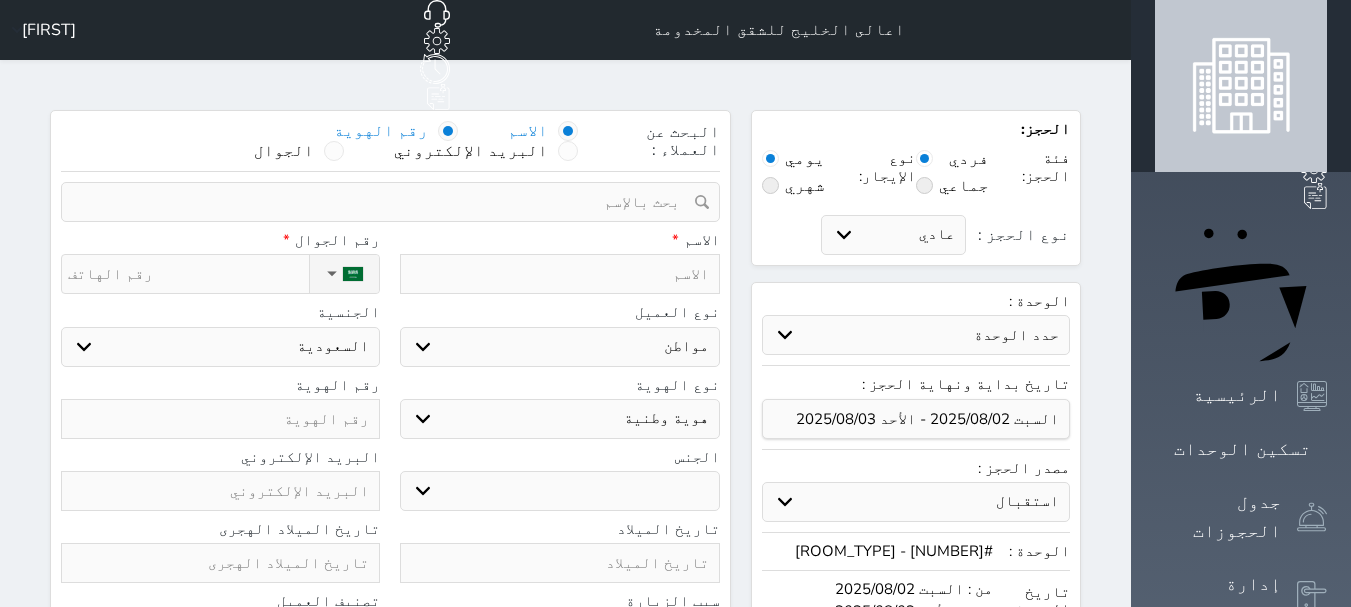 select 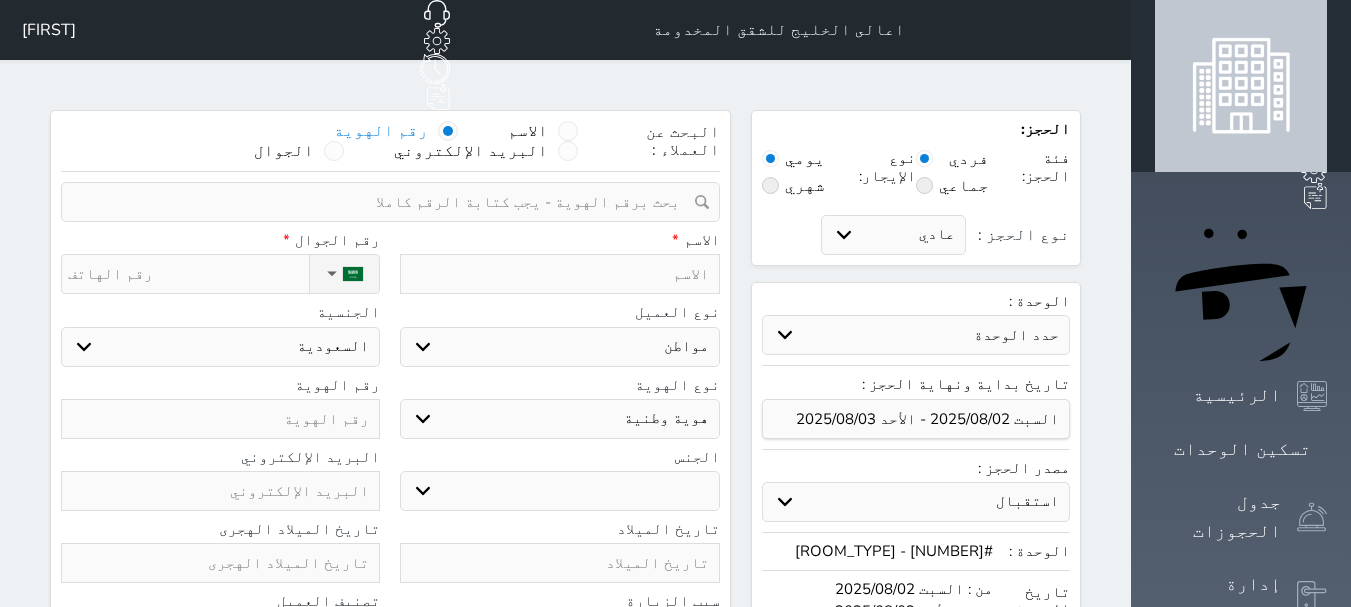 click at bounding box center (448, 131) 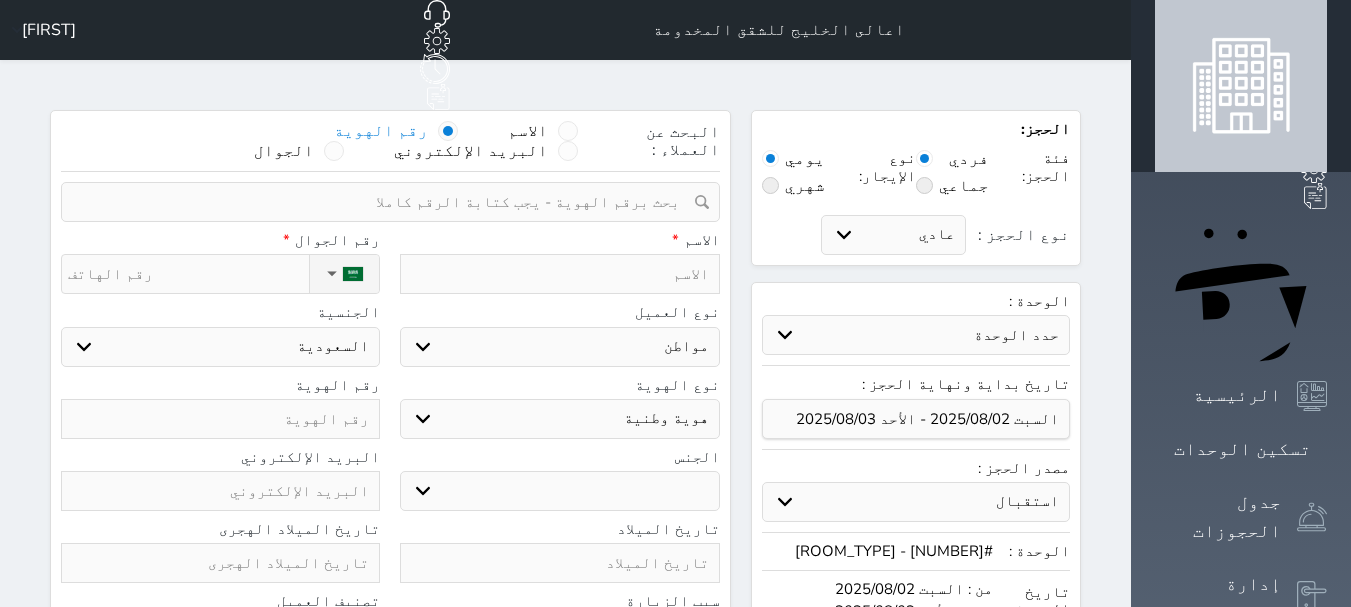 click at bounding box center (383, 202) 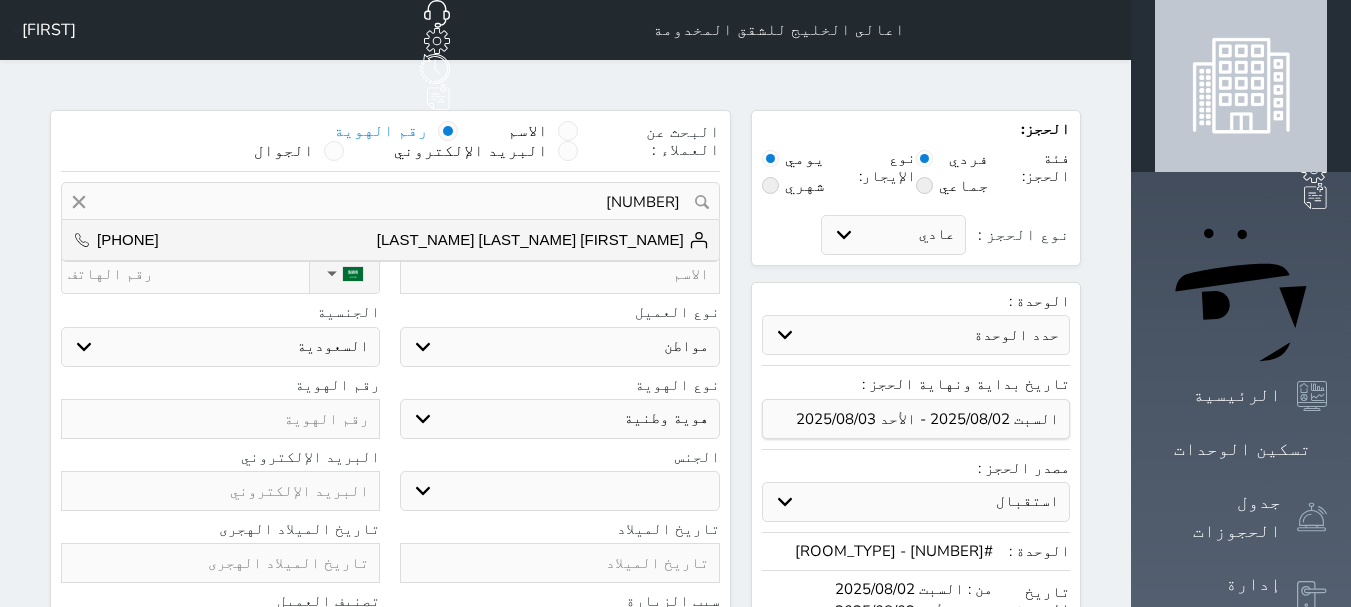 click on "1187483456" at bounding box center (390, 202) 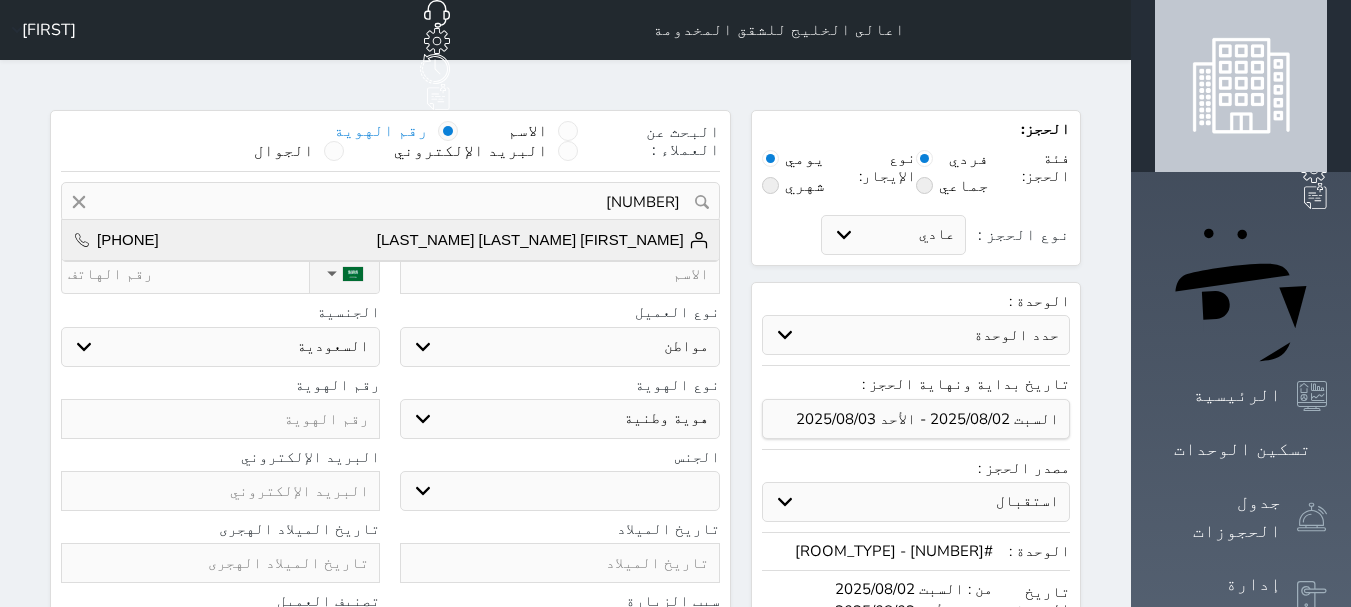 click on "مستوره سند الرشيدي   +966555438966" at bounding box center [390, 240] 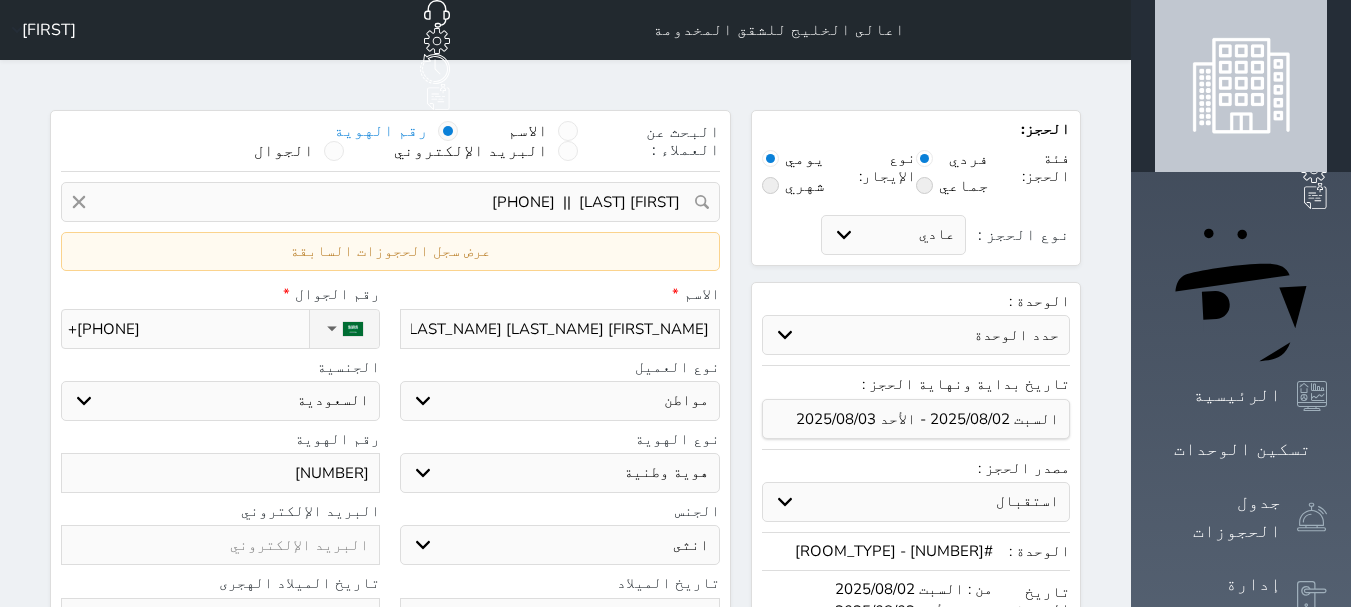 click on "+966 55 543 8966" at bounding box center [188, 329] 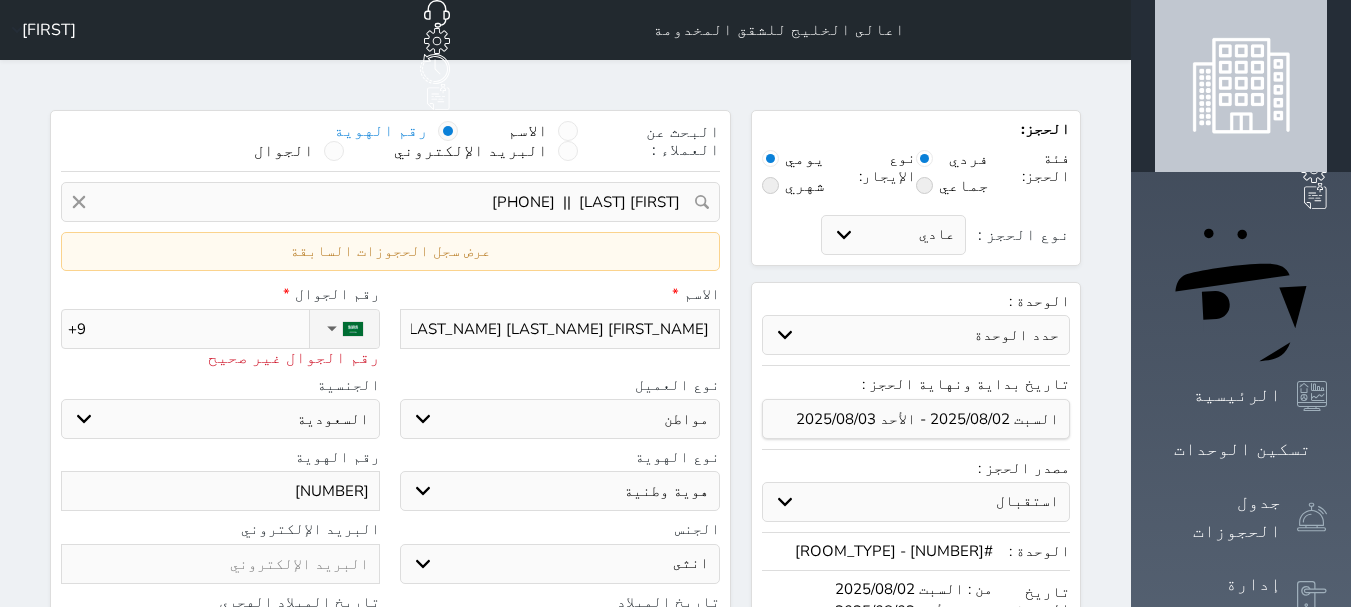 type on "+" 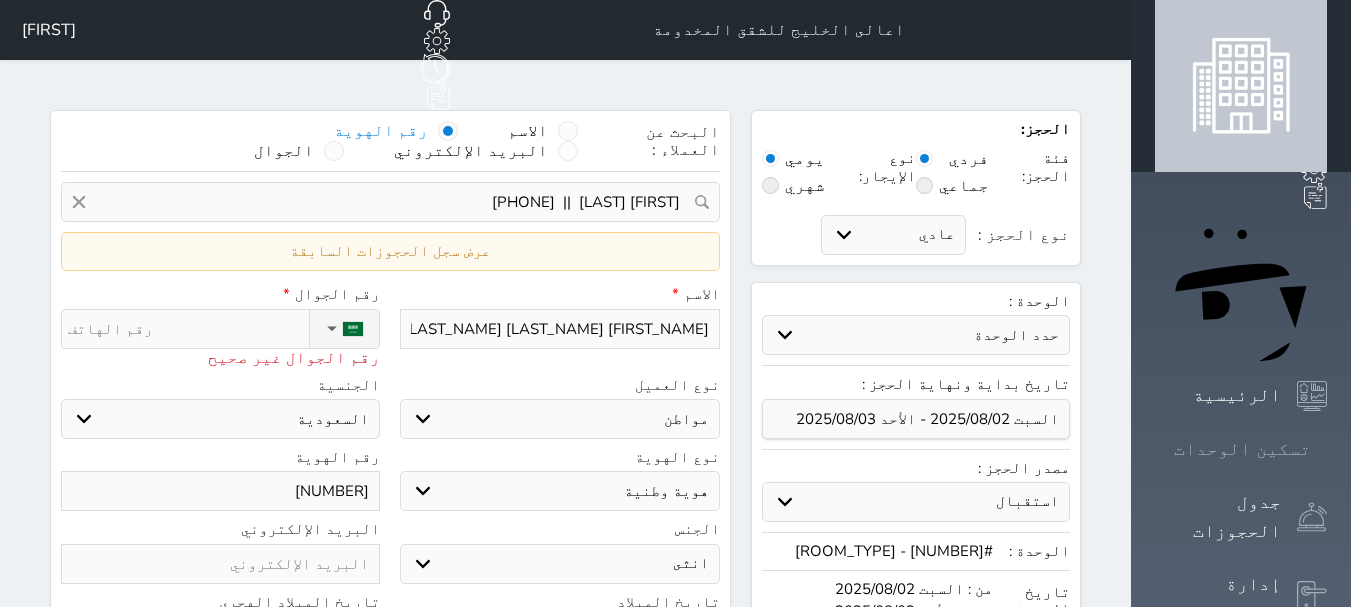 type 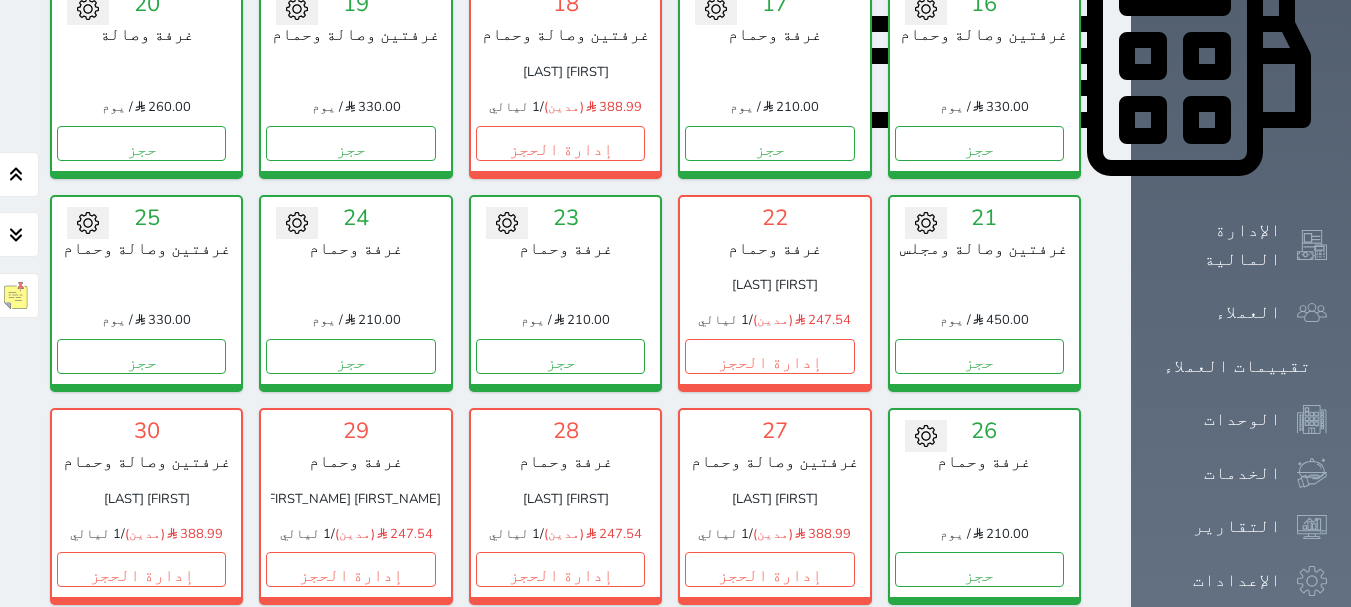 scroll, scrollTop: 1078, scrollLeft: 0, axis: vertical 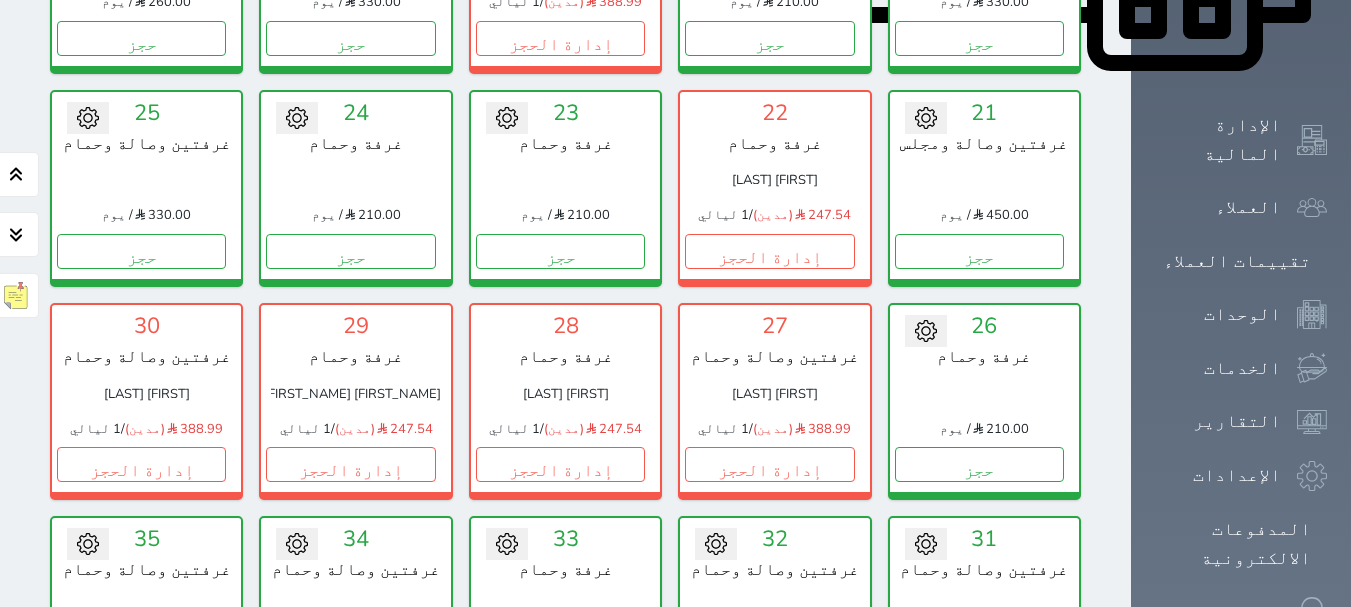 click on "حجز" at bounding box center [560, 678] 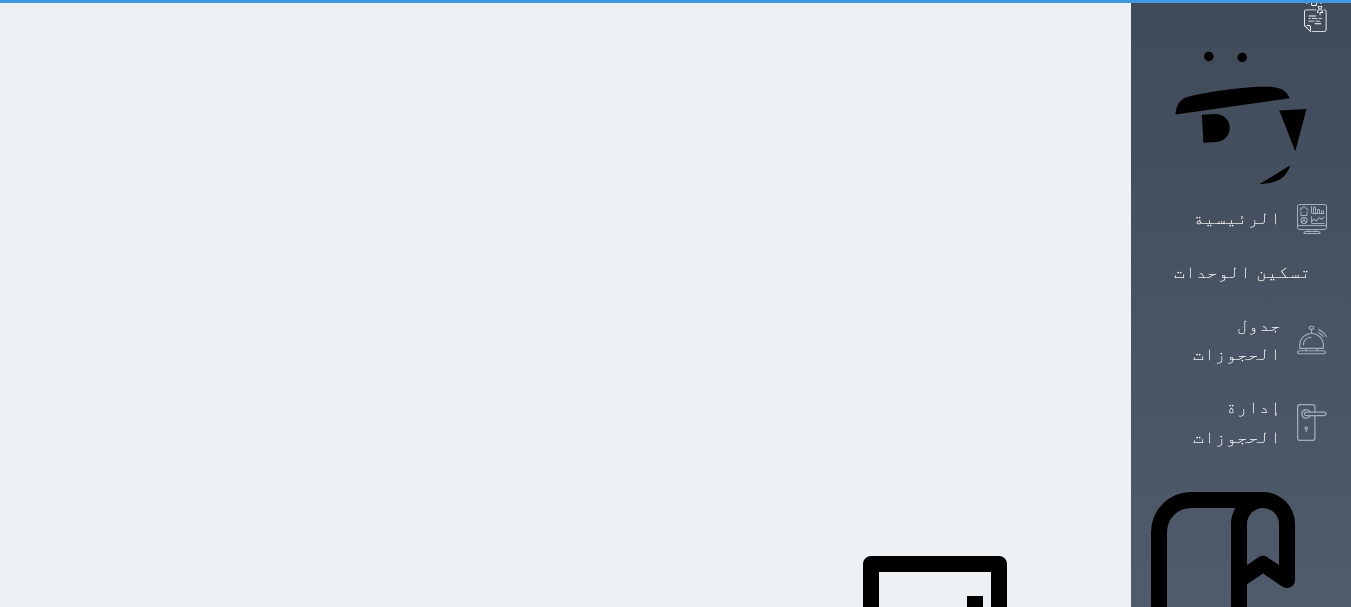 select on "1" 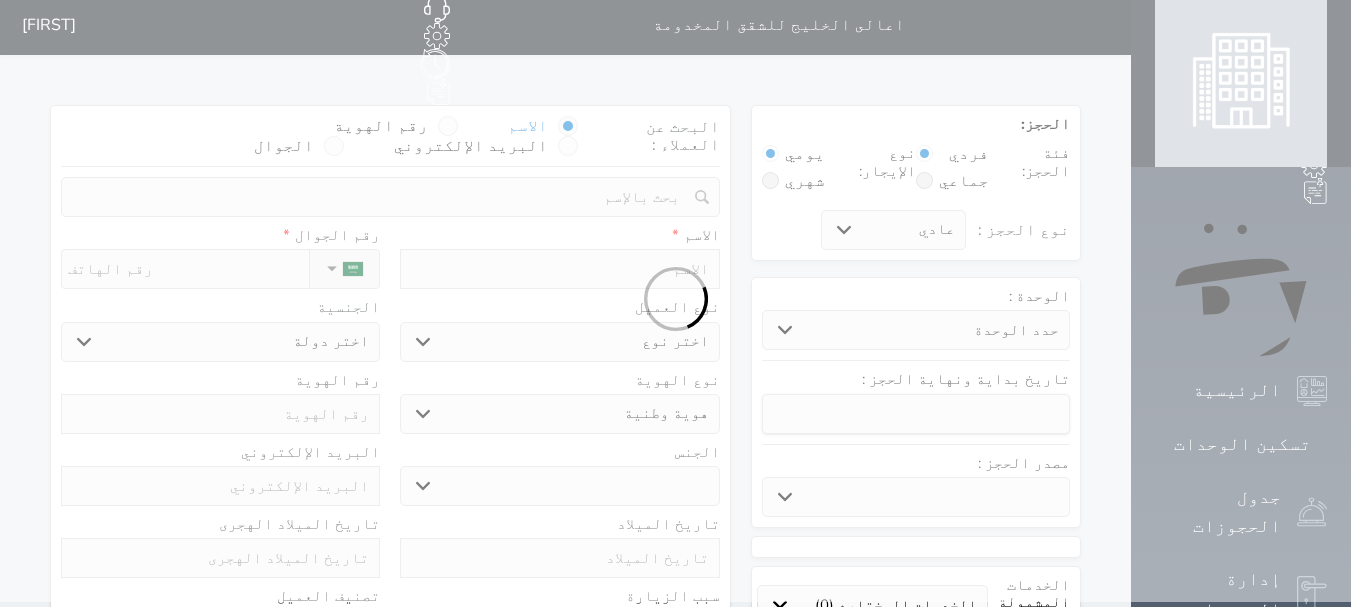 scroll, scrollTop: 0, scrollLeft: 0, axis: both 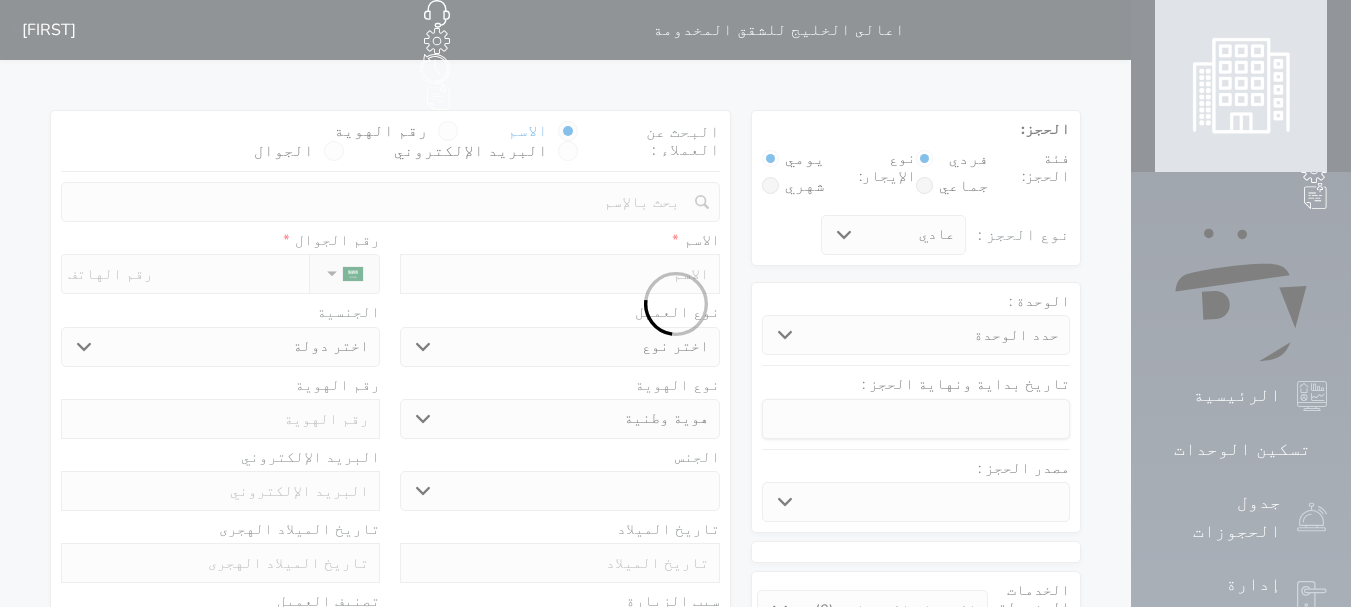 select 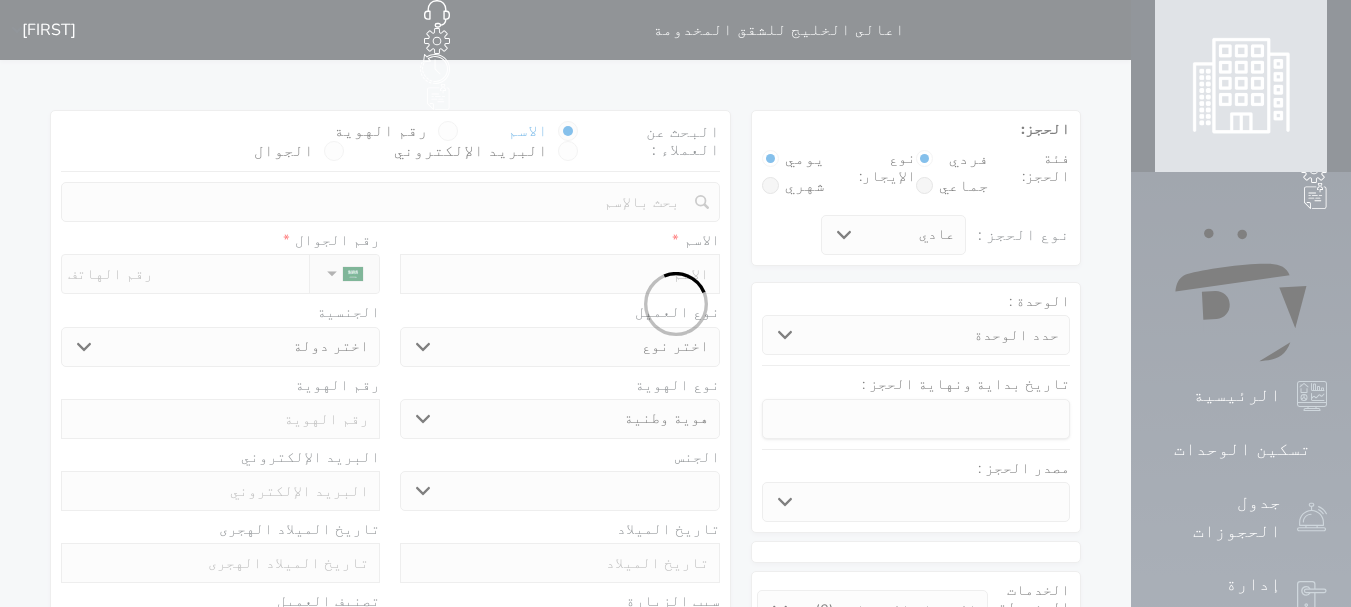 select 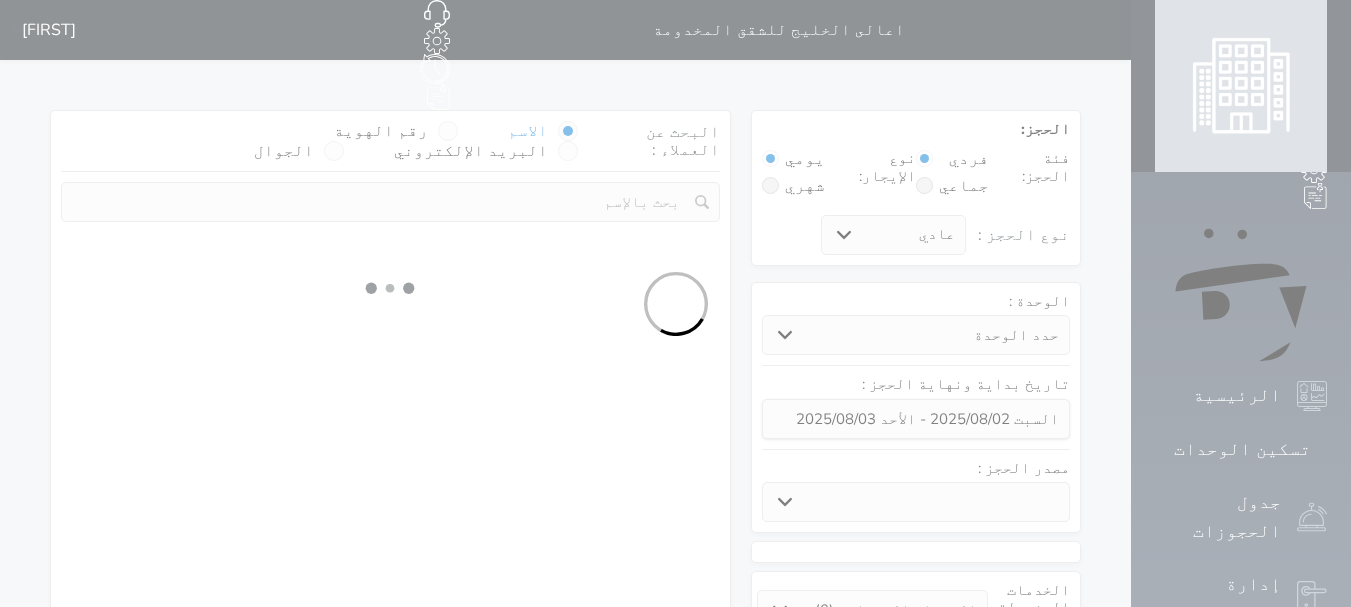 select 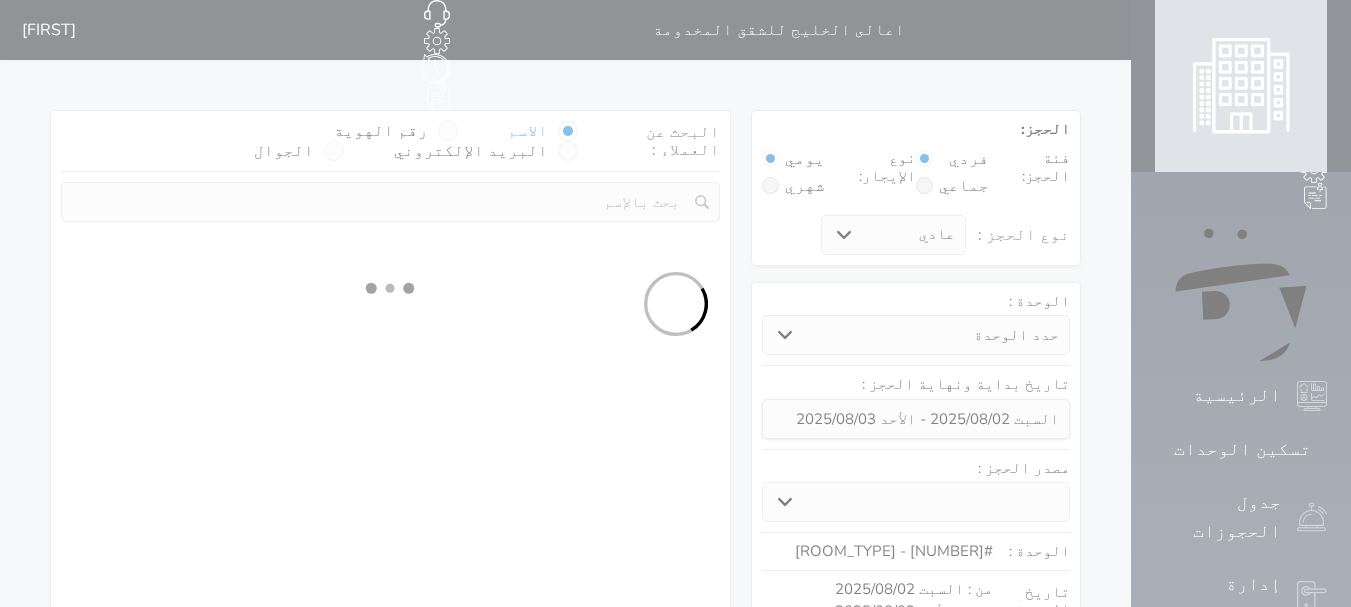 select on "1" 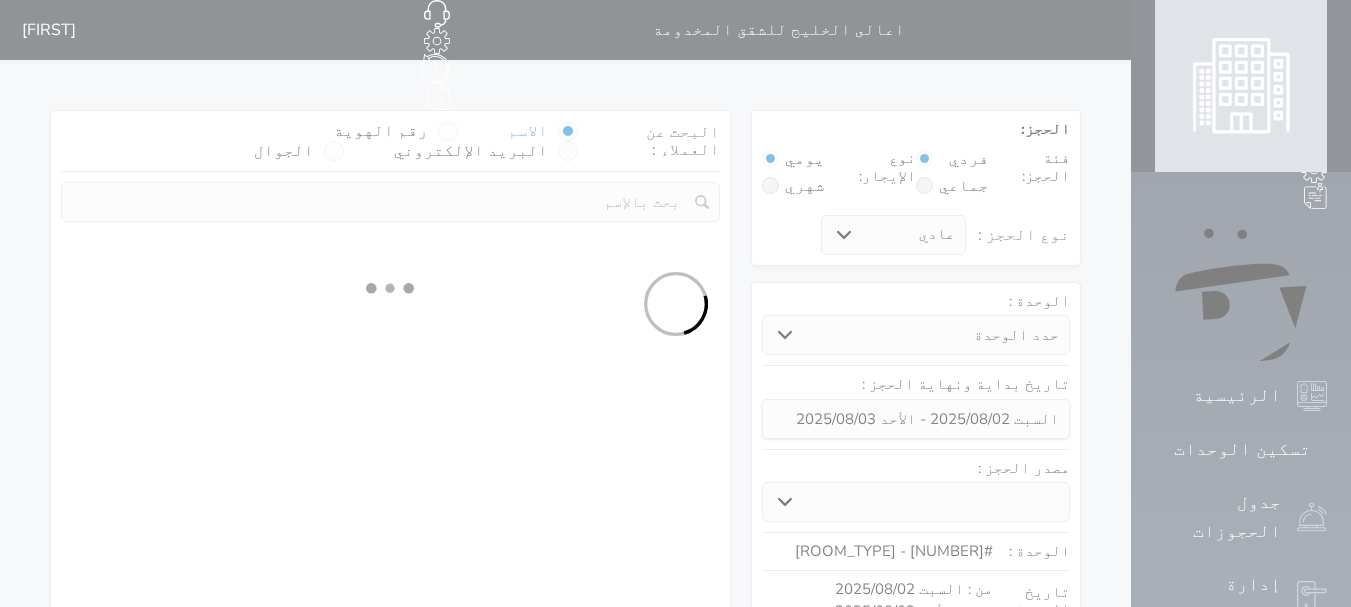 select on "113" 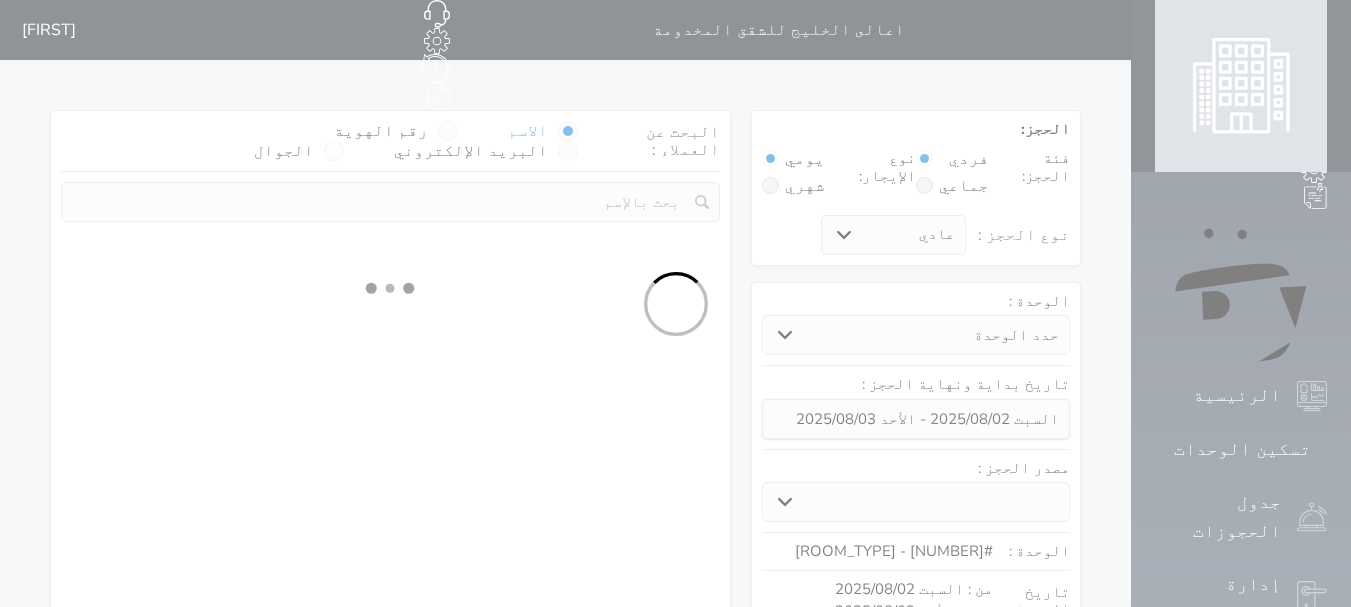 select on "1" 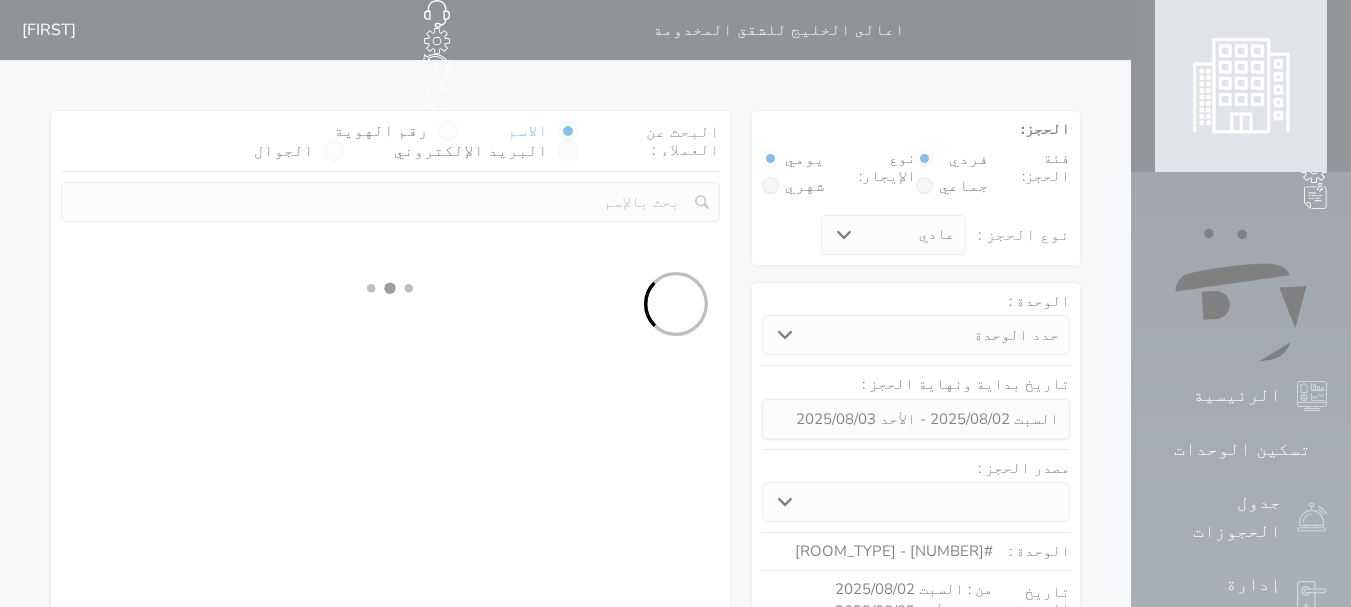 select 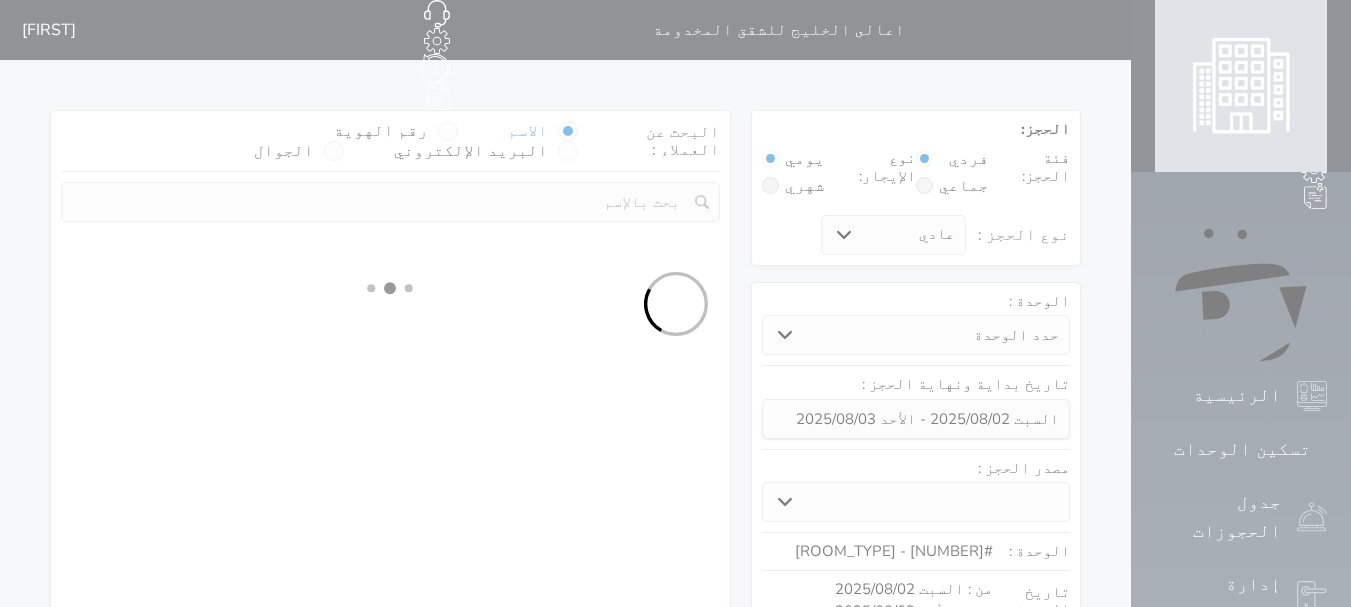 select on "7" 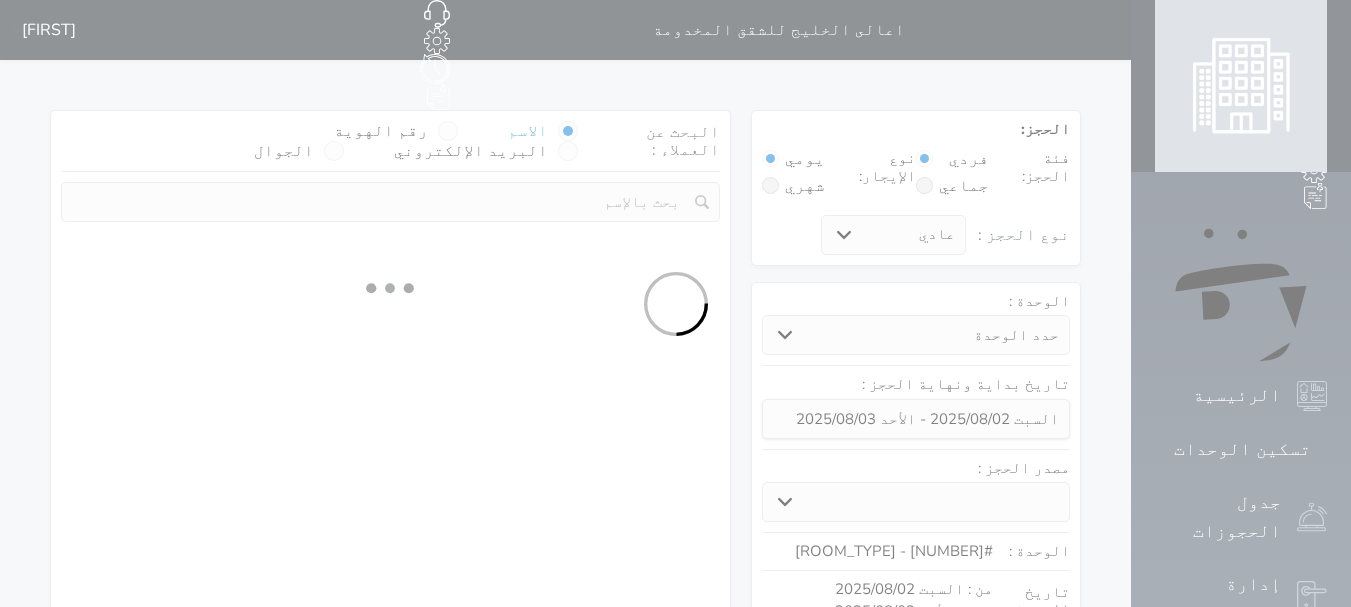 select 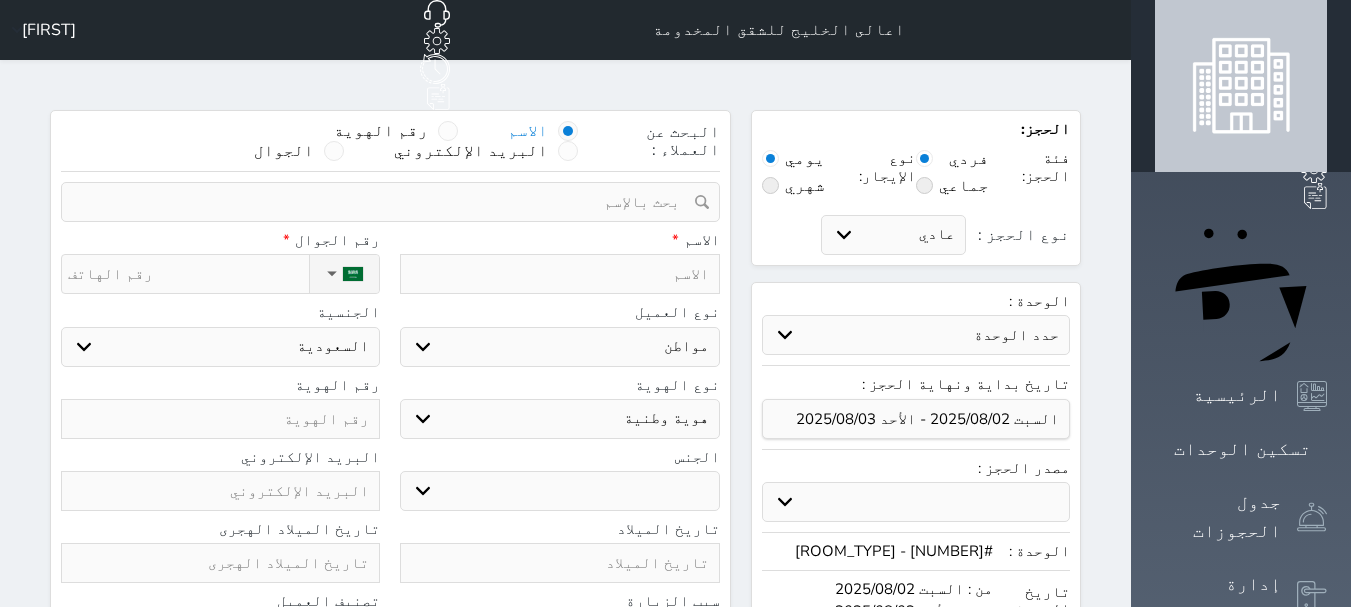 select 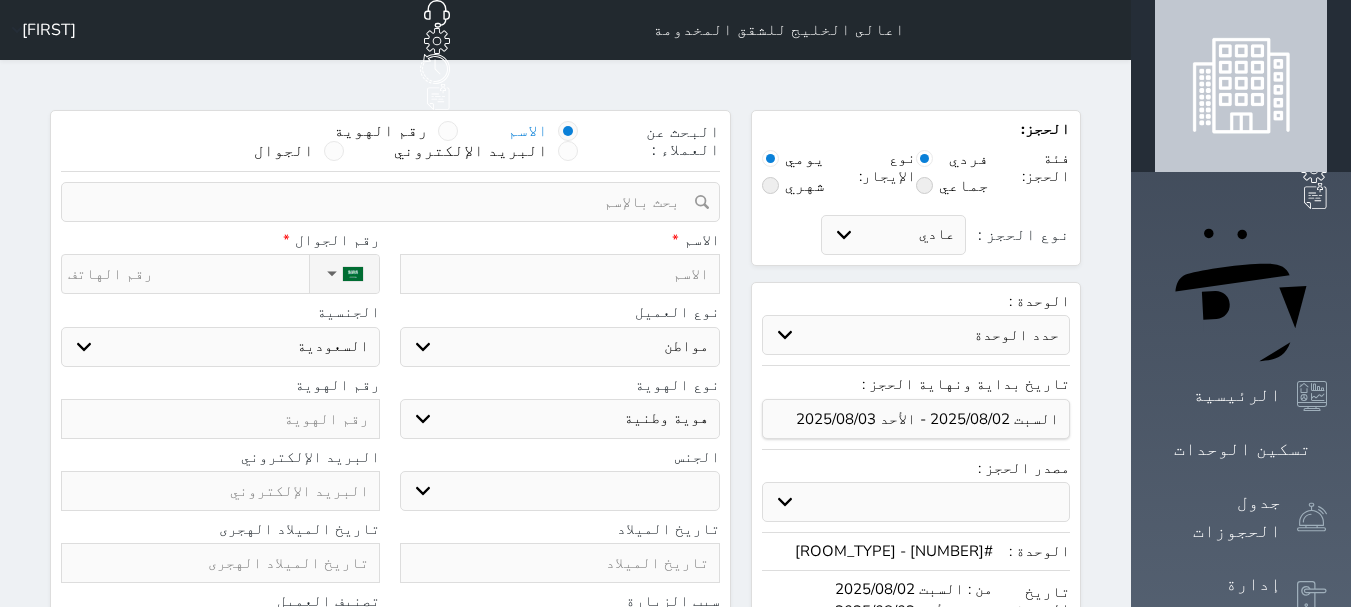 select 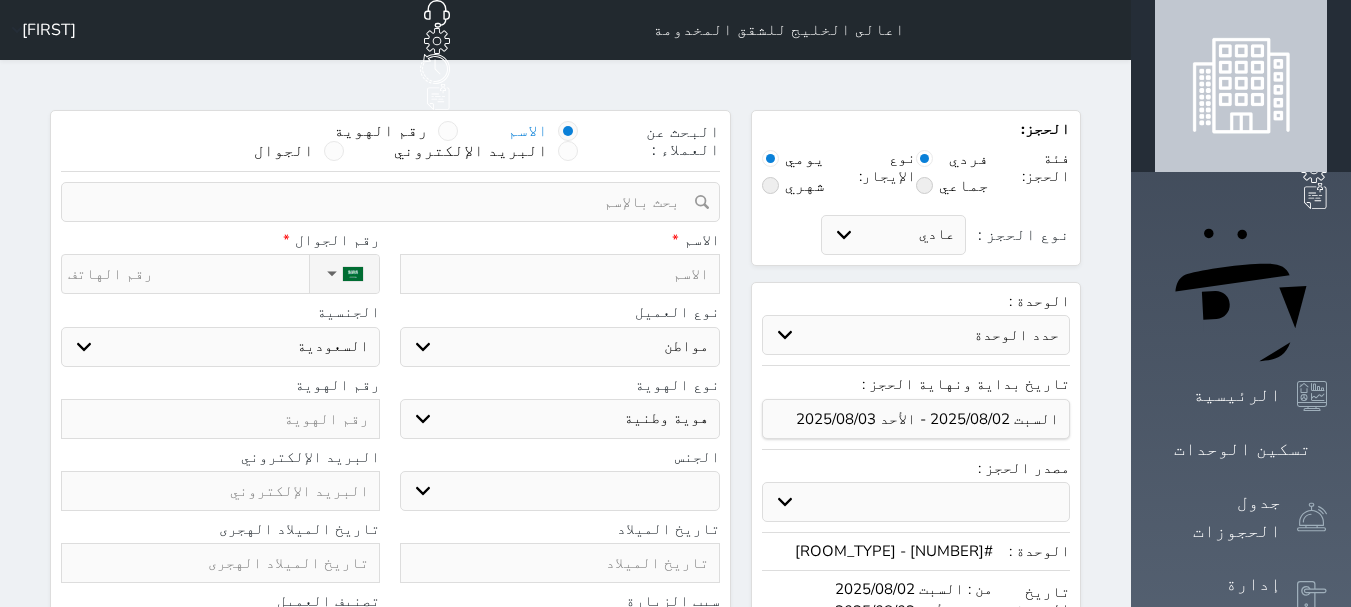 select 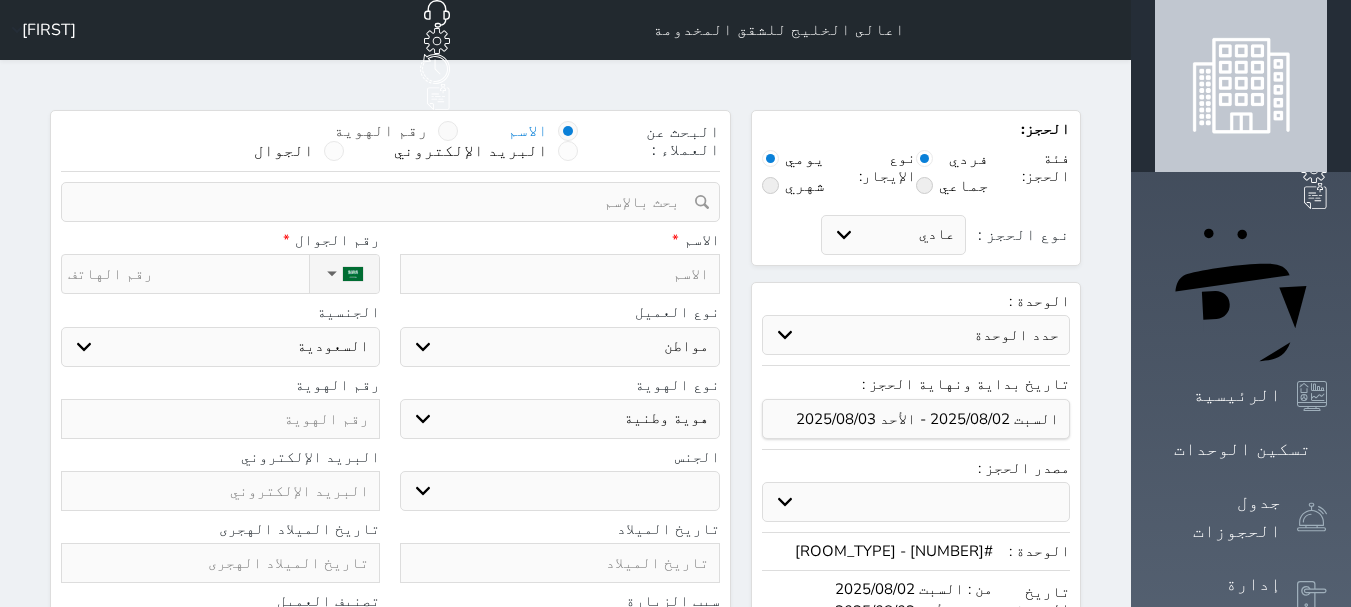 click at bounding box center (448, 131) 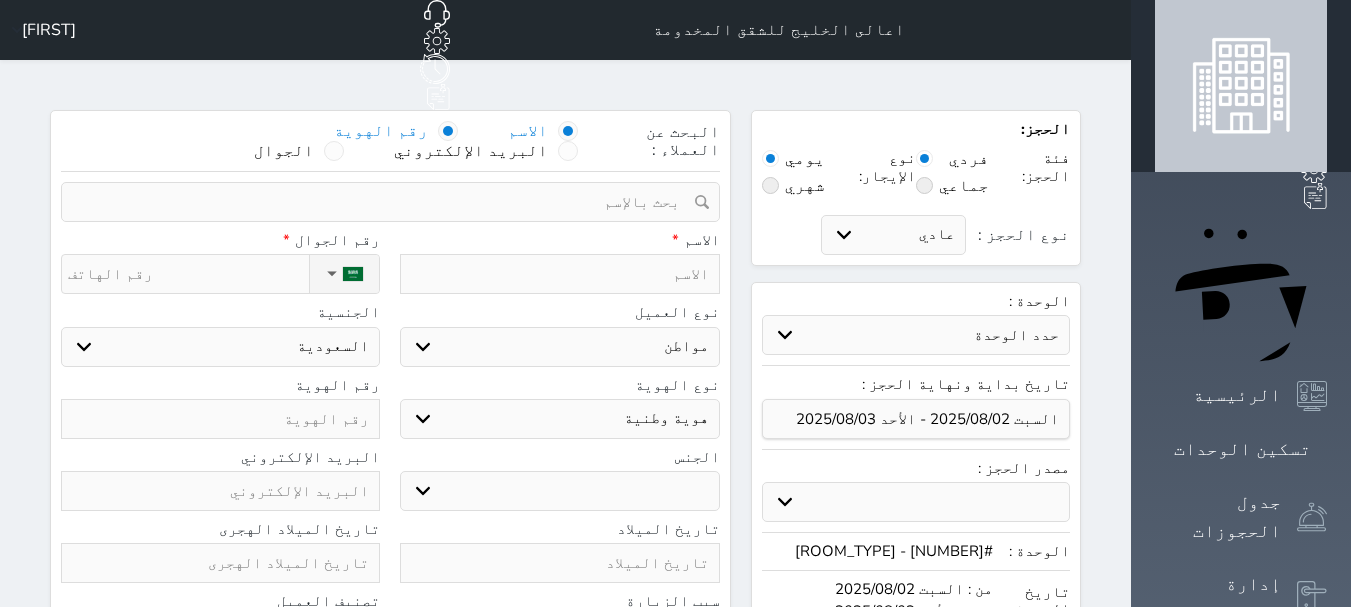 select 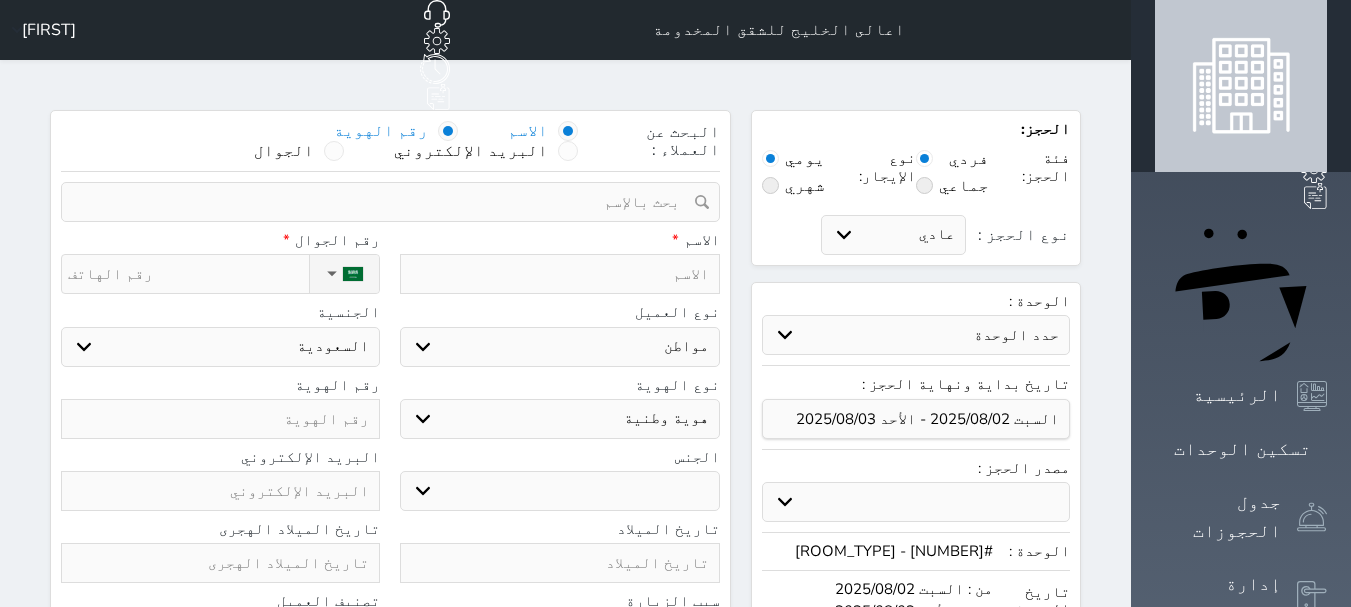 select 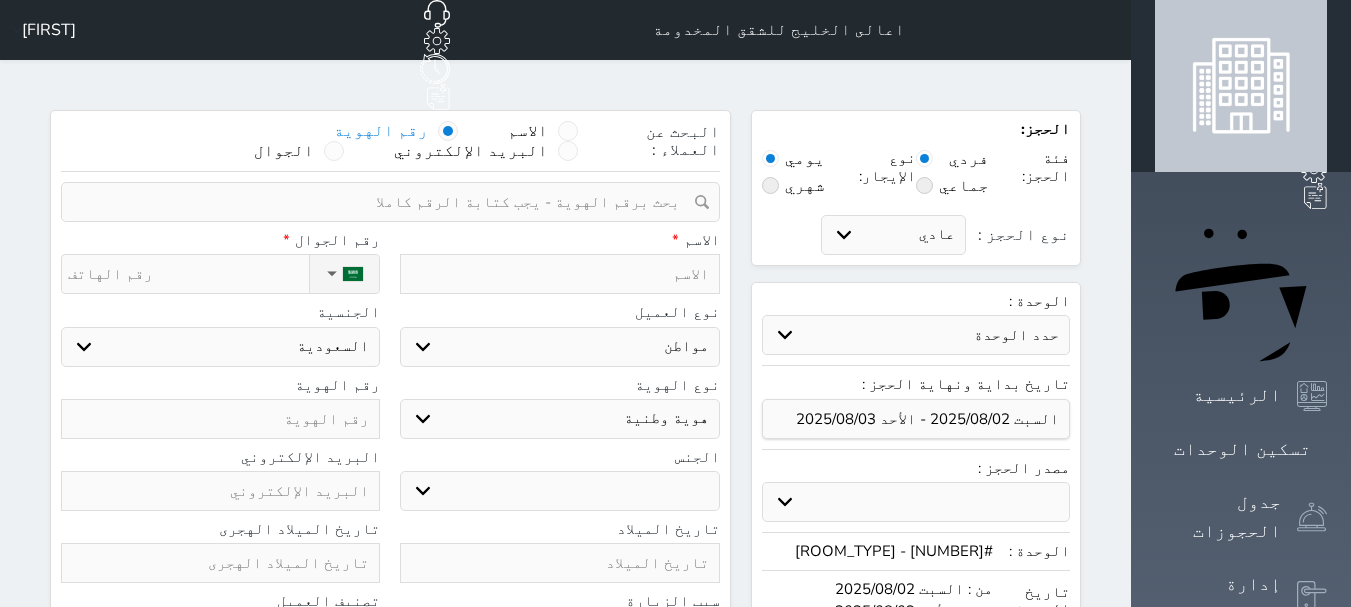 click at bounding box center [448, 131] 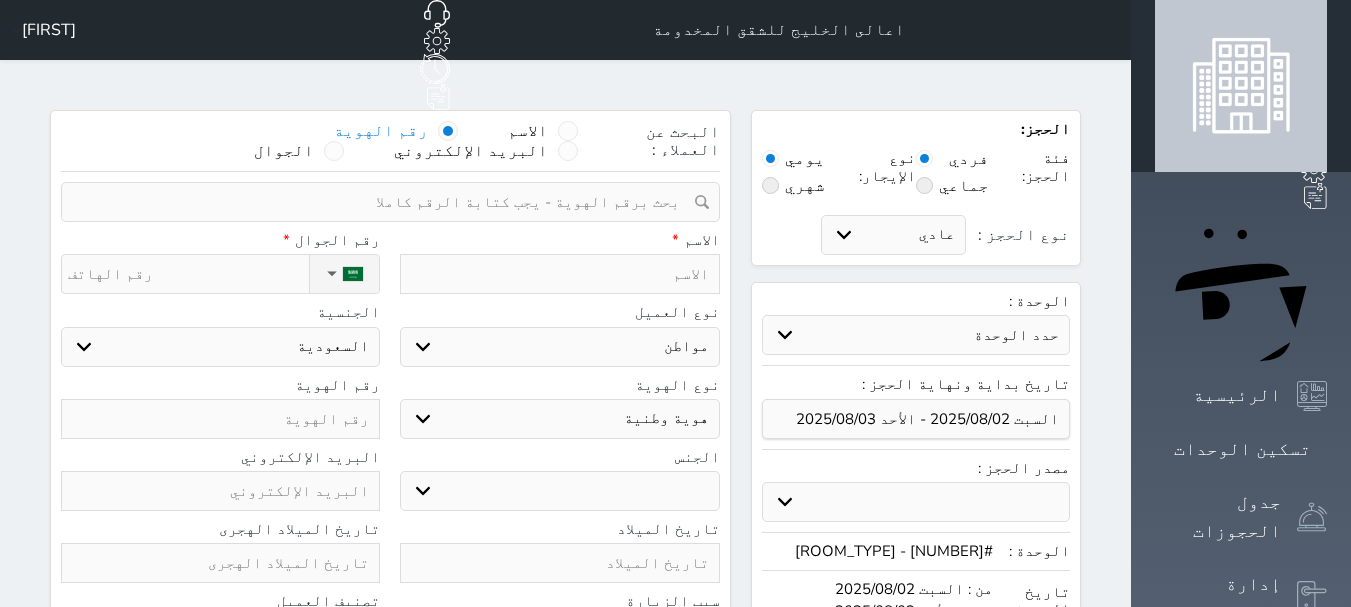 click at bounding box center [448, 131] 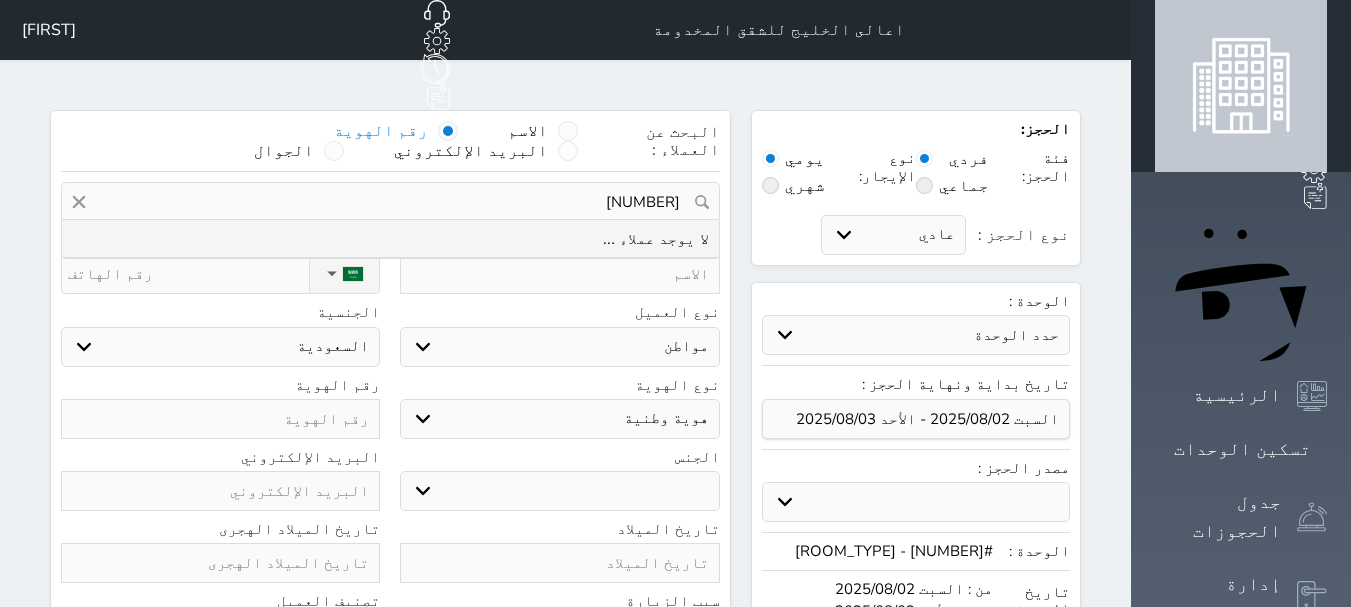click on "117483456" at bounding box center (390, 202) 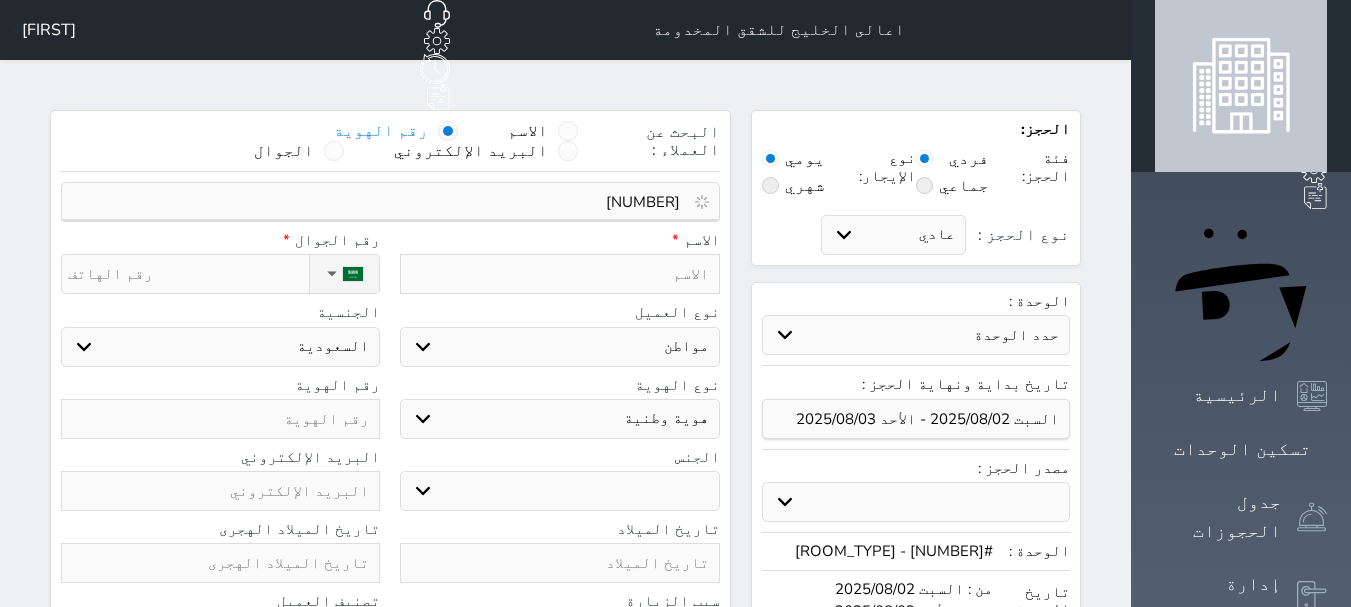 click on "117483456" at bounding box center [383, 202] 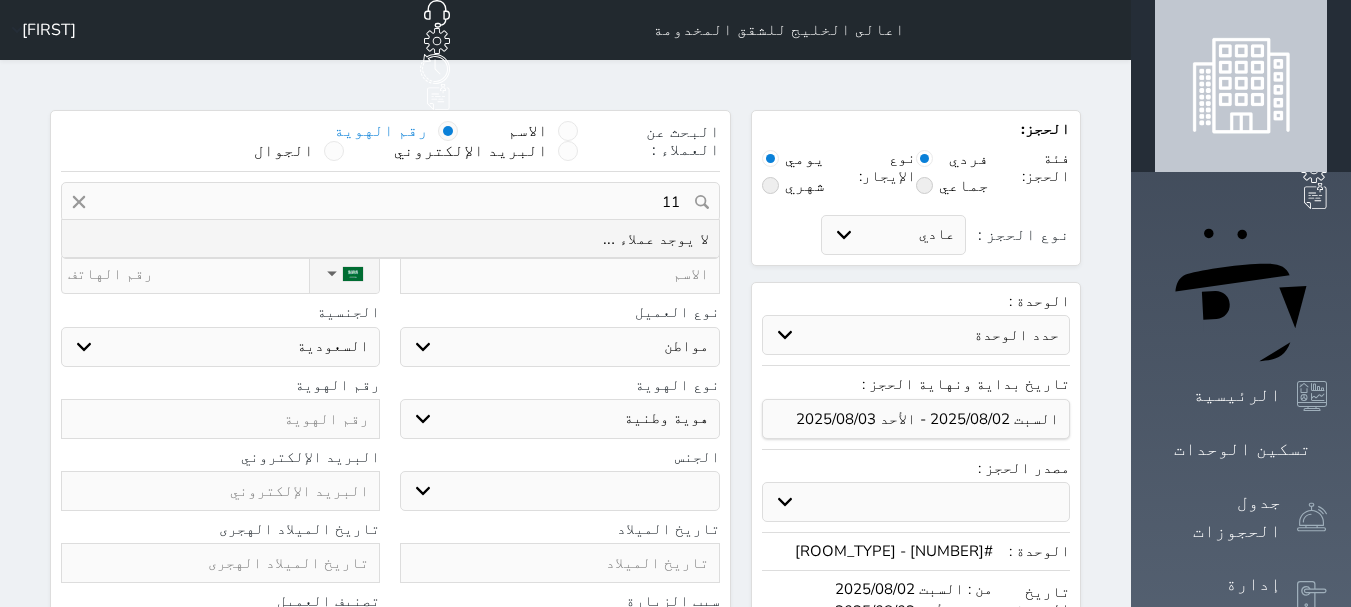 type on "1" 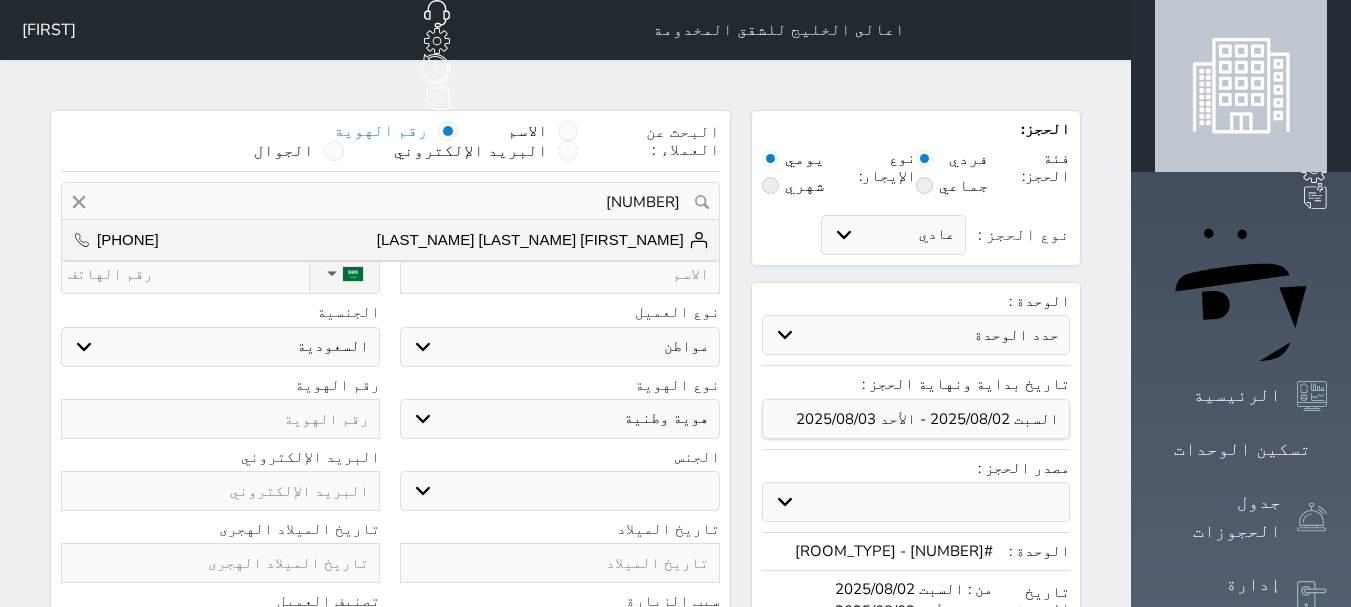 click on "1187483456" at bounding box center (390, 202) 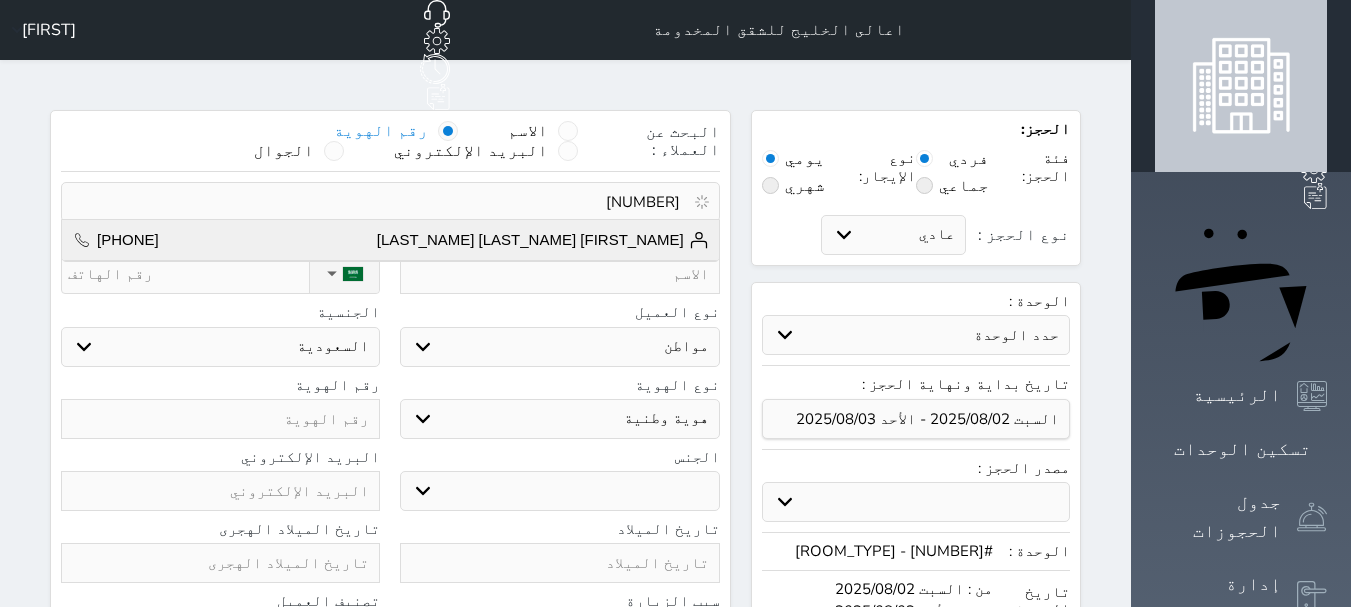 click on "مستوره سند الرشيدي   +966555438966" at bounding box center [390, 240] 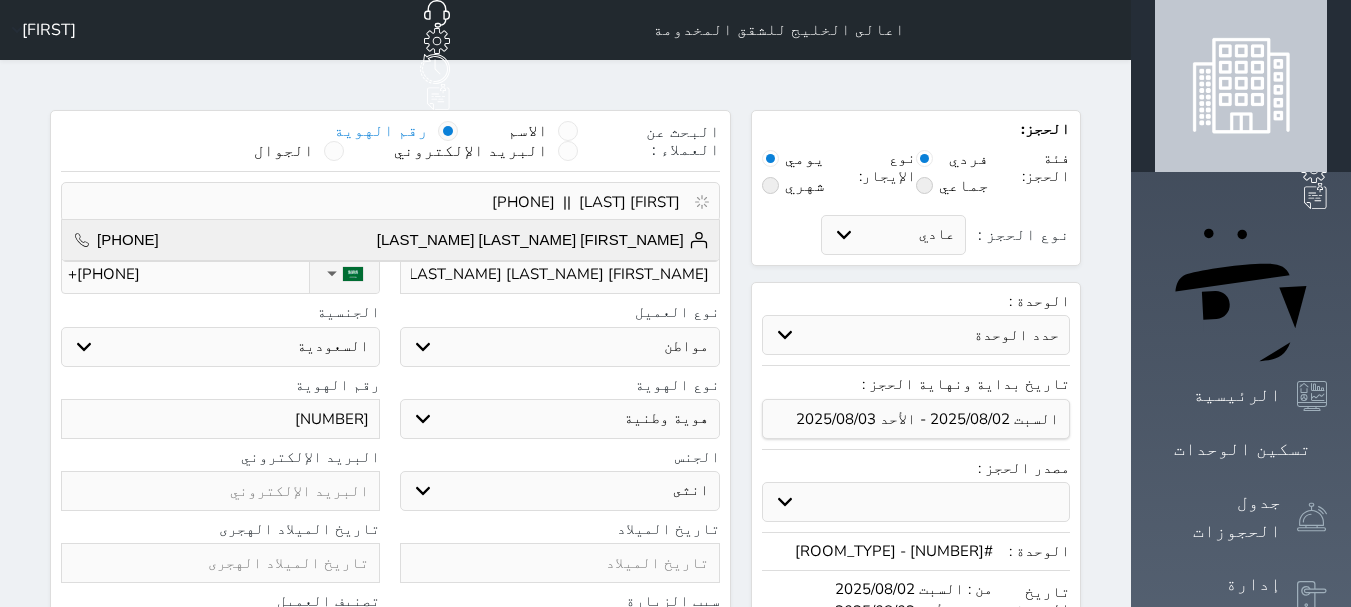 type on "1963/10/01" 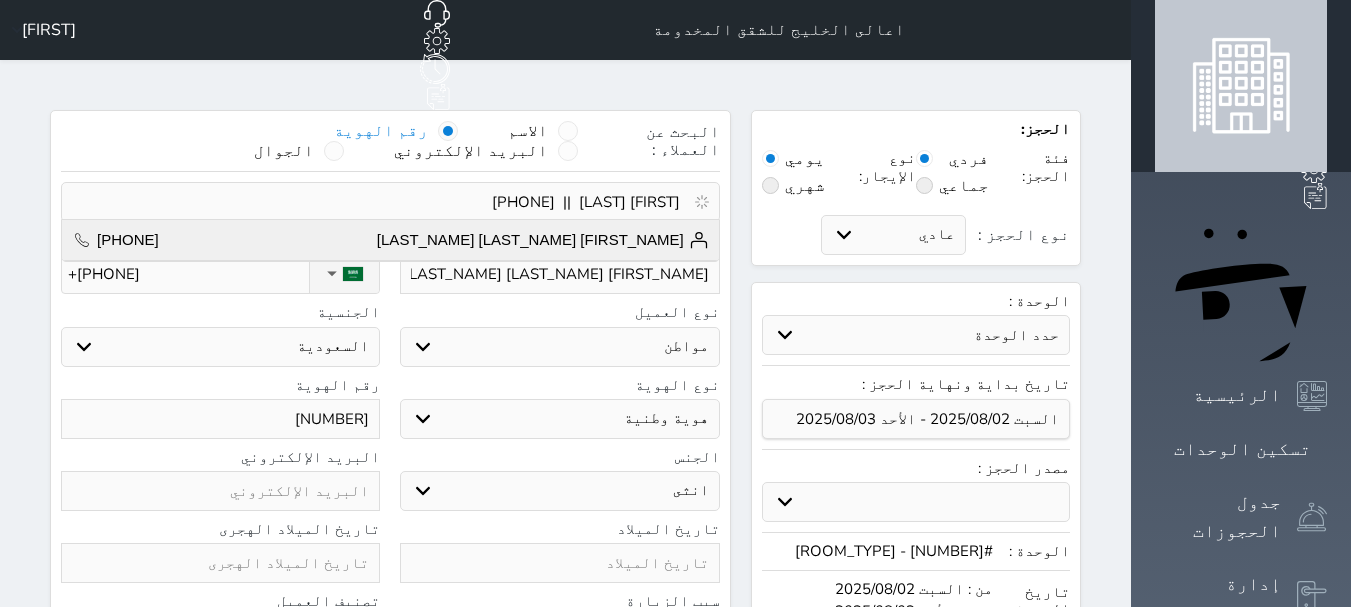 type 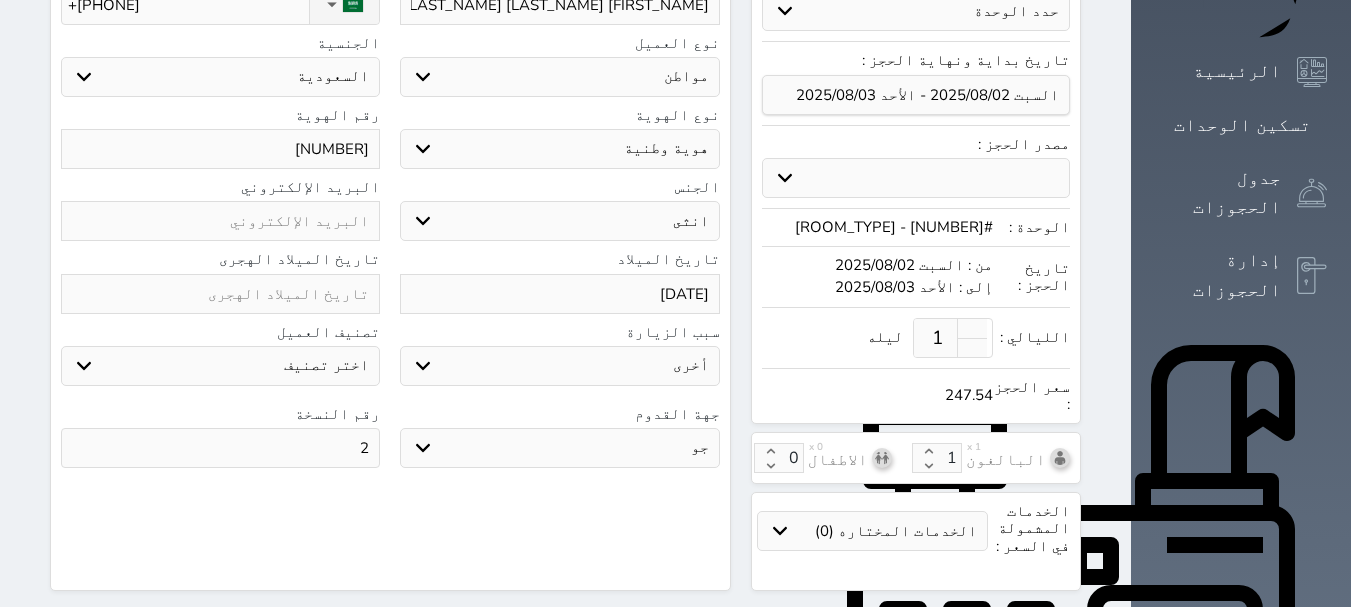 scroll, scrollTop: 600, scrollLeft: 0, axis: vertical 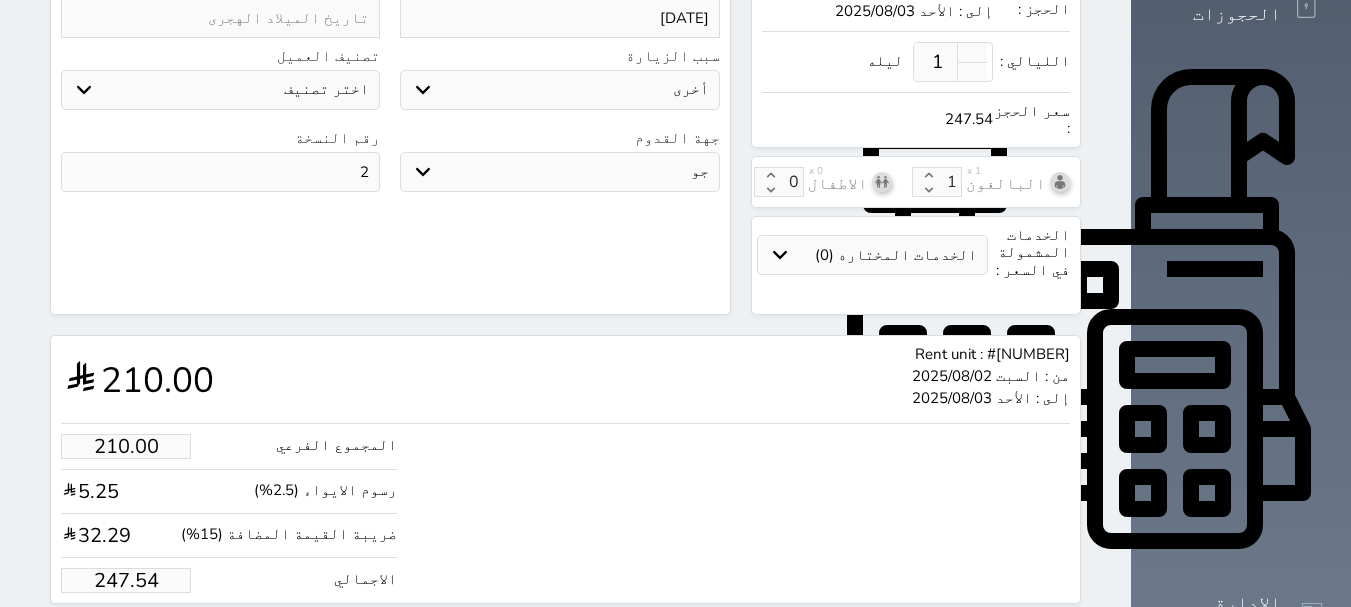 click on "حجز" at bounding box center (149, 641) 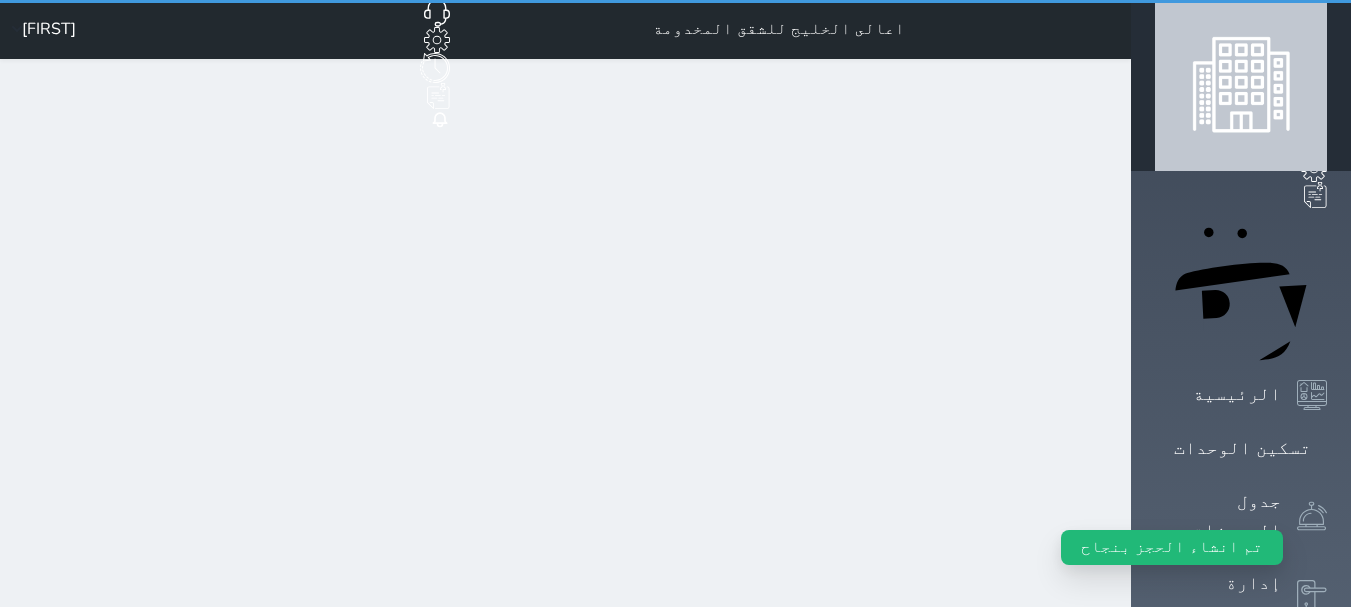 scroll, scrollTop: 0, scrollLeft: 0, axis: both 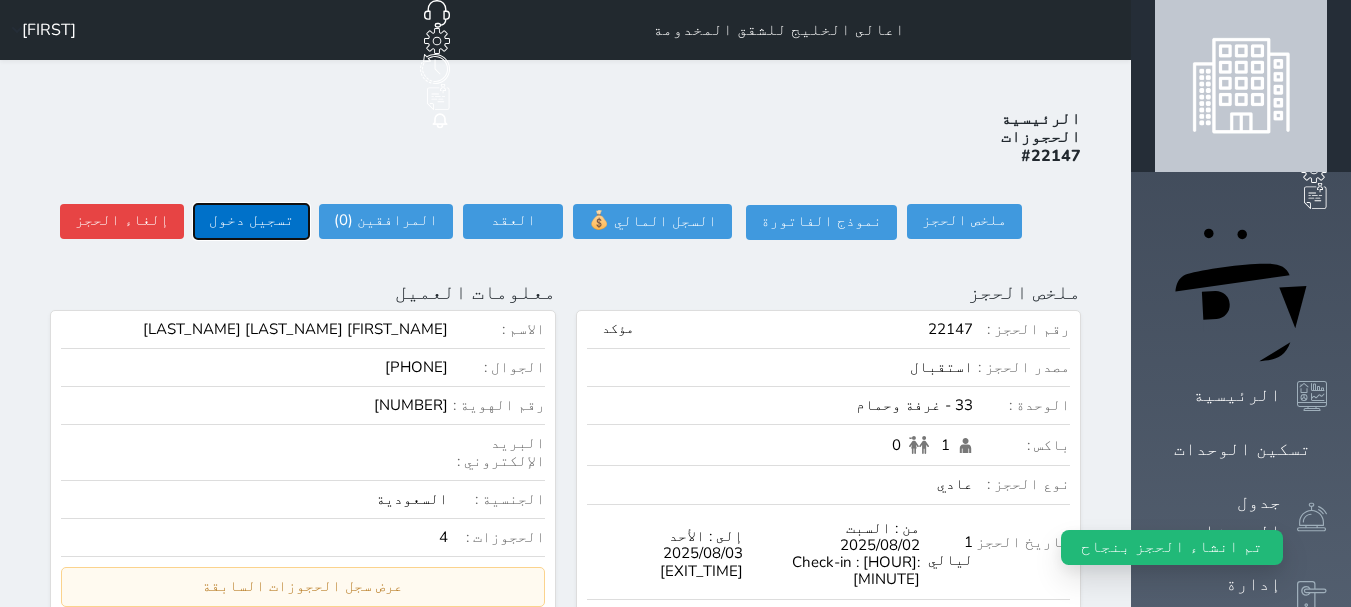 click on "تسجيل دخول" at bounding box center [251, 221] 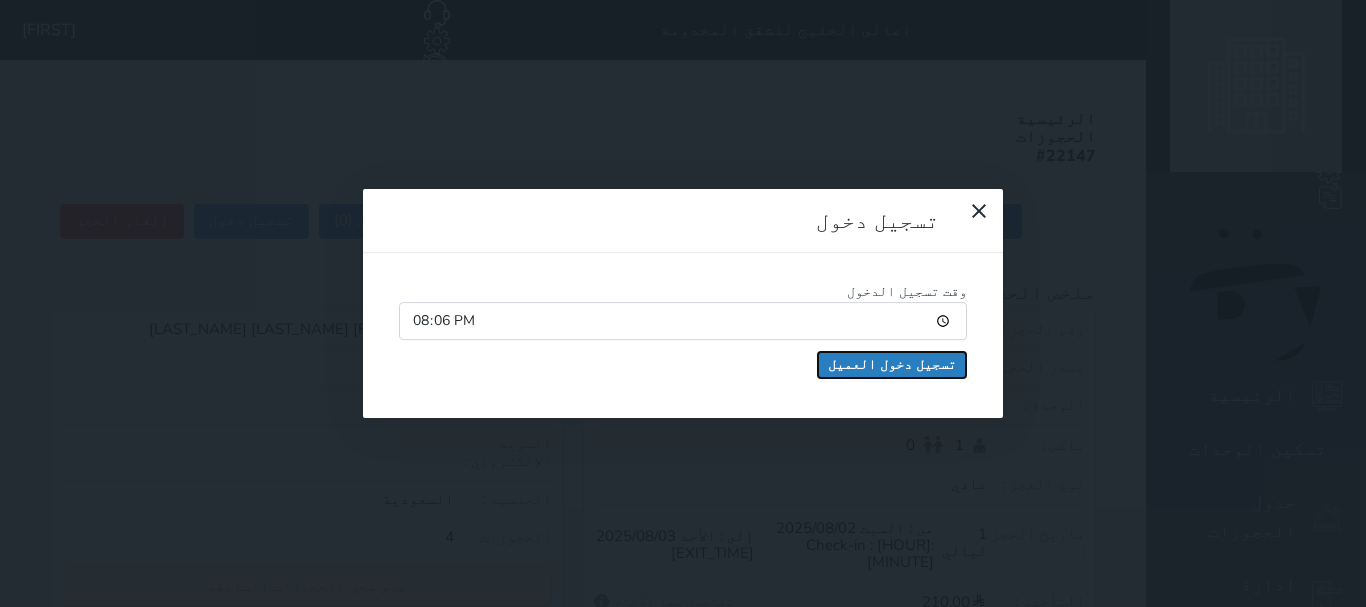 click on "تسجيل دخول العميل" at bounding box center (892, 365) 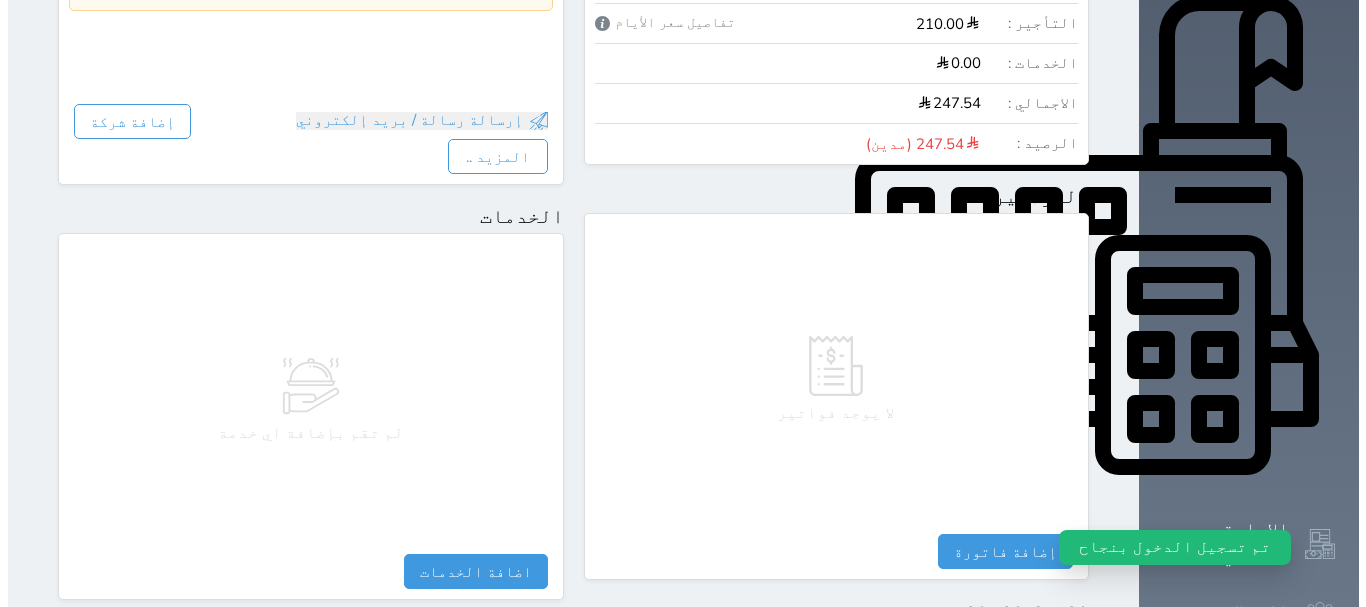 scroll, scrollTop: 700, scrollLeft: 0, axis: vertical 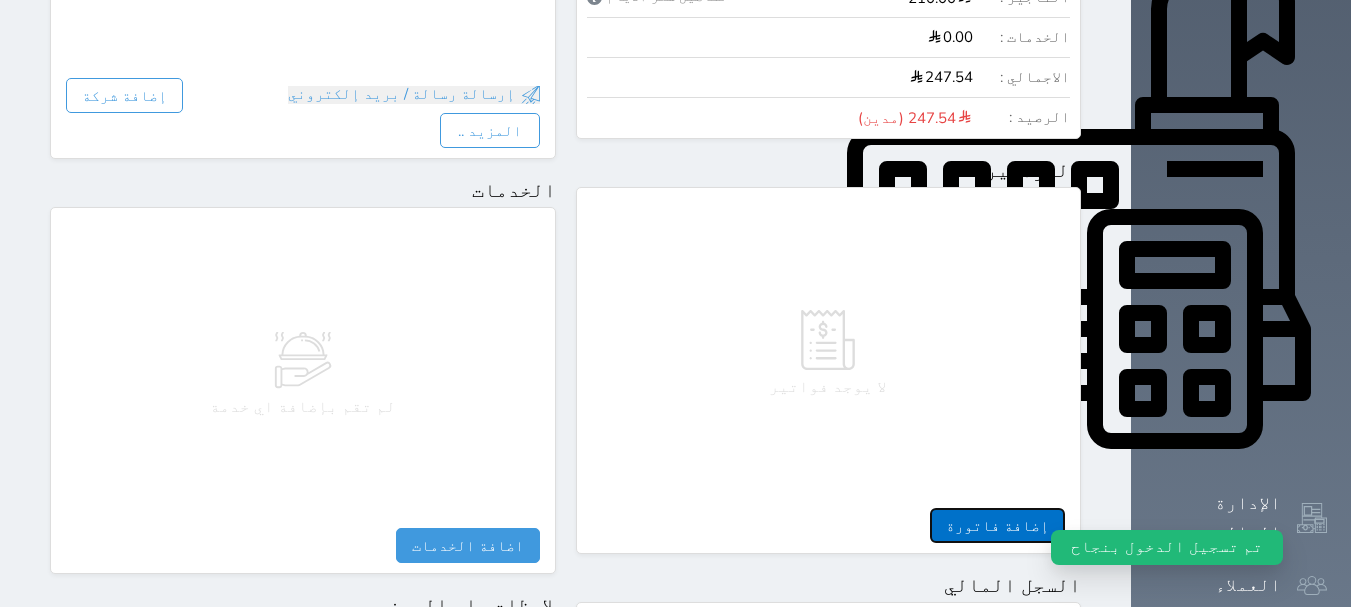 click on "إضافة فاتورة" at bounding box center [997, 525] 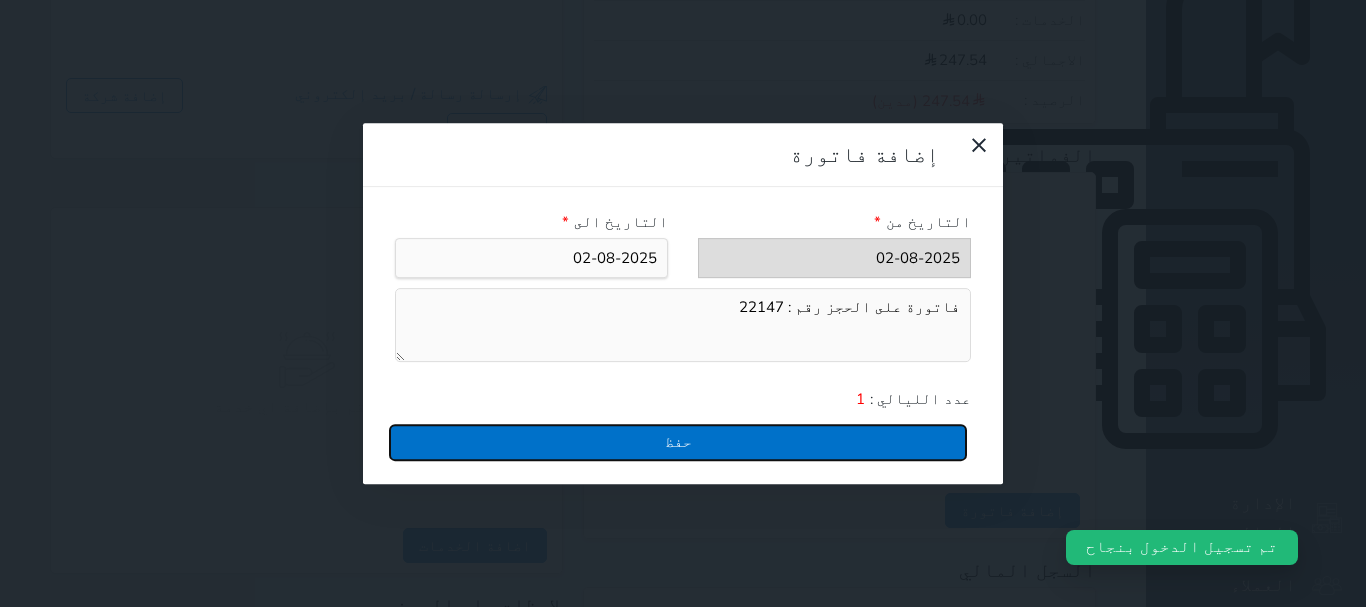 click on "حفظ" at bounding box center (678, 442) 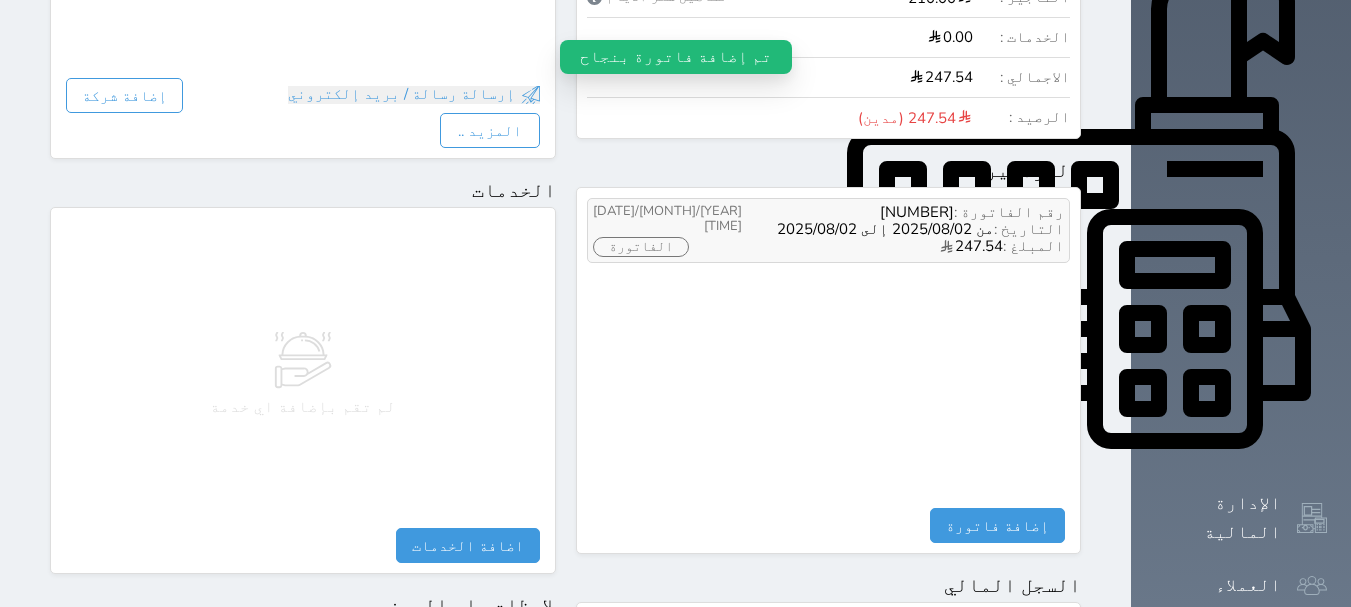 click on "الفاتورة" at bounding box center [641, 247] 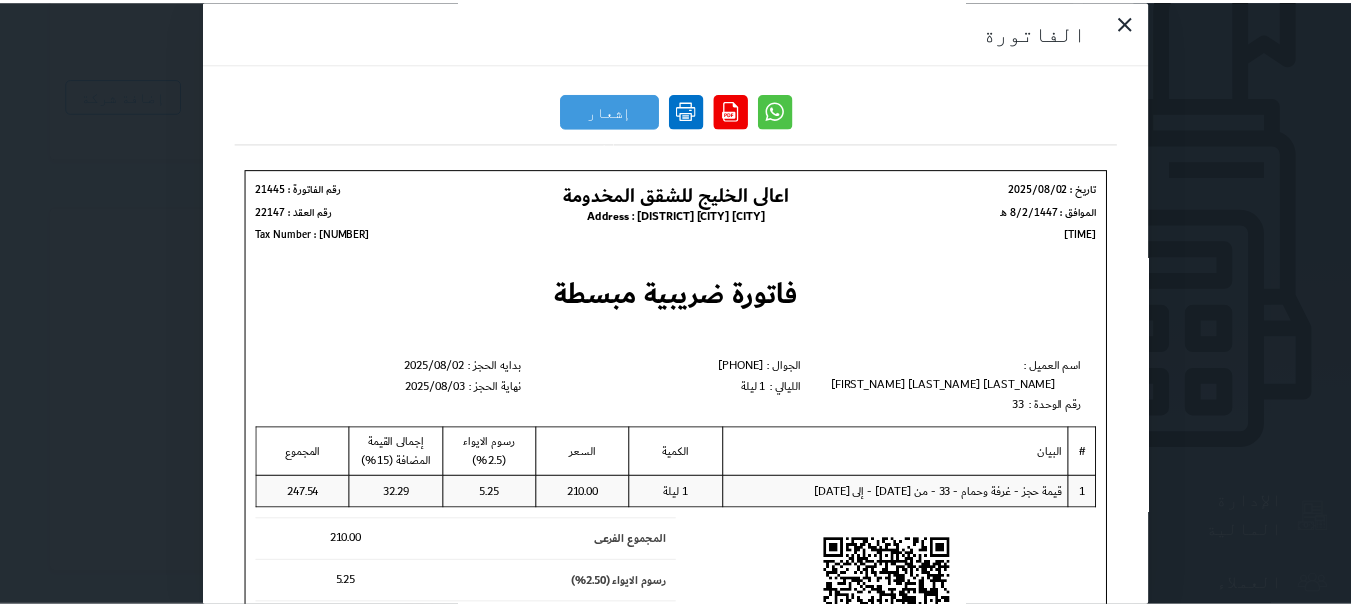 scroll, scrollTop: 0, scrollLeft: 0, axis: both 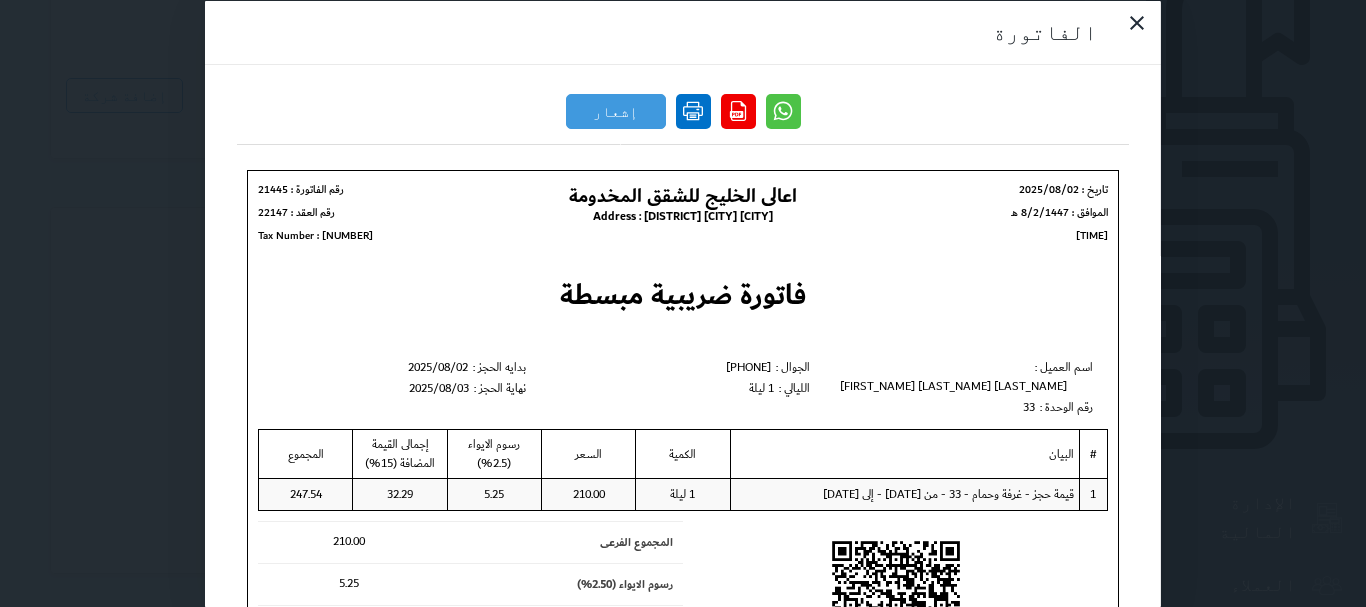 click at bounding box center [693, 110] 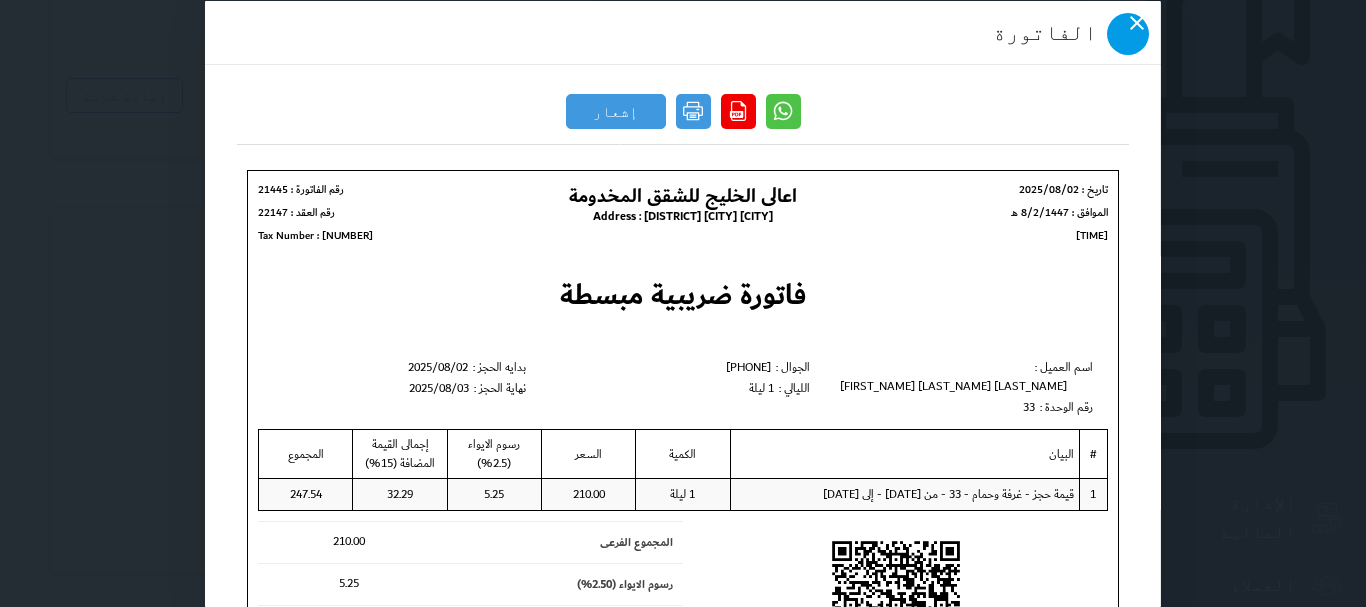 click at bounding box center [1128, 33] 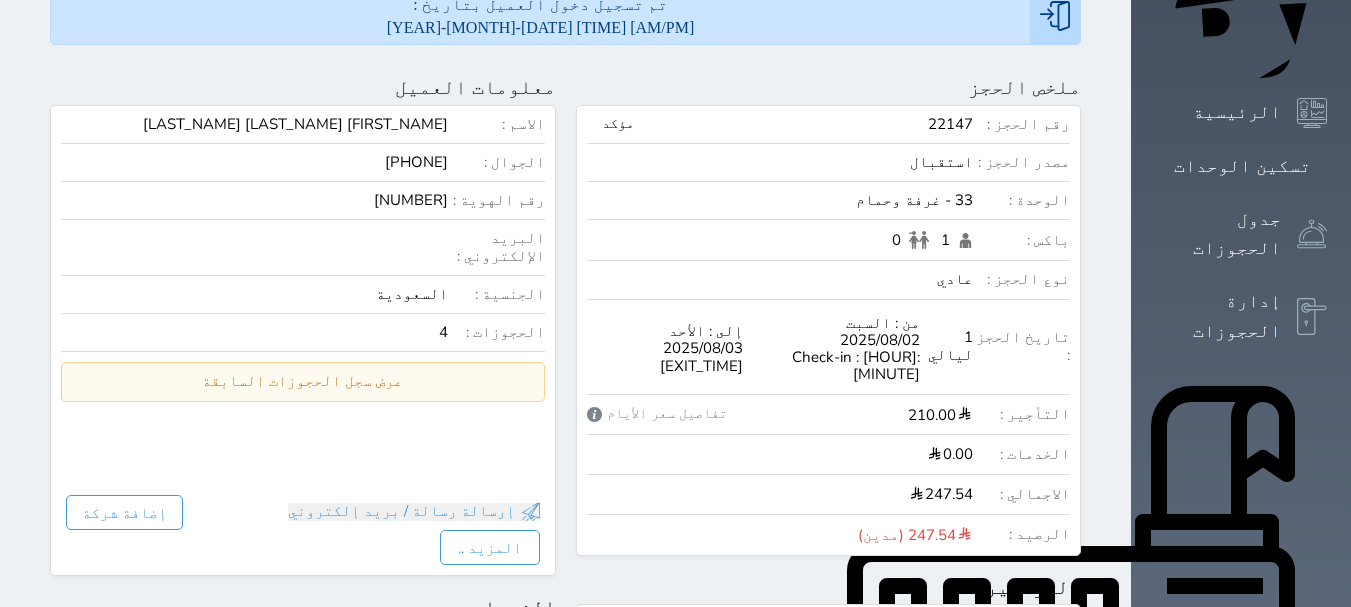 scroll, scrollTop: 100, scrollLeft: 0, axis: vertical 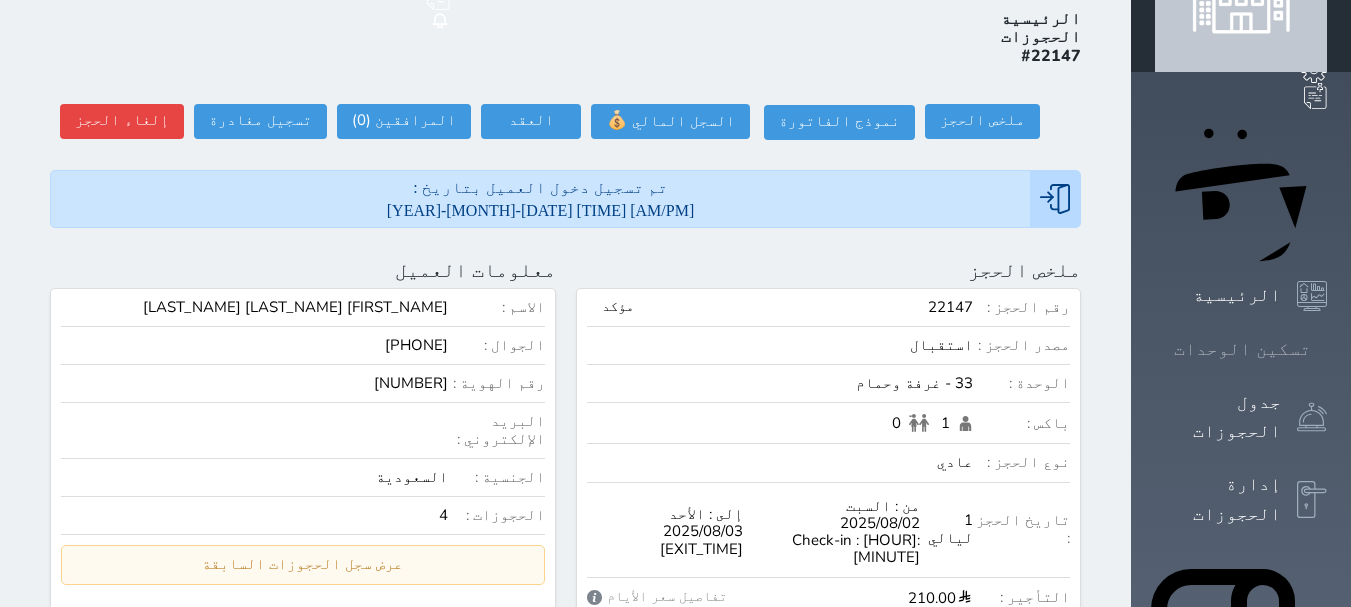 click 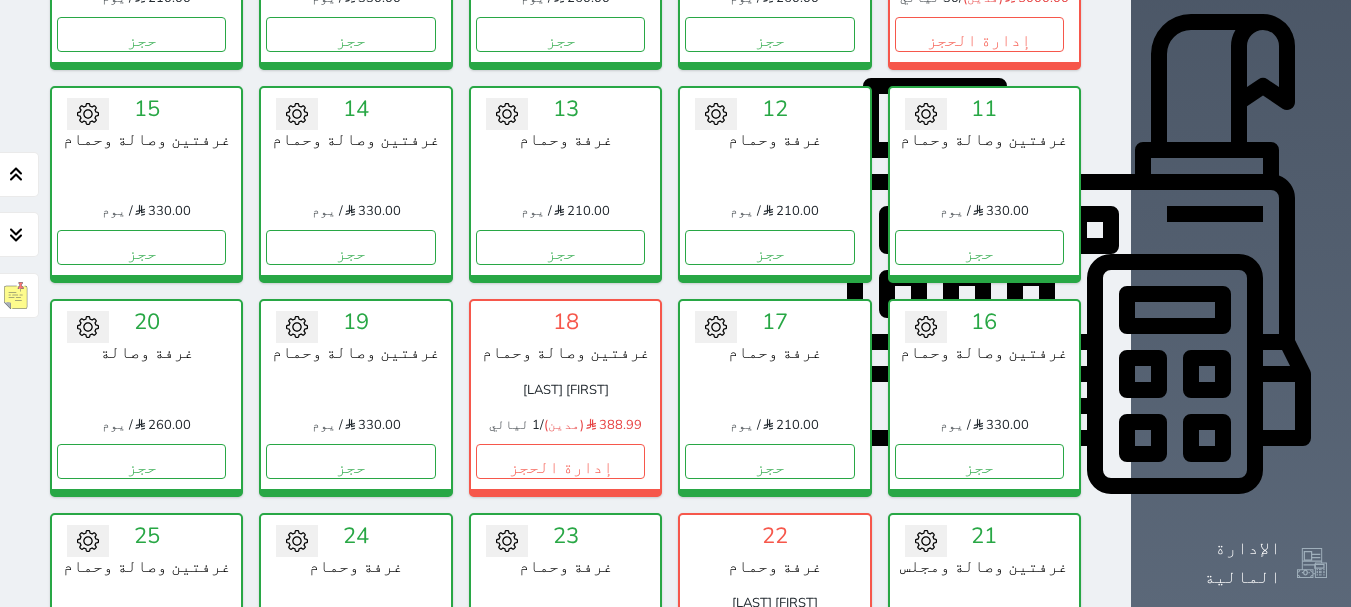 scroll, scrollTop: 678, scrollLeft: 0, axis: vertical 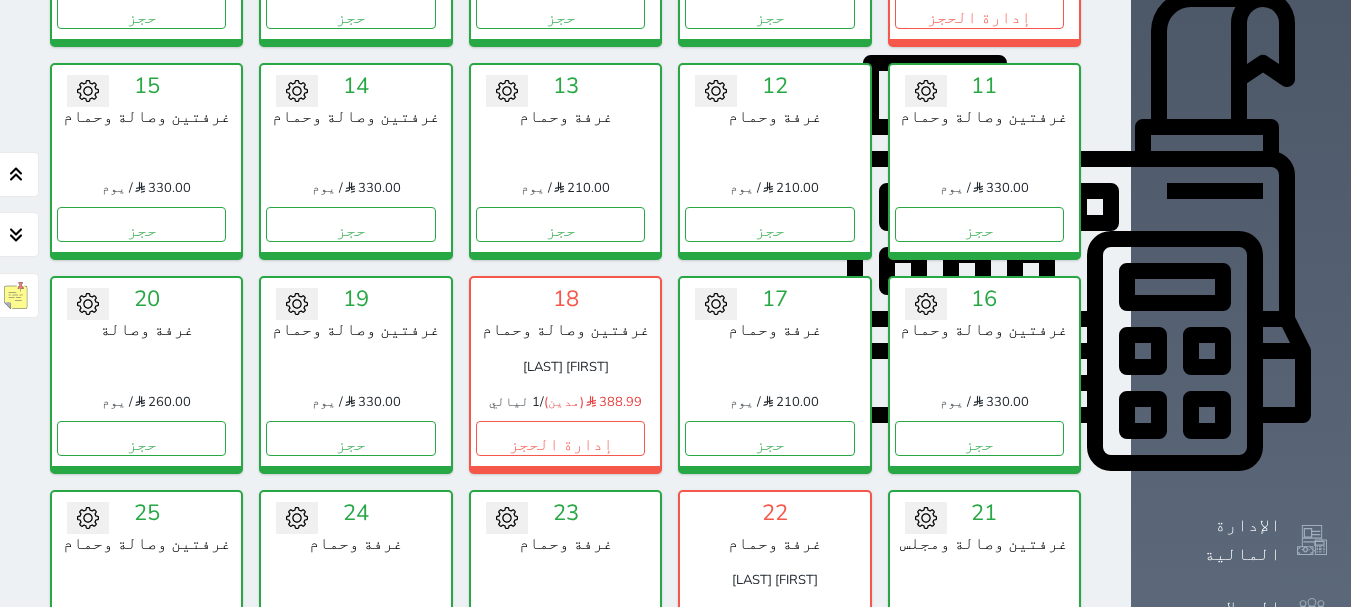click on "حجز" at bounding box center [560, 651] 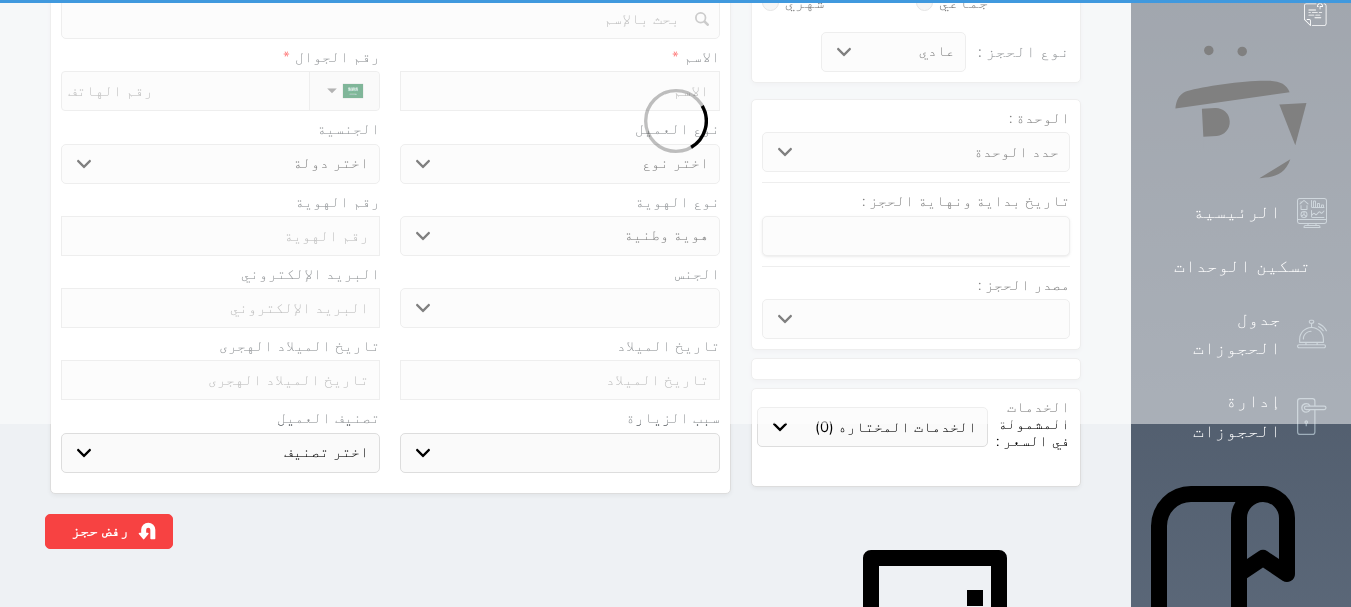 scroll, scrollTop: 0, scrollLeft: 0, axis: both 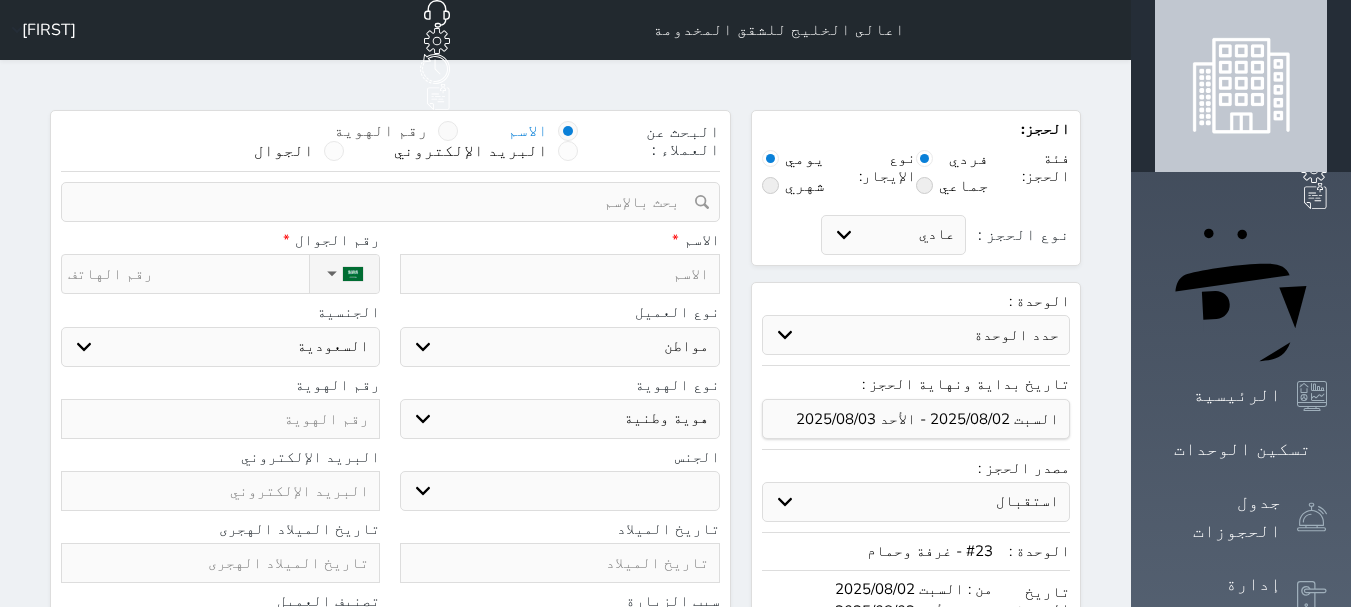 click at bounding box center [448, 131] 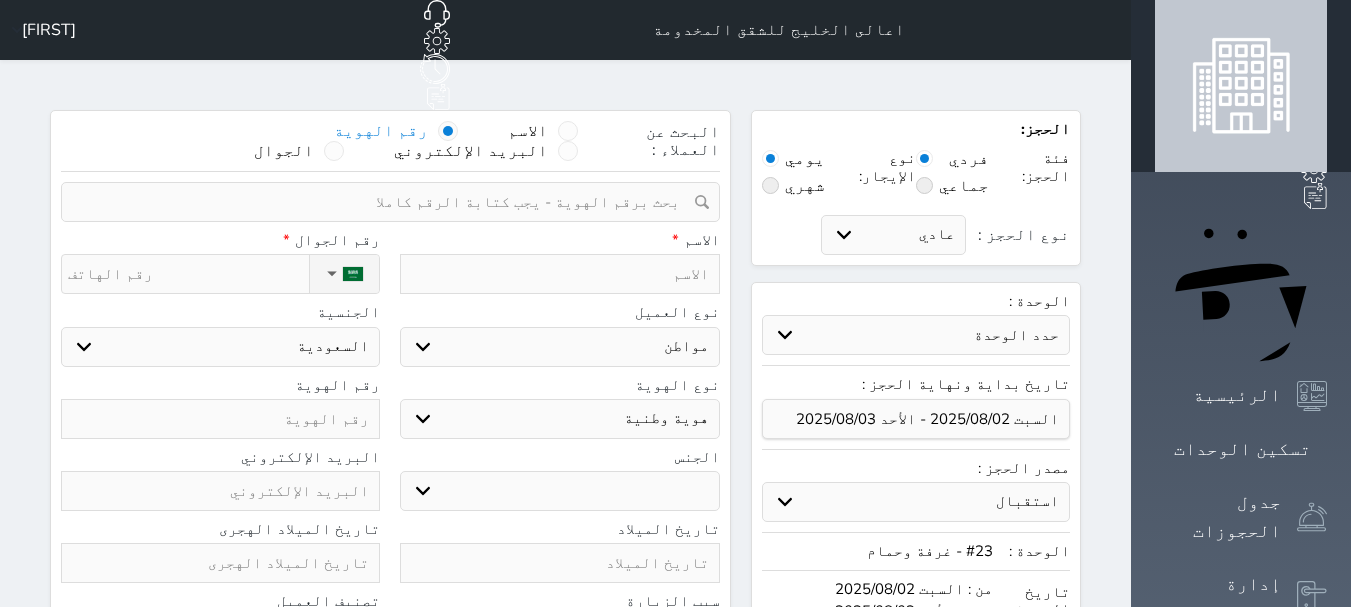 click at bounding box center [448, 131] 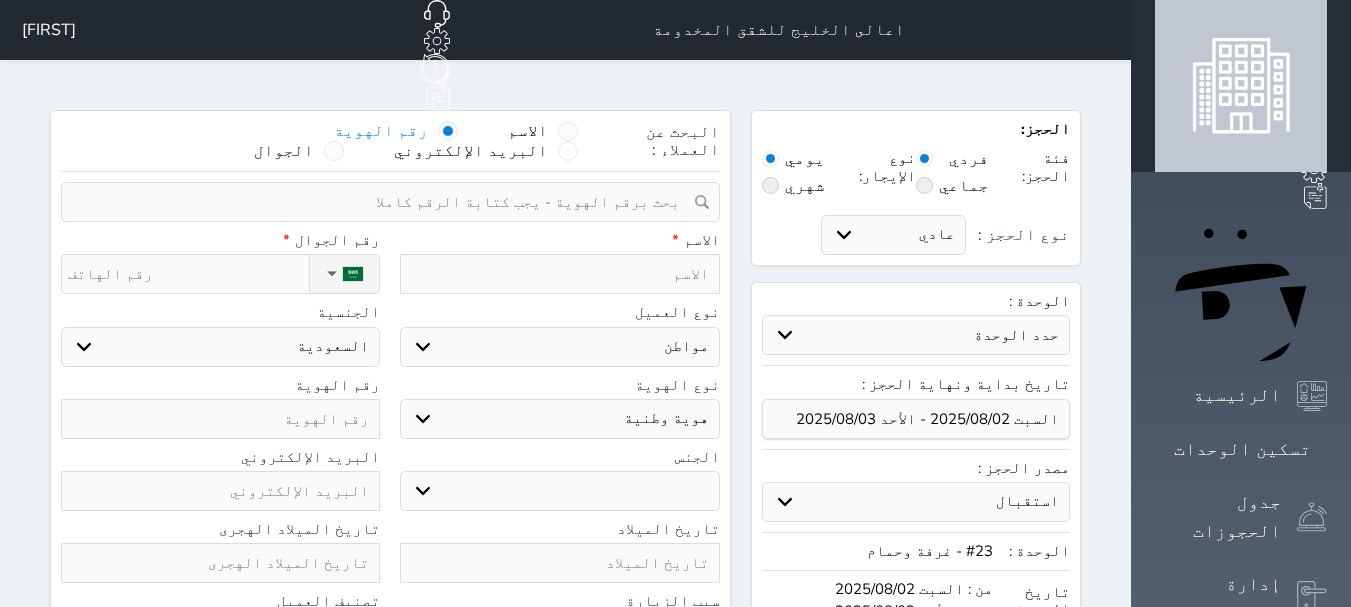 click at bounding box center [383, 202] 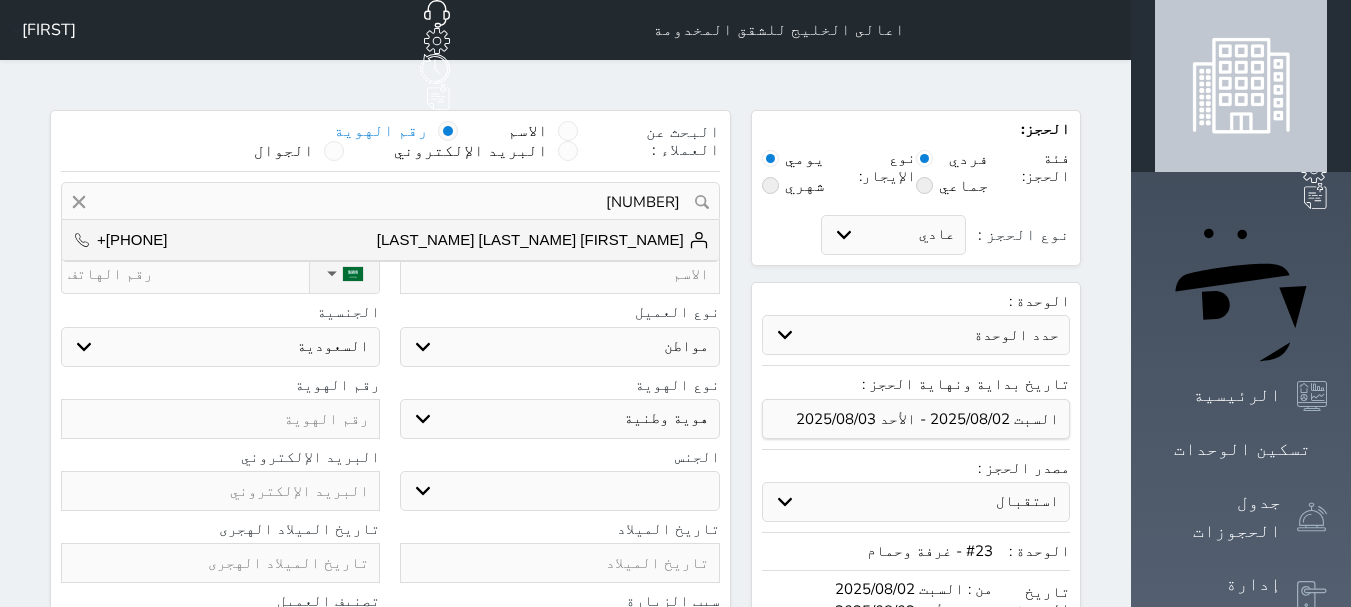 drag, startPoint x: 473, startPoint y: 147, endPoint x: 485, endPoint y: 163, distance: 20 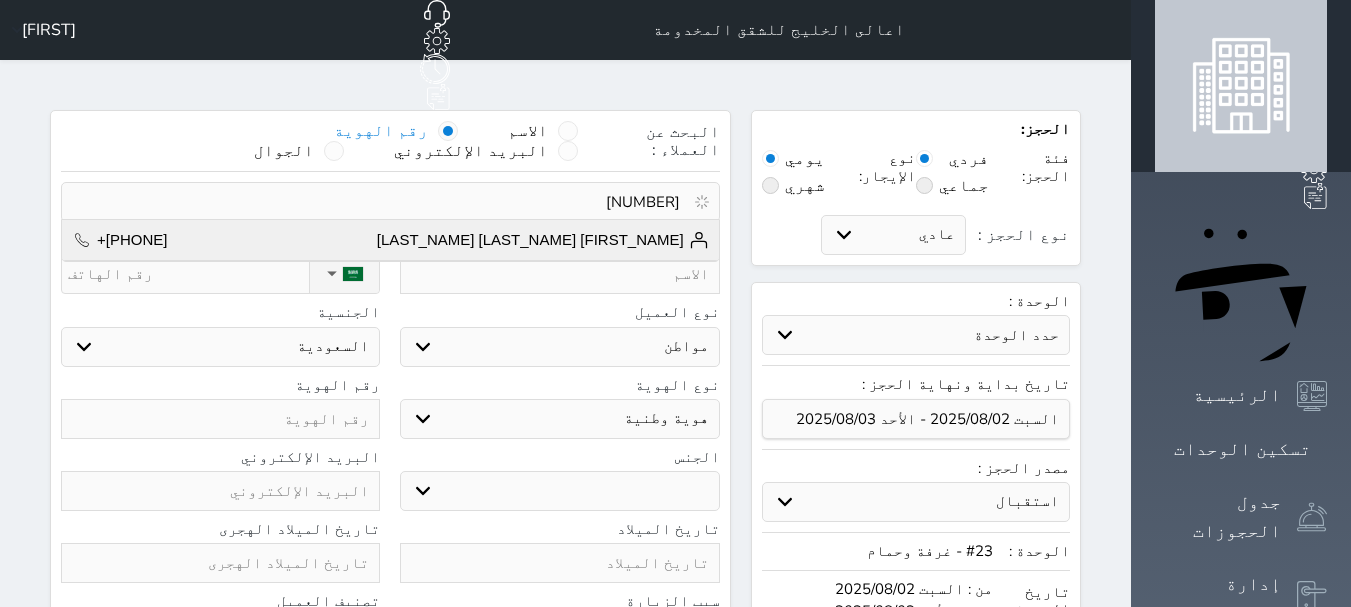 click on "سليمان سليم المحمادي   +966555303678" at bounding box center [390, 240] 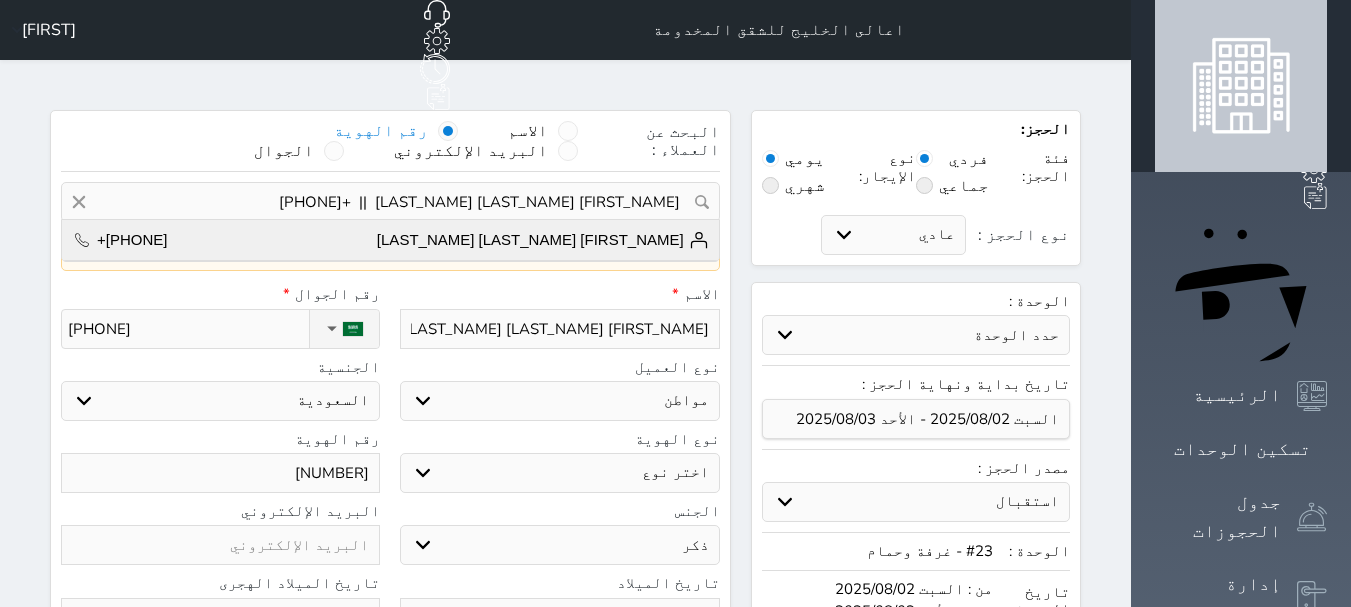 click on "سليمان سليم المحمادي   +966555303678" at bounding box center (390, 240) 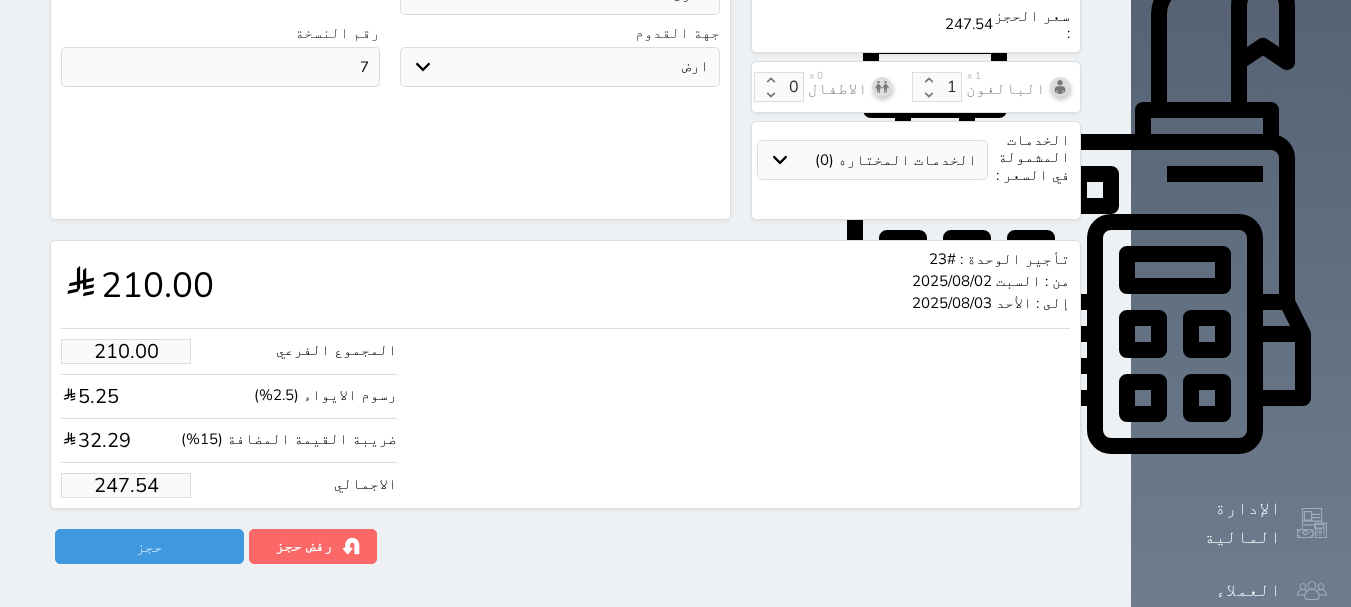 scroll, scrollTop: 702, scrollLeft: 0, axis: vertical 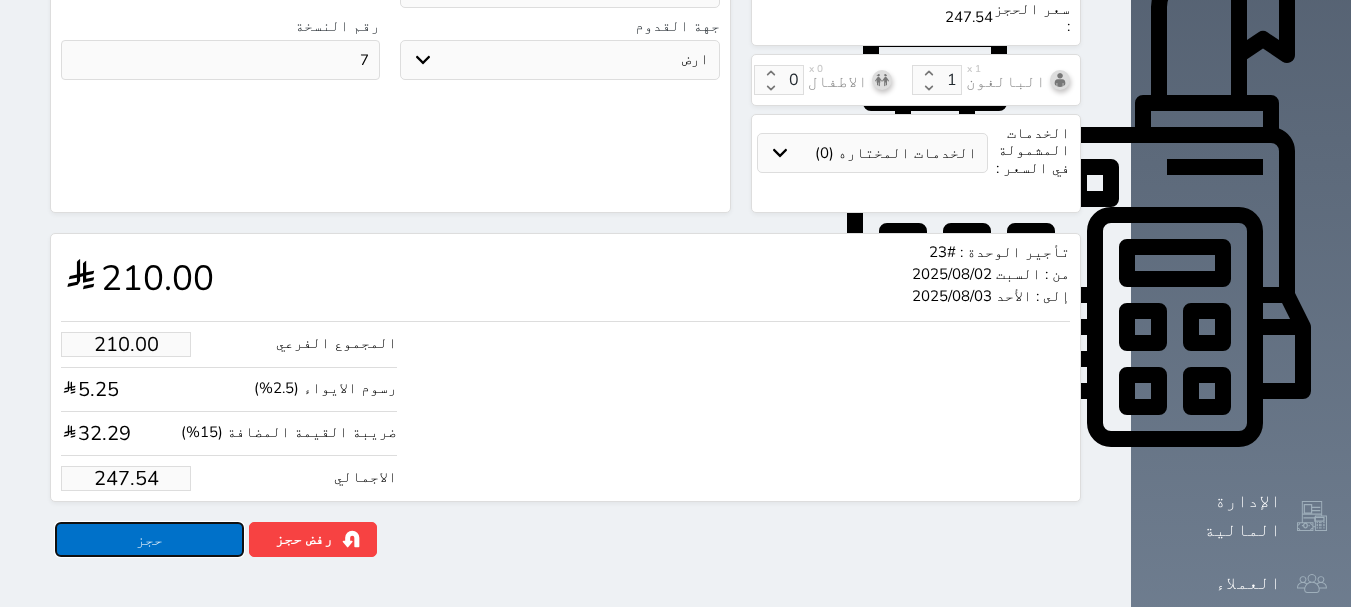 click on "حجز" at bounding box center [149, 539] 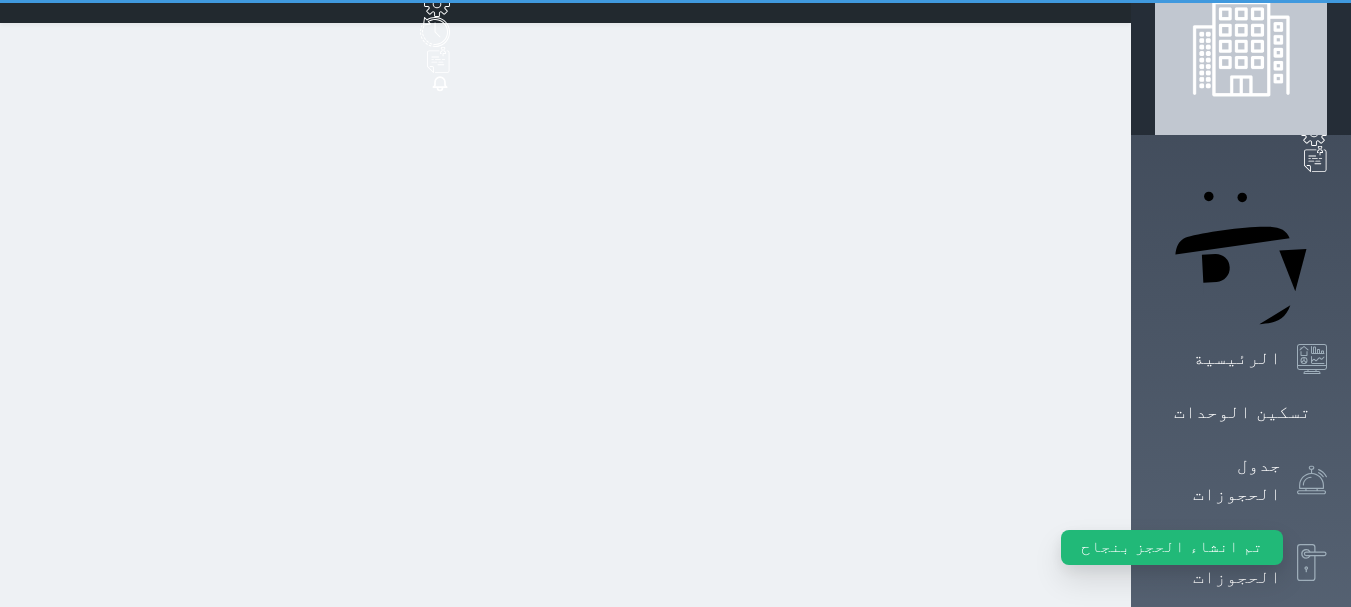 scroll, scrollTop: 0, scrollLeft: 0, axis: both 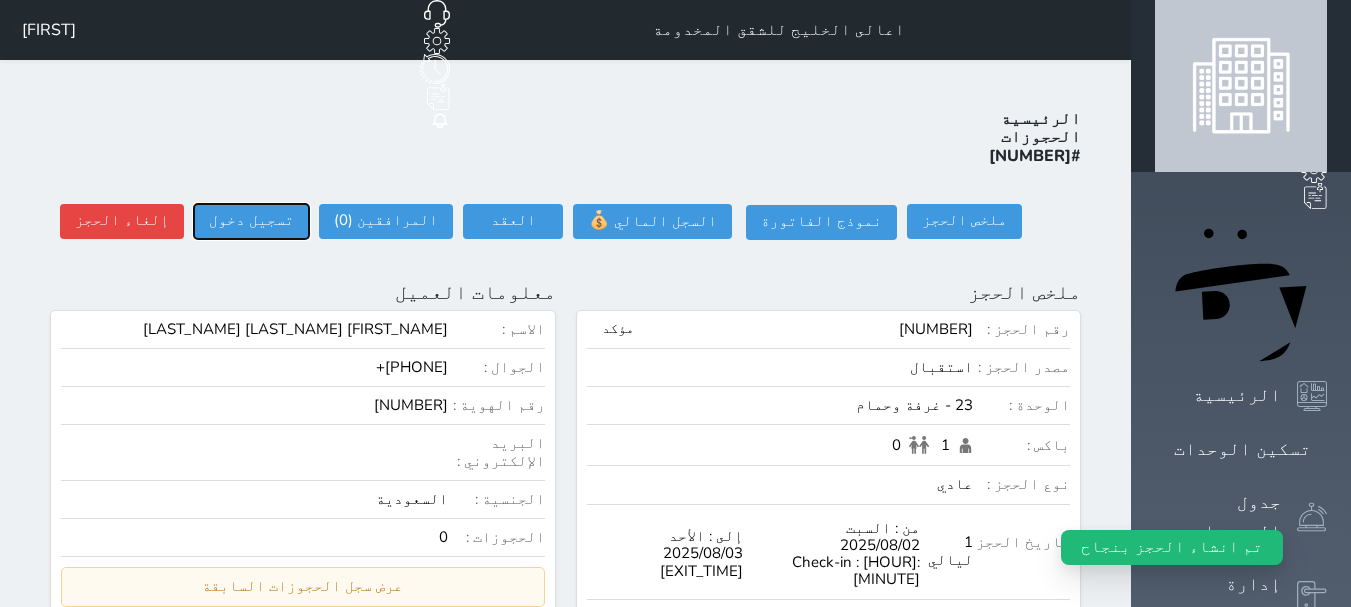 drag, startPoint x: 187, startPoint y: 147, endPoint x: 280, endPoint y: 180, distance: 98.681305 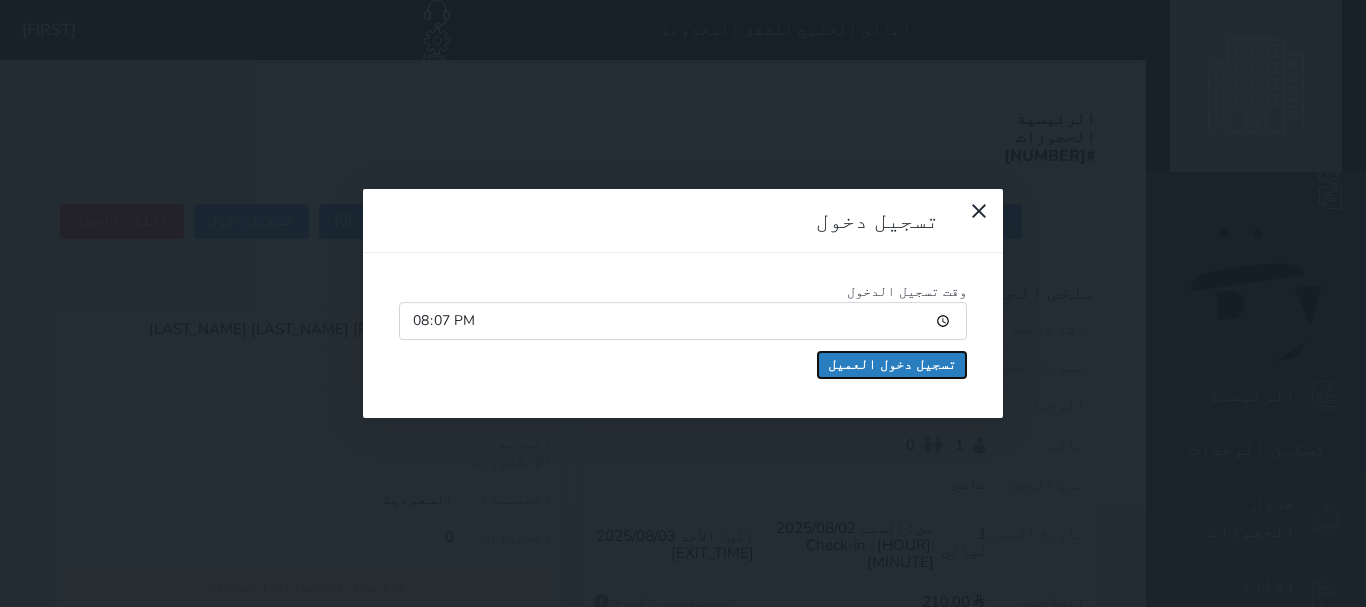 click on "تسجيل دخول العميل" at bounding box center (892, 365) 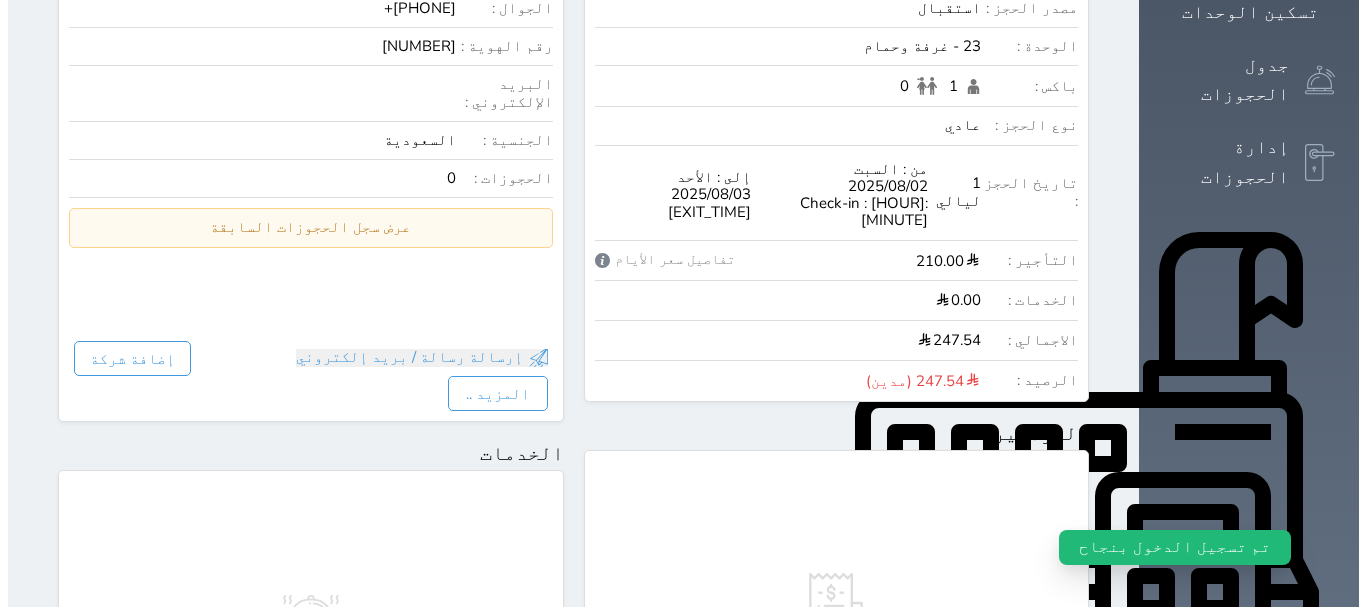scroll, scrollTop: 600, scrollLeft: 0, axis: vertical 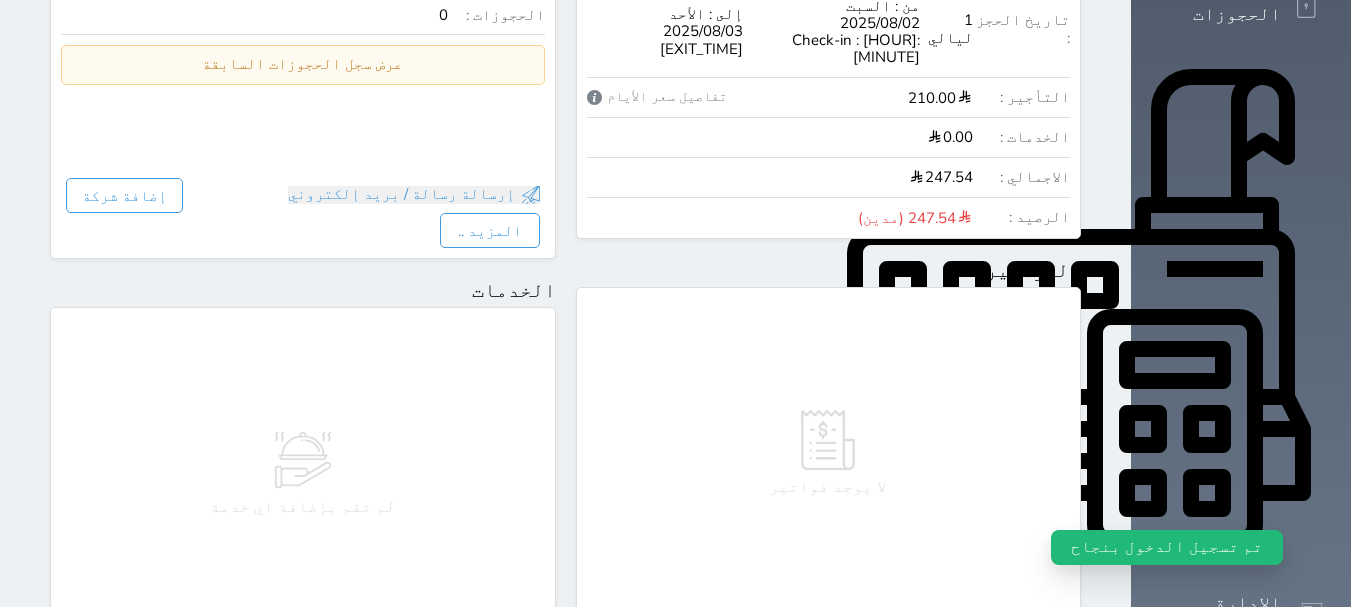 click on "إضافة فاتورة" at bounding box center [997, 625] 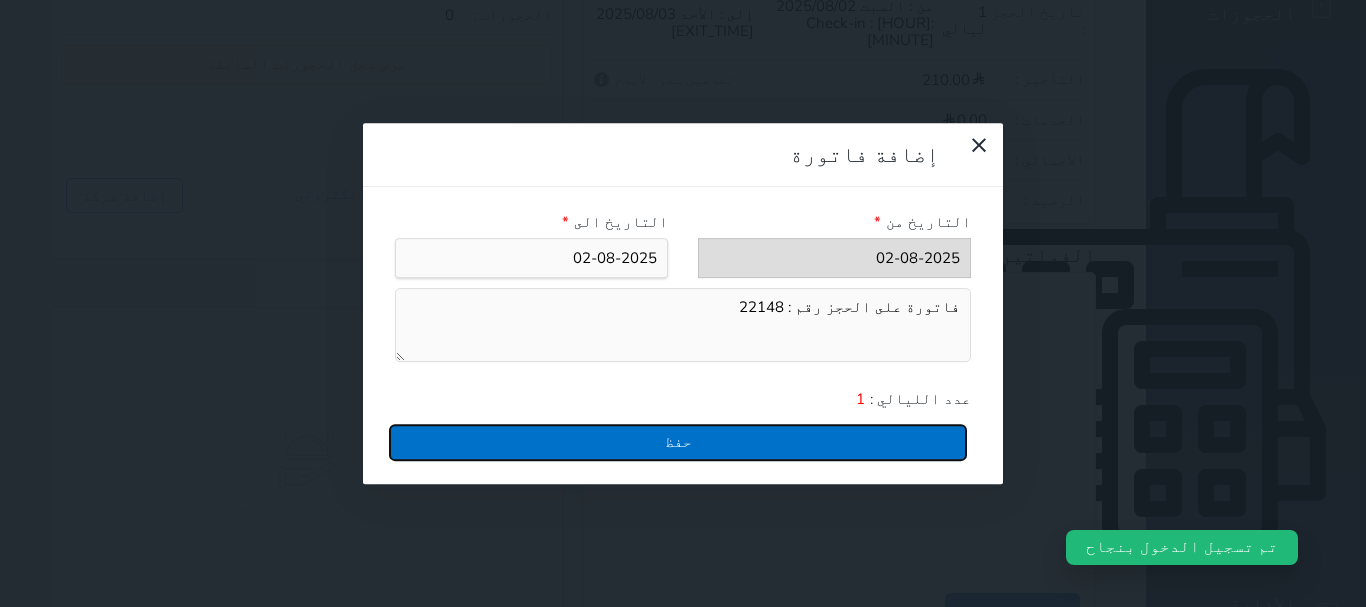 click on "حفظ" at bounding box center [678, 442] 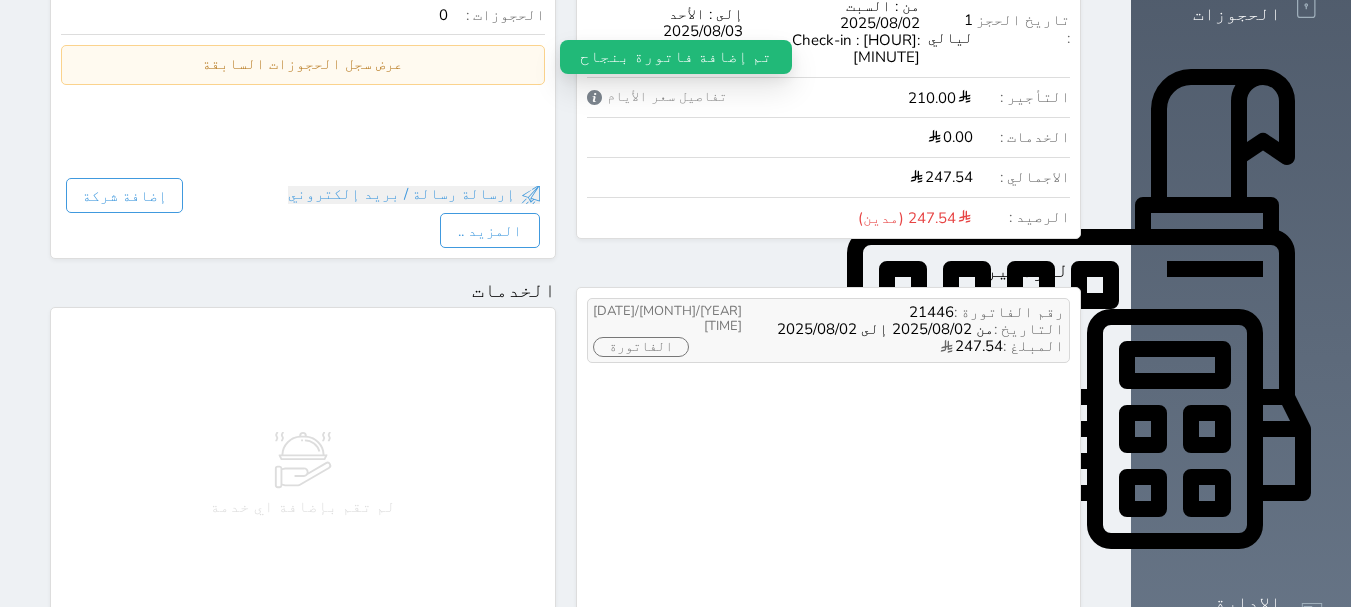 click on "الفاتورة" at bounding box center (641, 347) 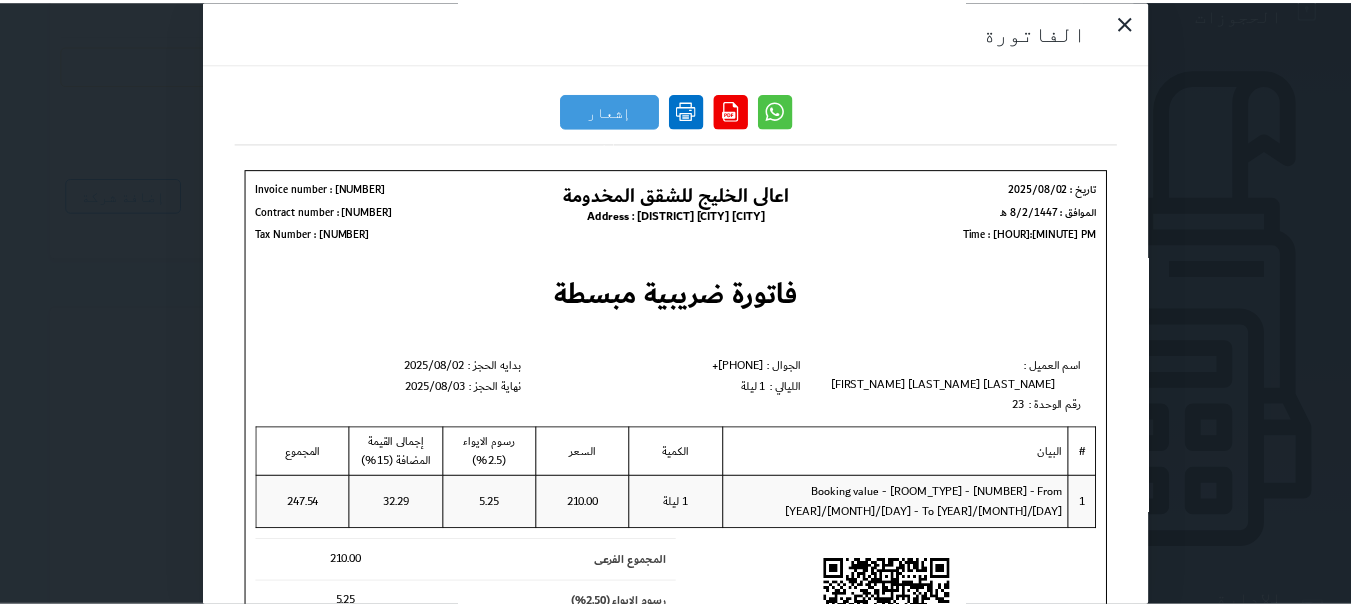 scroll, scrollTop: 0, scrollLeft: 0, axis: both 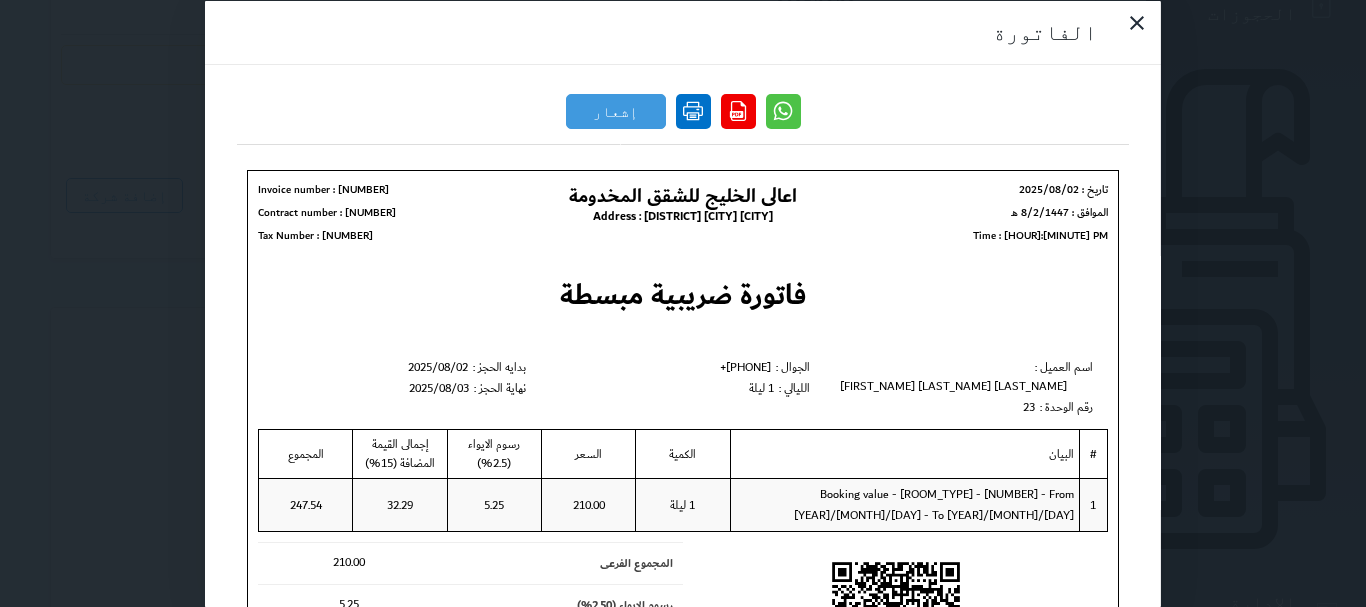 click at bounding box center (693, 110) 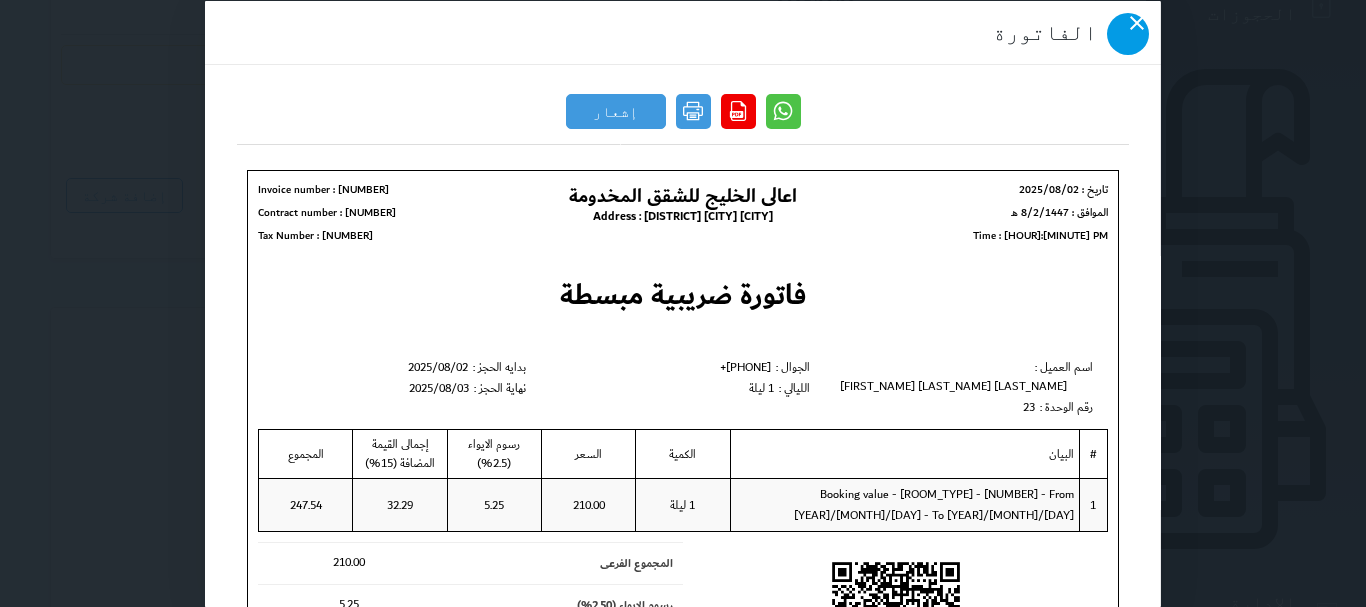 click at bounding box center (1128, 33) 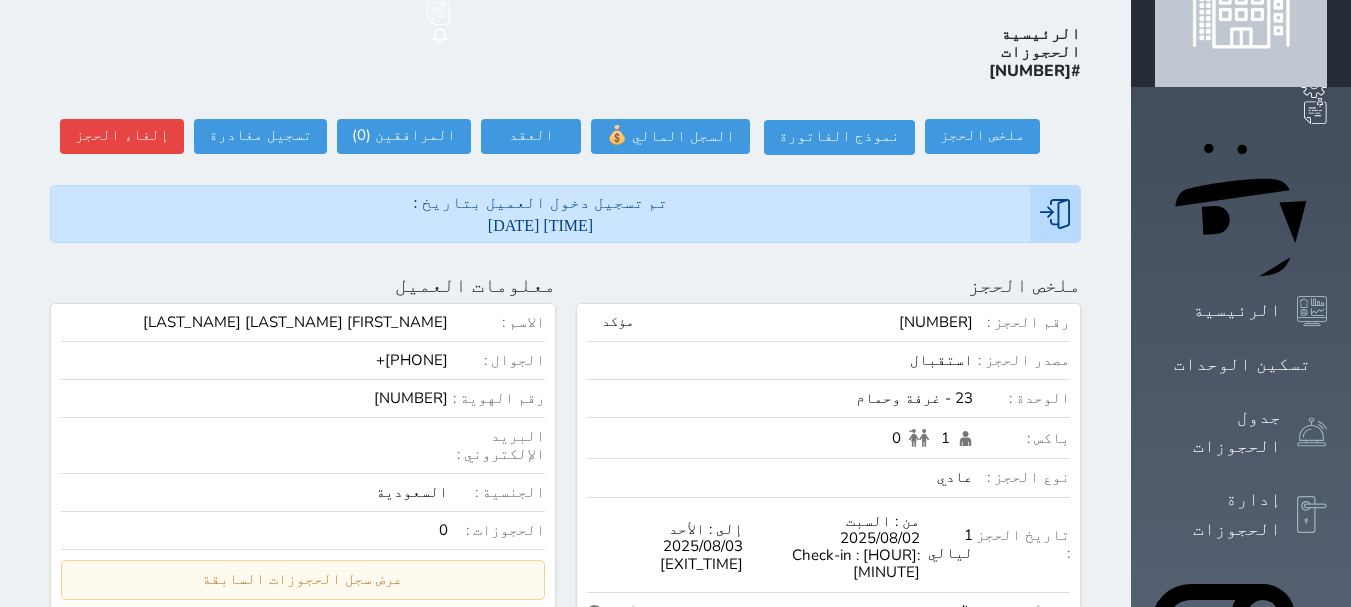scroll, scrollTop: 0, scrollLeft: 0, axis: both 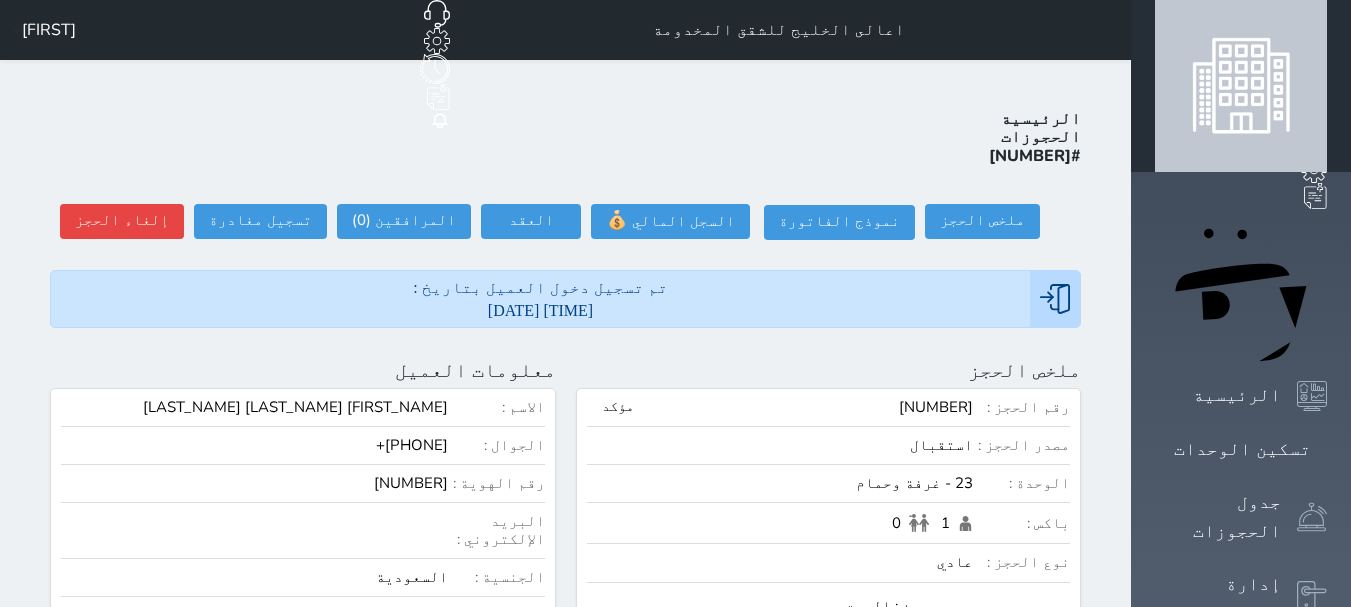 drag, startPoint x: 1270, startPoint y: 209, endPoint x: 1094, endPoint y: 167, distance: 180.94199 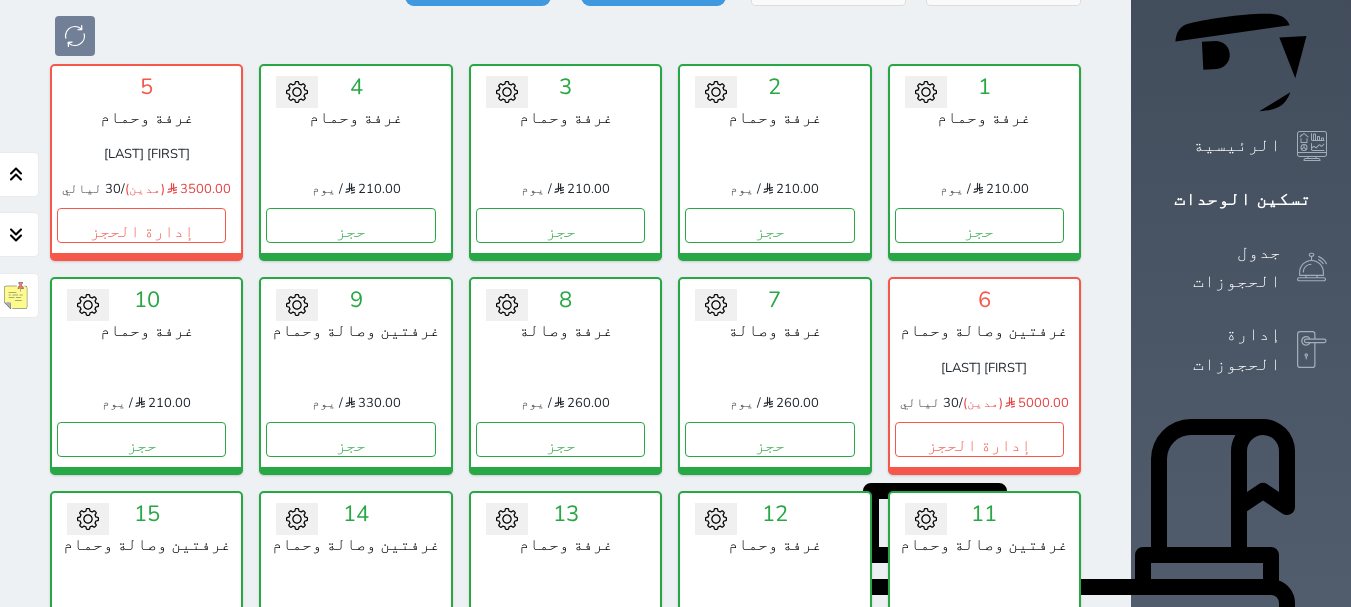 scroll, scrollTop: 378, scrollLeft: 0, axis: vertical 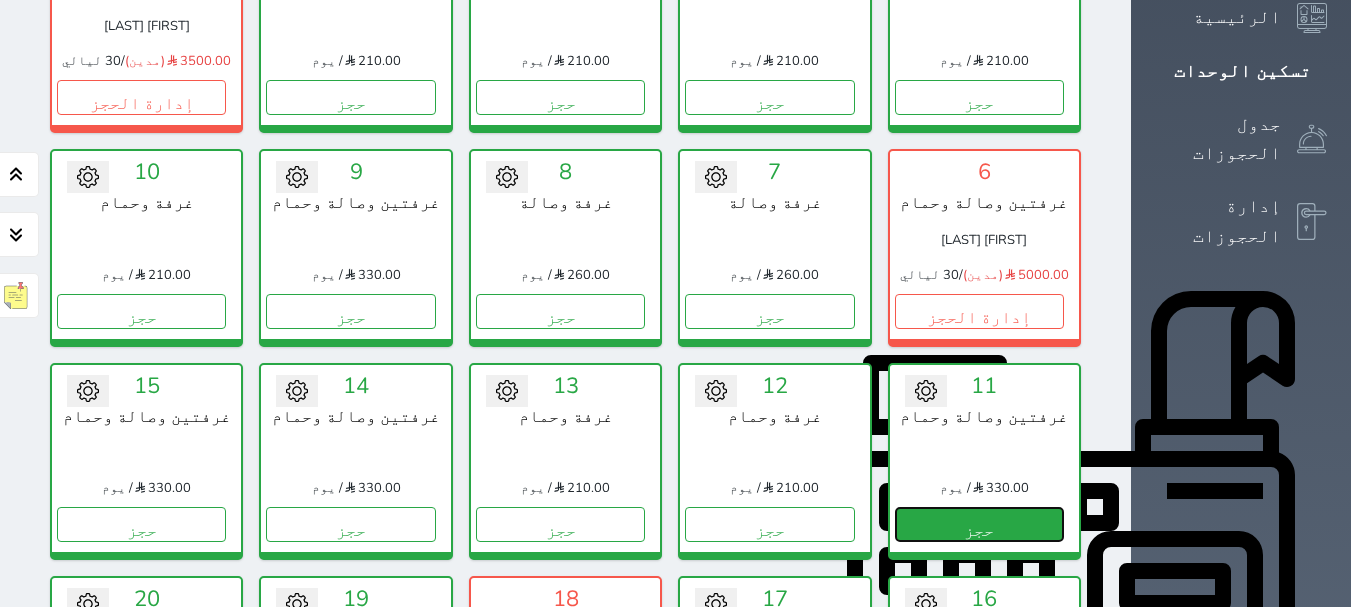 click on "حجز" at bounding box center [979, 524] 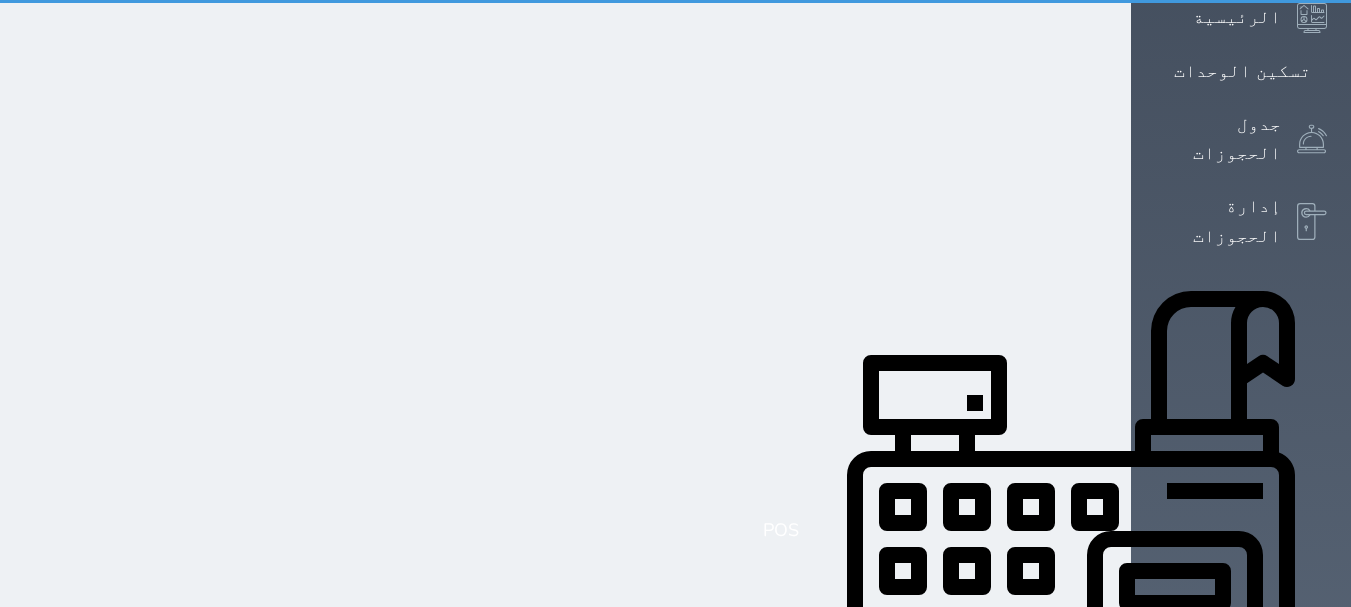 scroll, scrollTop: 0, scrollLeft: 0, axis: both 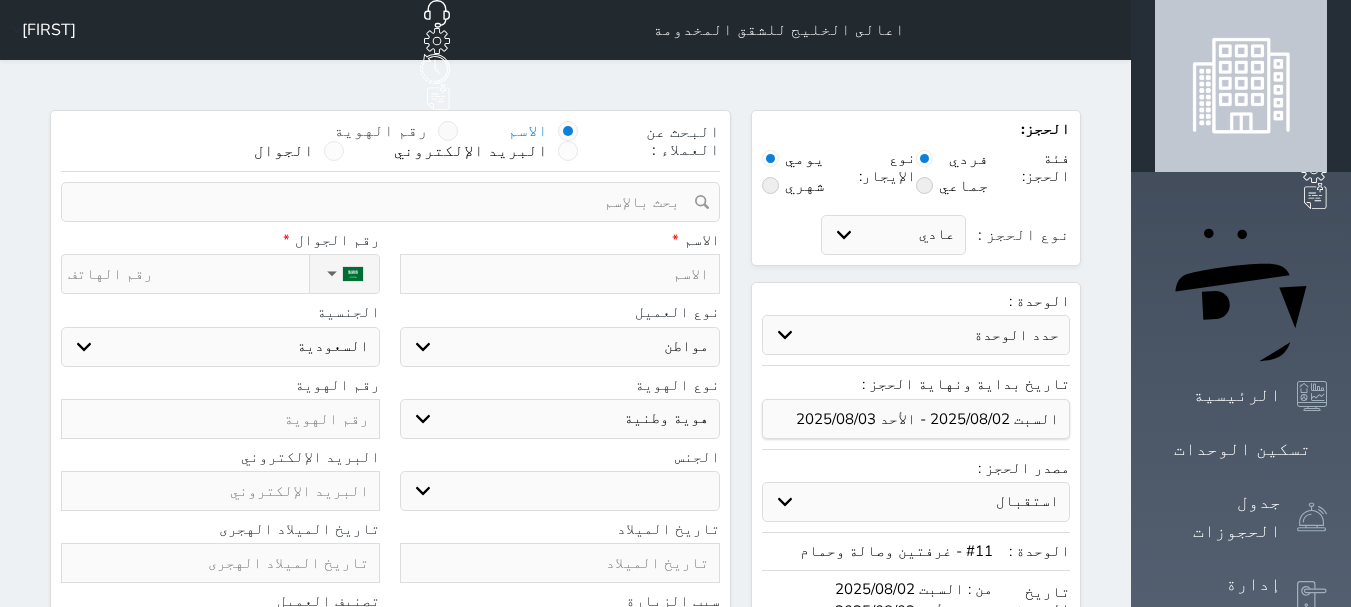 click at bounding box center [448, 131] 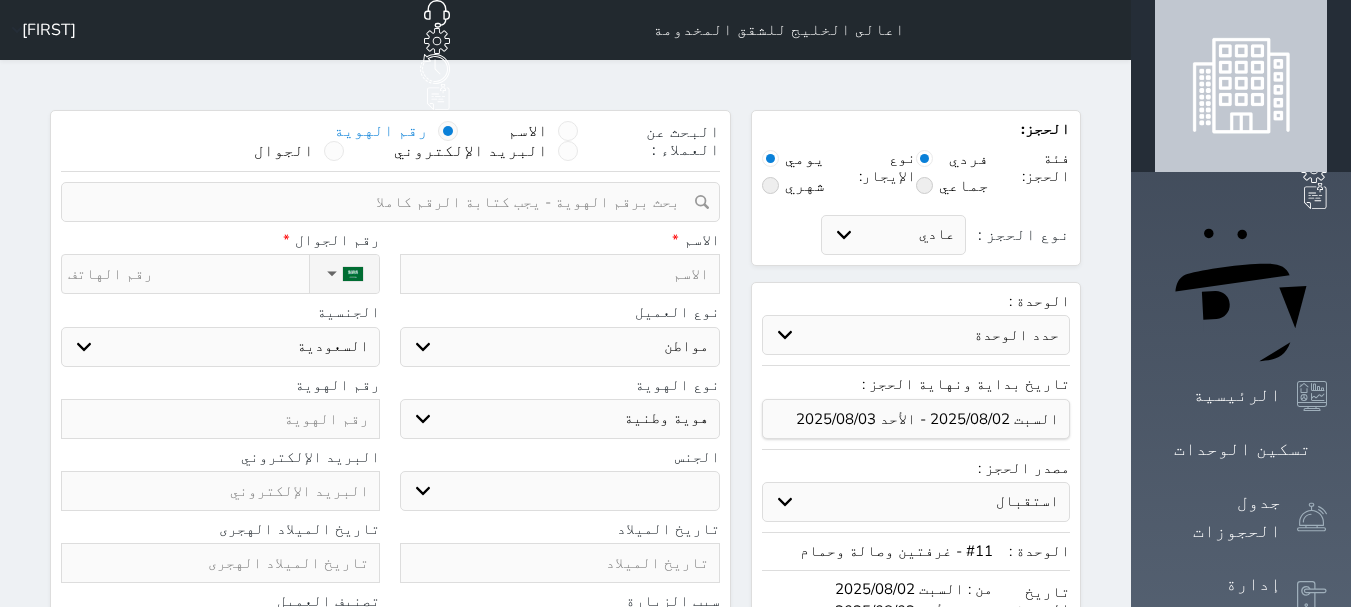 click at bounding box center [448, 131] 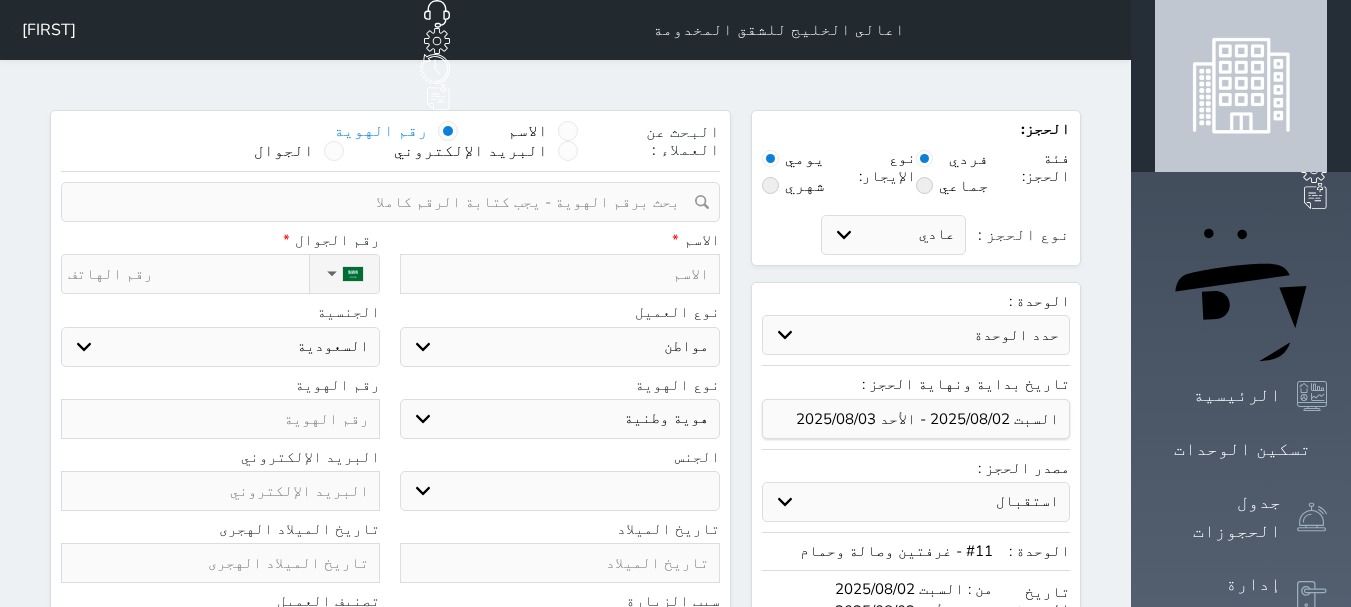 click at bounding box center (383, 202) 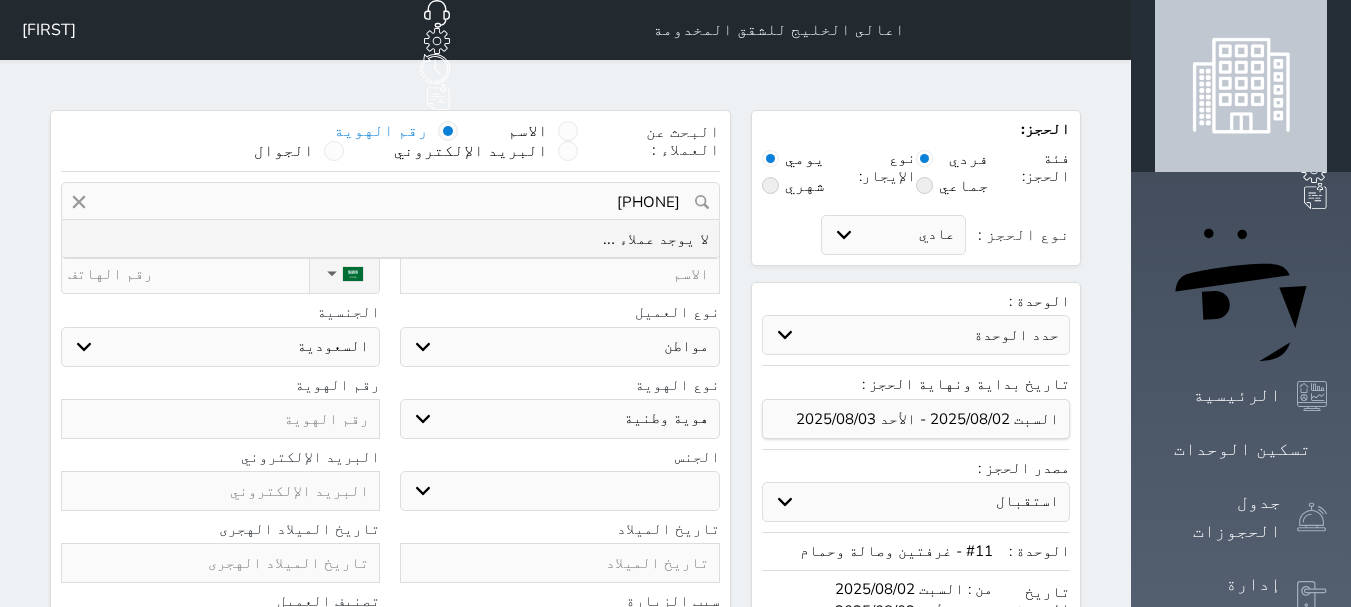 click on "10698257725" at bounding box center (390, 202) 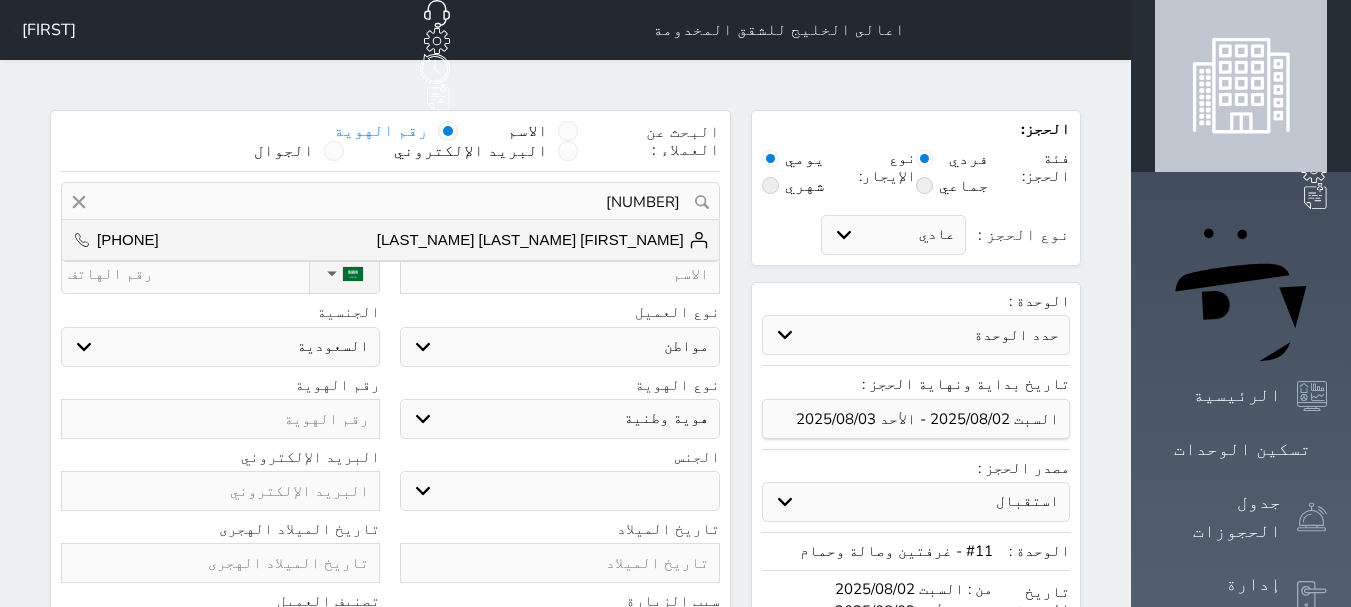 click on "1069825725" at bounding box center (390, 202) 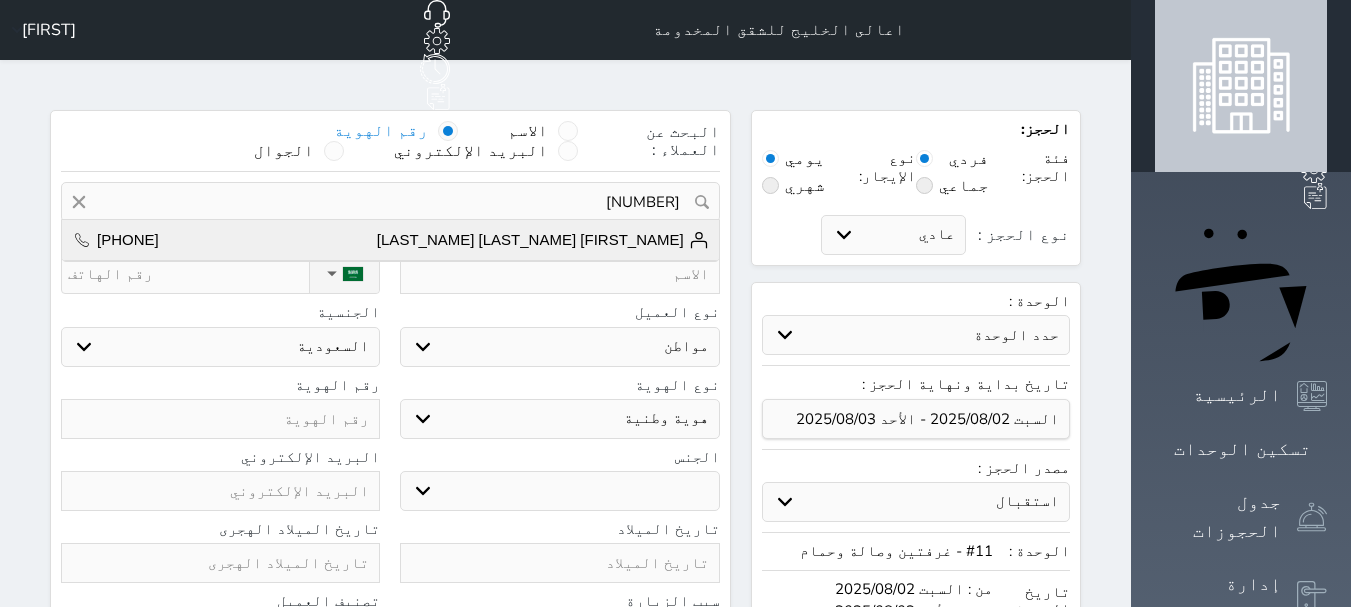 click on "سعيد حمدان  الشهري   +966531886394" at bounding box center (390, 240) 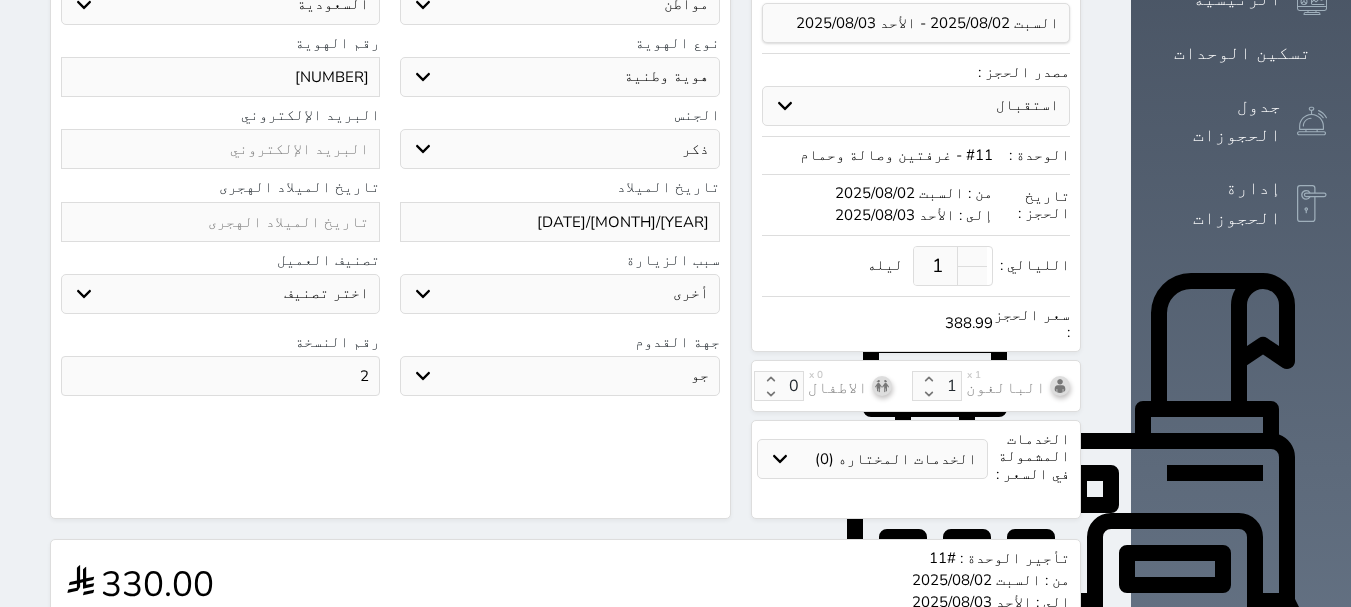 scroll, scrollTop: 700, scrollLeft: 0, axis: vertical 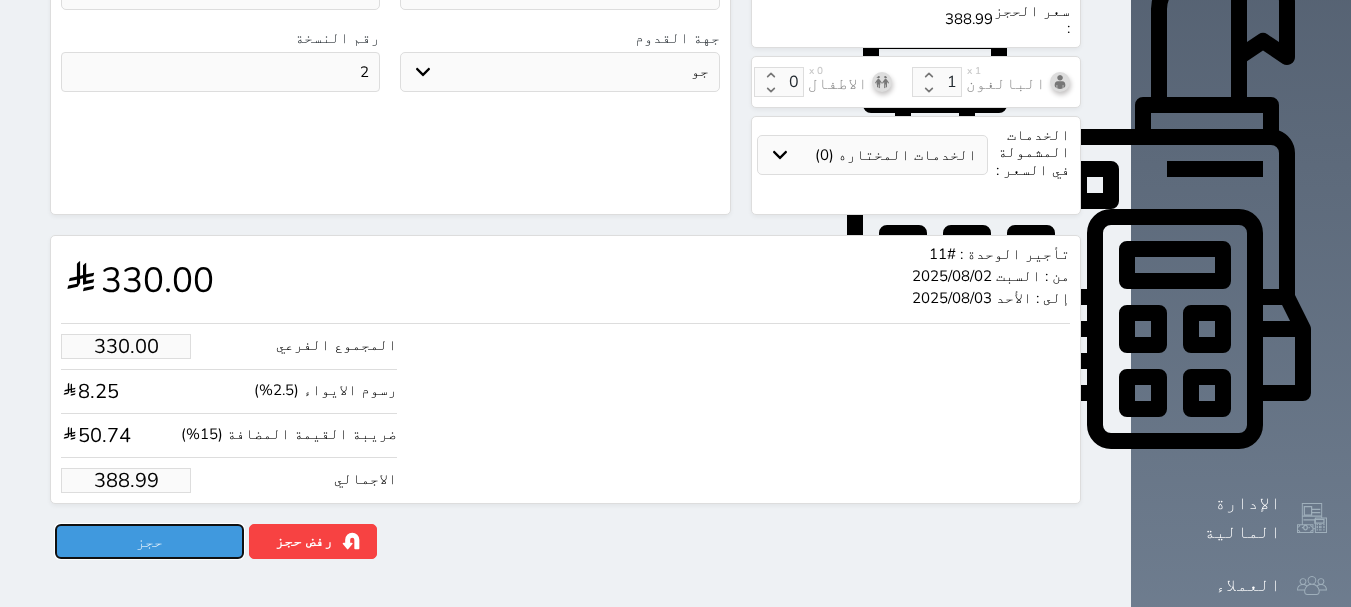 drag, startPoint x: 115, startPoint y: 490, endPoint x: 129, endPoint y: 466, distance: 27.784887 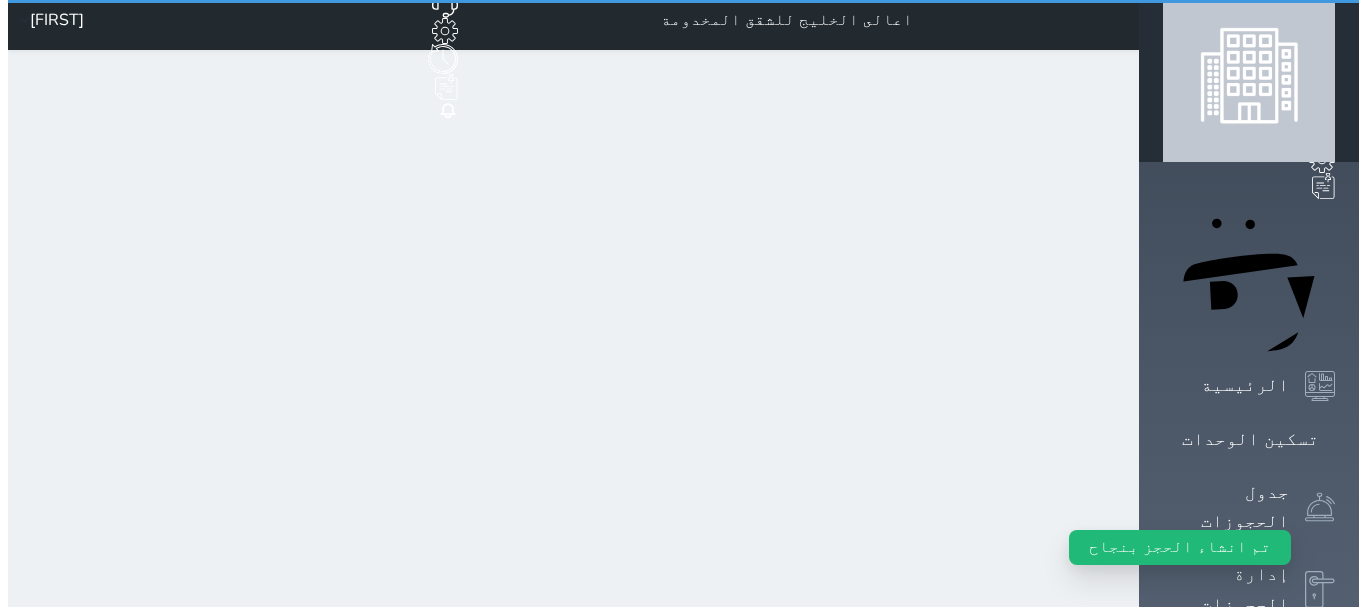 scroll, scrollTop: 0, scrollLeft: 0, axis: both 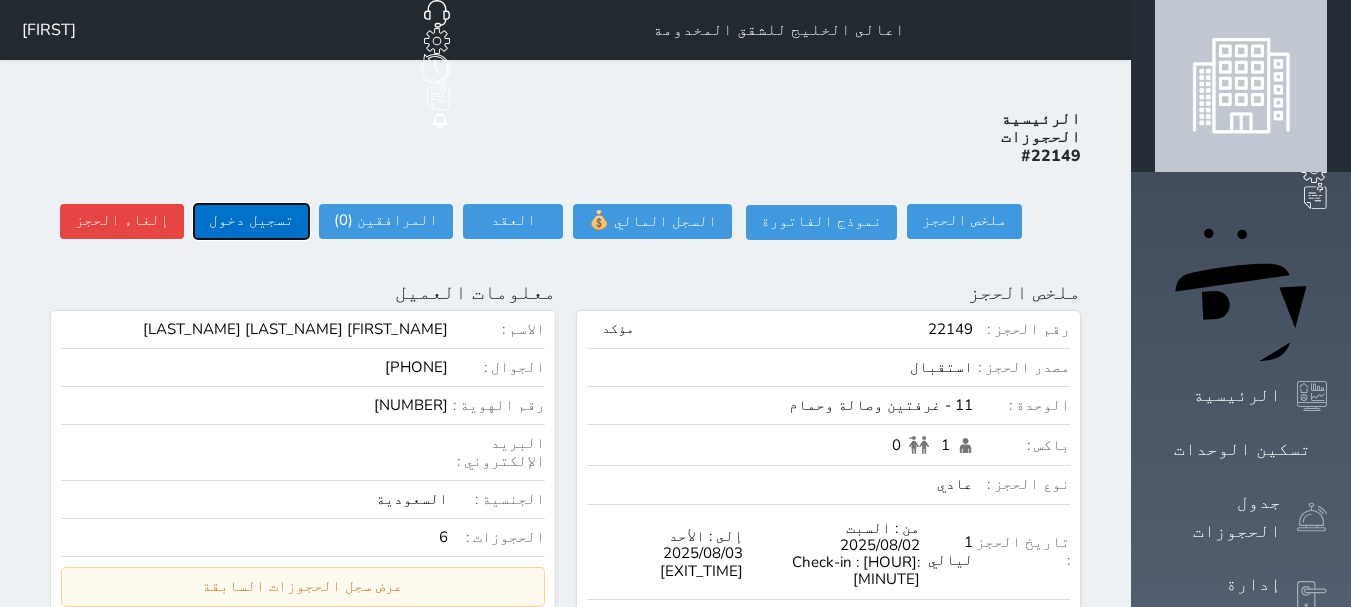 click on "تسجيل دخول" at bounding box center [251, 221] 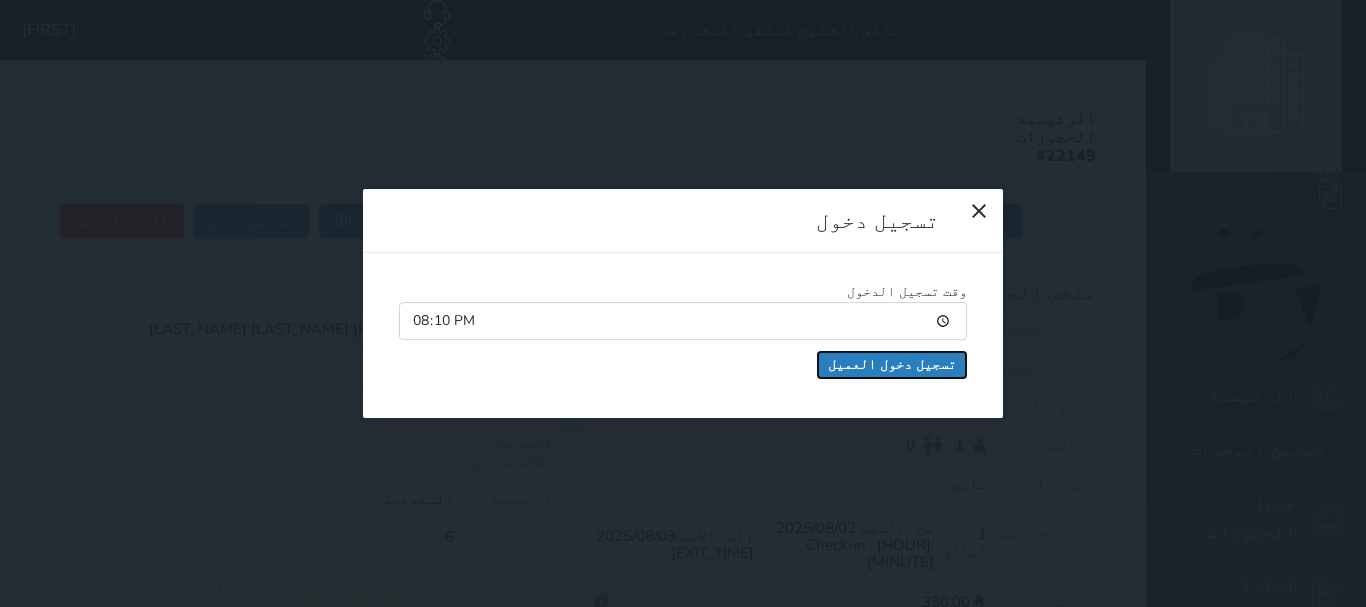 click on "تسجيل دخول العميل" at bounding box center (892, 365) 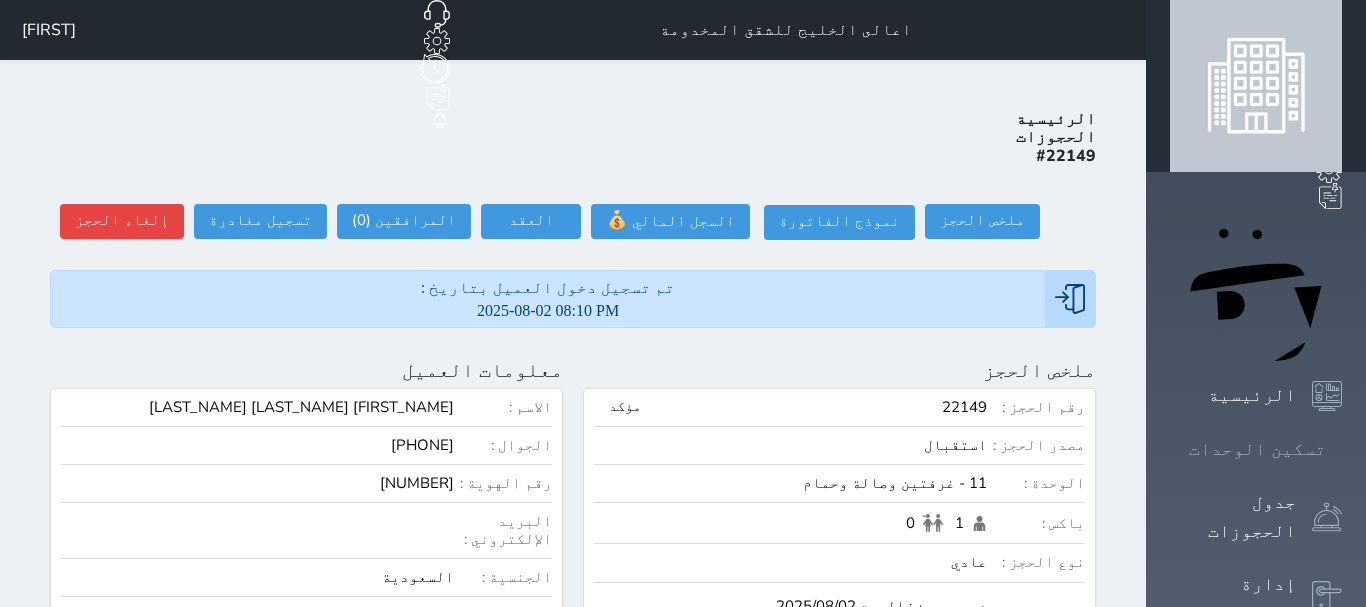 click 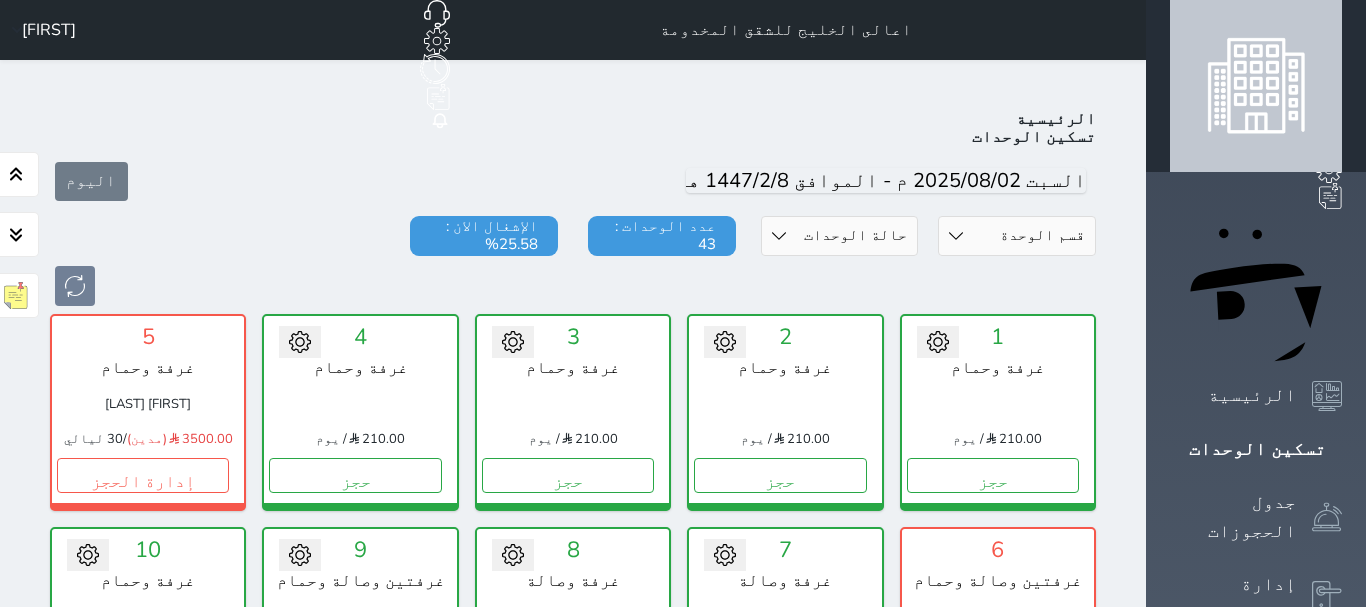 scroll, scrollTop: 78, scrollLeft: 0, axis: vertical 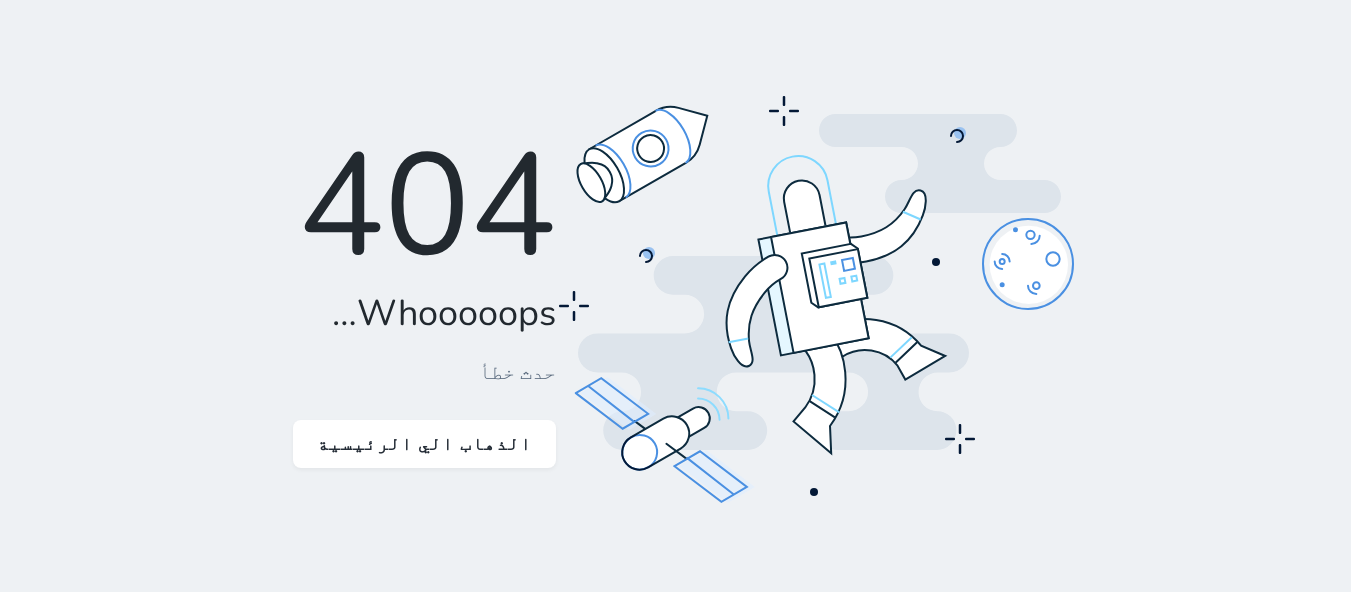 click 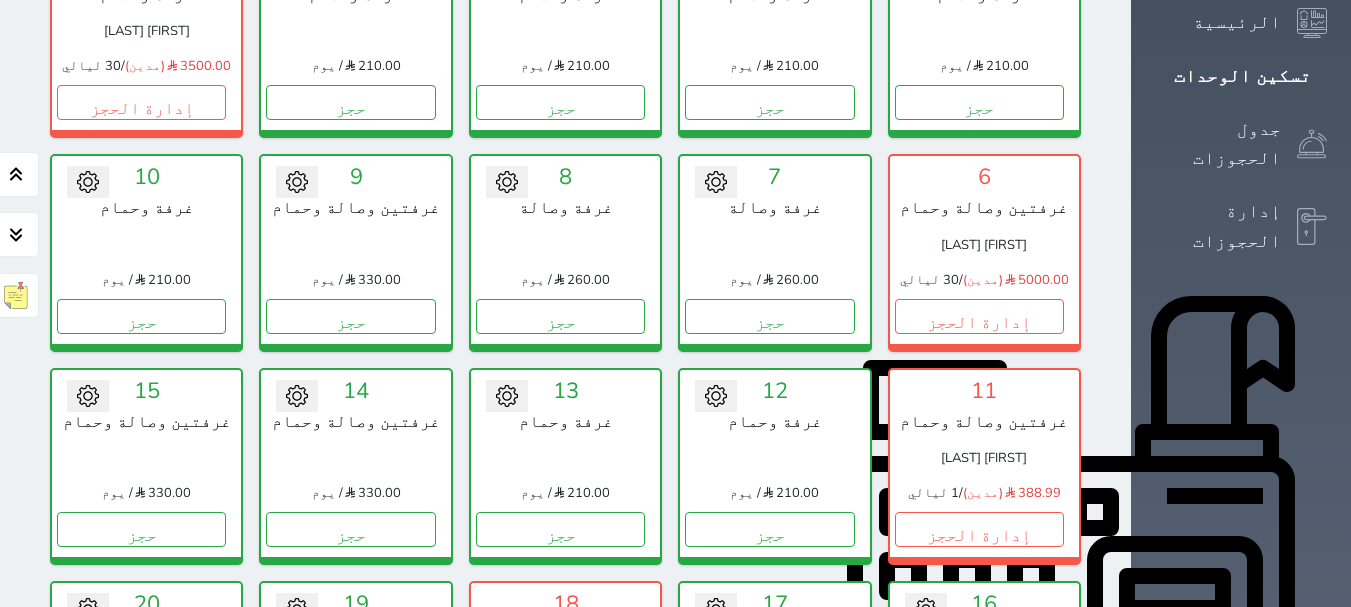 scroll, scrollTop: 378, scrollLeft: 0, axis: vertical 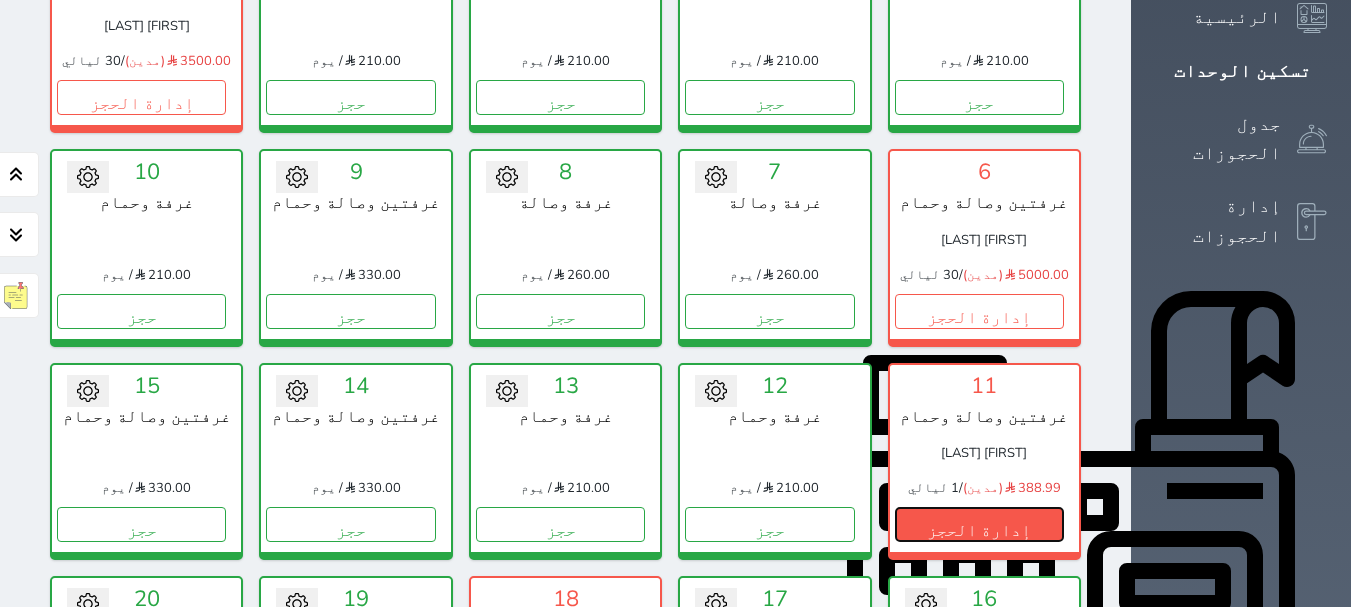click on "إدارة الحجز" at bounding box center [979, 524] 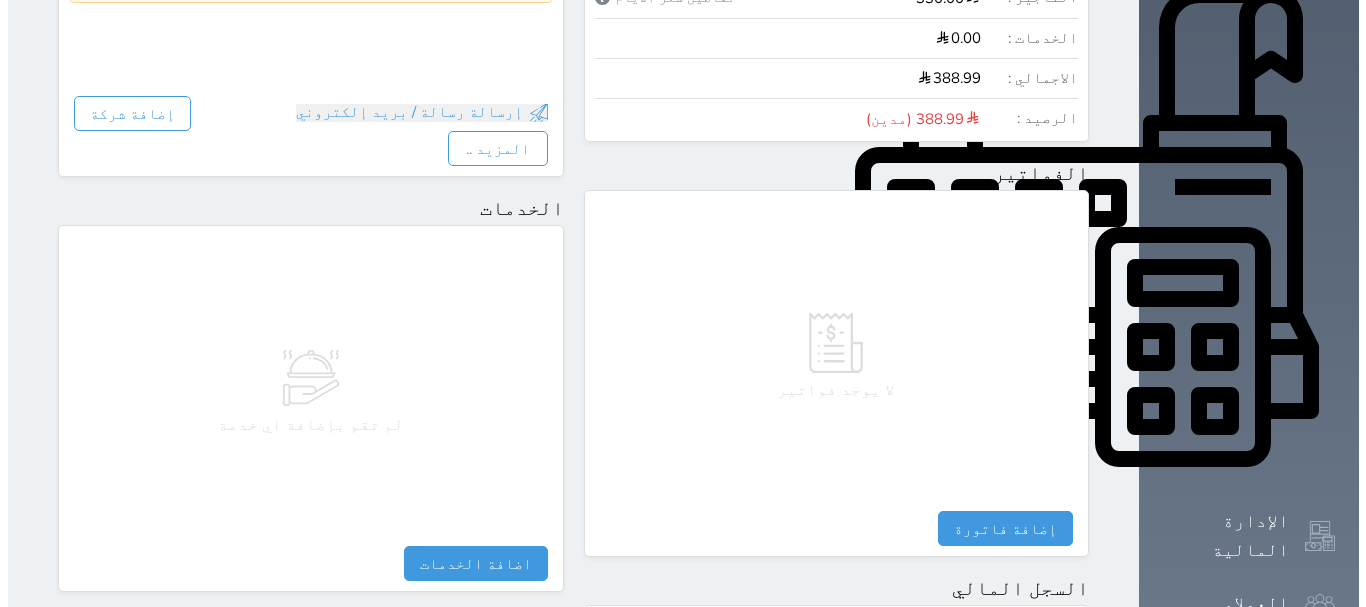 scroll, scrollTop: 700, scrollLeft: 0, axis: vertical 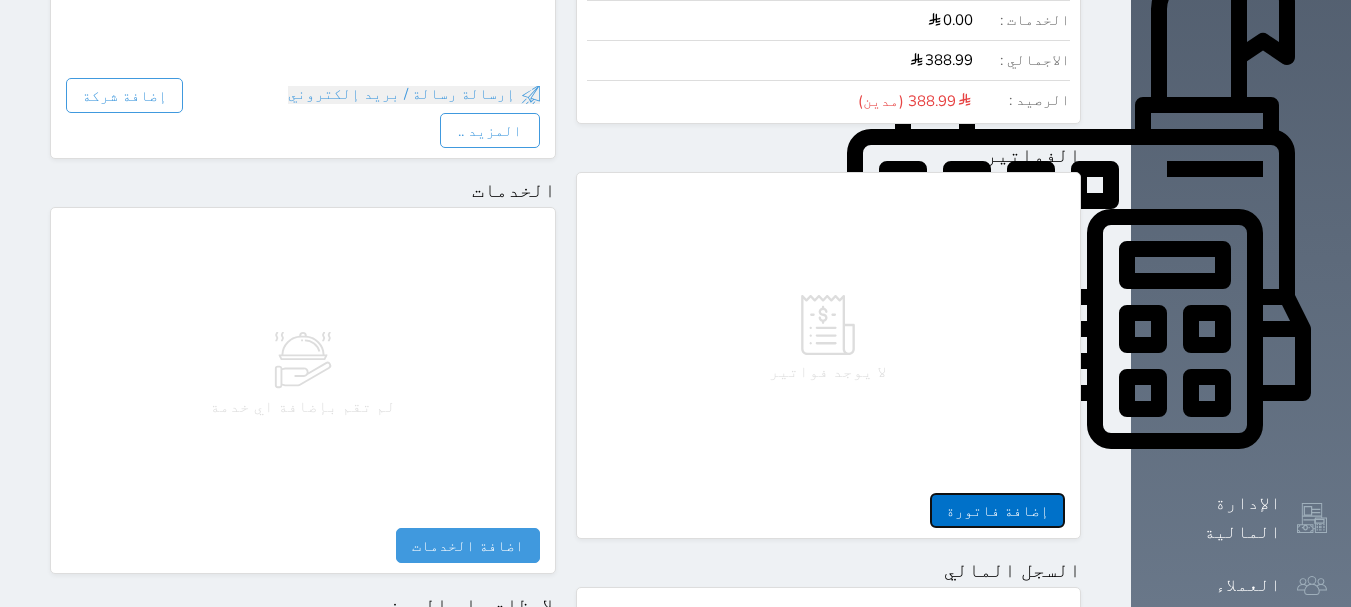 click on "إضافة فاتورة" at bounding box center [997, 510] 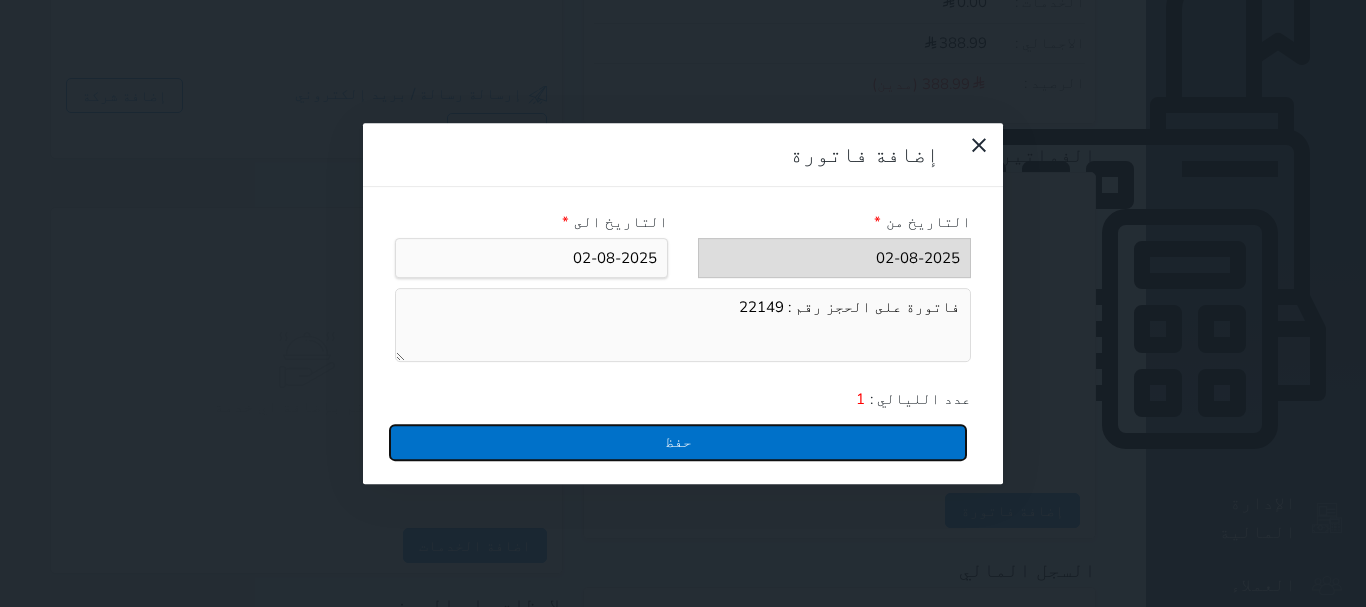 click on "حفظ" at bounding box center [678, 442] 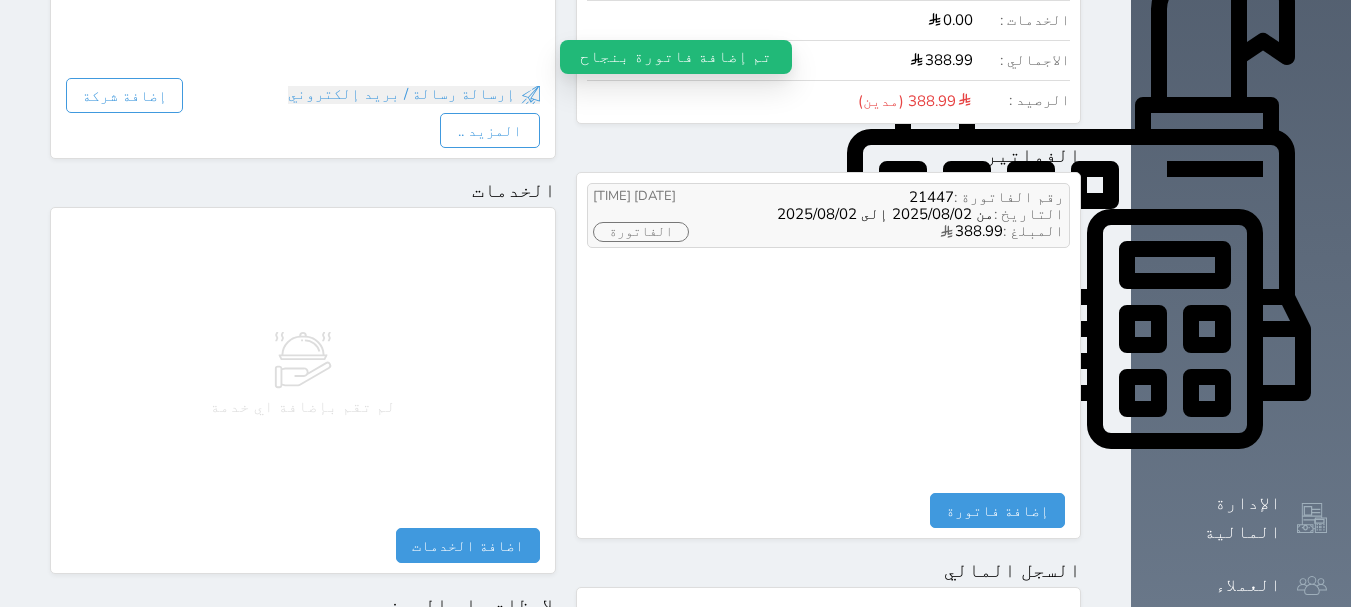 click on "الفاتورة" at bounding box center (641, 232) 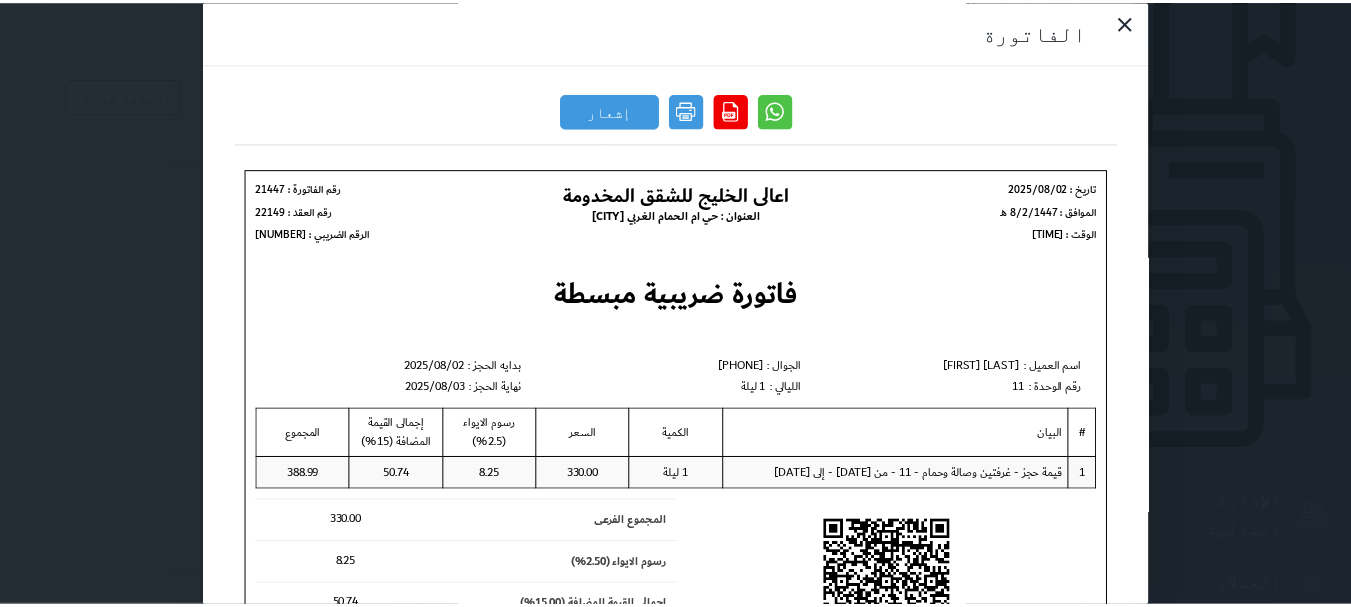 scroll, scrollTop: 0, scrollLeft: 0, axis: both 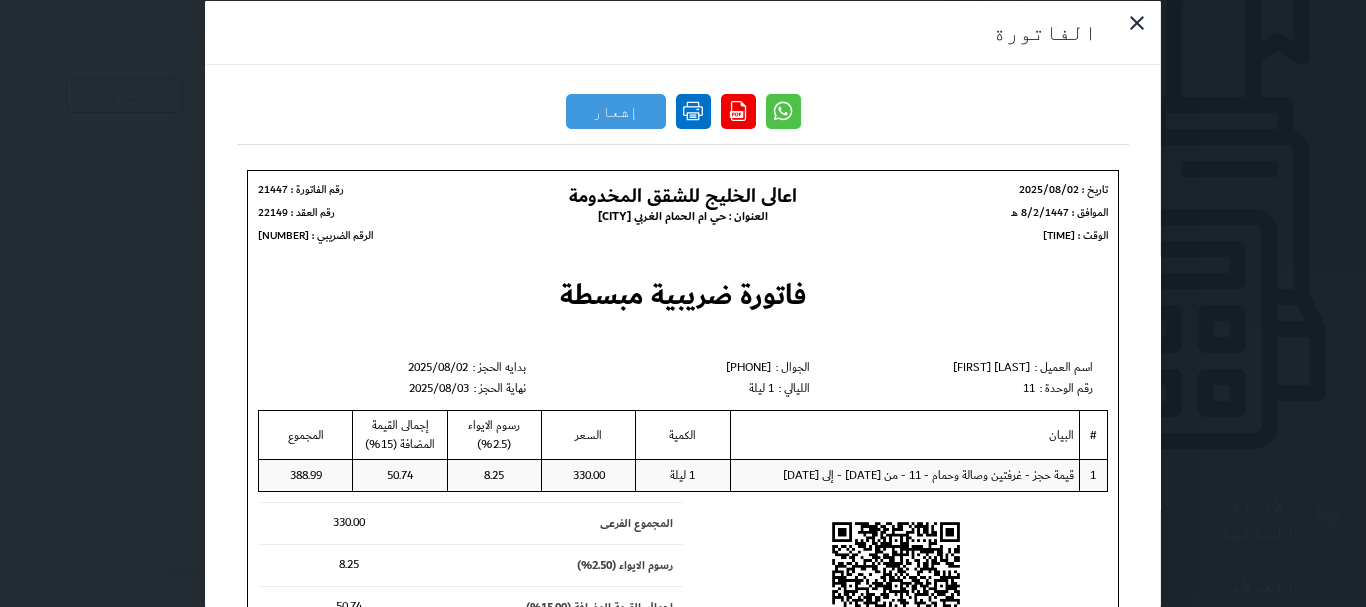 click at bounding box center [693, 110] 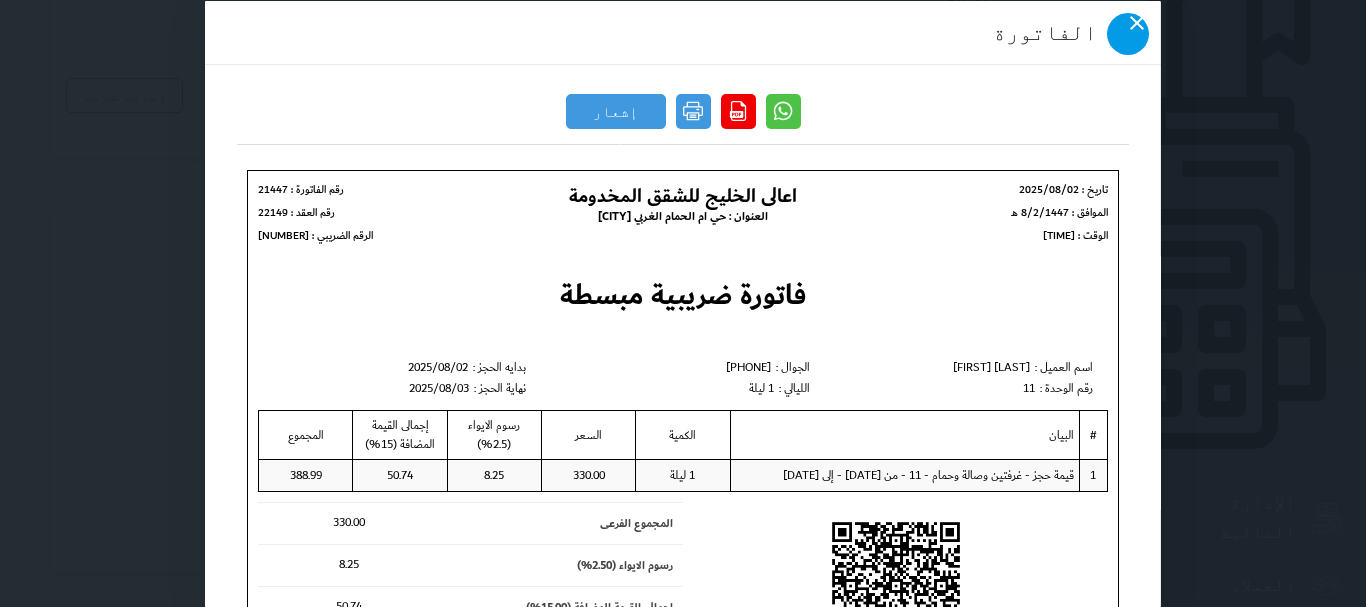 click 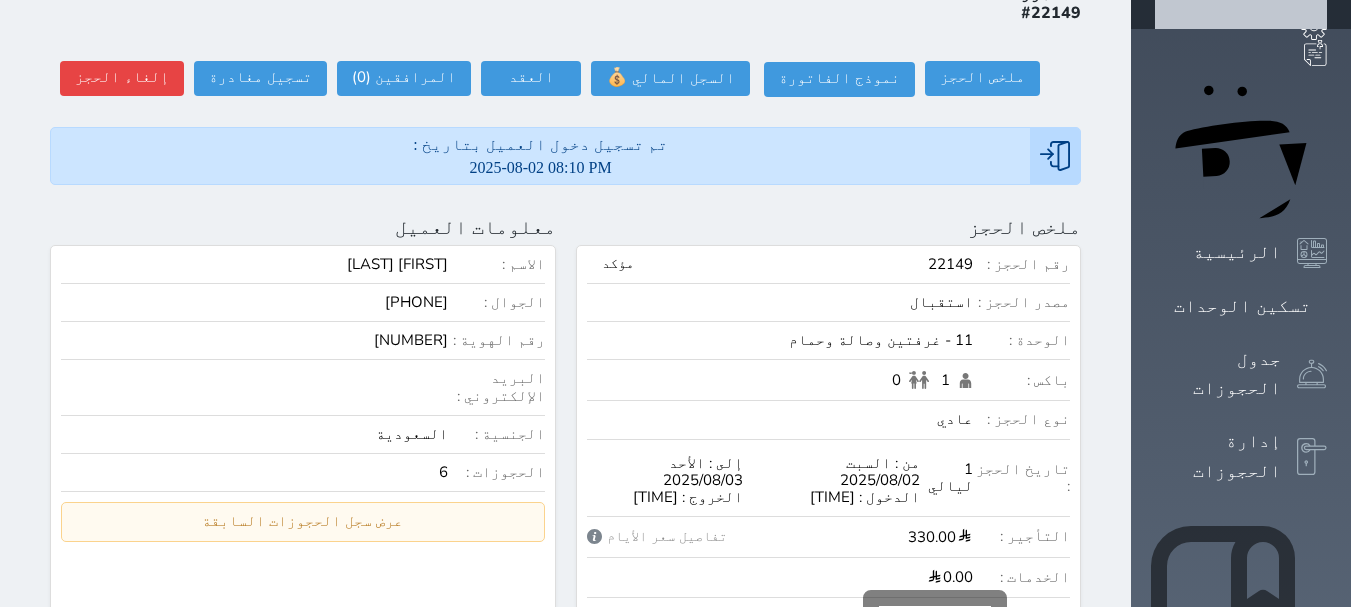scroll, scrollTop: 0, scrollLeft: 0, axis: both 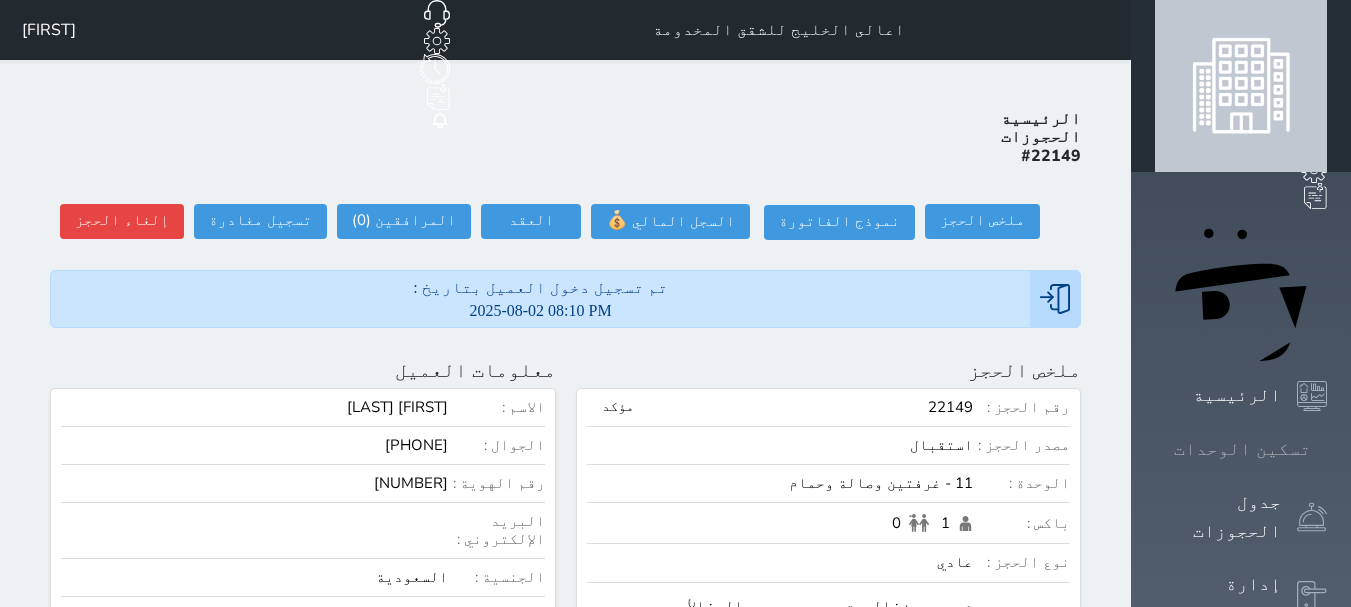 click 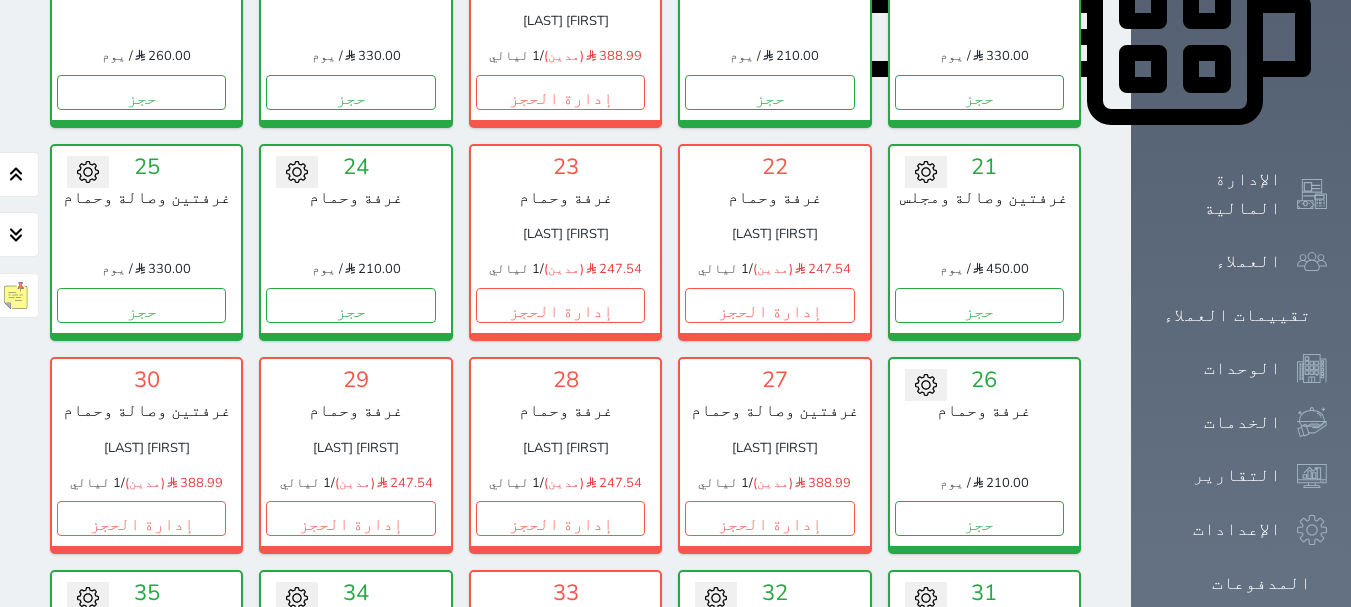 scroll, scrollTop: 978, scrollLeft: 0, axis: vertical 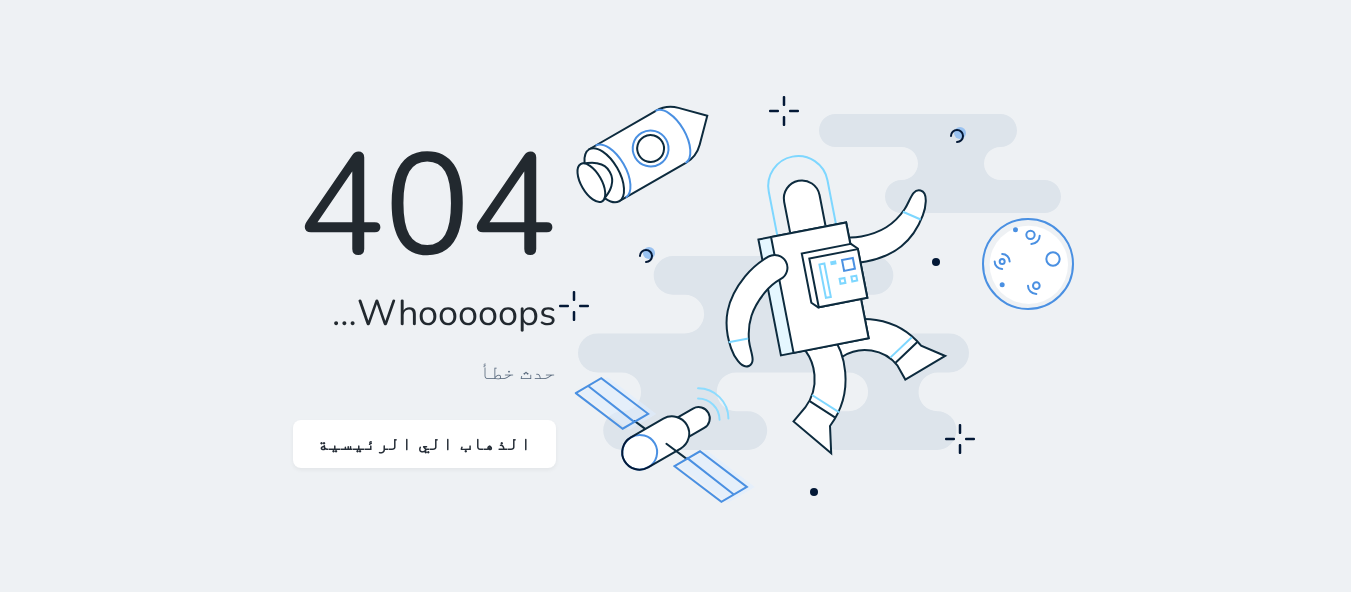 click 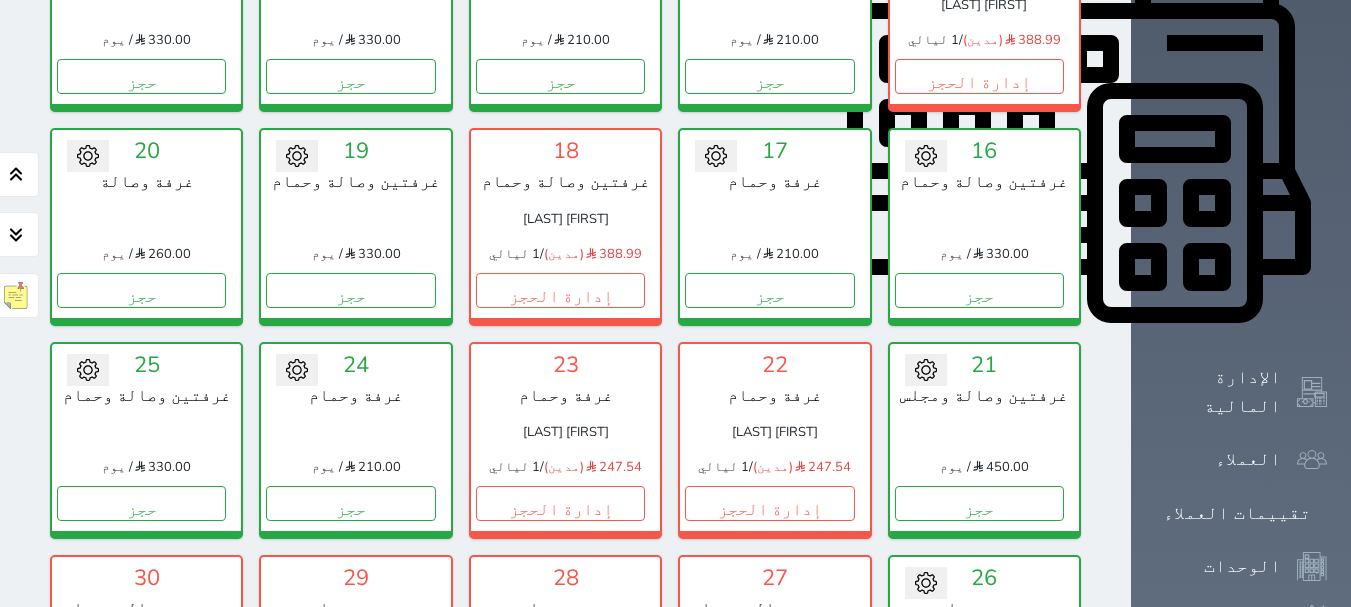 scroll, scrollTop: 878, scrollLeft: 0, axis: vertical 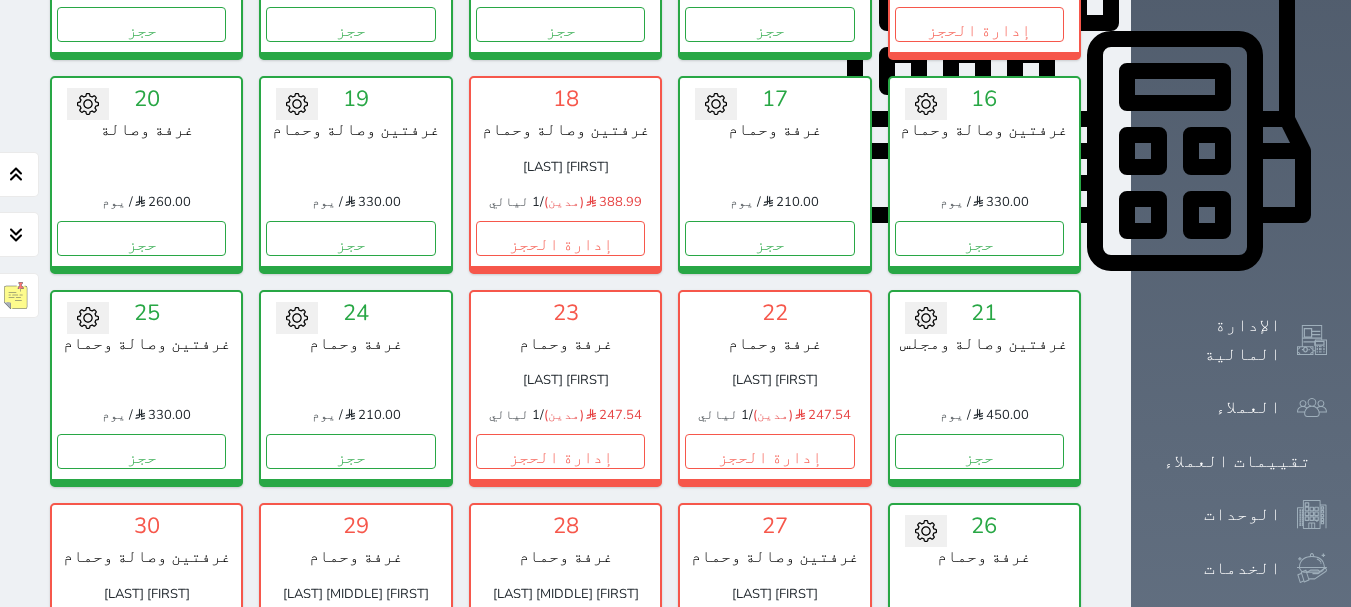 click 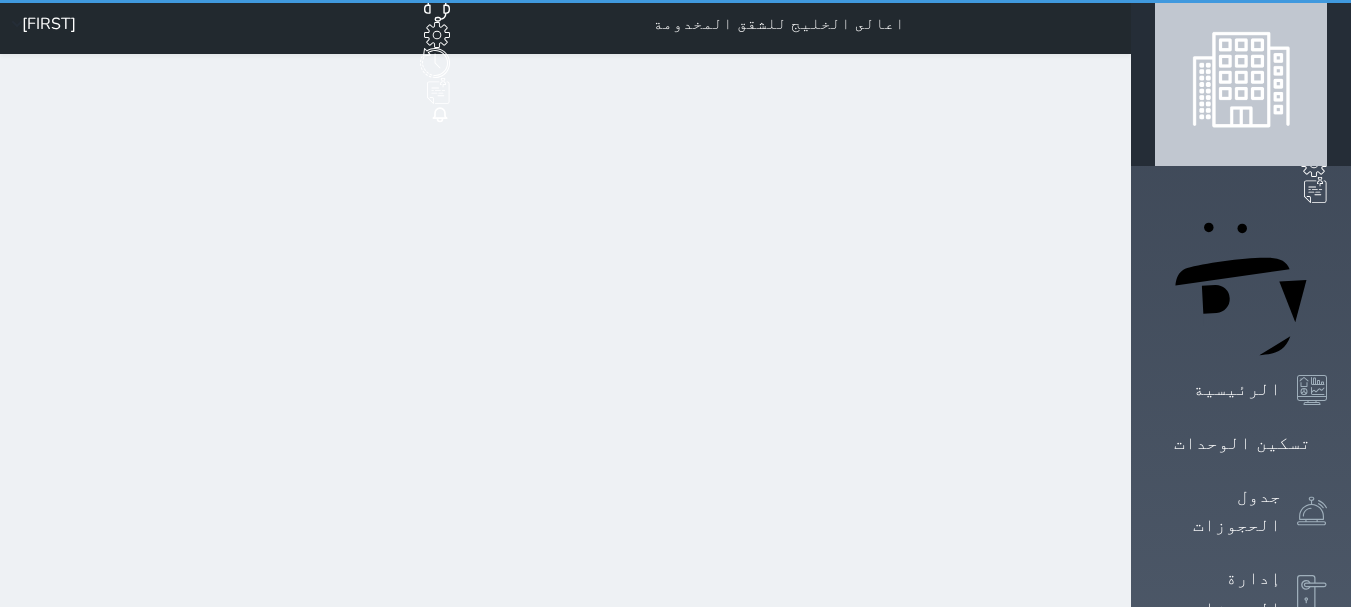 scroll, scrollTop: 0, scrollLeft: 0, axis: both 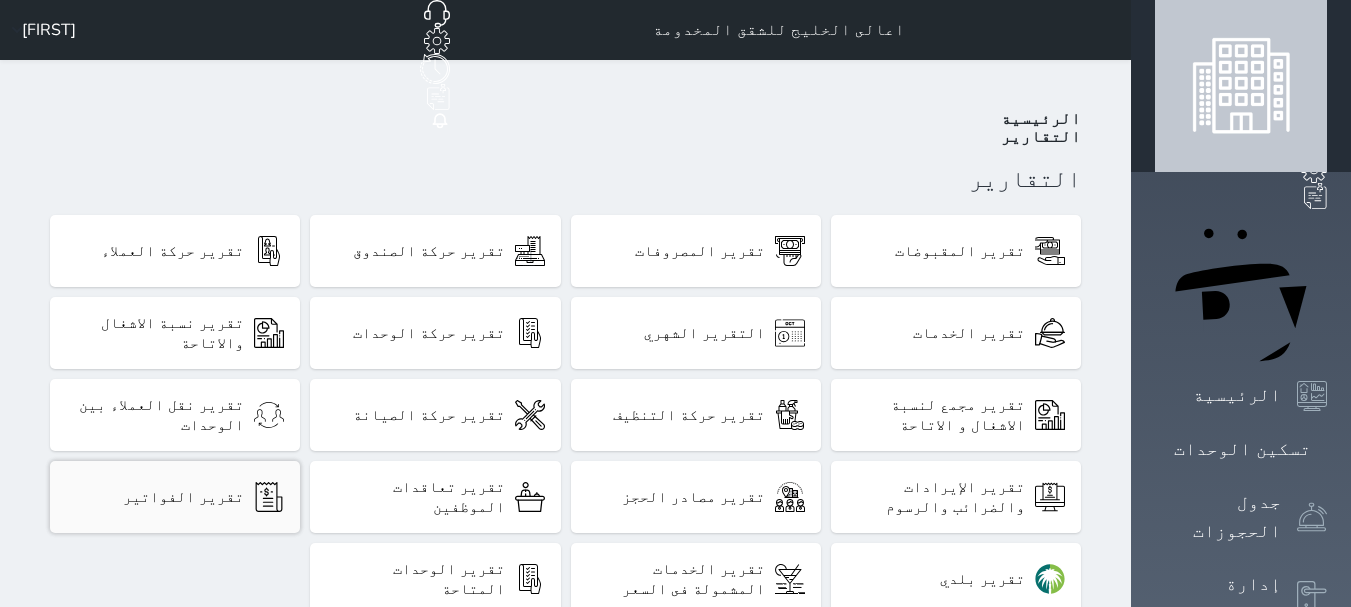 click 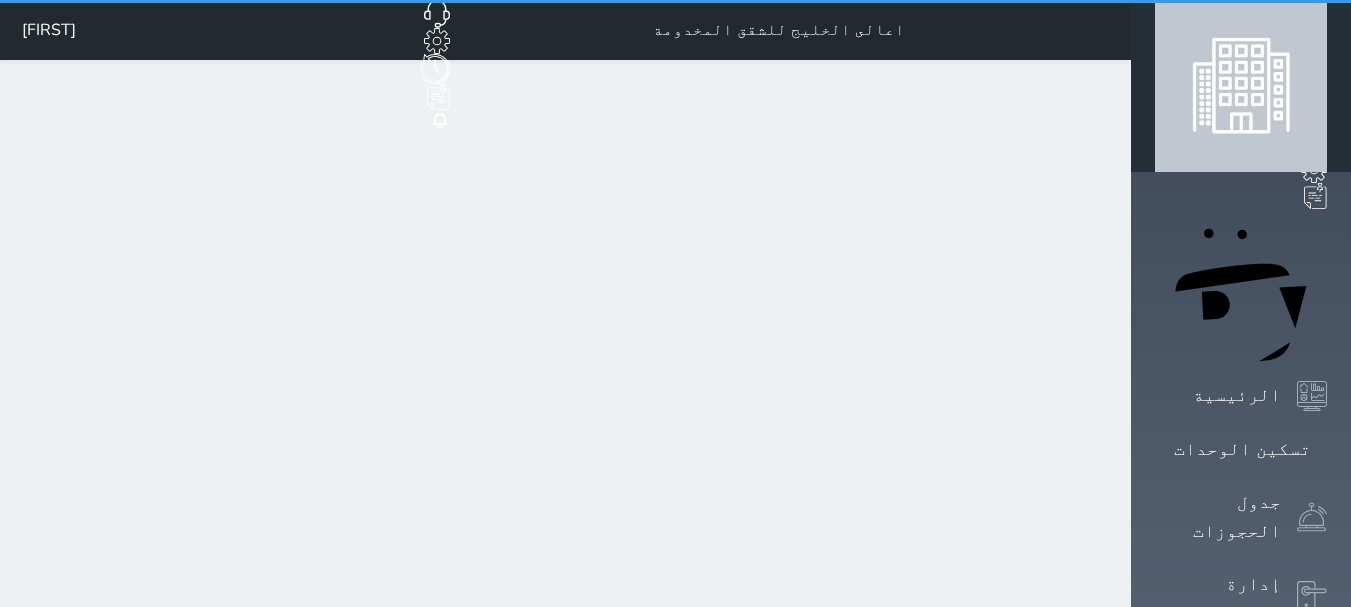 click 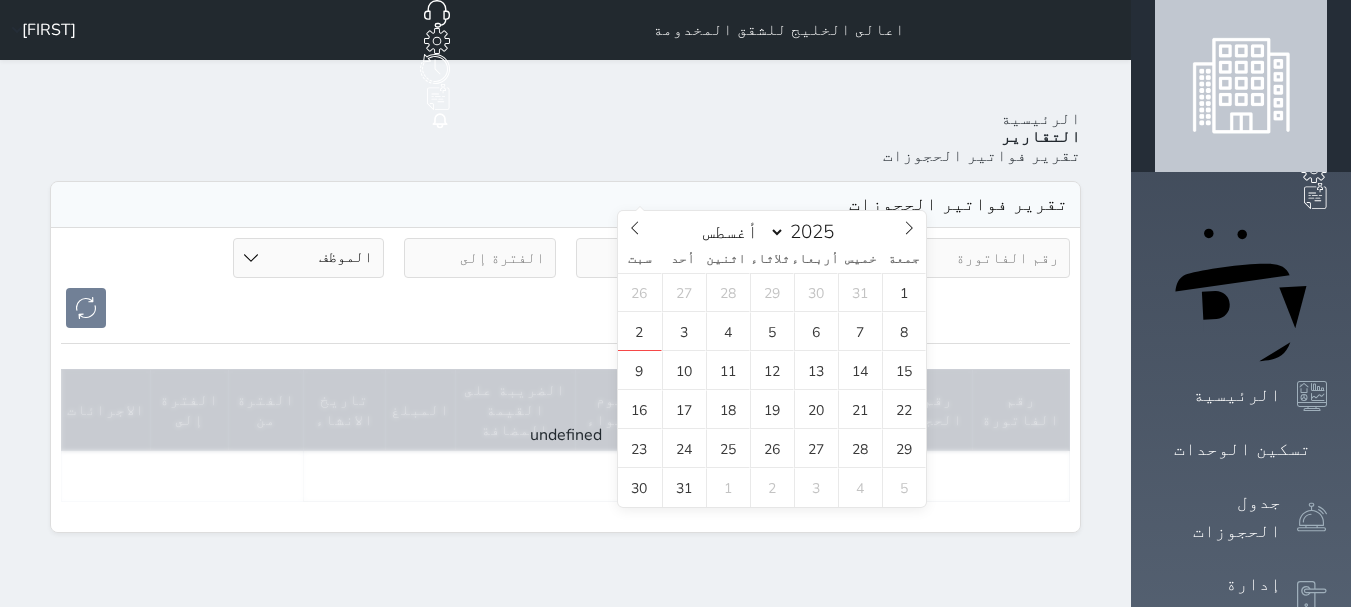 click at bounding box center (652, 258) 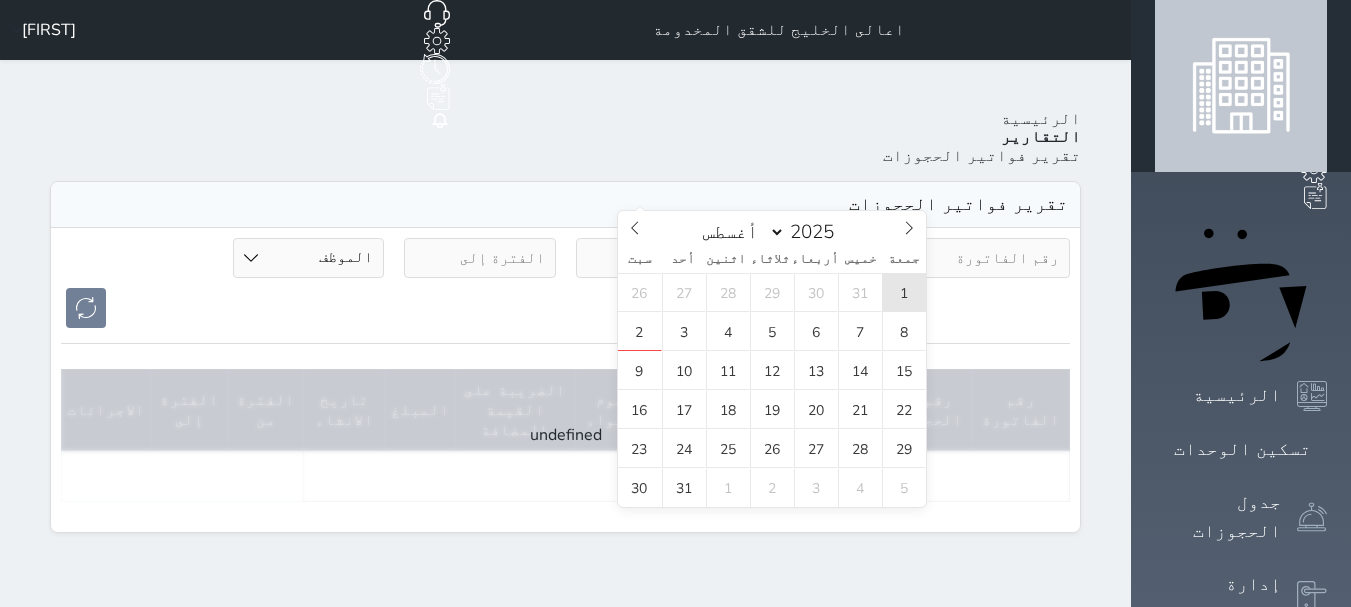 click on "1" at bounding box center (904, 292) 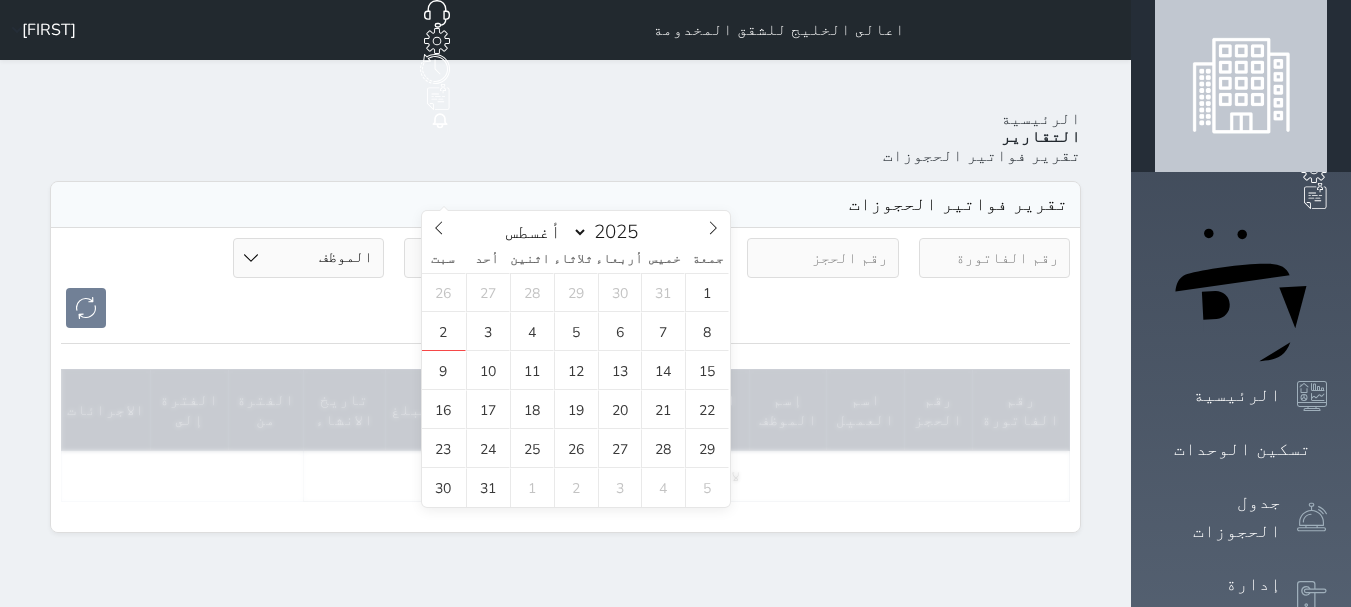 click at bounding box center [480, 258] 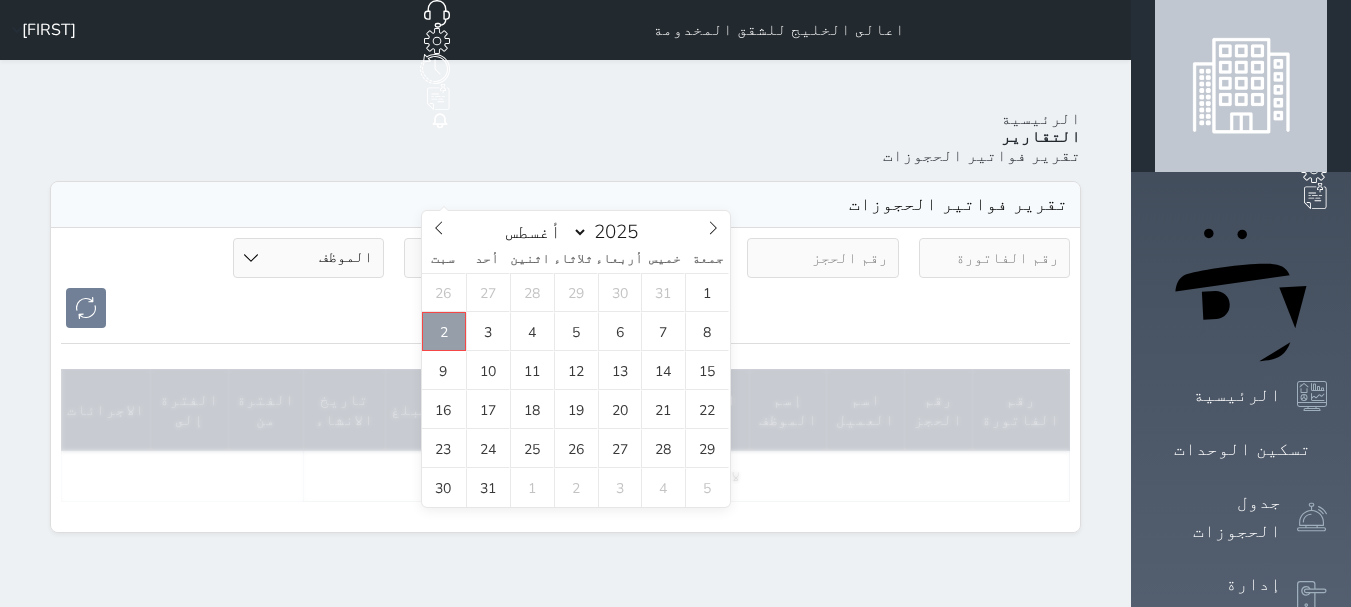 click on "2" at bounding box center (444, 331) 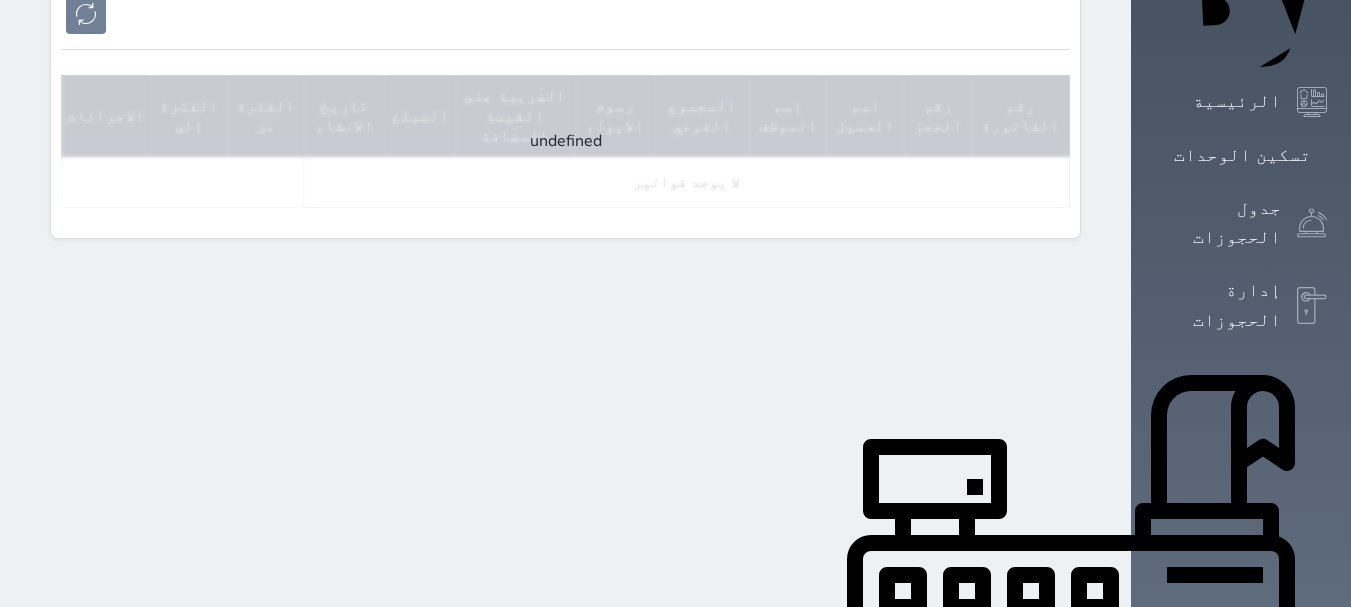 scroll, scrollTop: 100, scrollLeft: 0, axis: vertical 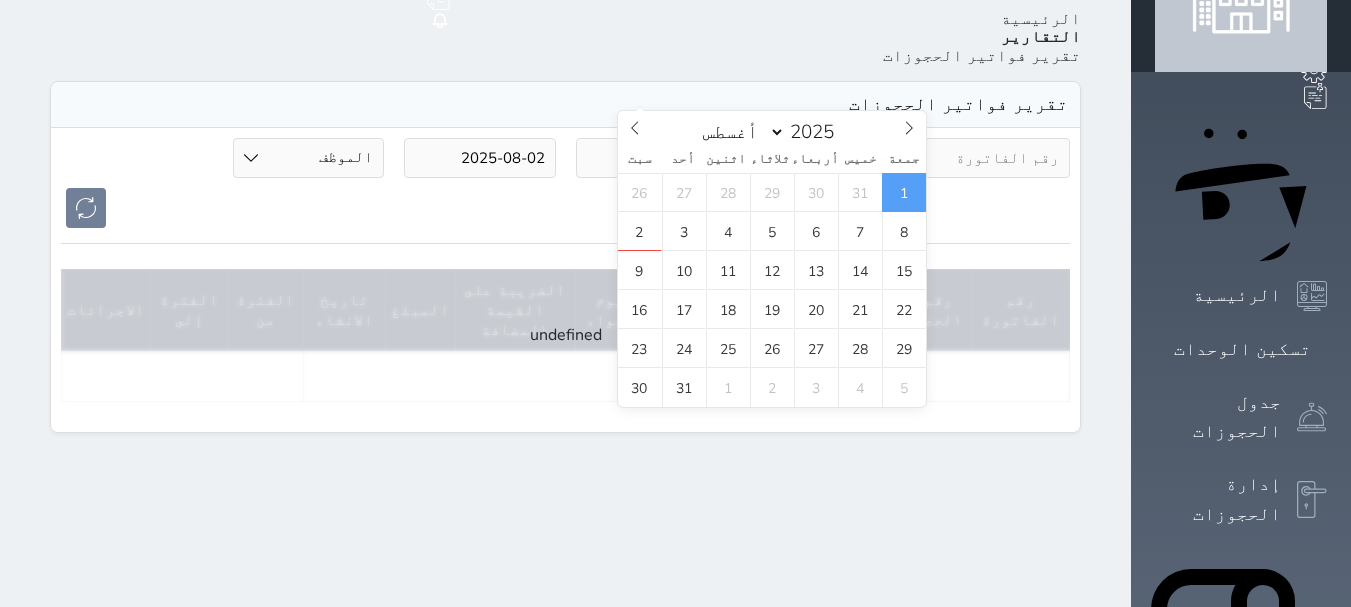 click on "2025-08-01" at bounding box center (652, 158) 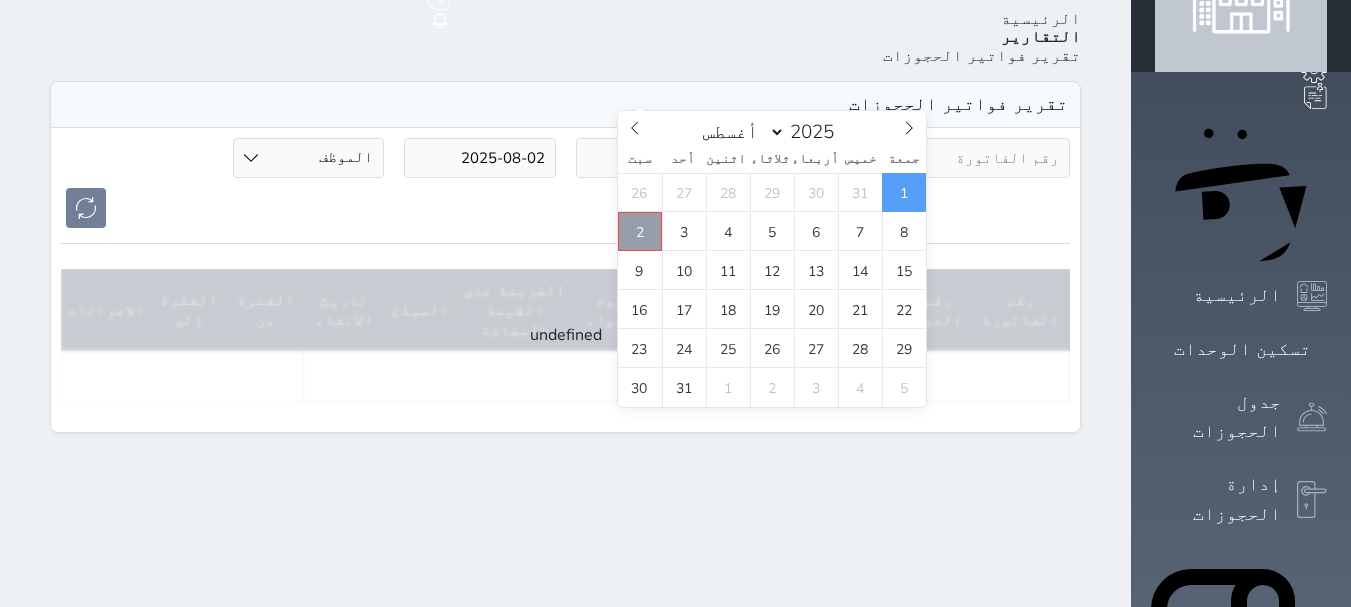 click on "2" at bounding box center [640, 231] 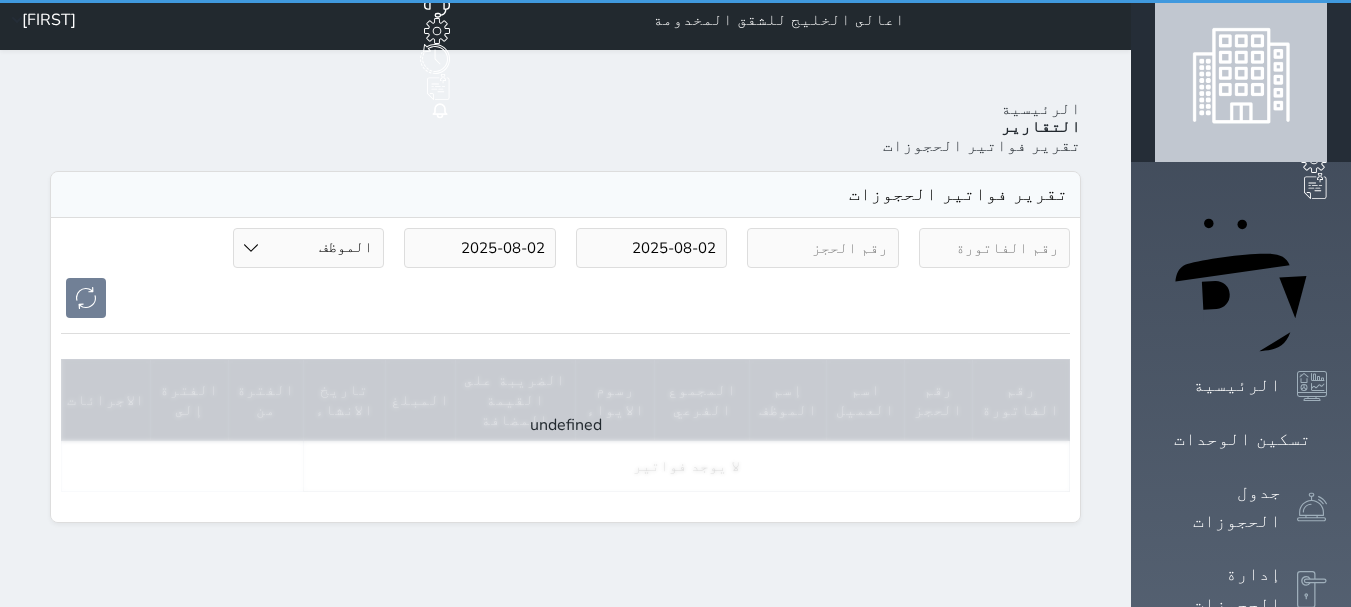 scroll, scrollTop: 0, scrollLeft: 0, axis: both 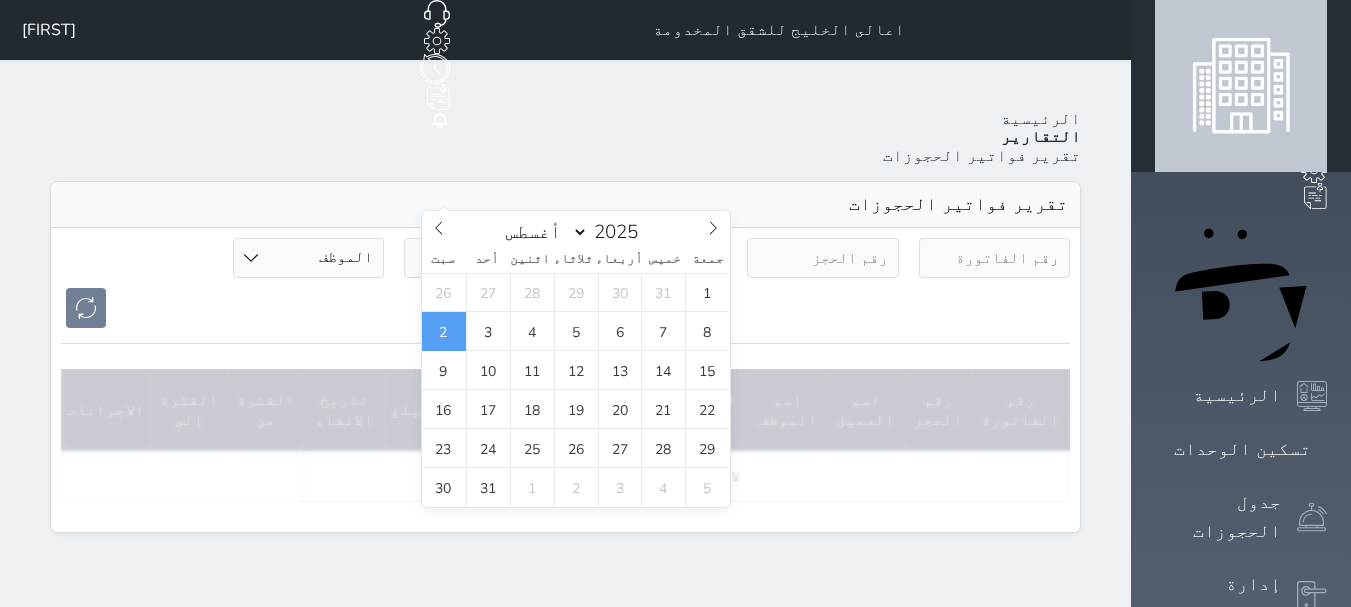 click on "2025-08-02" at bounding box center (480, 258) 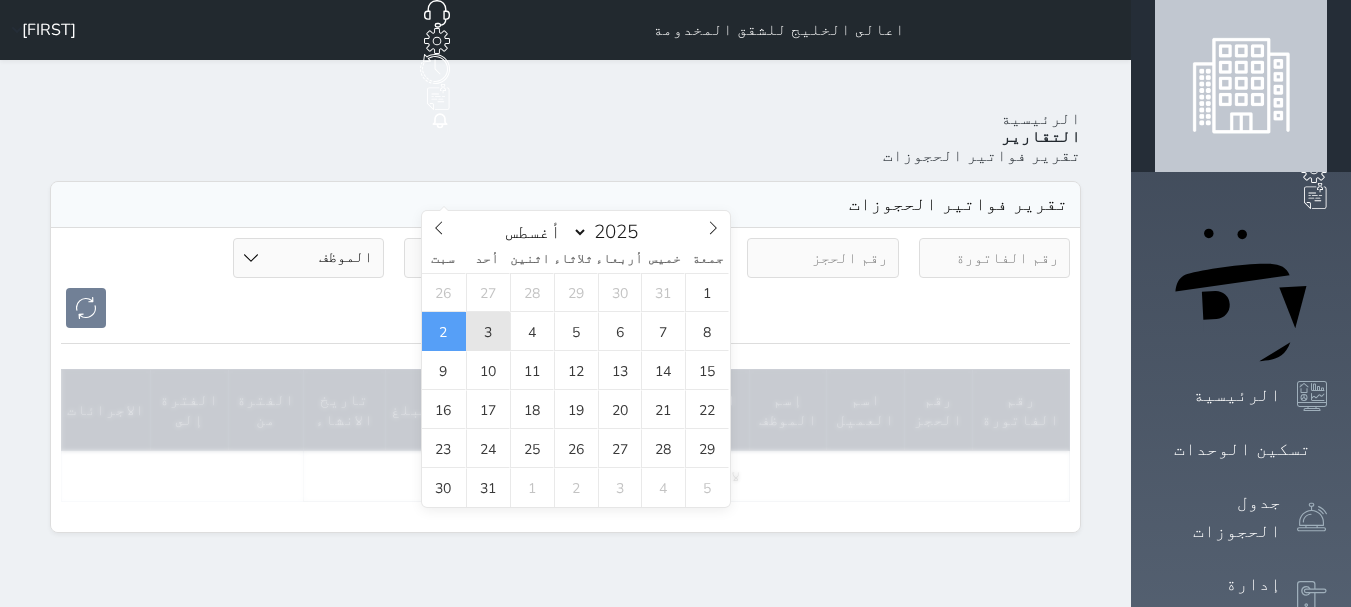 click on "3" at bounding box center (488, 331) 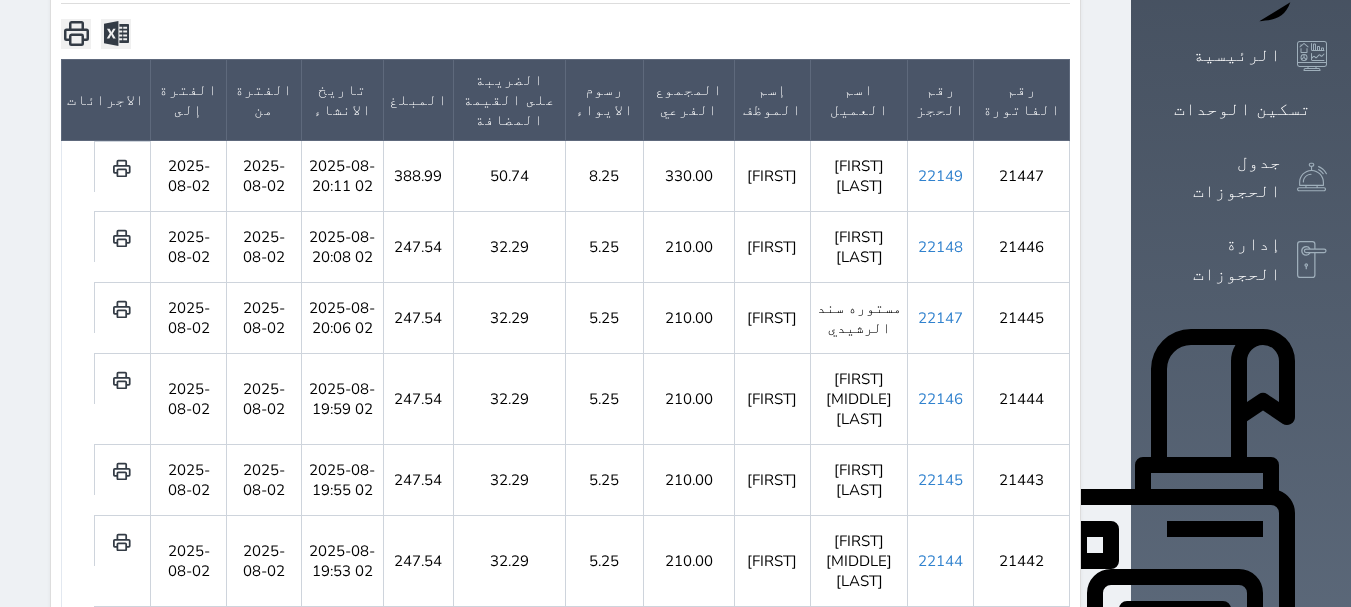 scroll, scrollTop: 402, scrollLeft: 0, axis: vertical 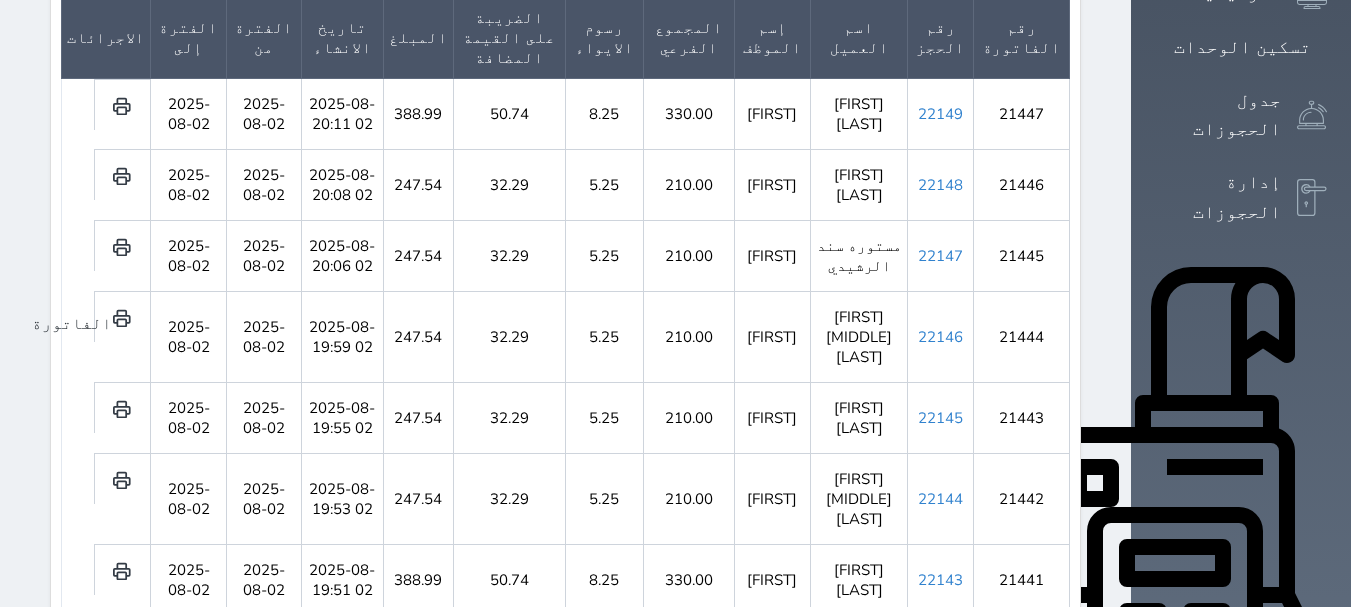 click 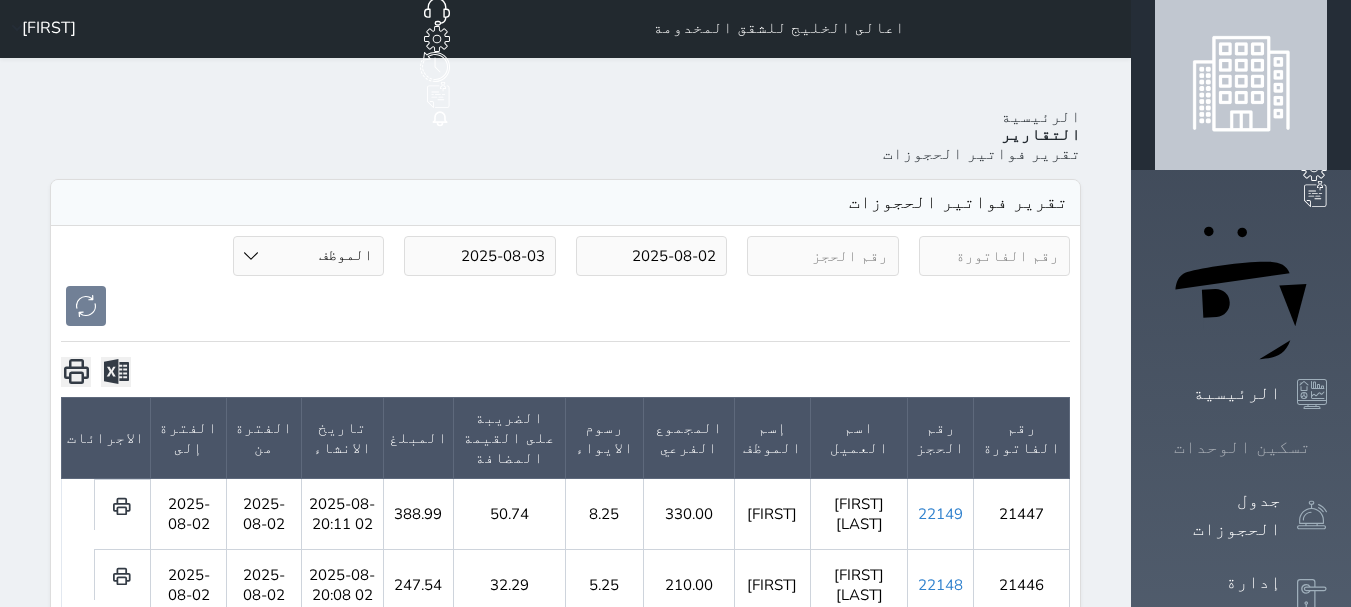 scroll, scrollTop: 0, scrollLeft: 0, axis: both 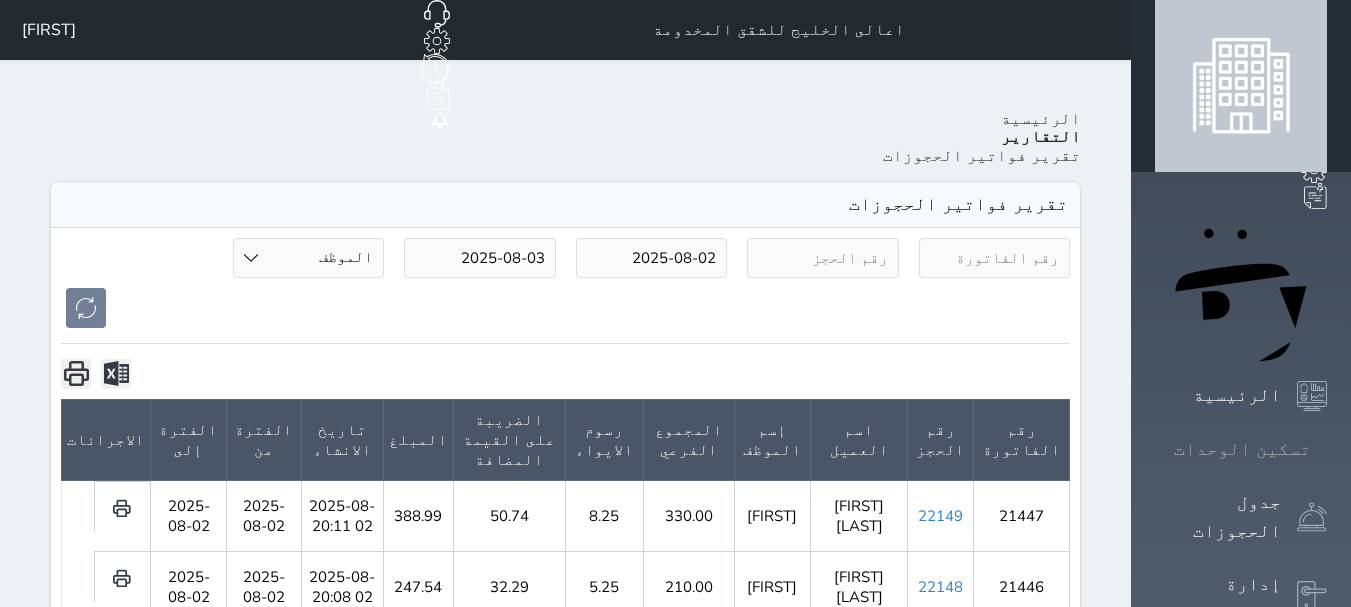click 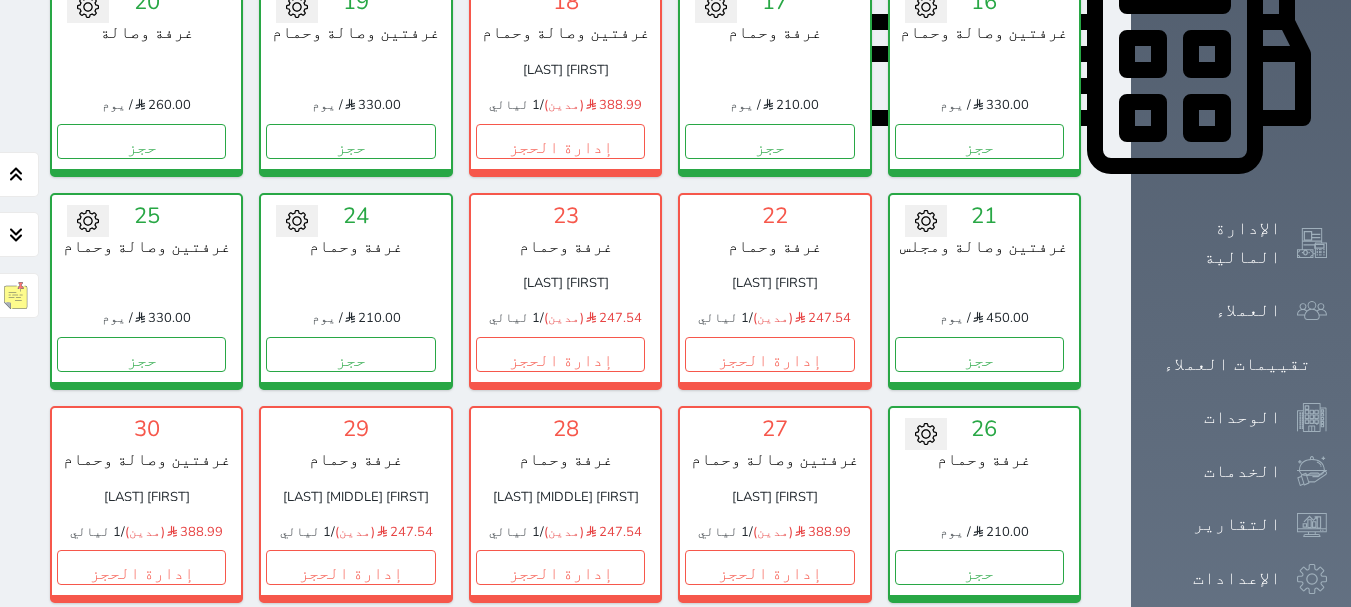 scroll, scrollTop: 978, scrollLeft: 0, axis: vertical 